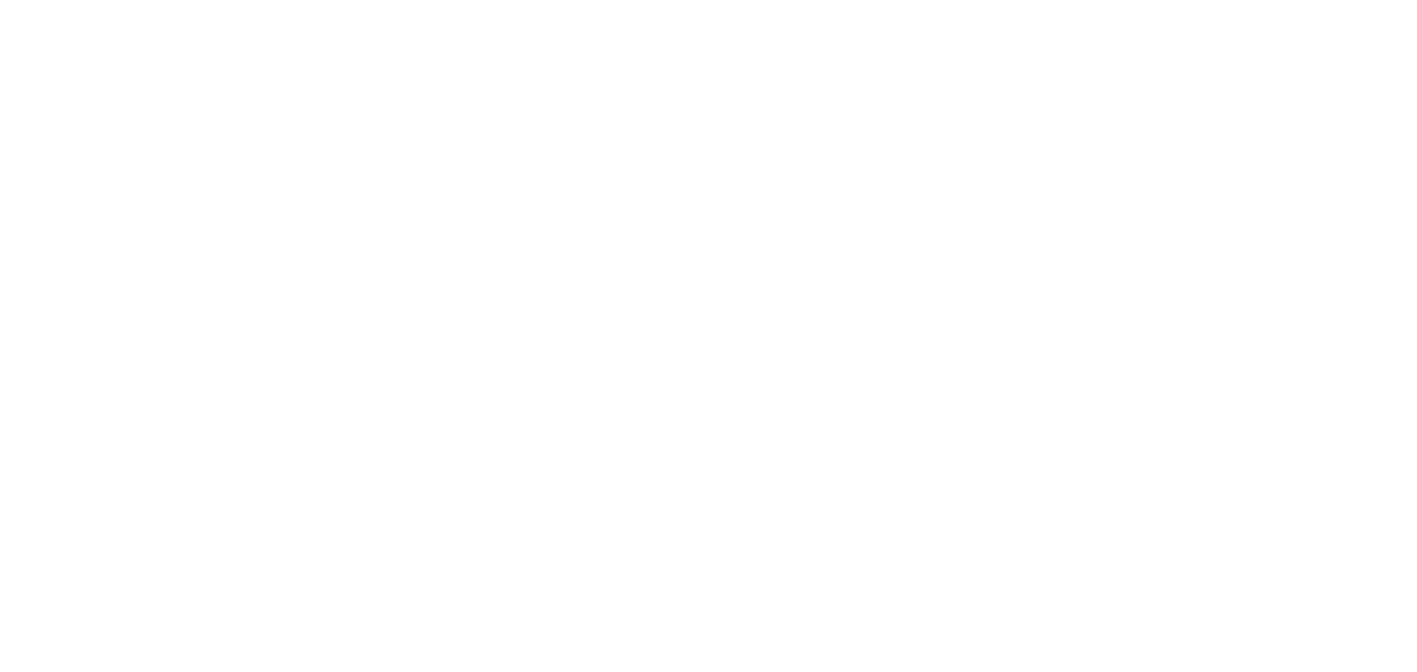 scroll, scrollTop: 0, scrollLeft: 0, axis: both 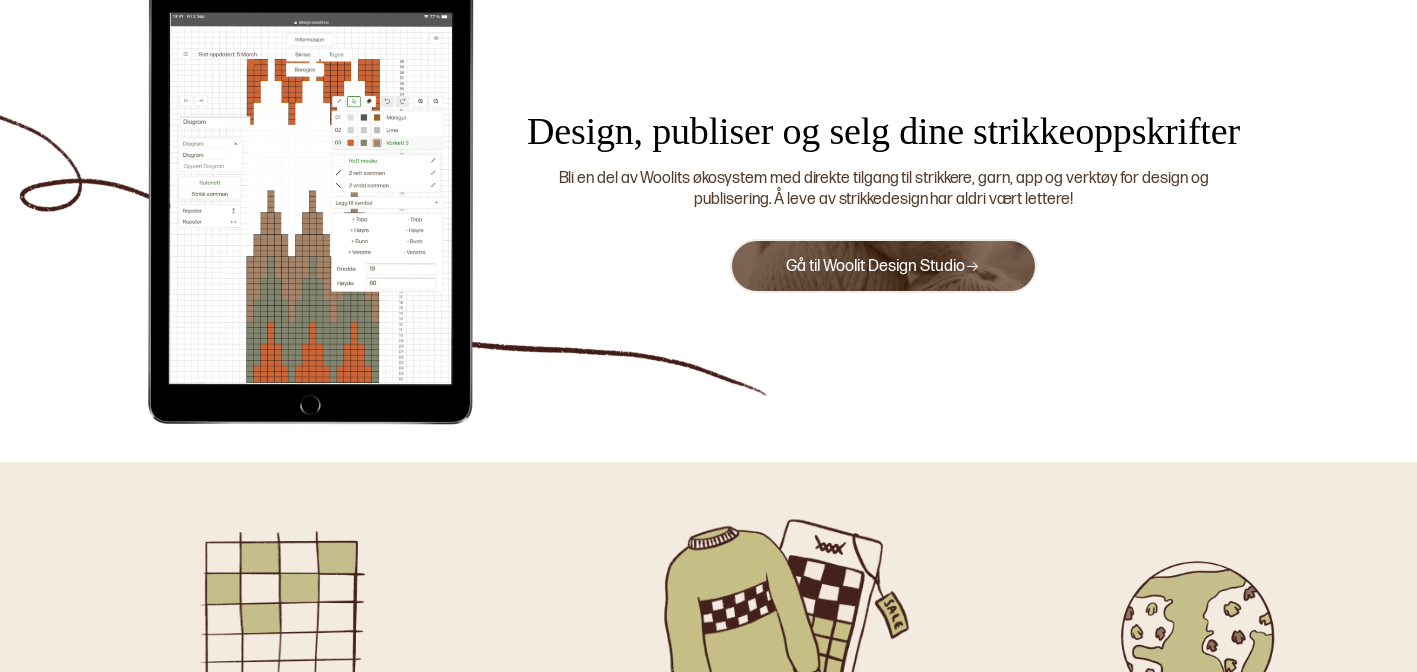 click on "Gå til Woolit Design Studio" at bounding box center (883, 266) 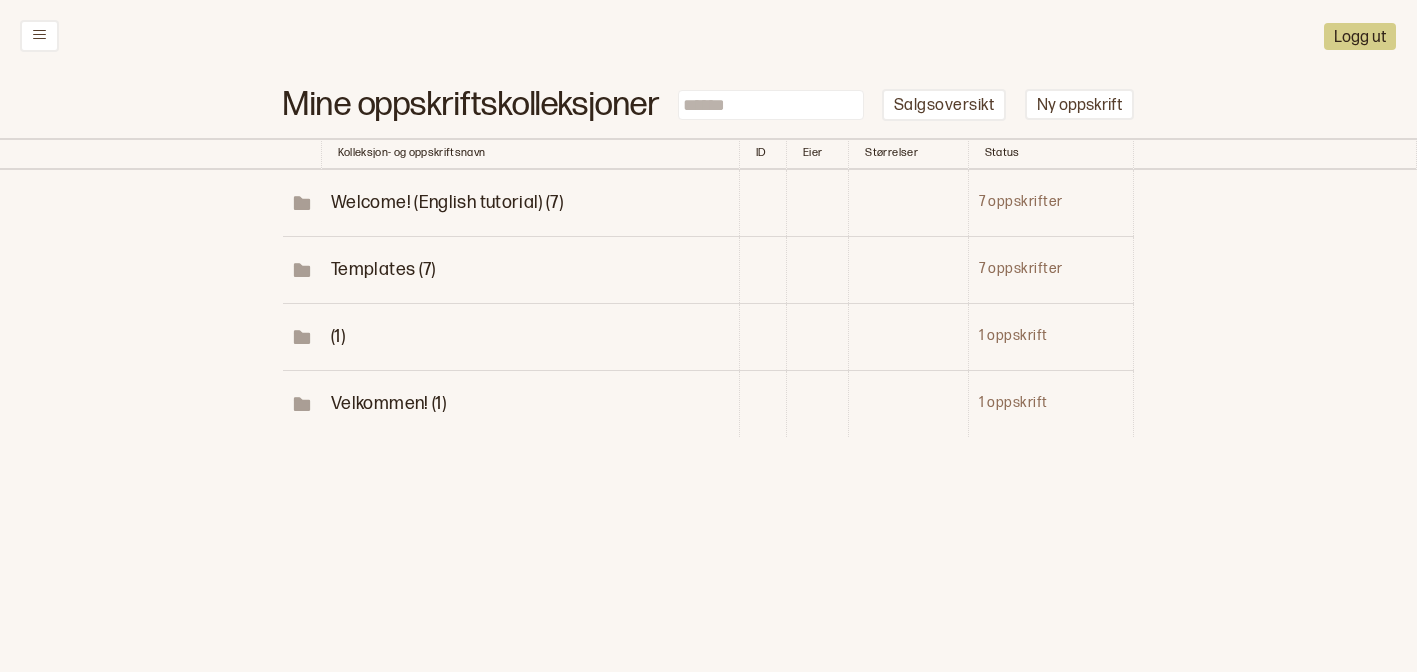 scroll, scrollTop: 0, scrollLeft: 0, axis: both 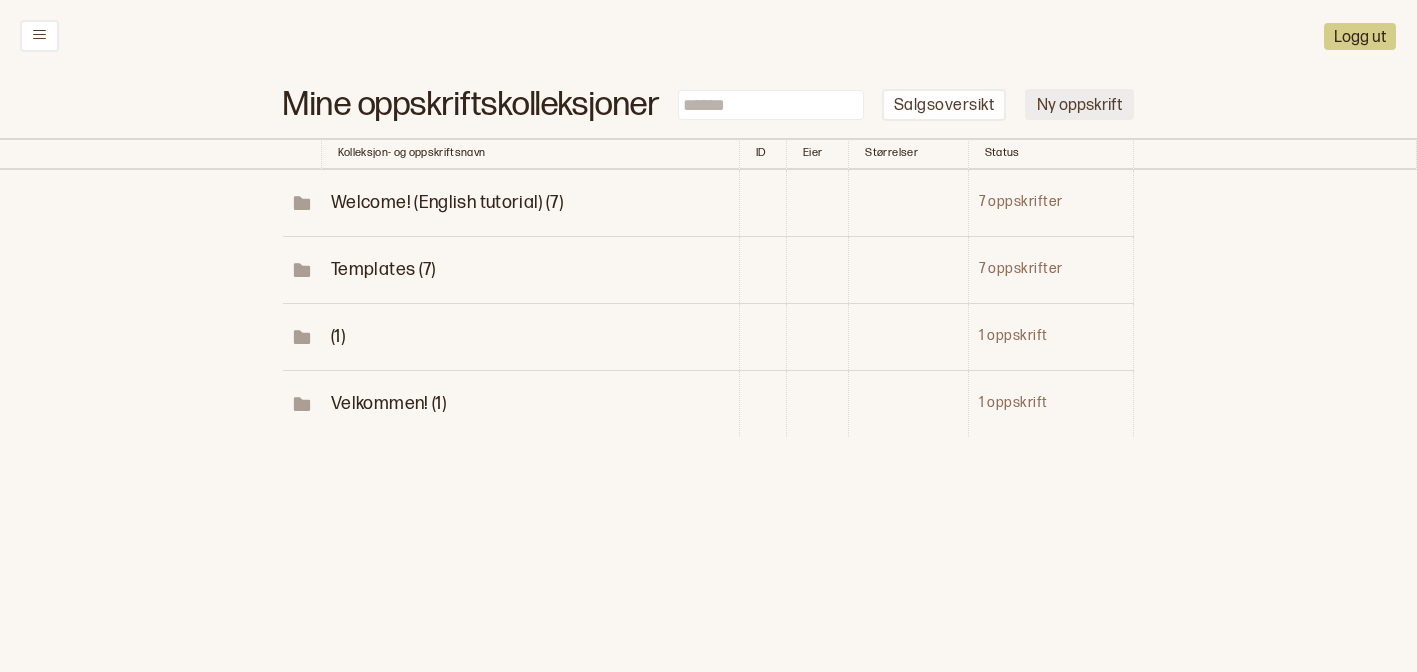 click on "Ny oppskrift" at bounding box center [1079, 104] 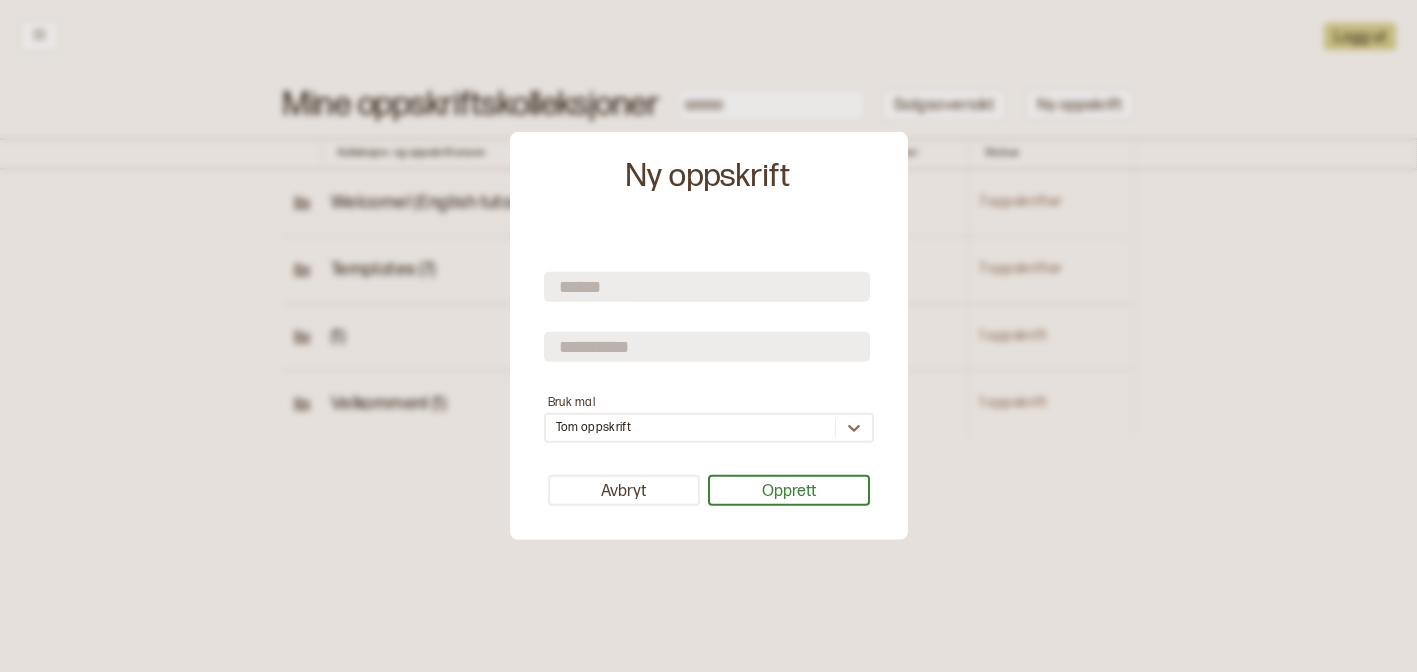 click on "Bruk mal Tom oppskrift Avbryt Opprett" at bounding box center [709, 385] 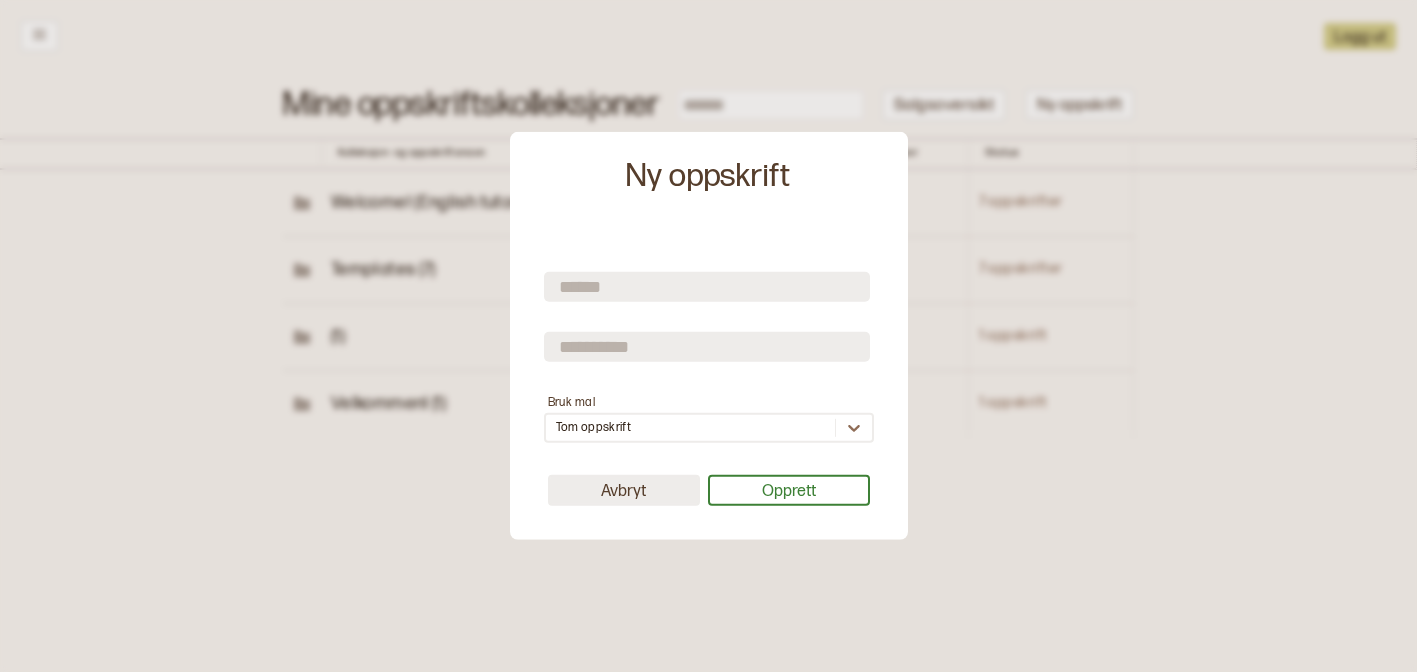click on "Avbryt" at bounding box center [624, 490] 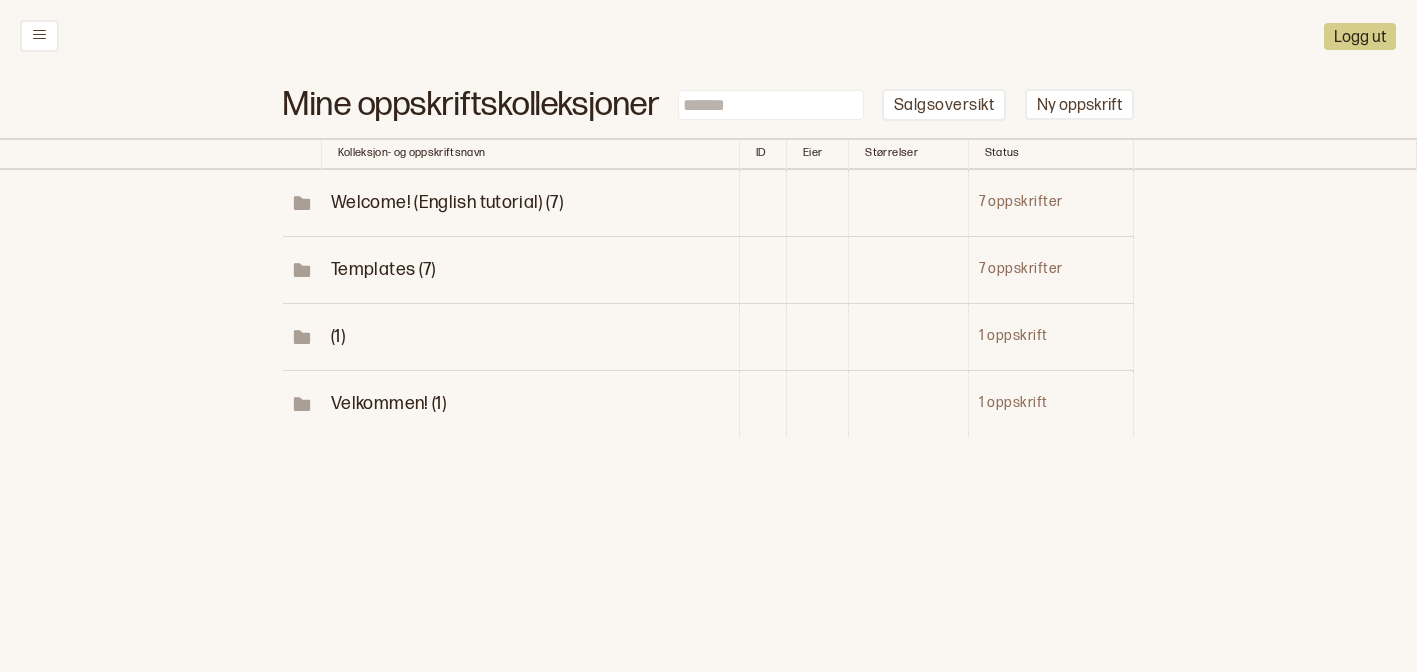 click on "Templates (7)" at bounding box center (530, 269) 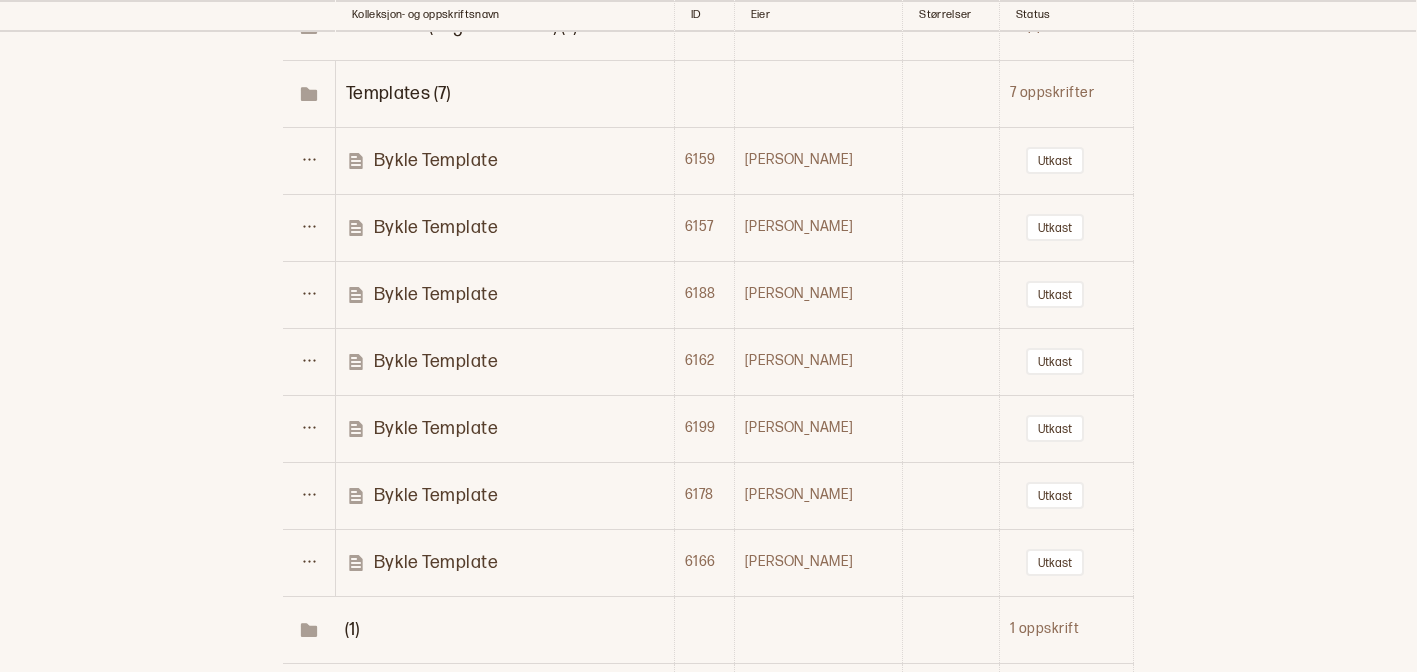 scroll, scrollTop: 404, scrollLeft: 0, axis: vertical 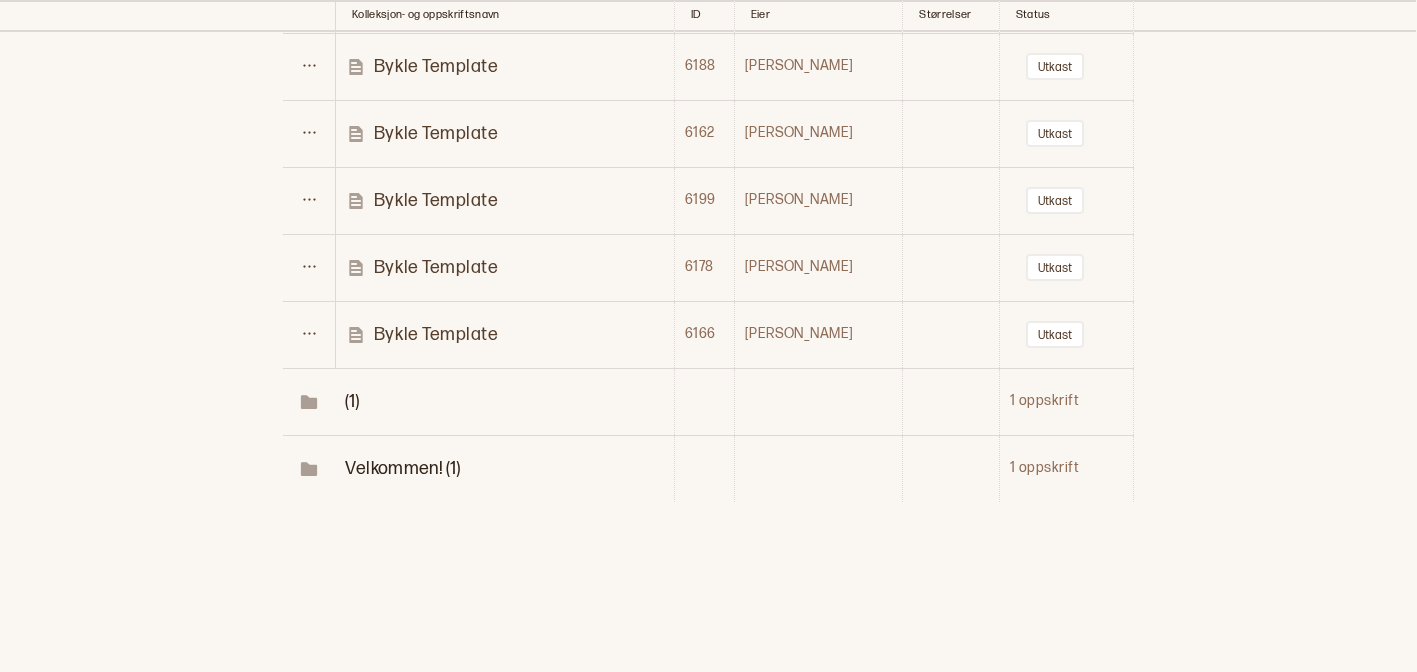 click on "Bykle Template" at bounding box center (436, 334) 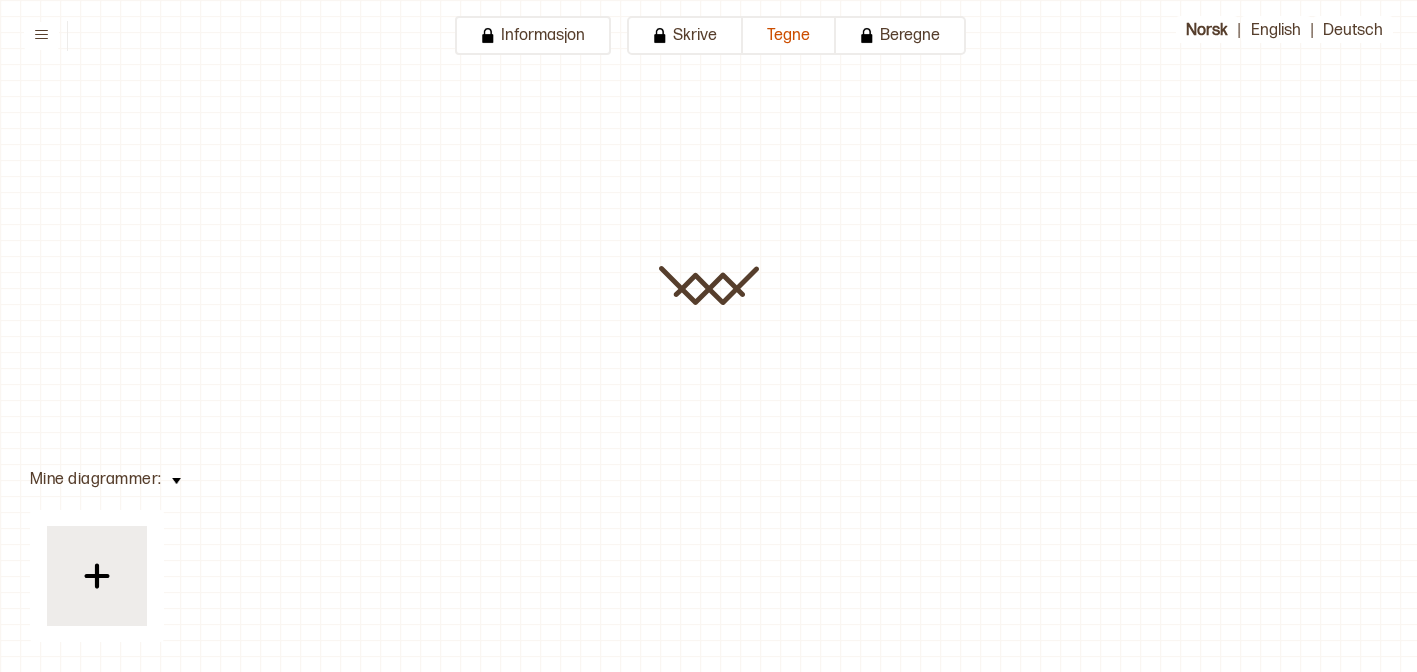 type on "**********" 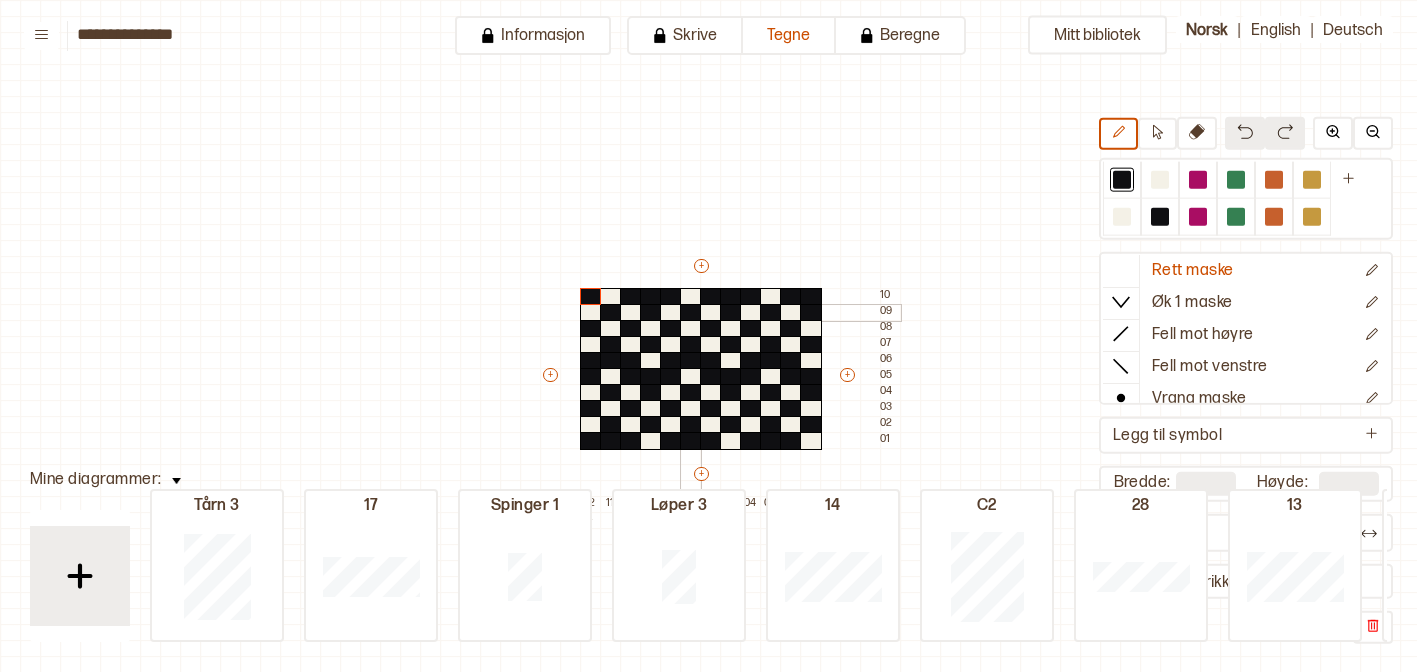 scroll, scrollTop: 48, scrollLeft: 32, axis: both 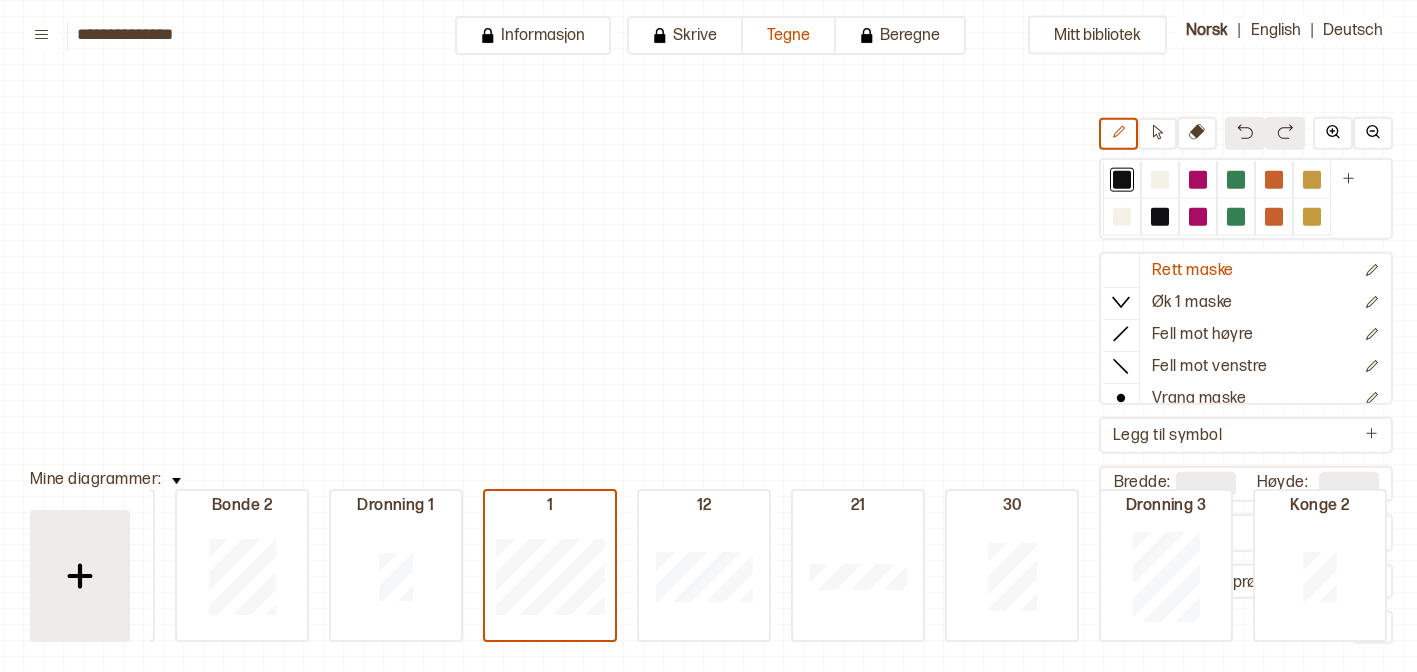 click at bounding box center [80, 576] 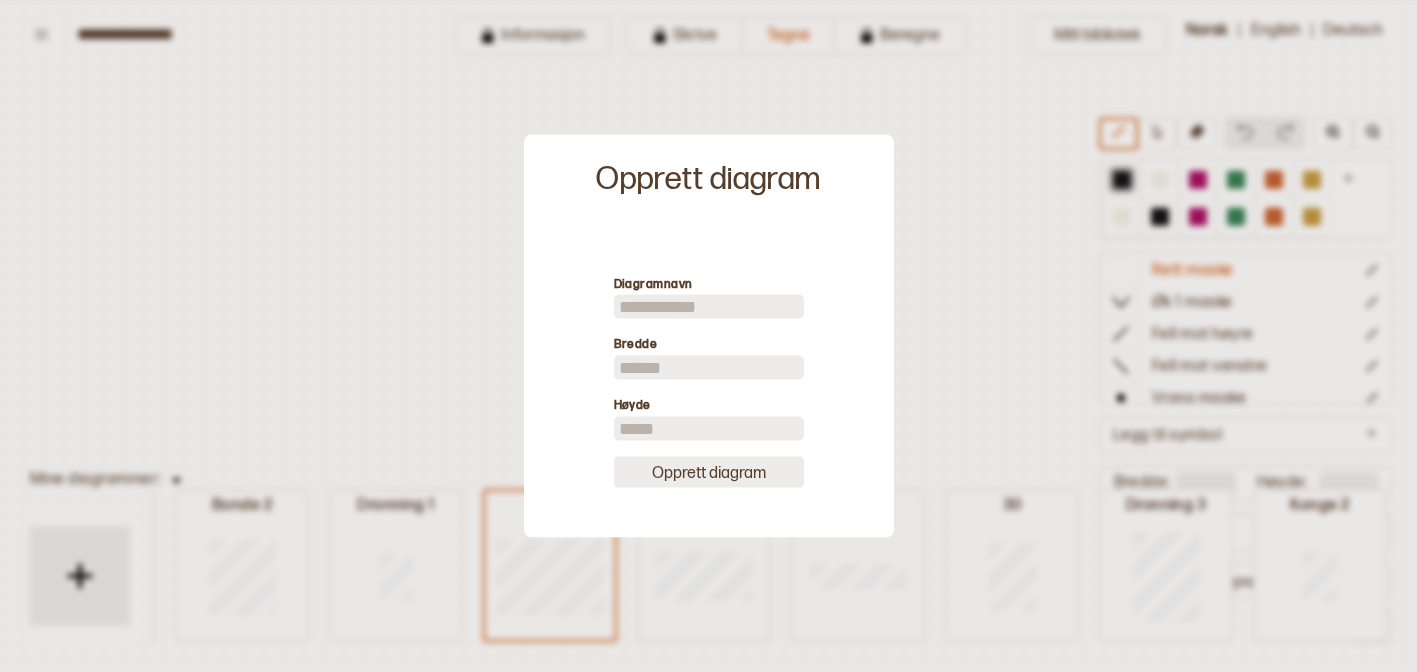 click on "Opprett diagram" at bounding box center (709, 471) 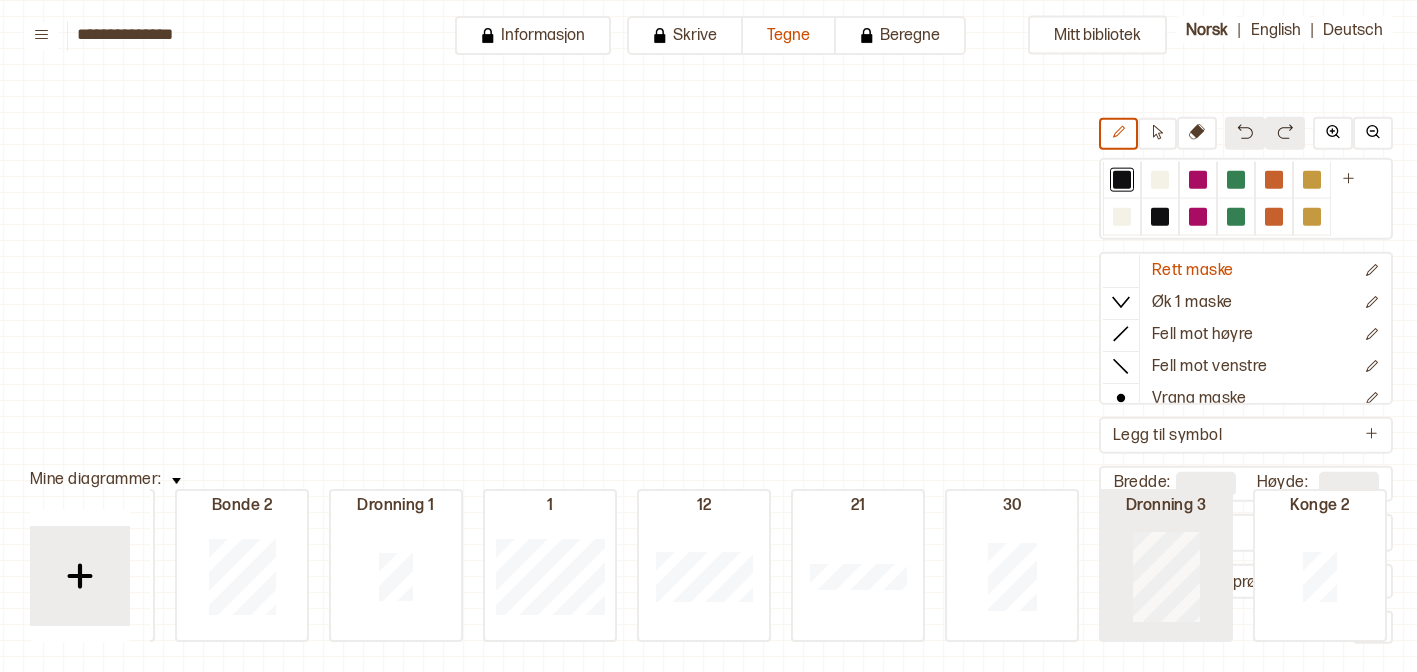 scroll, scrollTop: 0, scrollLeft: 7059, axis: horizontal 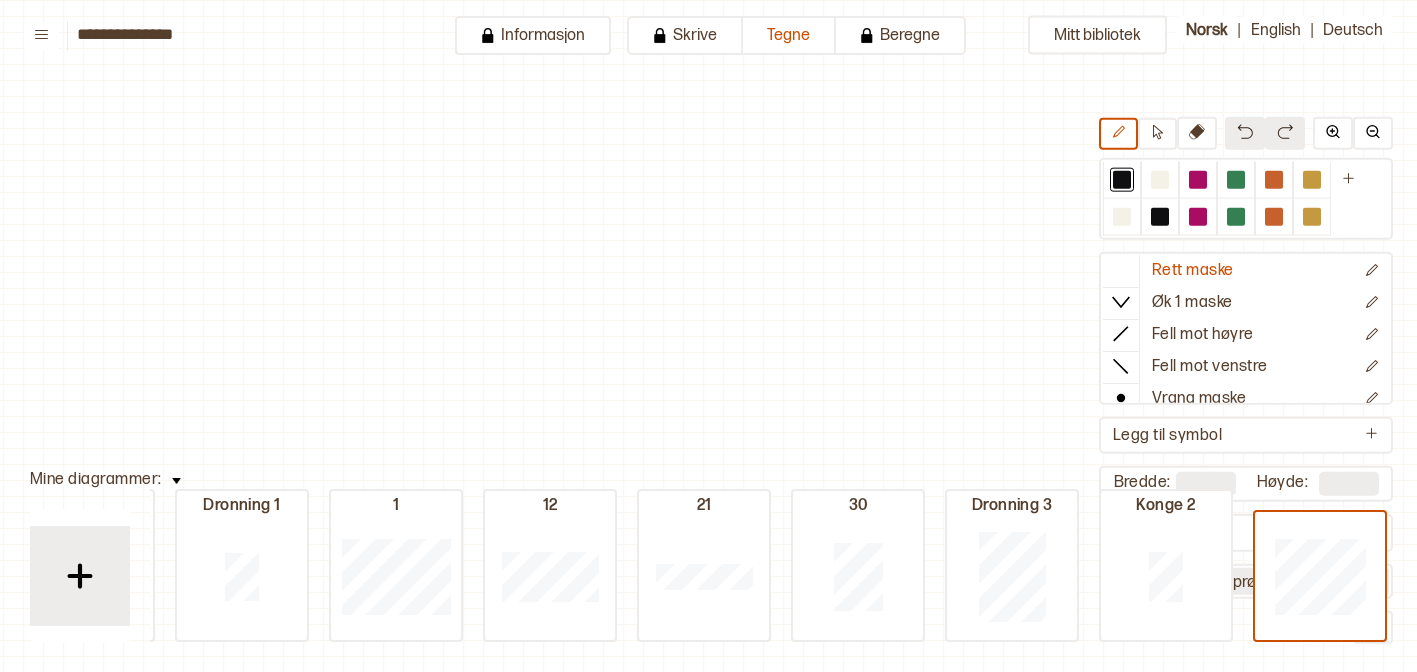 click on "**********" at bounding box center (708, 336) 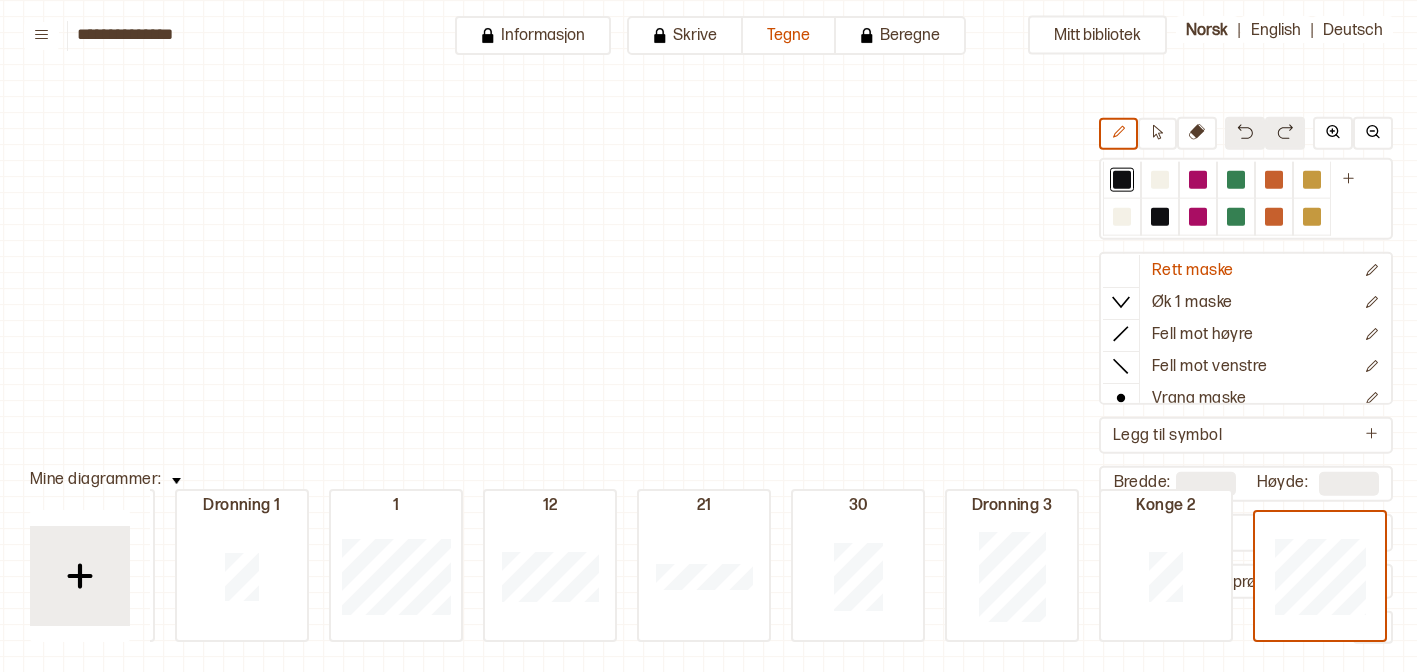 click on "Mitt bibliotek Rett maske Øk 1 maske Fell mot høyre Fell mot venstre Vrang maske Kast Flette foran Flette bak Legg til symbol Bredde:   ** Høyde:   ** Repeter Strikk prøvelapp + + + + 10 09 08 07 06 05 04 03 02 01 10 09 08 07 06 05 04 03 02 01" at bounding box center [0, 624] 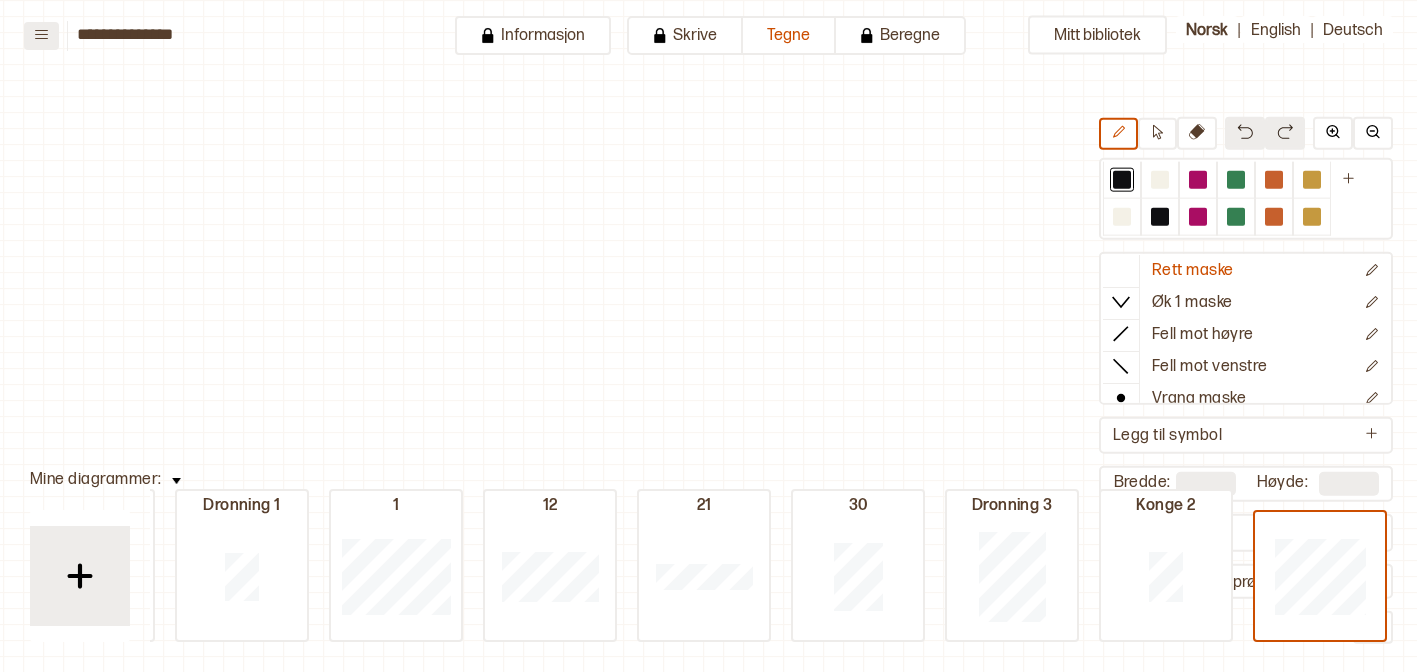 click at bounding box center (41, 36) 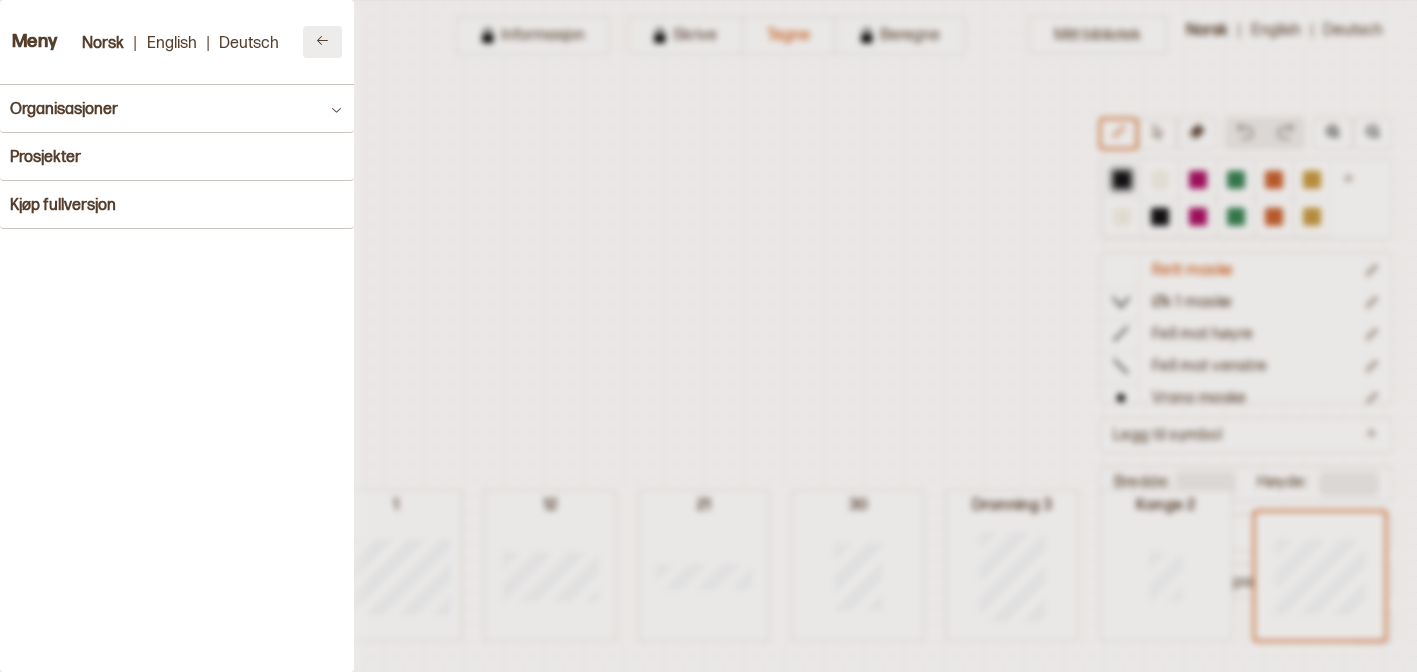 click at bounding box center (322, 42) 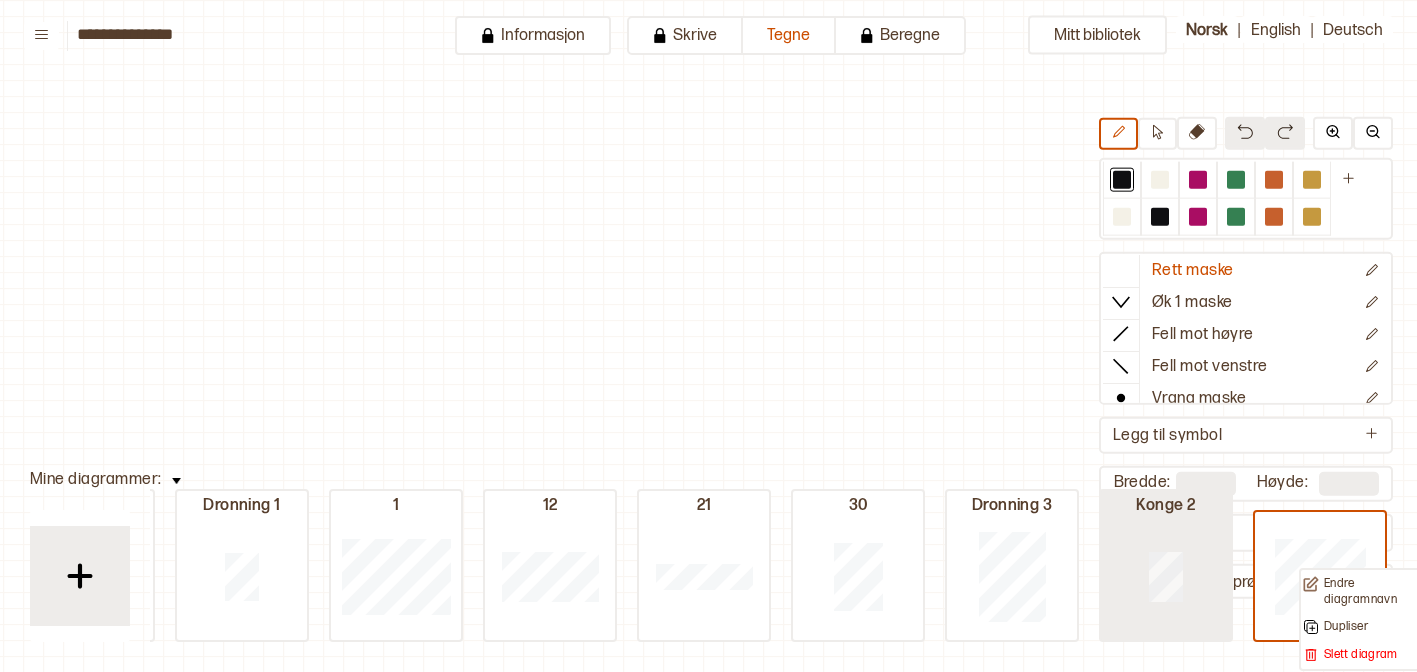 click at bounding box center [-6842, 576] 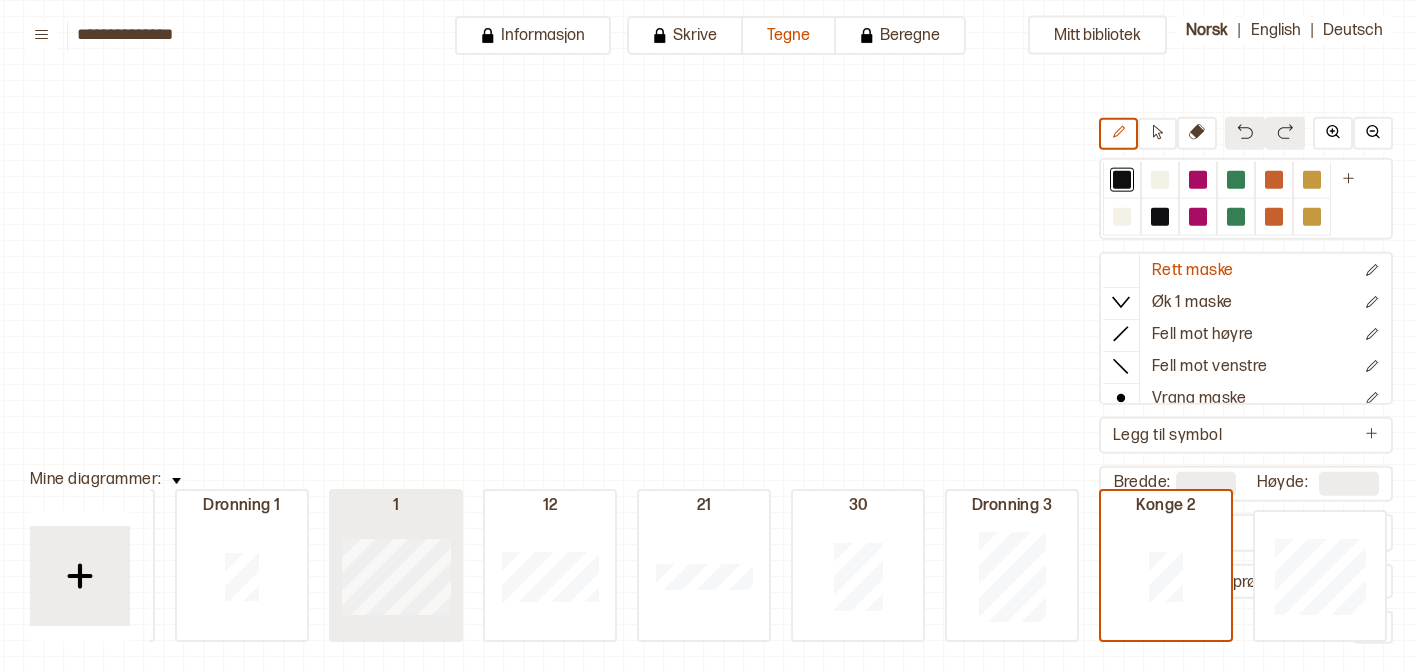 click at bounding box center (-6842, 576) 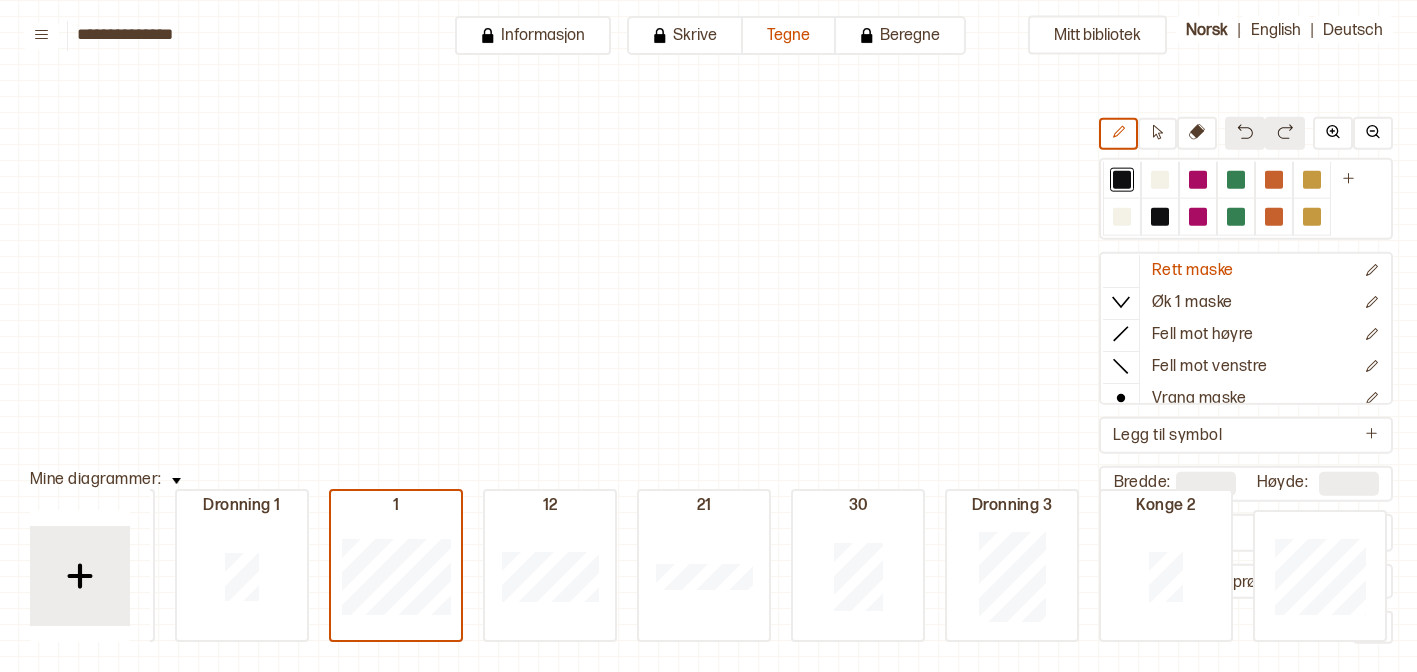 scroll, scrollTop: 48, scrollLeft: 1339, axis: both 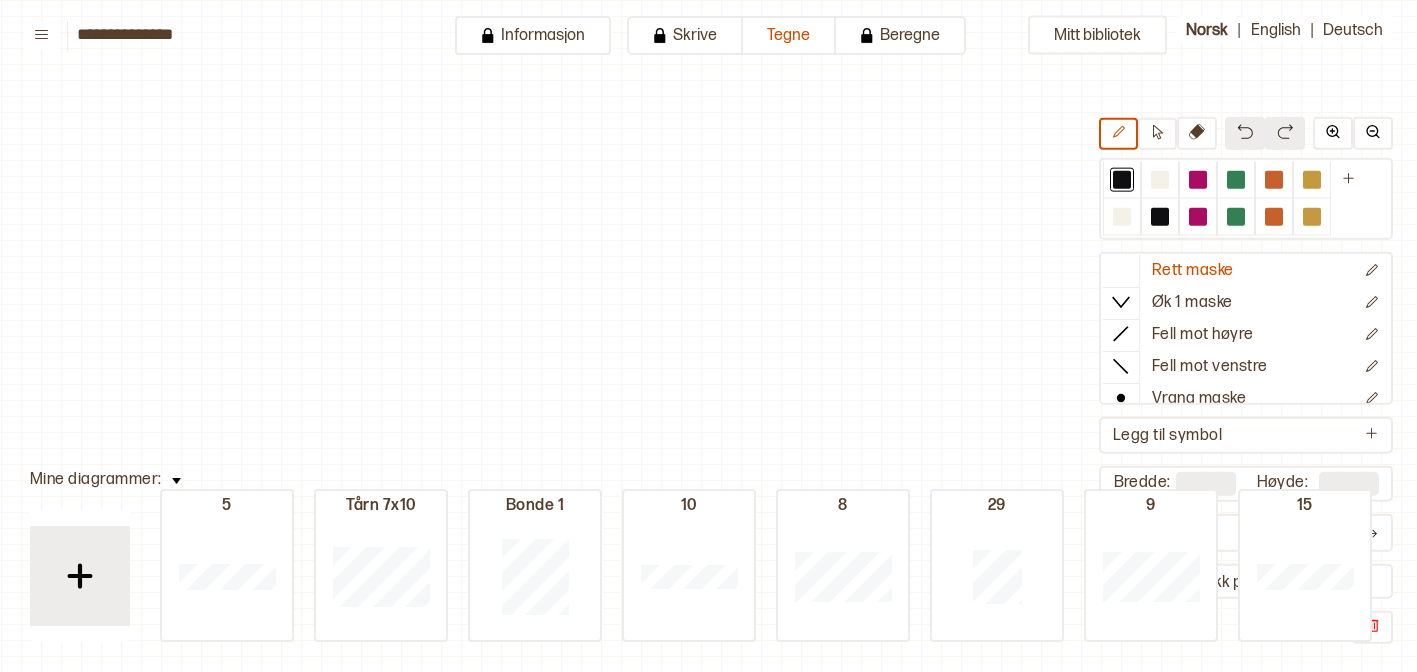 click on "Mitt bibliotek Rett maske Øk 1 maske Fell mot høyre Fell mot venstre Vrang maske Kast Flette foran Flette bak Legg til symbol Bredde:   ** Høyde:   ** Repeter Strikk prøvelapp + + + + 12 L 11 10 09 08 07 06 05 04 03 02 01 10 09 08 07 06 05 04 03 02 01" at bounding box center (78, 624) 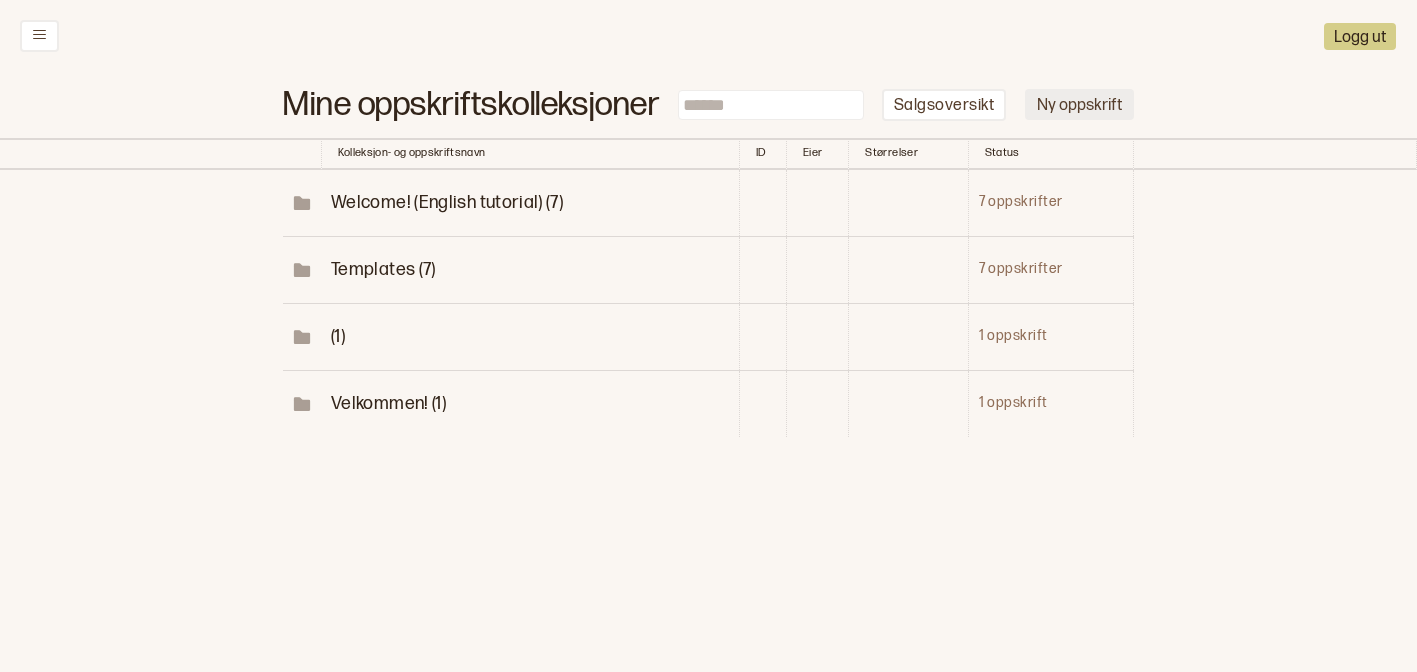 click on "Ny oppskrift" at bounding box center (1079, 104) 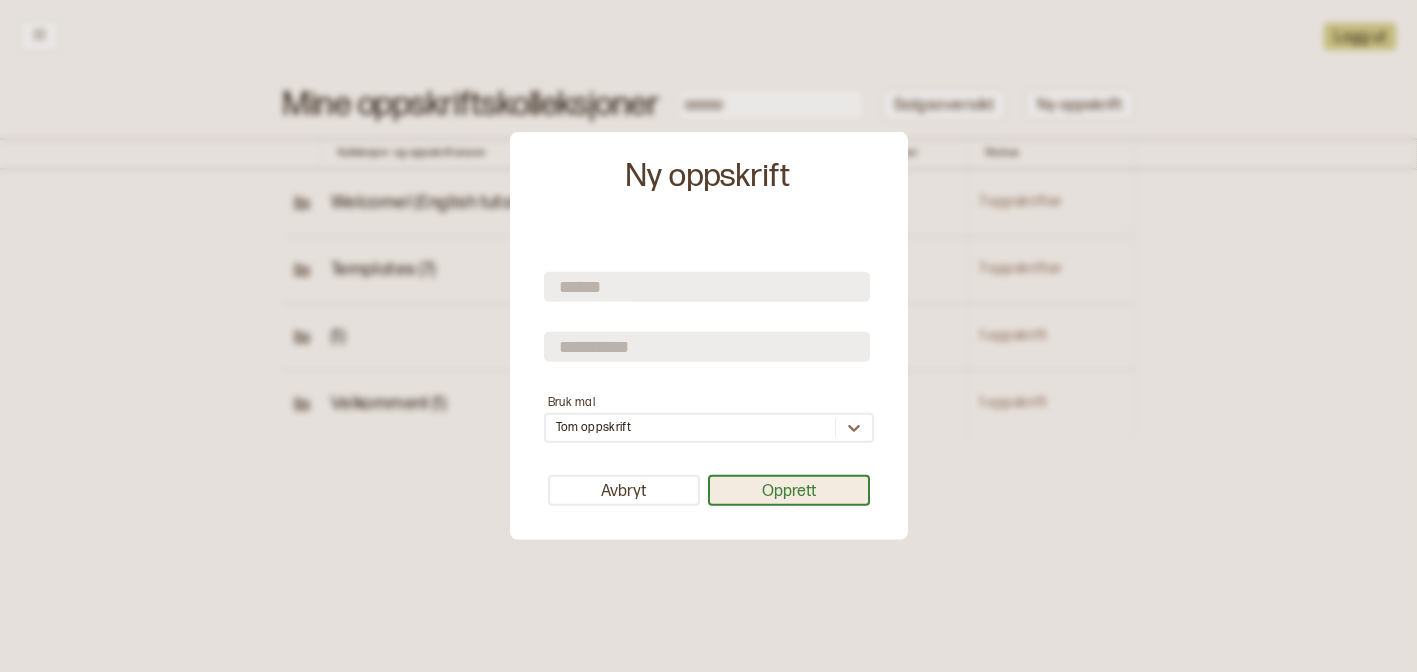 click on "Opprett" at bounding box center (789, 490) 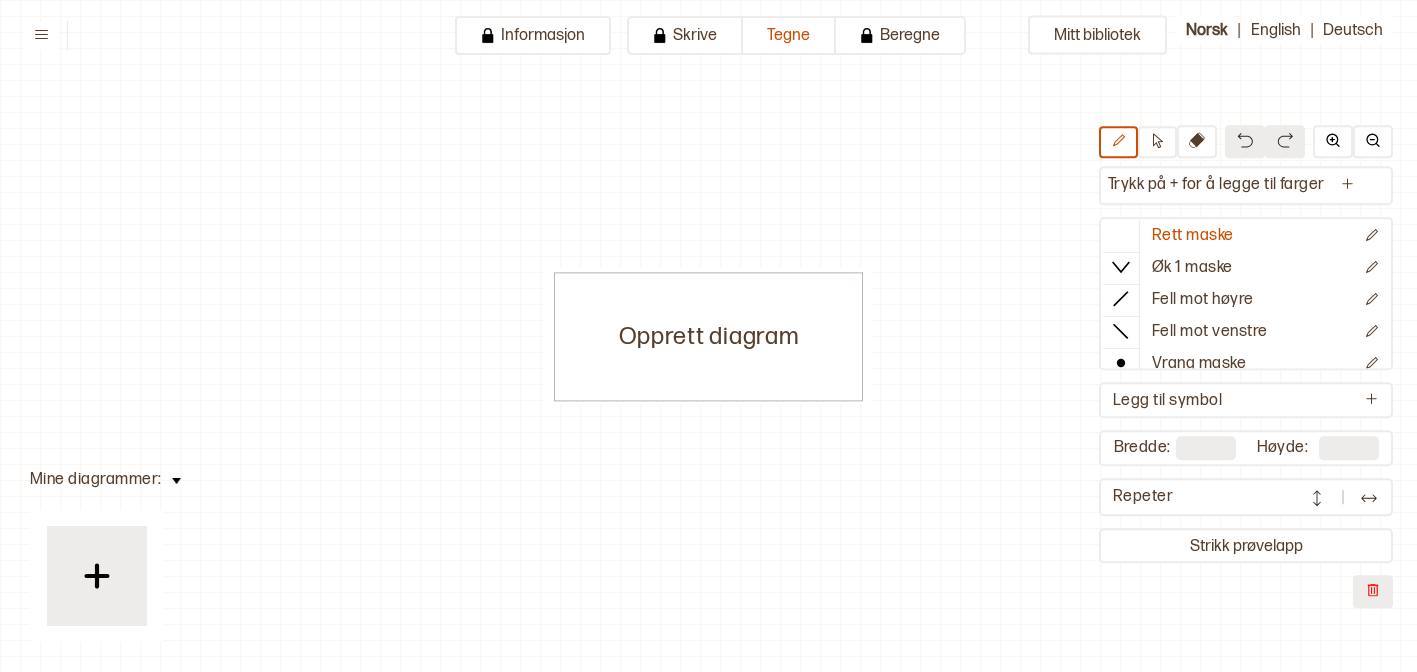 scroll, scrollTop: 0, scrollLeft: 0, axis: both 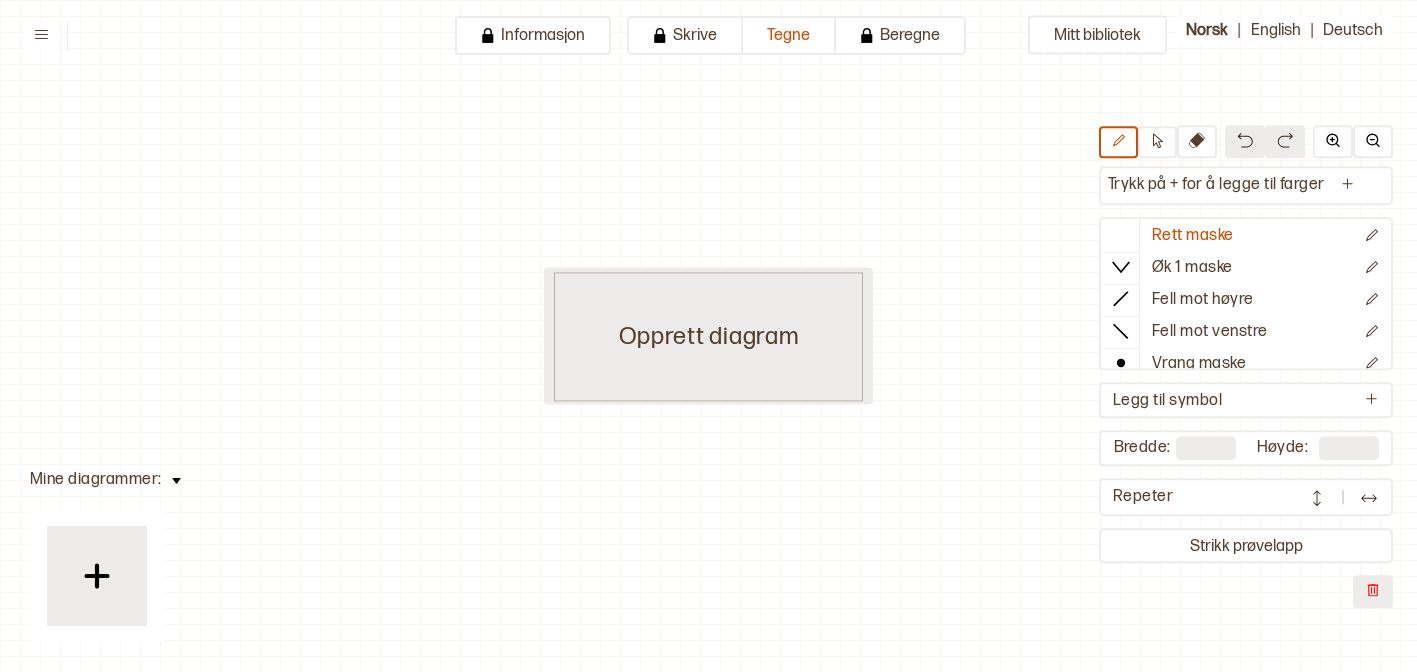 click on "Opprett diagram" at bounding box center [709, 336] 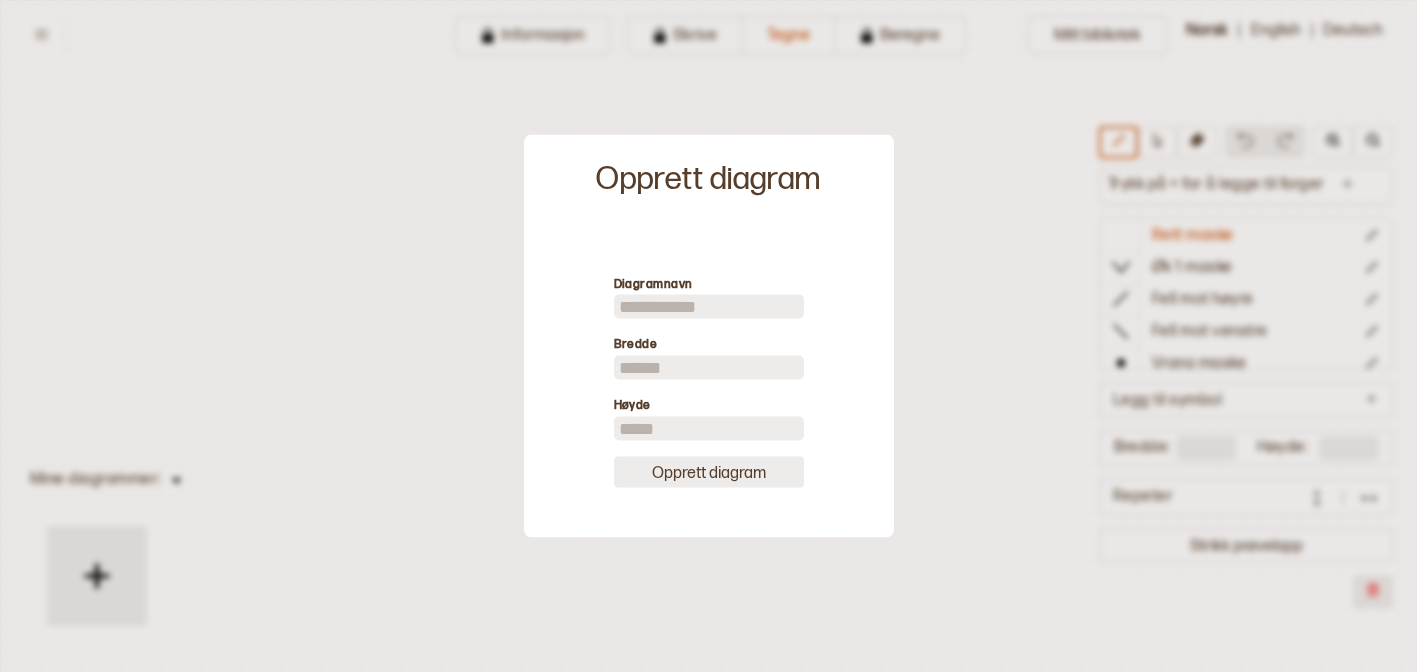 click on "Opprett diagram" at bounding box center [709, 471] 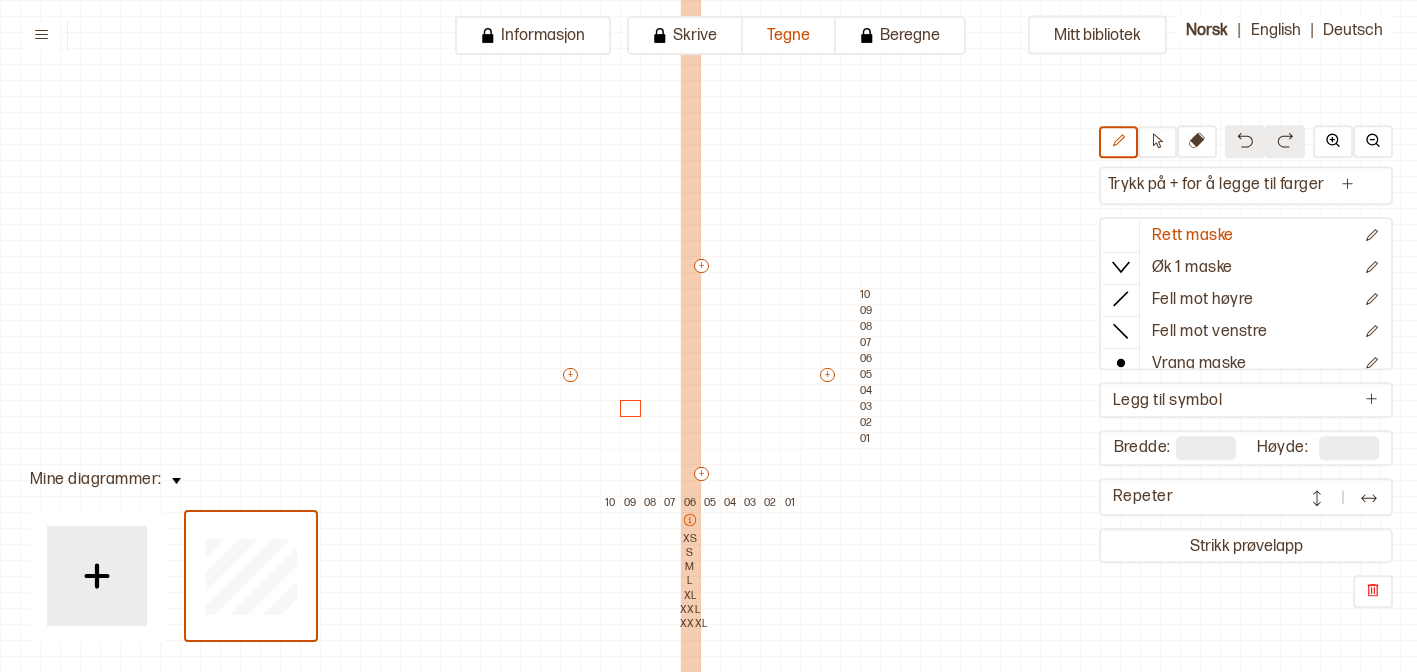 scroll, scrollTop: 48, scrollLeft: 12, axis: both 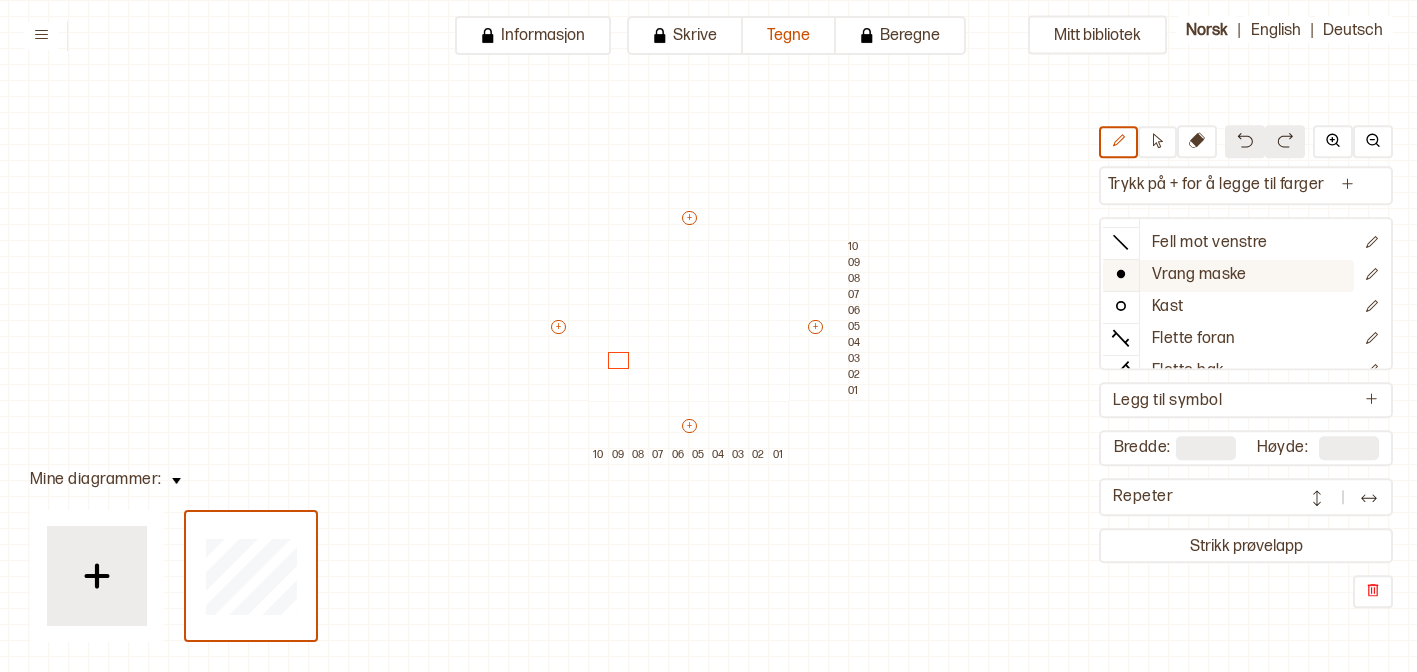 click 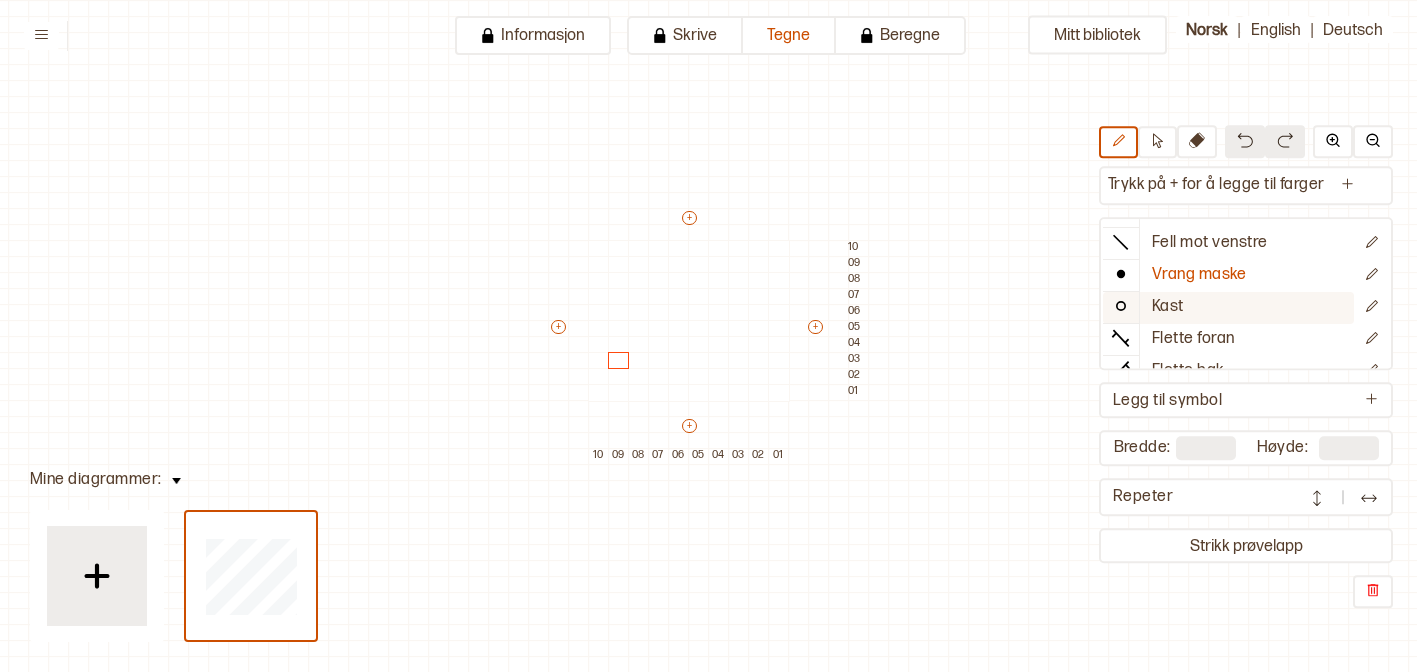 scroll, scrollTop: 0, scrollLeft: 0, axis: both 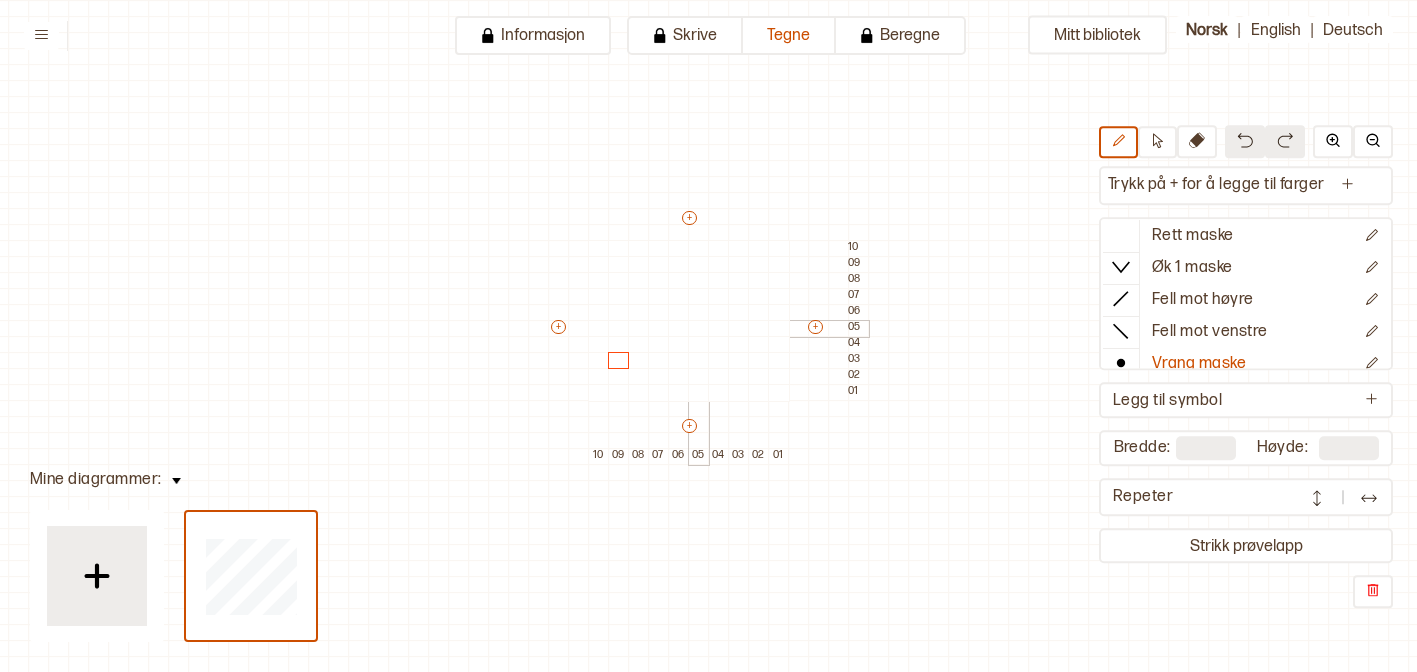 click at bounding box center [699, 329] 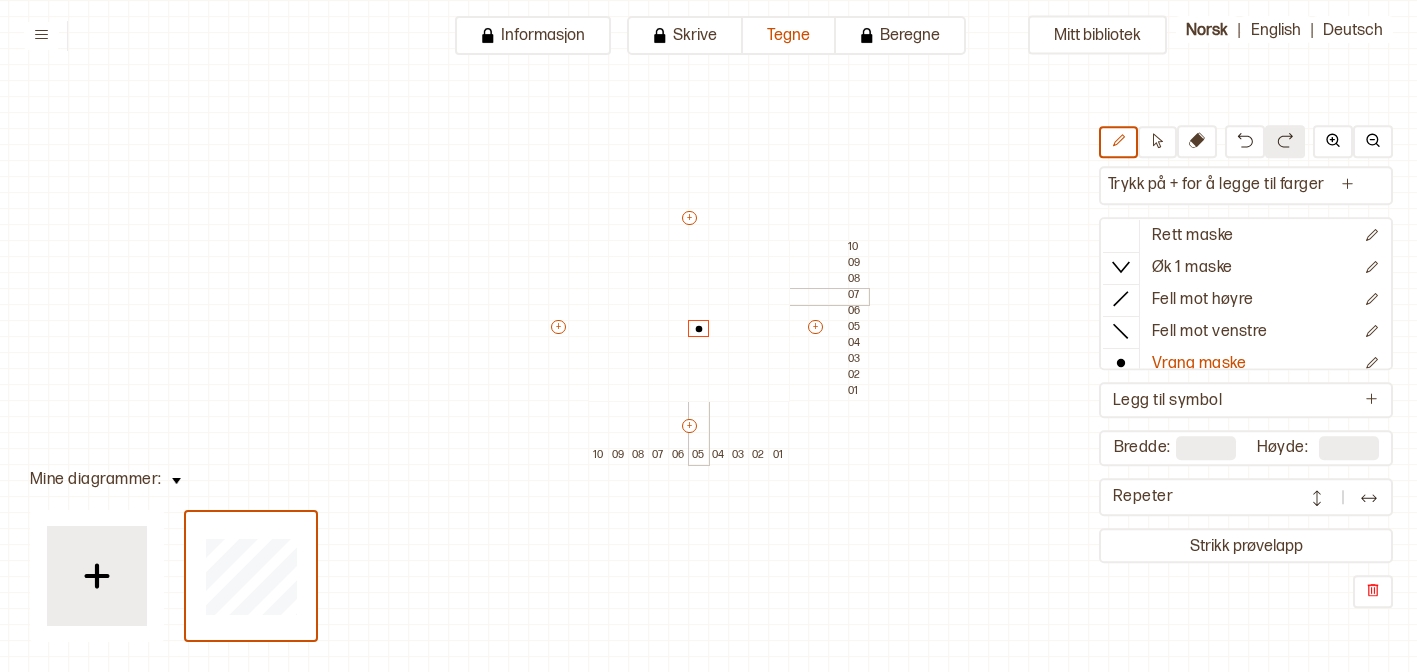 click at bounding box center (699, 297) 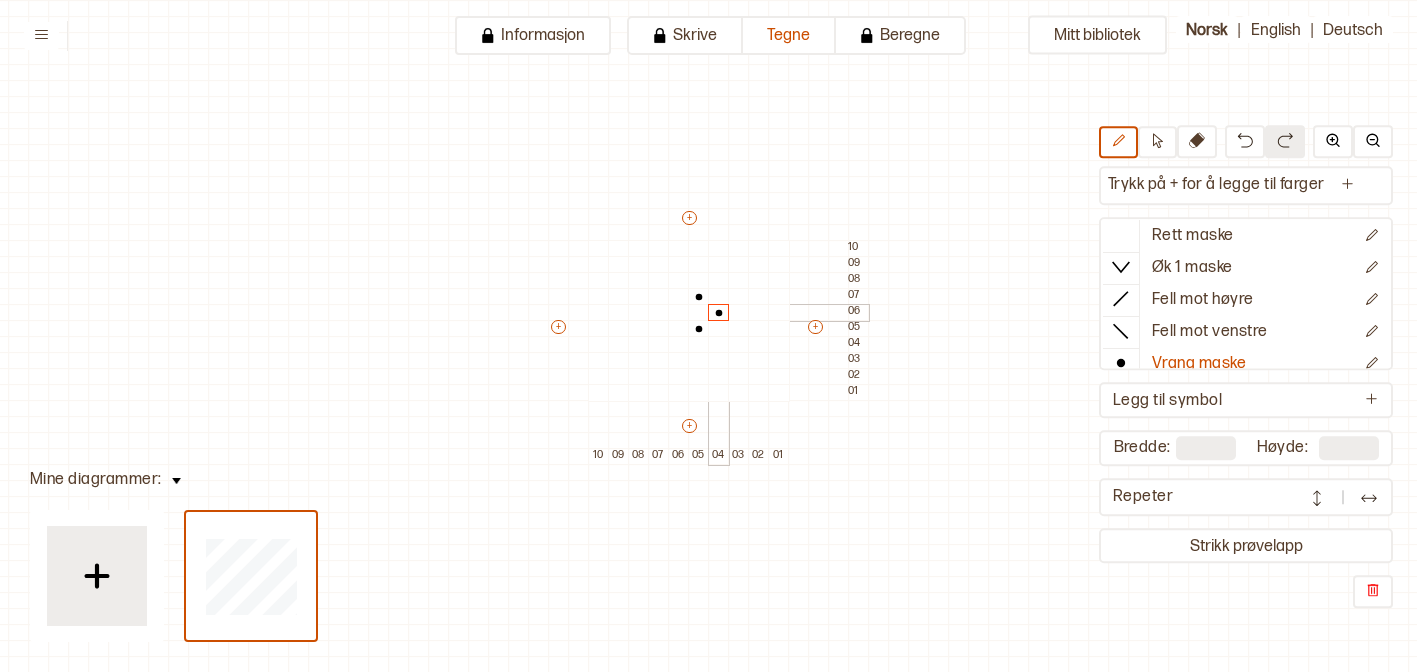 click at bounding box center (719, 313) 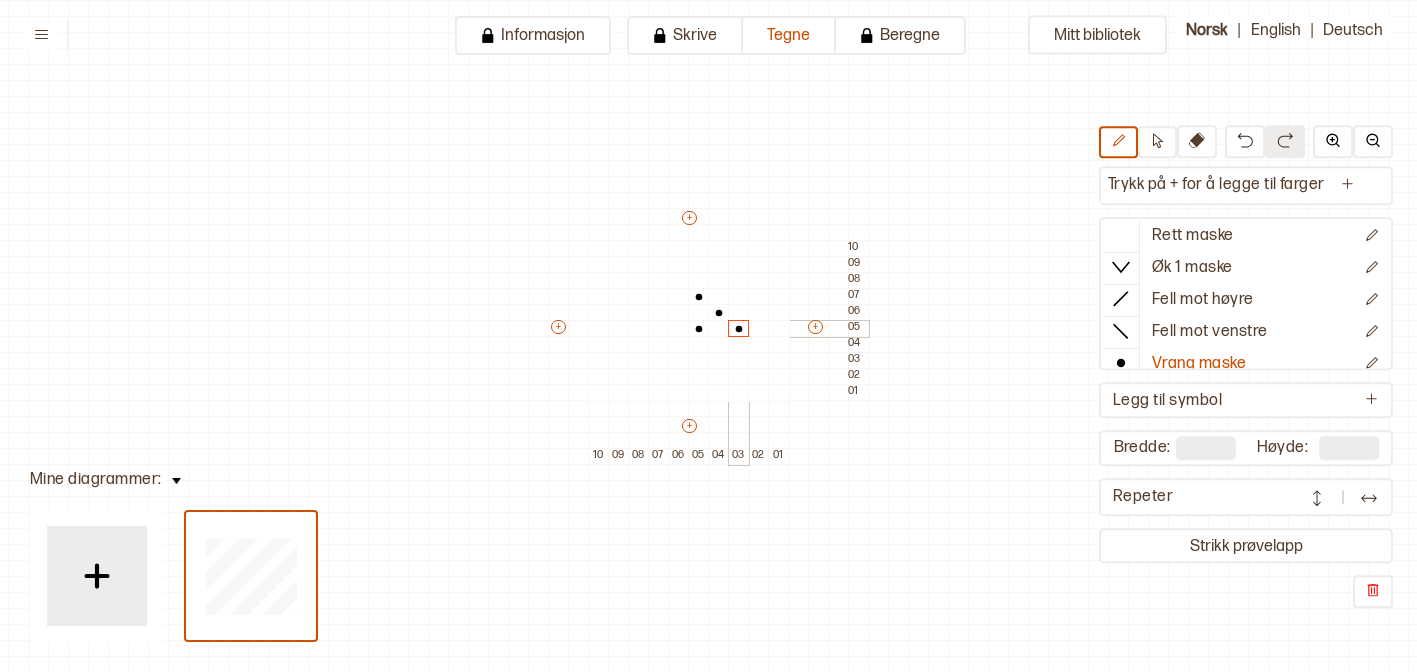 click at bounding box center [739, 329] 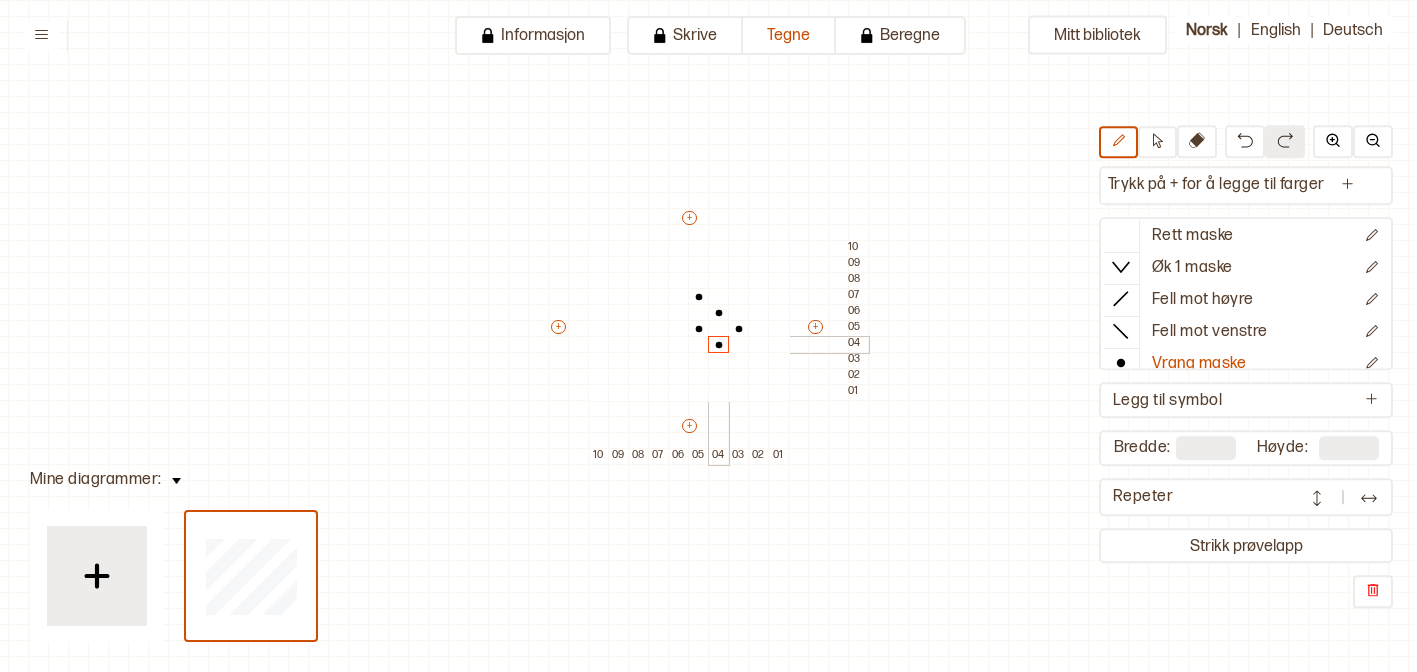 click at bounding box center (719, 345) 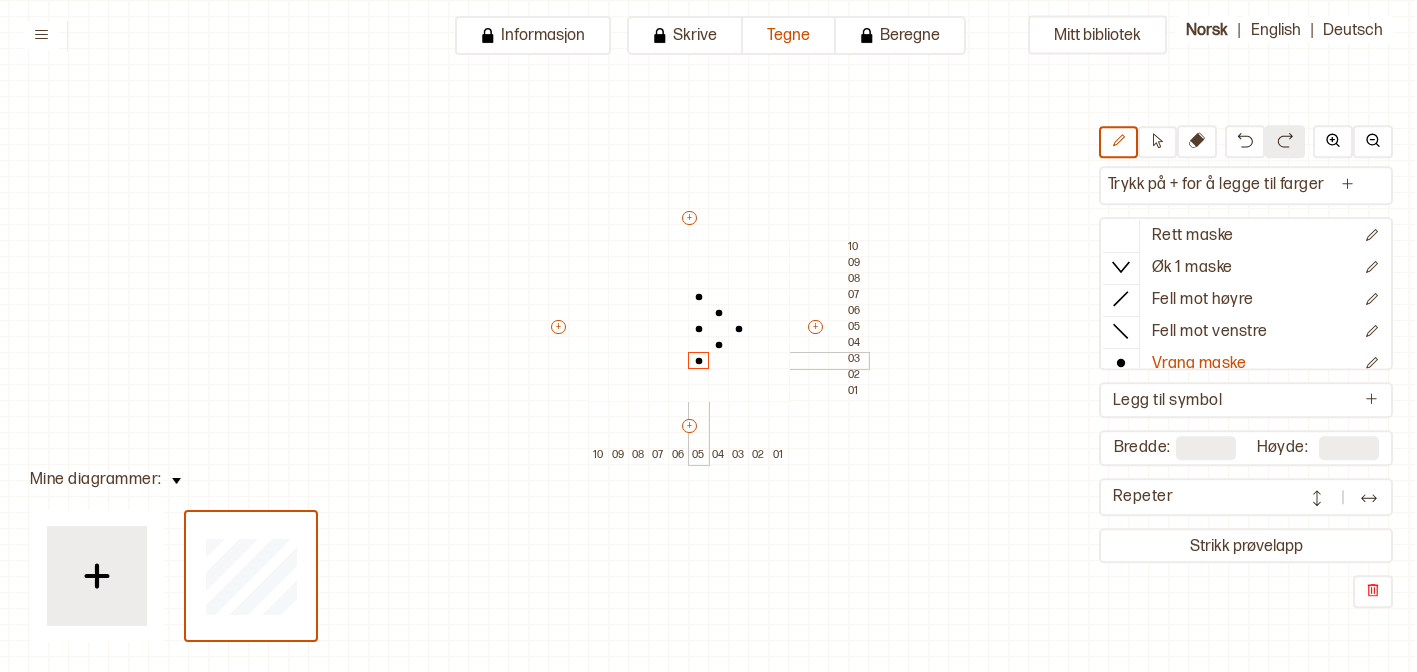 click at bounding box center (699, 361) 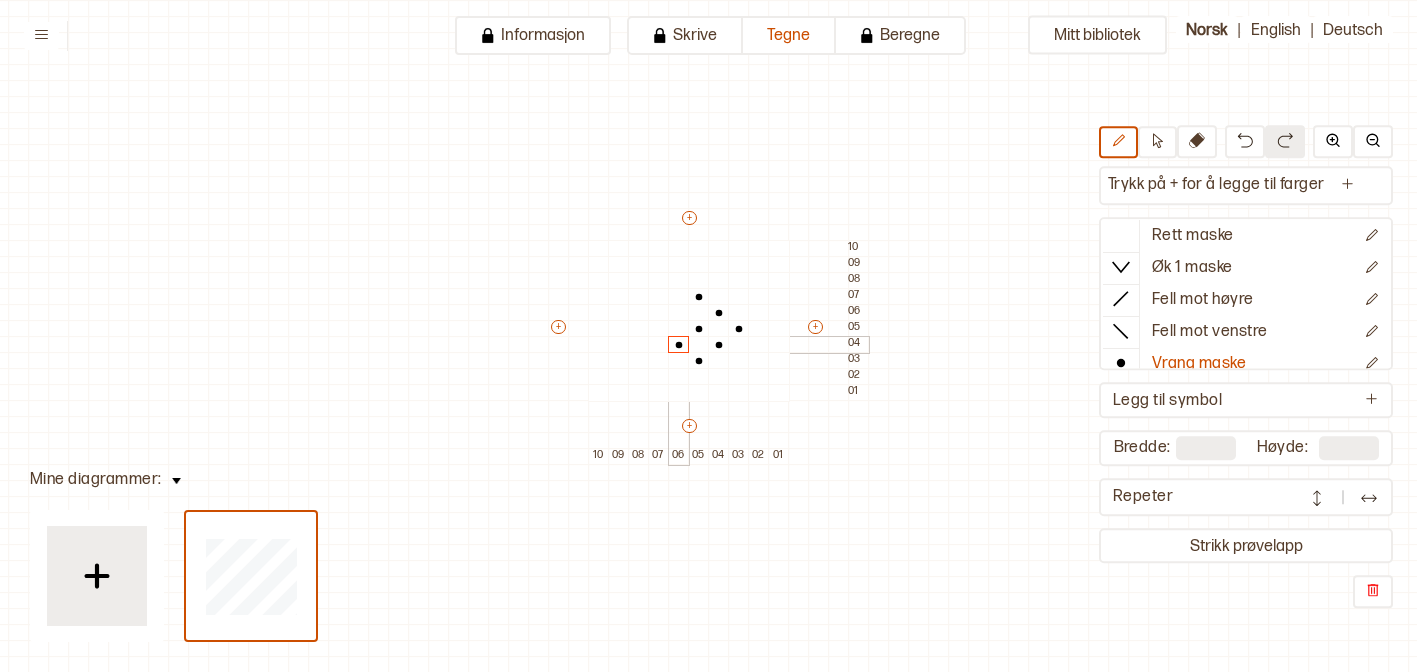 click at bounding box center [679, 345] 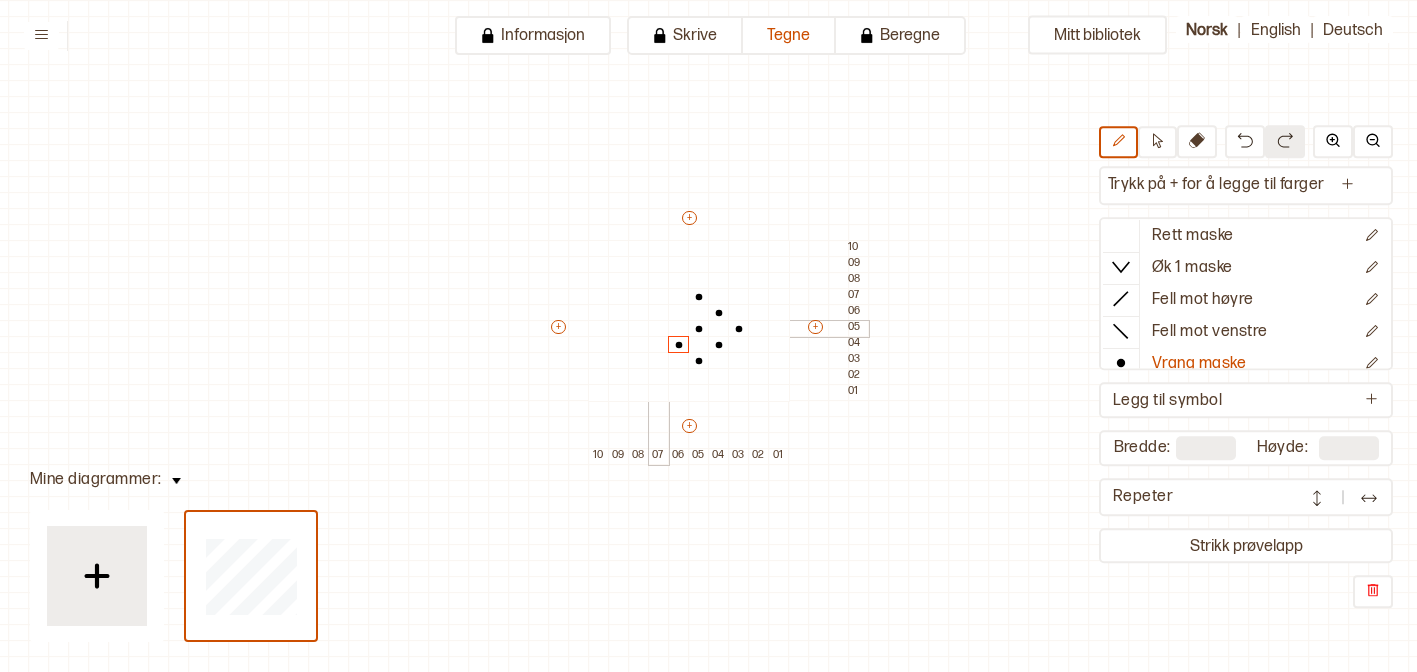 click at bounding box center [659, 329] 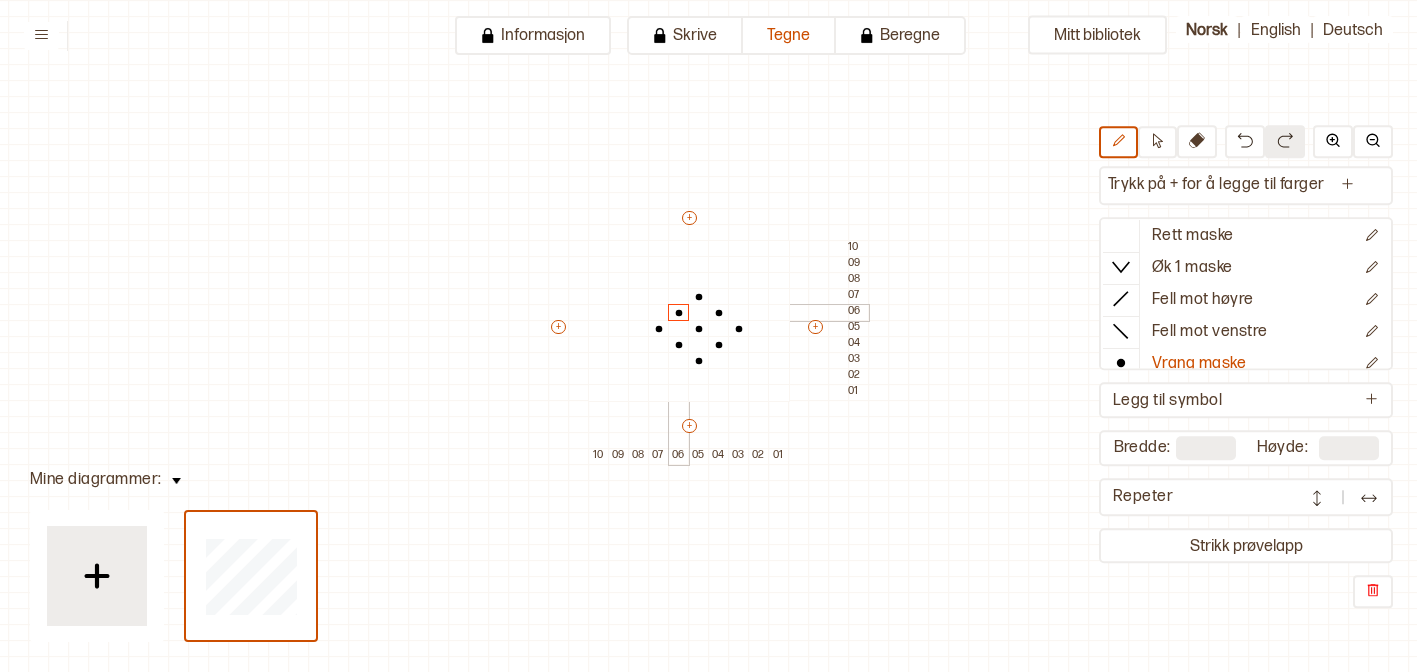 click at bounding box center (679, 313) 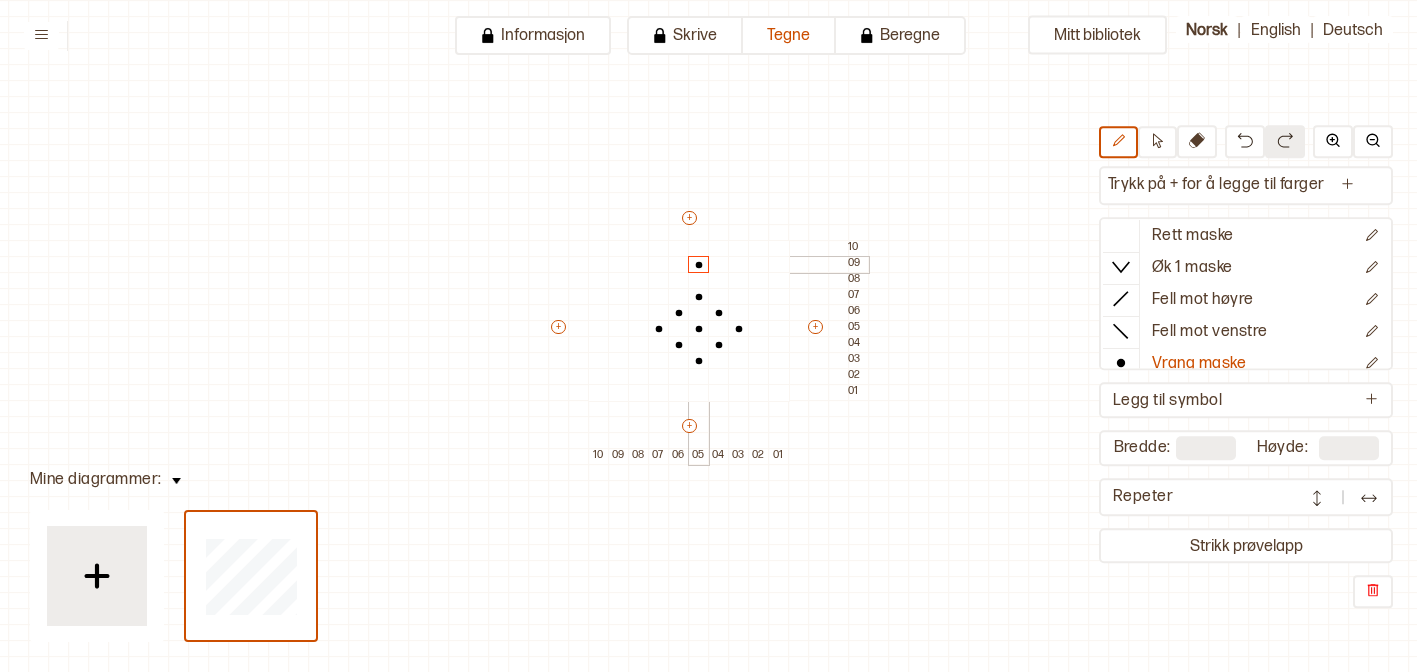 click at bounding box center (699, 265) 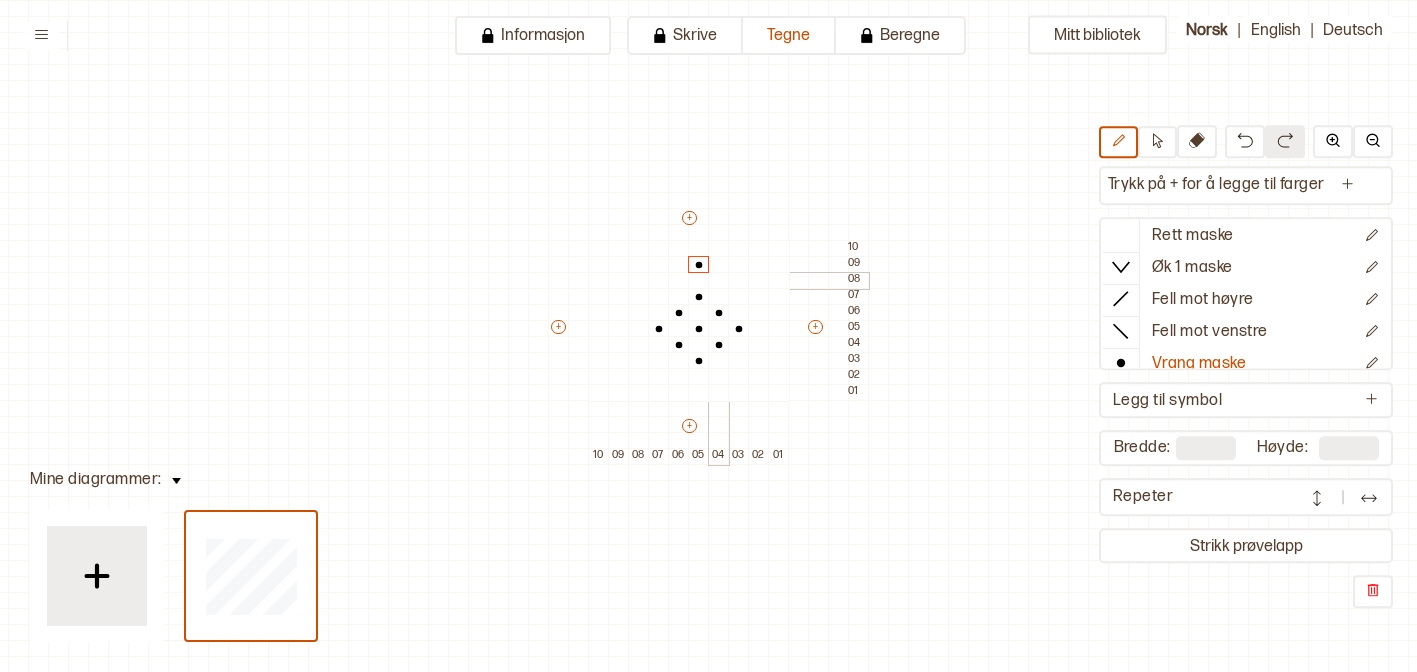 click at bounding box center [719, 281] 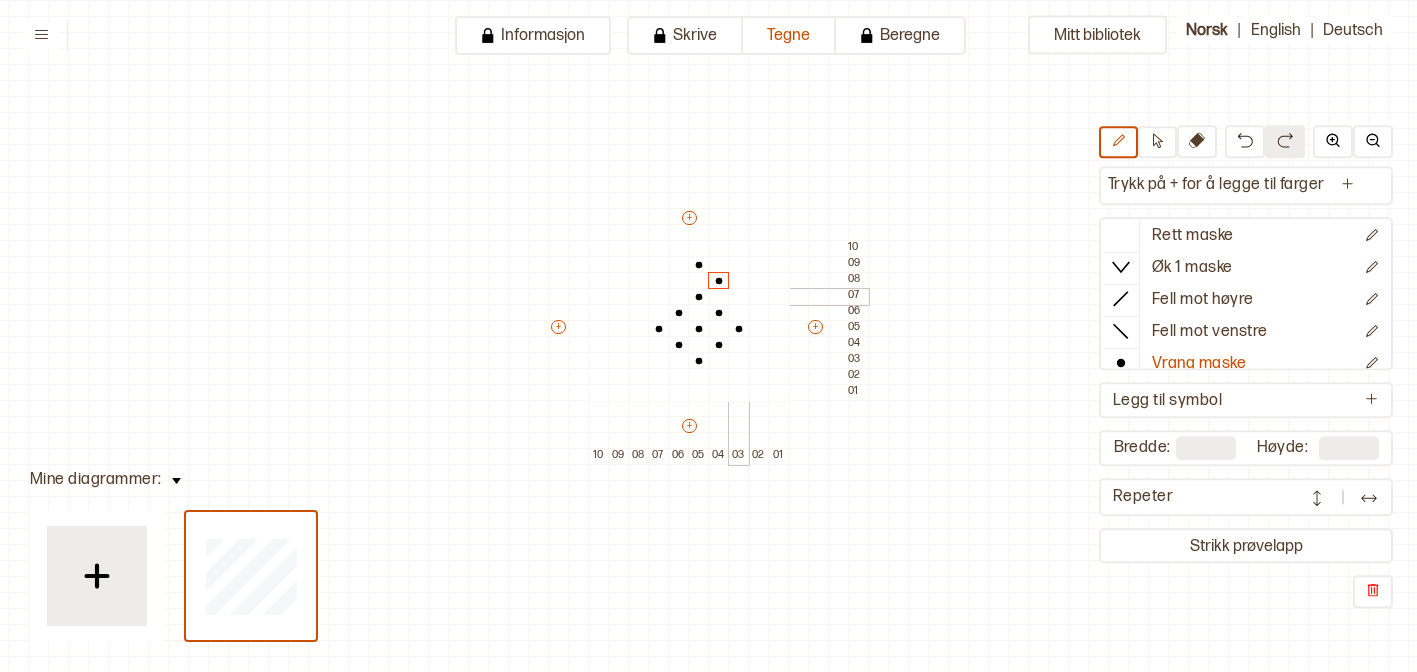 click at bounding box center [739, 297] 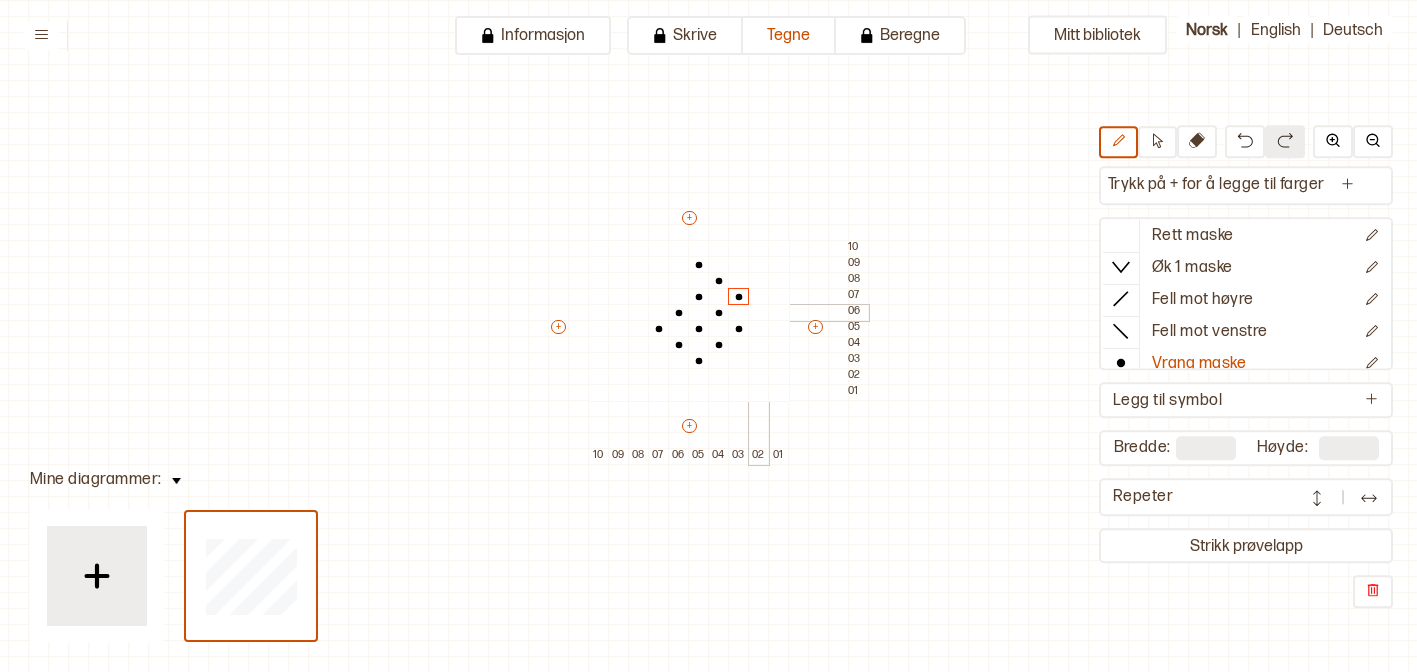click at bounding box center [759, 313] 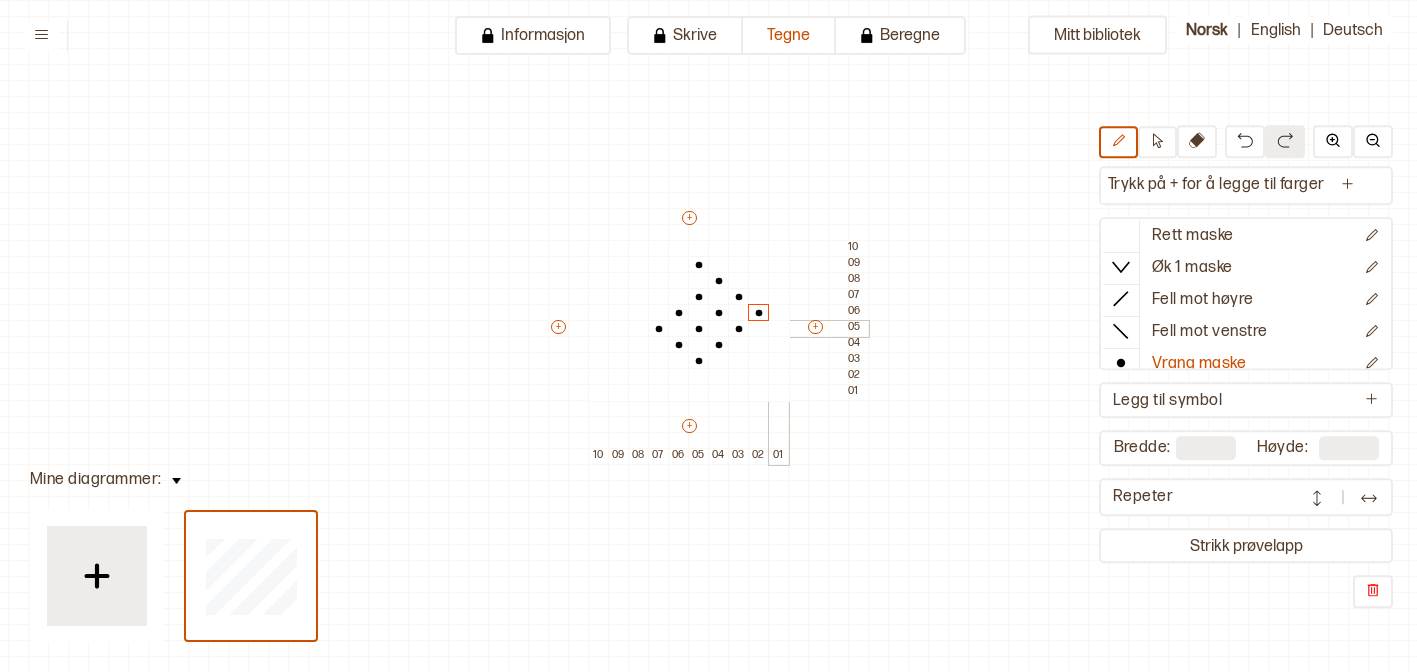 click at bounding box center (779, 329) 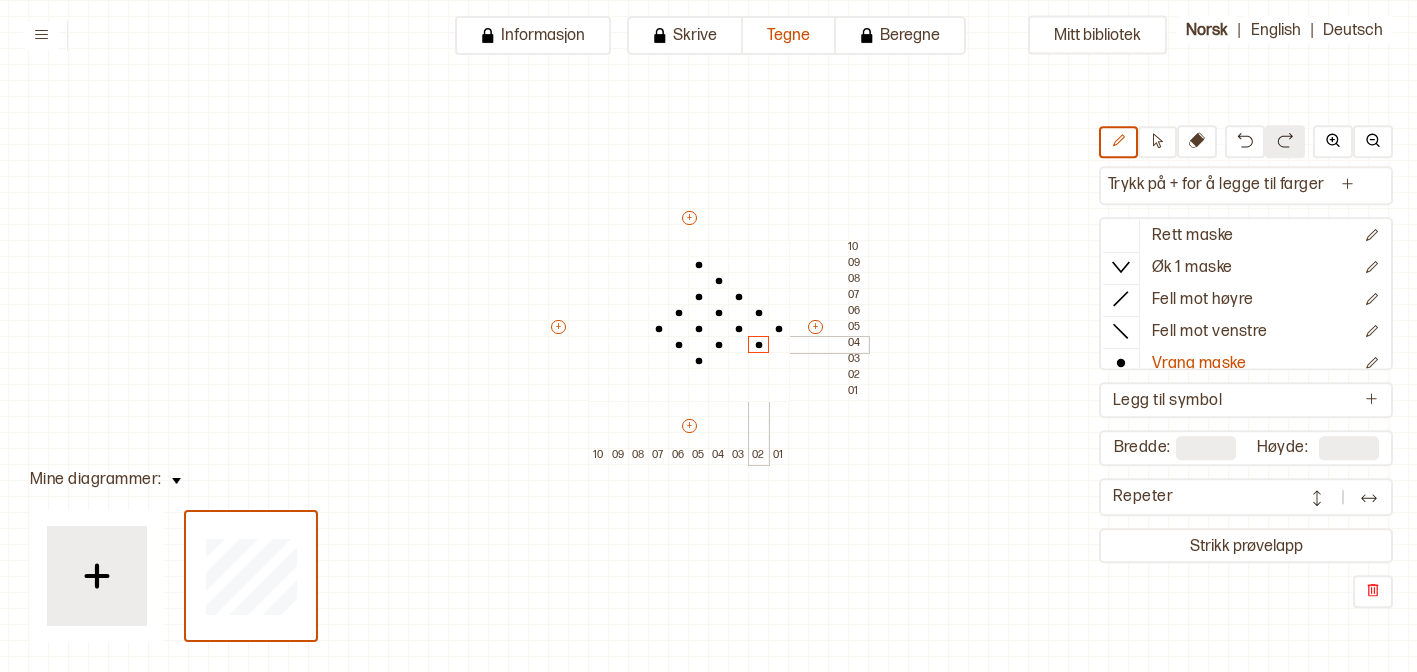 click at bounding box center (759, 345) 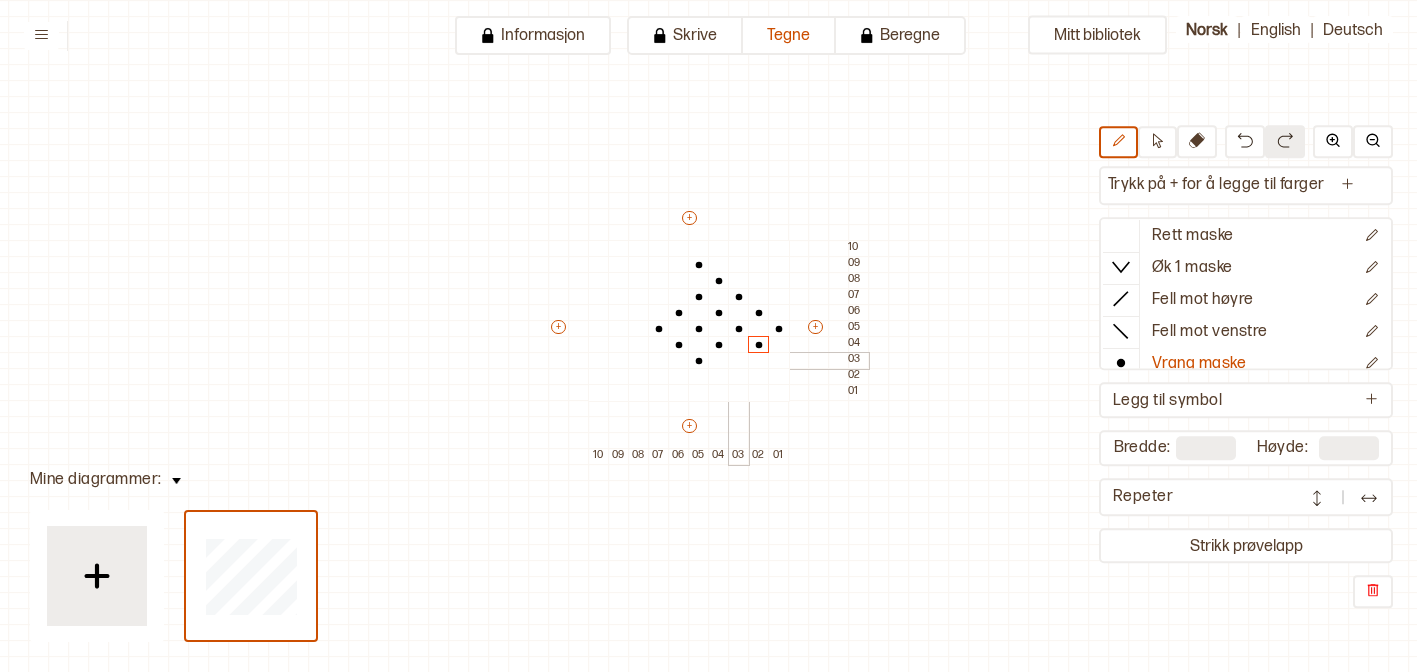click at bounding box center (739, 361) 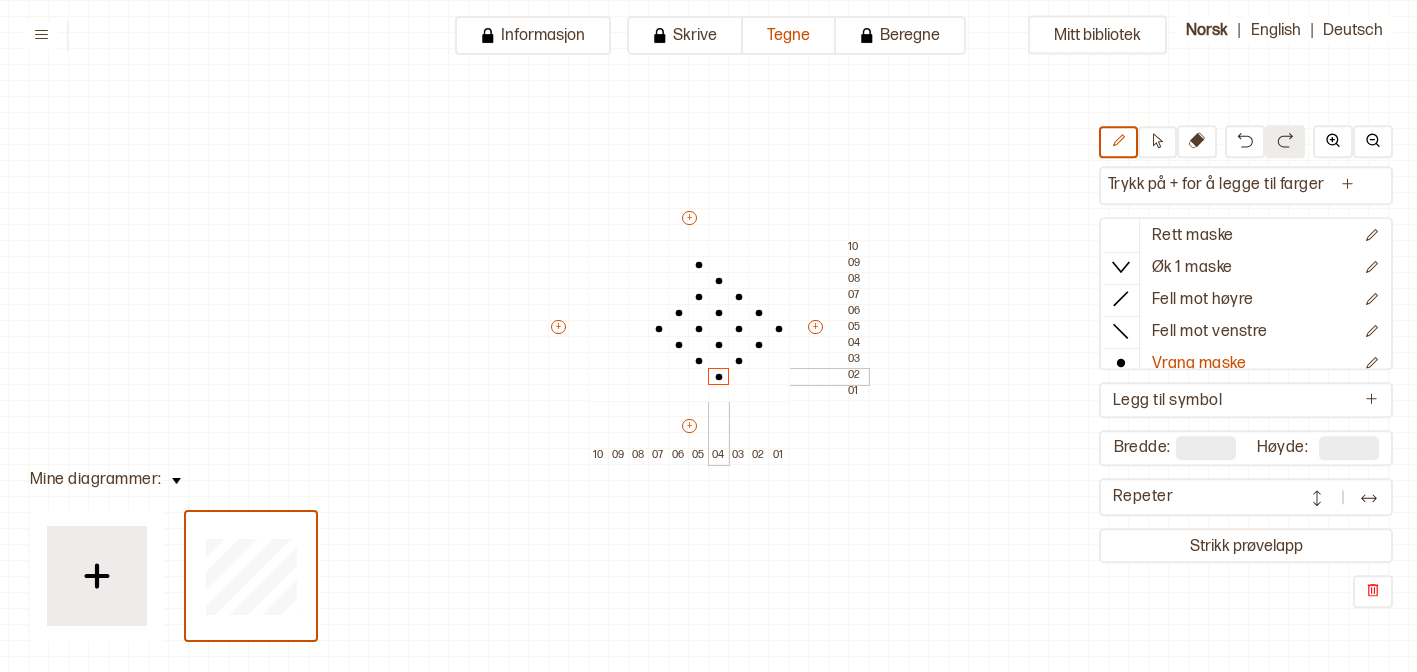 click at bounding box center (719, 377) 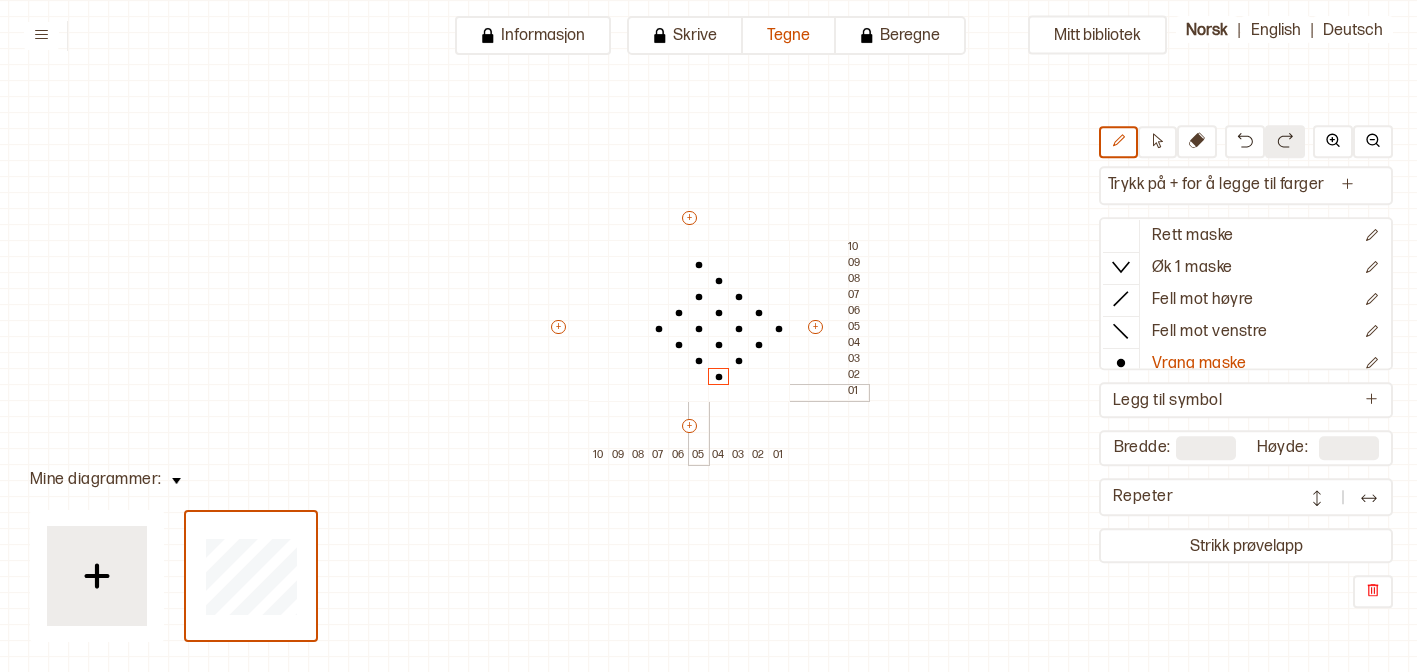 click at bounding box center (699, 393) 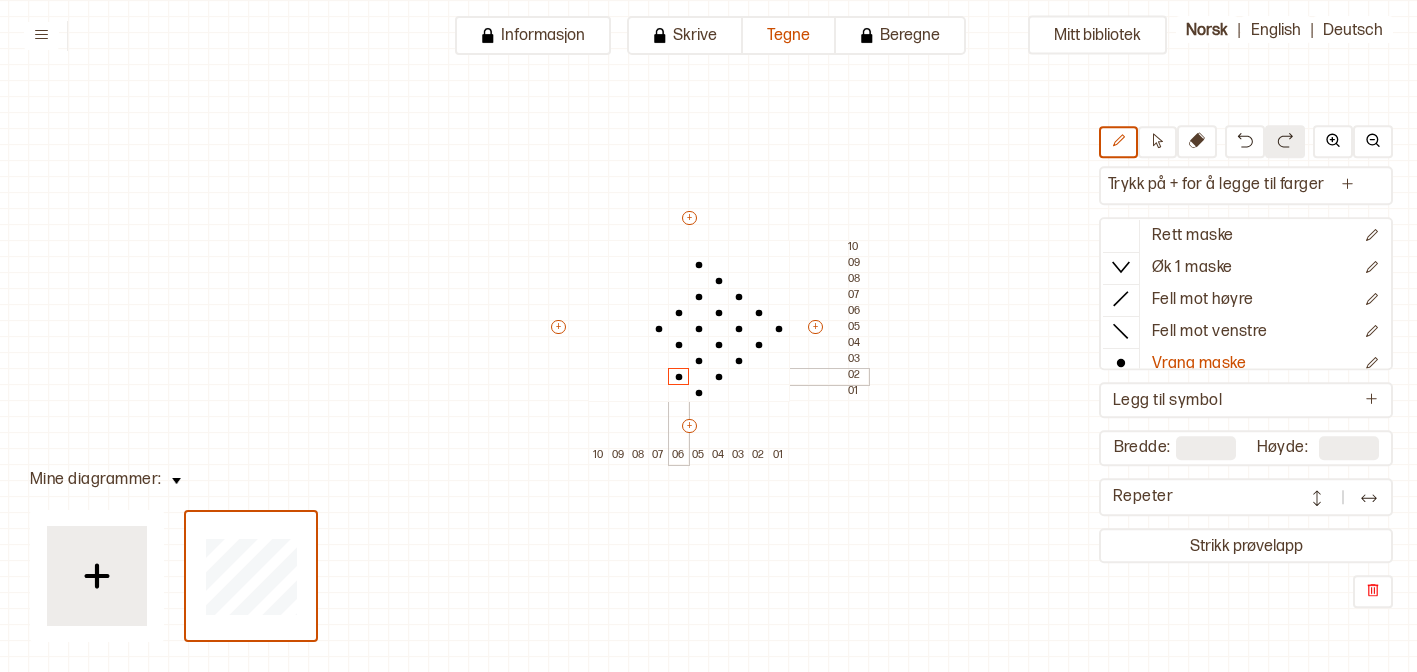click at bounding box center [679, 377] 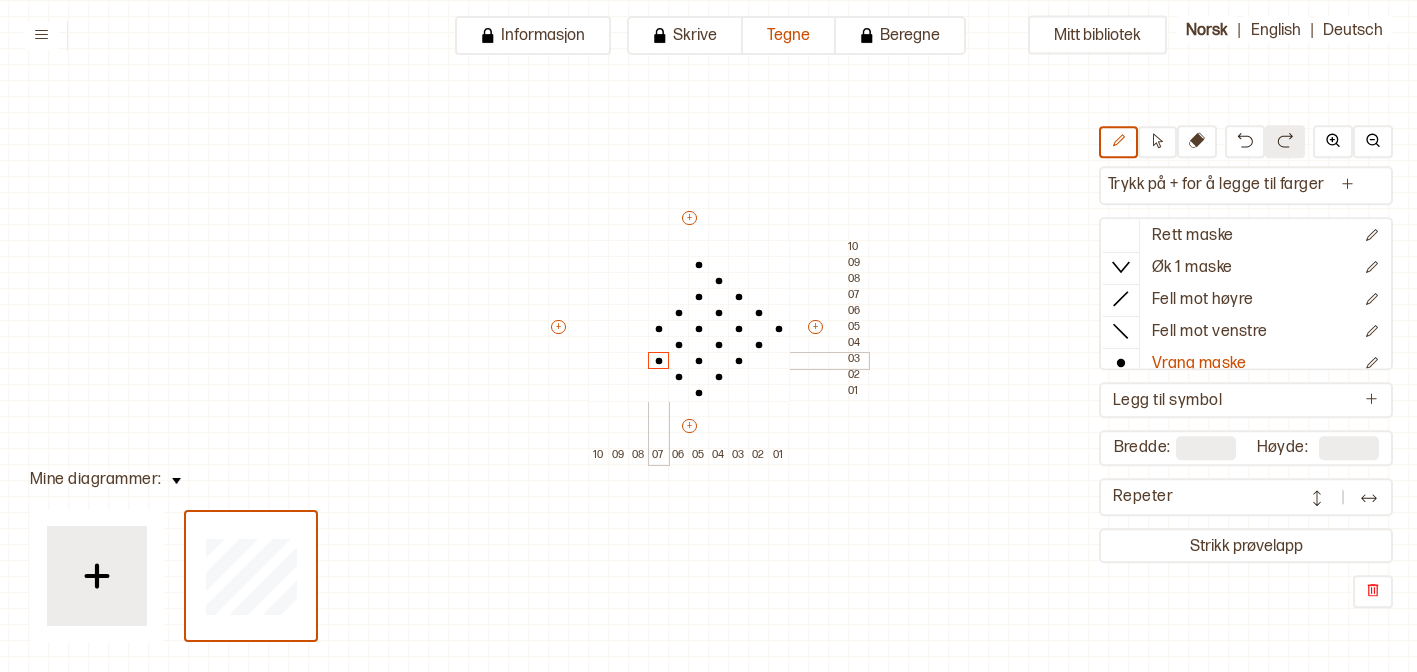 click at bounding box center [659, 361] 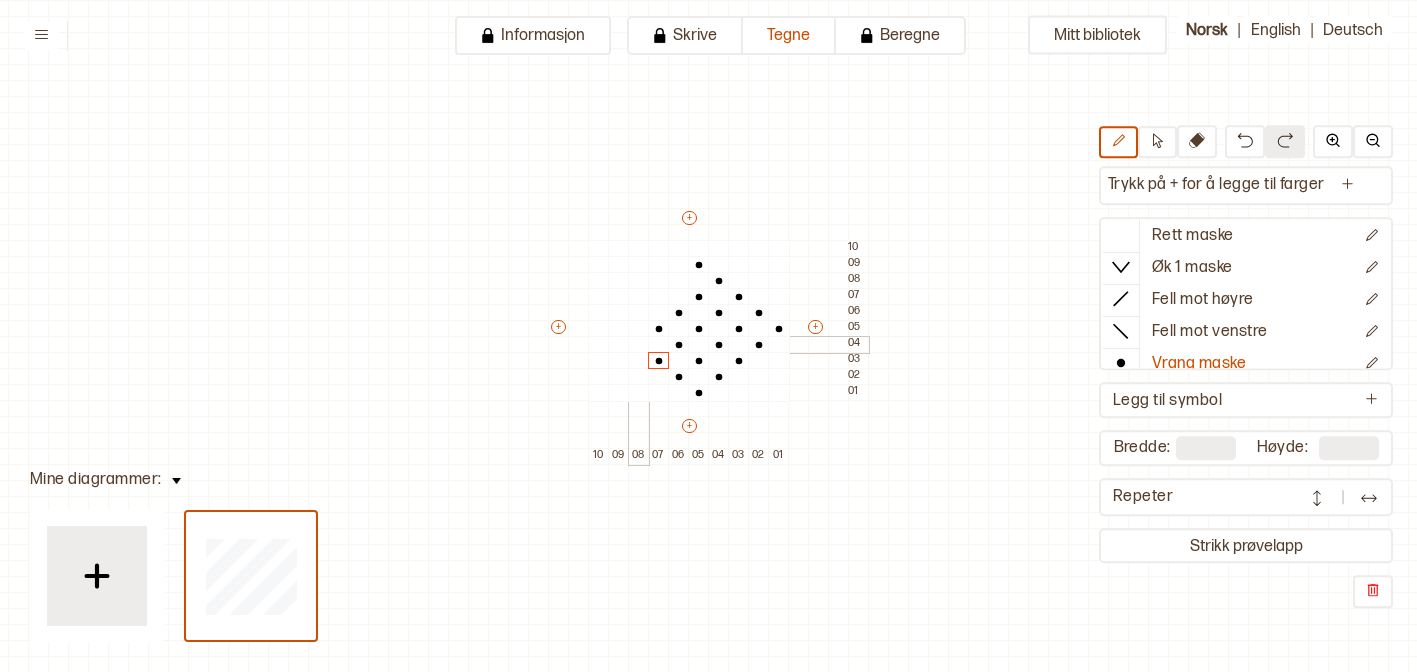 click at bounding box center (639, 345) 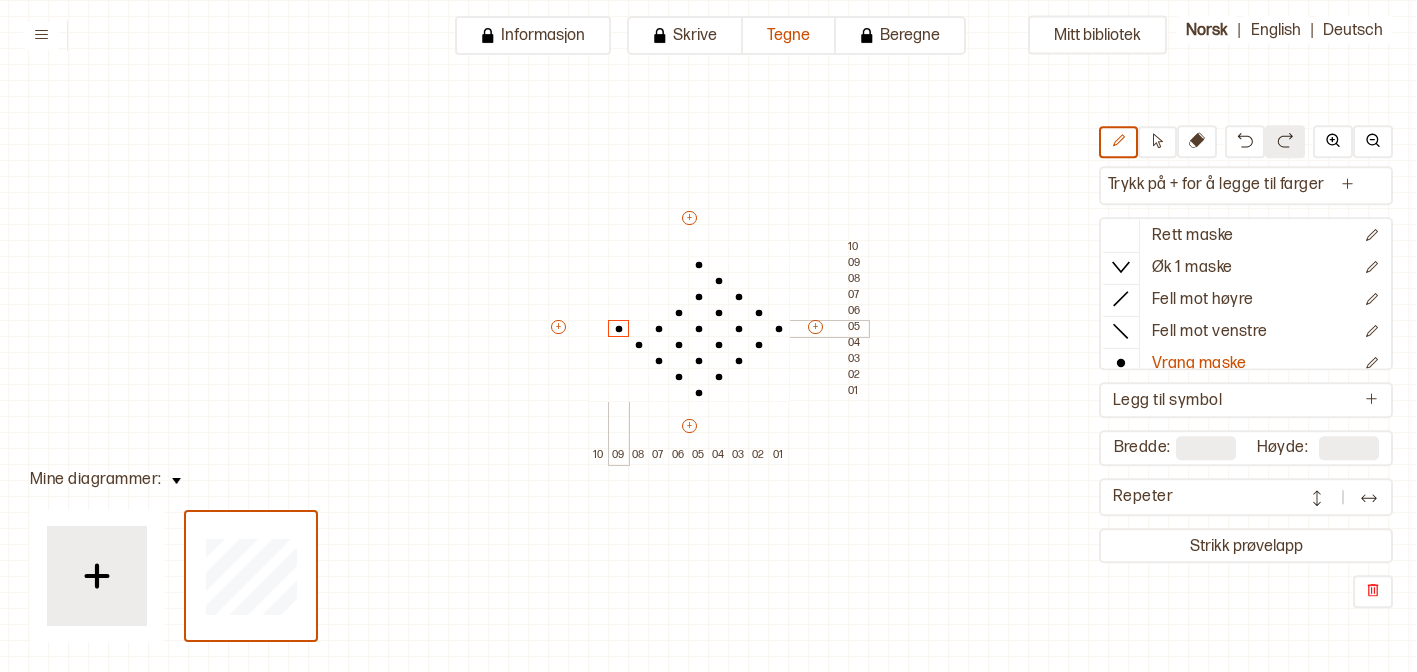 click at bounding box center (619, 329) 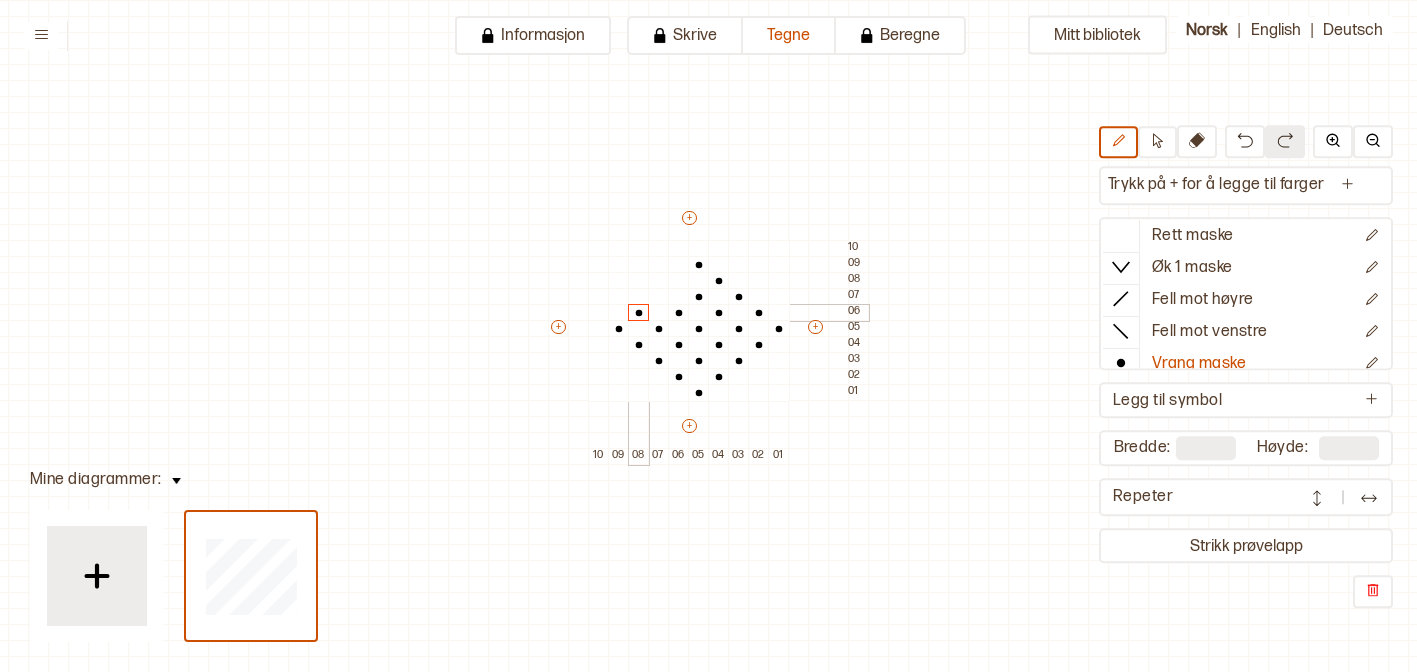 click at bounding box center (639, 313) 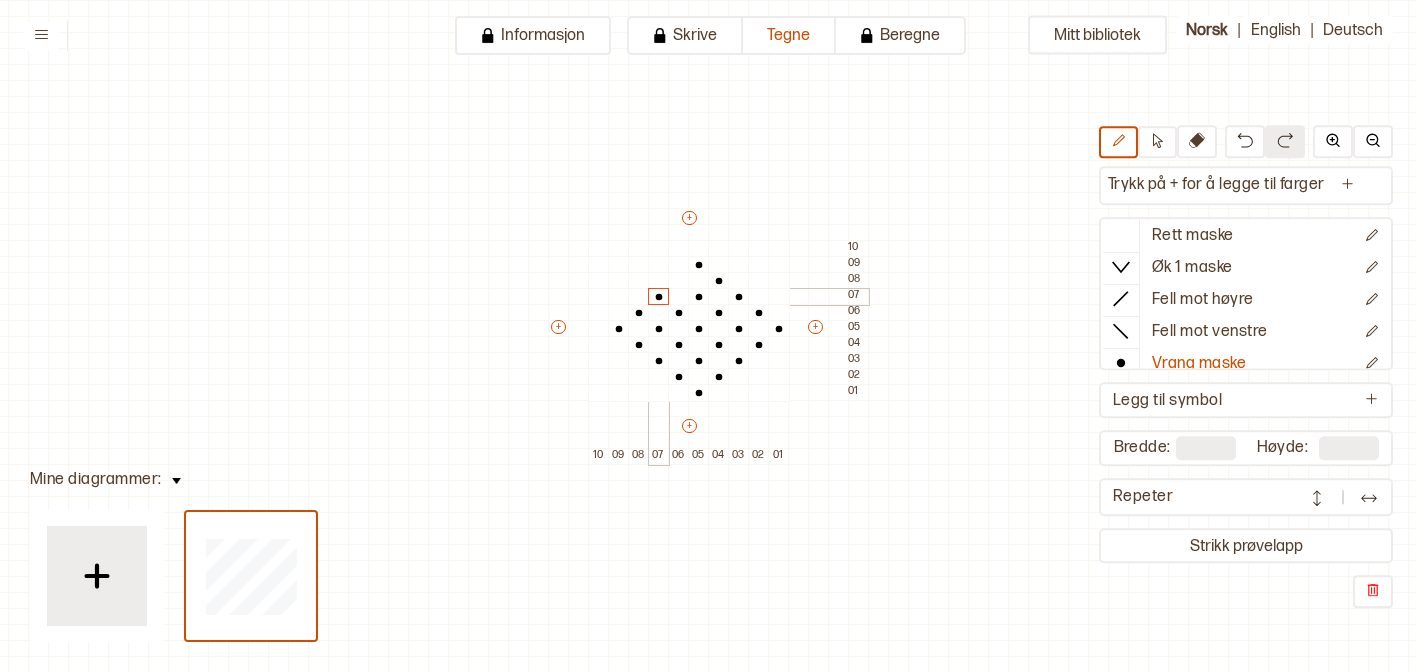 click at bounding box center (659, 297) 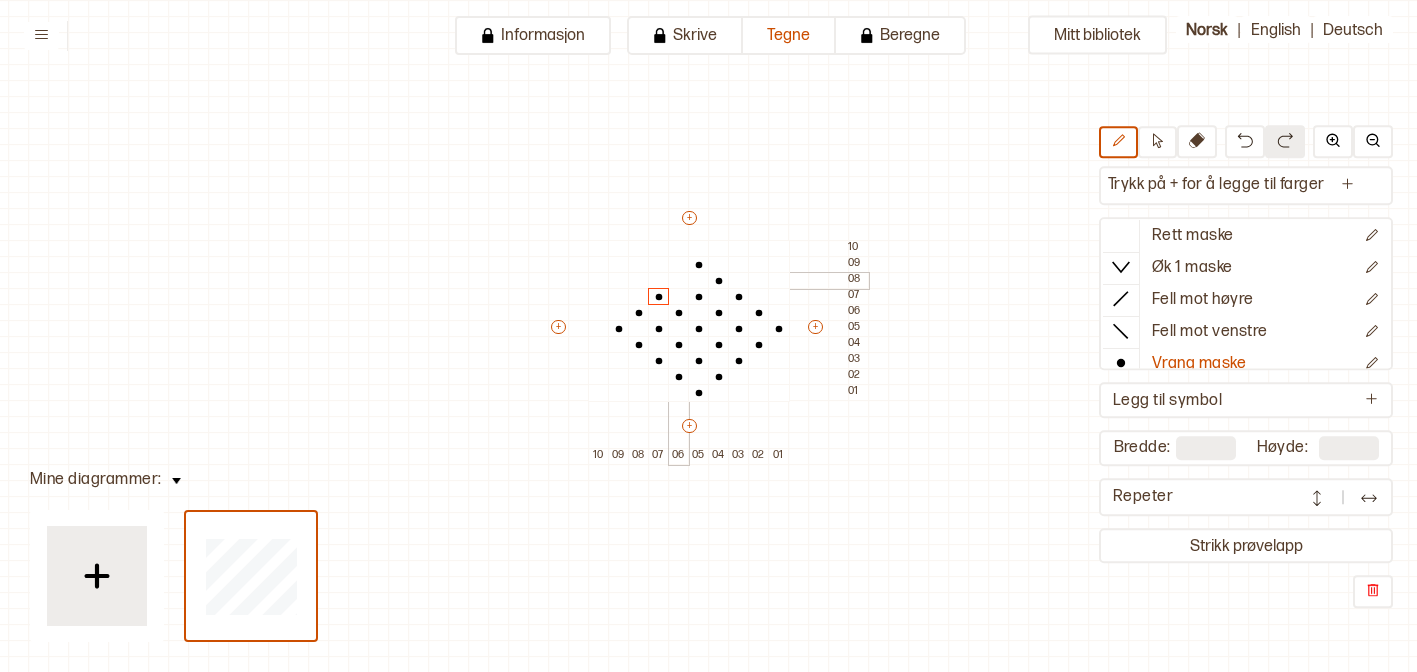 click at bounding box center [679, 281] 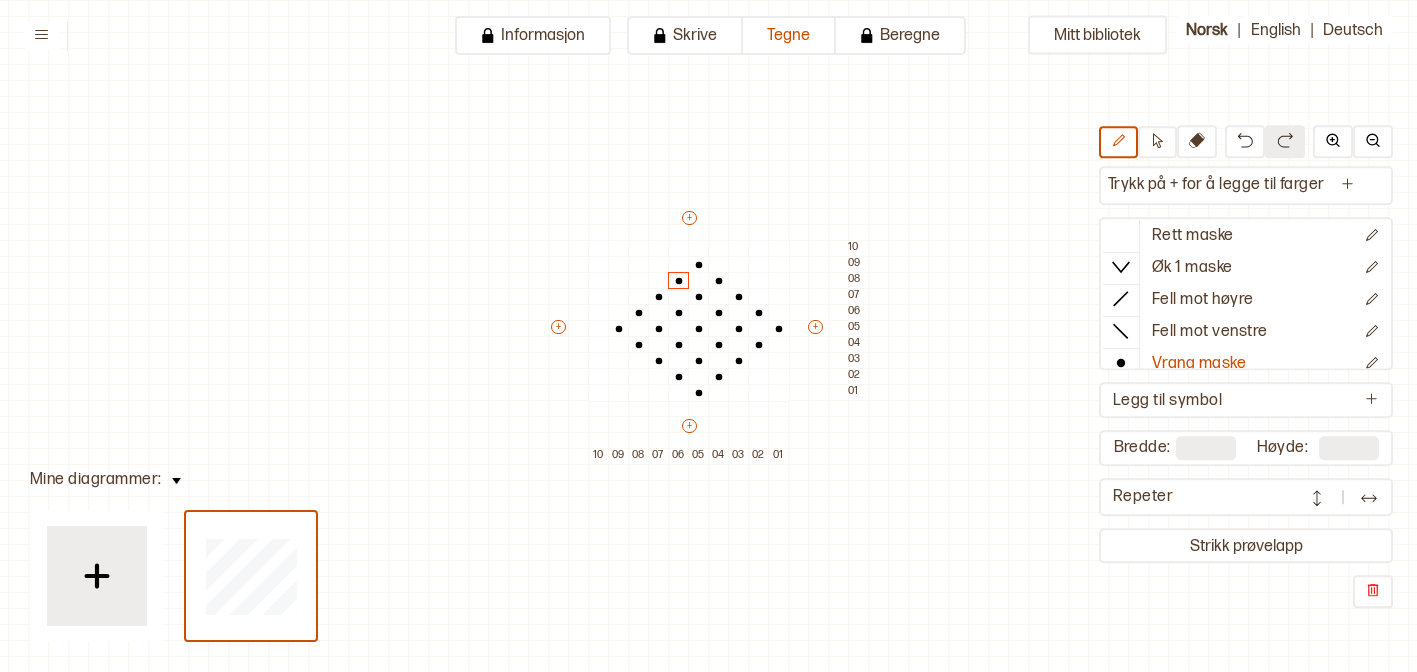 click on "+ + + + 10 09 08 07 06 05 04 03 02 01 10 09 08 07 06 05 04 03 02 01" at bounding box center (708, 336) 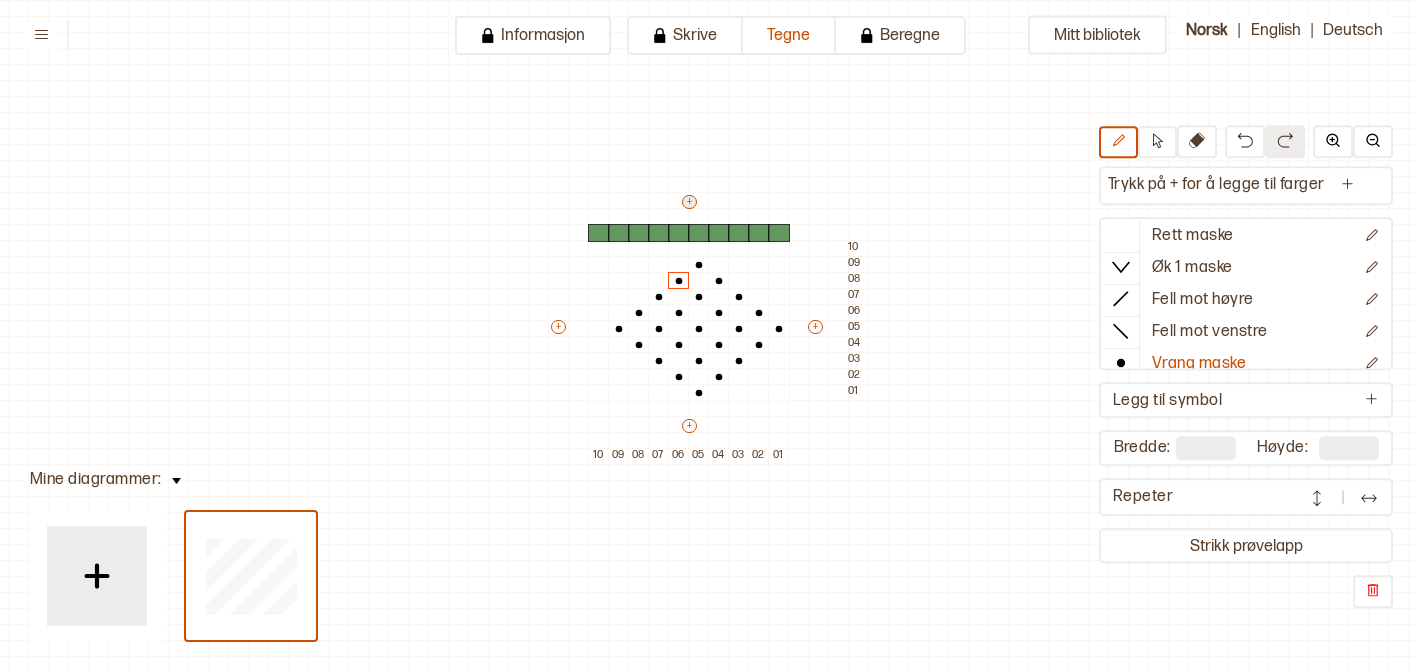 type on "**" 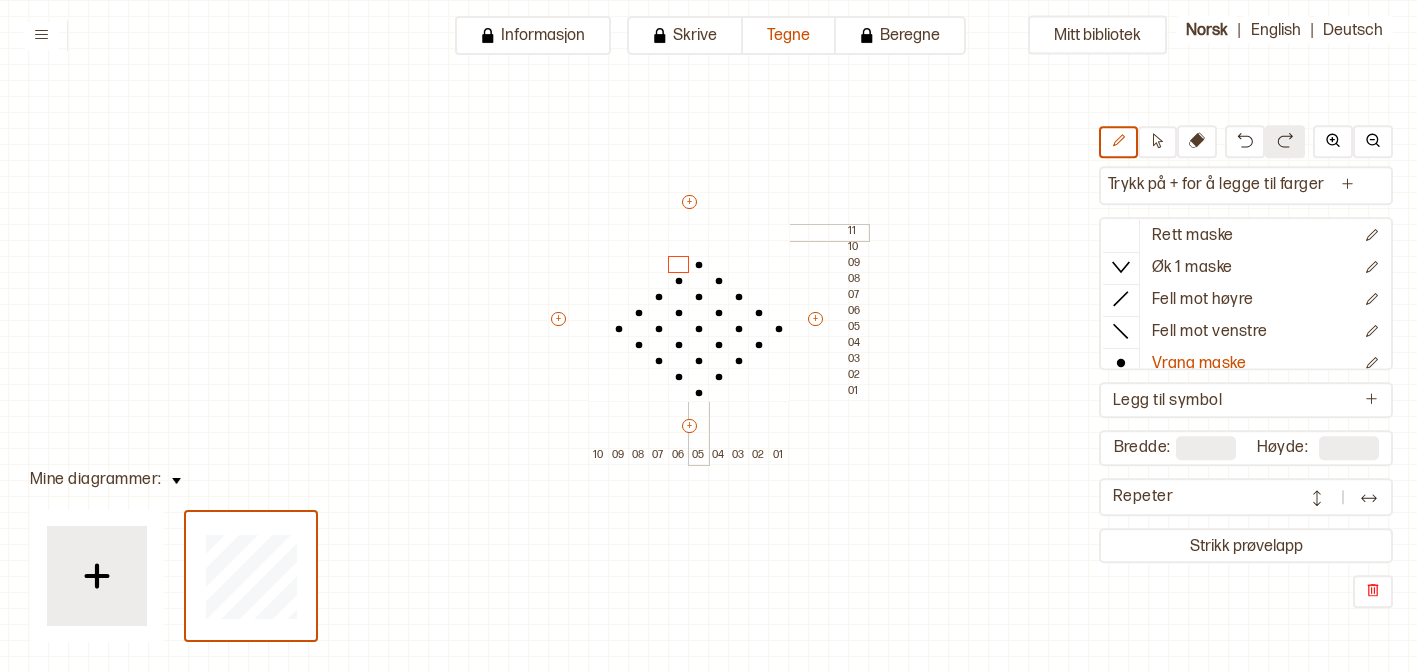 click at bounding box center (699, 233) 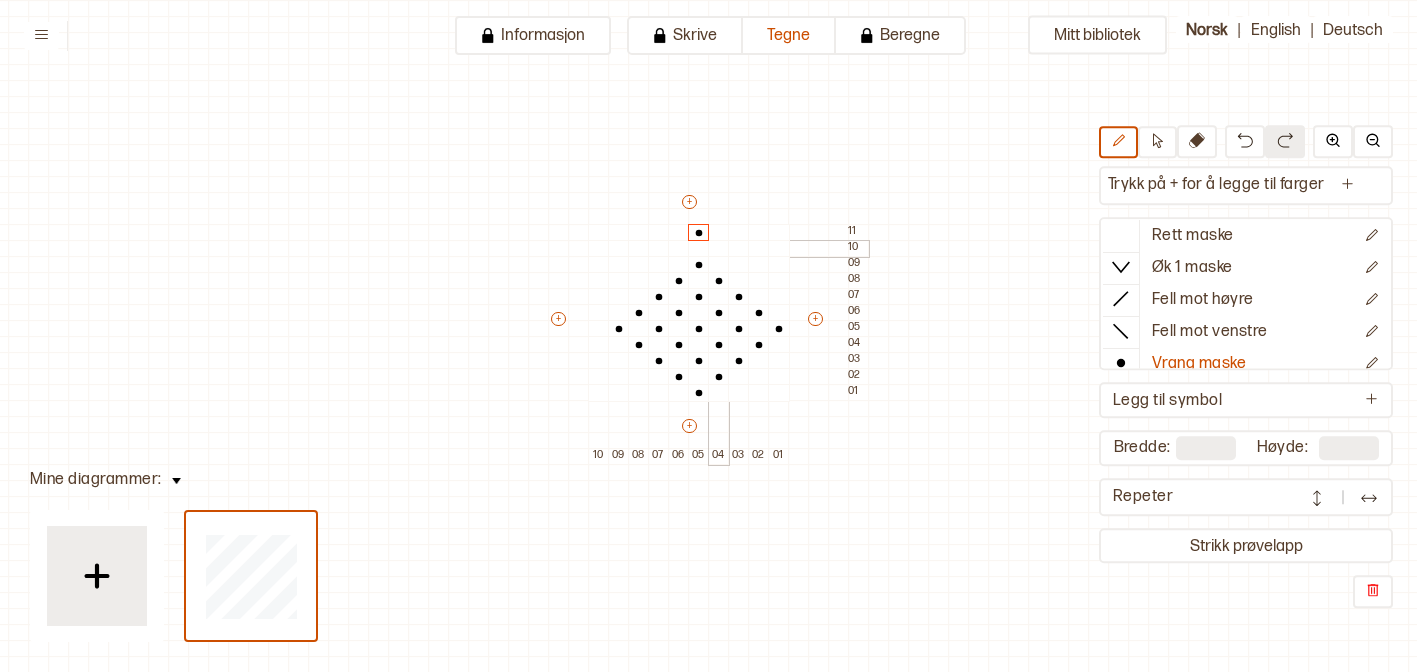 click at bounding box center (719, 249) 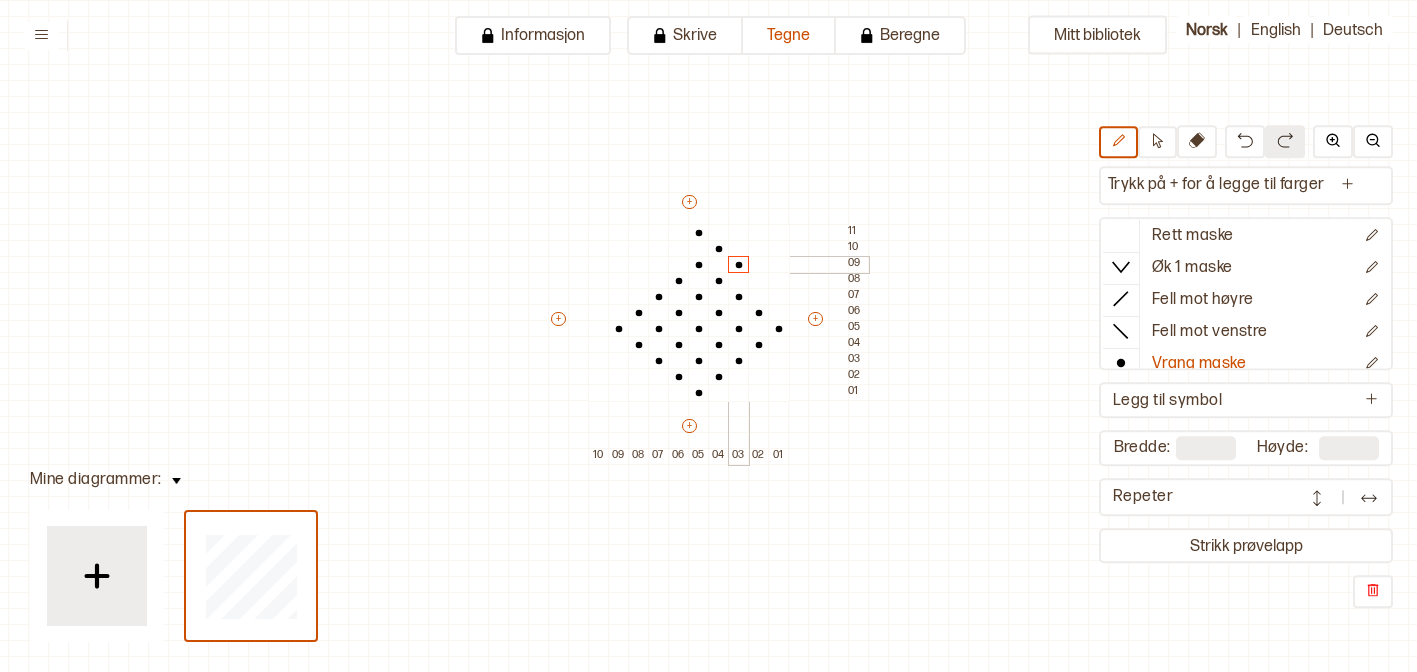 click at bounding box center (739, 265) 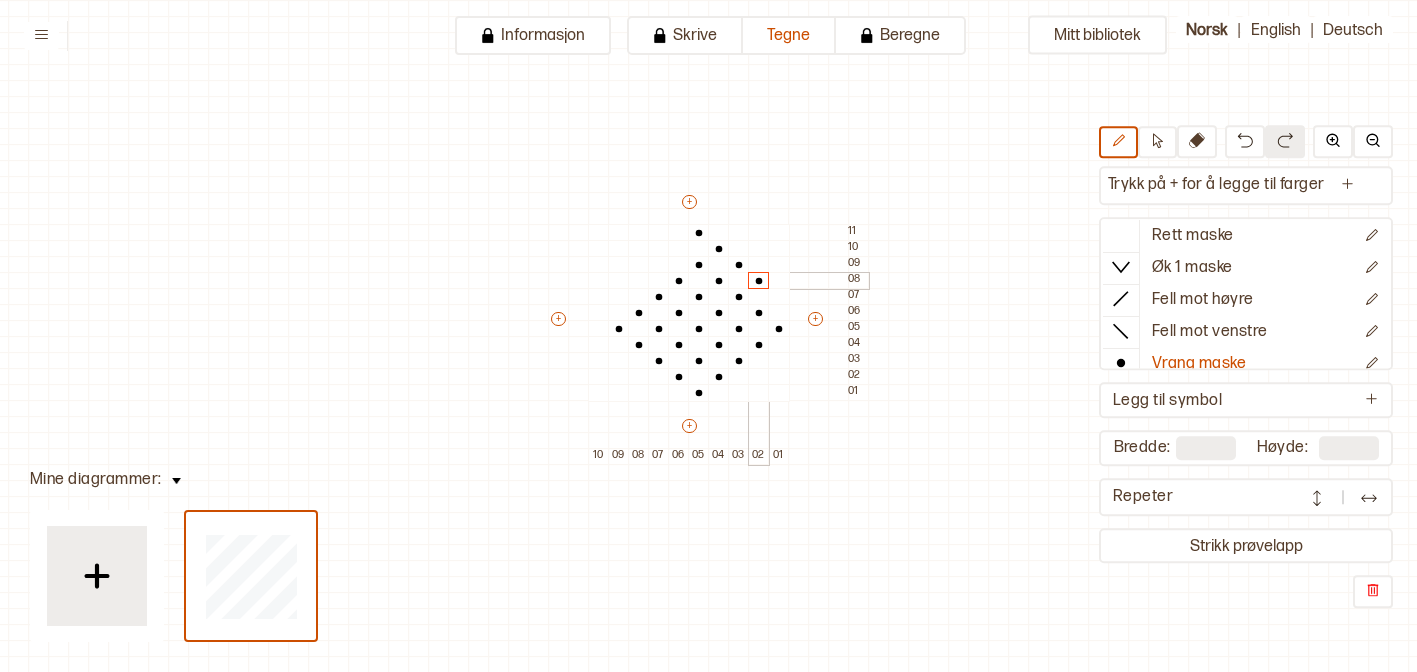click at bounding box center (759, 281) 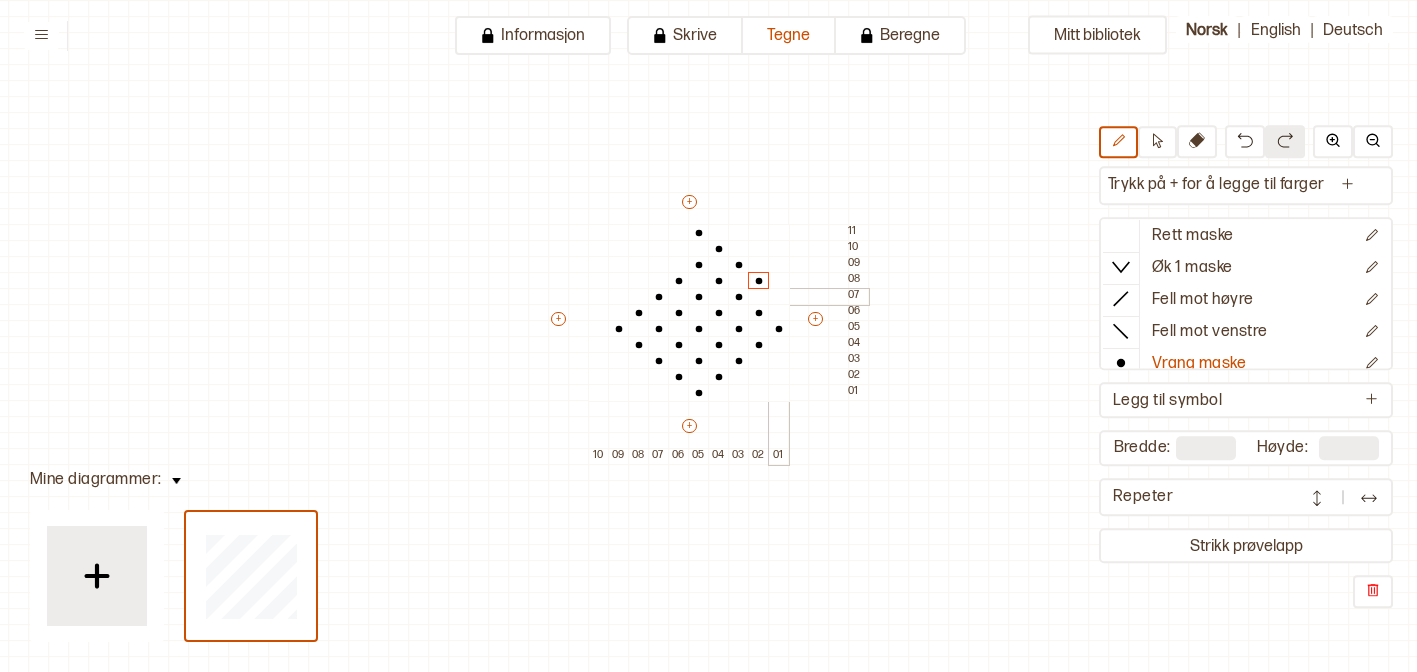click at bounding box center (779, 297) 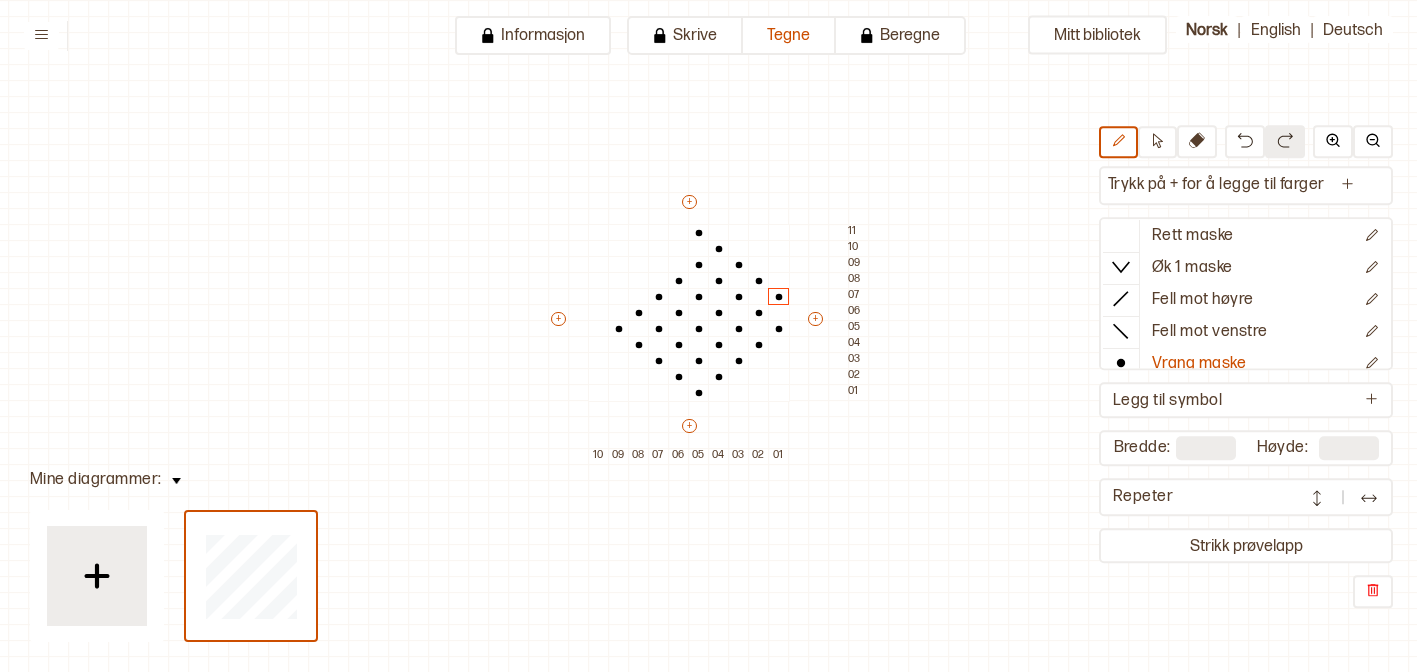 click on "+ + + + 10 09 08 07 06 05 04 03 02 01 11 10 09 08 07 06 05 04 03 02 01" at bounding box center (708, 328) 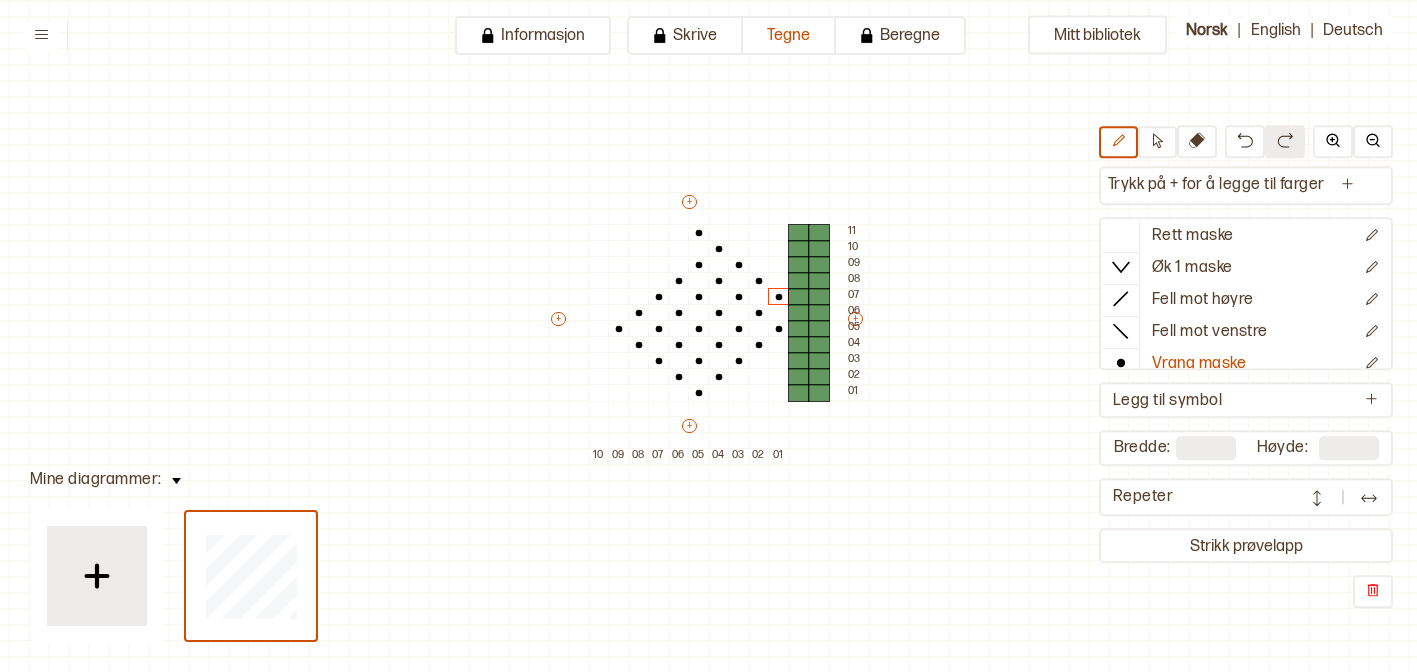 click on "+ + + + 10 09 08 07 06 05 04 03 02 01 11 10 09 08 07 06 05 04 03 02 01" at bounding box center [708, 328] 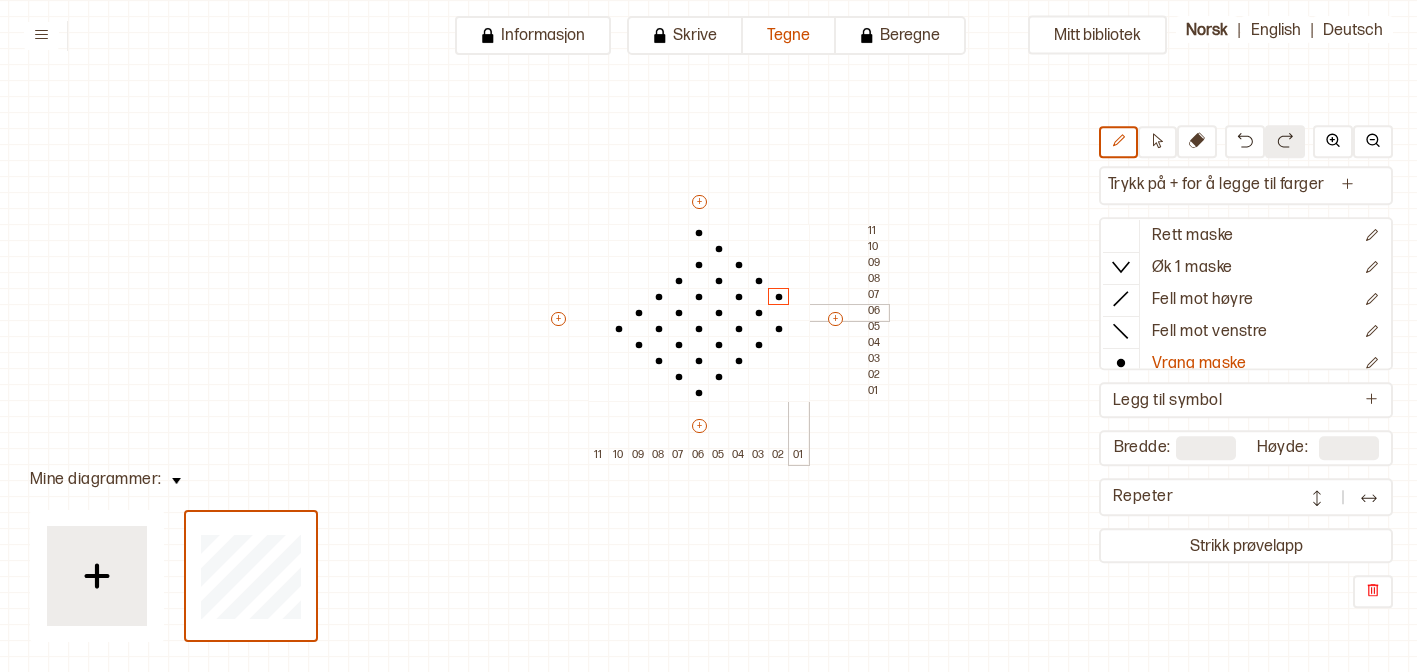 click at bounding box center (799, 313) 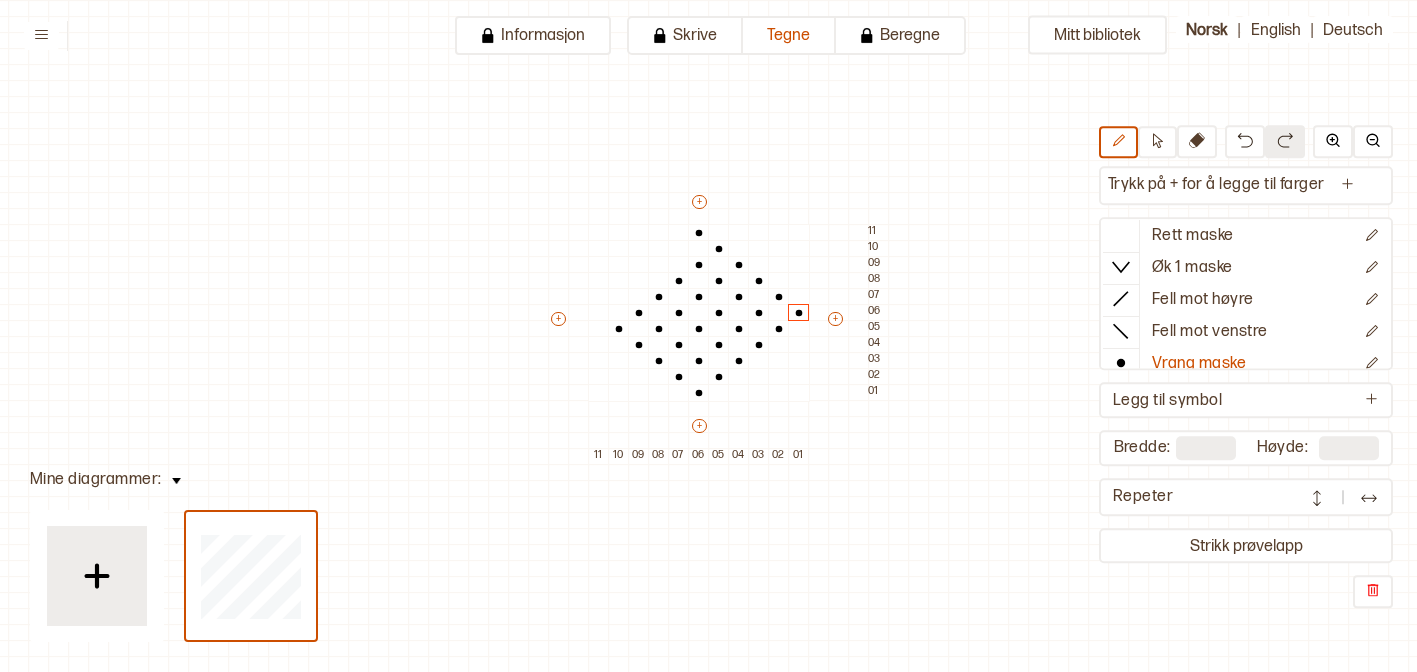 click on "+ + + + 11 10 09 08 07 06 05 04 03 02 01 11 10 09 08 07 06 05 04 03 02 01" at bounding box center [718, 328] 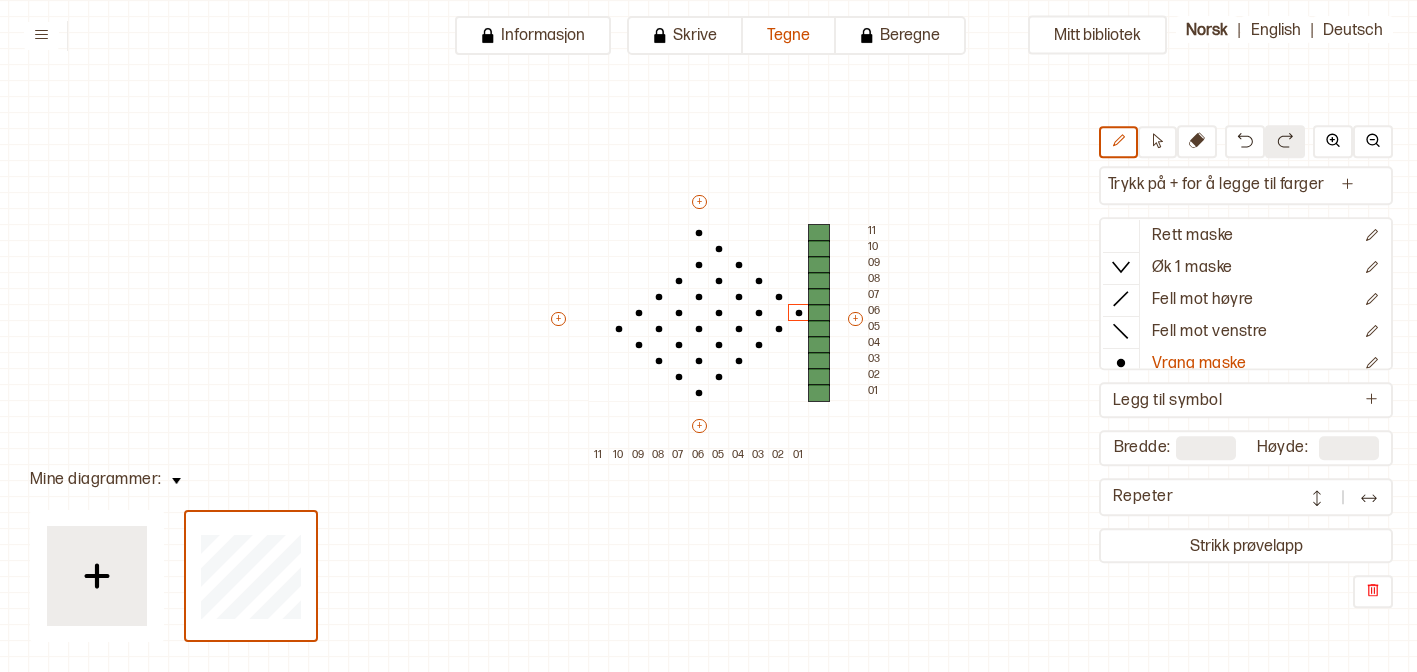 type on "**" 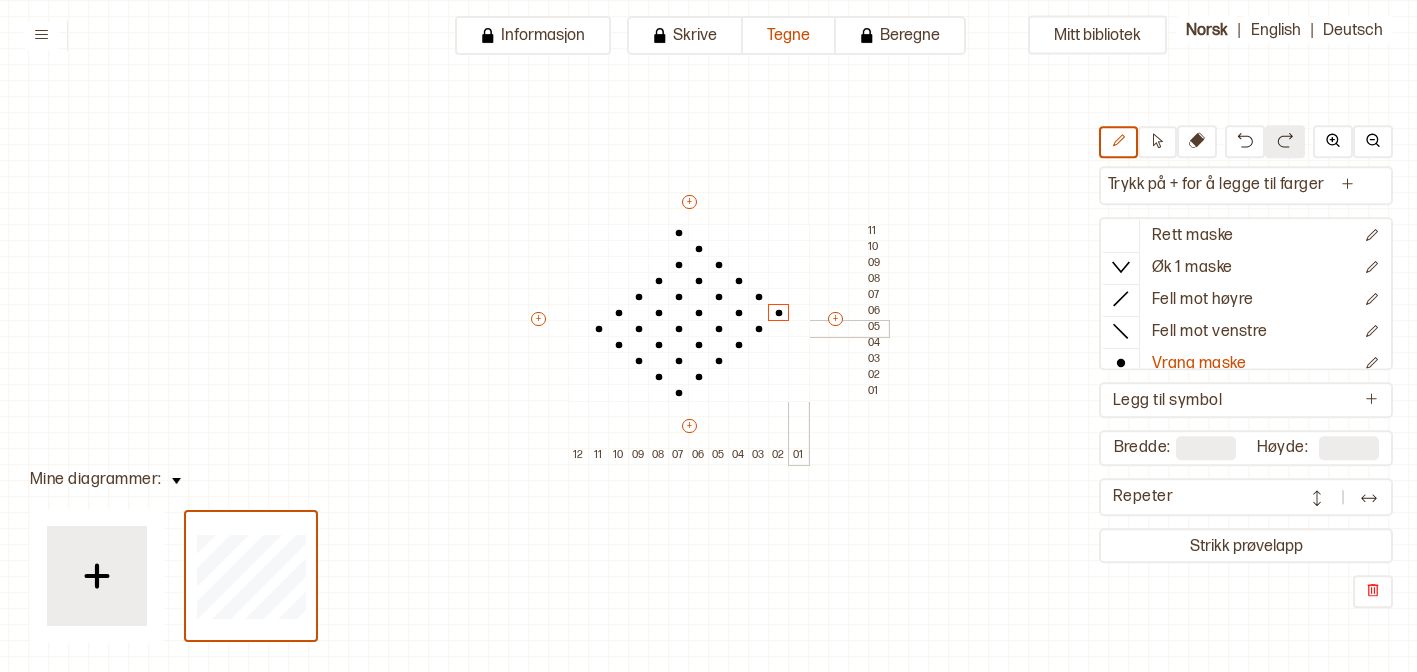 click at bounding box center (799, 329) 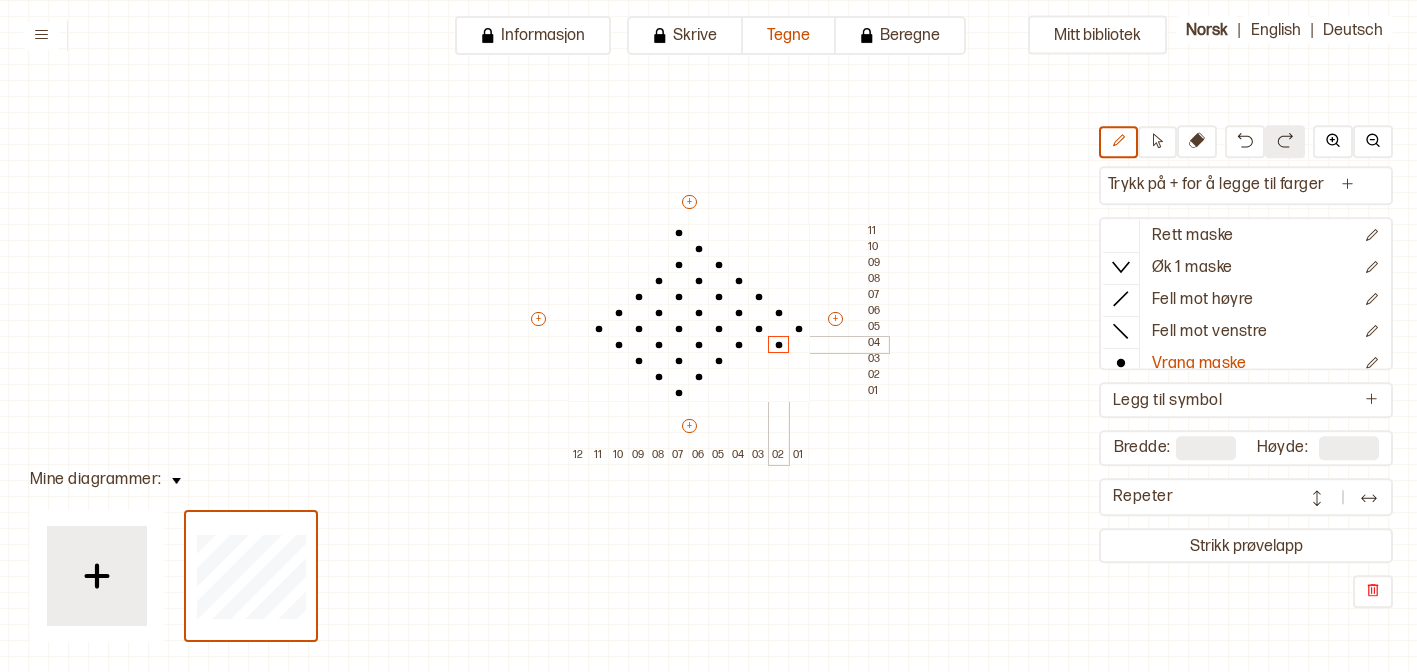 click at bounding box center [779, 345] 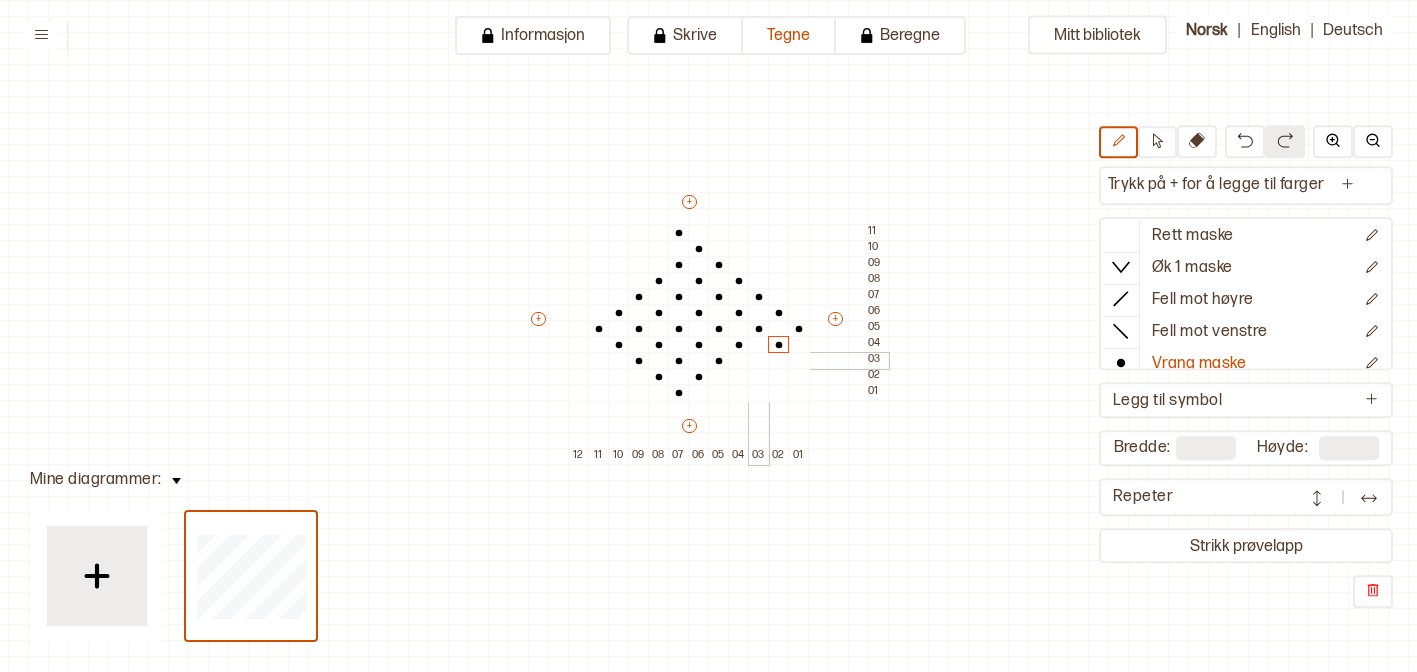 click at bounding box center [759, 361] 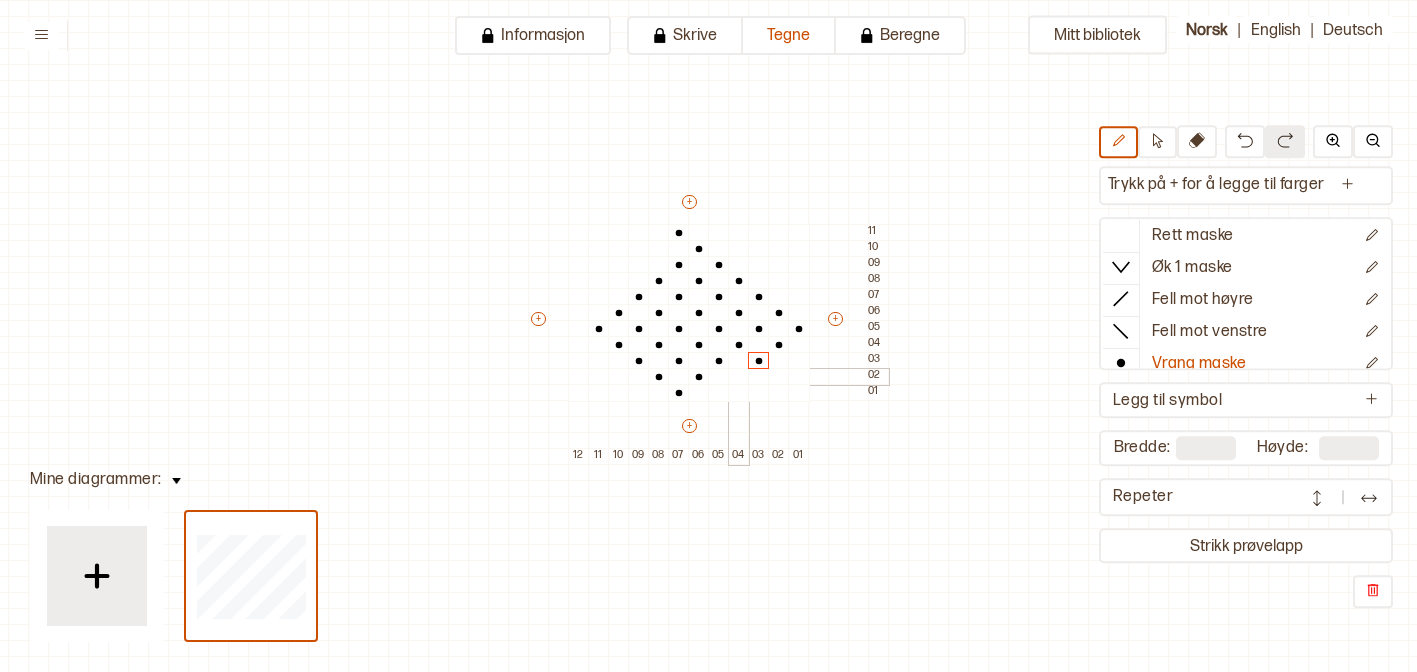 click at bounding box center [739, 377] 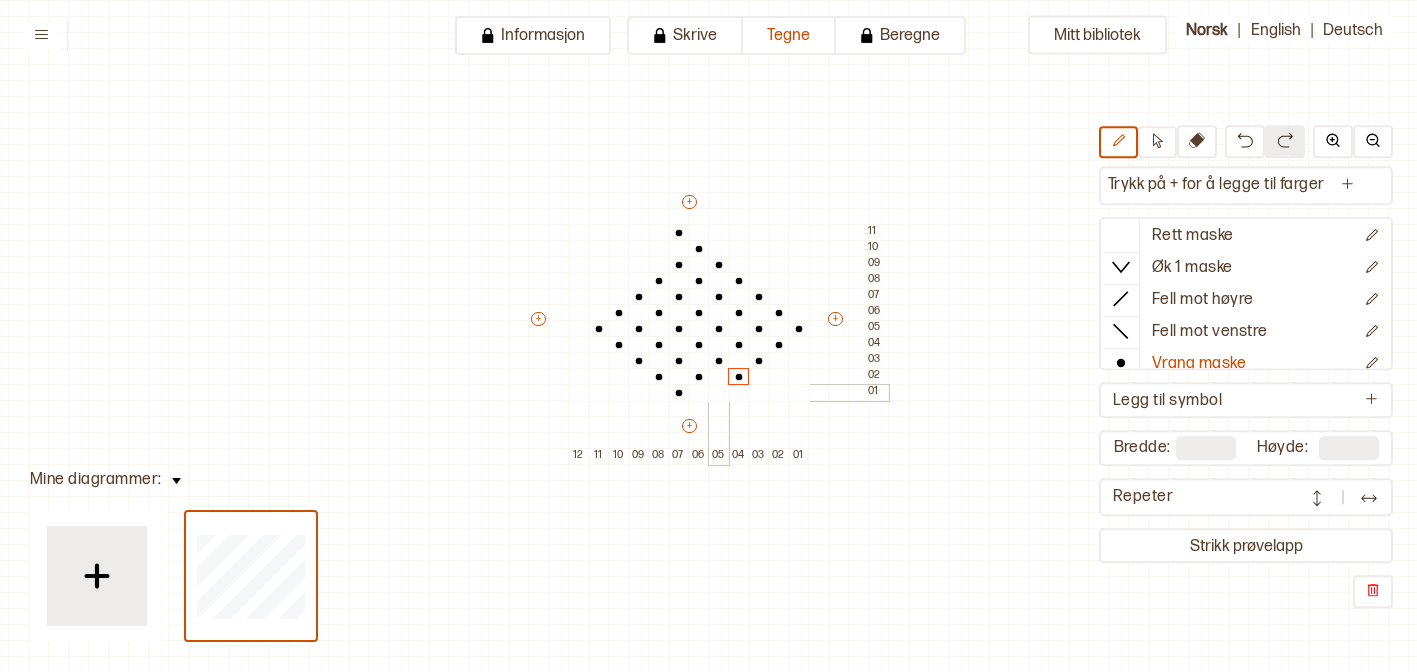 click at bounding box center (719, 393) 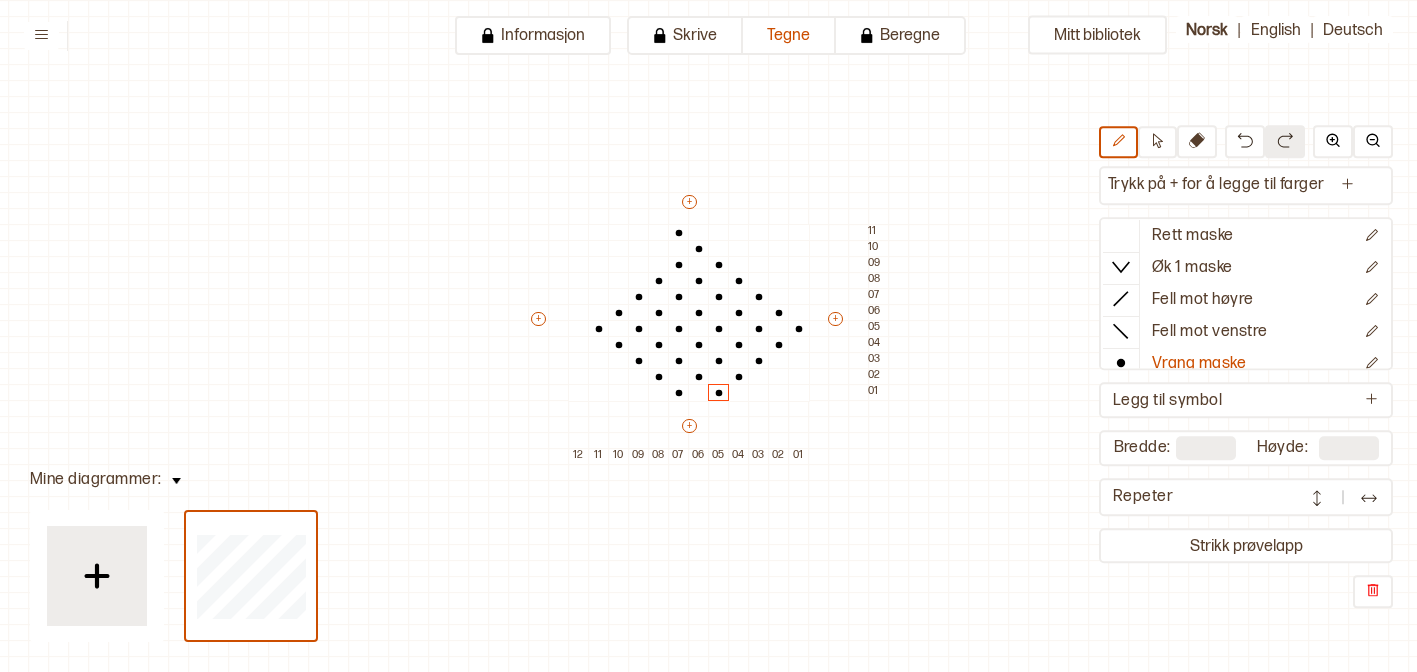 click on "+ + + + 12 11 10 09 08 07 06 05 04 03 02 01 11 10 09 08 07 06 05 04 03 02 01" at bounding box center (708, 328) 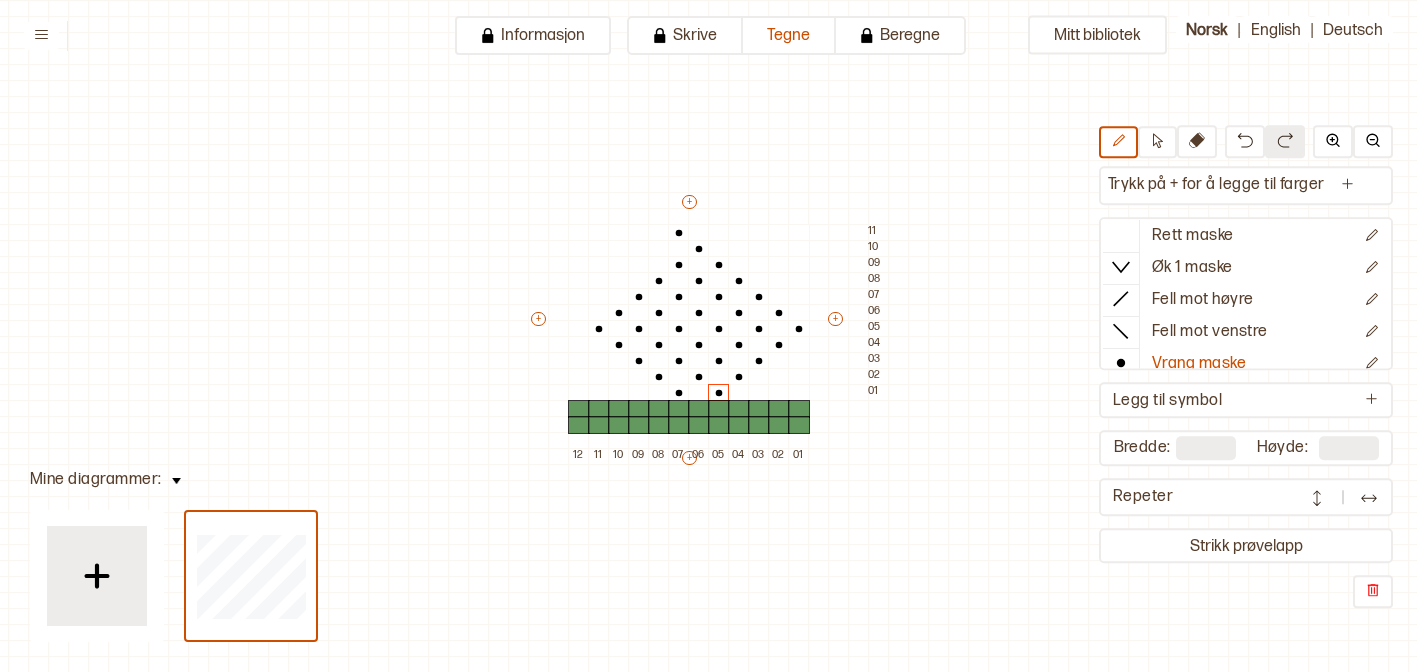 type on "**" 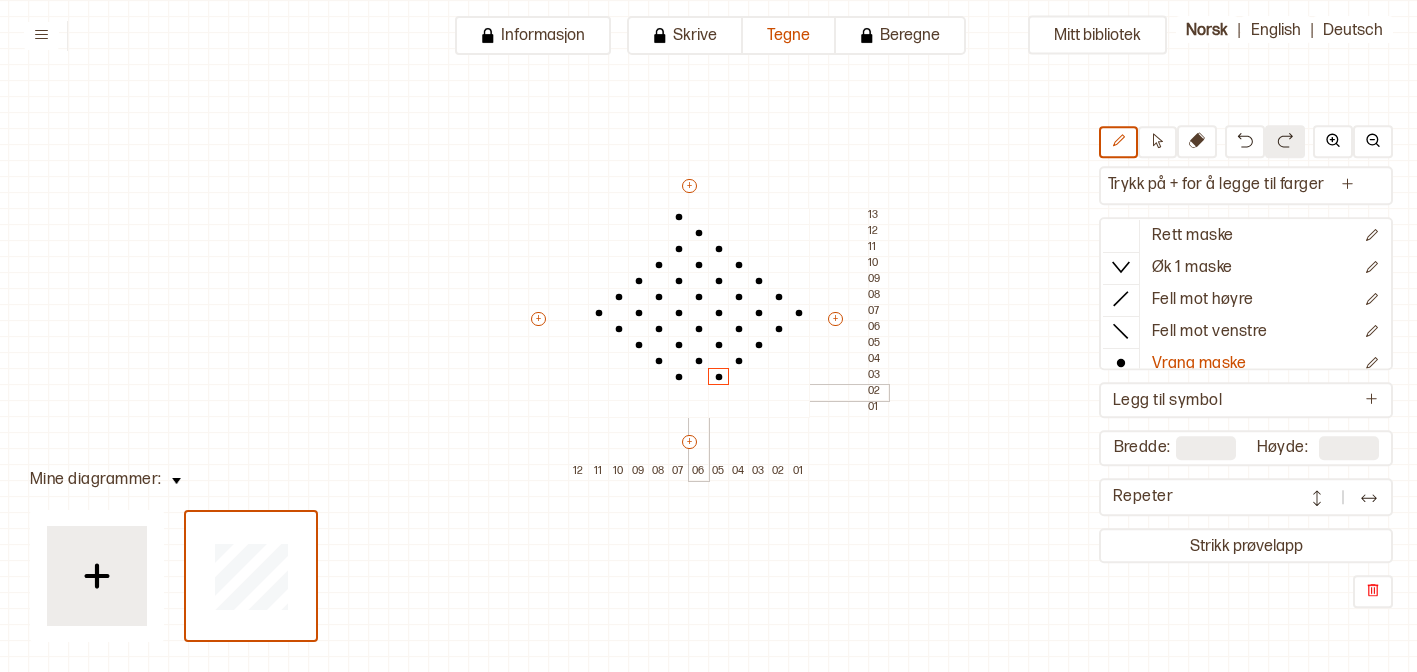 click at bounding box center [699, 393] 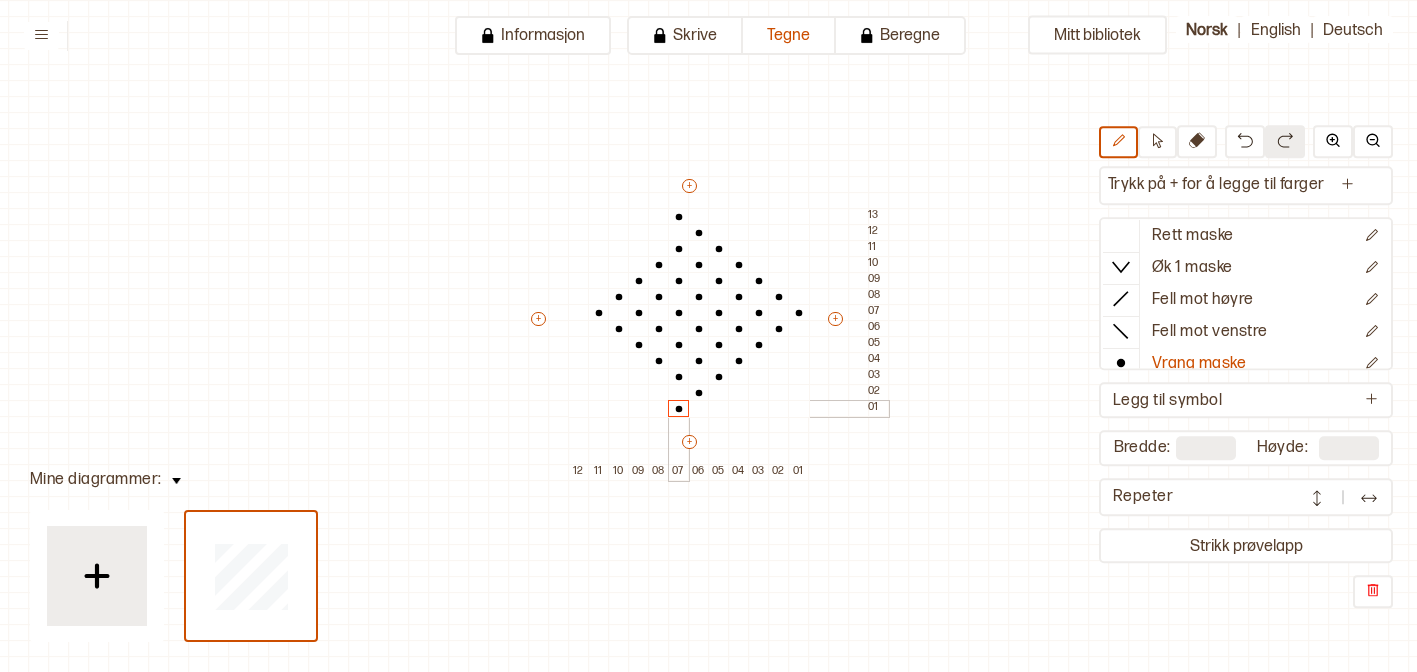 click at bounding box center [679, 409] 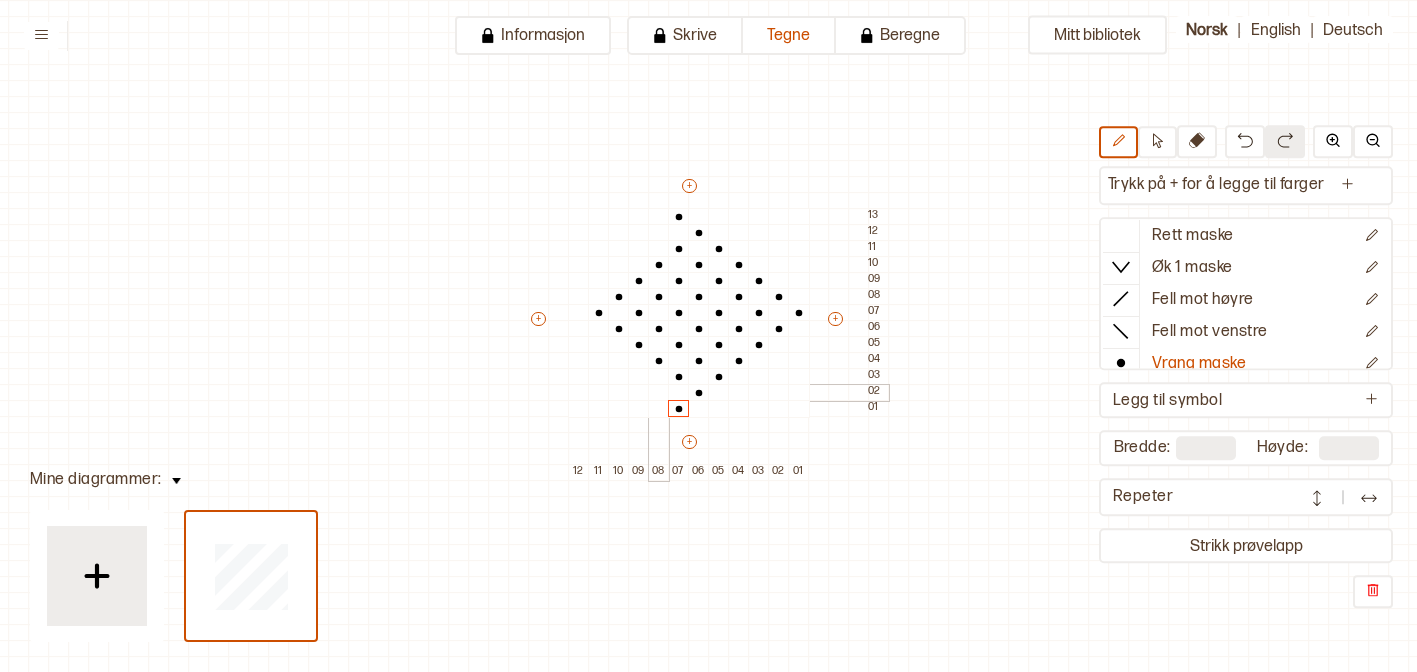 click at bounding box center [659, 393] 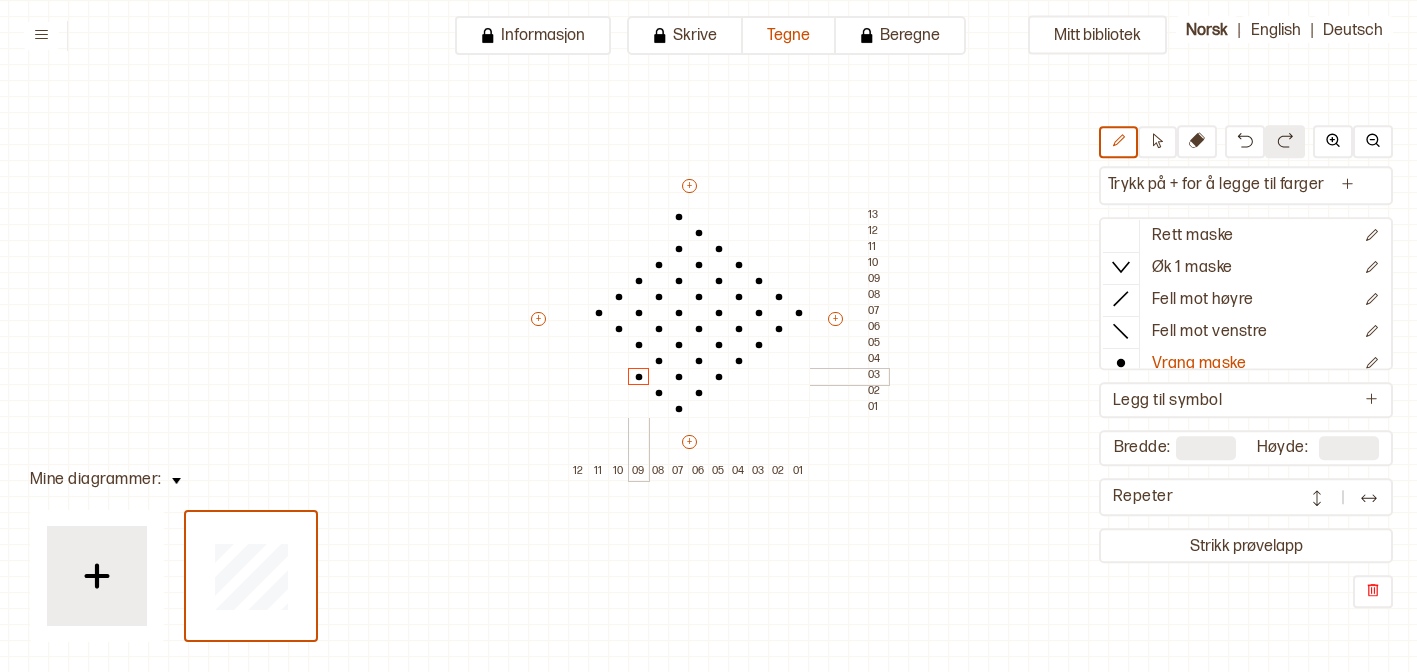 click at bounding box center [639, 377] 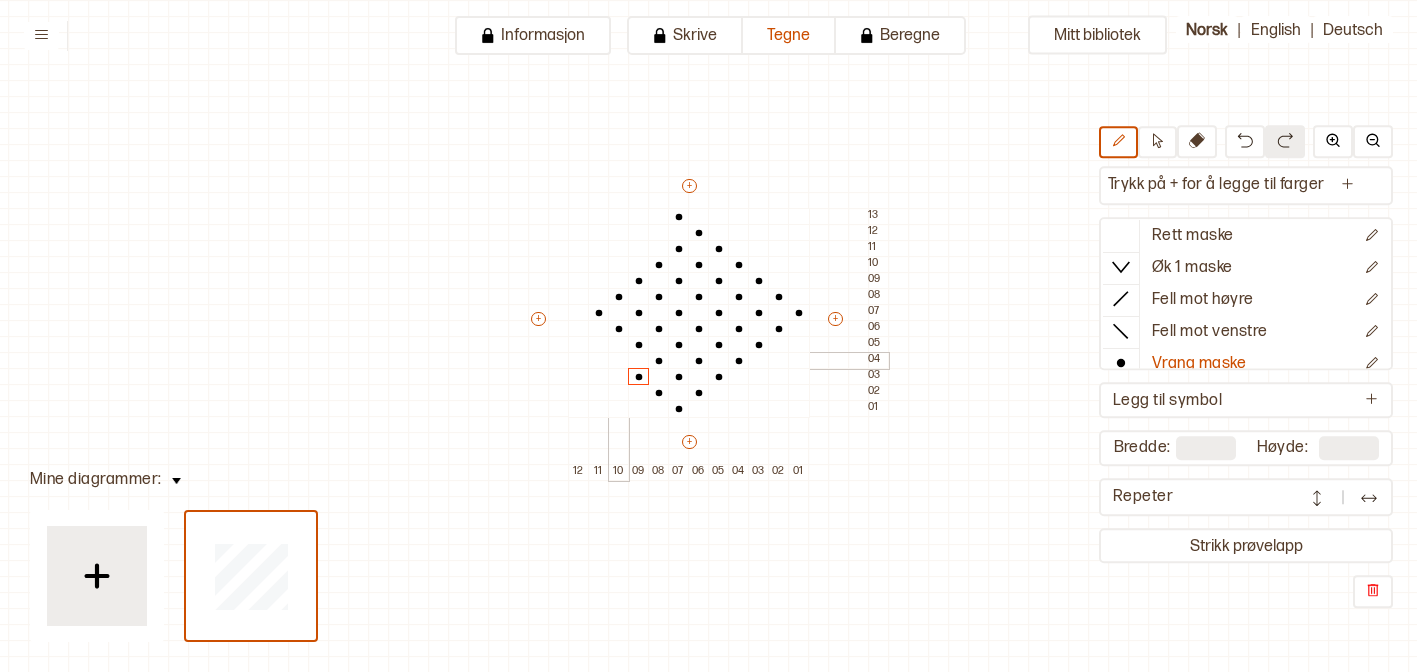 click at bounding box center [619, 361] 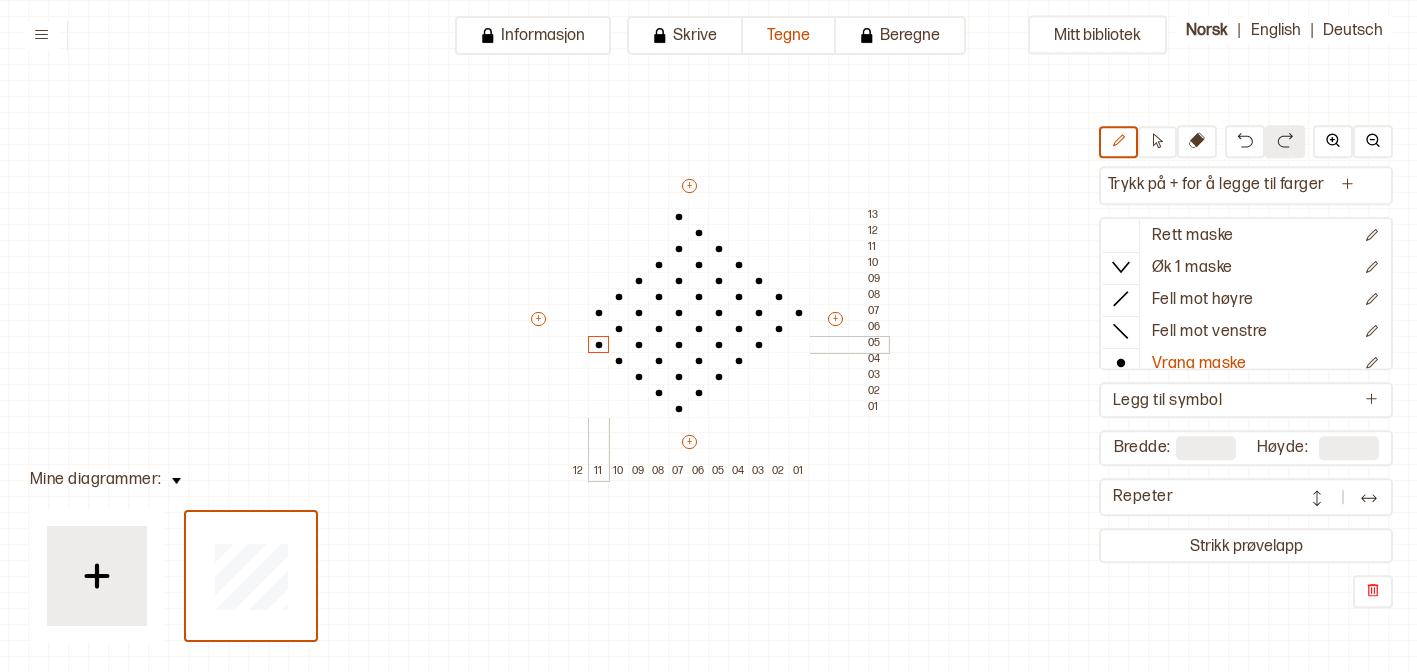 click at bounding box center (599, 345) 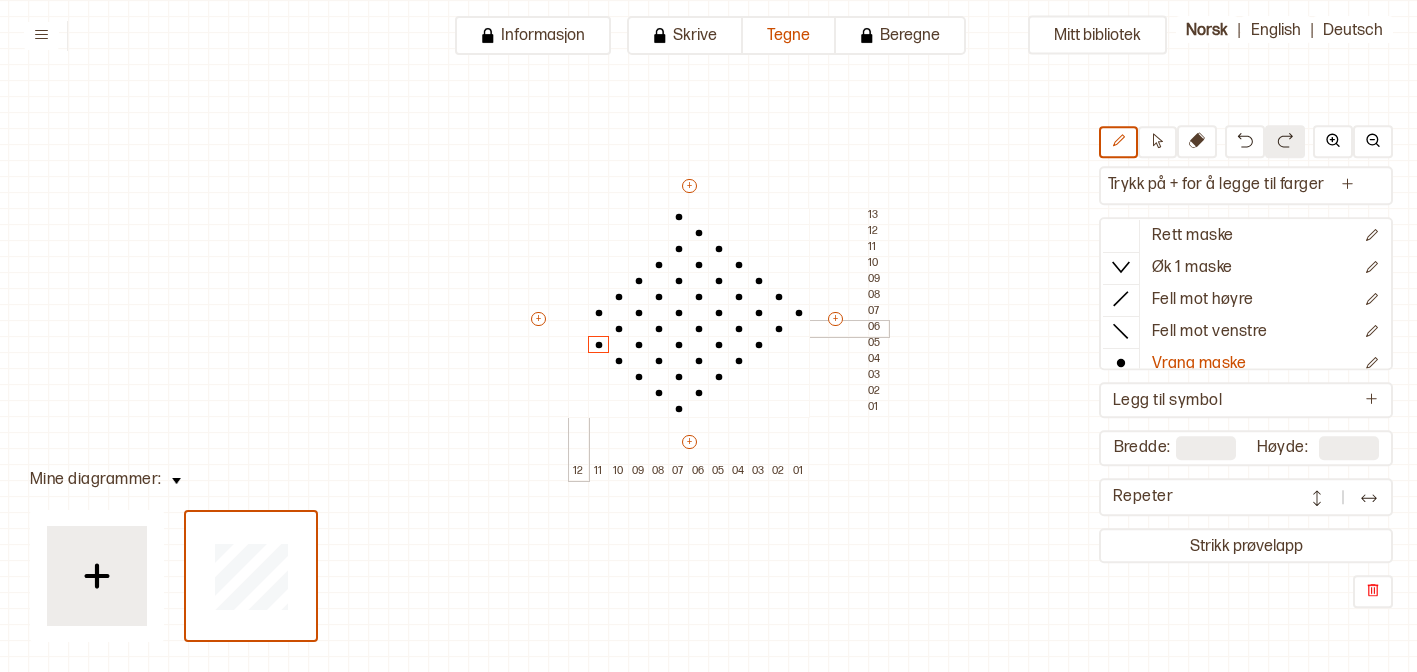 click at bounding box center (579, 329) 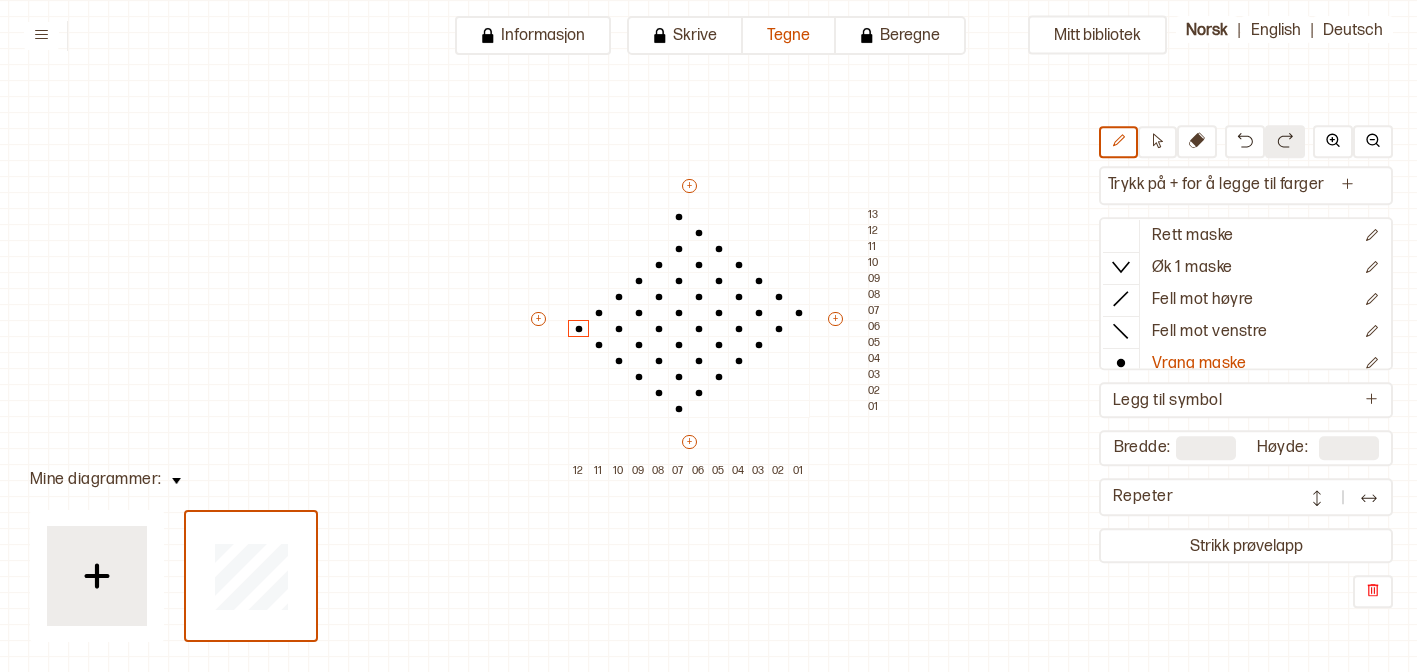 click on "+ + + + 12 11 10 09 08 07 06 05 04 03 02 01 13 12 11 10 09 08 07 06 05 04 03 02 01" at bounding box center [708, 328] 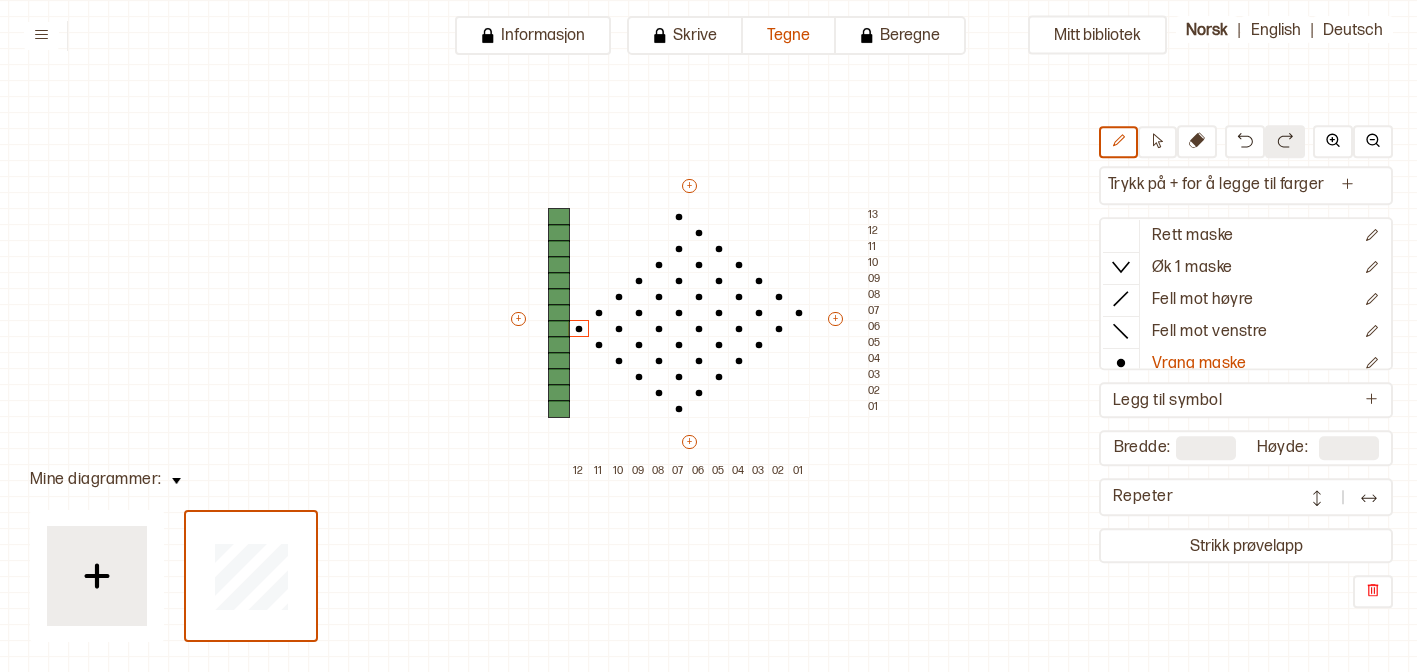 type on "**" 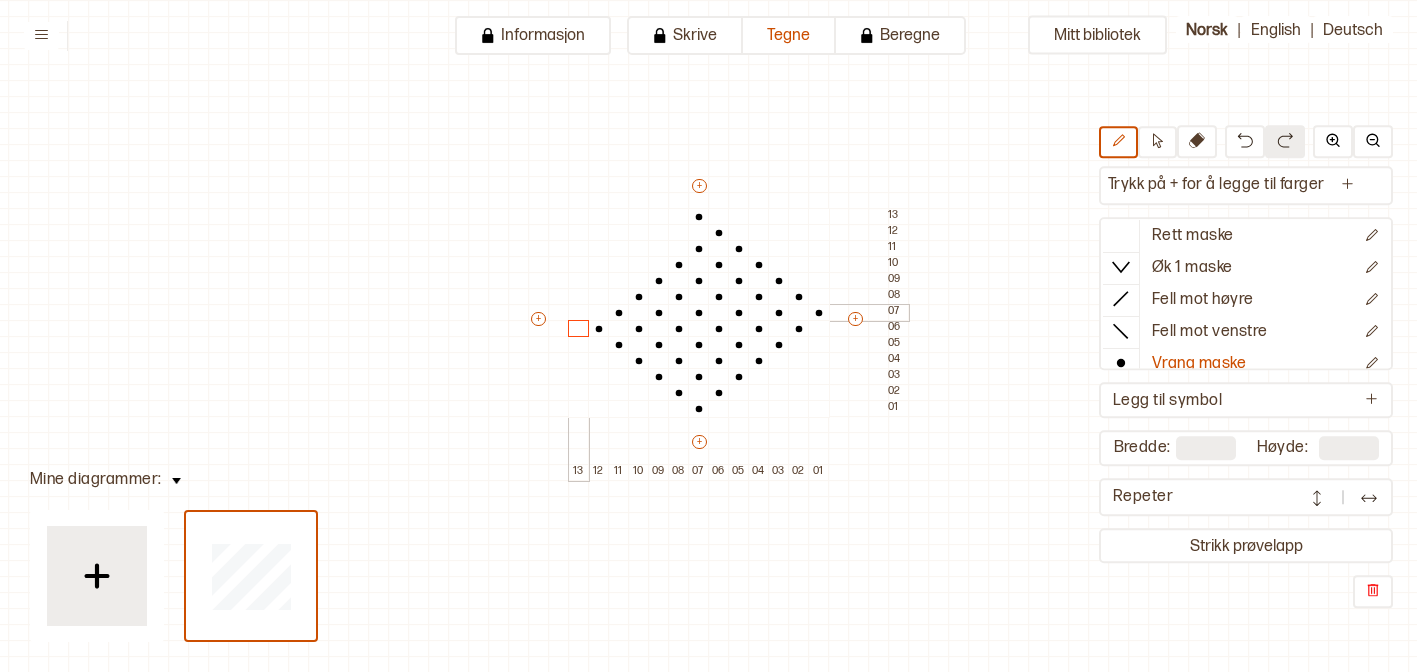 click at bounding box center [579, 313] 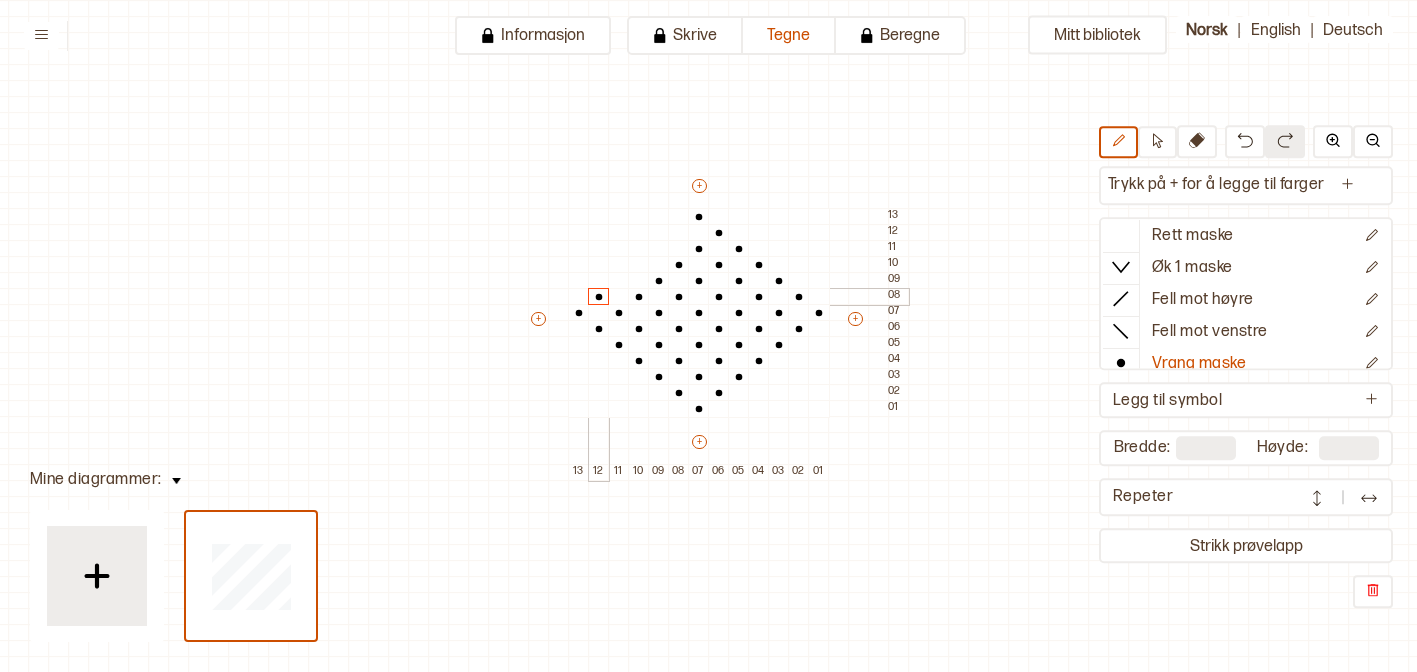 click at bounding box center (599, 297) 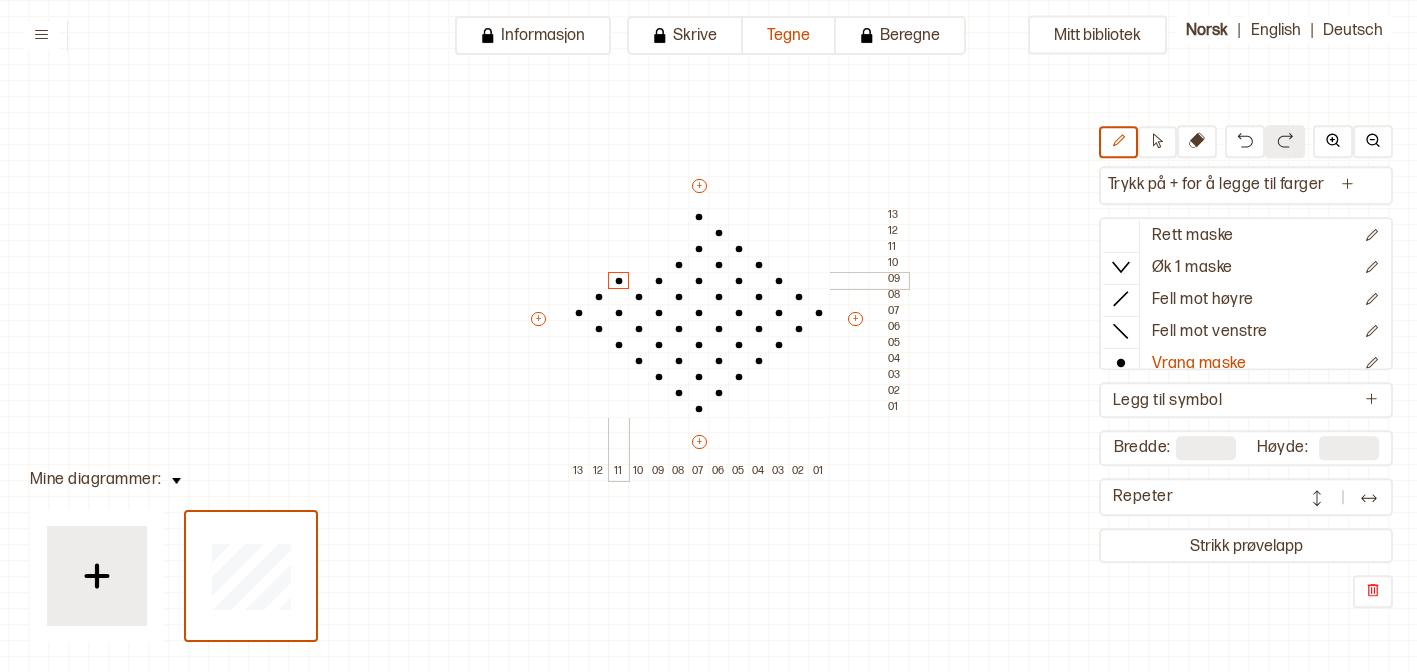 click at bounding box center [619, 281] 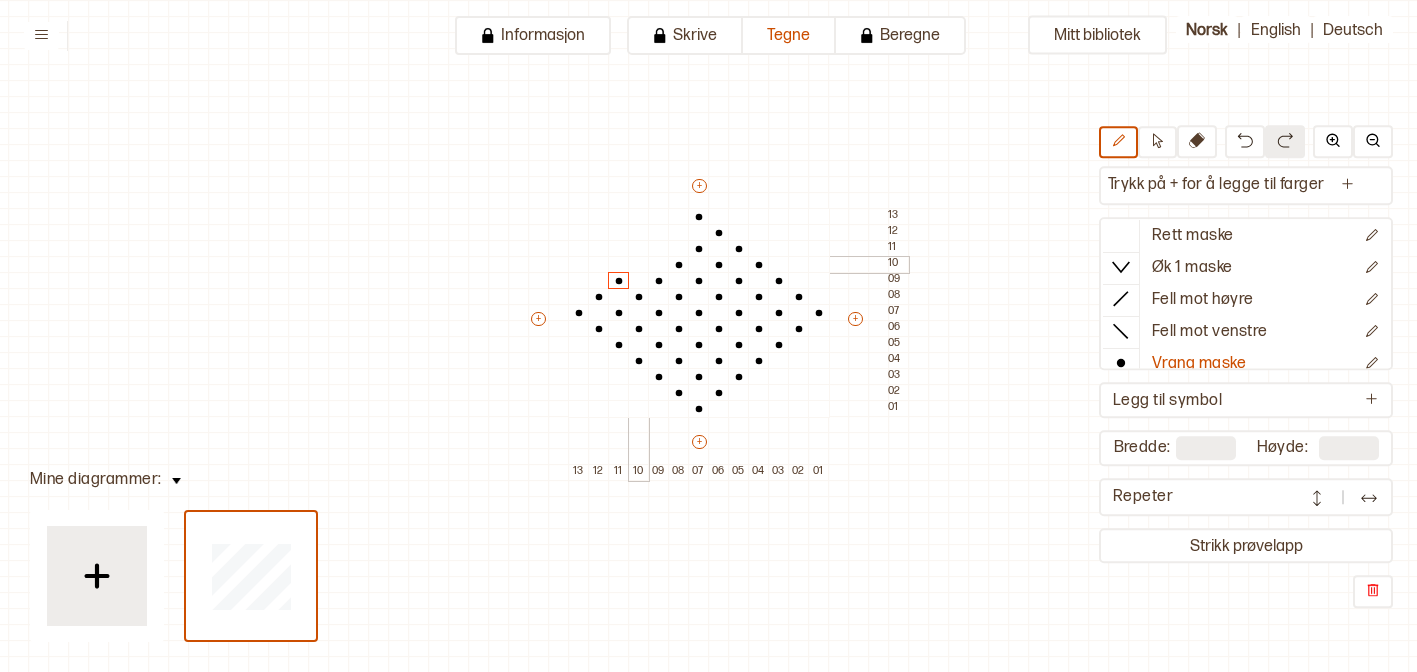 click at bounding box center [639, 265] 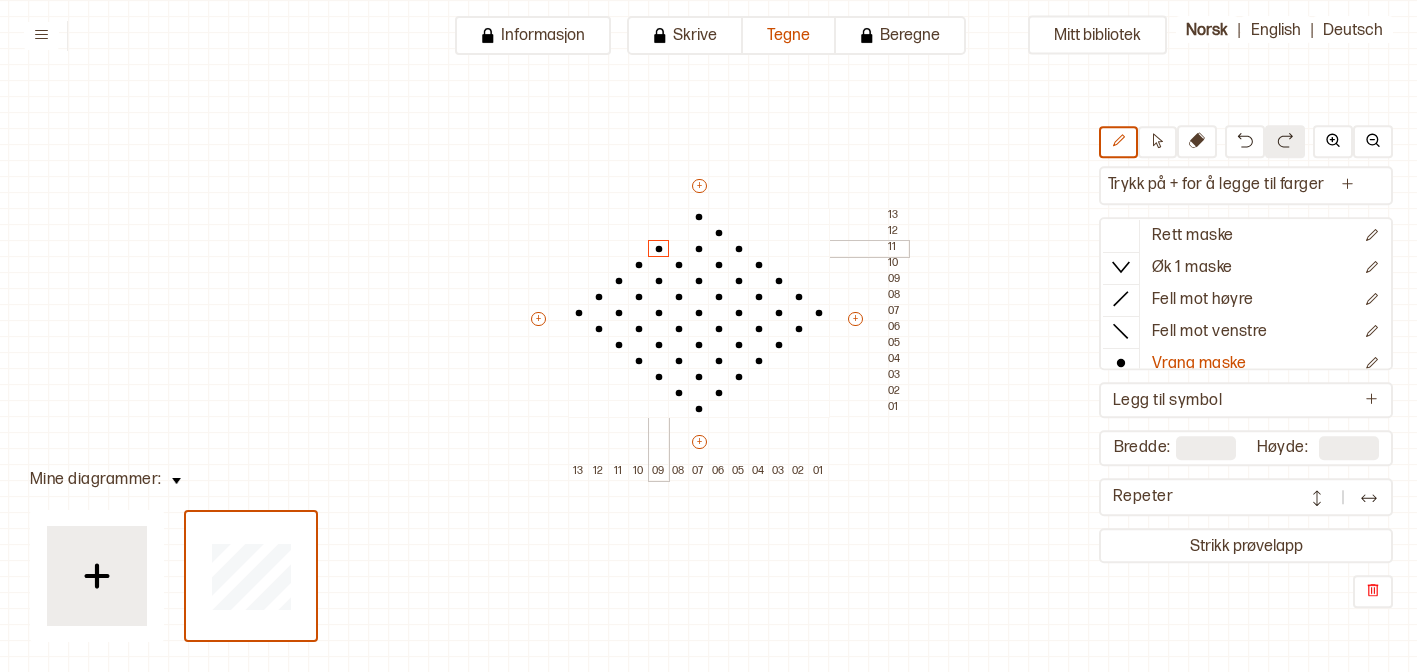 click at bounding box center (659, 249) 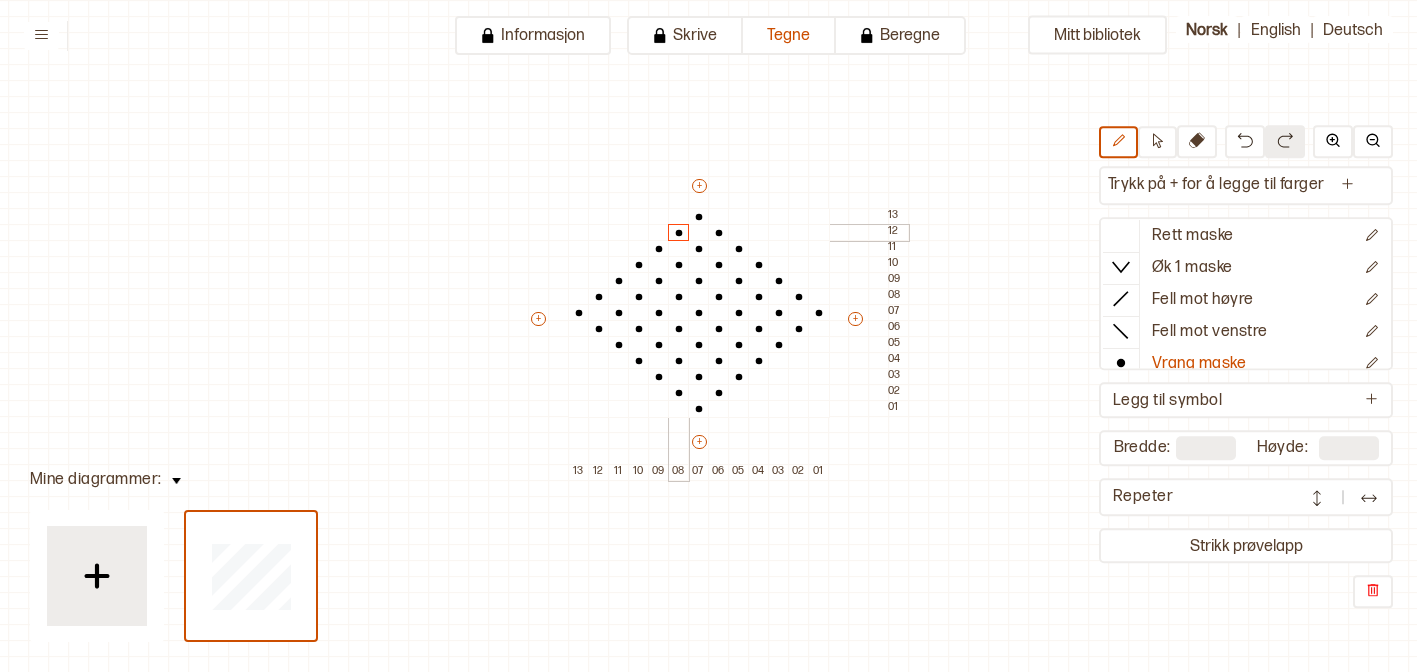 click at bounding box center (679, 233) 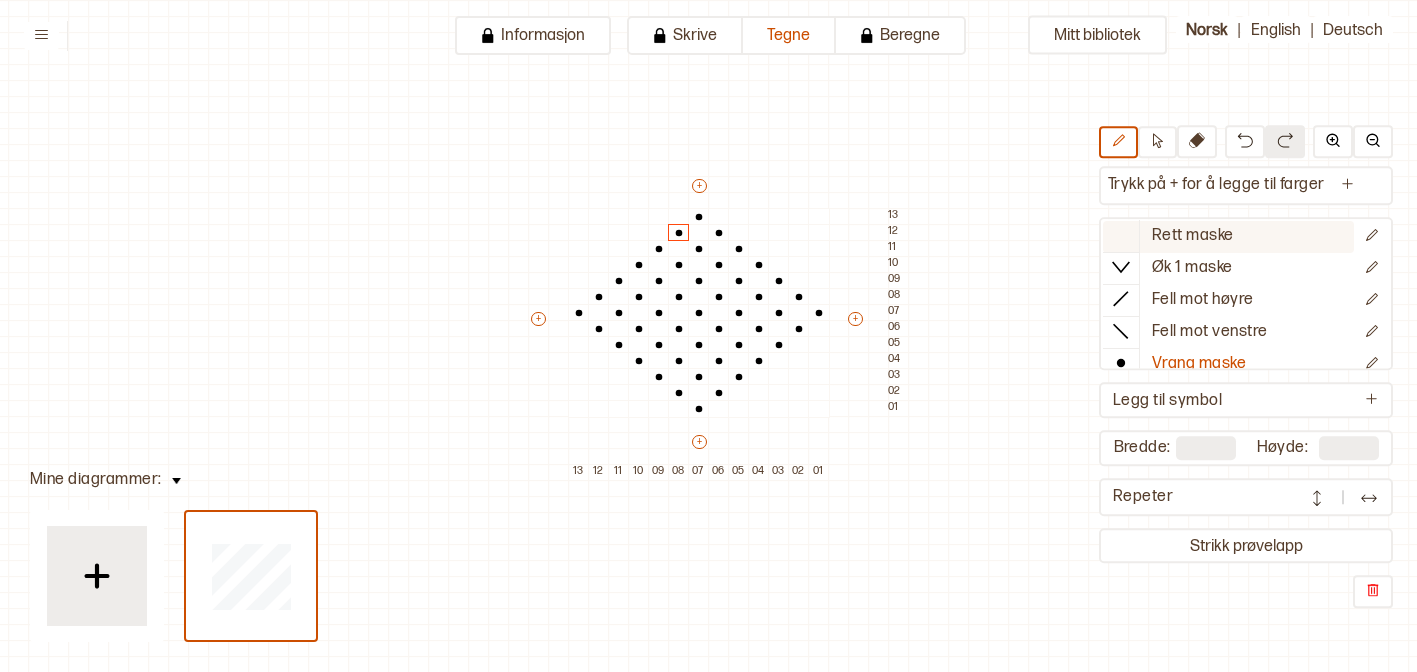 click at bounding box center [1121, 235] 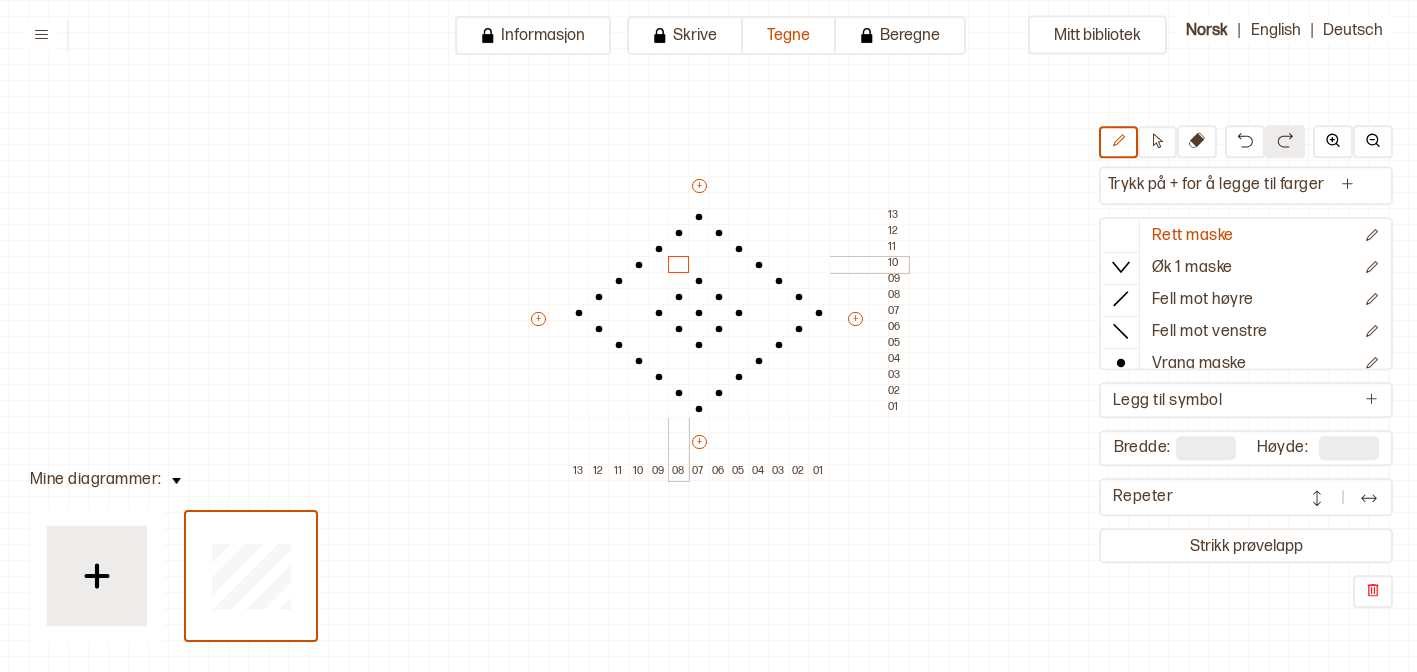 drag, startPoint x: 698, startPoint y: 246, endPoint x: 677, endPoint y: 265, distance: 28.319605 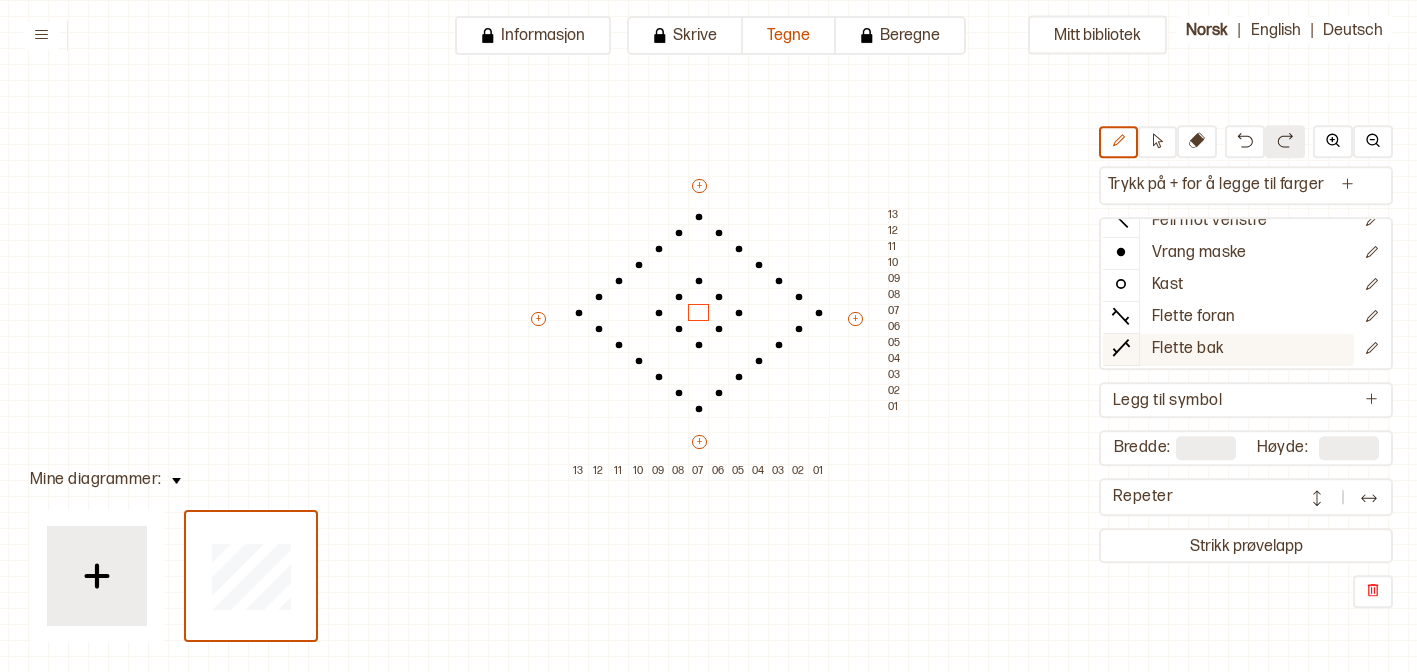 scroll, scrollTop: 0, scrollLeft: 0, axis: both 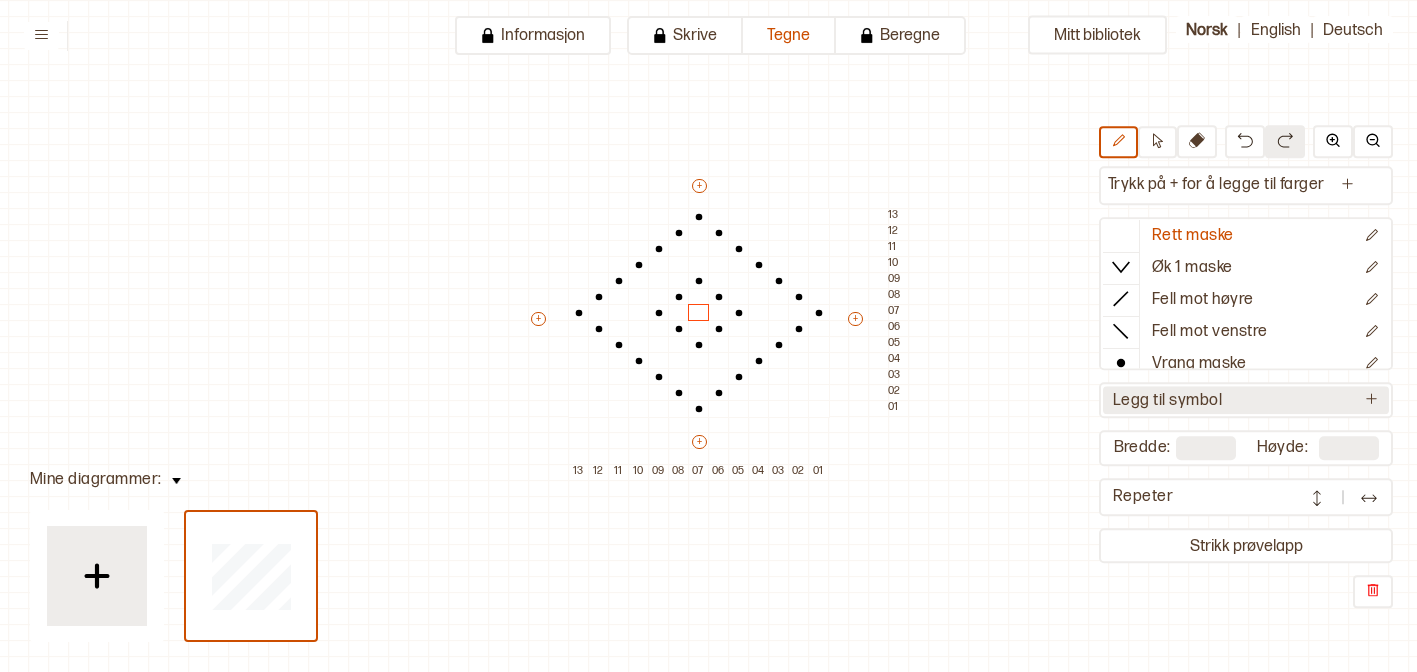 click on "Legg til symbol" at bounding box center (1246, 400) 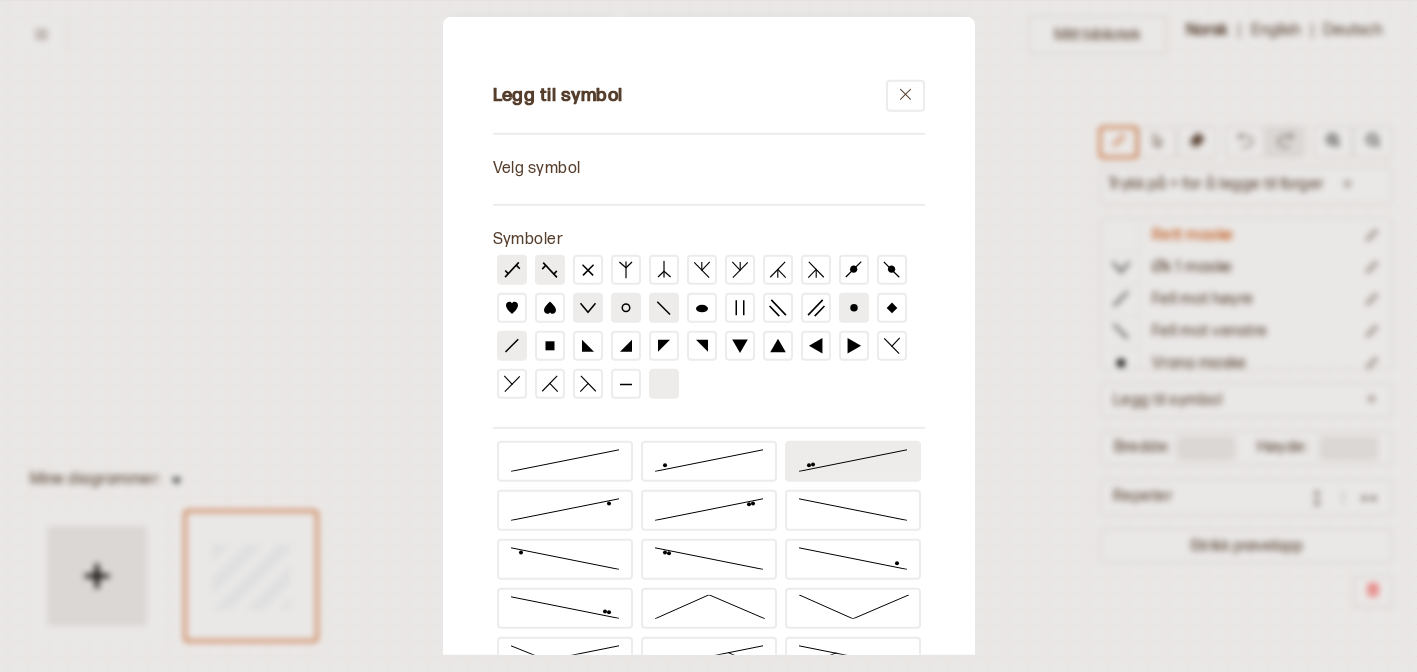 scroll, scrollTop: 39, scrollLeft: 0, axis: vertical 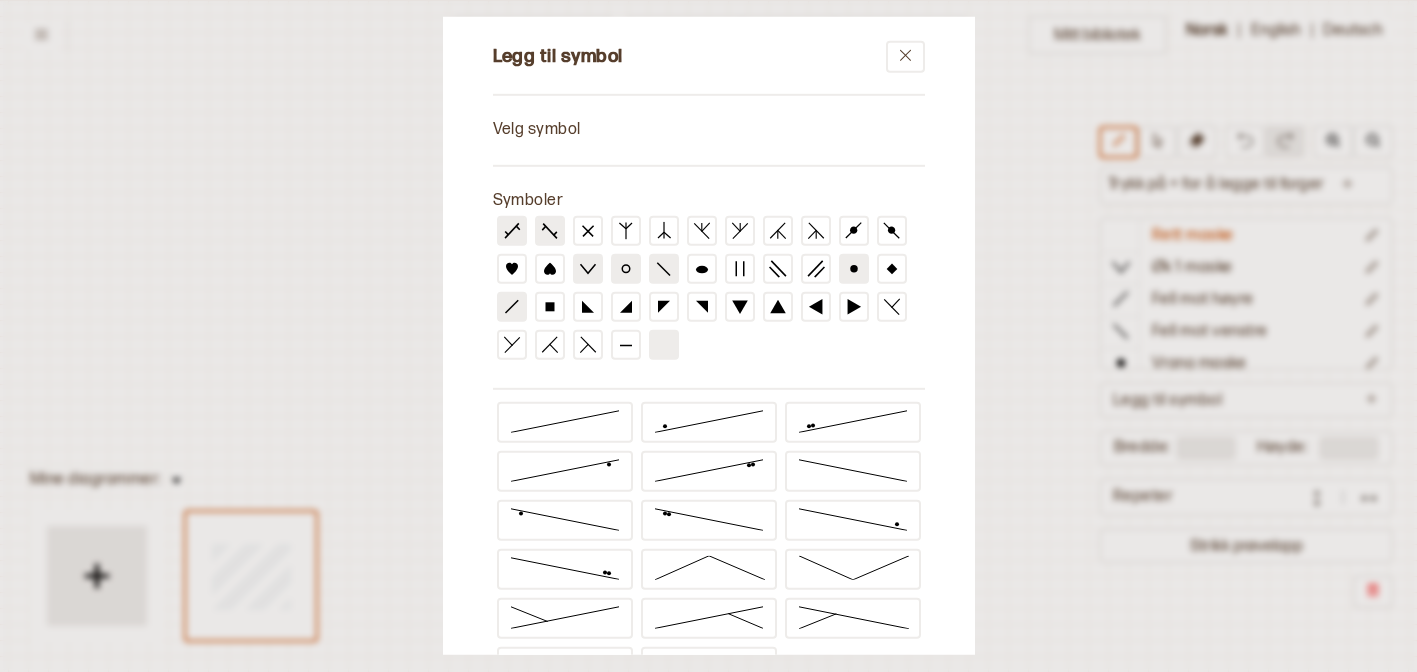 click 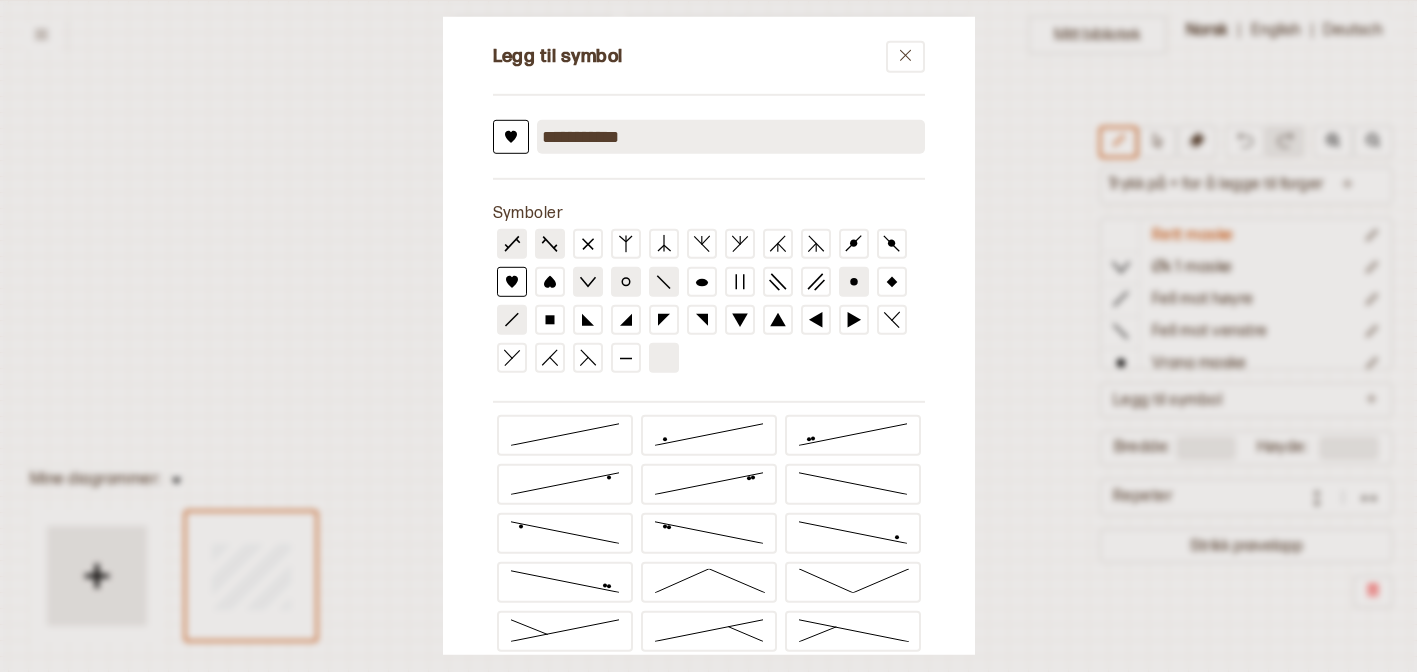 scroll, scrollTop: 204, scrollLeft: 0, axis: vertical 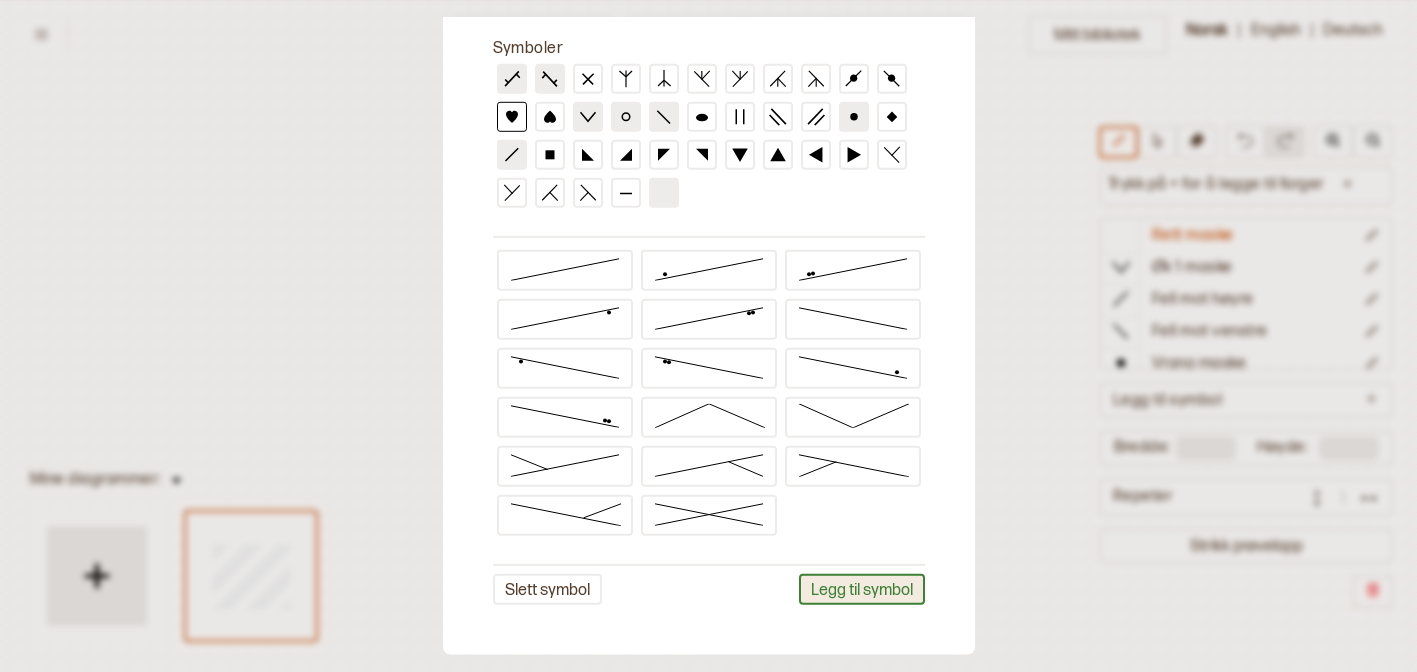 click on "Legg til symbol" at bounding box center [862, 589] 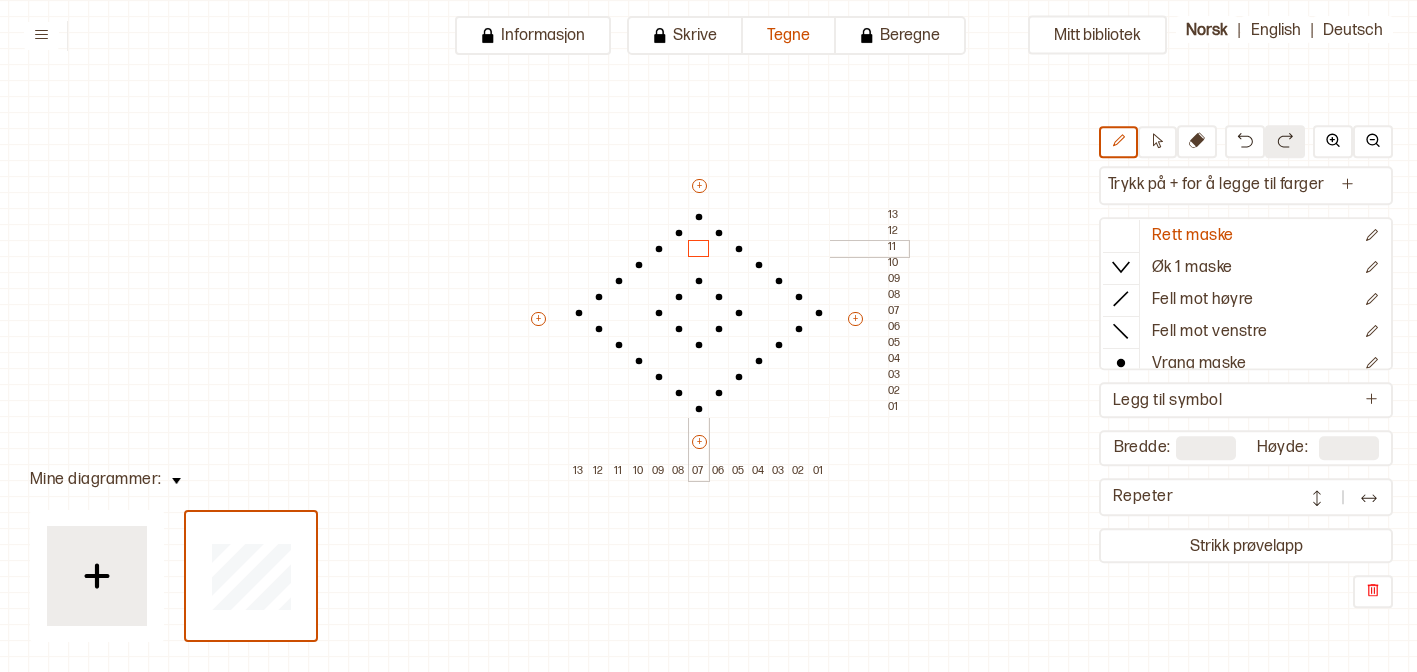click at bounding box center [699, 249] 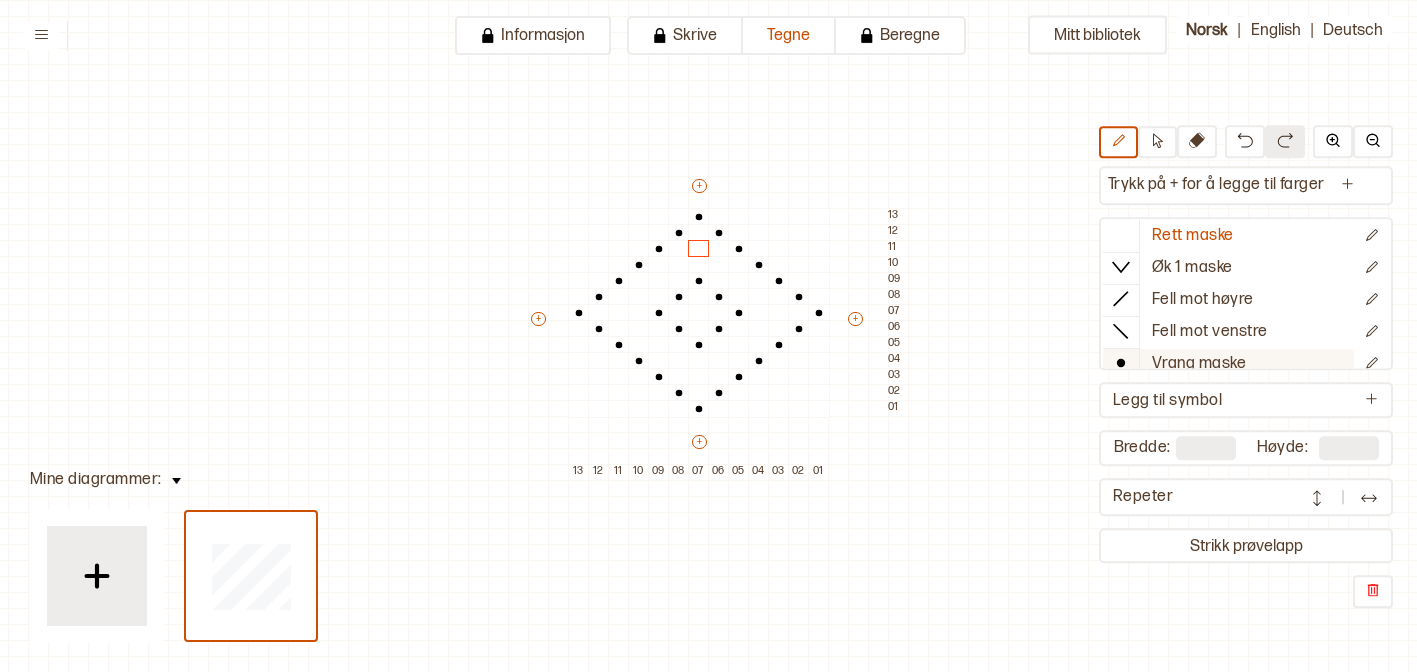 scroll, scrollTop: 143, scrollLeft: 0, axis: vertical 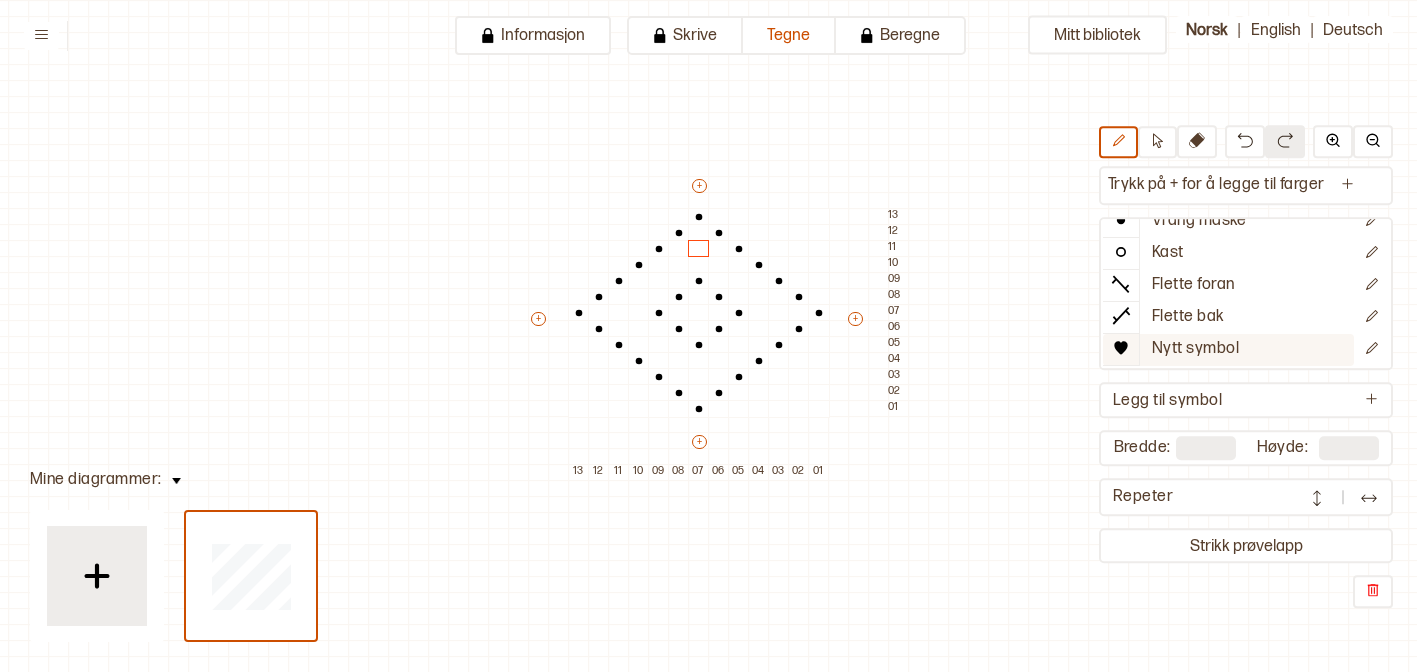 click 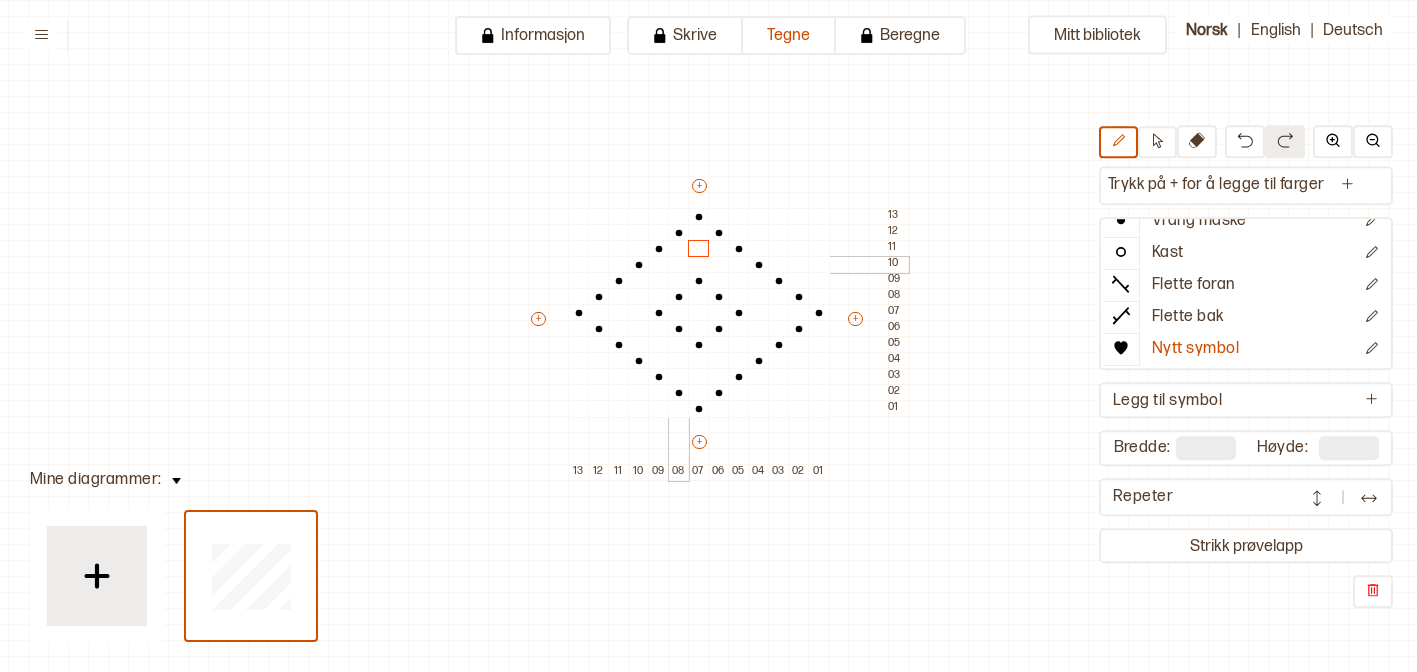 click at bounding box center (699, 265) 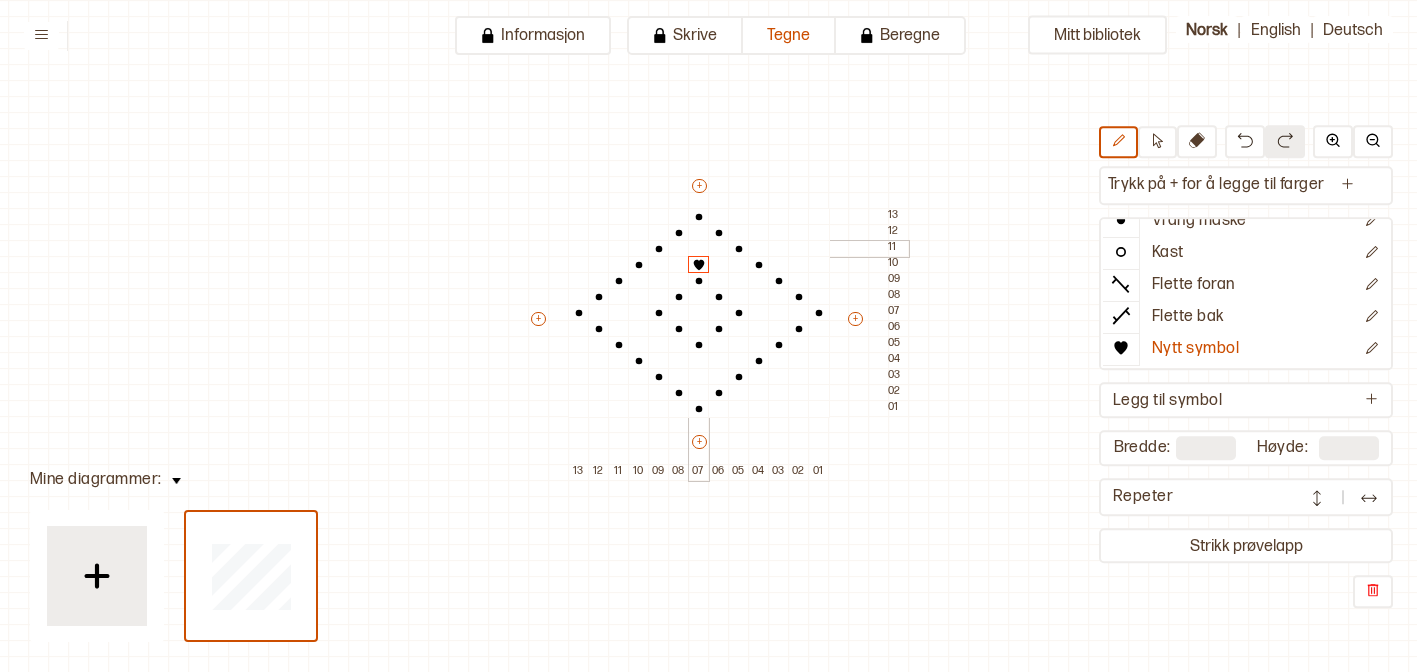 click at bounding box center (699, 249) 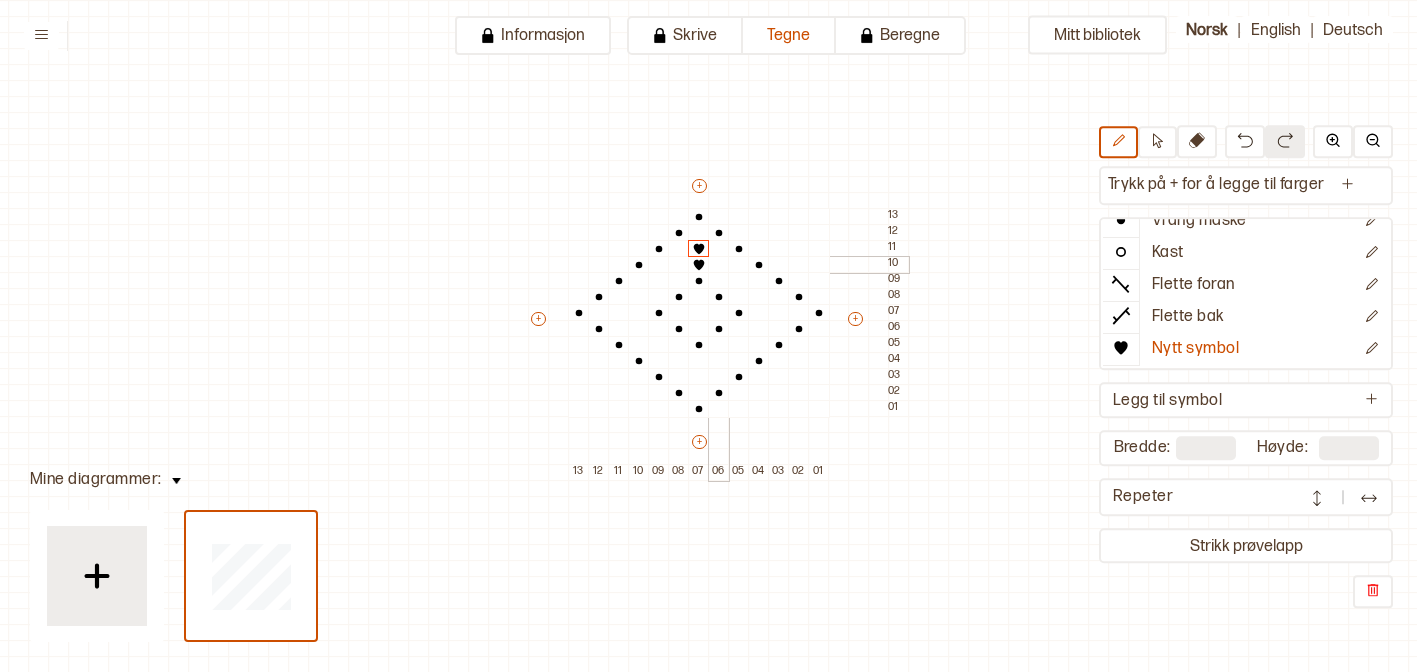 click at bounding box center (719, 265) 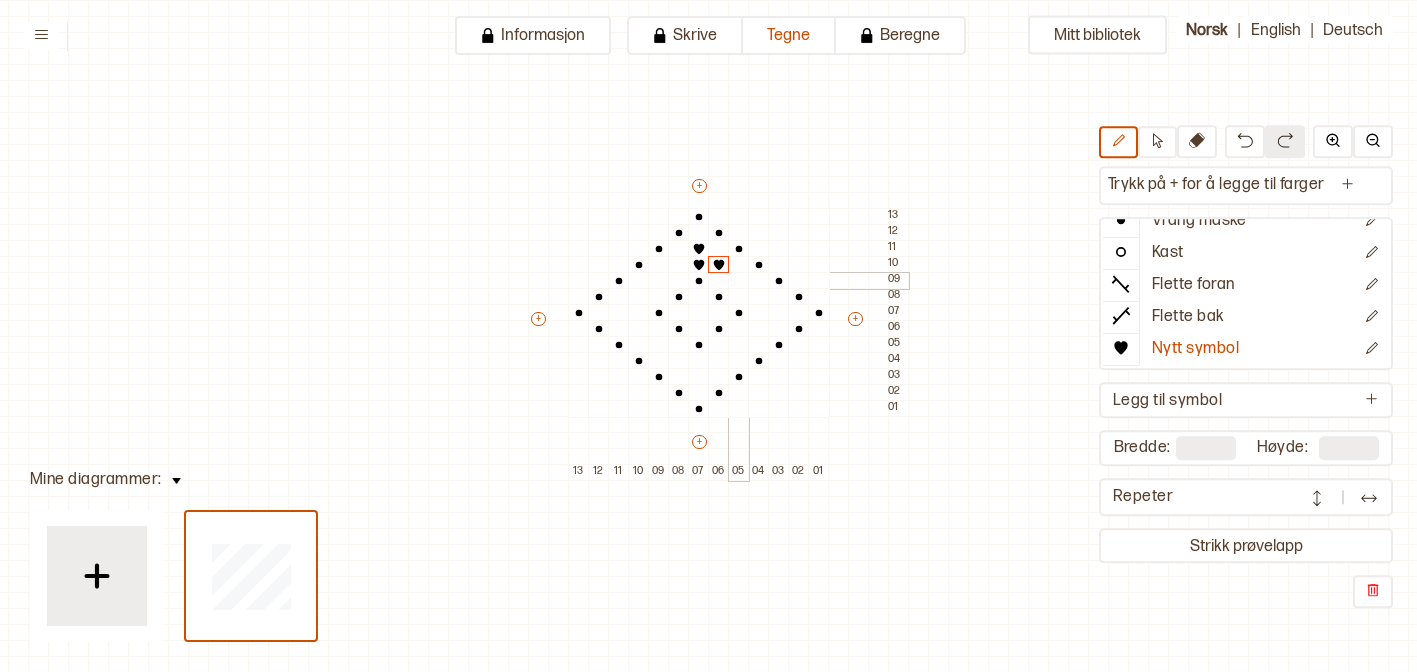 click at bounding box center (739, 281) 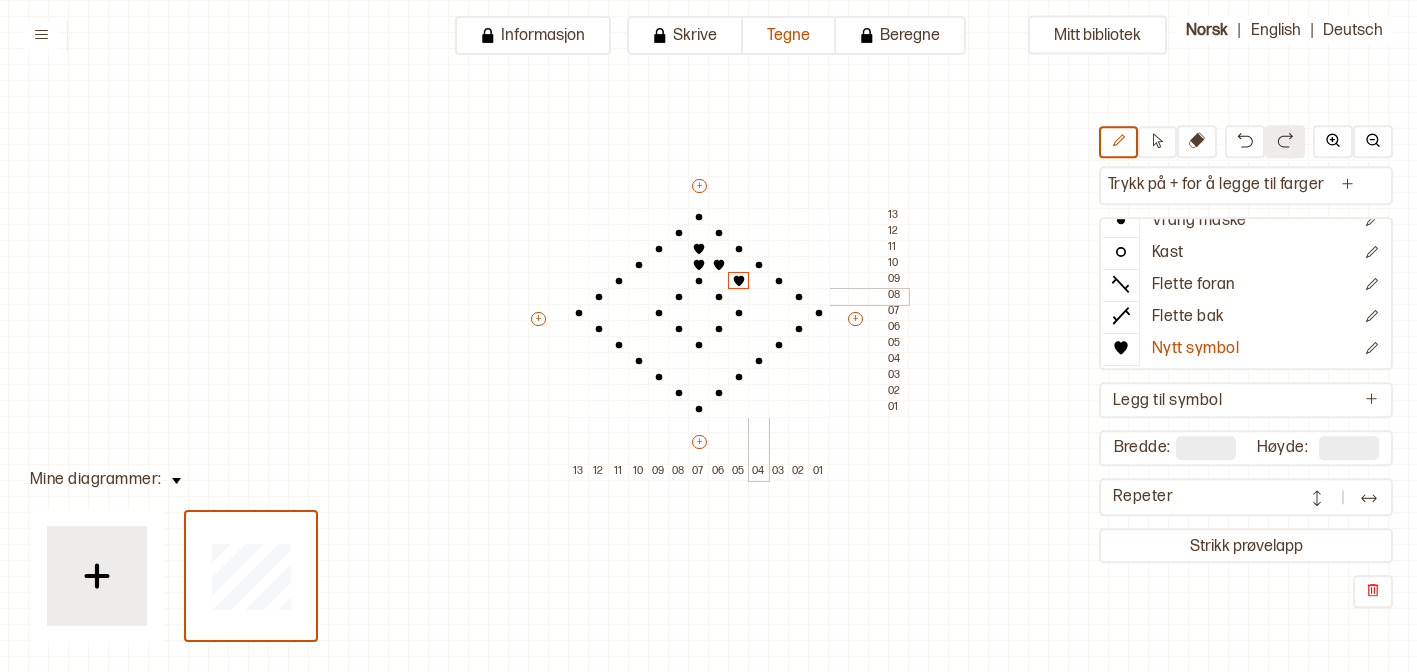 click at bounding box center (759, 297) 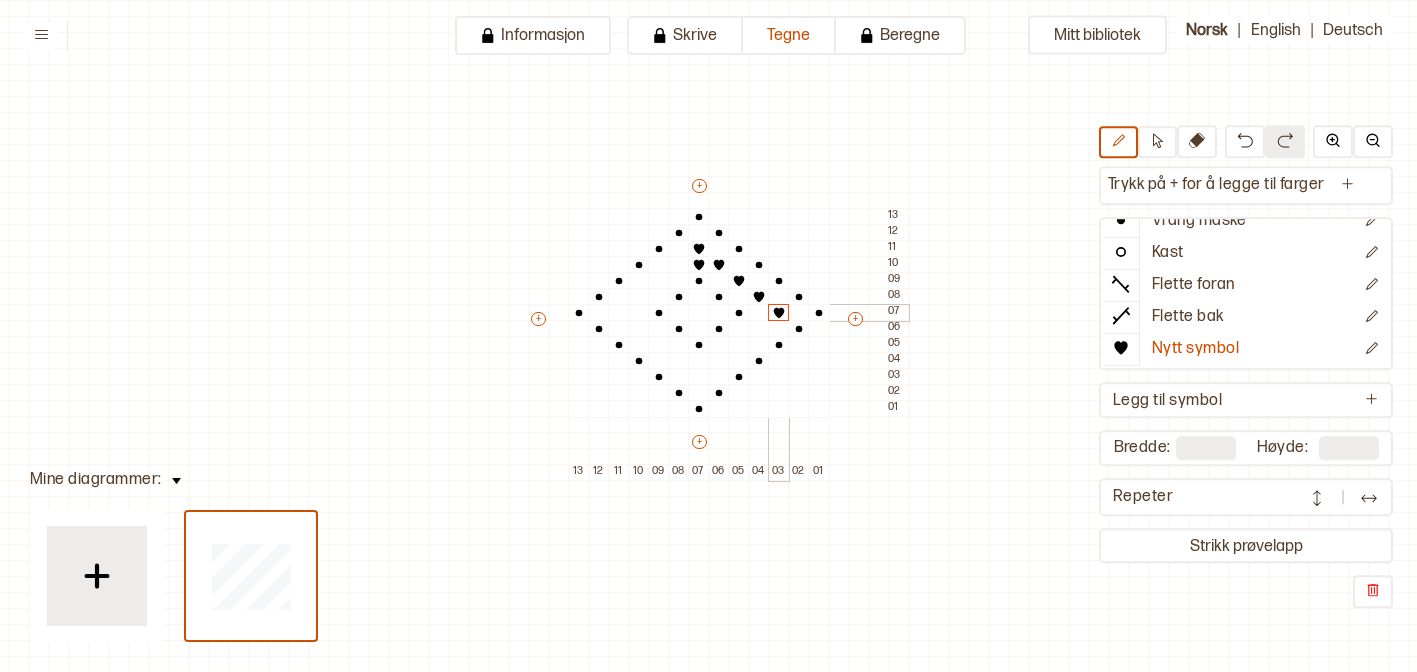 click at bounding box center [779, 313] 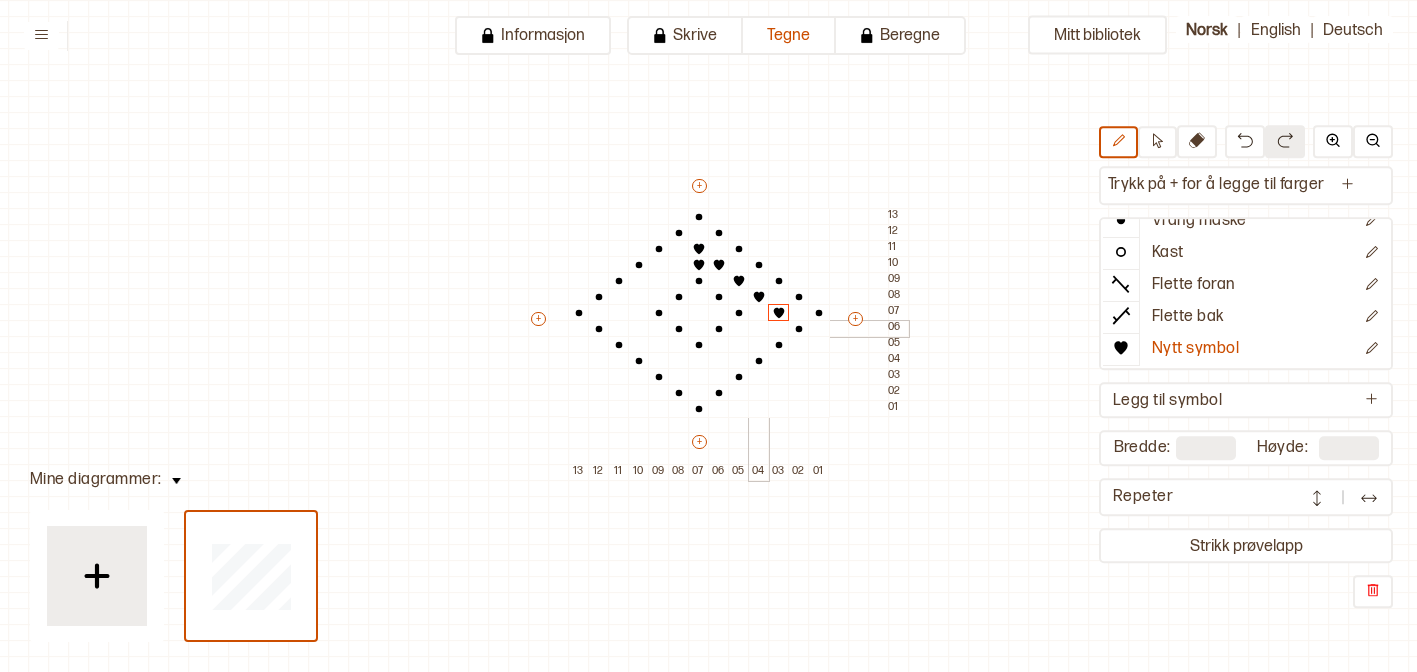 click at bounding box center (759, 329) 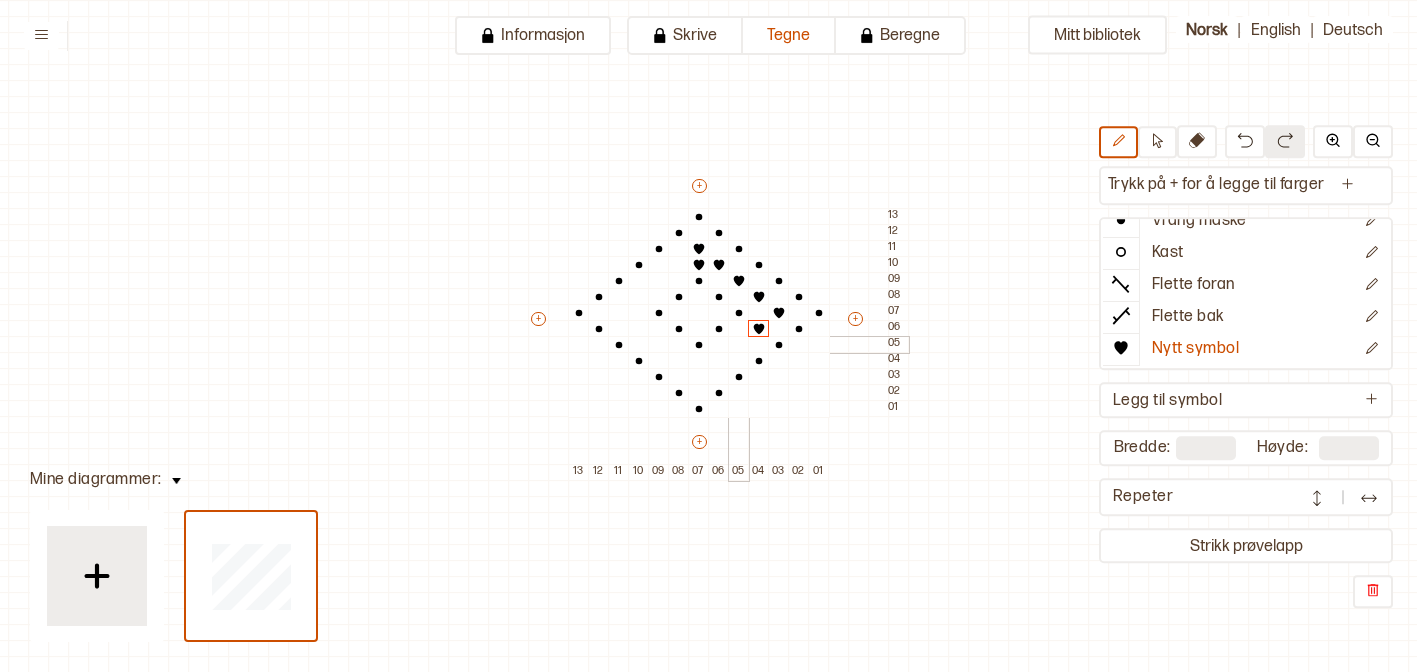 click at bounding box center [739, 345] 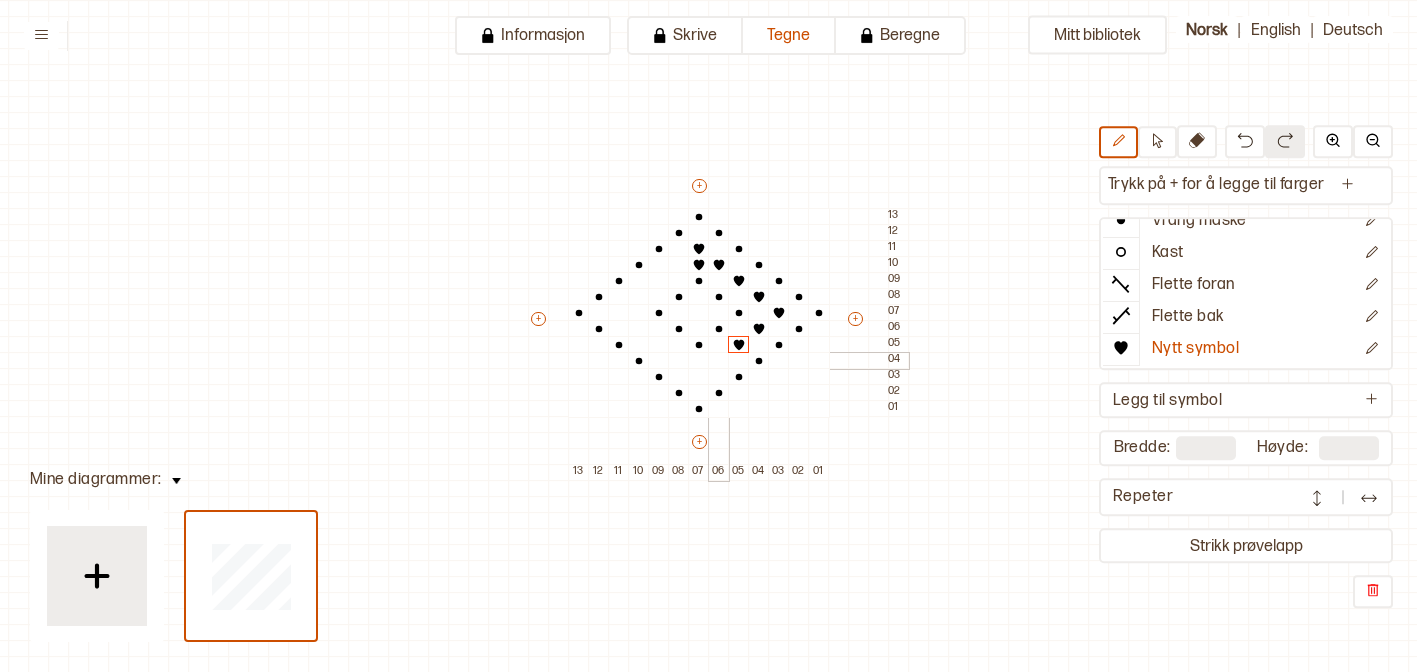 click at bounding box center [719, 361] 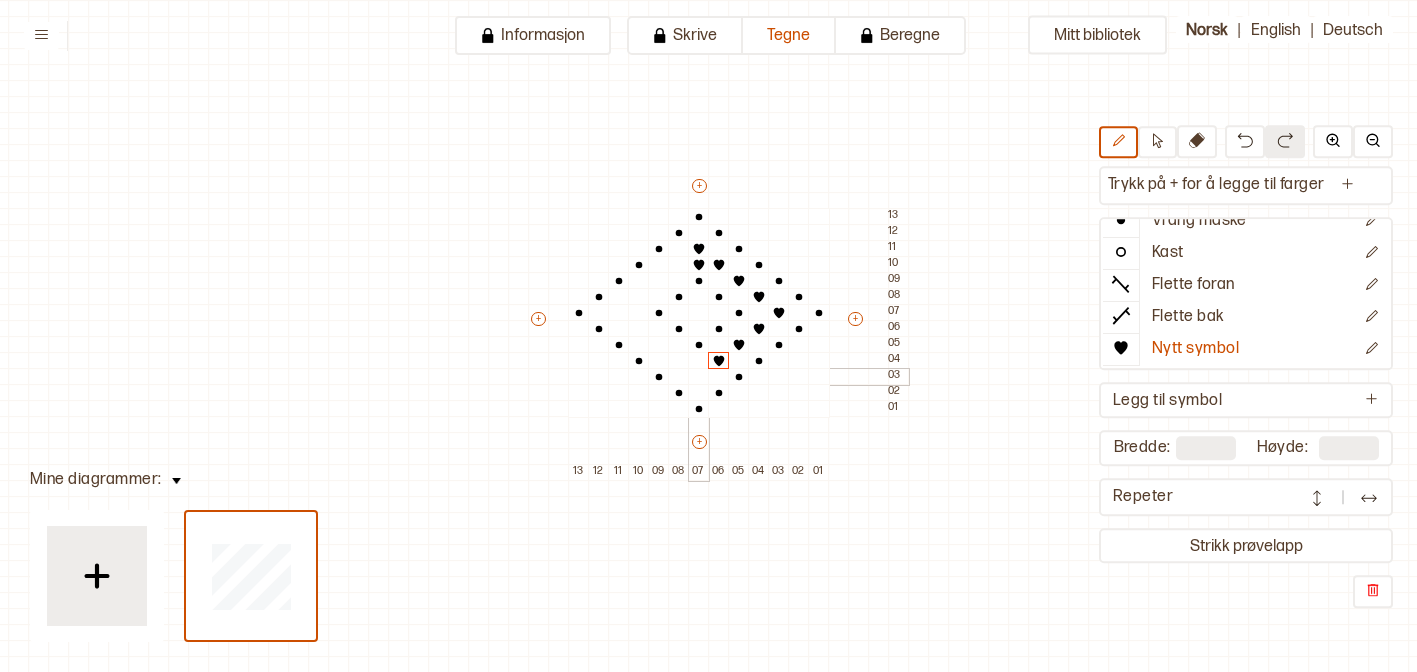 click at bounding box center [699, 377] 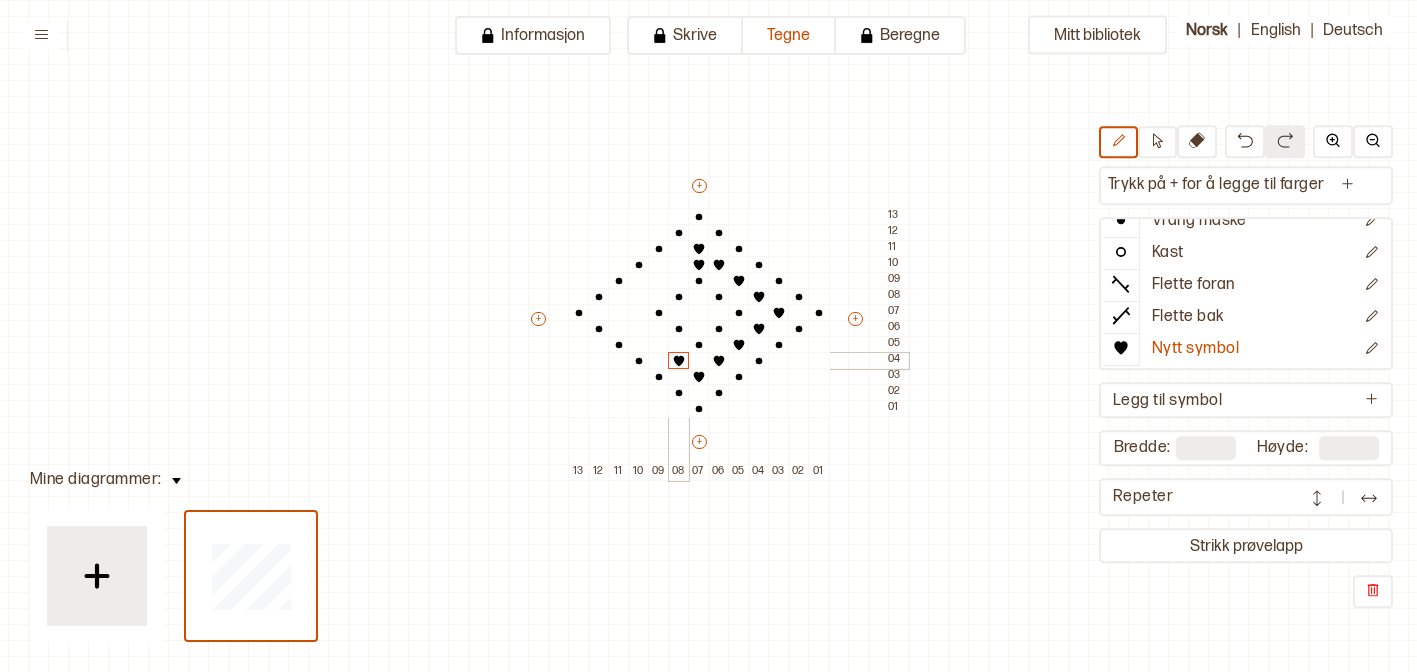 click at bounding box center [679, 361] 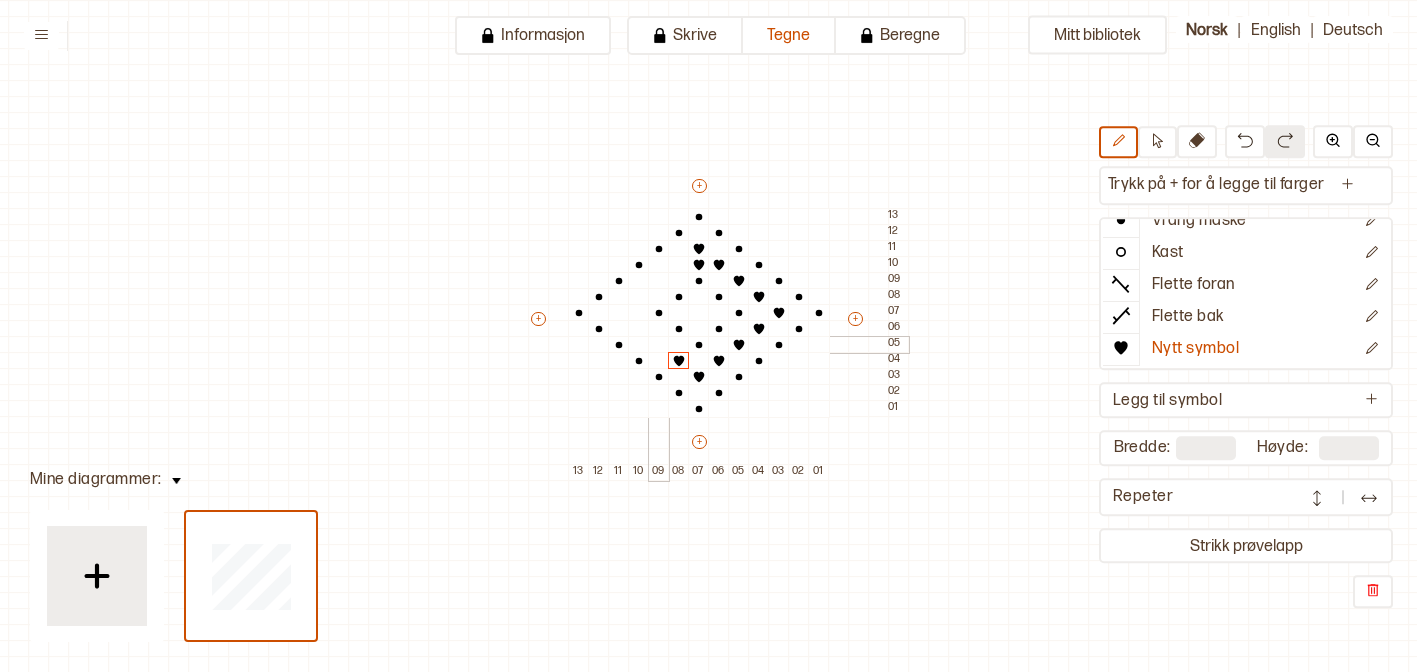 click at bounding box center [659, 345] 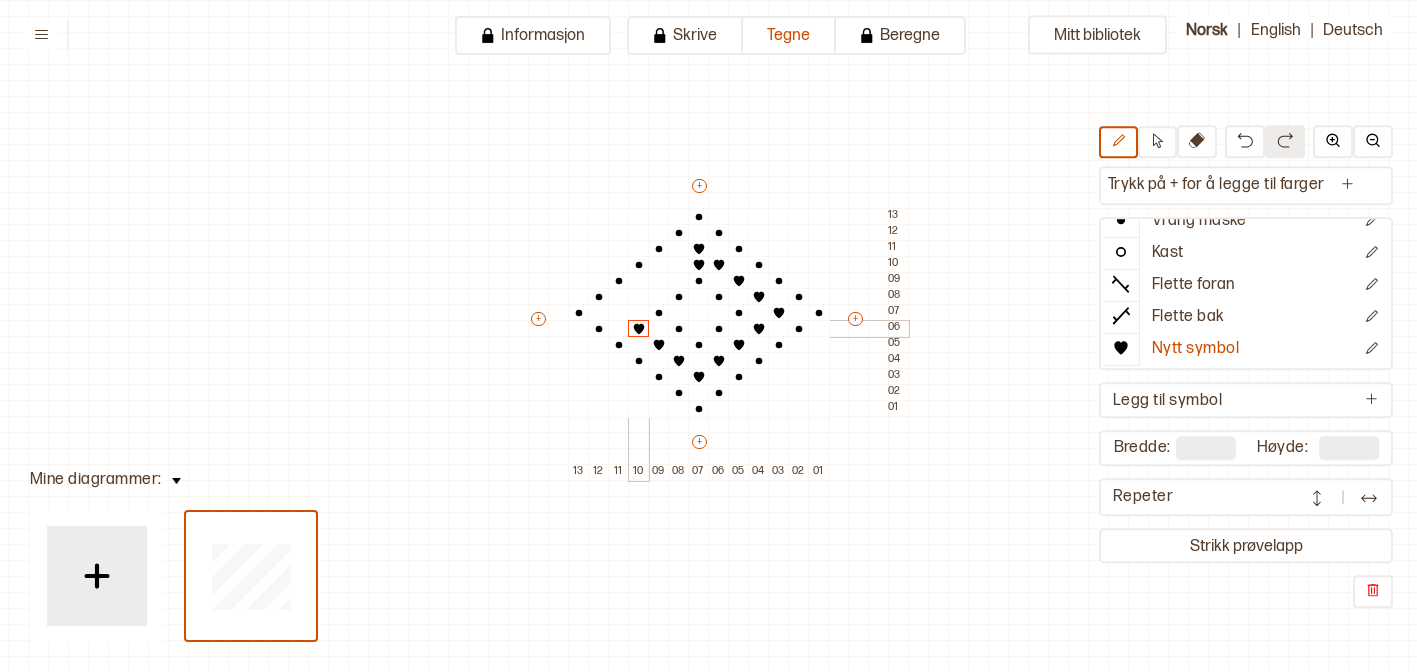 click at bounding box center [639, 329] 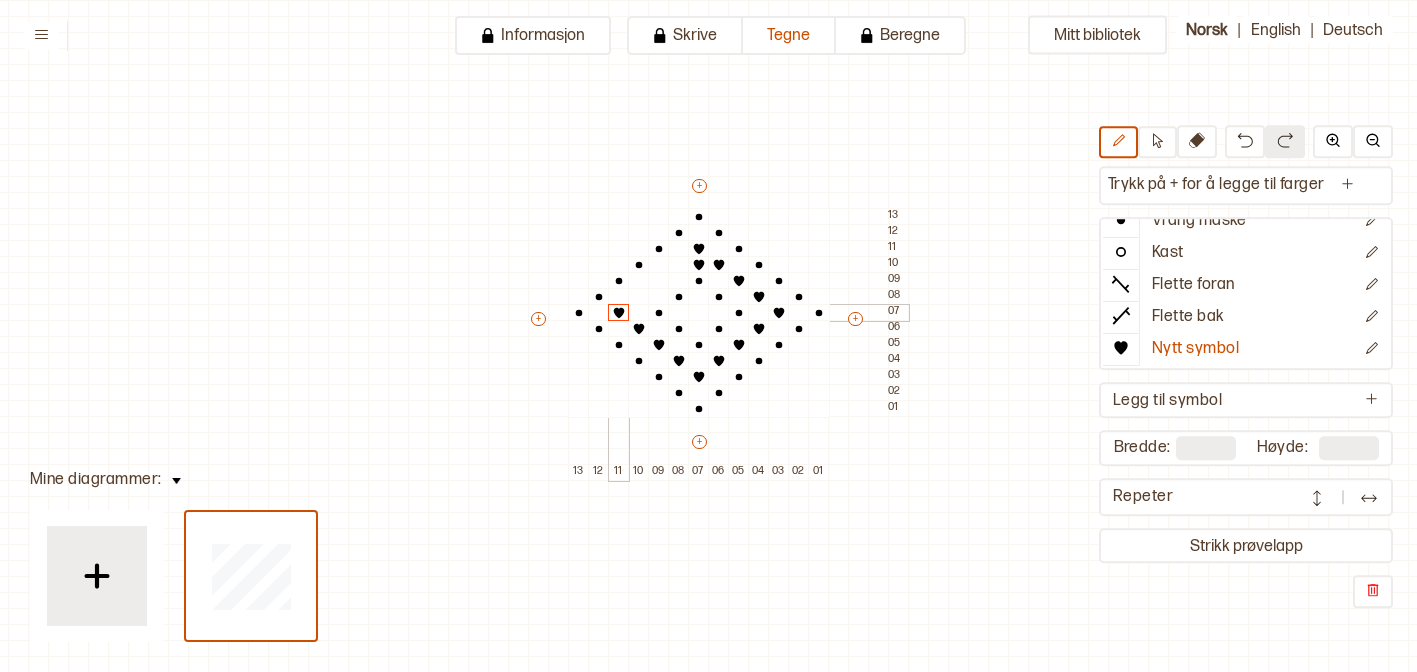 click at bounding box center [619, 313] 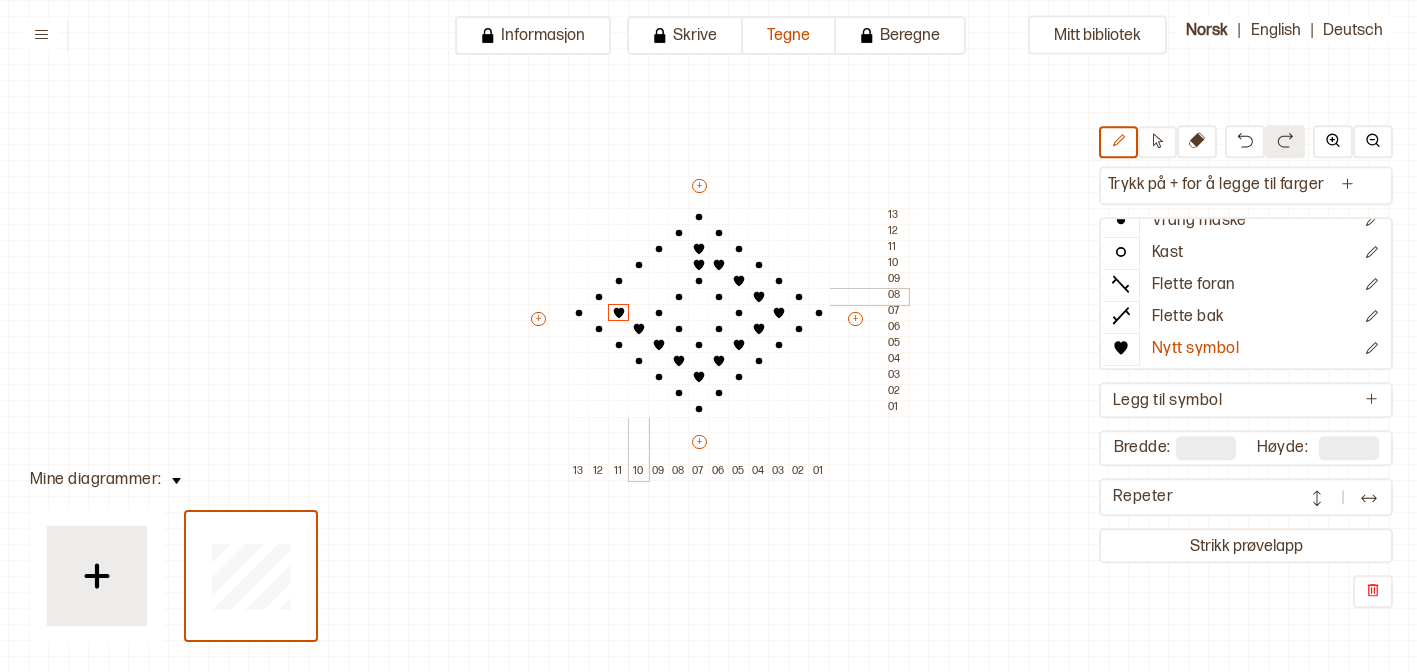 click at bounding box center [639, 297] 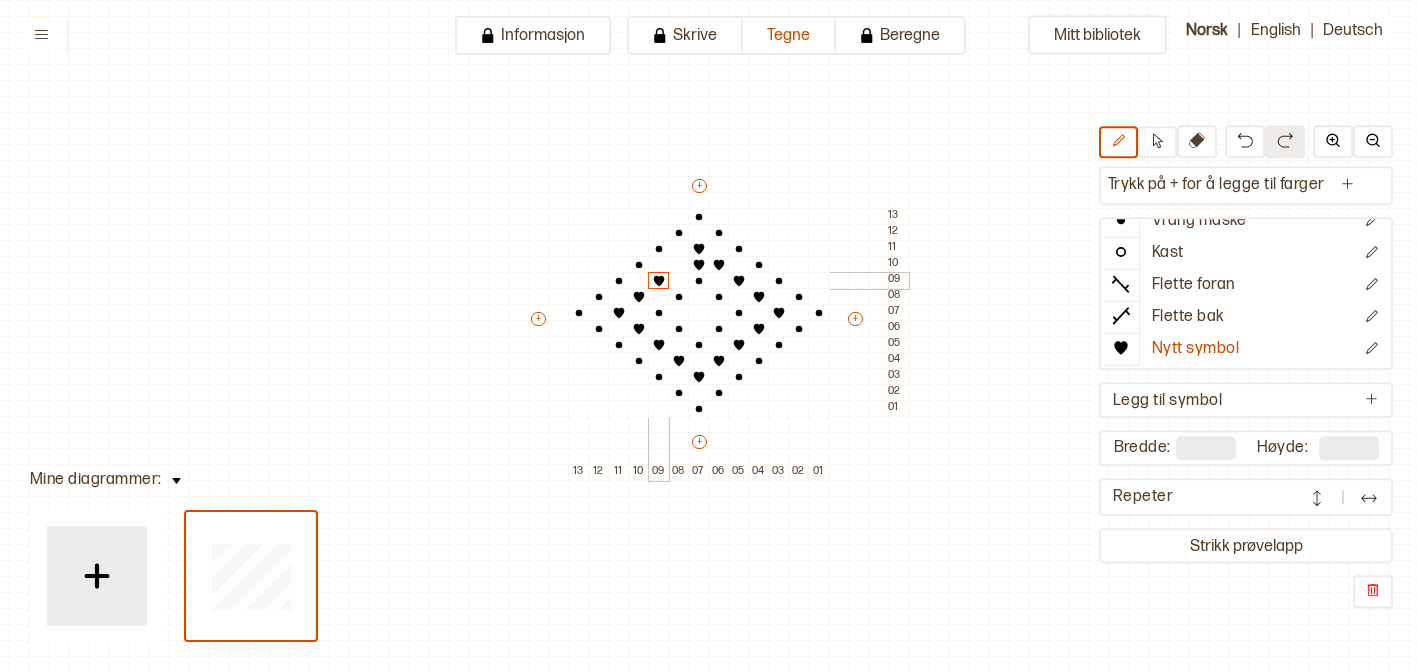 click at bounding box center (659, 281) 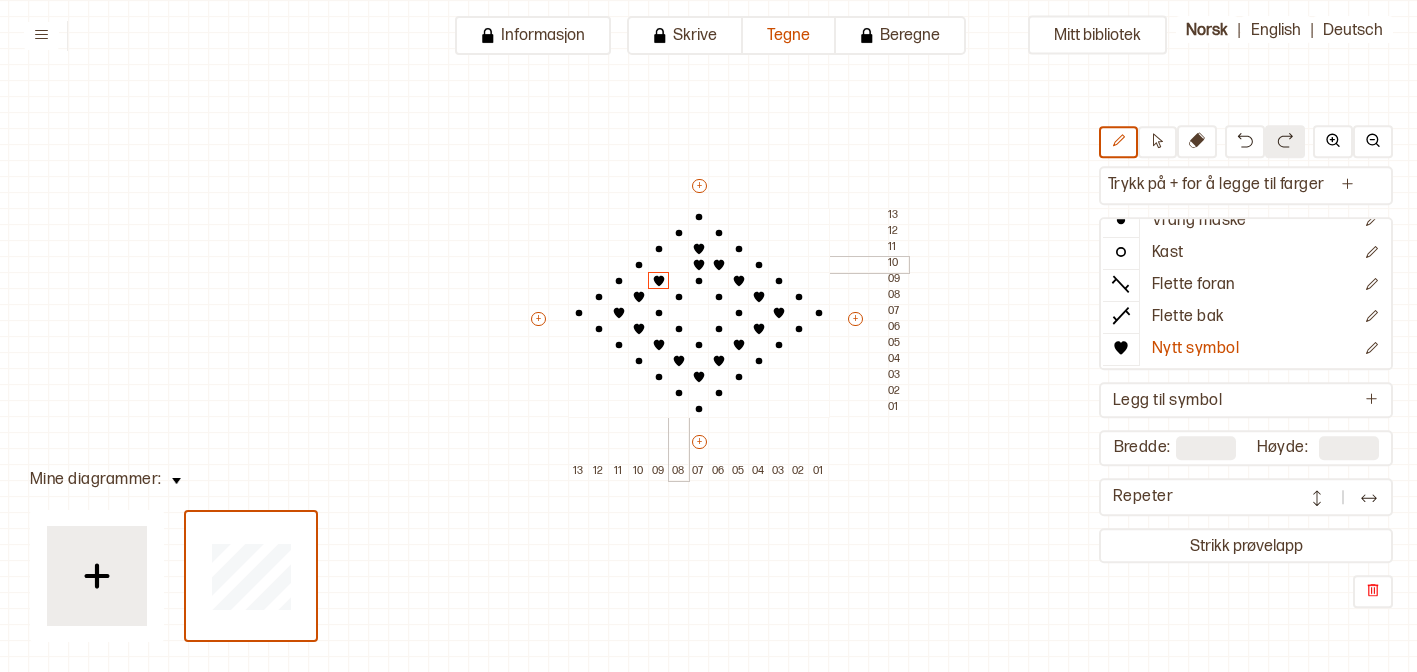 click at bounding box center [679, 265] 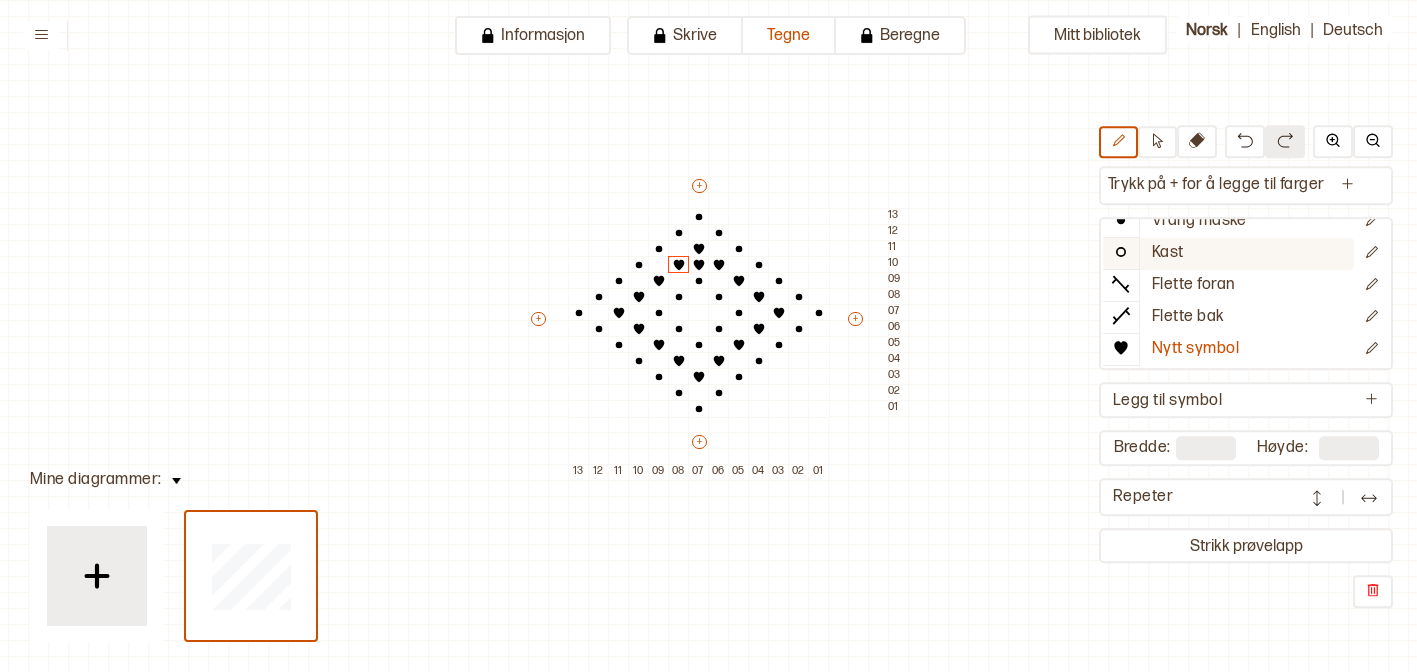 scroll, scrollTop: 0, scrollLeft: 0, axis: both 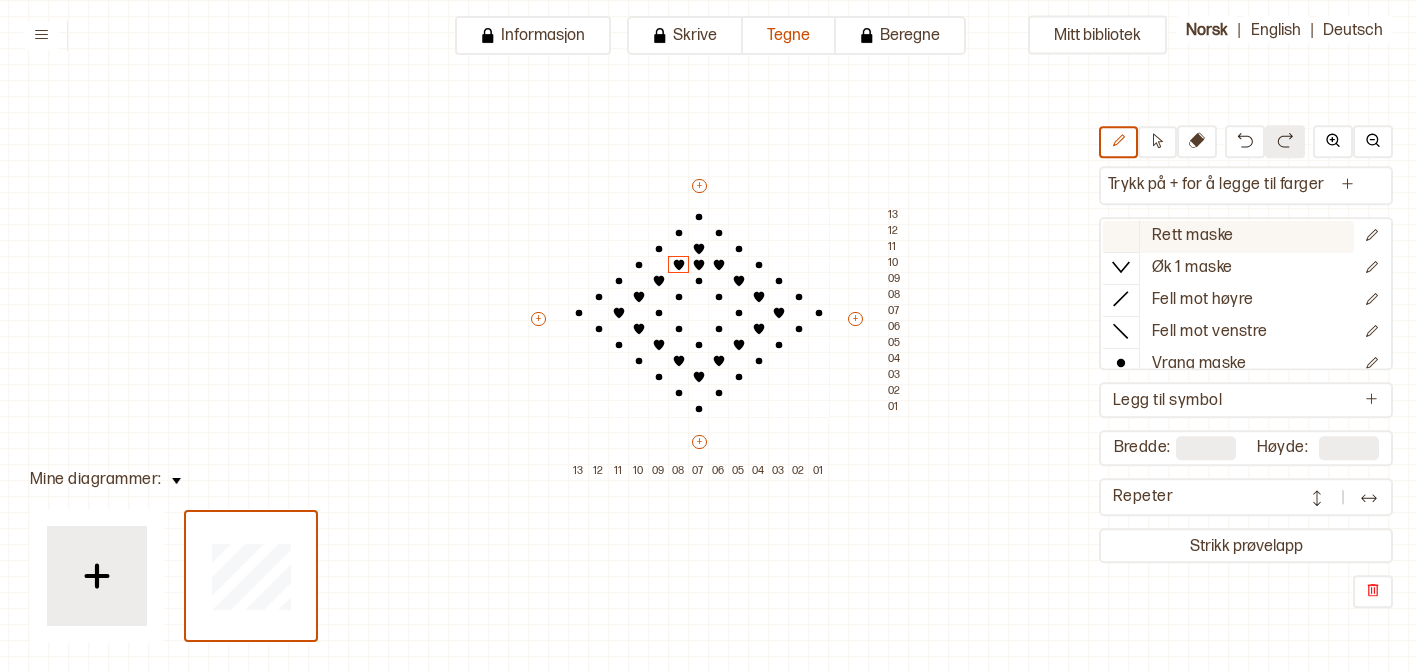 click on "Rett maske" at bounding box center (1193, 236) 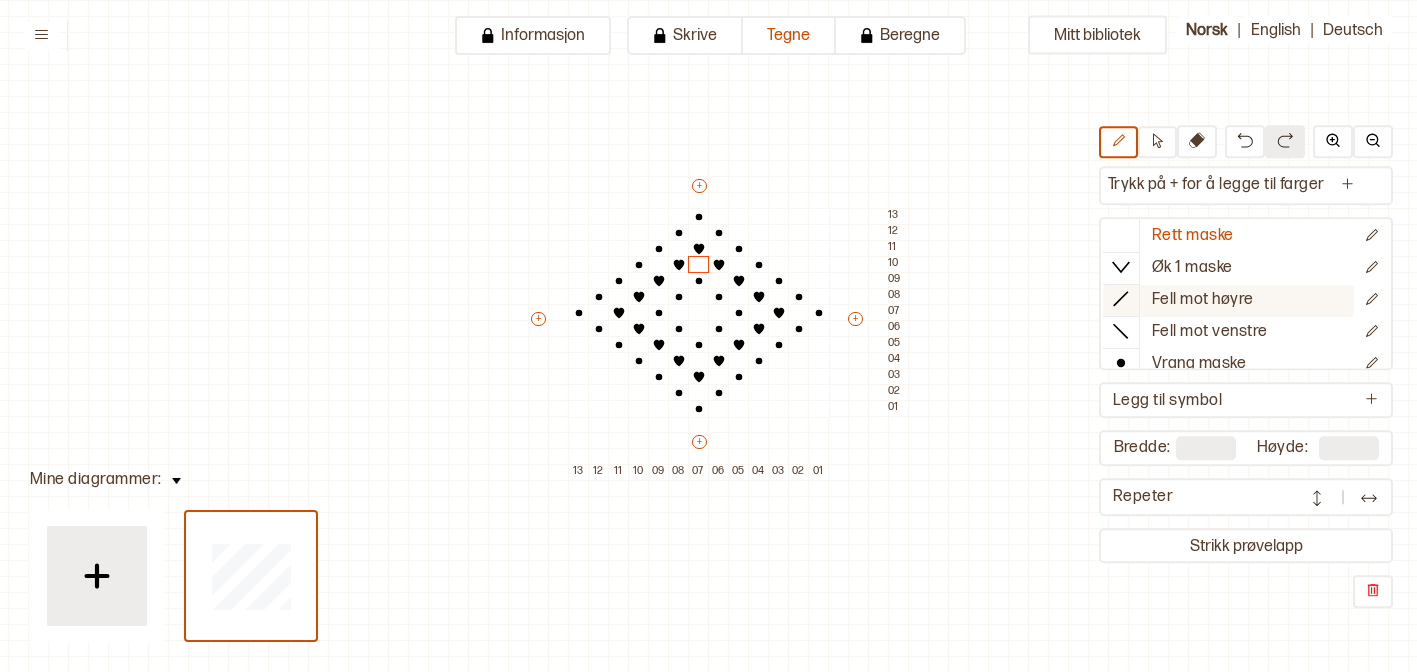 scroll, scrollTop: 143, scrollLeft: 0, axis: vertical 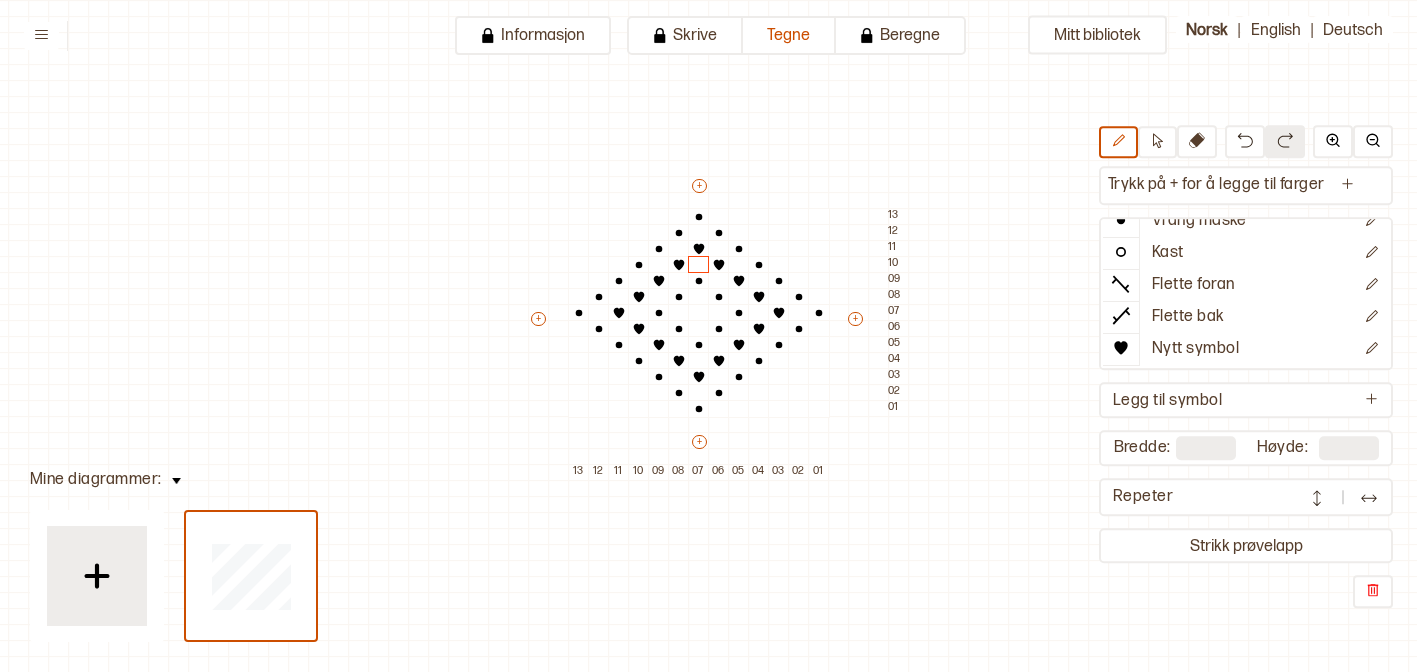 click on "Mitt bibliotek Trykk på + for å legge til farger Rett maske Øk 1 maske Fell mot høyre Fell mot venstre Vrang maske Kast Flette foran Flette bak Nytt symbol Legg til symbol Bredde:   ** Høyde:   ** Repeter Strikk prøvelapp + + + + 13 12 11 10 09 08 07 06 05 04 03 02 01 13 12 11 10 09 08 07 06 05 04 03 02 01" at bounding box center (1405, 624) 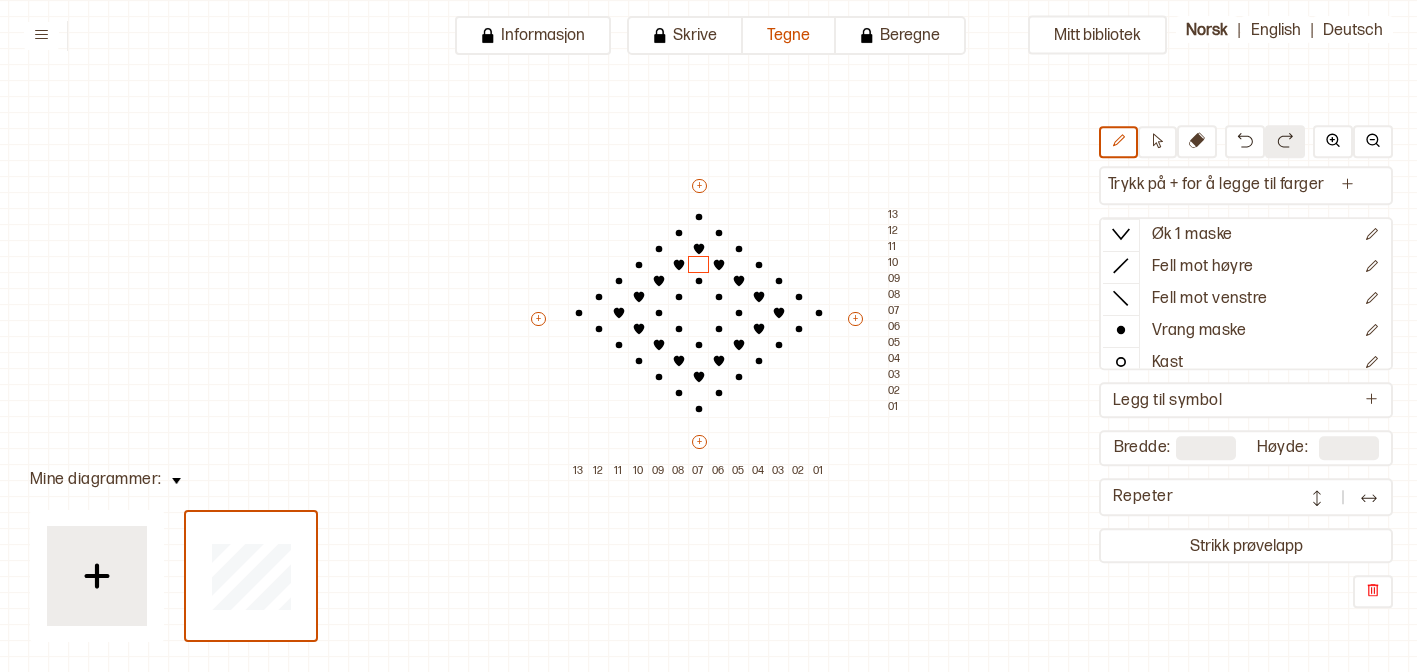 scroll, scrollTop: 0, scrollLeft: 0, axis: both 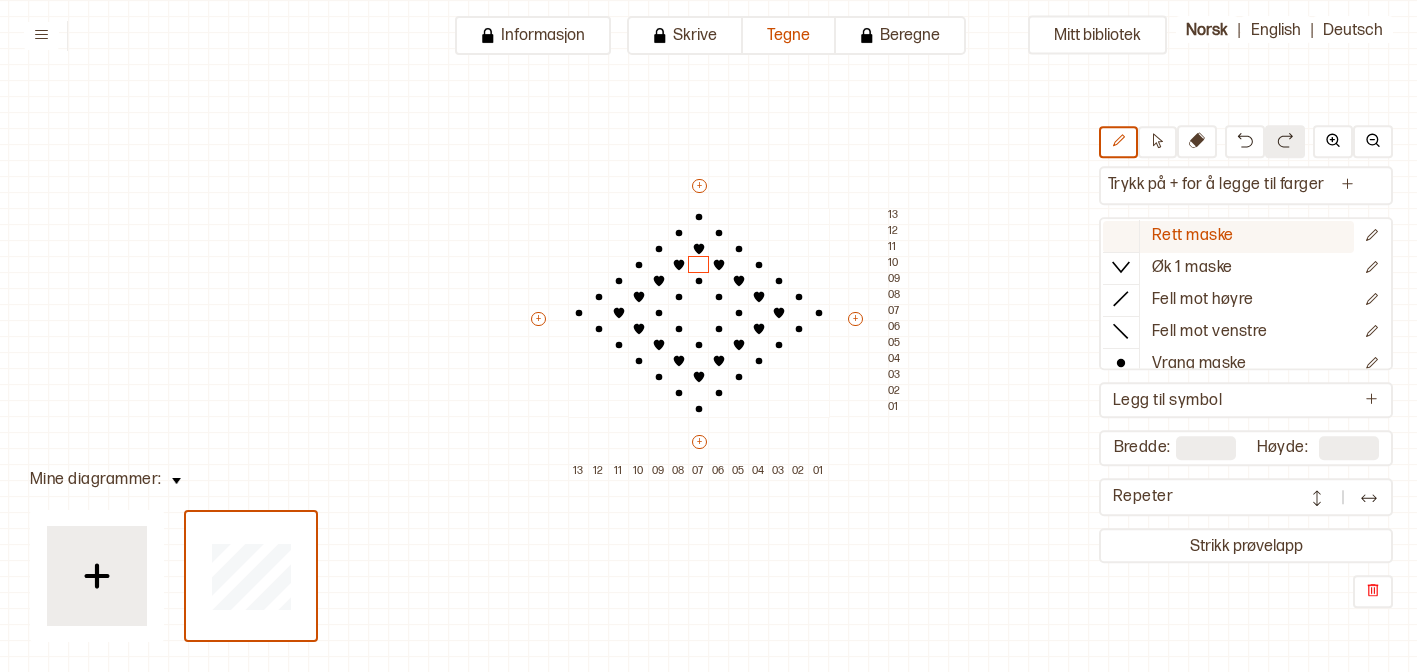 click at bounding box center [1121, 235] 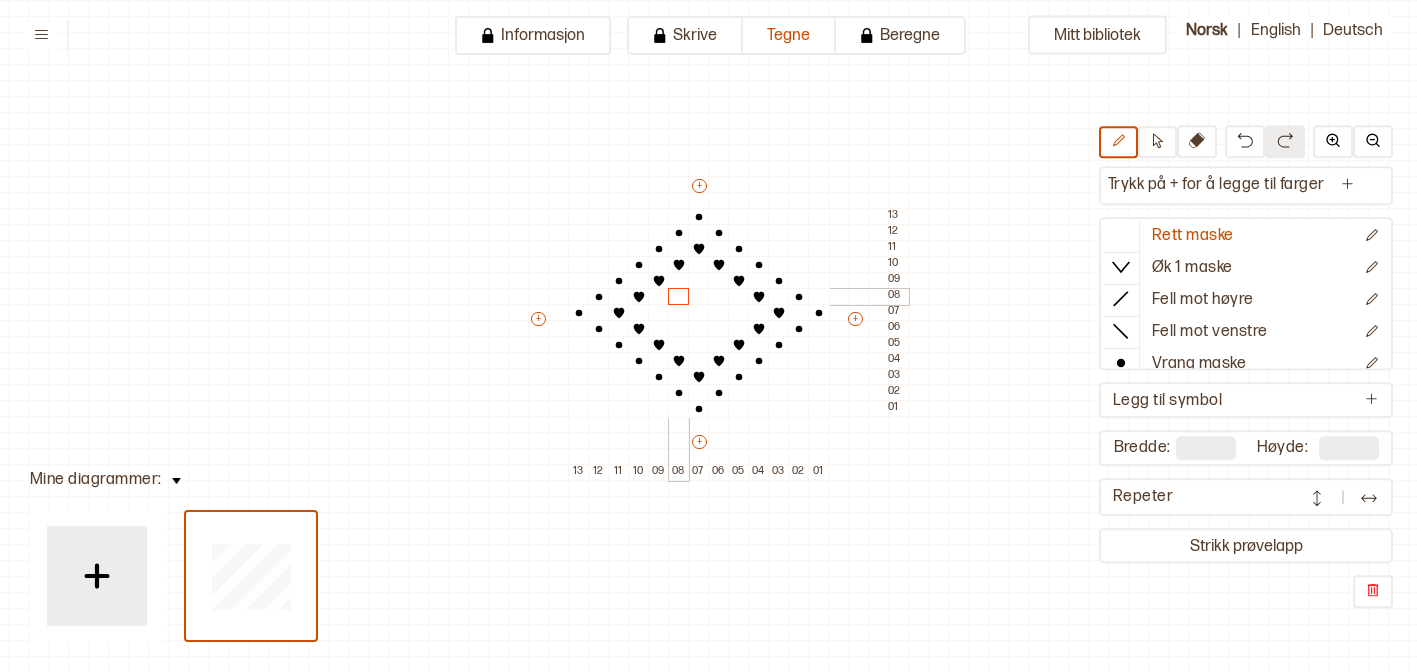 drag, startPoint x: 700, startPoint y: 280, endPoint x: 667, endPoint y: 296, distance: 36.67424 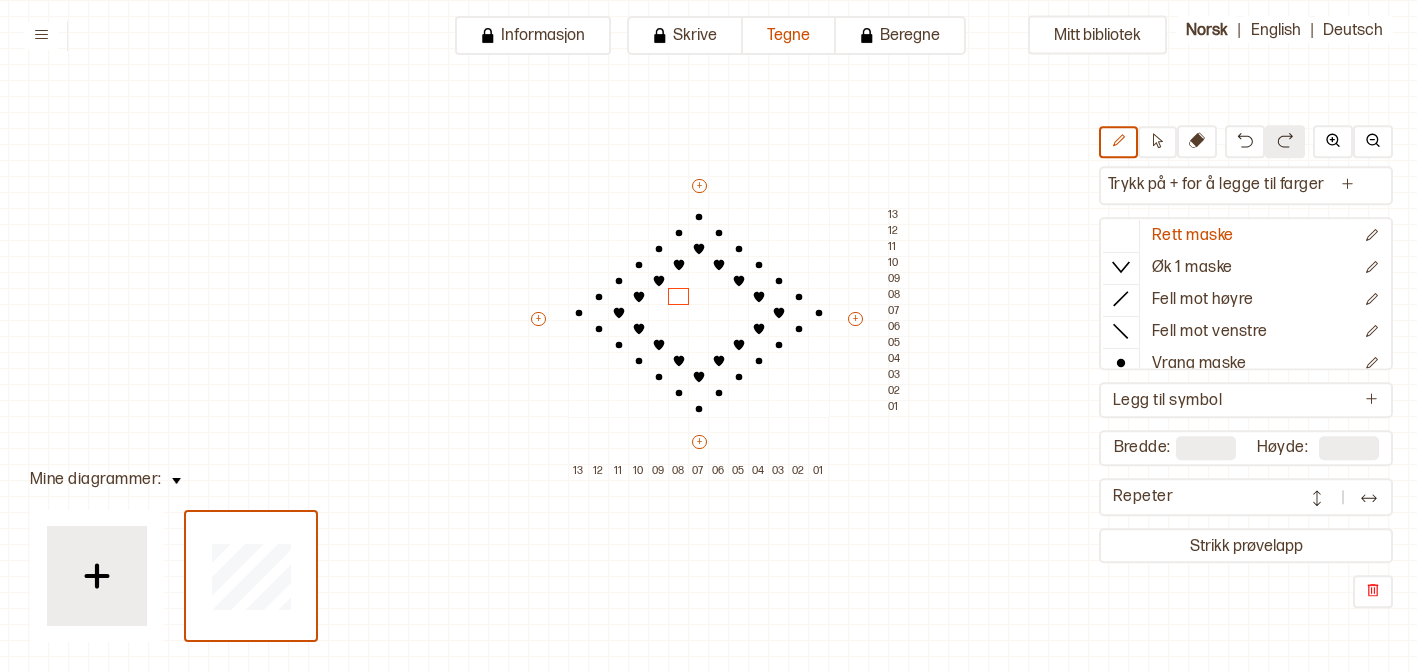 click on "Mitt bibliotek Trykk på + for å legge til farger Rett maske Øk 1 maske Fell mot høyre Fell mot venstre Vrang maske Kast Flette foran Flette bak Nytt symbol Legg til symbol Bredde:   ** Høyde:   ** Repeter Strikk prøvelapp + + + + 13 12 11 10 09 08 07 06 05 04 03 02 01 13 12 11 10 09 08 07 06 05 04 03 02 01" at bounding box center [1405, 624] 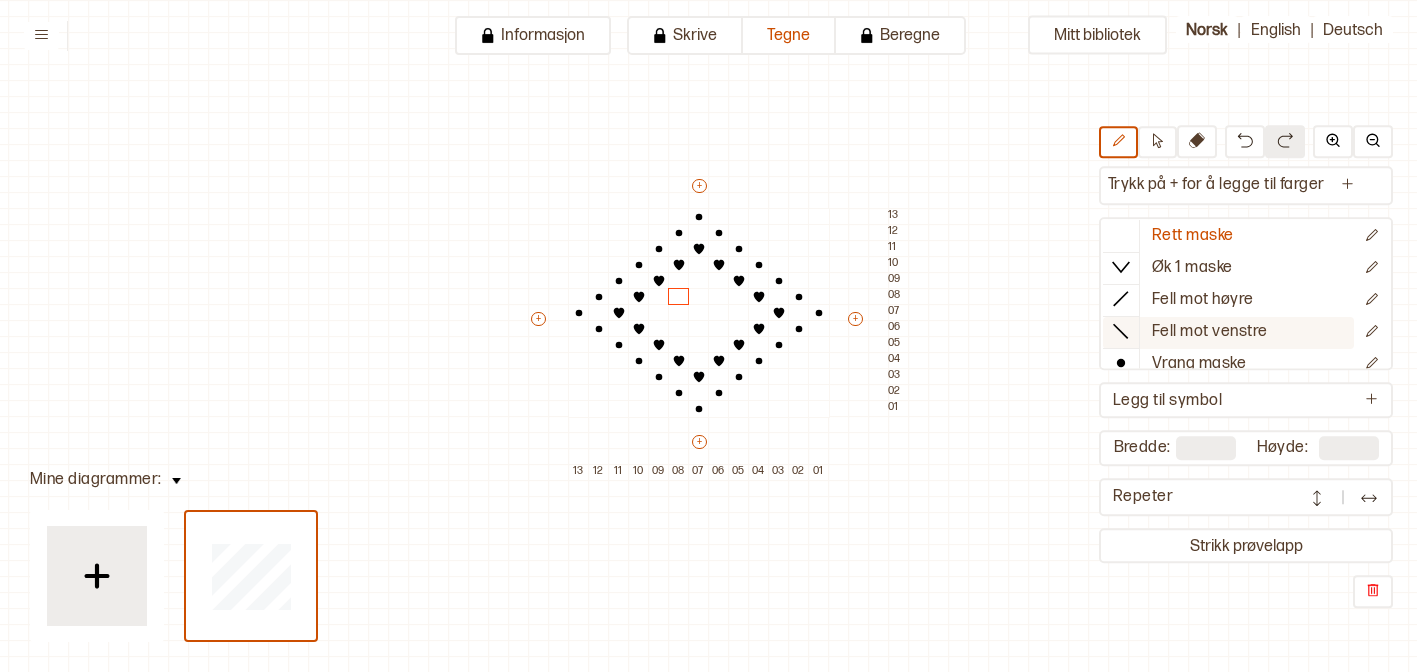 scroll, scrollTop: 143, scrollLeft: 0, axis: vertical 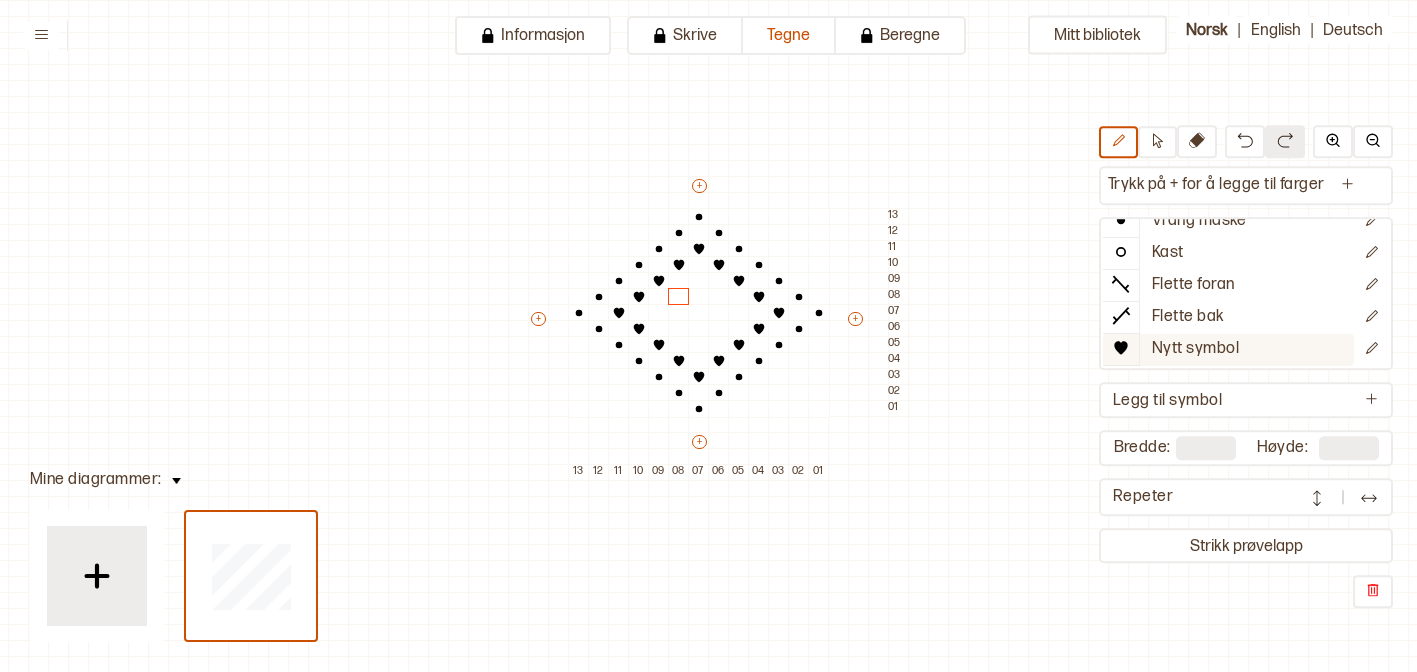 click at bounding box center (1121, 348) 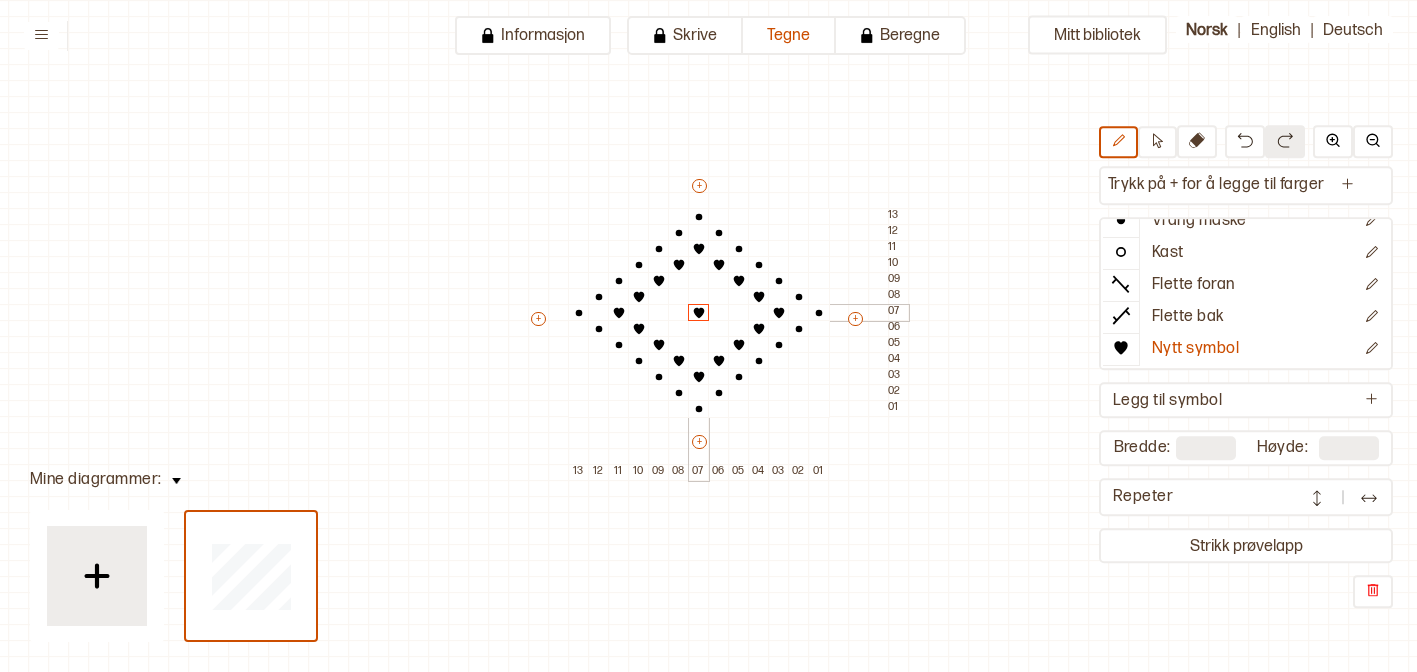 click at bounding box center (699, 313) 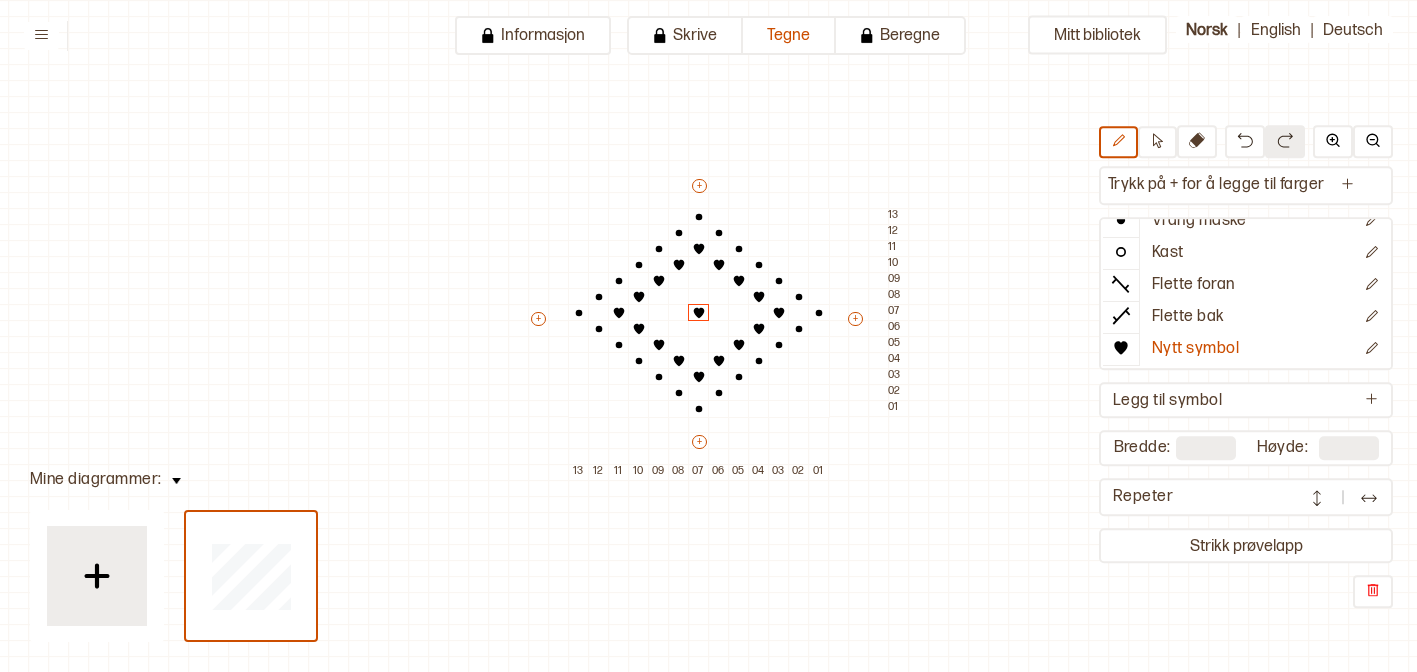click on "Mitt bibliotek Trykk på + for å legge til farger Rett maske Øk 1 maske Fell mot høyre Fell mot venstre Vrang maske Kast Flette foran Flette bak Nytt symbol Legg til symbol Bredde:   ** Høyde:   ** Repeter Strikk prøvelapp + + + + 13 12 11 10 09 08 07 06 05 04 03 02 01 13 12 11 10 09 08 07 06 05 04 03 02 01" at bounding box center [1405, 624] 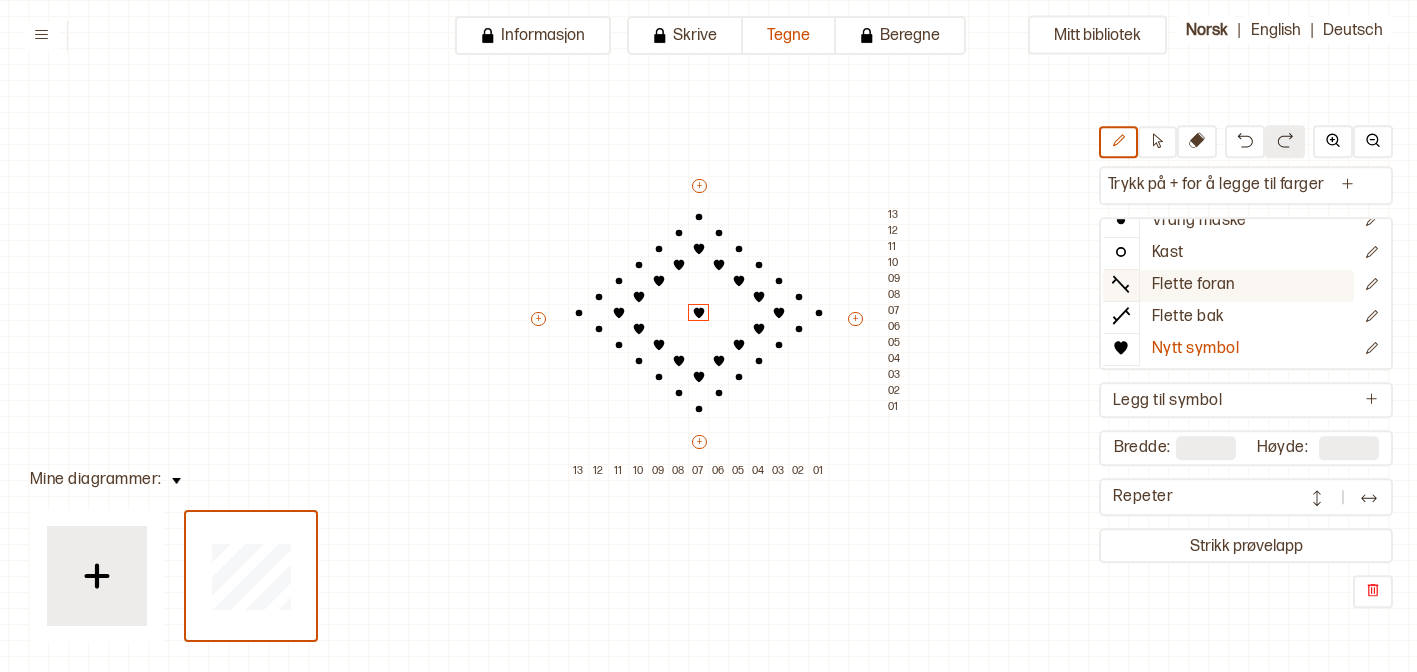 scroll, scrollTop: 0, scrollLeft: 0, axis: both 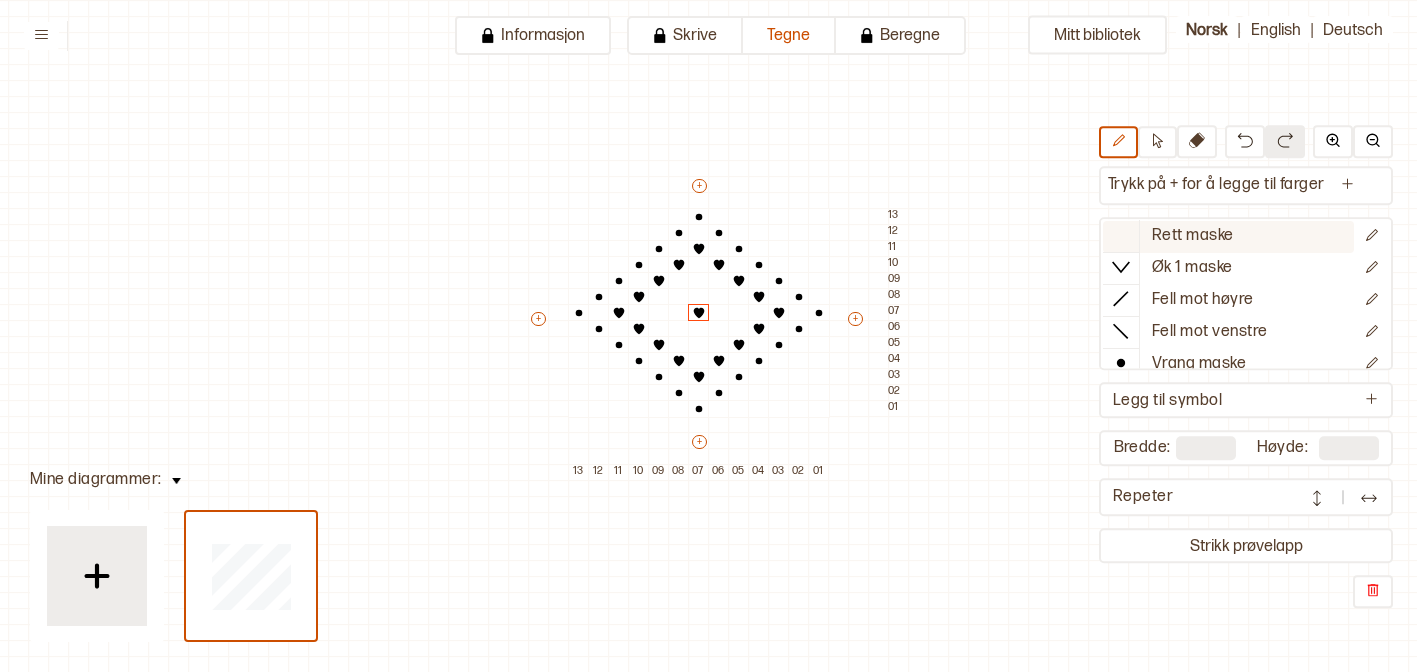click at bounding box center [1121, 235] 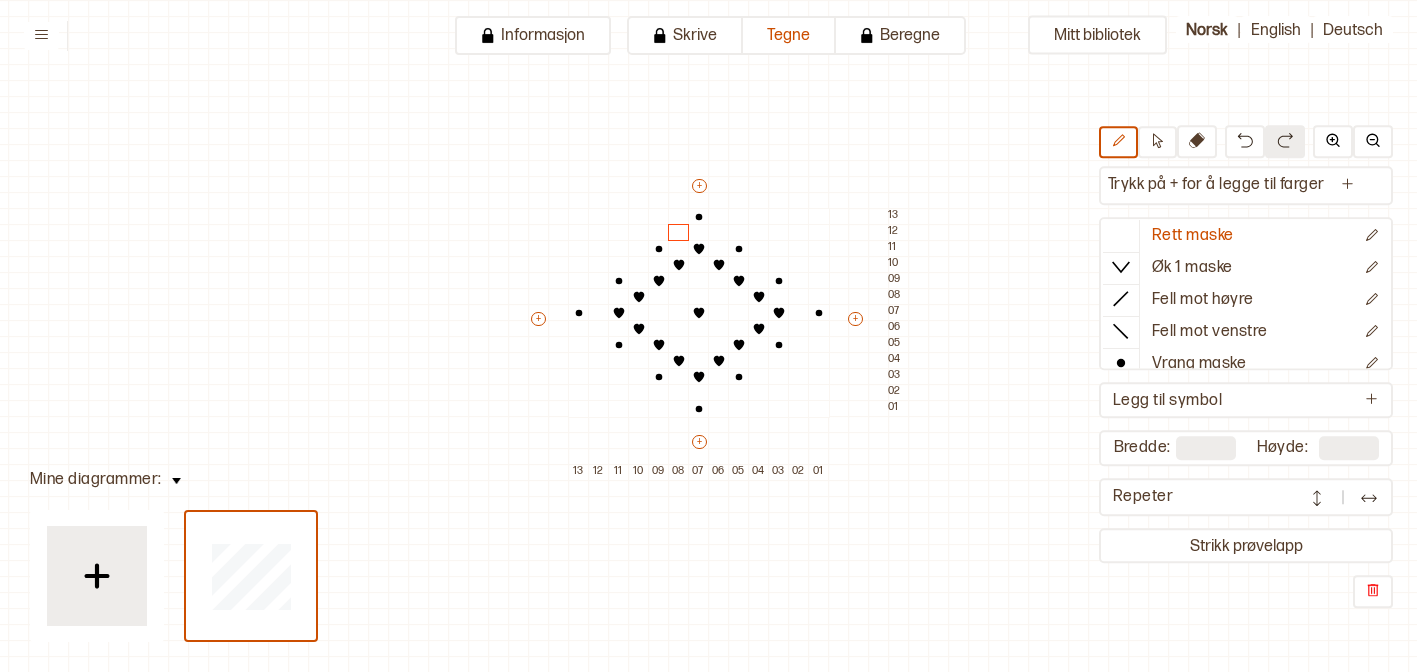 click on "Mitt bibliotek Trykk på + for å legge til farger Rett maske Øk 1 maske Fell mot høyre Fell mot venstre Vrang maske Kast Flette foran Flette bak Nytt symbol Legg til symbol Bredde:   ** Høyde:   ** Repeter Strikk prøvelapp + + + + 13 12 11 10 09 08 07 06 05 04 03 02 01 13 12 11 10 09 08 07 06 05 04 03 02 01" at bounding box center [1405, 624] 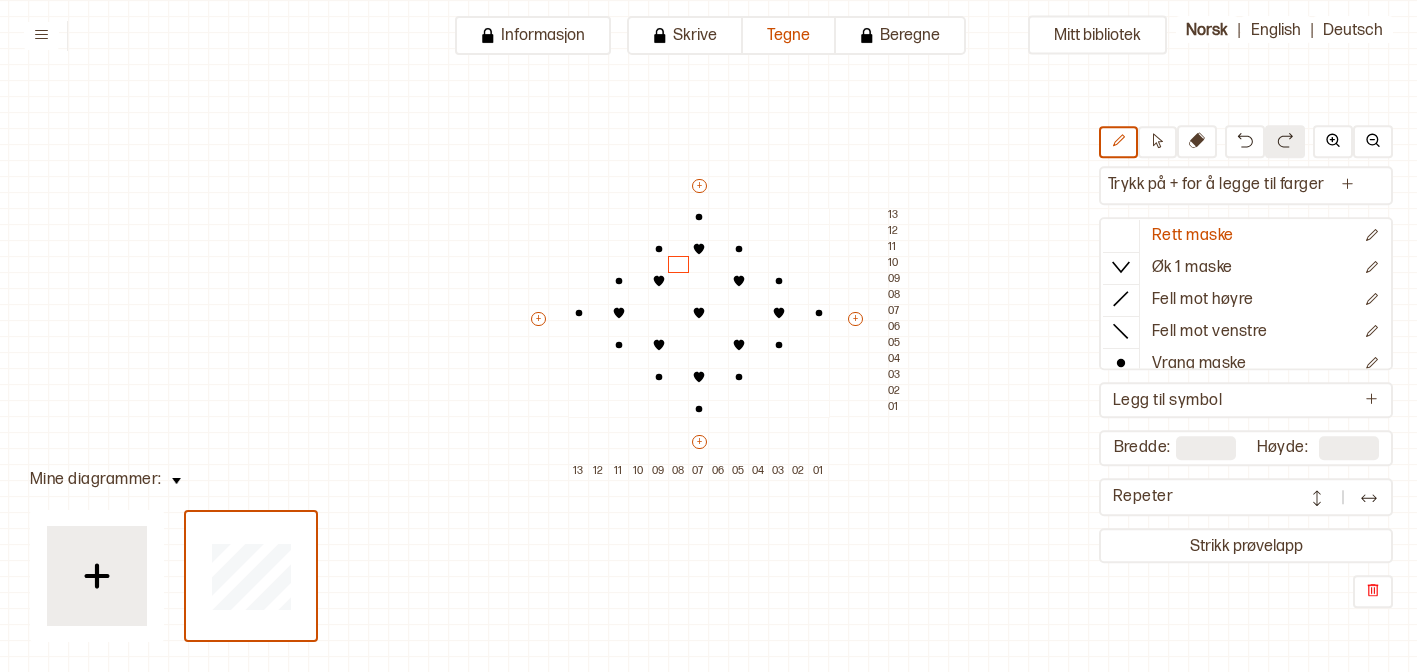 click on "Mitt bibliotek Trykk på + for å legge til farger Rett maske Øk 1 maske Fell mot høyre Fell mot venstre Vrang maske Kast Flette foran Flette bak Nytt symbol Legg til symbol Bredde:   ** Høyde:   ** Repeter Strikk prøvelapp + + + + 13 12 11 10 09 08 07 06 05 04 03 02 01 13 12 11 10 09 08 07 06 05 04 03 02 01" at bounding box center (1405, 624) 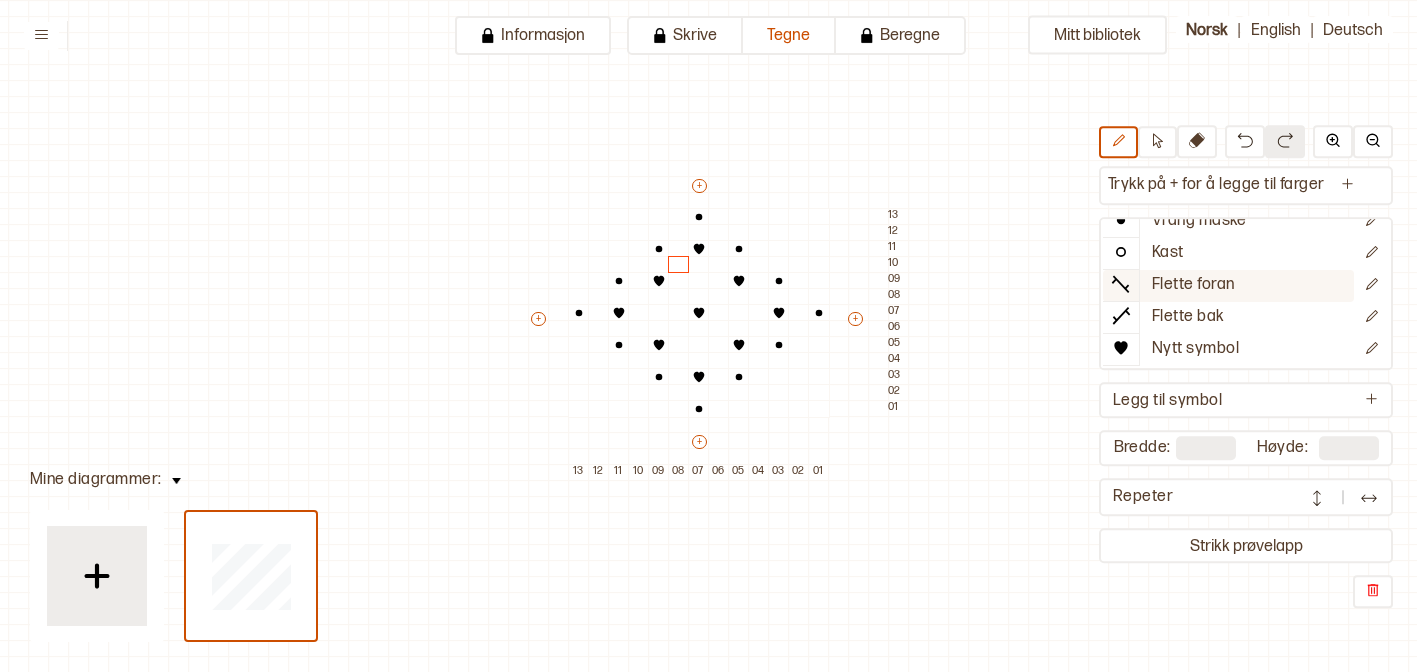 scroll, scrollTop: 0, scrollLeft: 0, axis: both 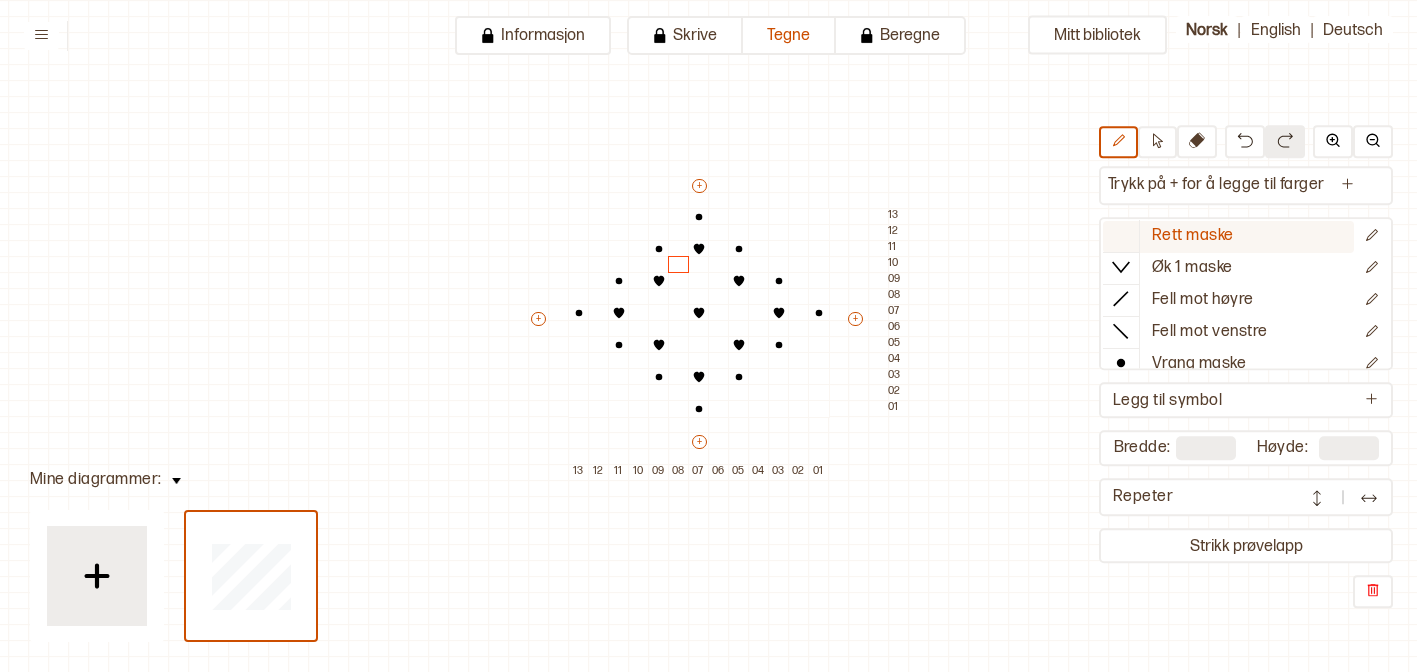 click 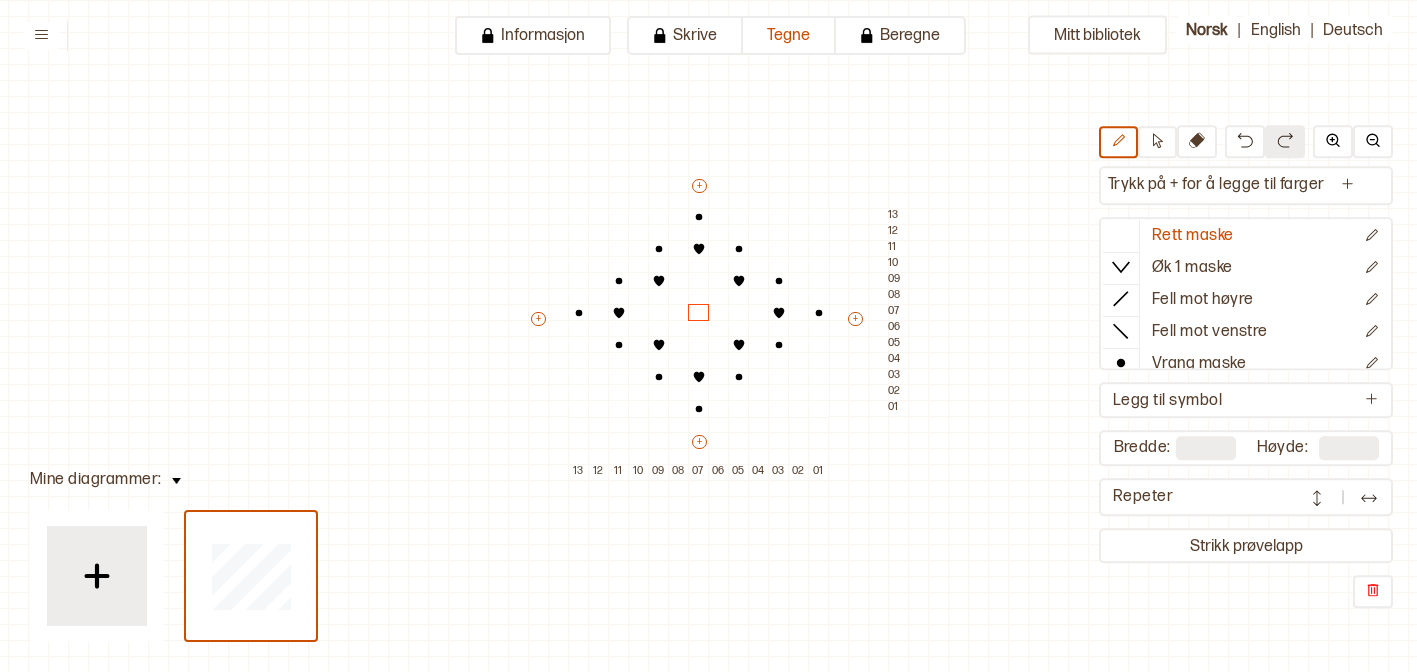 click on "Mitt bibliotek Trykk på + for å legge til farger Rett maske Øk 1 maske Fell mot høyre Fell mot venstre Vrang maske Kast Flette foran Flette bak Nytt symbol Legg til symbol Bredde:   ** Høyde:   ** Repeter Strikk prøvelapp + + + + 13 12 11 10 09 08 07 06 05 04 03 02 01 13 12 11 10 09 08 07 06 05 04 03 02 01" at bounding box center [1405, 624] 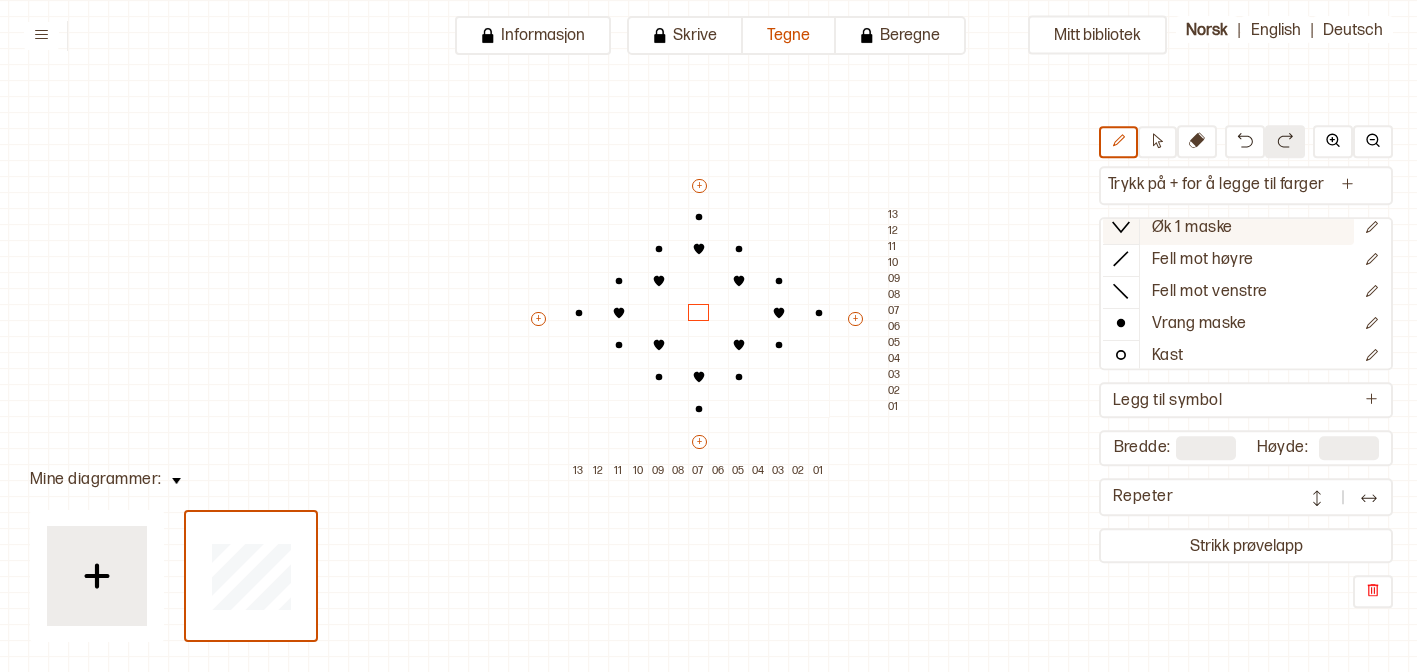 scroll, scrollTop: 0, scrollLeft: 0, axis: both 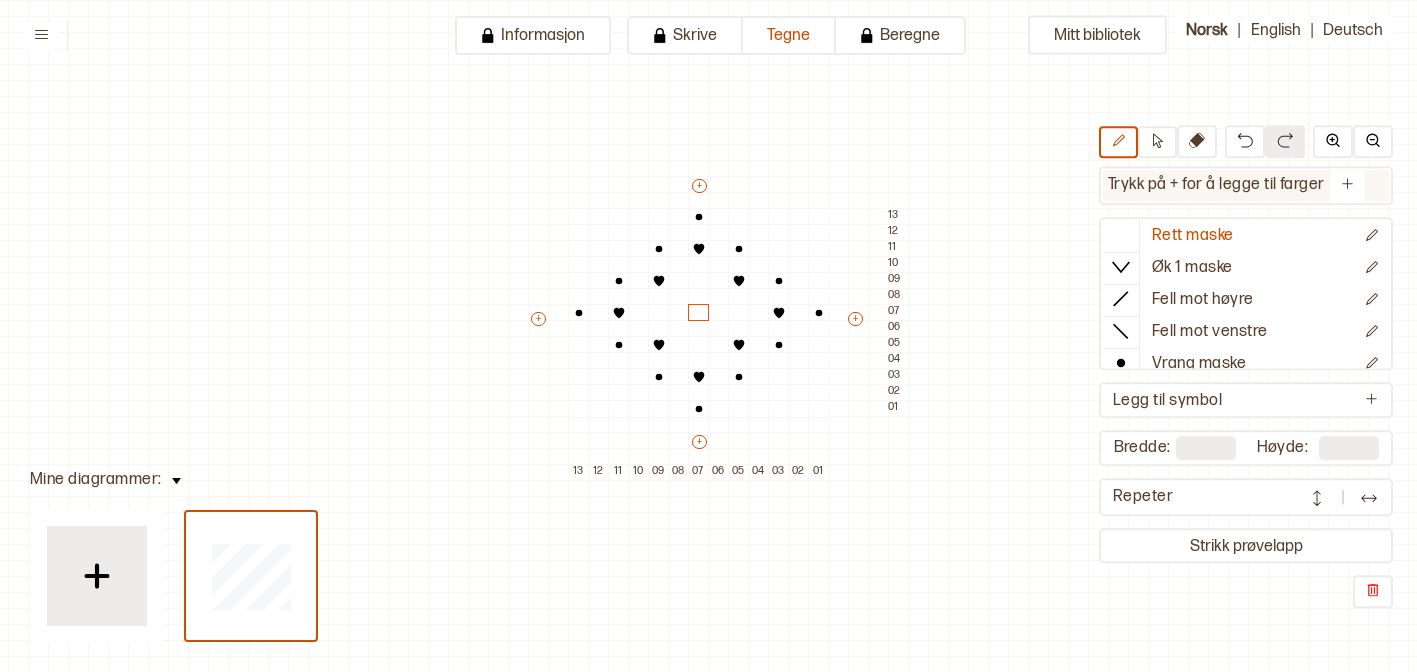 click on "Trykk på + for å legge til farger" at bounding box center (1216, 185) 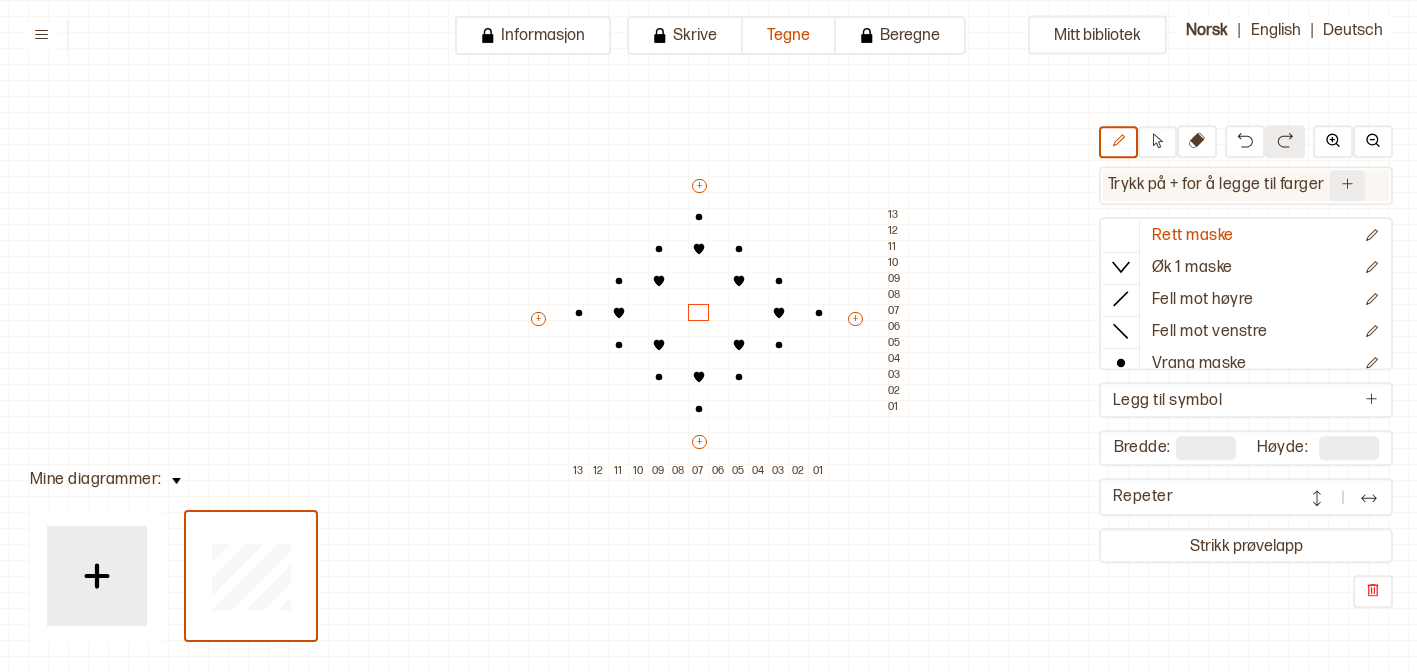 click at bounding box center [1347, 185] 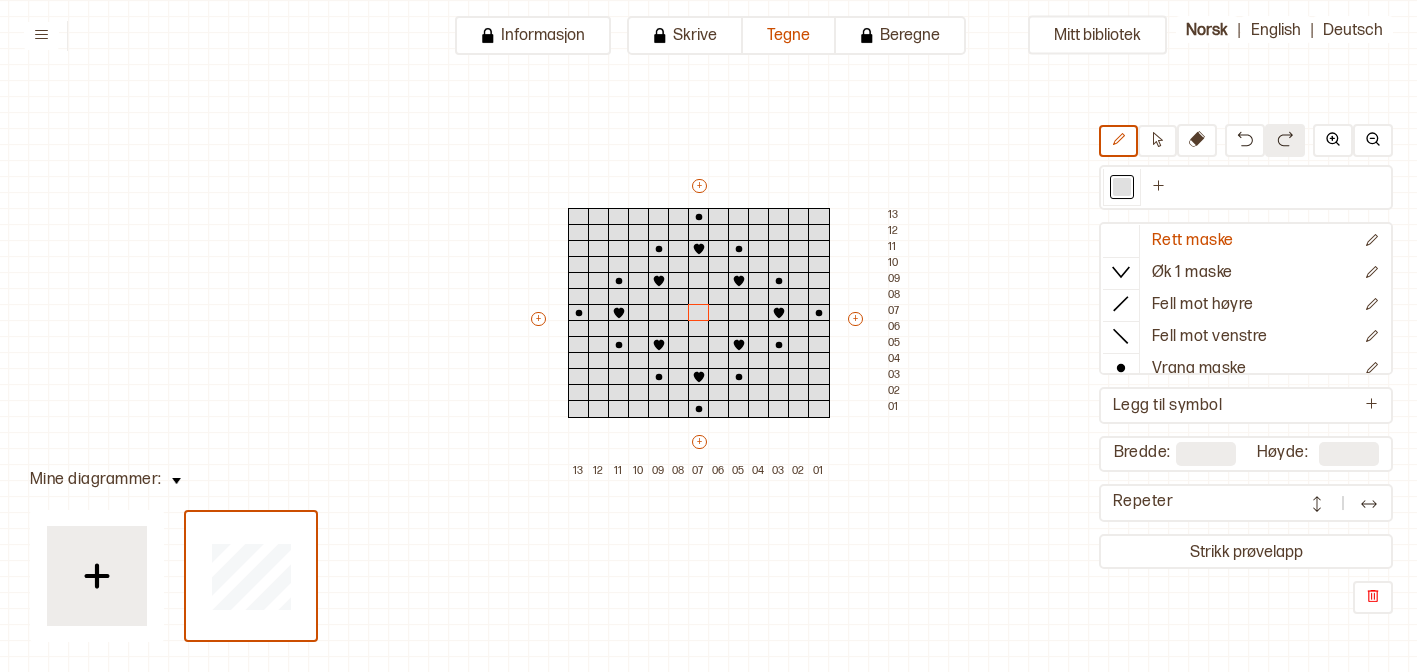 click on "Mitt bibliotek Rett maske Øk 1 maske Fell mot høyre Fell mot venstre Vrang maske Kast Flette foran Flette bak Nytt symbol Legg til symbol Bredde:   ** Høyde:   ** Repeter Strikk prøvelapp + + + + 13 12 11 10 09 08 07 06 05 04 03 02 01 13 12 11 10 09 08 07 06 05 04 03 02 01" at bounding box center [1405, 624] 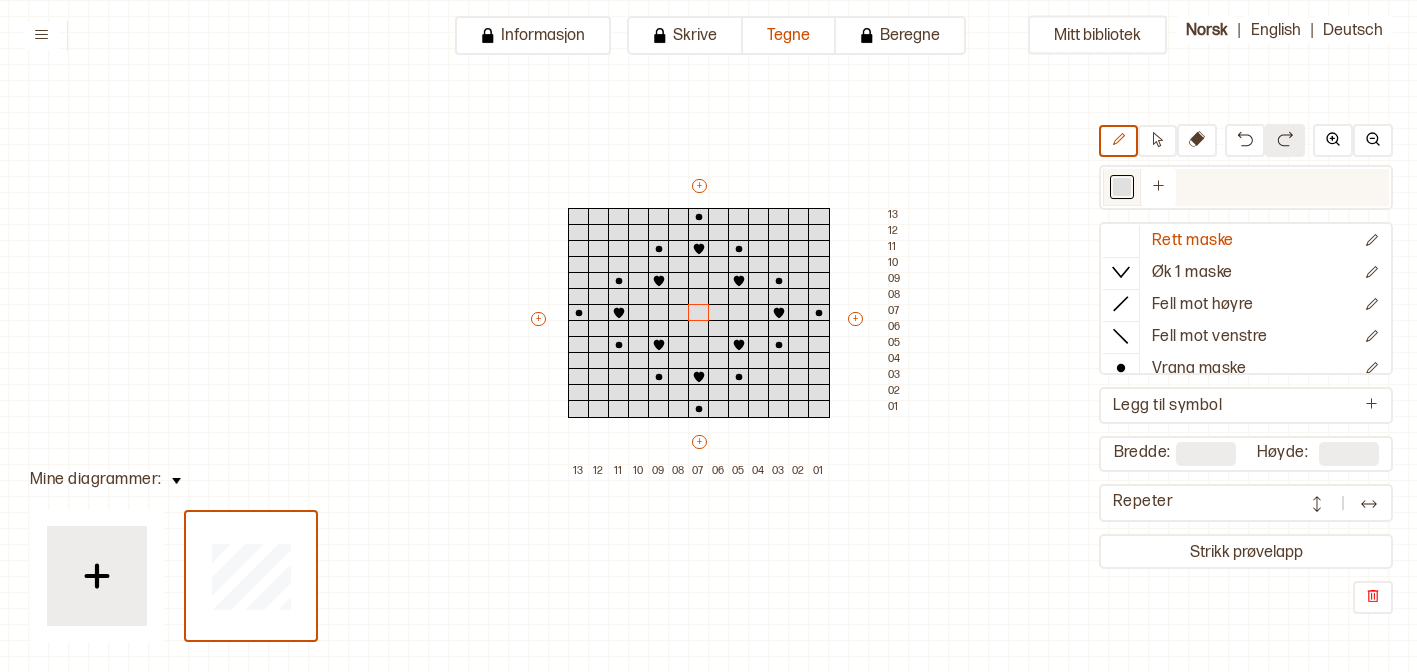 click at bounding box center (1122, 187) 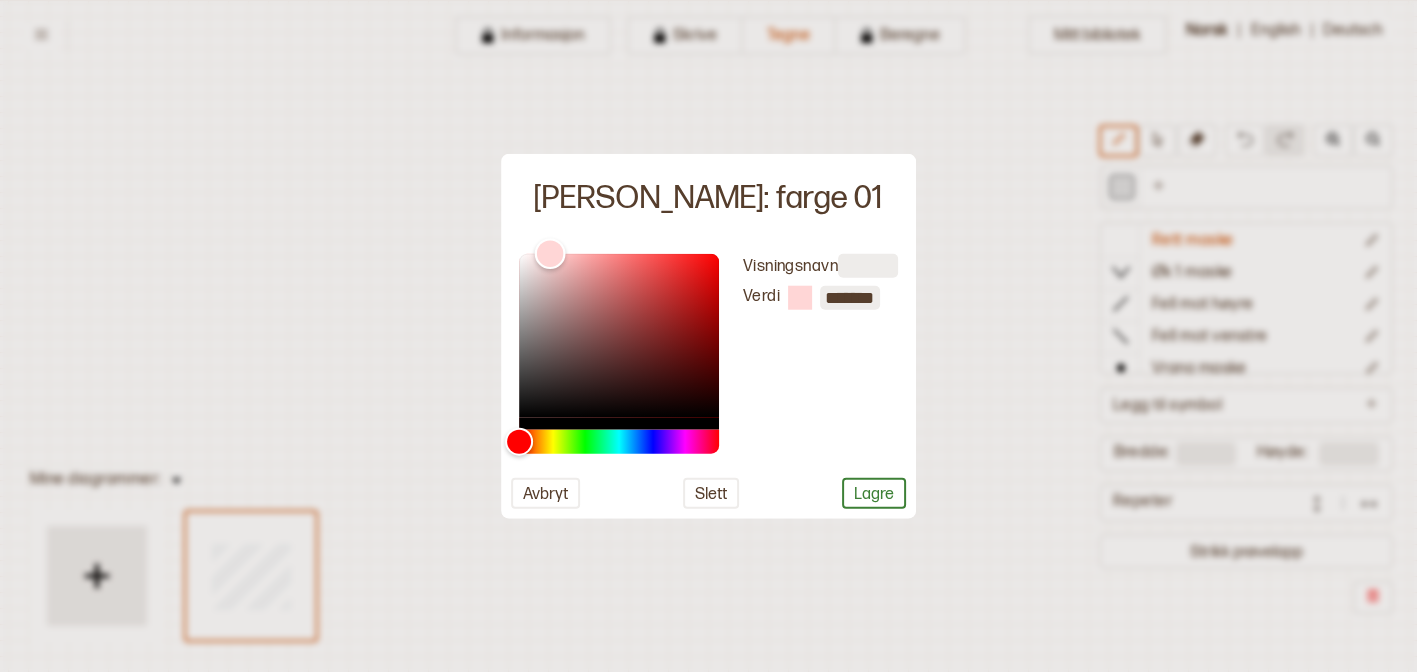 type on "*******" 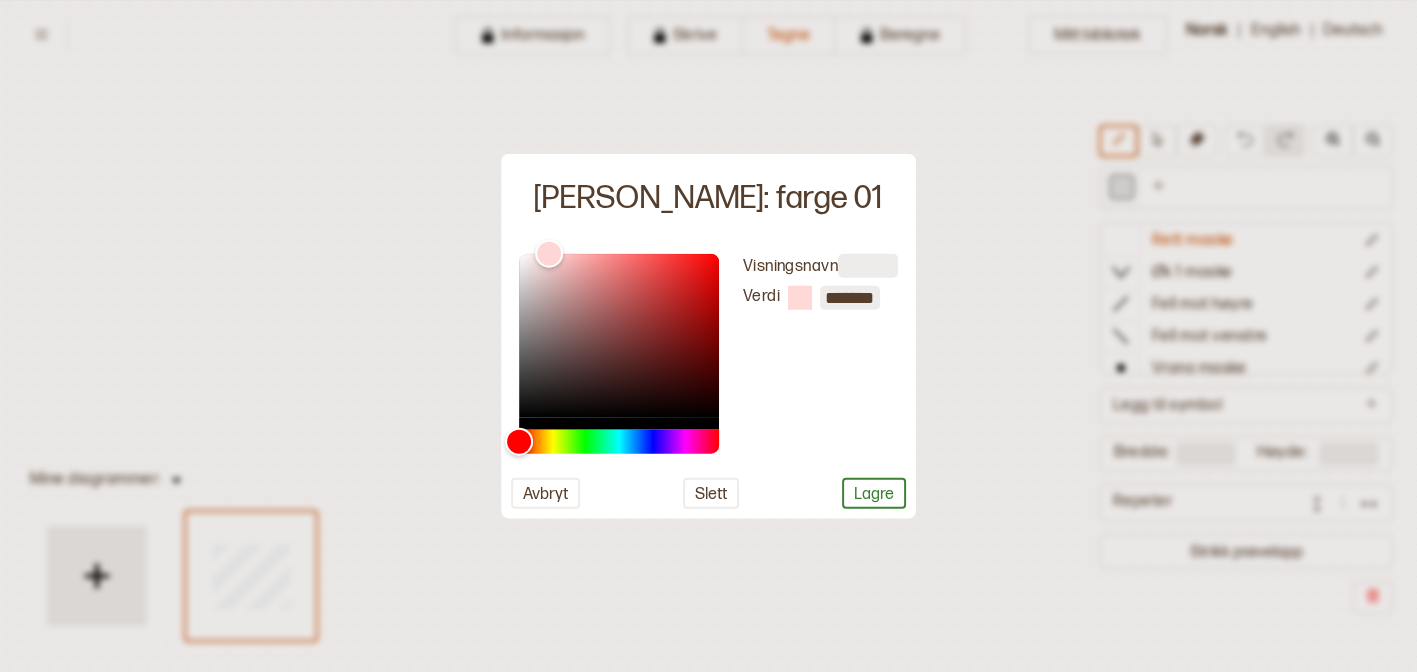 click on "Lagre" at bounding box center (874, 492) 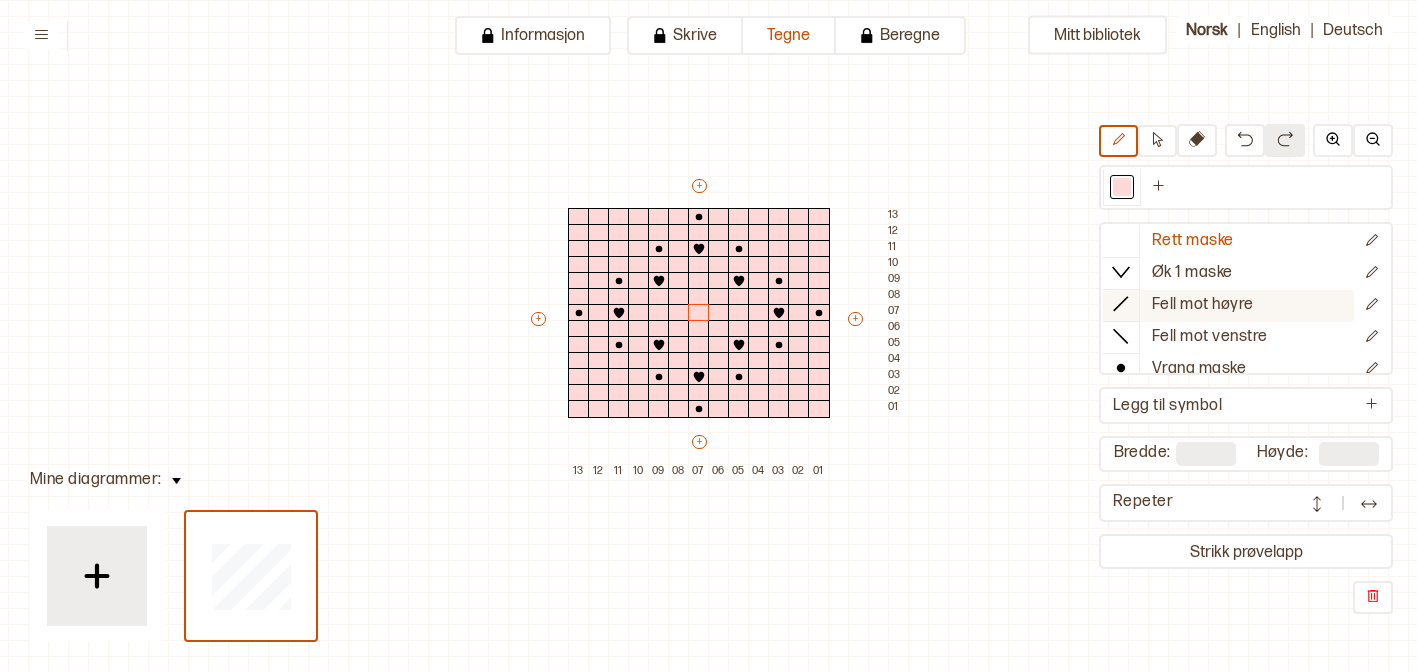 scroll, scrollTop: 143, scrollLeft: 0, axis: vertical 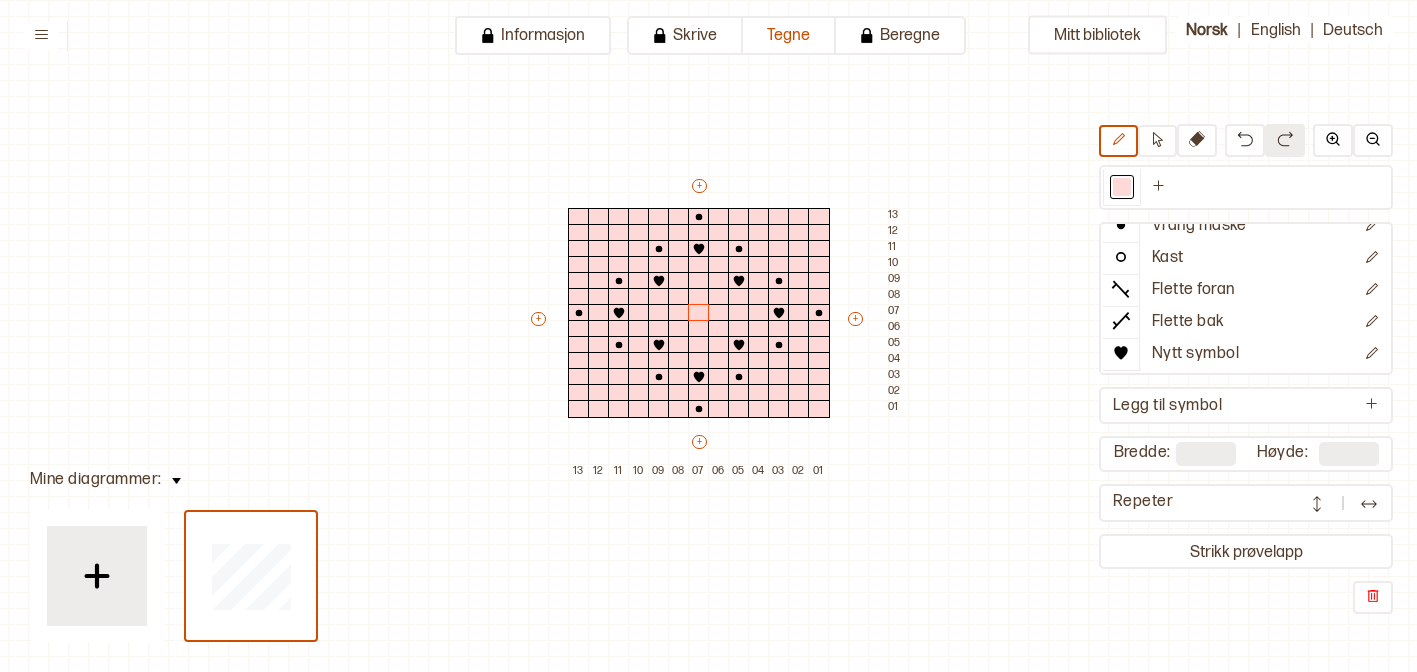 click on "Mitt bibliotek Rett maske Øk 1 maske Fell mot høyre Fell mot venstre Vrang maske Kast Flette foran Flette bak Nytt symbol Legg til symbol Bredde:   ** Høyde:   ** Repeter Strikk prøvelapp + + + + 13 12 11 10 09 08 07 06 05 04 03 02 01 13 12 11 10 09 08 07 06 05 04 03 02 01" at bounding box center [1405, 624] 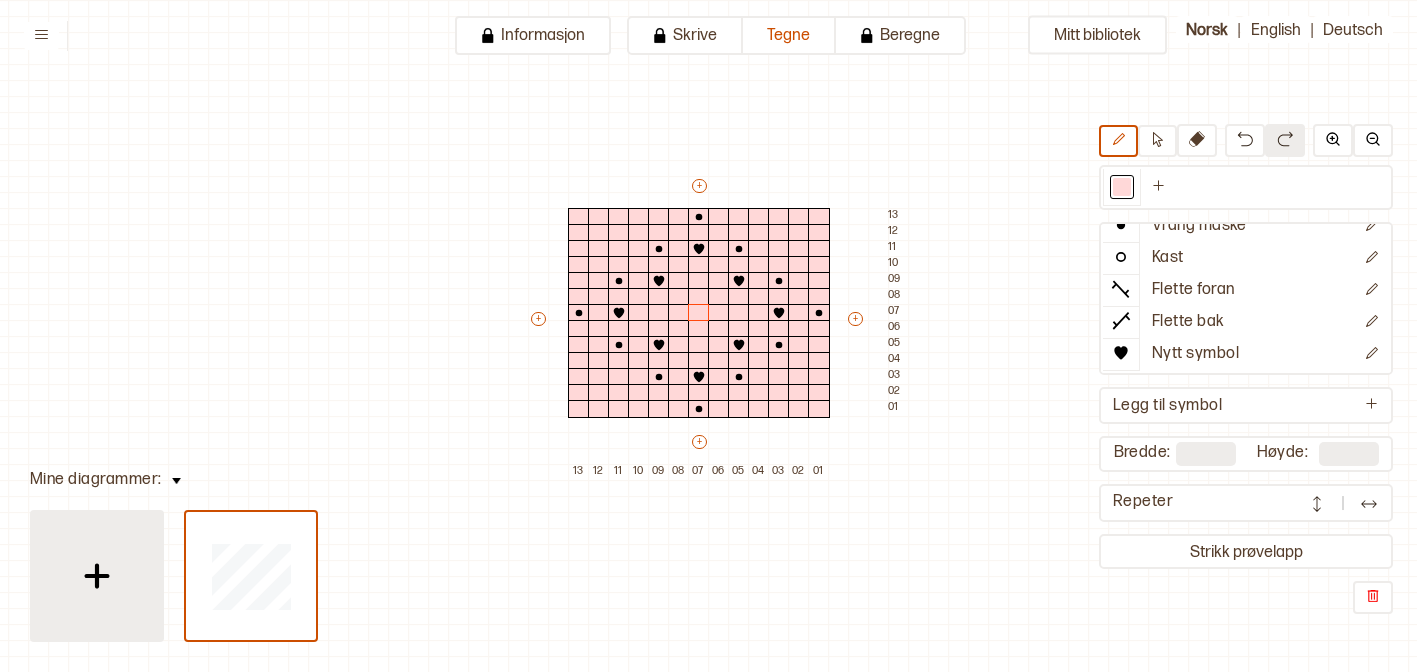 click at bounding box center (97, 576) 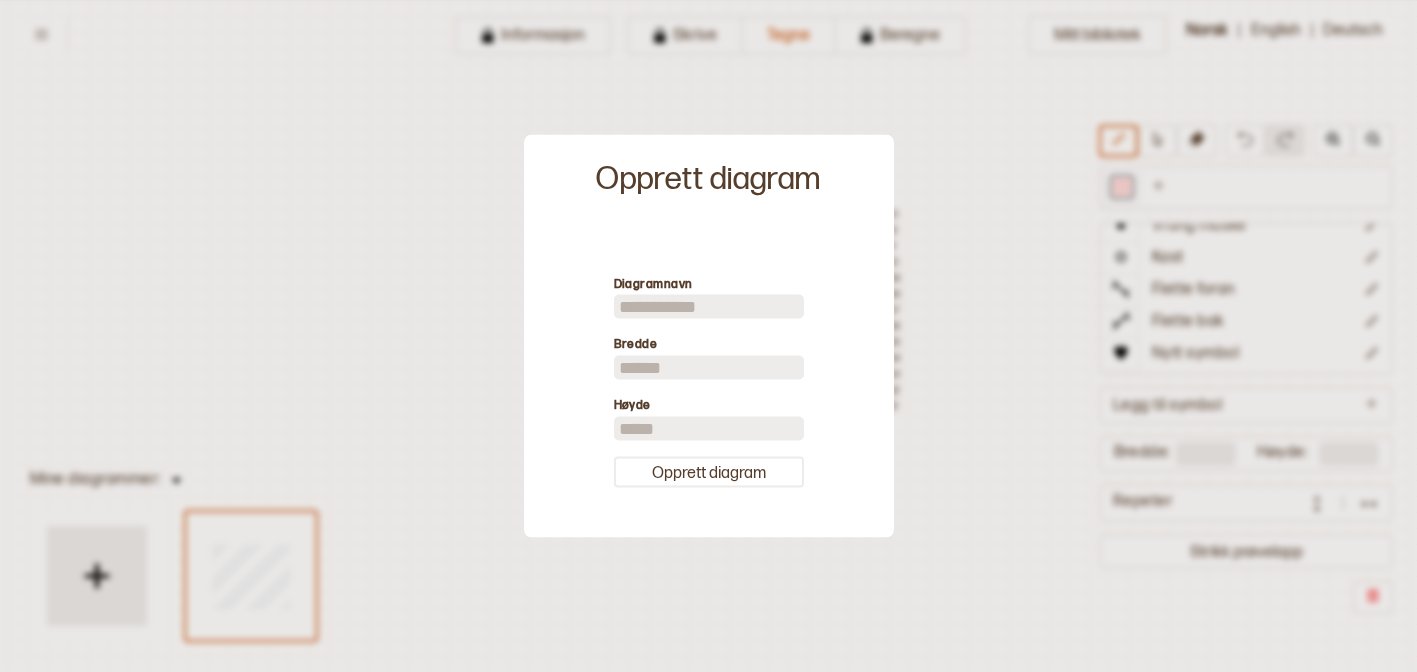 click on "**" at bounding box center (709, 368) 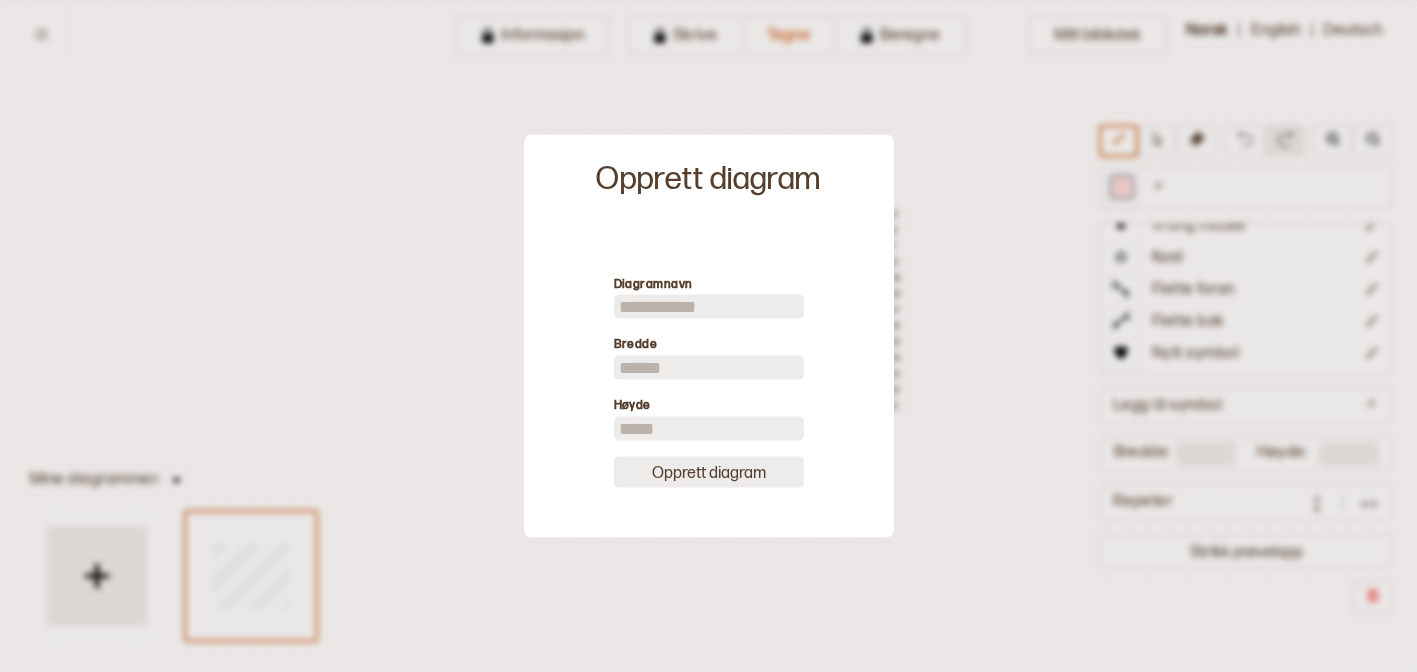 type on "**" 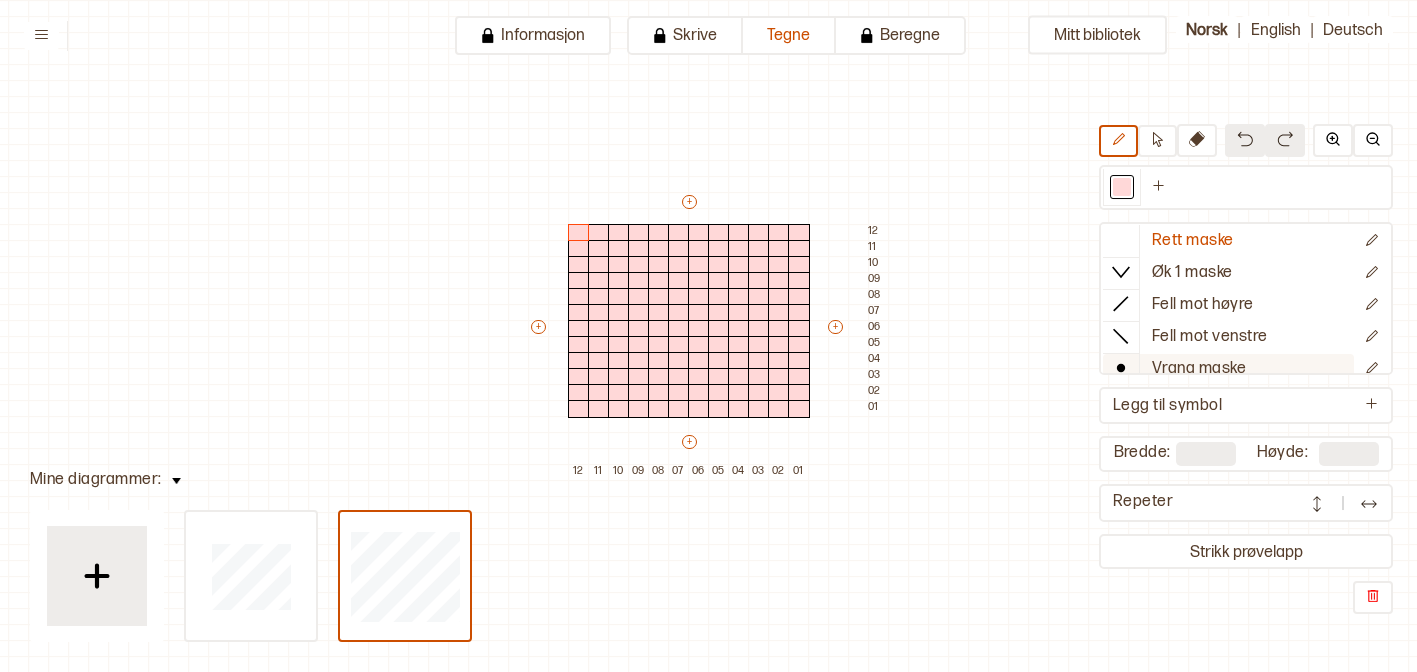 scroll, scrollTop: 50, scrollLeft: 0, axis: vertical 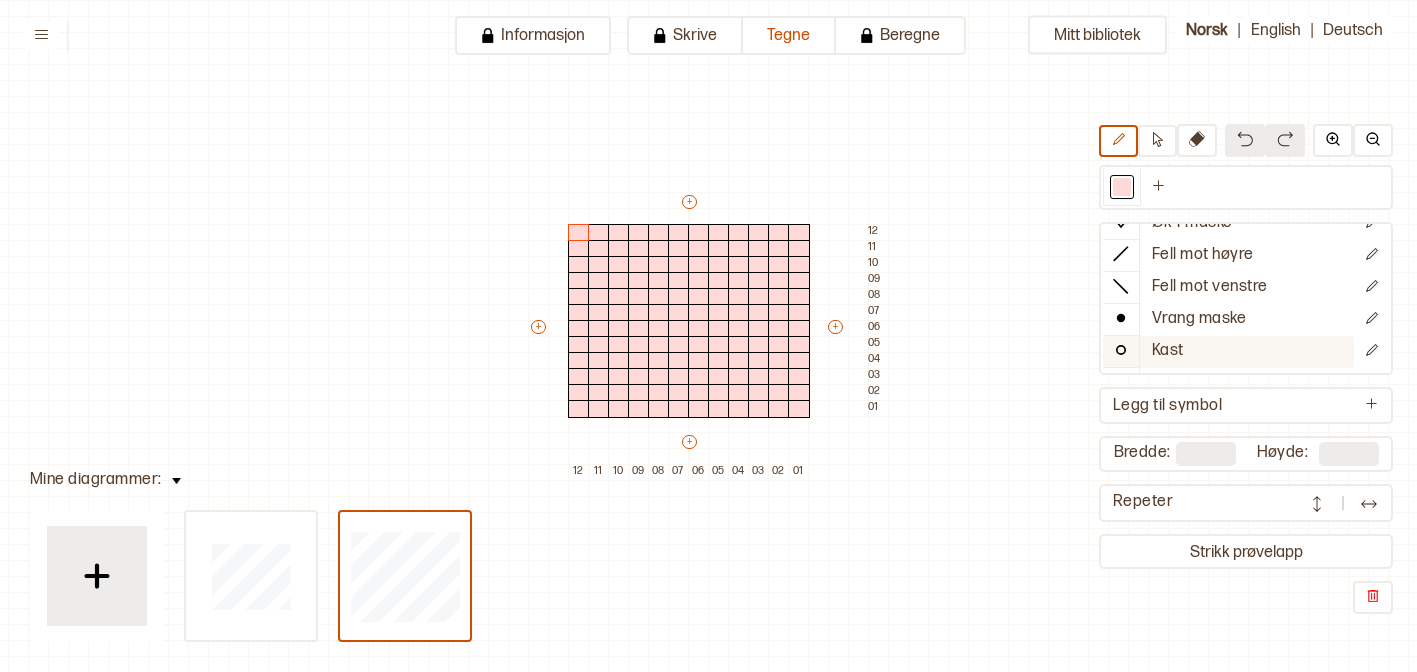 click 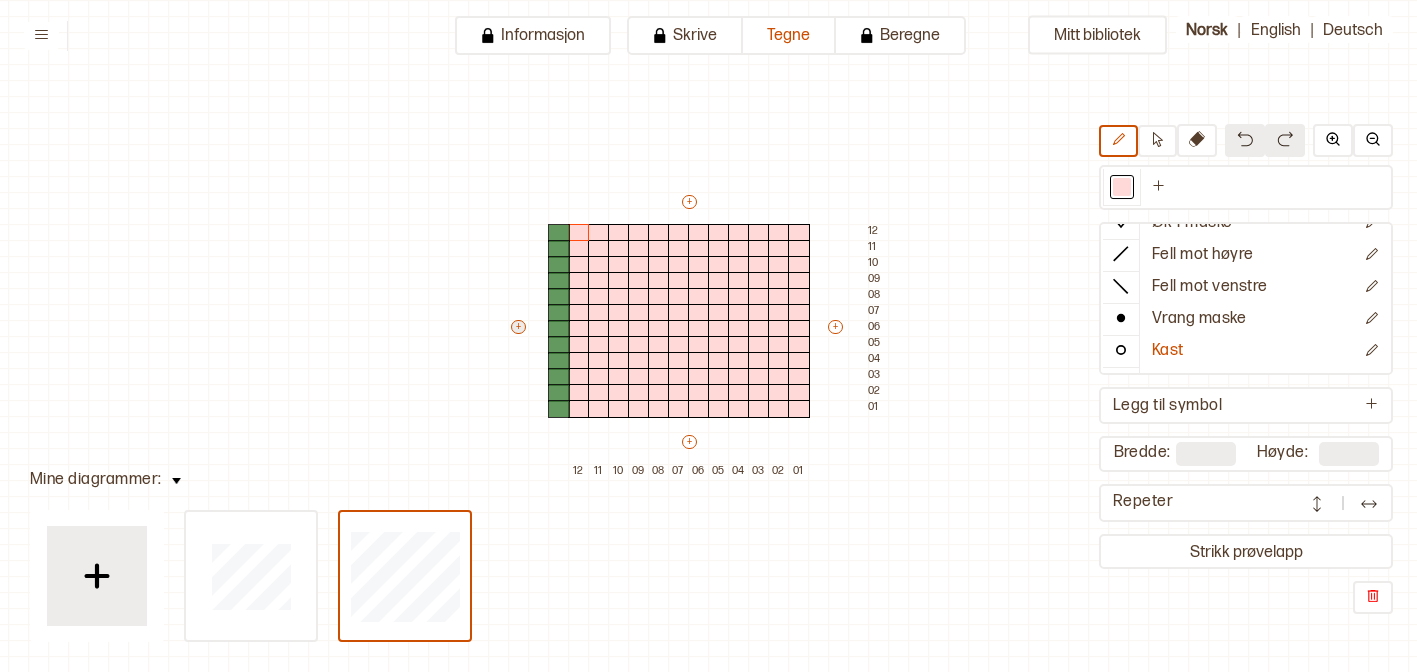type on "**" 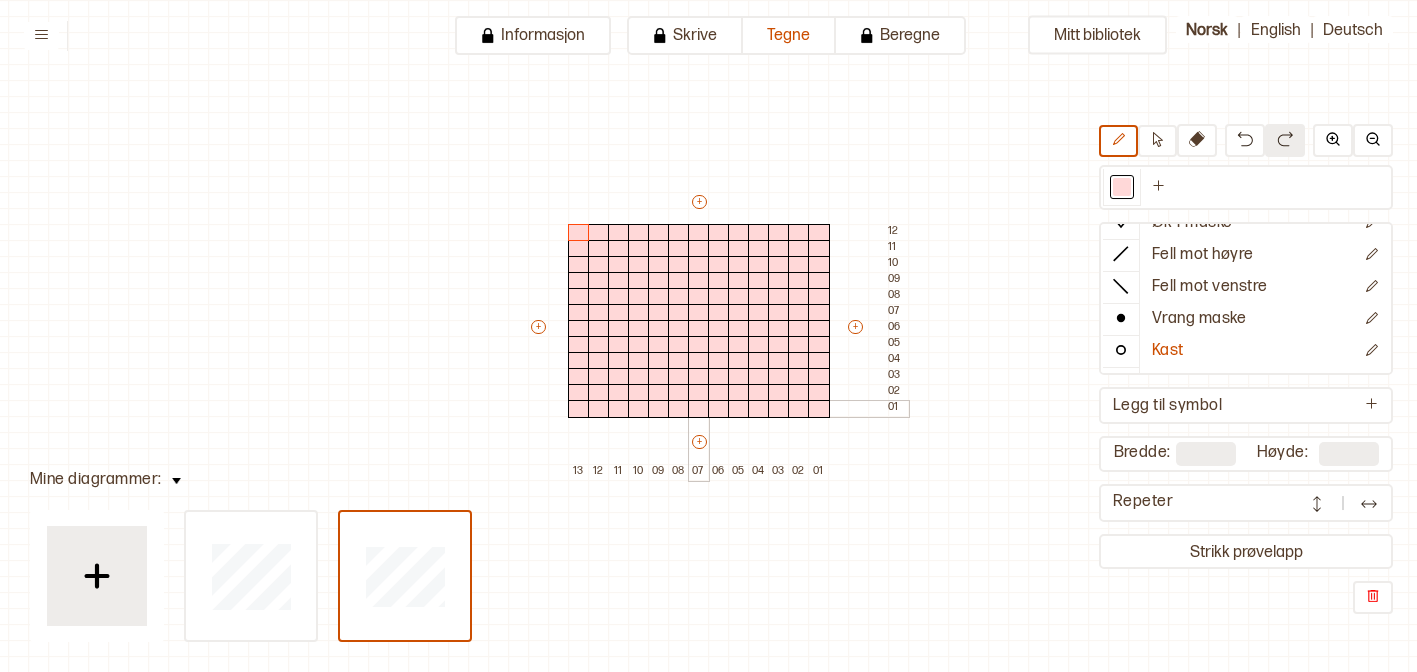 click at bounding box center [699, 409] 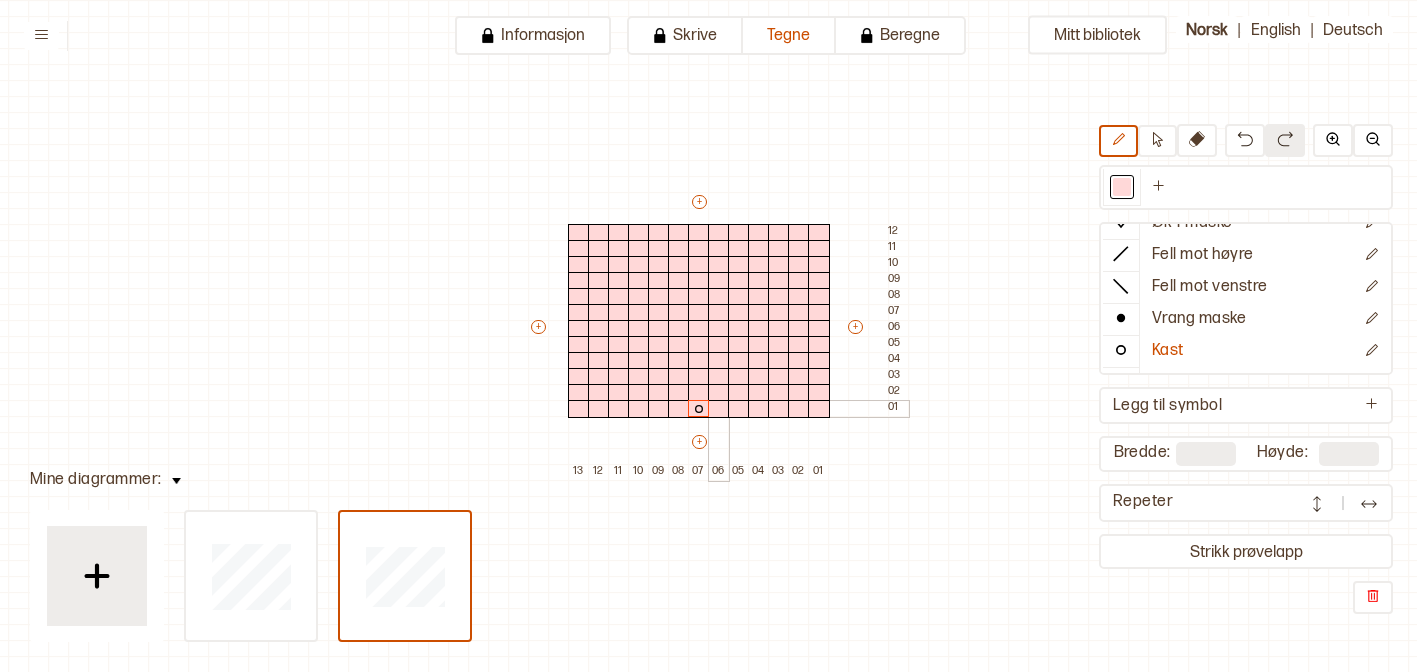 click at bounding box center [719, 409] 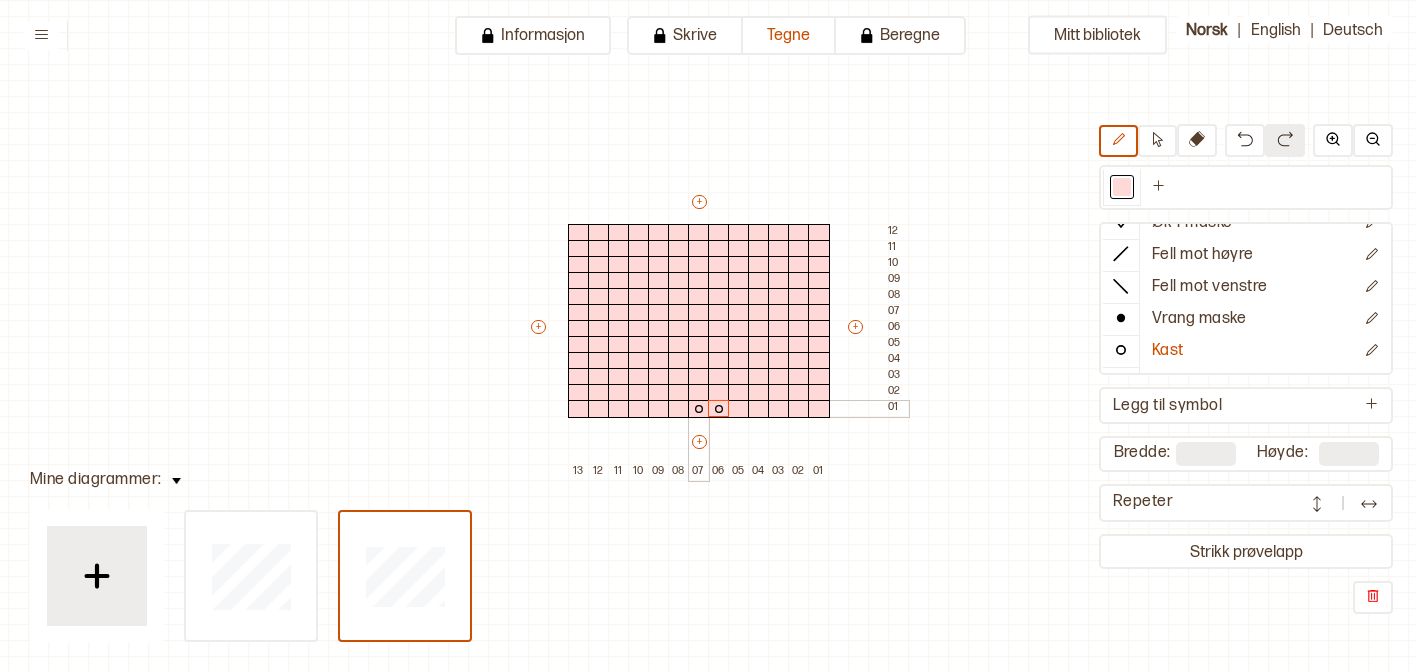 click at bounding box center (699, 409) 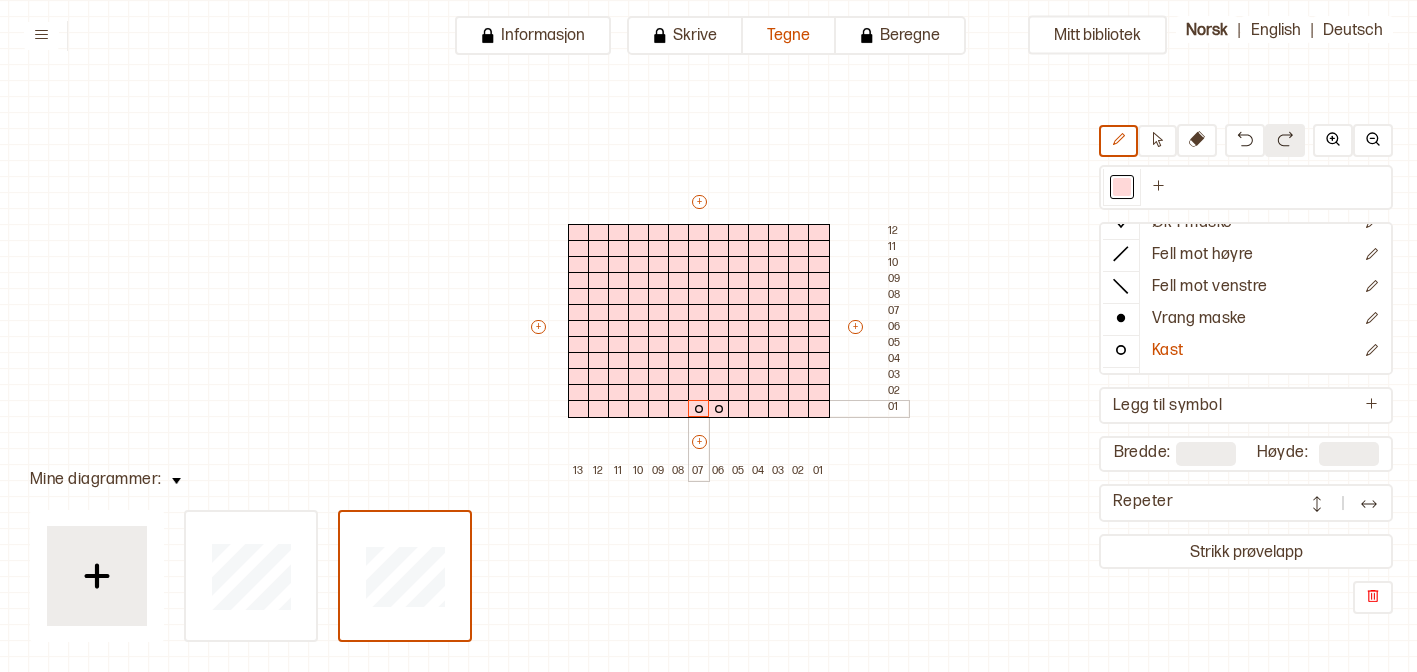 click at bounding box center [679, 409] 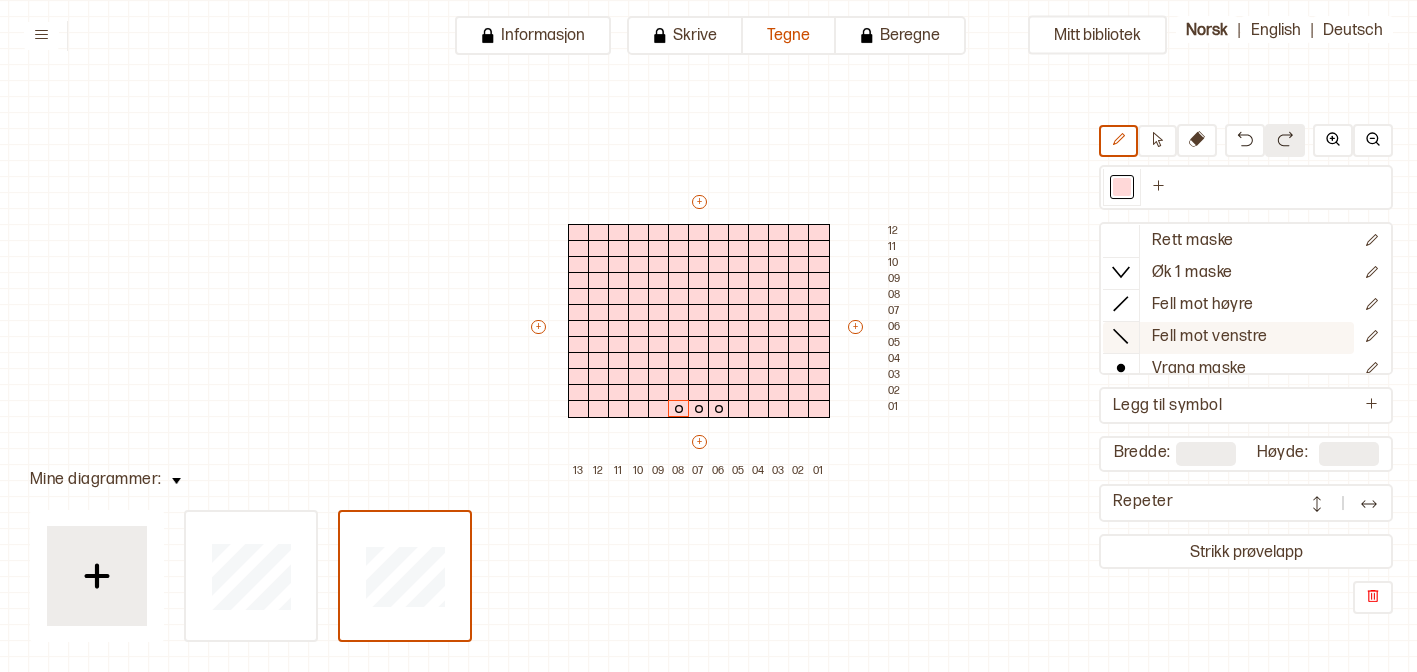 scroll, scrollTop: 46, scrollLeft: 0, axis: vertical 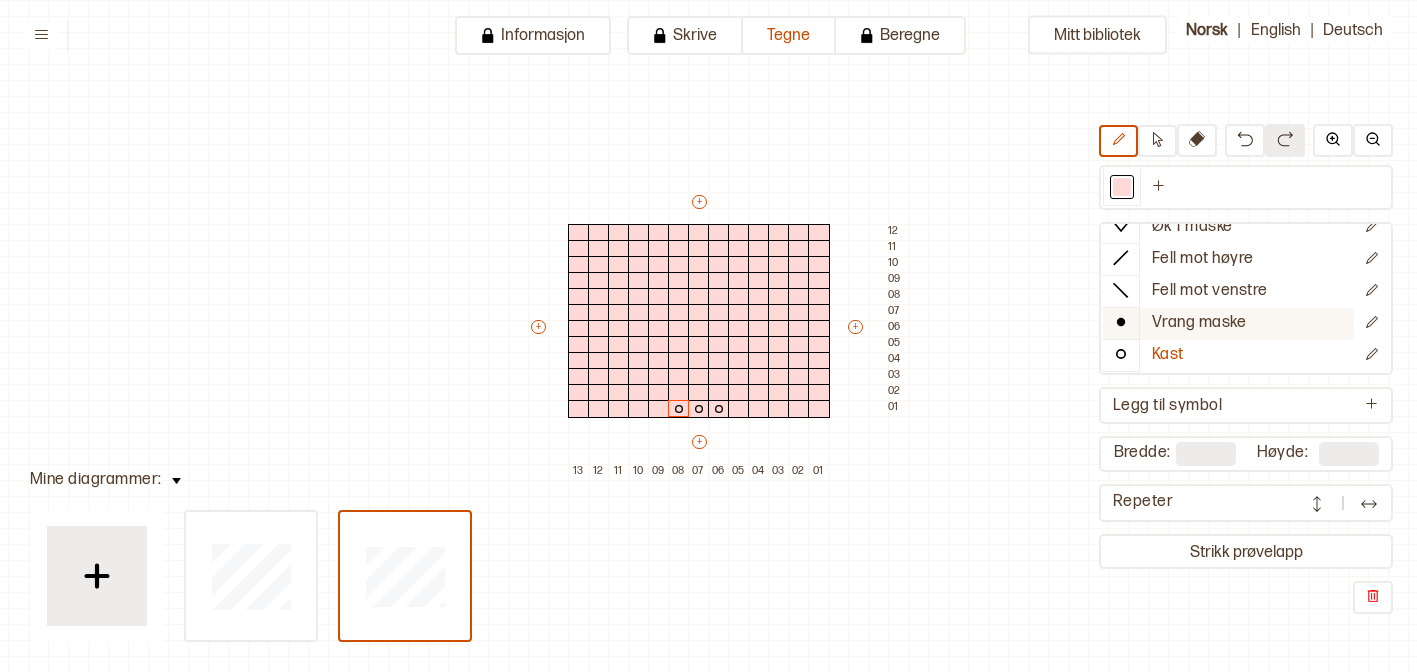 click 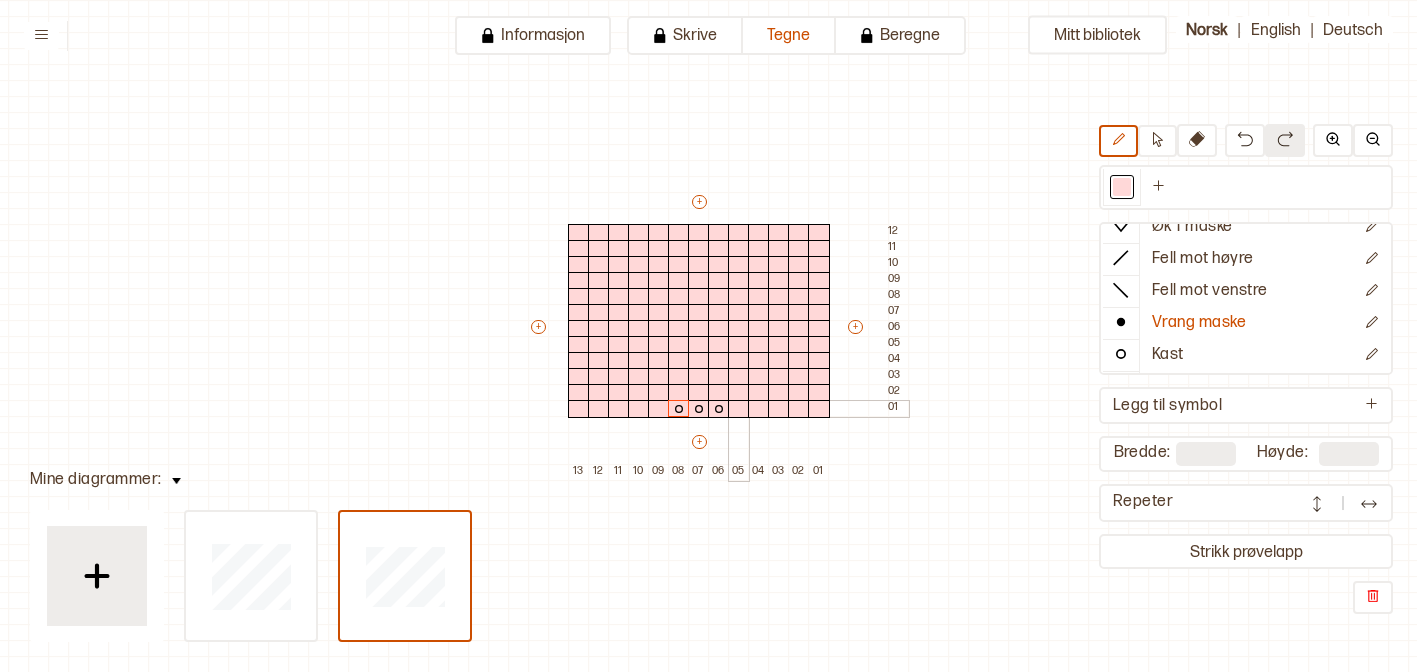 click at bounding box center (739, 409) 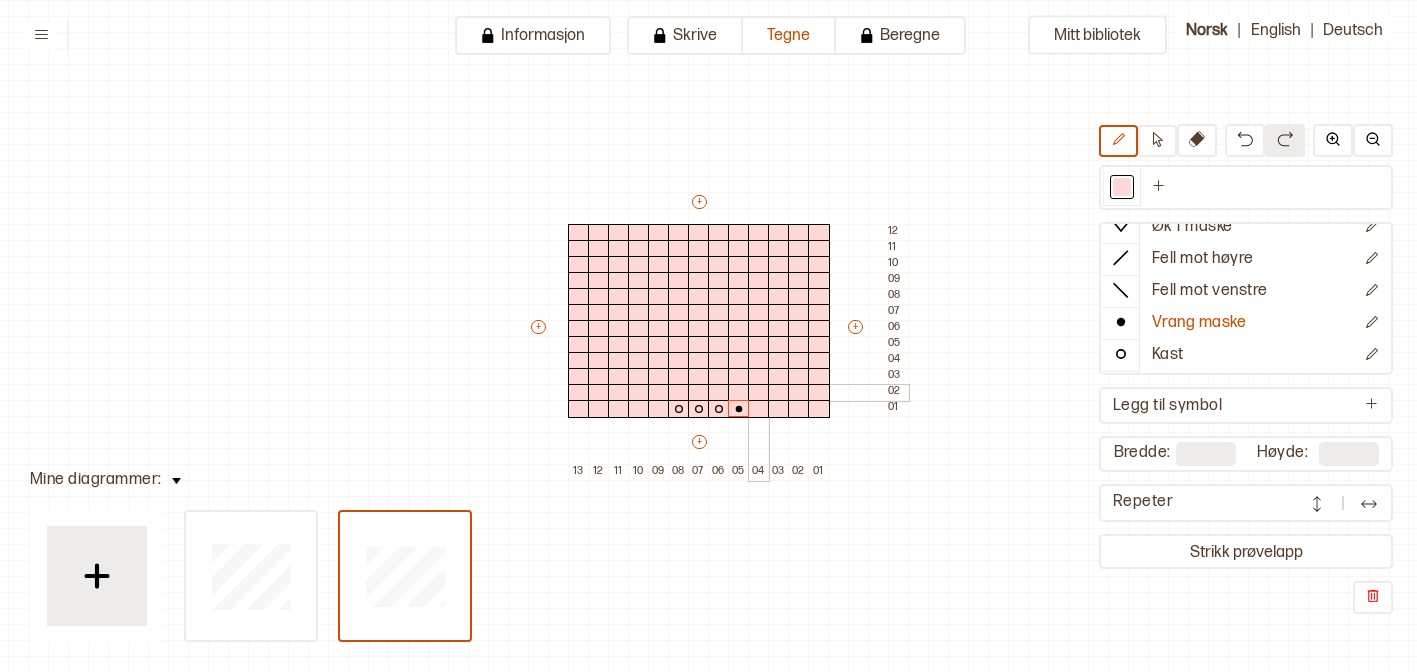 click at bounding box center [759, 393] 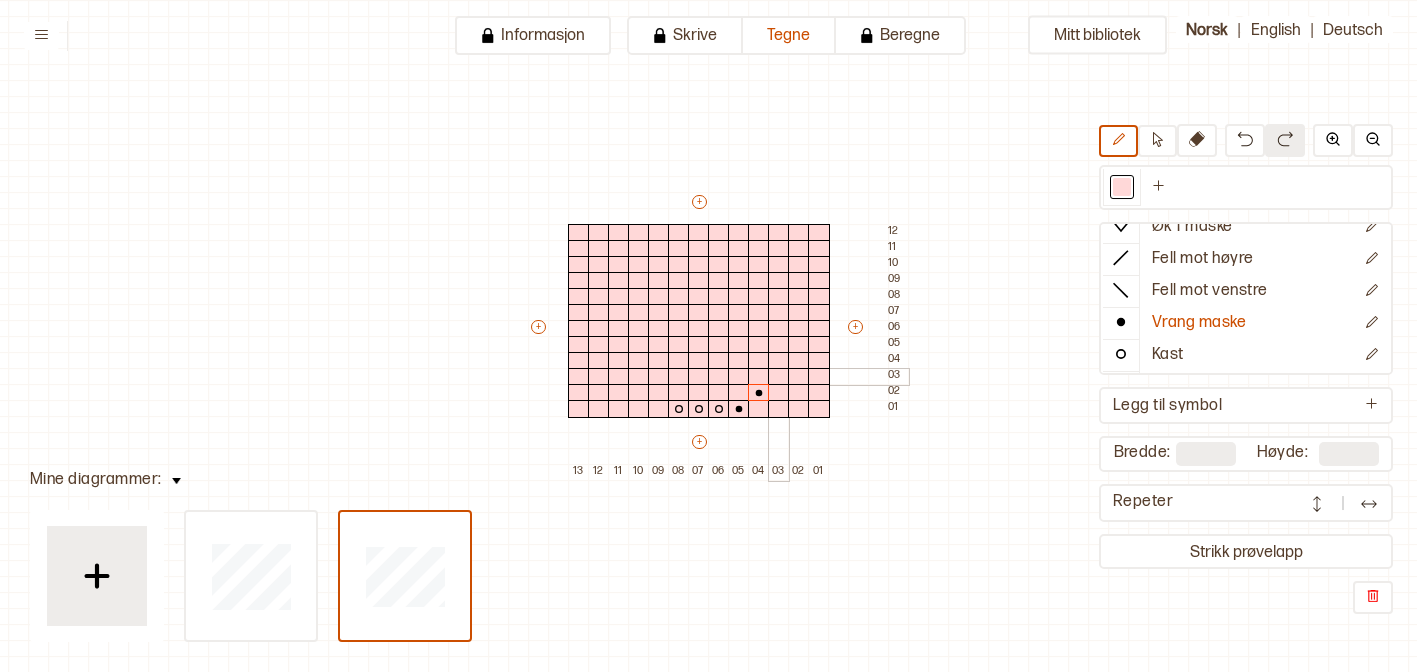 click at bounding box center [779, 377] 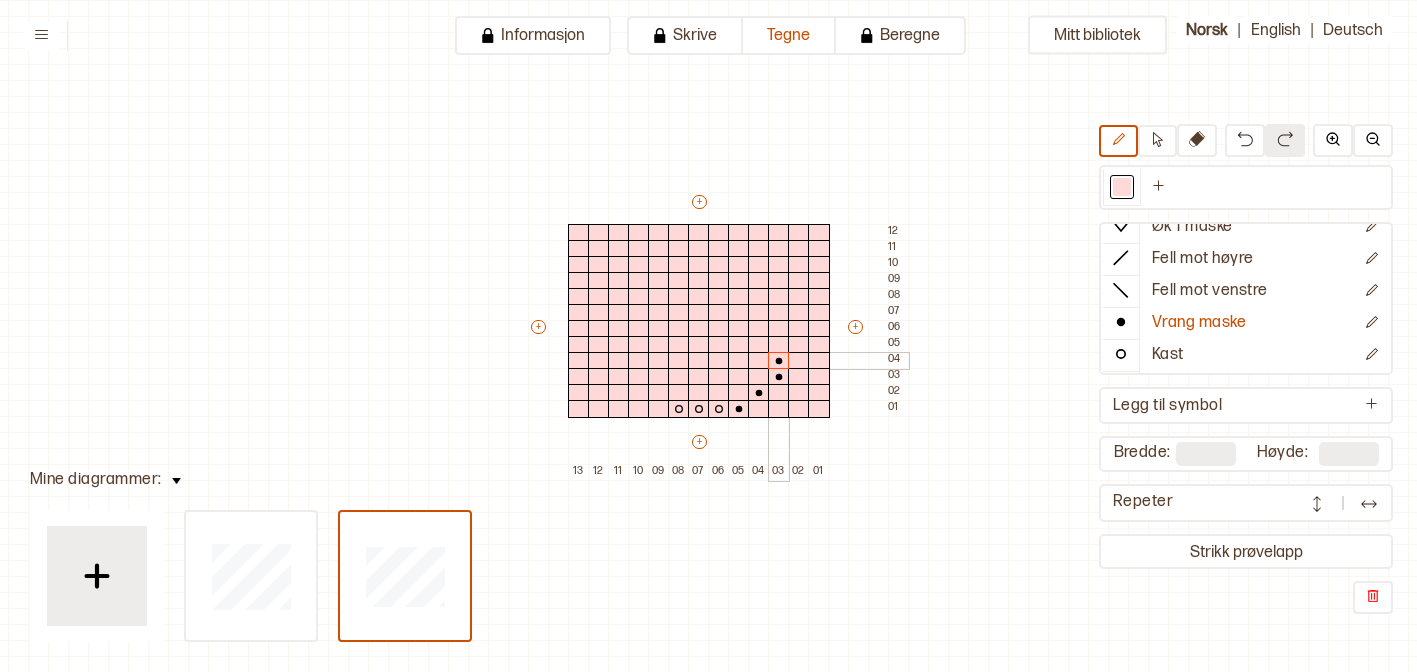 click at bounding box center (779, 361) 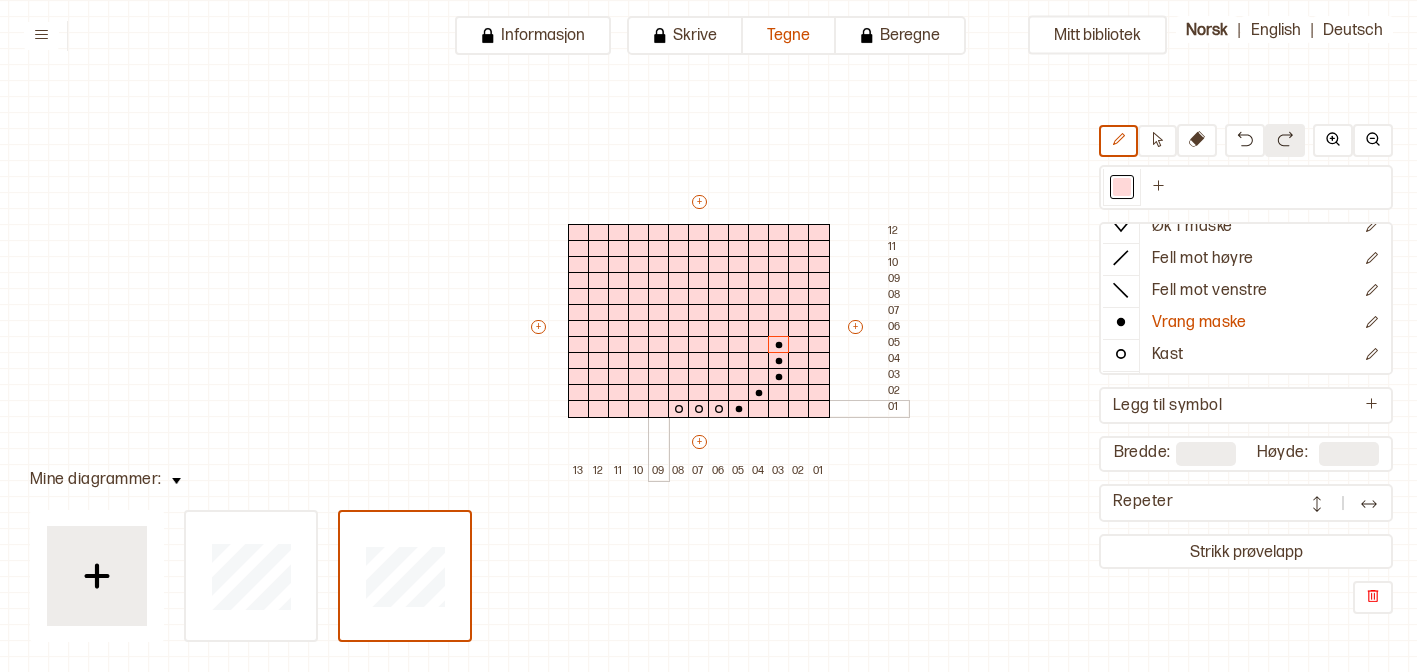 click at bounding box center (659, 409) 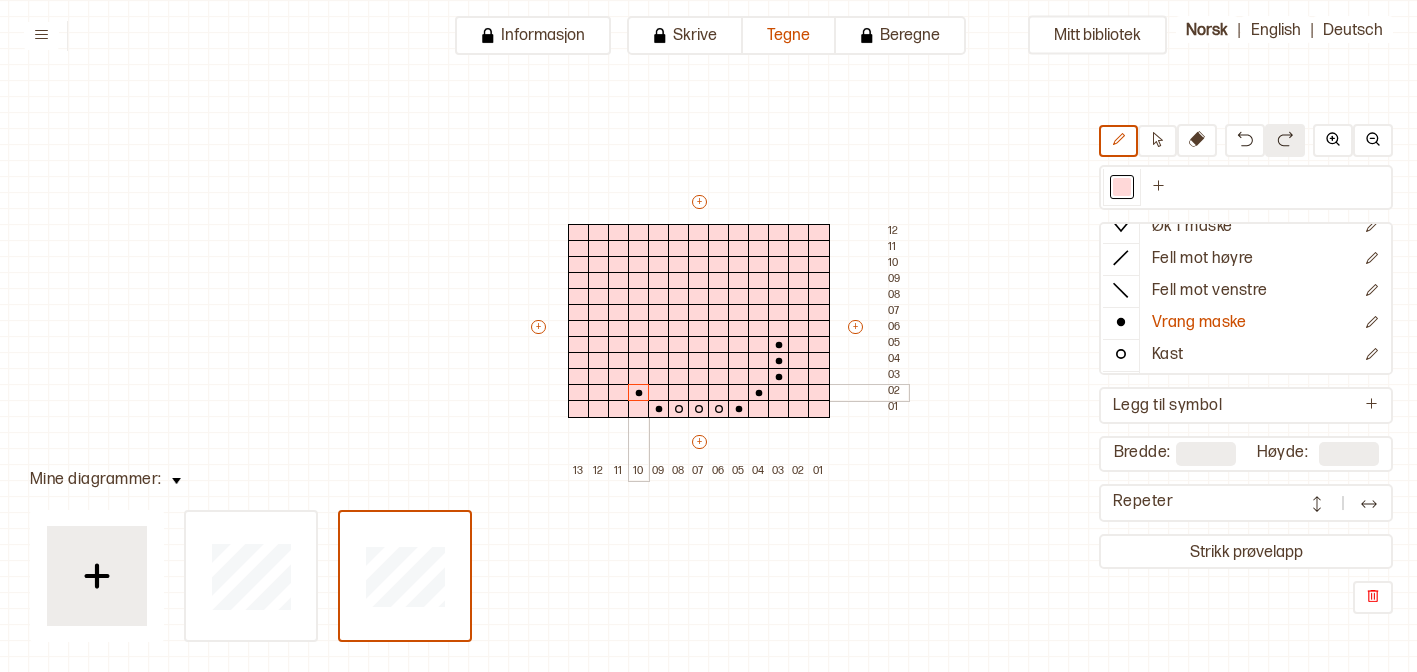 click at bounding box center [639, 393] 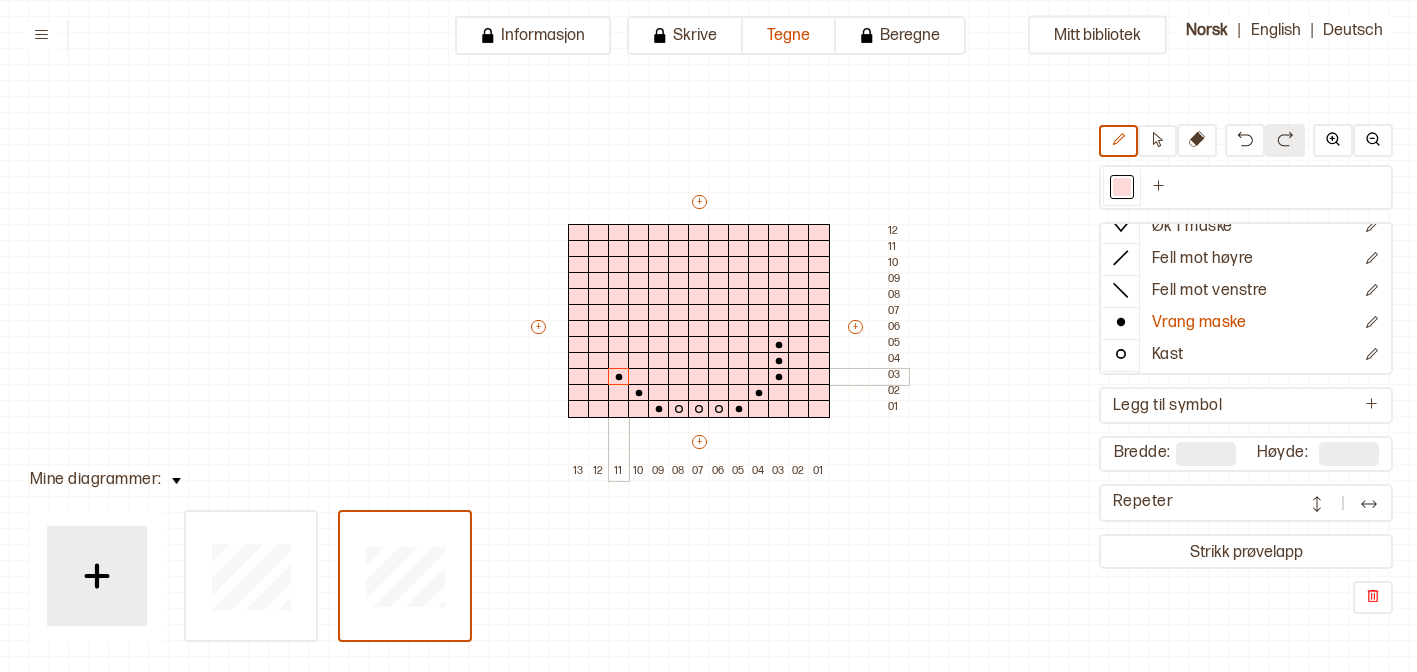 click at bounding box center (619, 377) 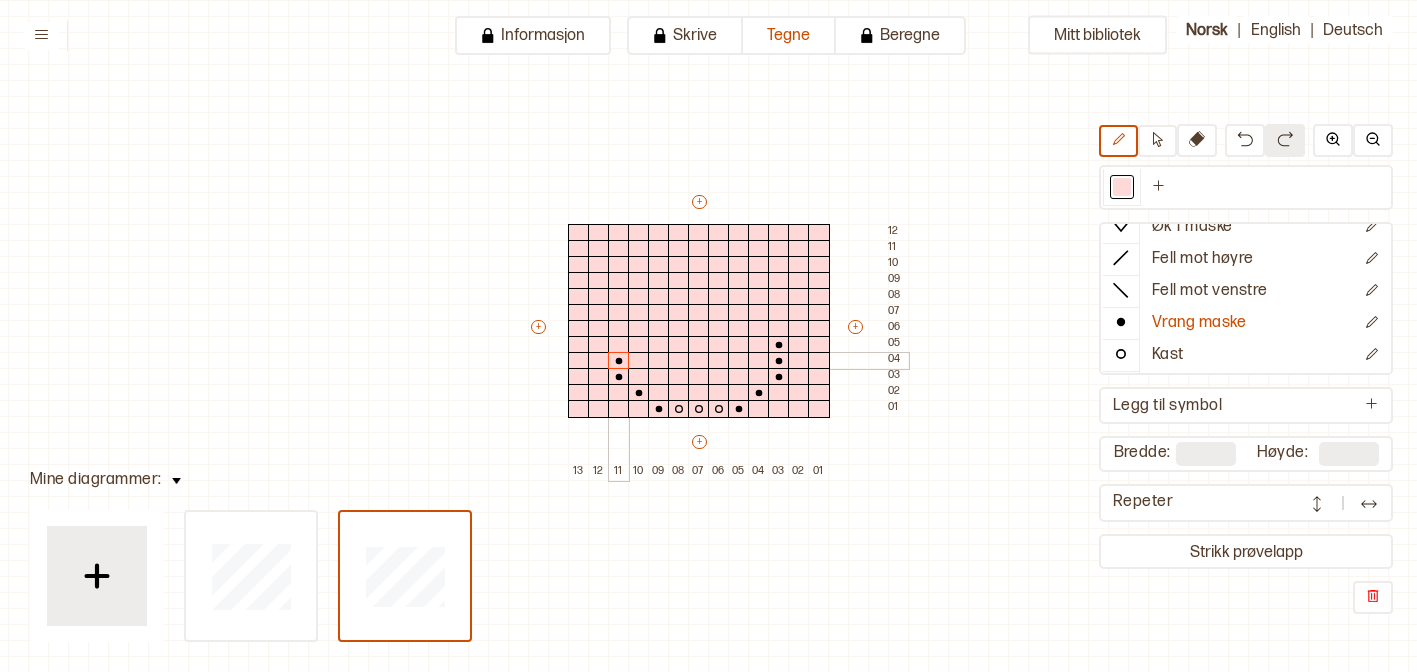click at bounding box center (619, 361) 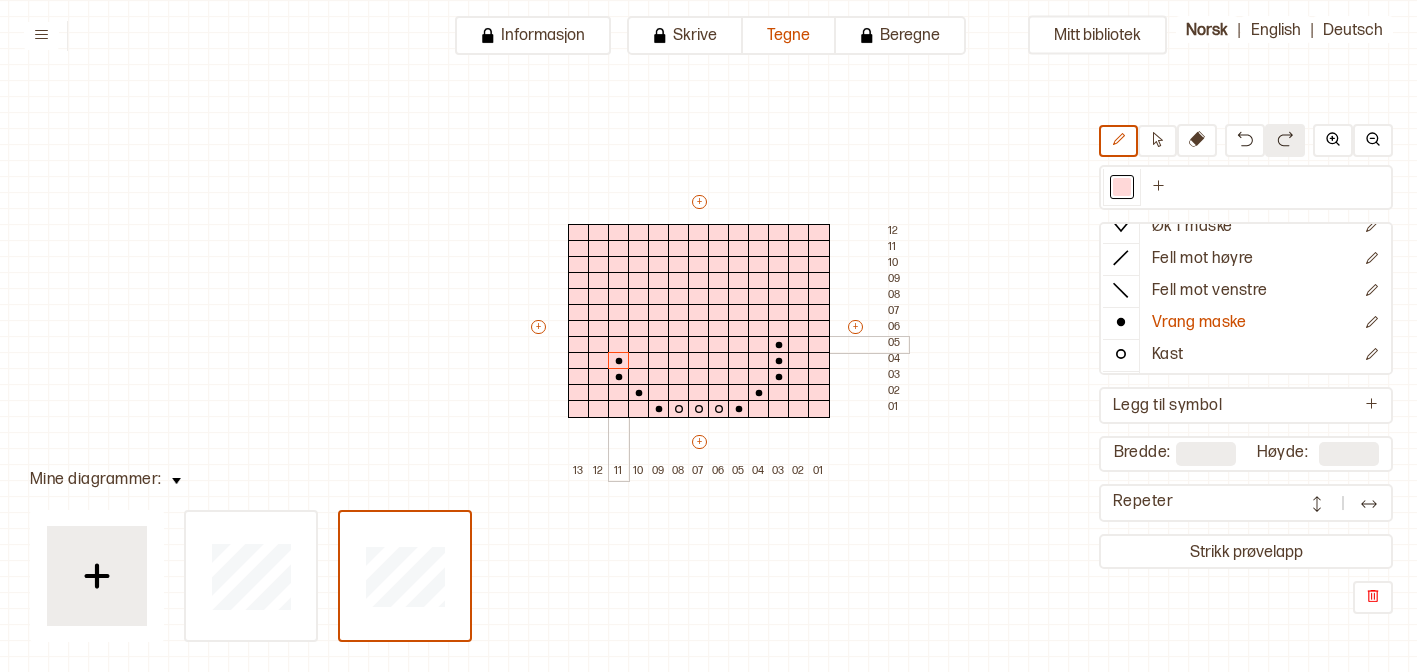 click at bounding box center [619, 329] 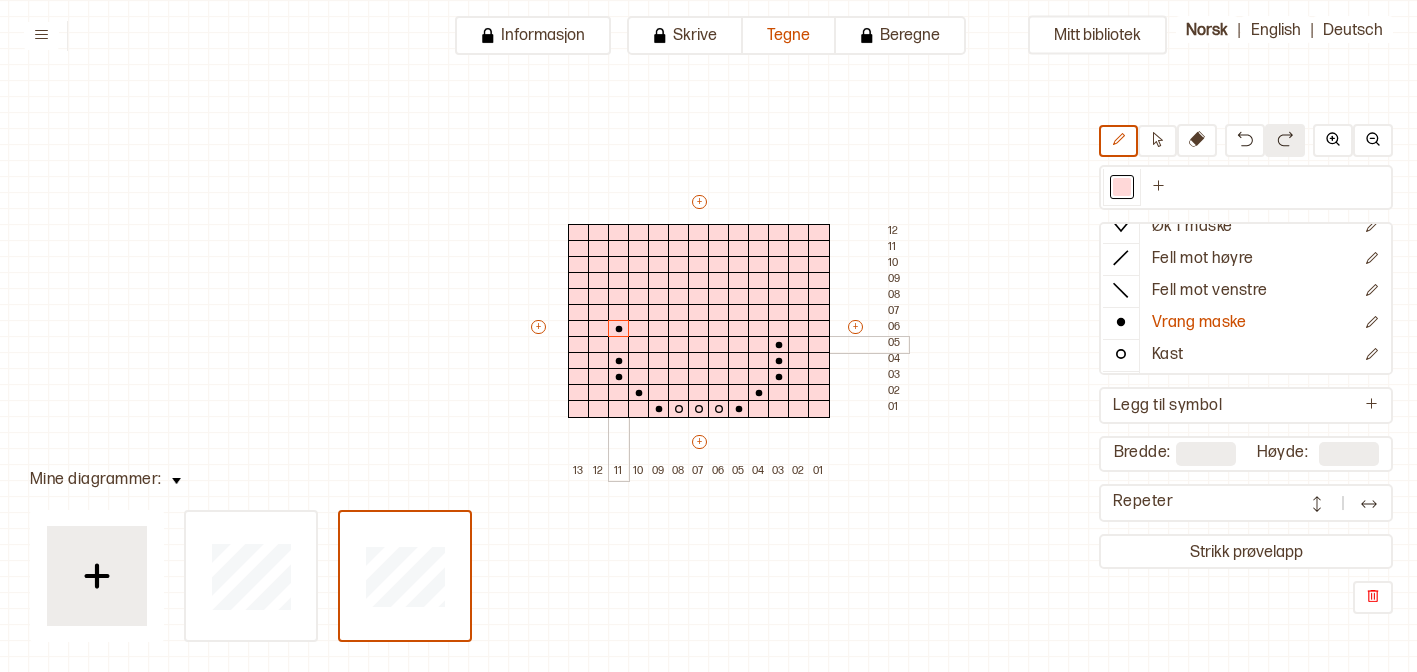 click at bounding box center (619, 345) 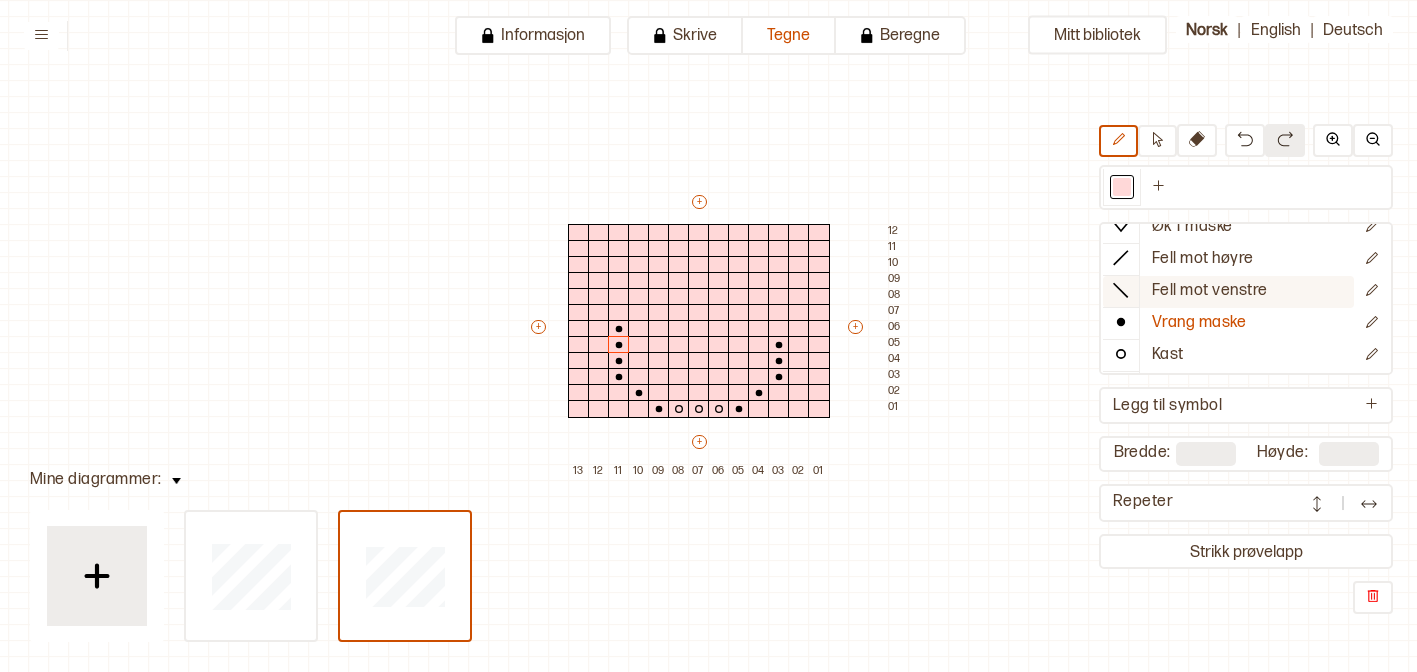 scroll, scrollTop: 0, scrollLeft: 0, axis: both 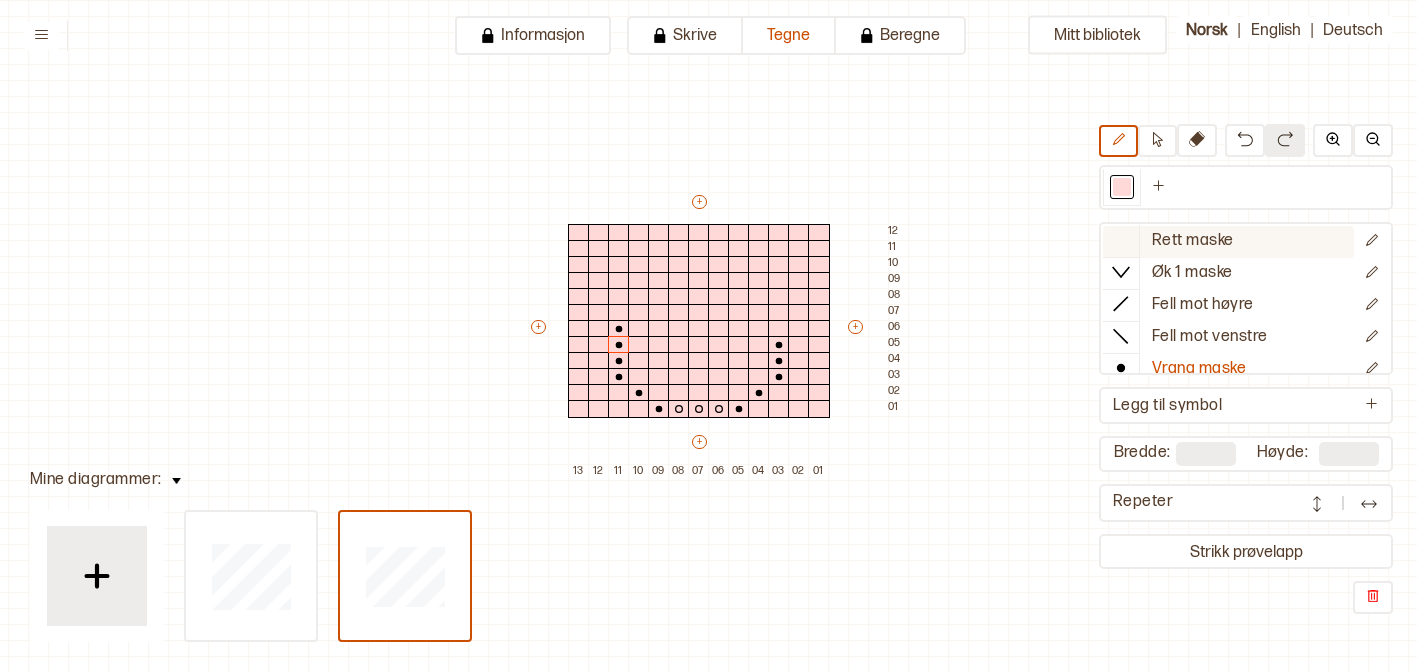 click 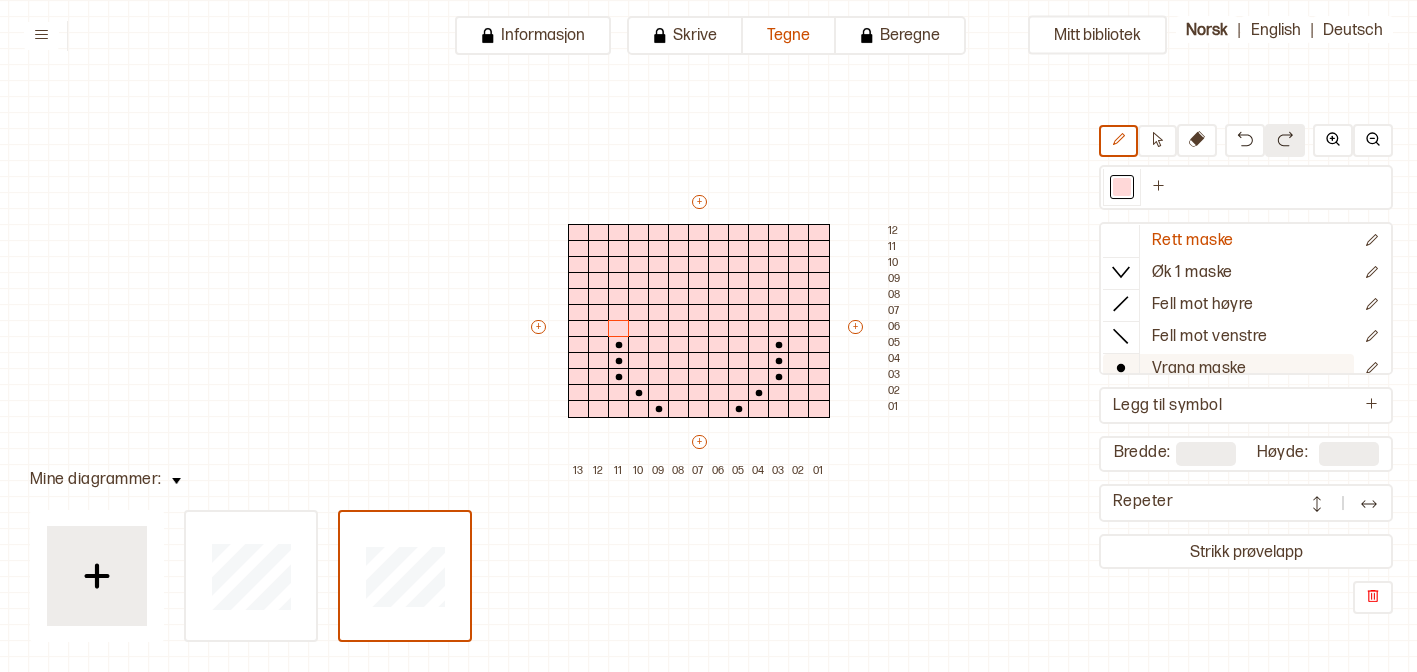 click 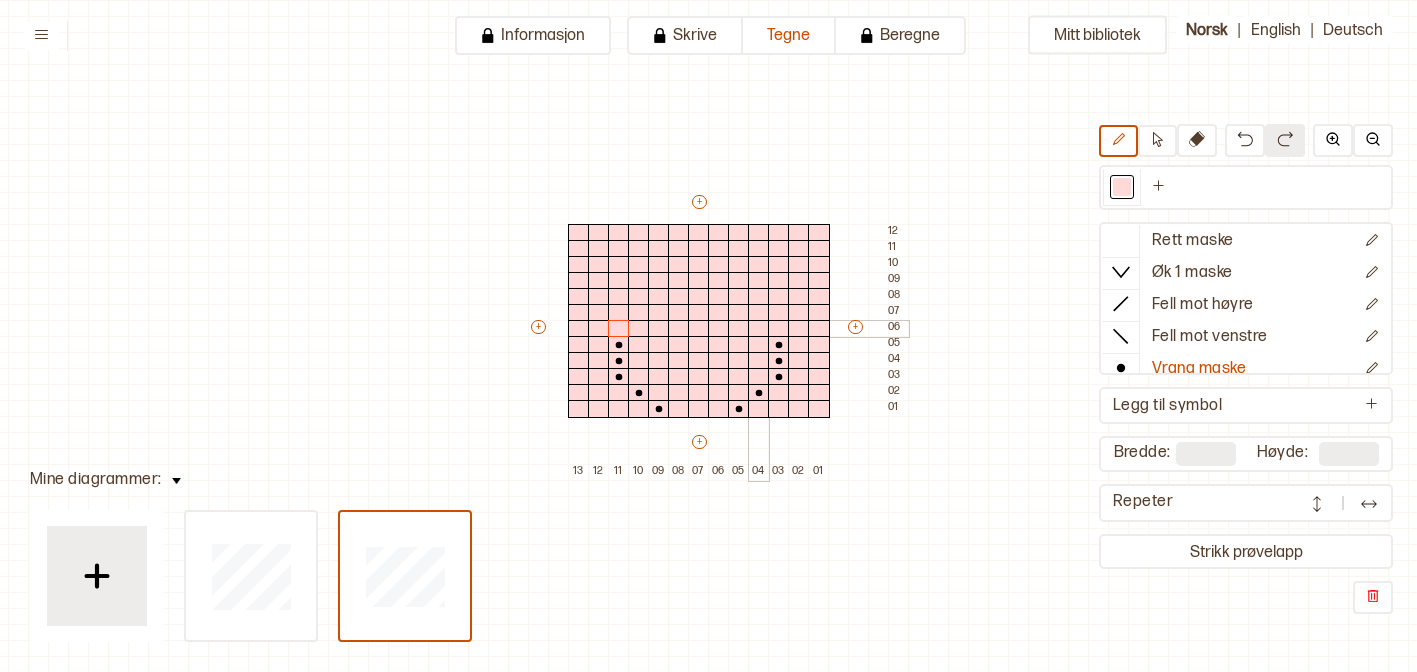 click at bounding box center [759, 329] 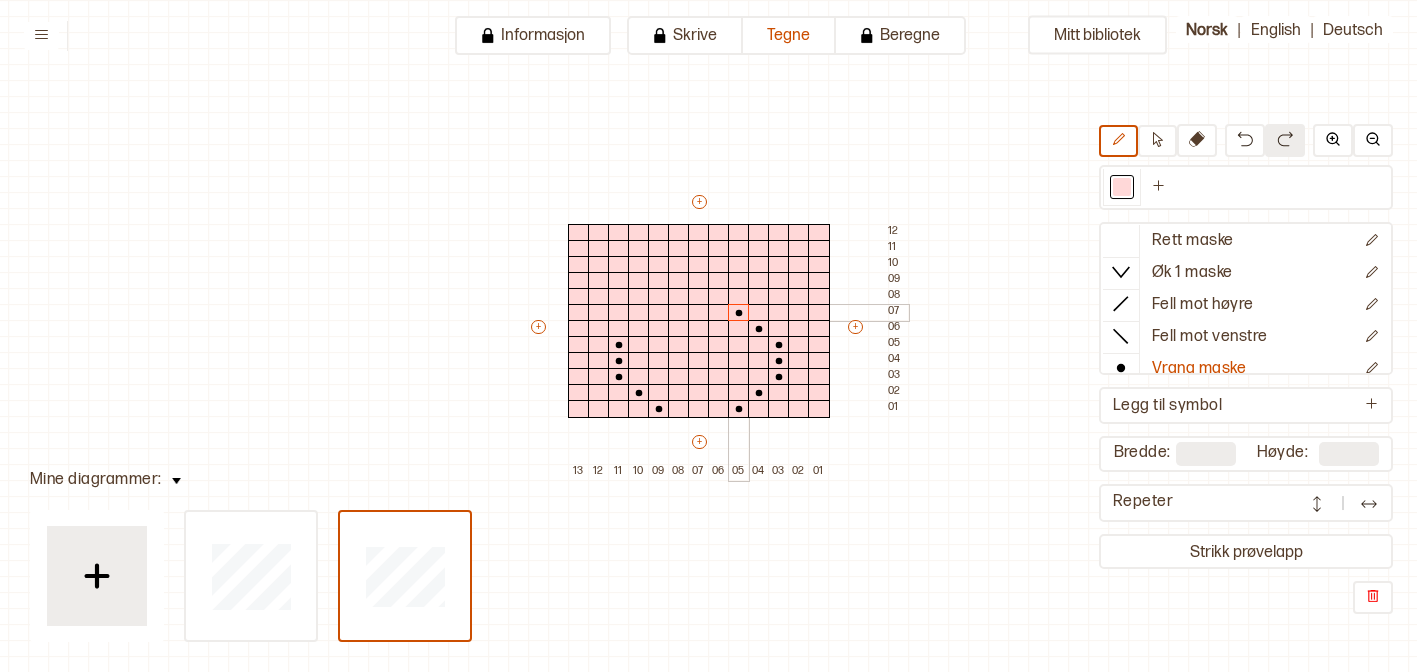 click at bounding box center (739, 313) 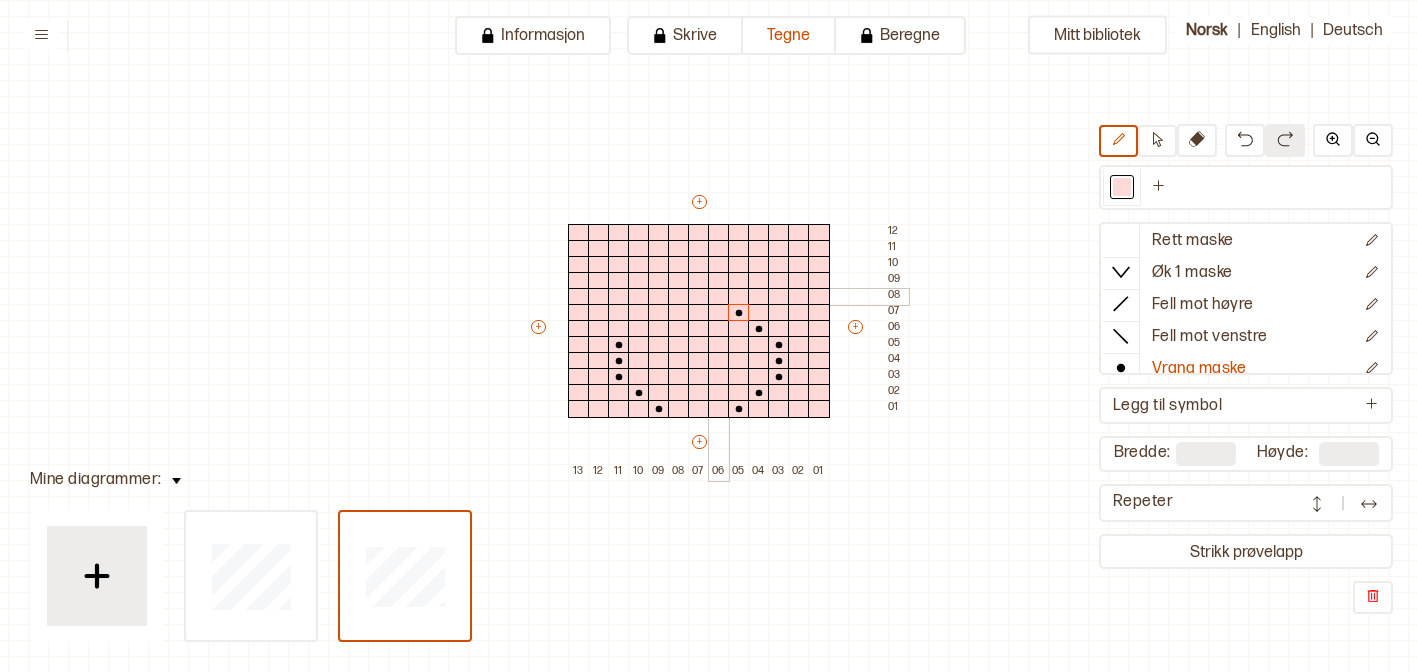 click at bounding box center [719, 297] 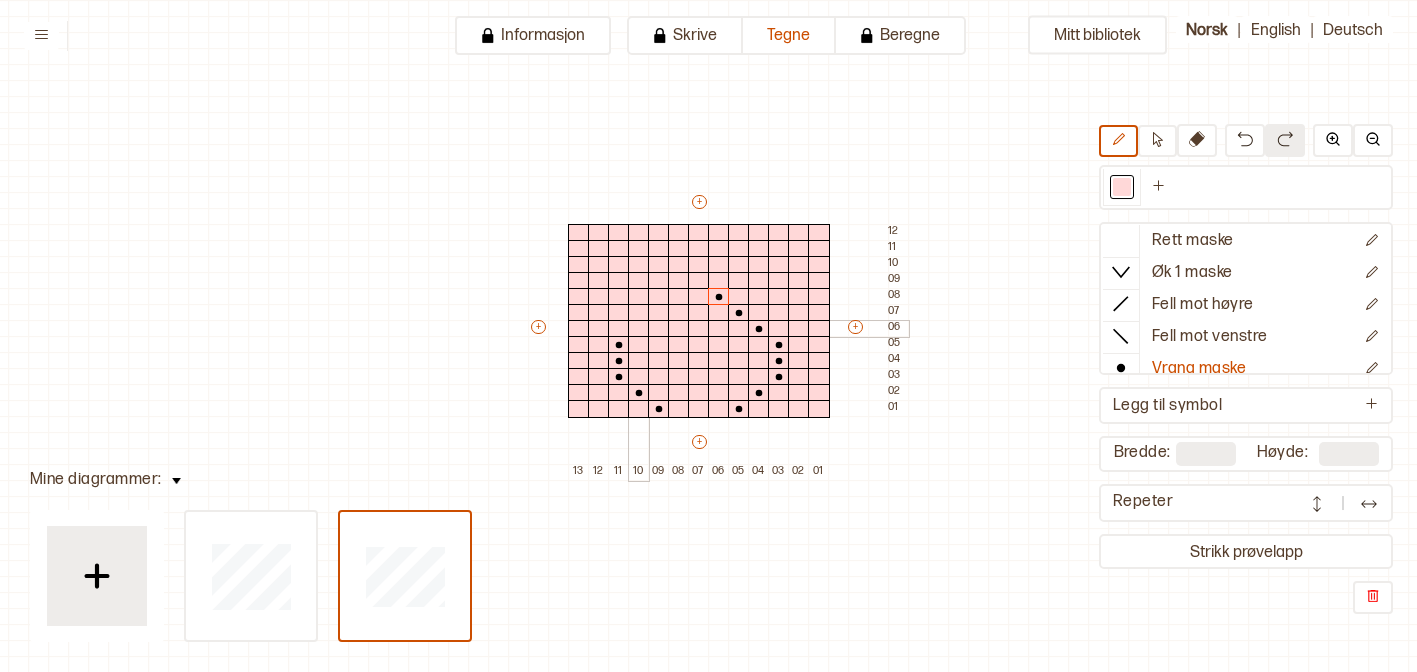 click at bounding box center (639, 329) 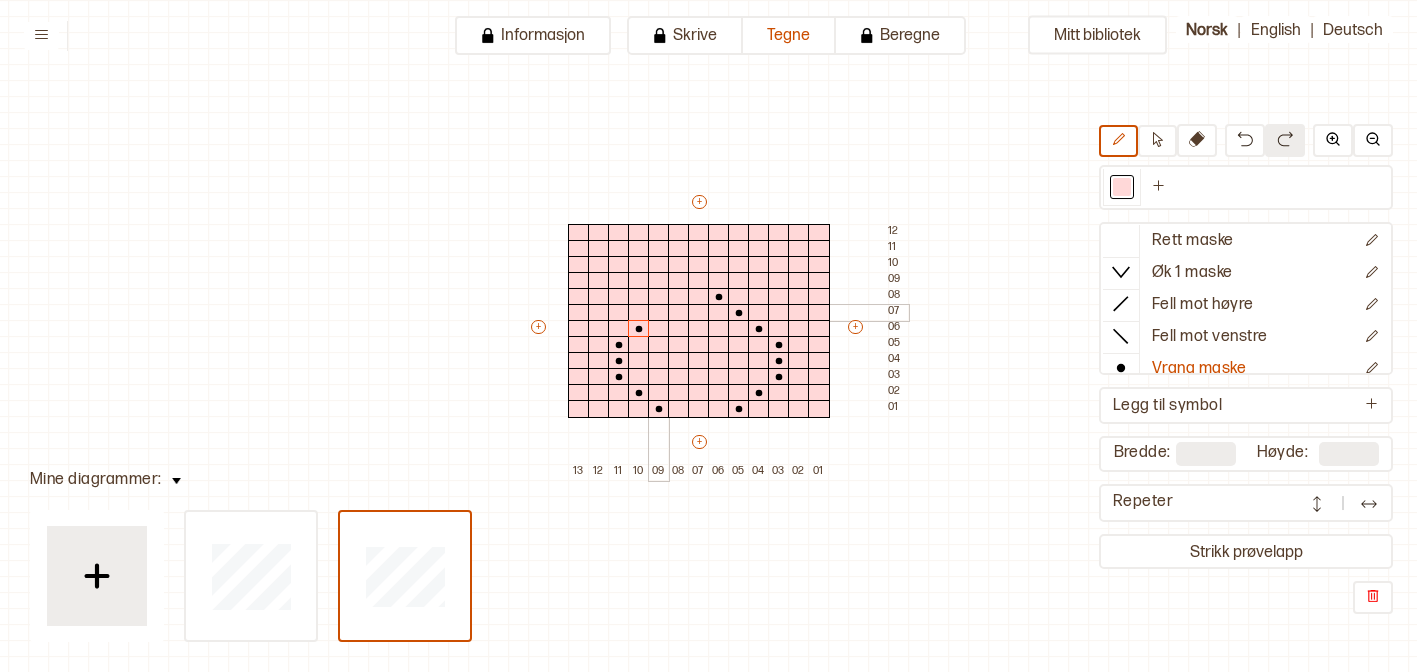 click at bounding box center (659, 313) 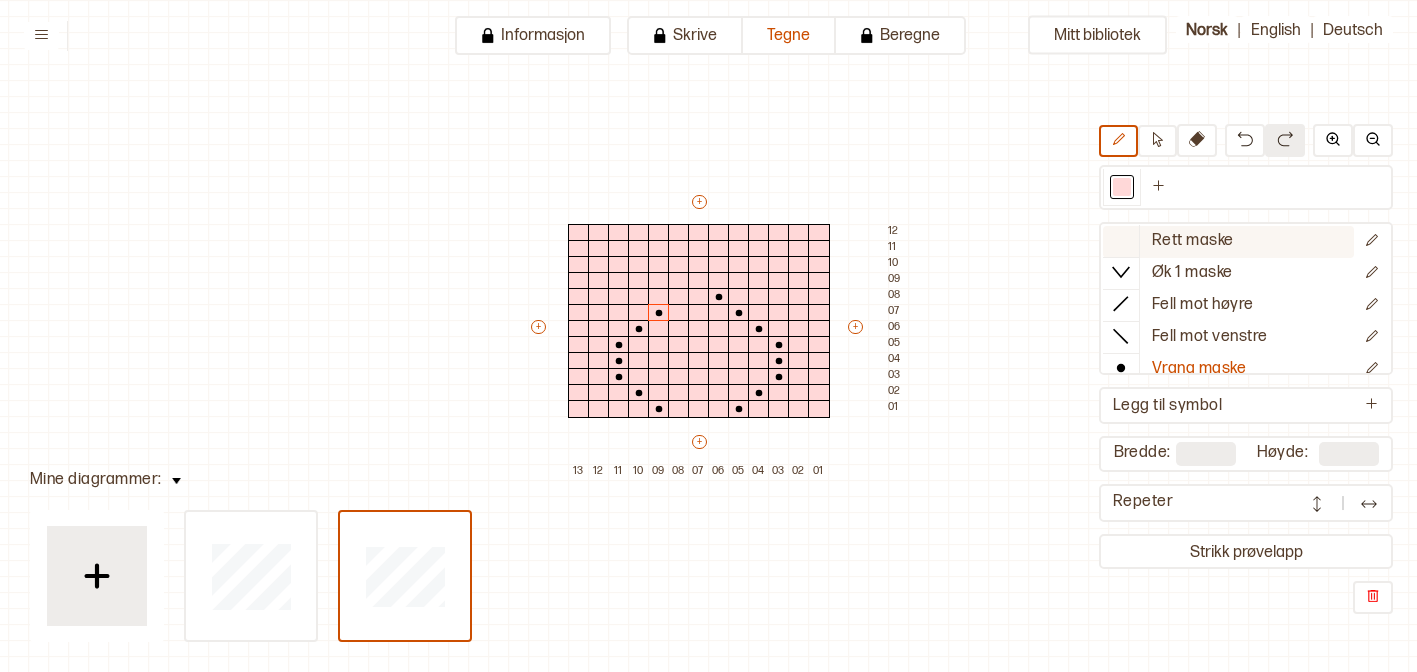 click 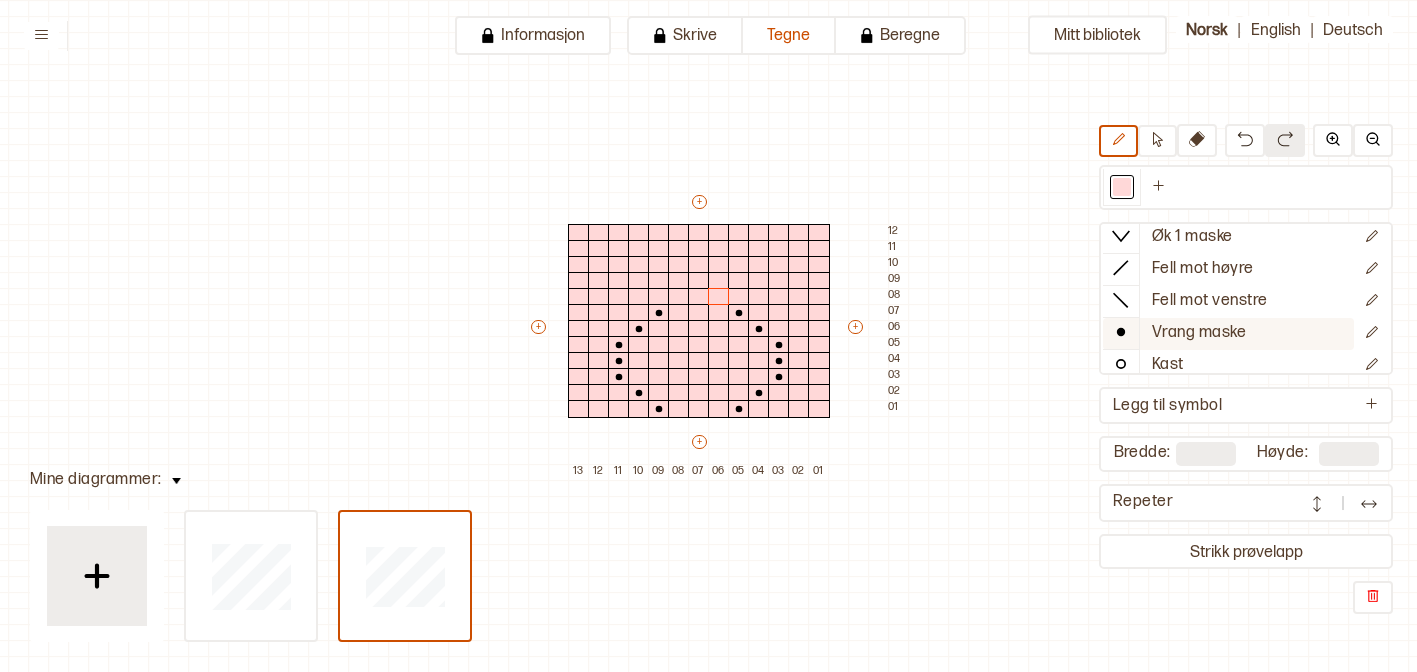 scroll, scrollTop: 39, scrollLeft: 0, axis: vertical 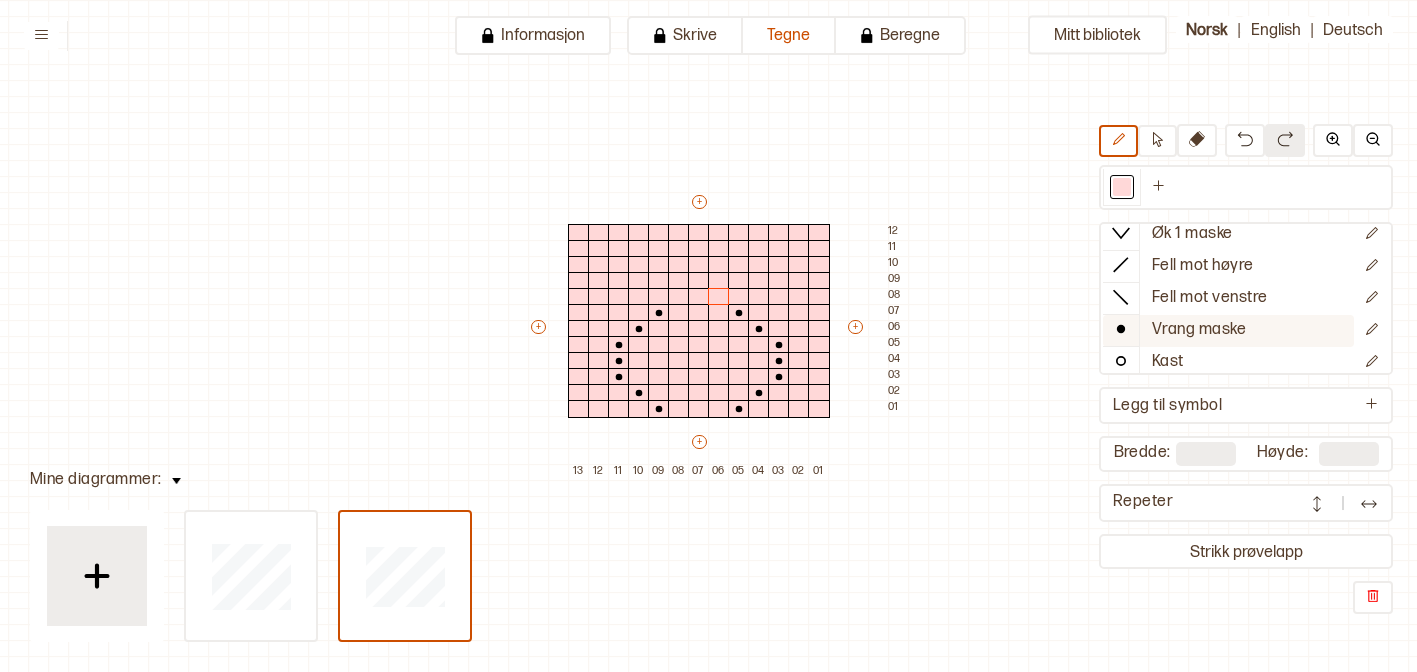 click 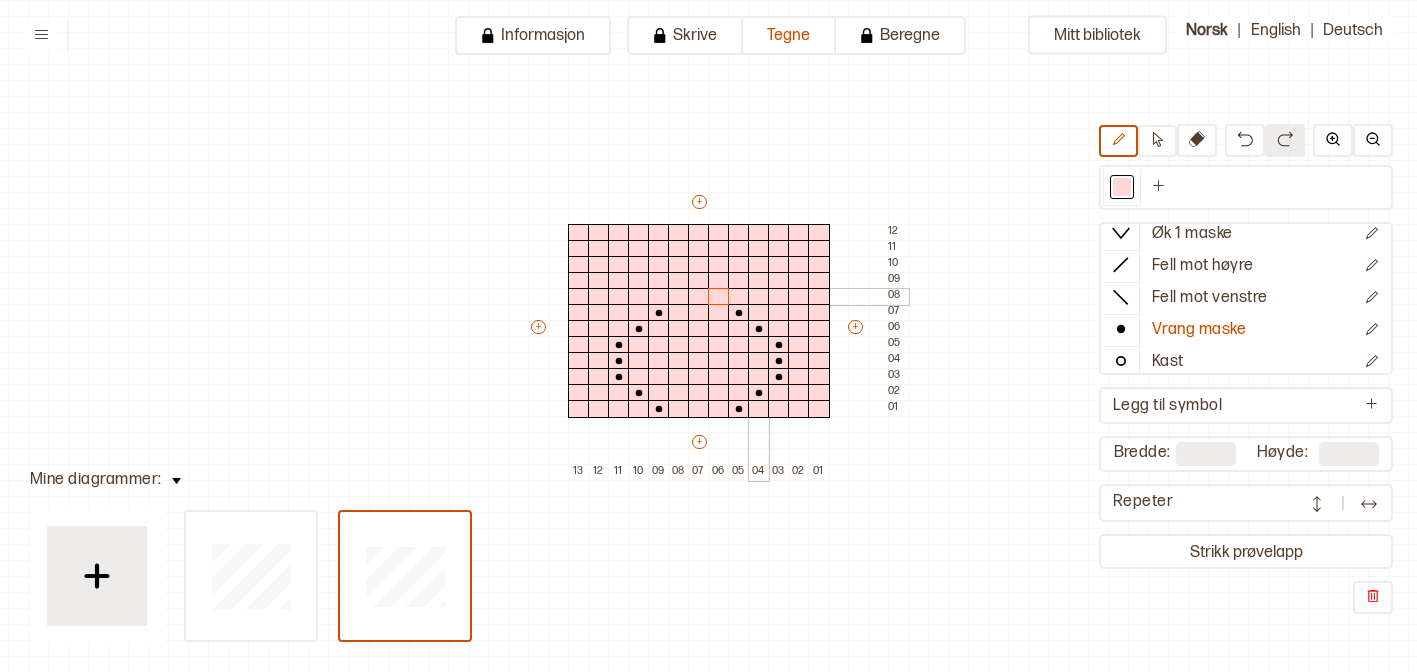 click at bounding box center (759, 297) 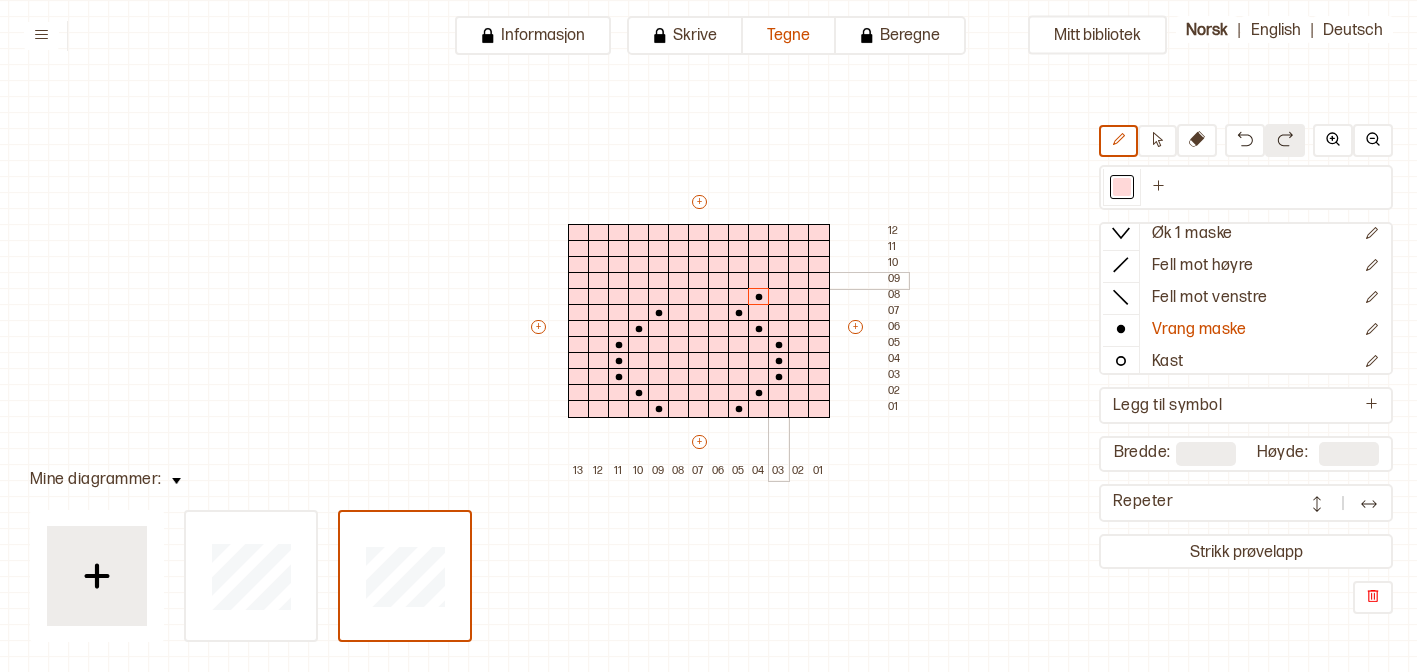 click at bounding box center (779, 281) 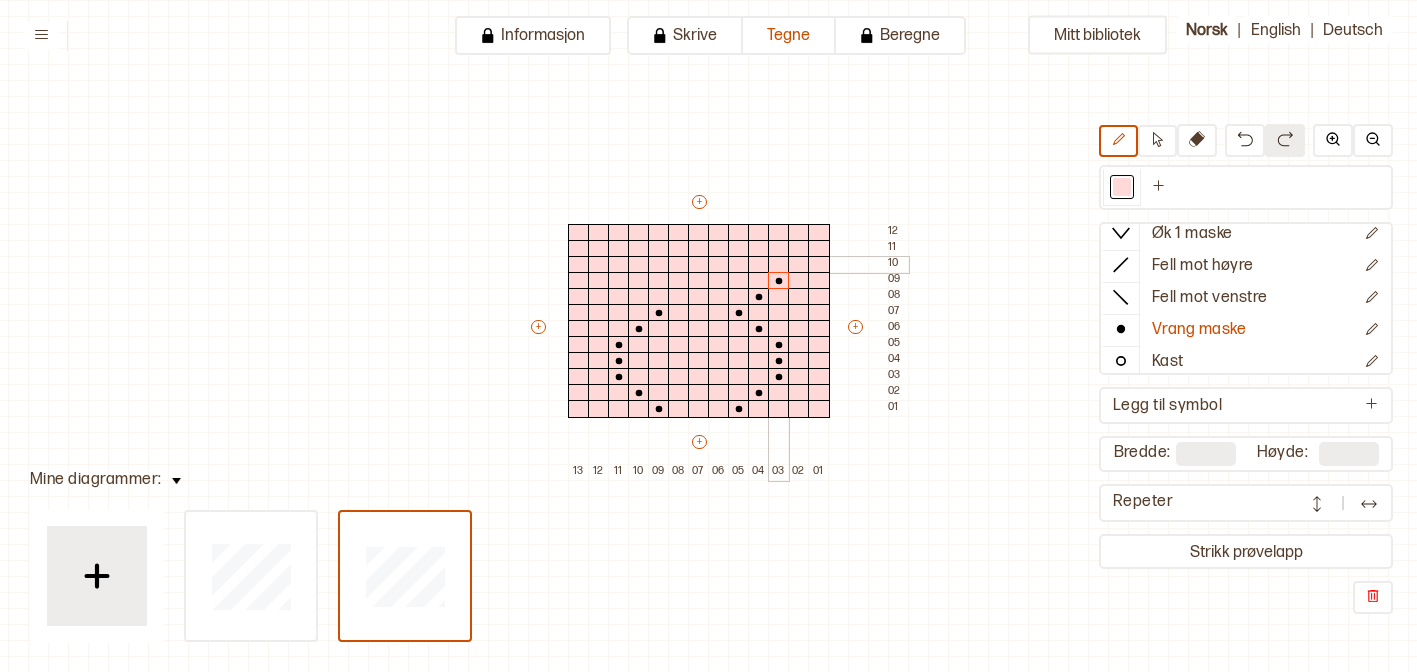 click at bounding box center (779, 265) 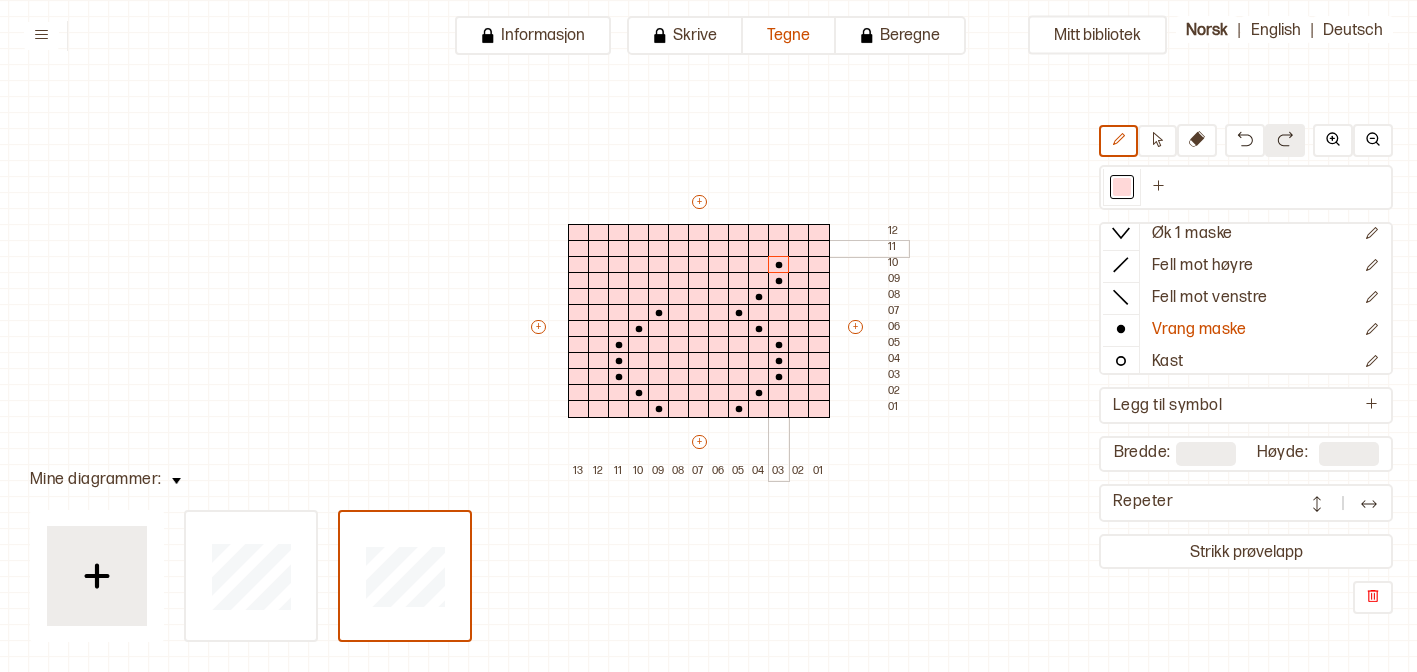 click at bounding box center (779, 249) 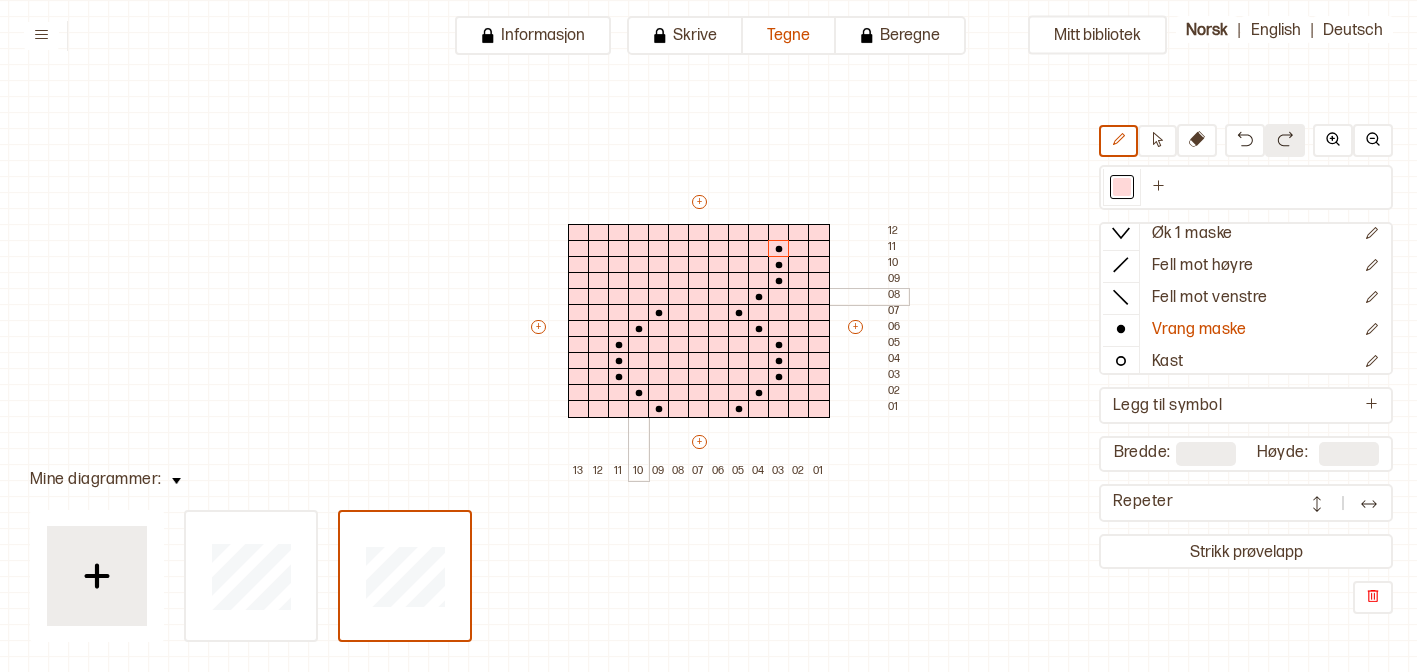 click at bounding box center [639, 297] 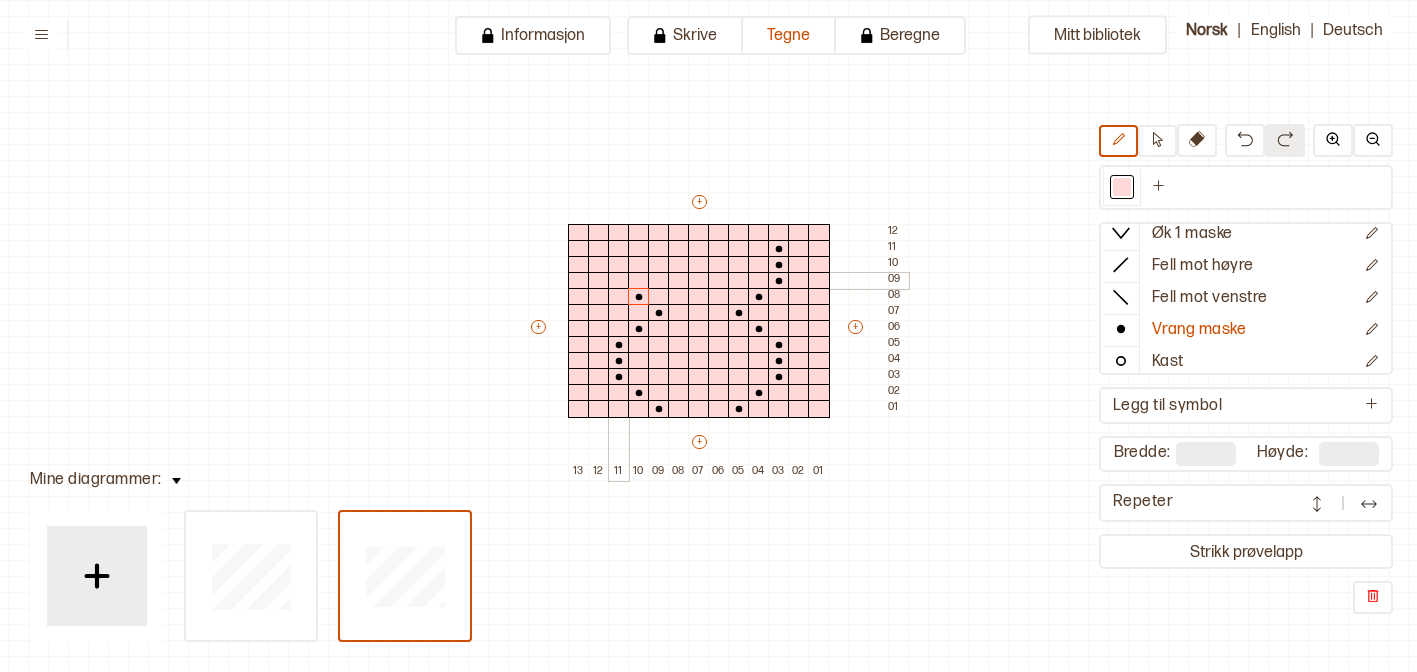 click at bounding box center (619, 281) 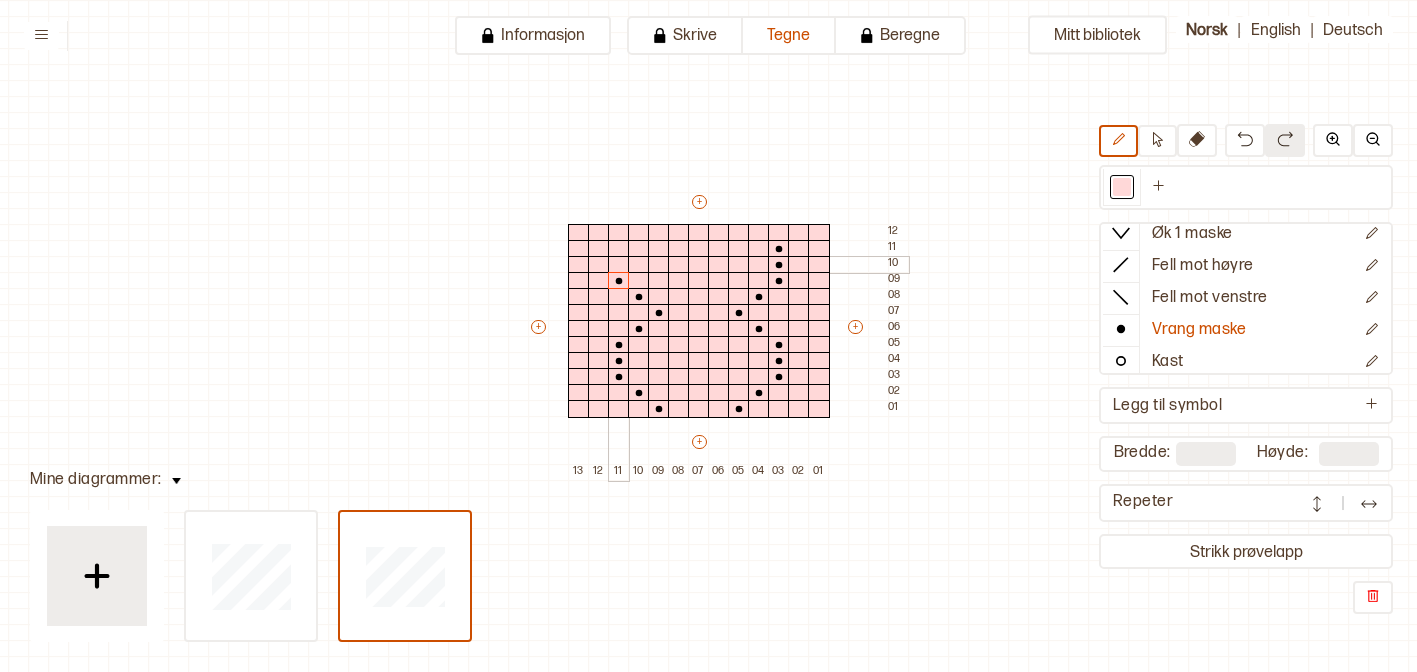 click at bounding box center (619, 265) 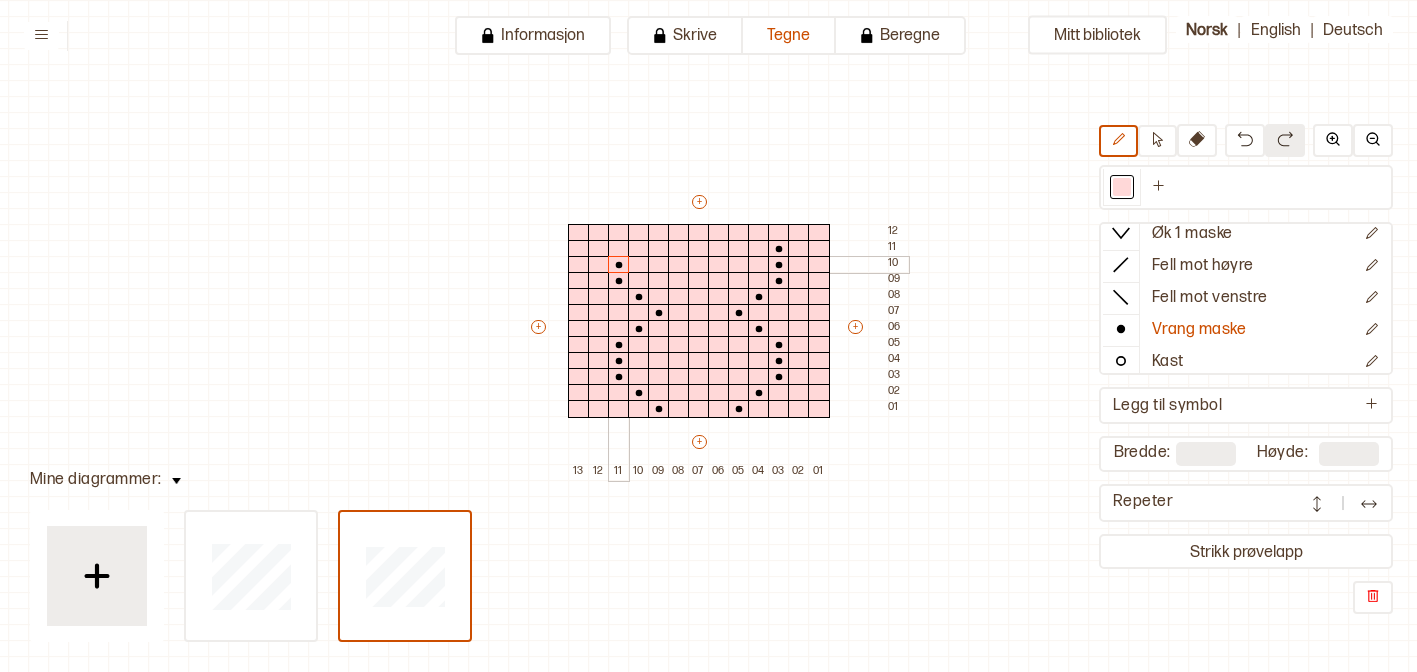click at bounding box center [619, 249] 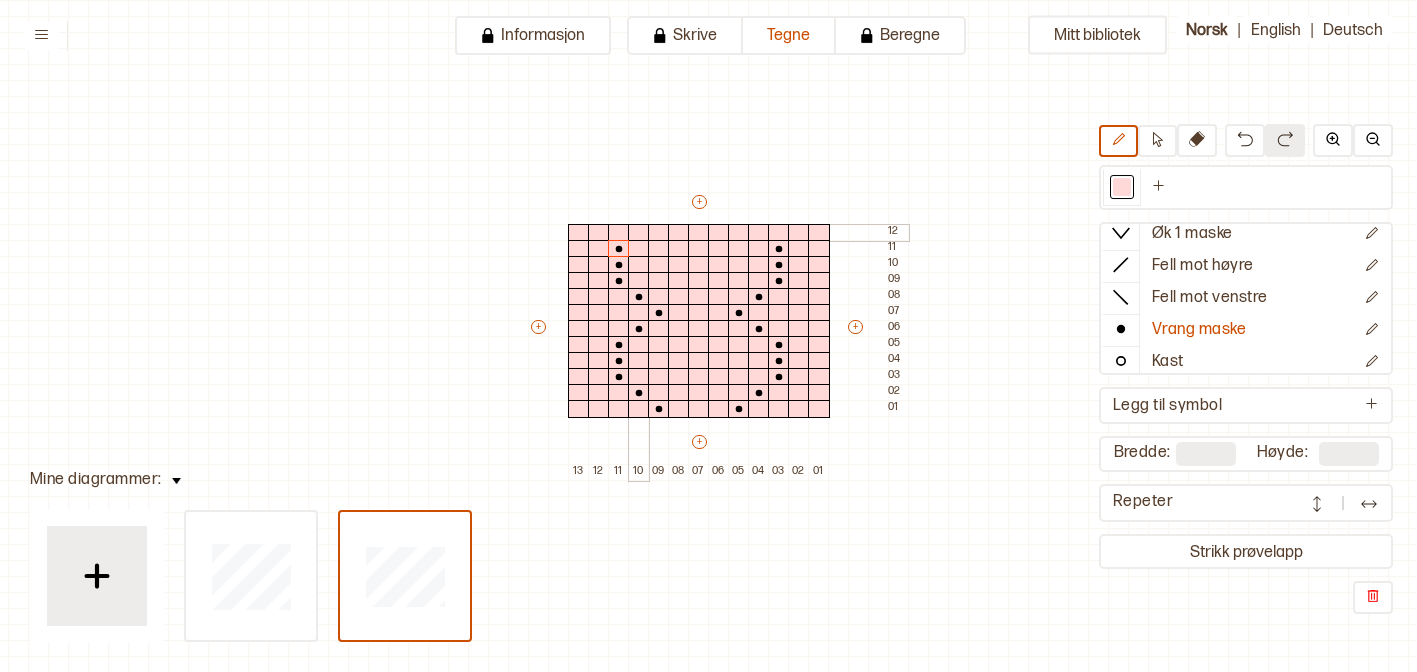 click at bounding box center [639, 233] 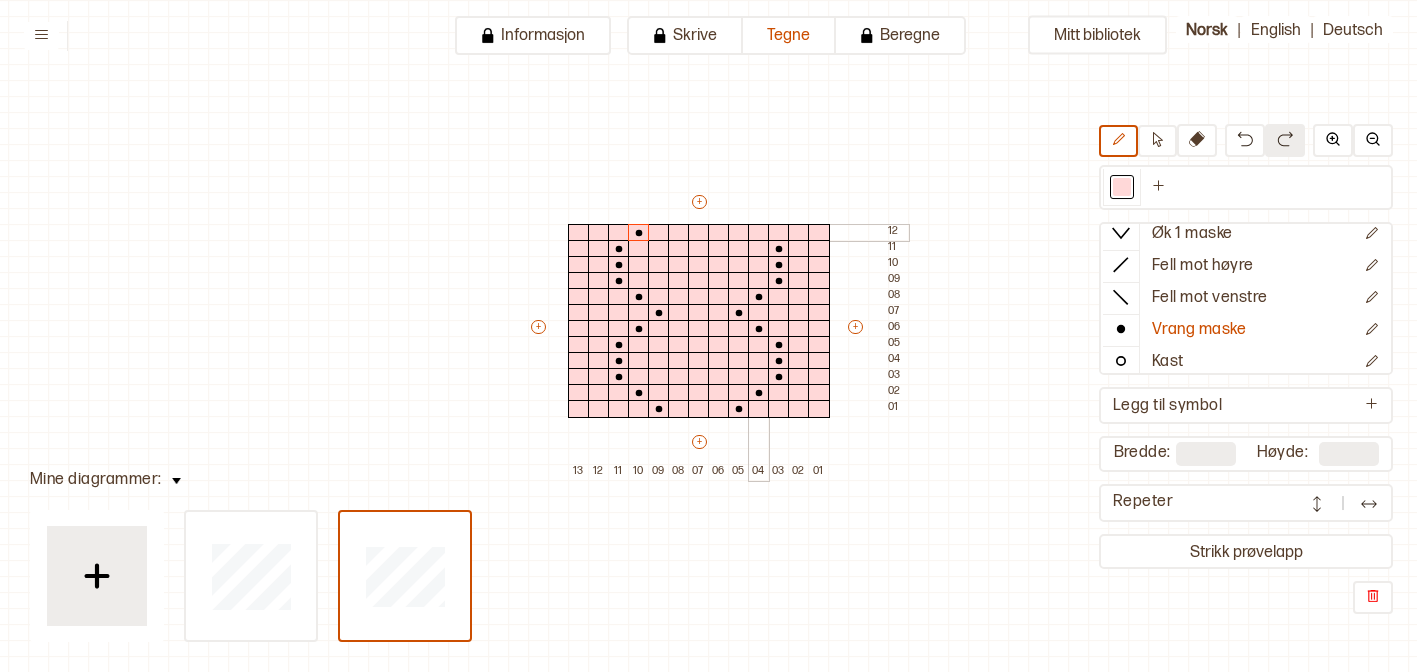 click at bounding box center [759, 233] 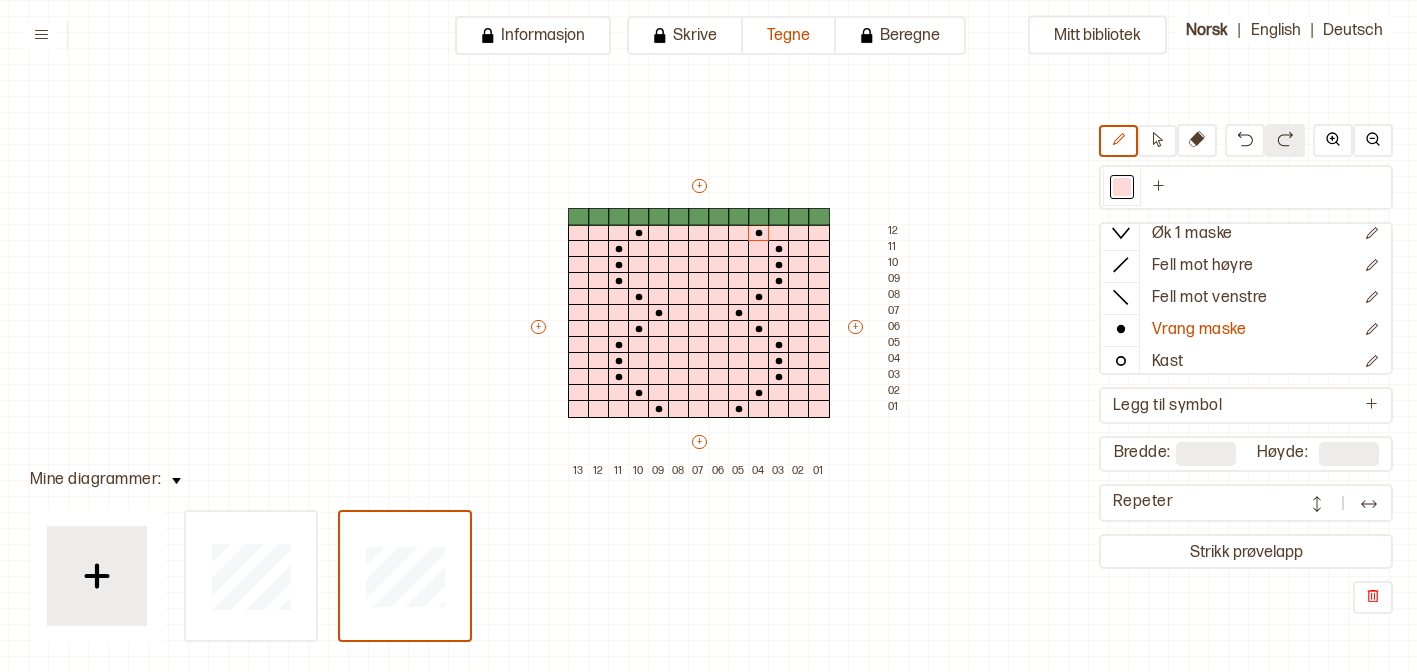 drag, startPoint x: 698, startPoint y: 203, endPoint x: 757, endPoint y: 222, distance: 61.983868 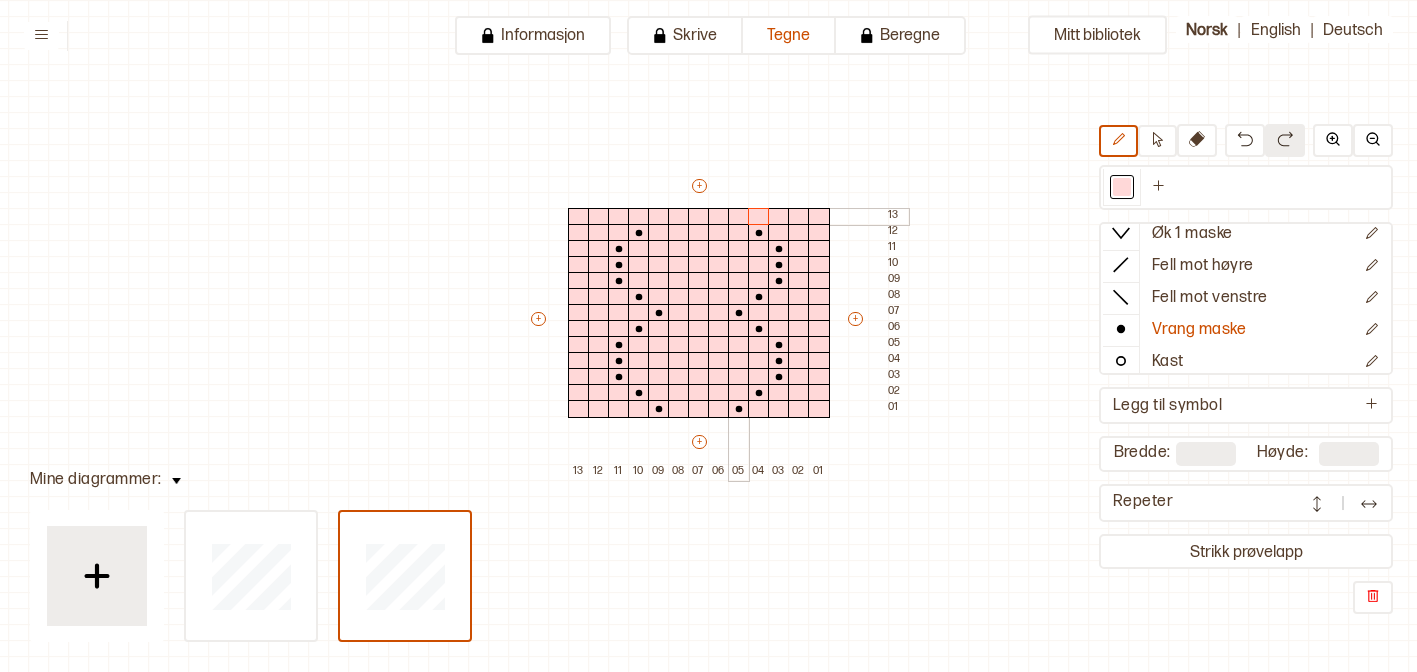 click at bounding box center (739, 217) 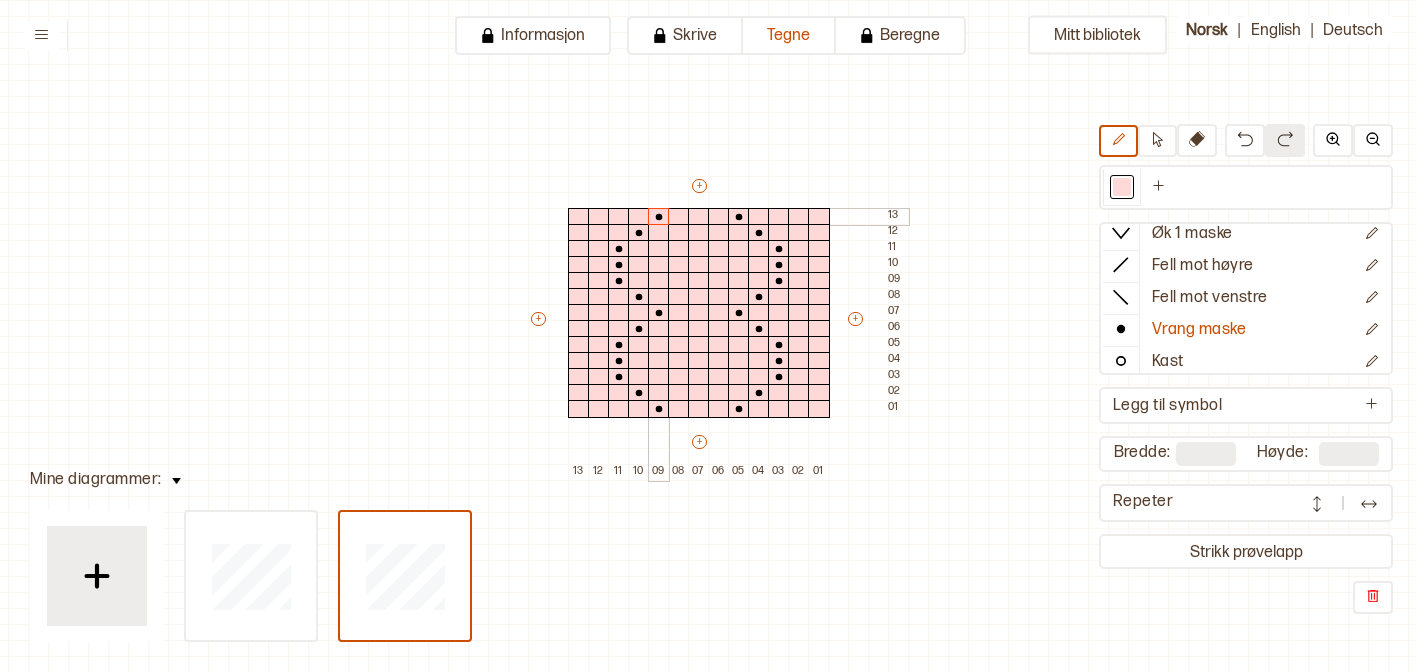 click at bounding box center [659, 217] 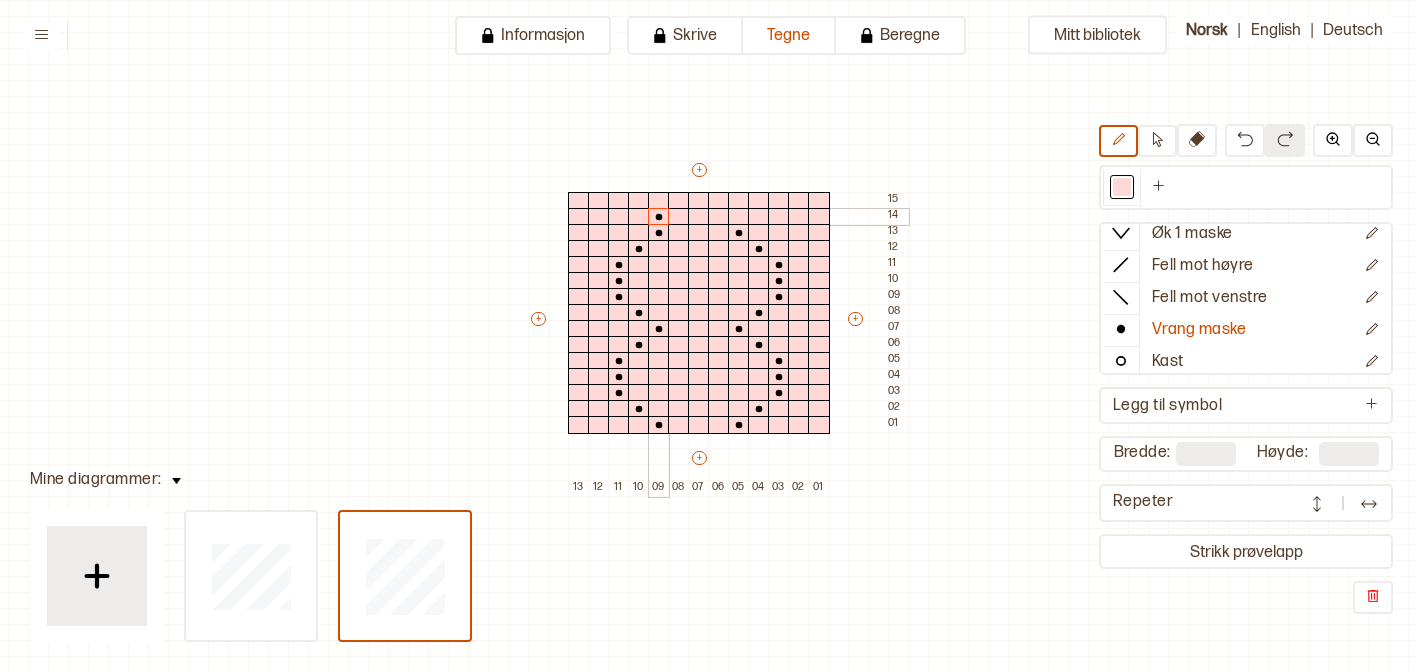 click at bounding box center (659, 217) 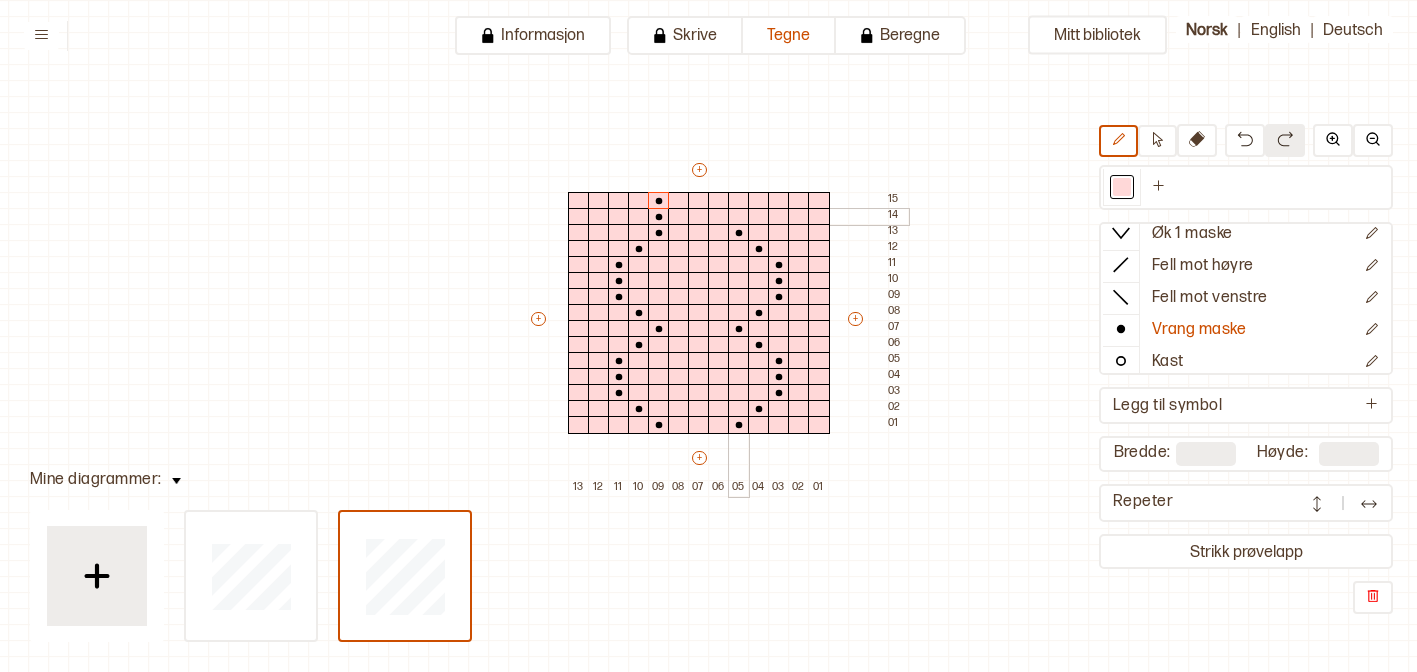 click at bounding box center (739, 217) 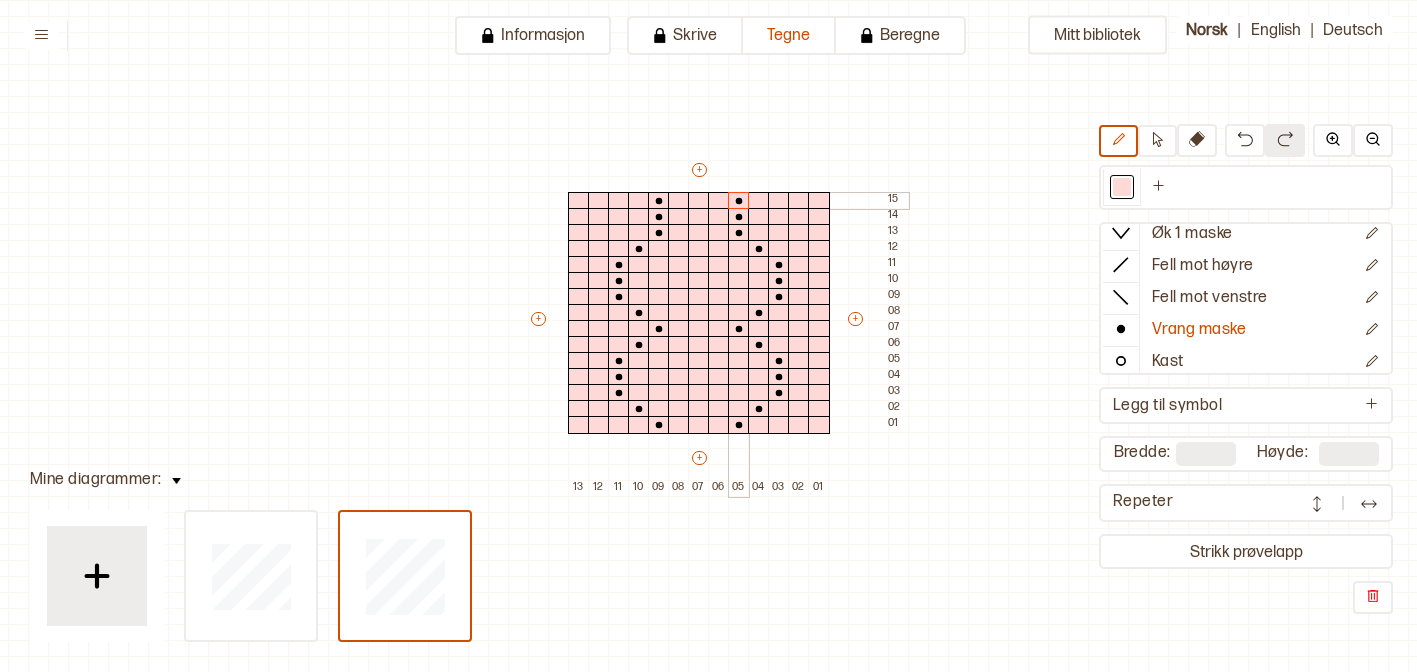 click at bounding box center [739, 201] 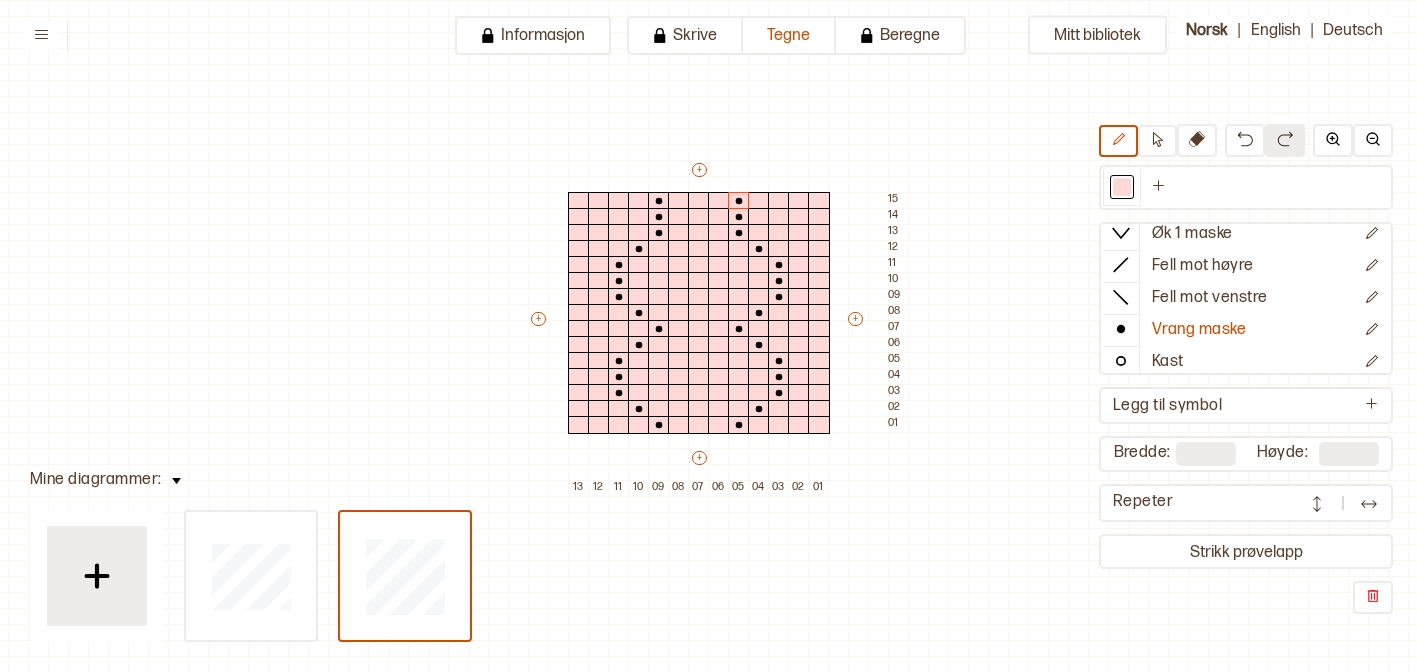 click at bounding box center (1317, 504) 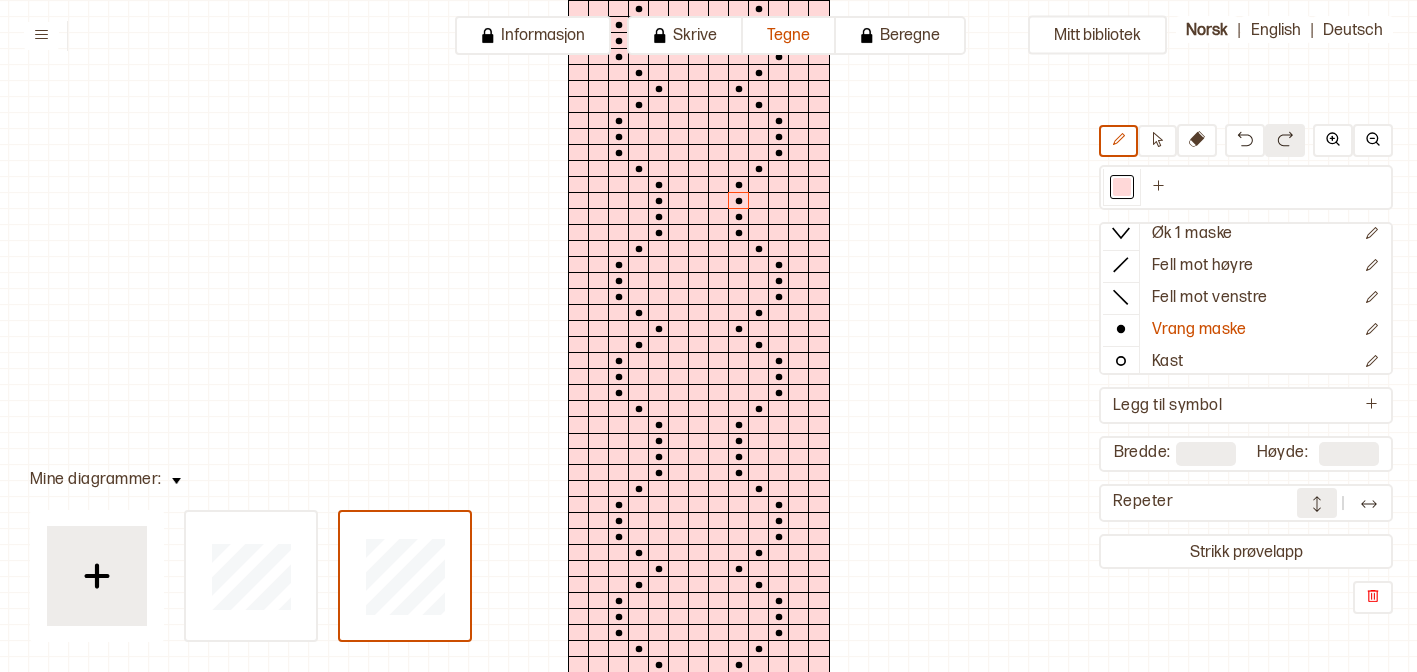 click at bounding box center (1317, 504) 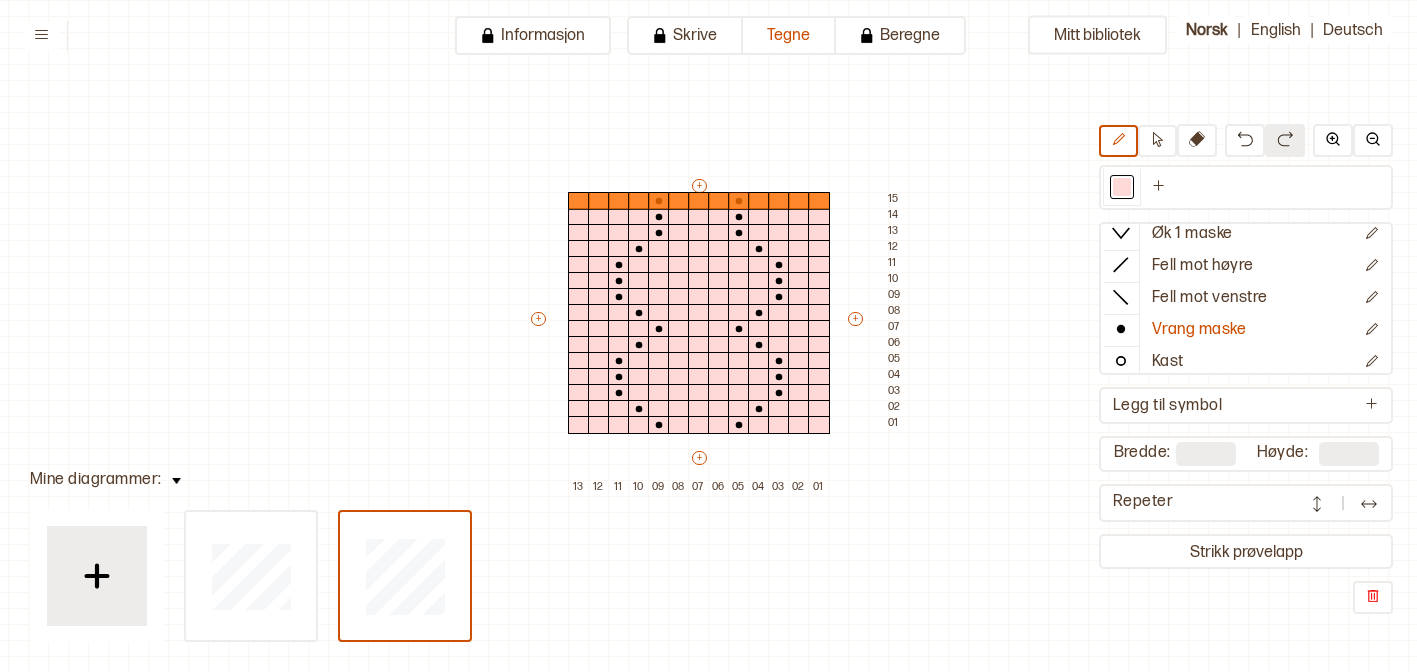 type on "**" 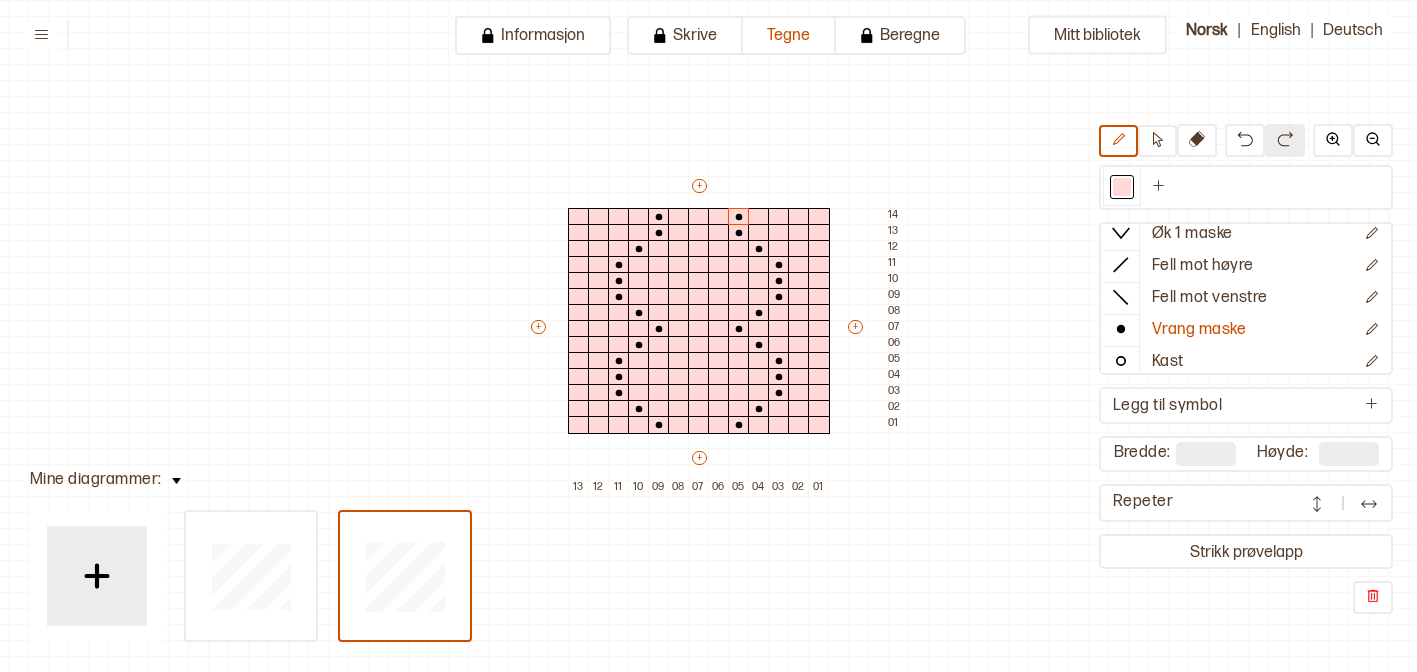 click at bounding box center (1317, 503) 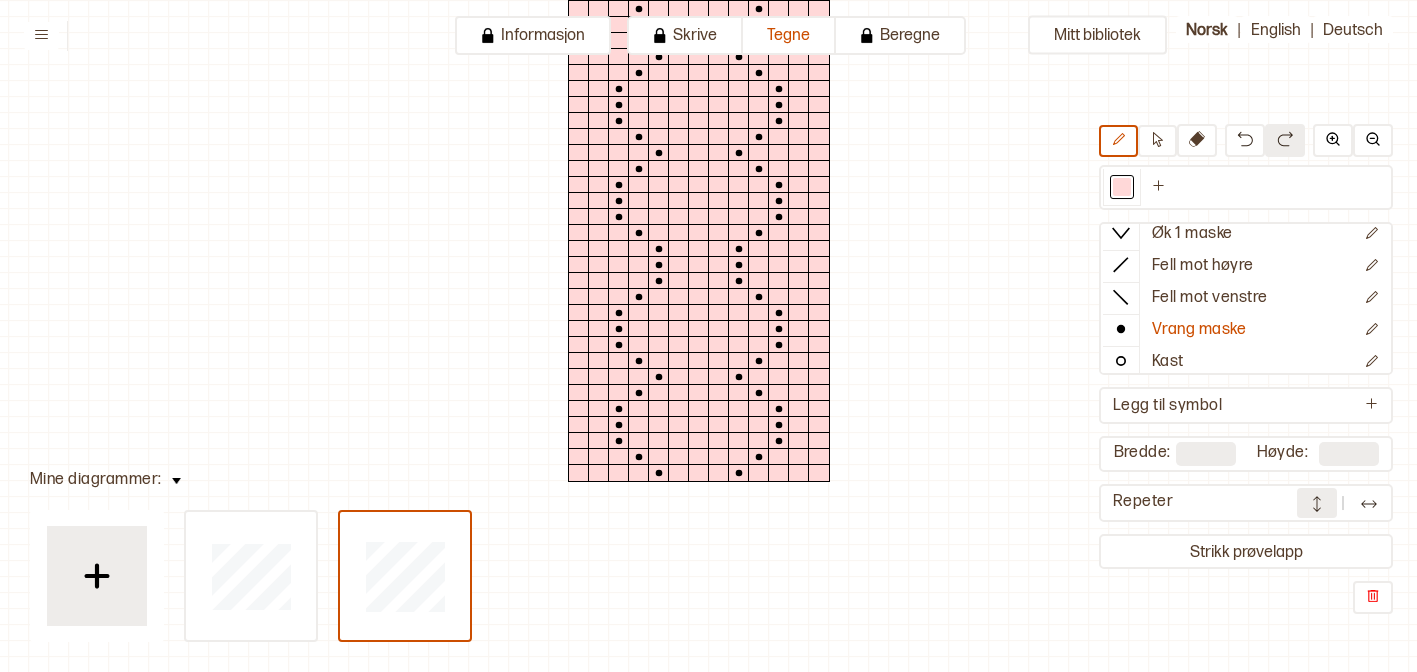 scroll, scrollTop: 0, scrollLeft: 12, axis: horizontal 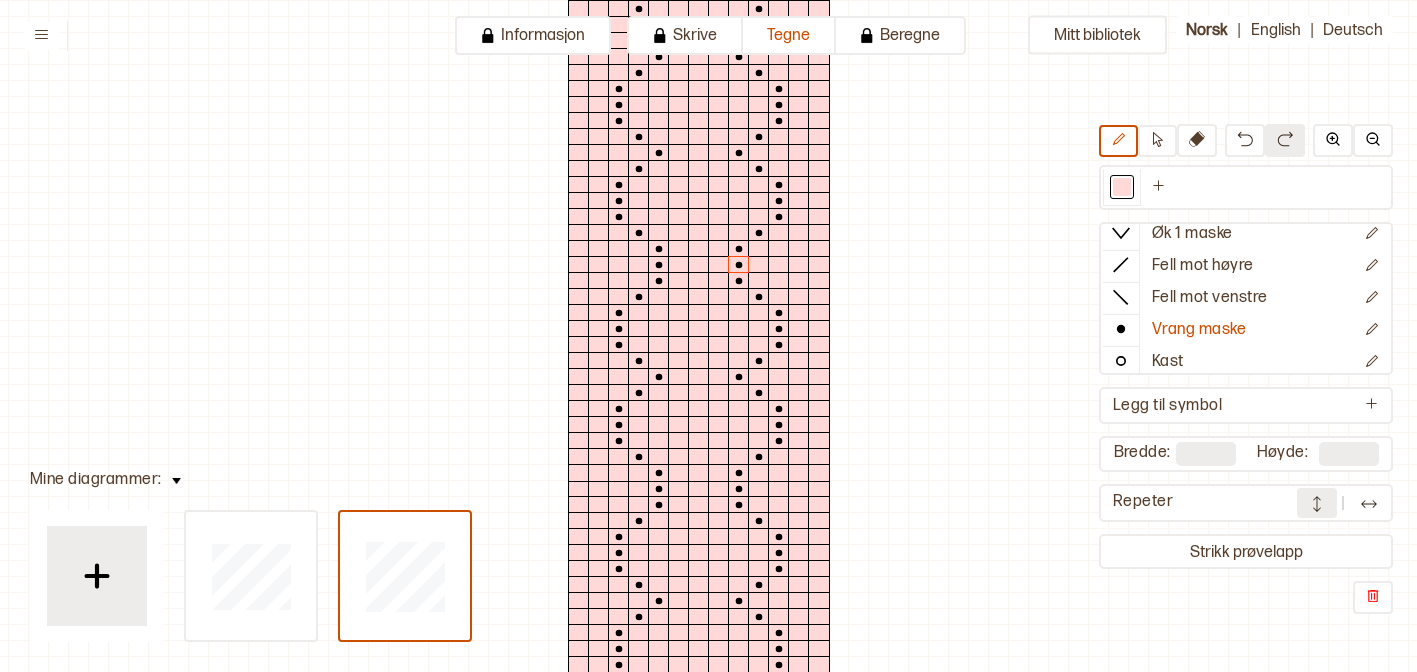 click at bounding box center (1317, 504) 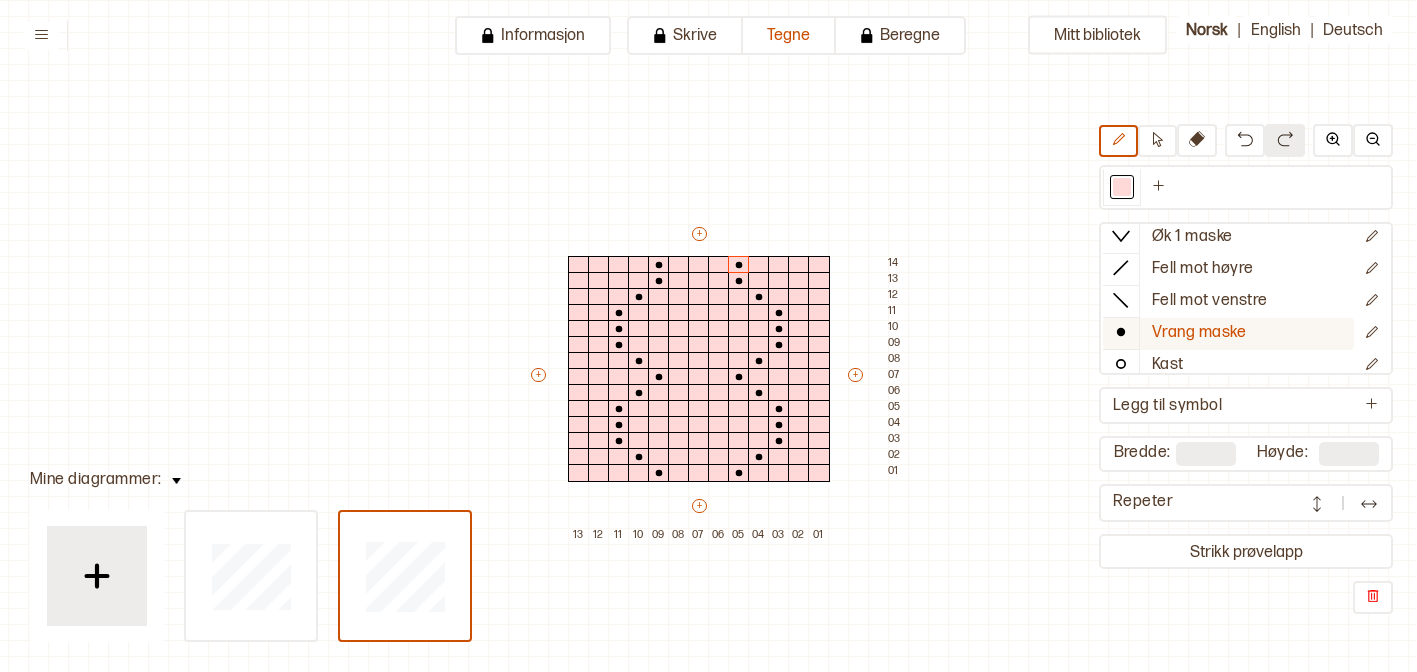 scroll, scrollTop: 42, scrollLeft: 0, axis: vertical 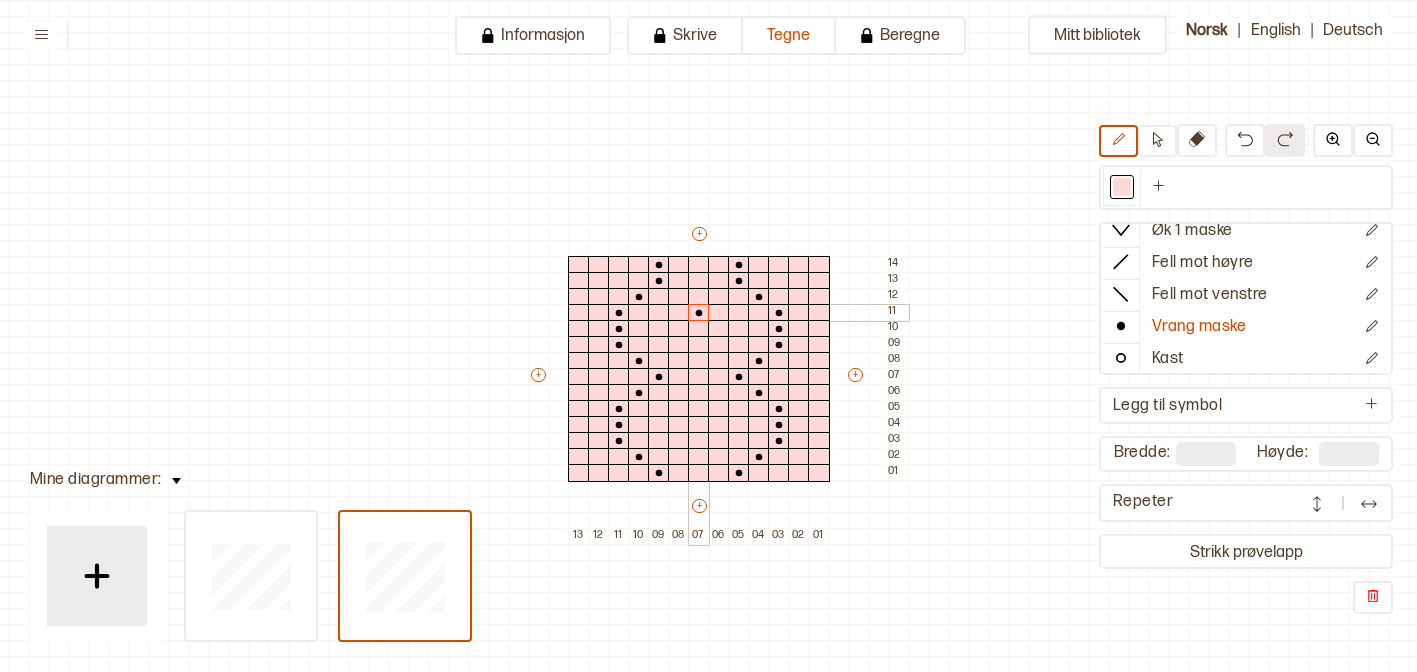 click at bounding box center (699, 313) 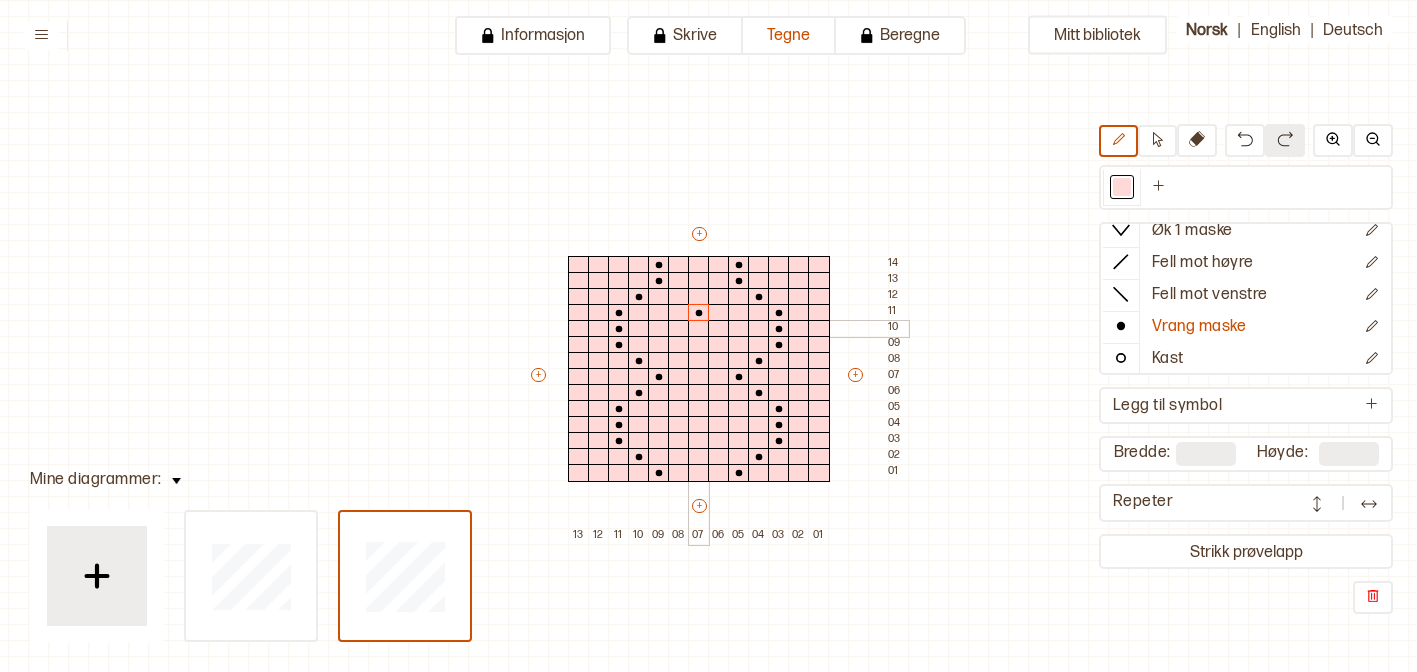 click at bounding box center [699, 329] 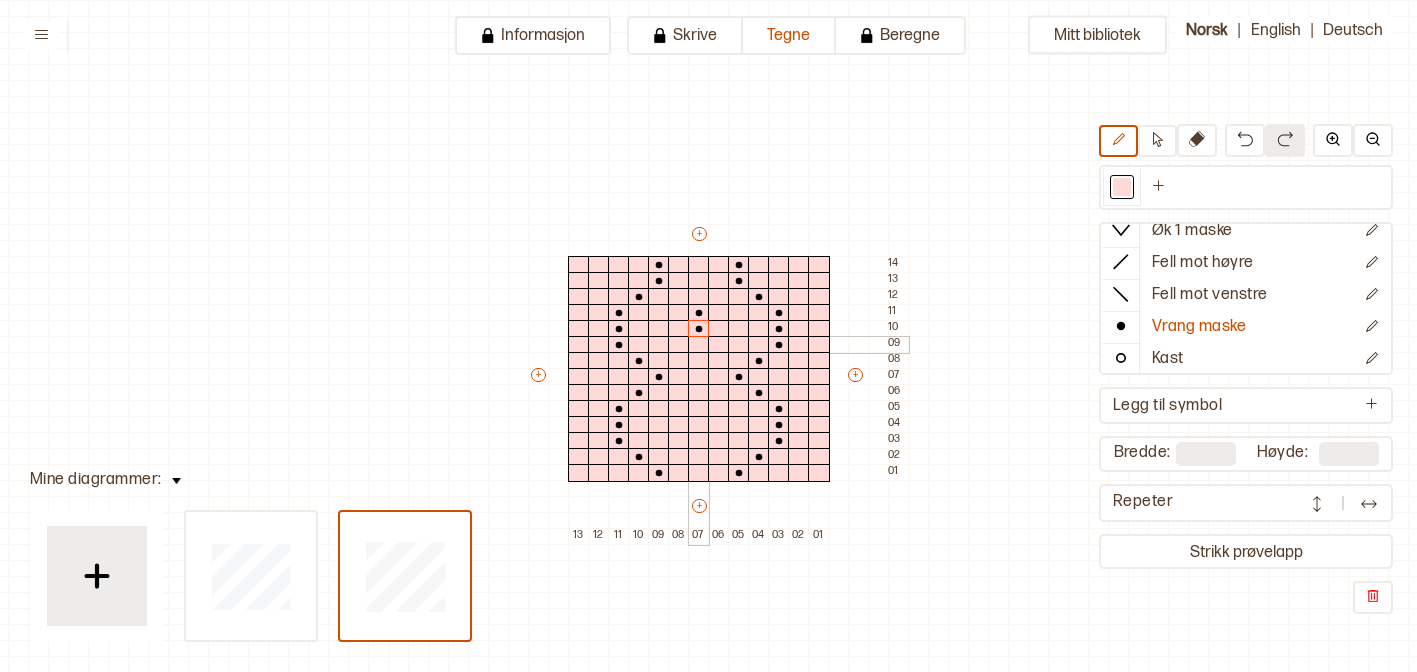 click at bounding box center [699, 345] 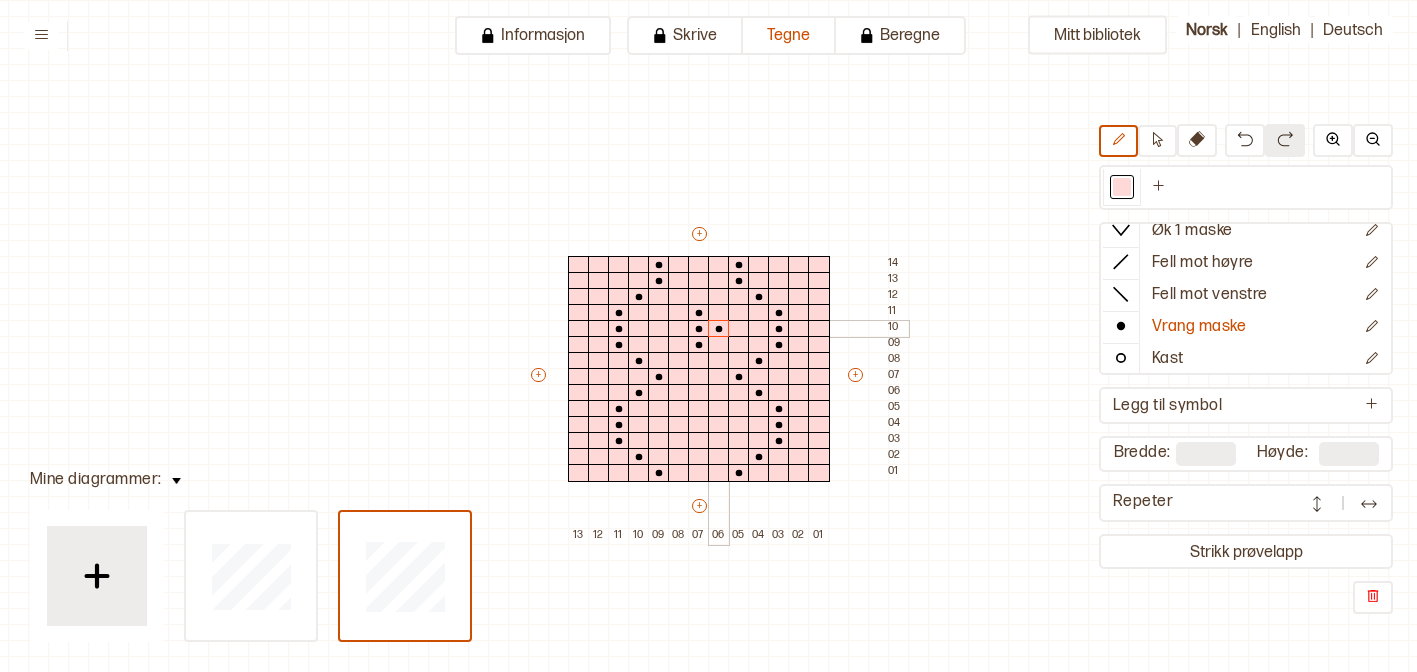 click at bounding box center (719, 329) 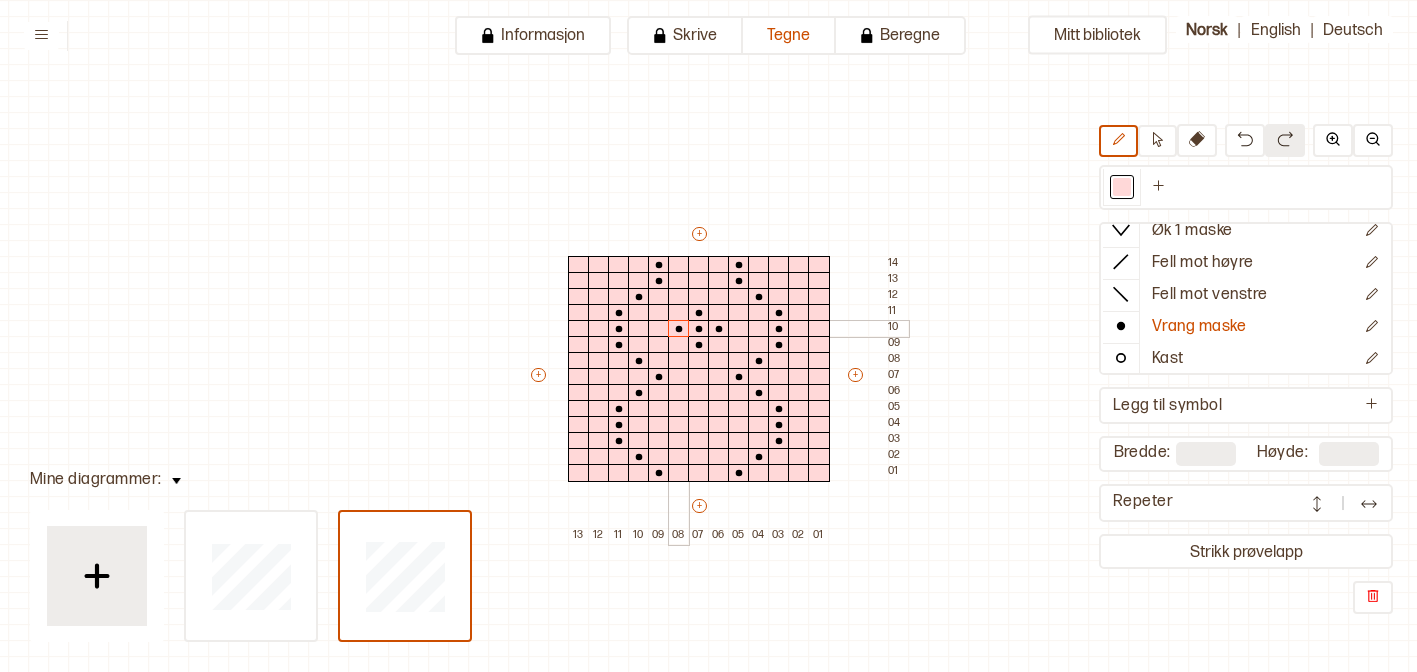 click at bounding box center (679, 329) 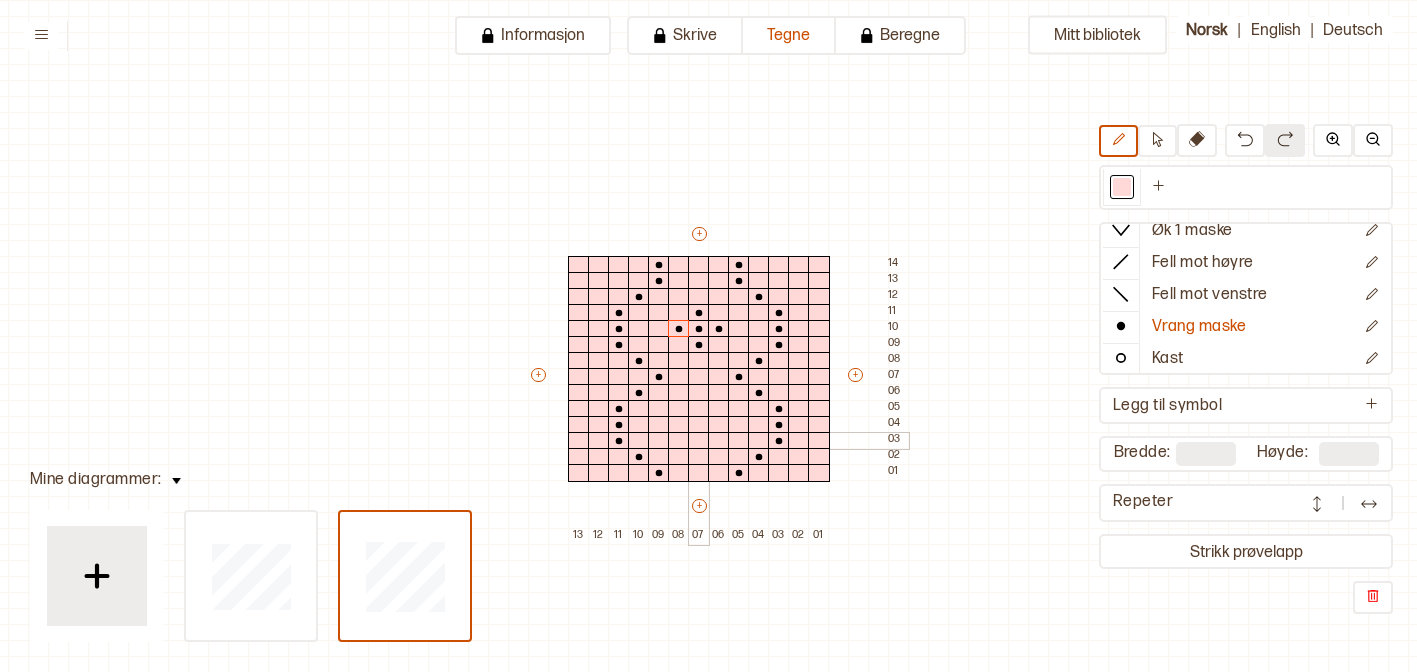 click at bounding box center (699, 441) 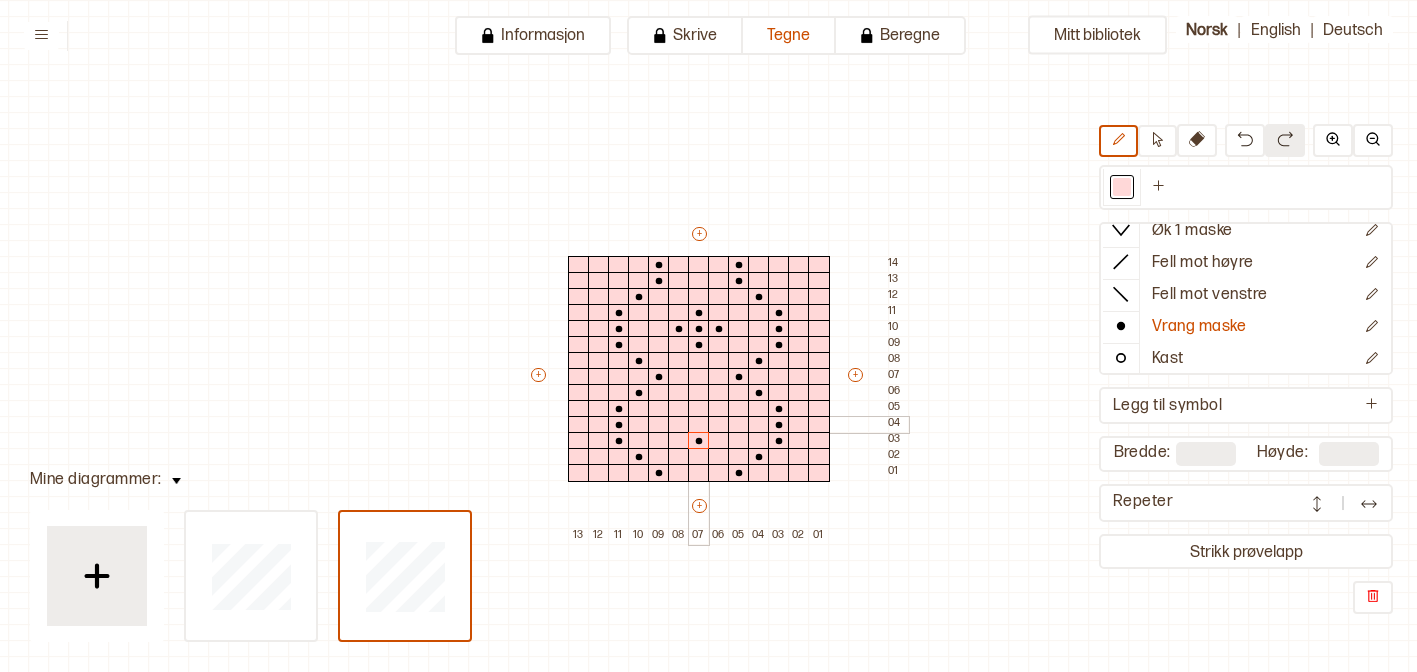 click at bounding box center [699, 425] 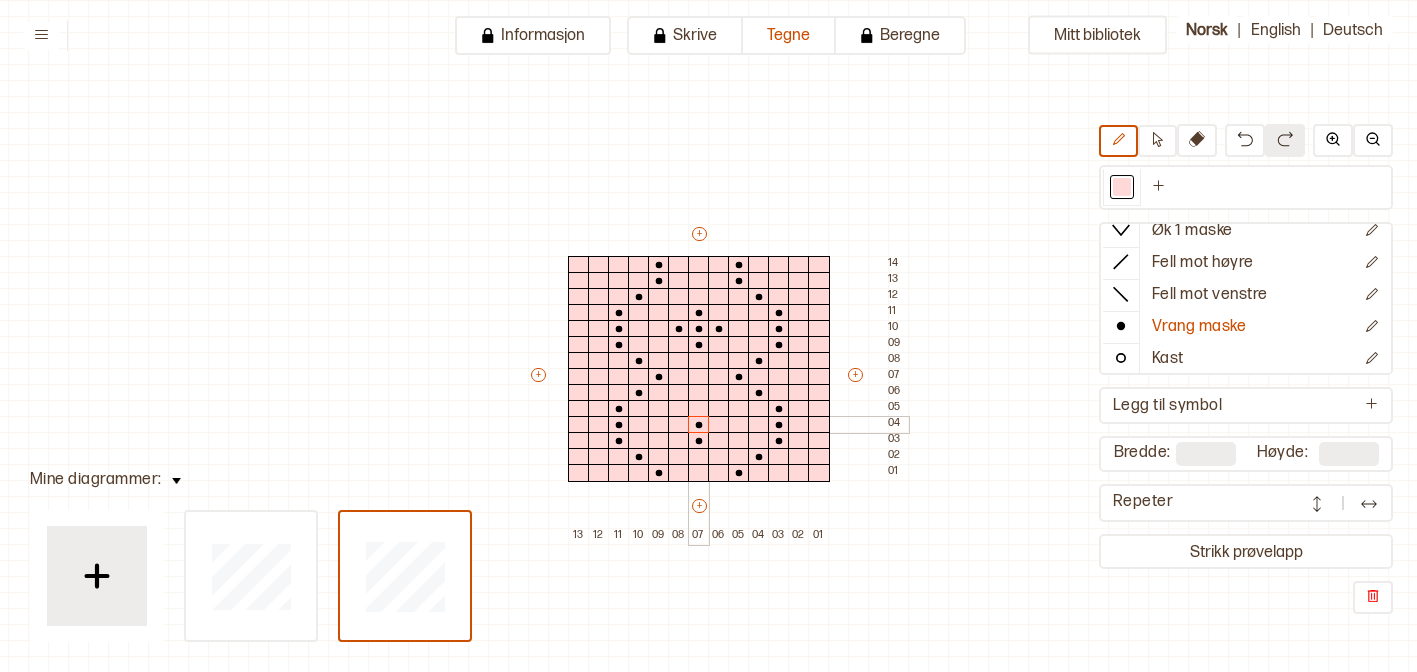click at bounding box center (699, 409) 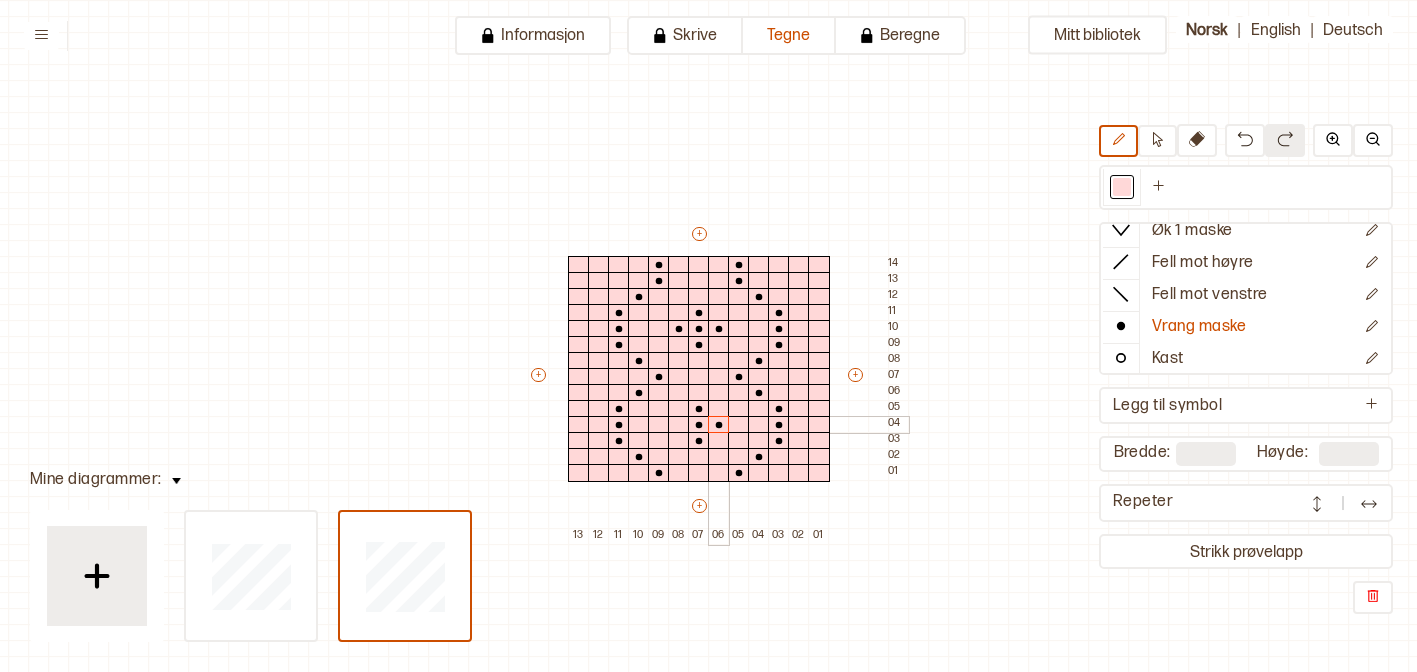 click at bounding box center (719, 425) 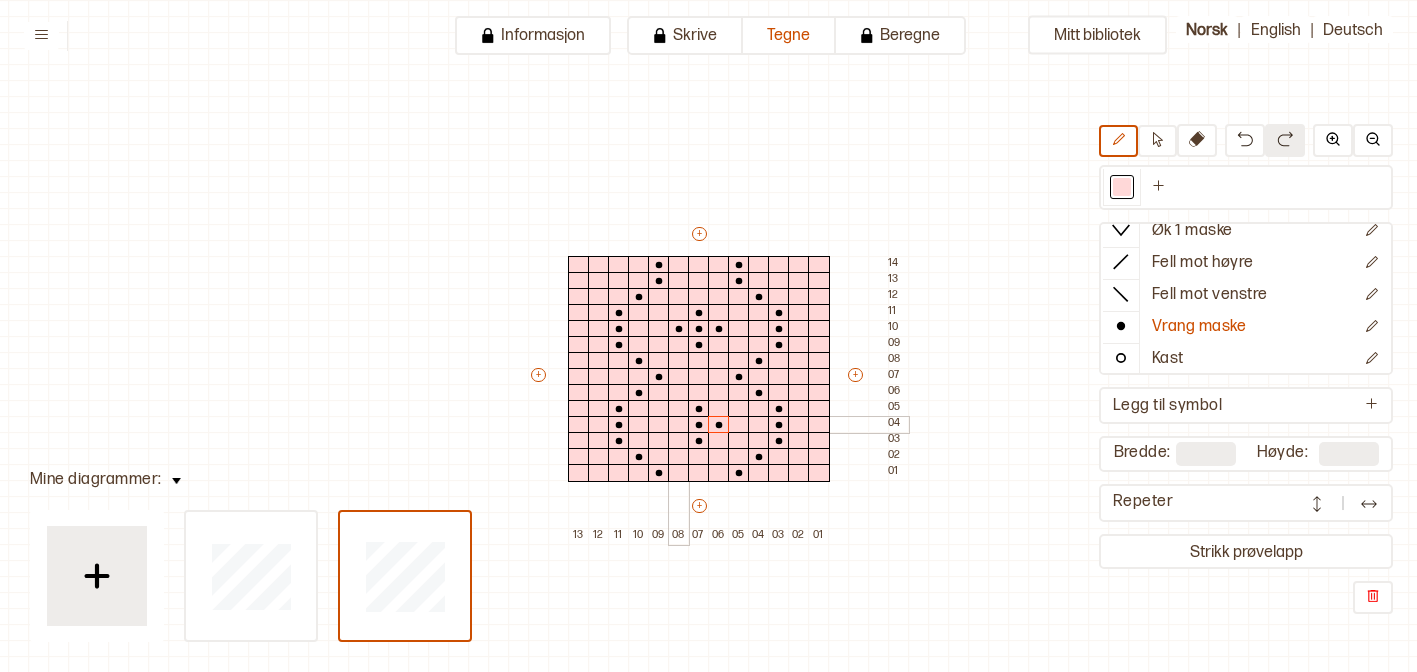 click at bounding box center (679, 425) 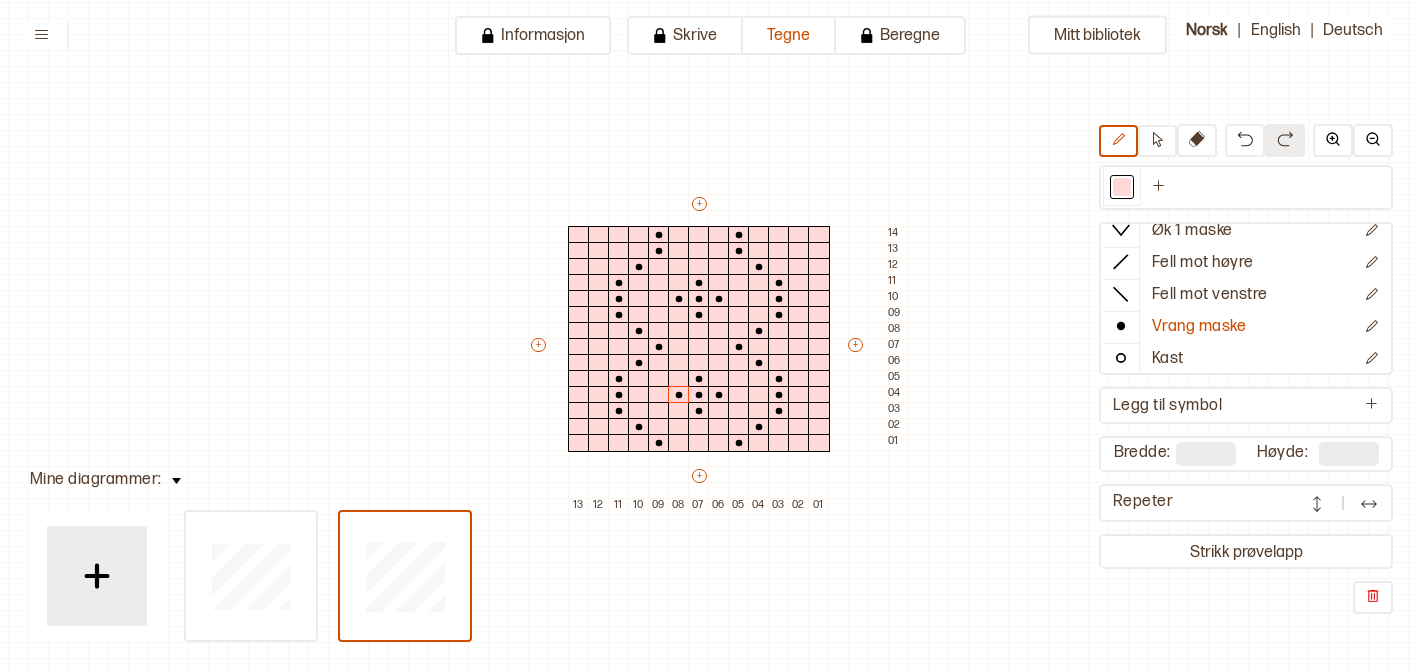 scroll, scrollTop: 33, scrollLeft: 12, axis: both 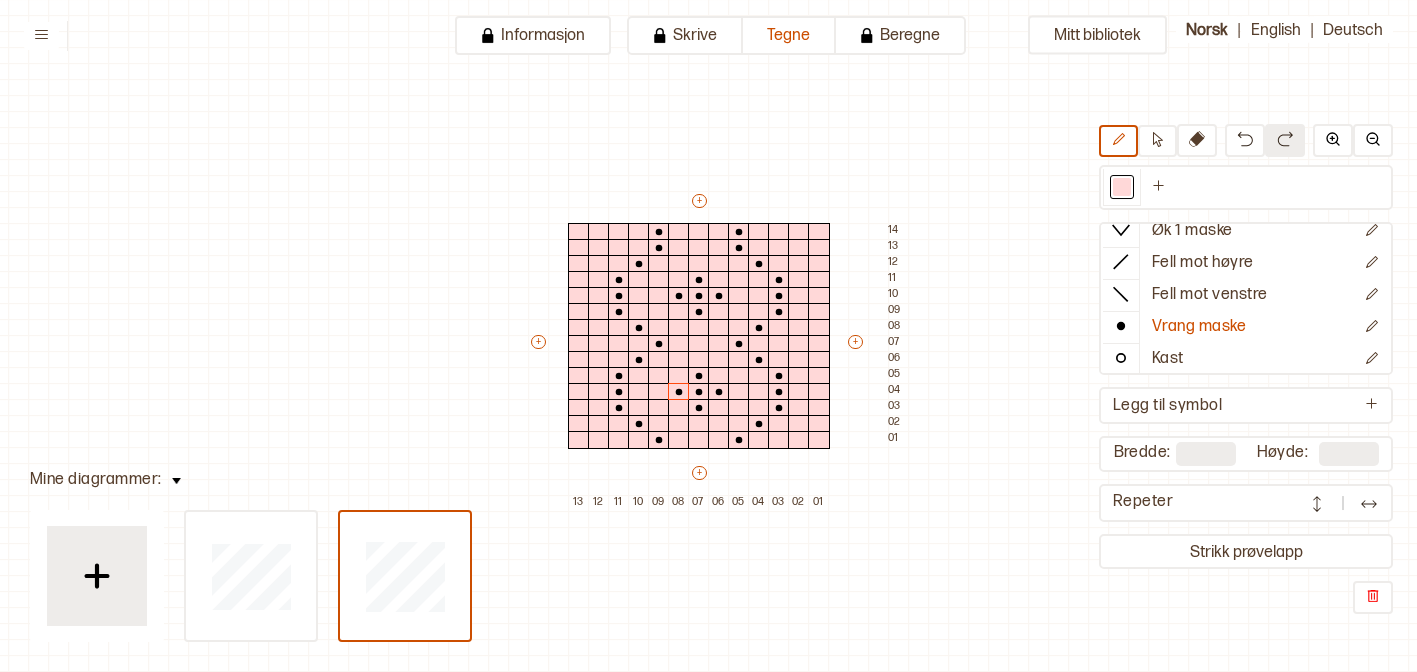 click at bounding box center (1369, 504) 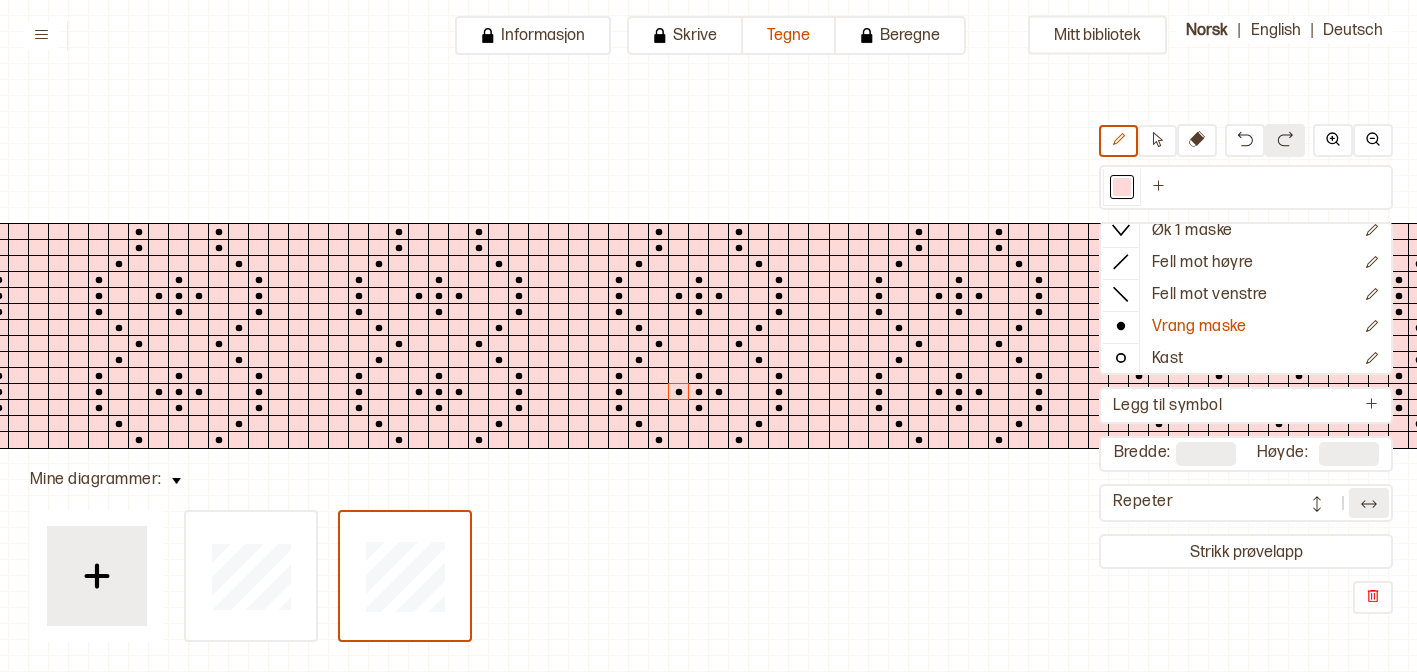 click at bounding box center [1369, 503] 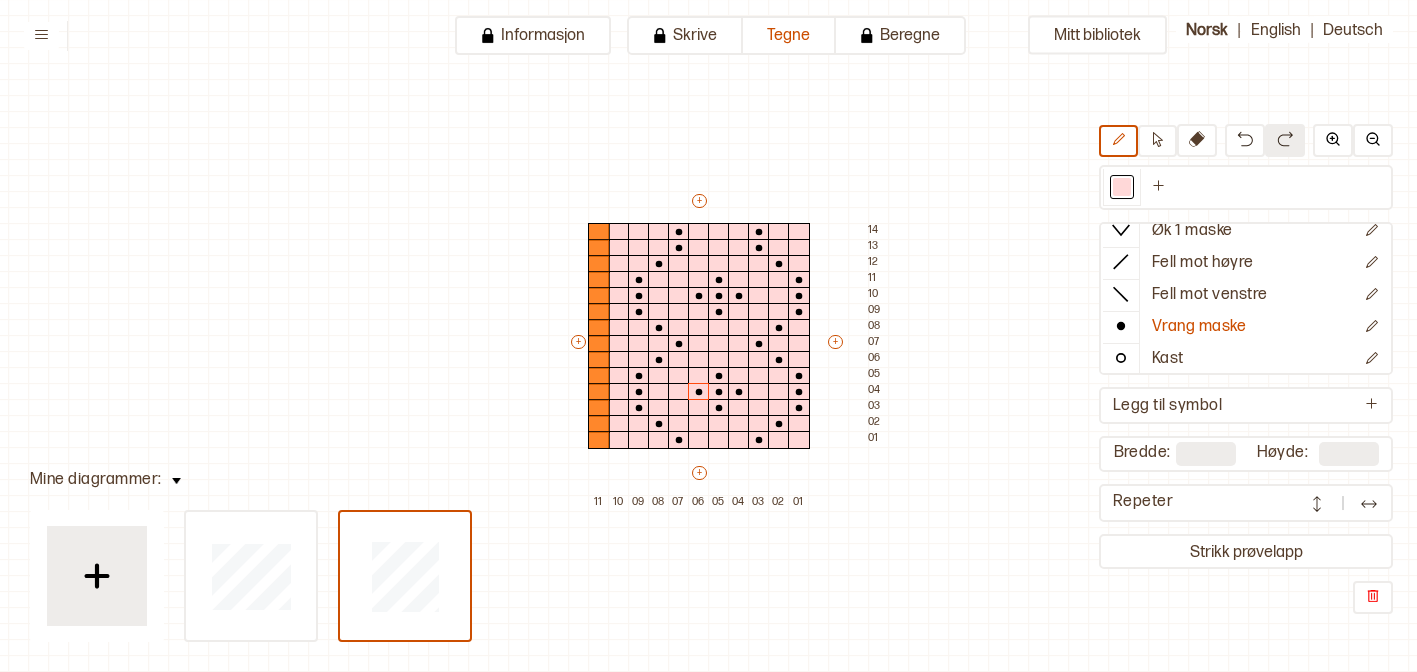 type on "**" 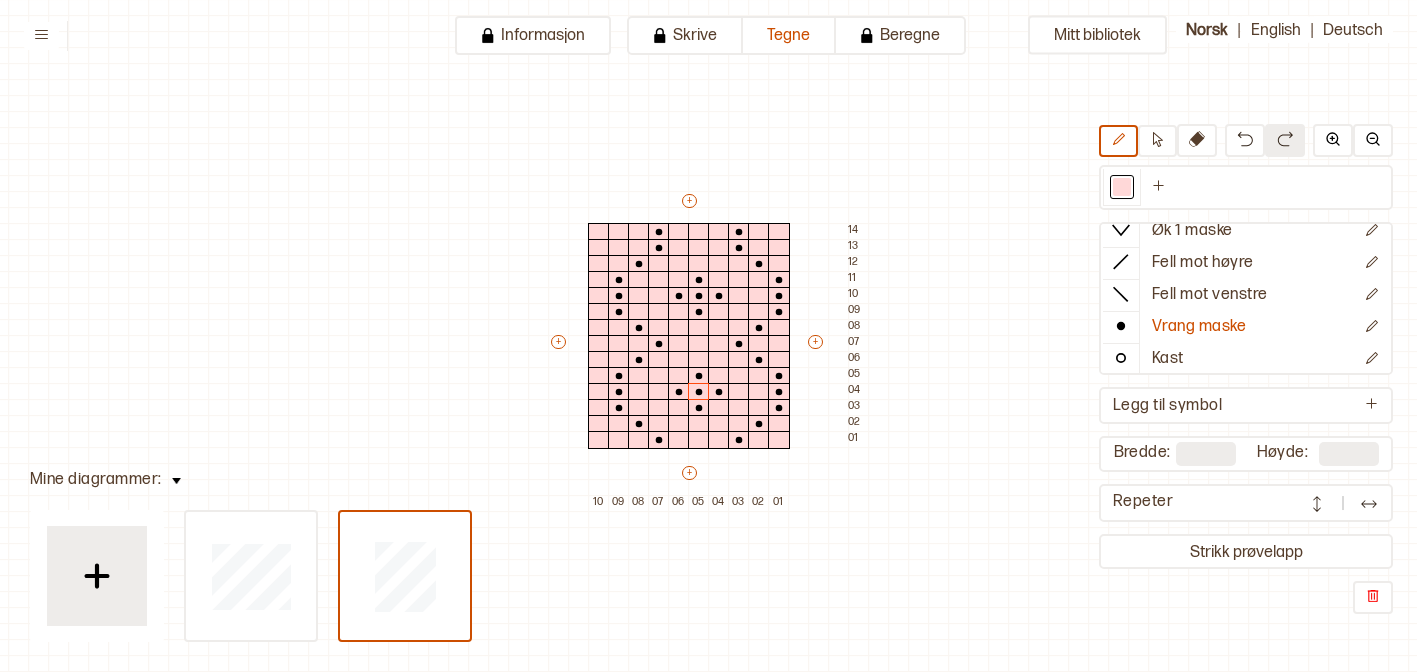click at bounding box center (1369, 504) 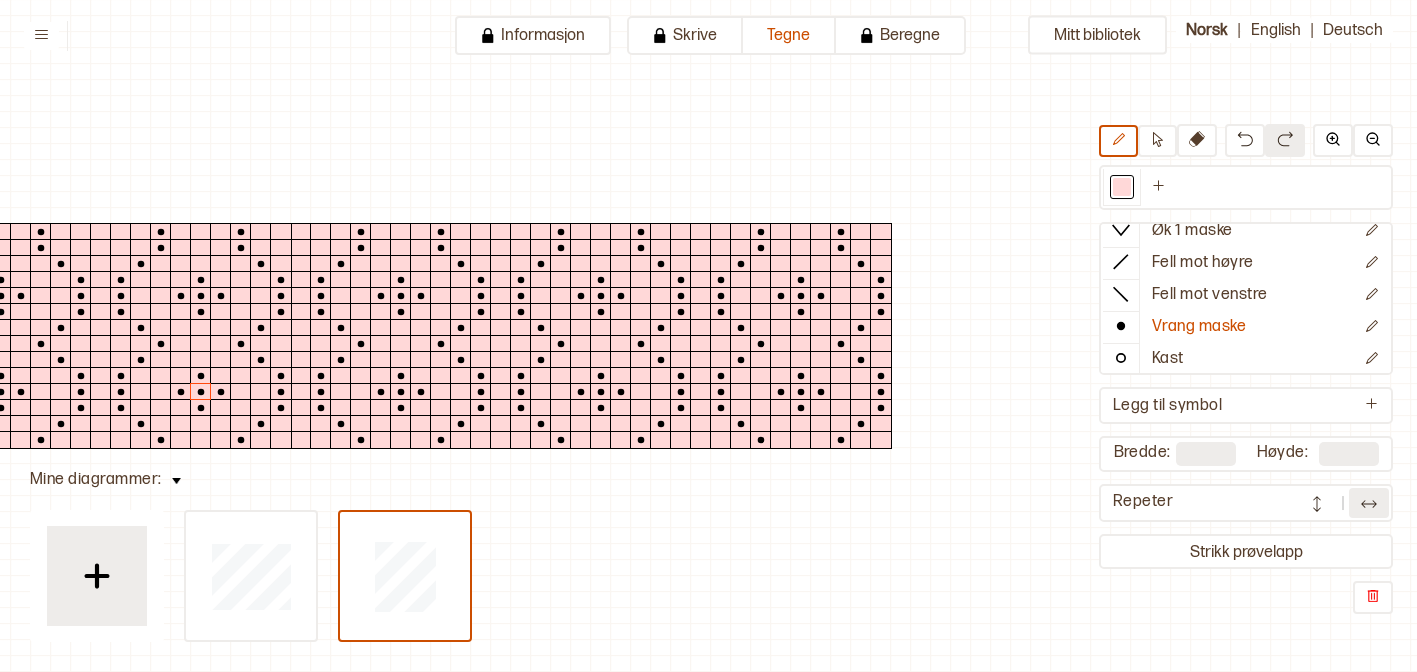 scroll, scrollTop: 33, scrollLeft: 0, axis: vertical 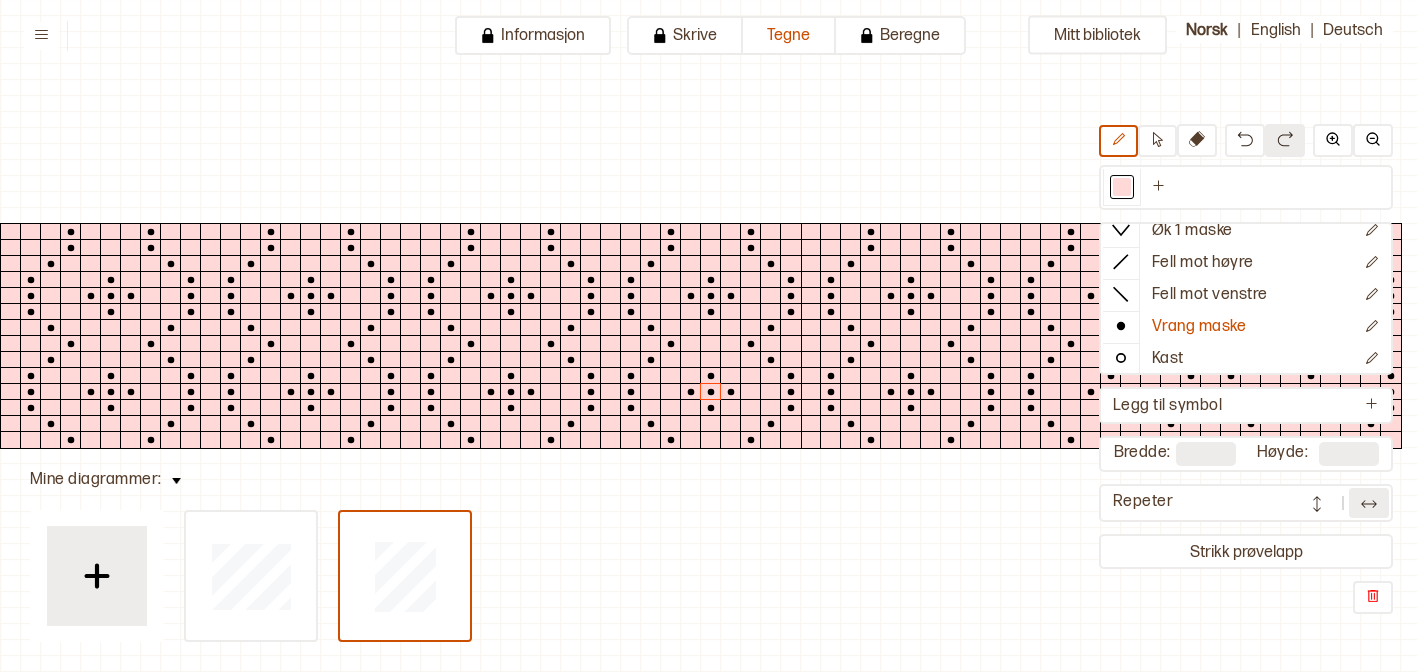 click at bounding box center [1317, 504] 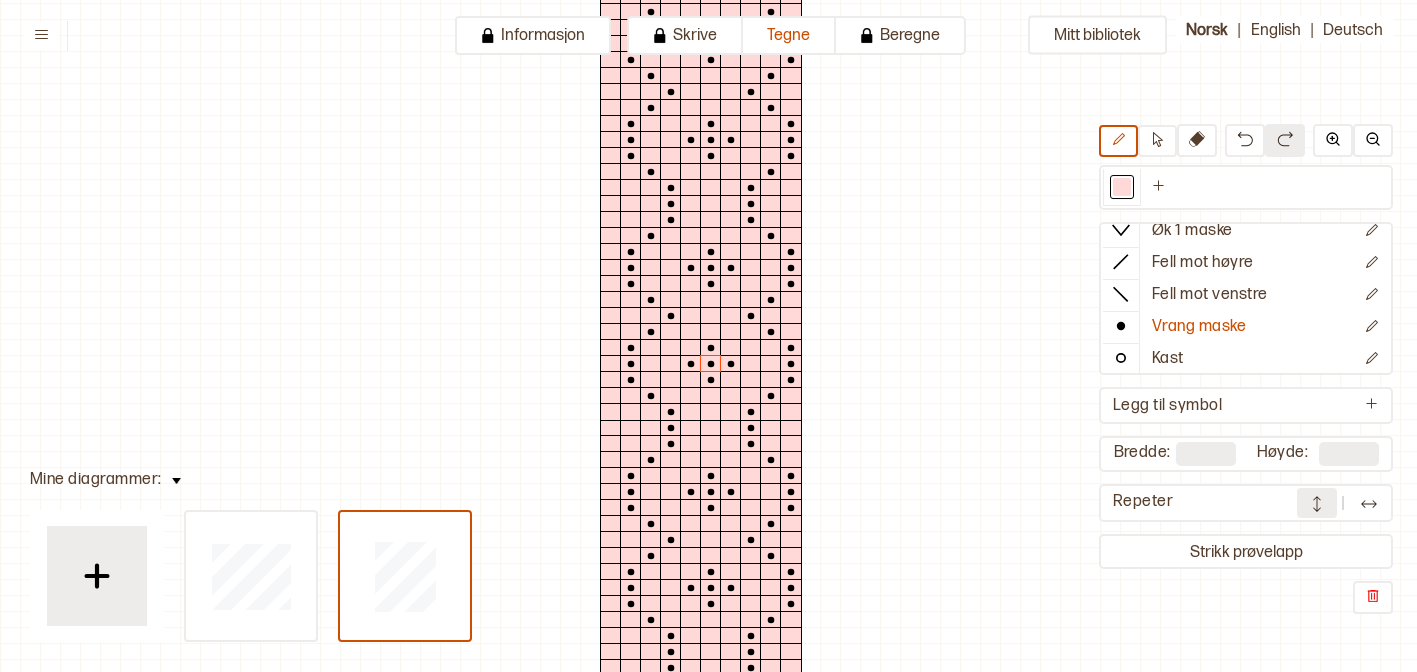 scroll, scrollTop: 0, scrollLeft: 0, axis: both 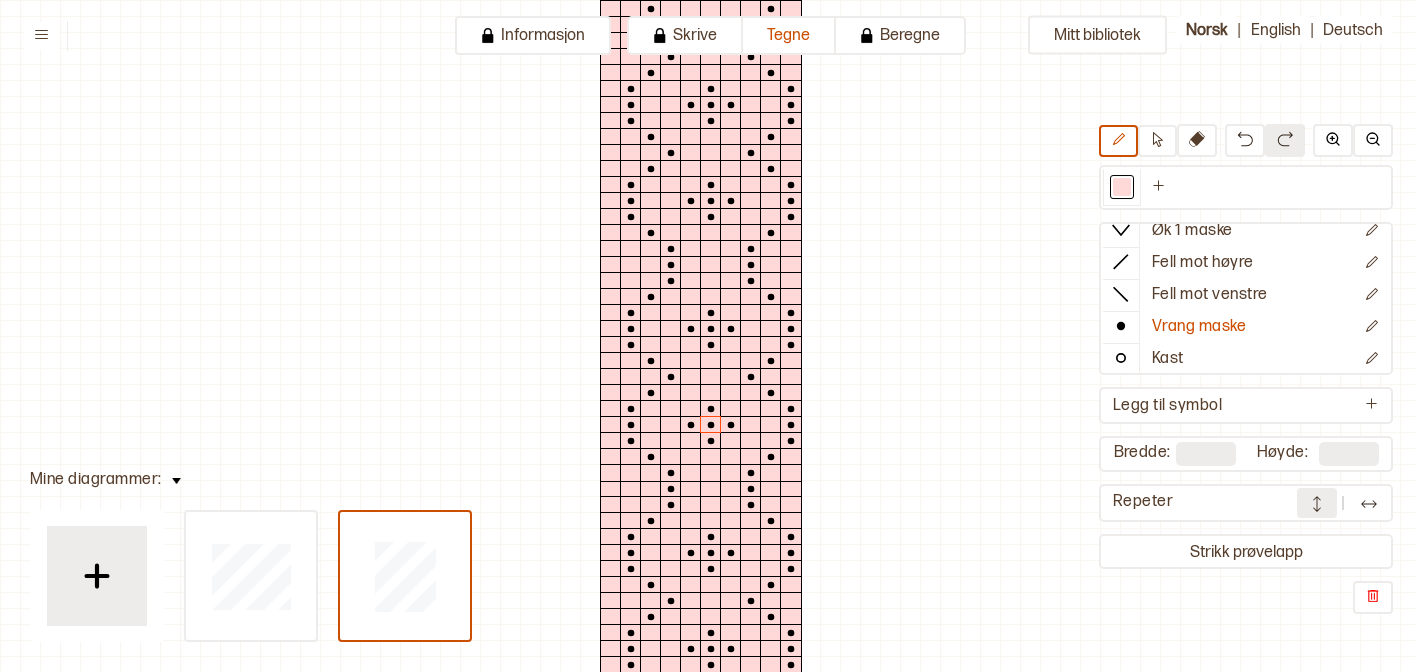 click at bounding box center (1317, 504) 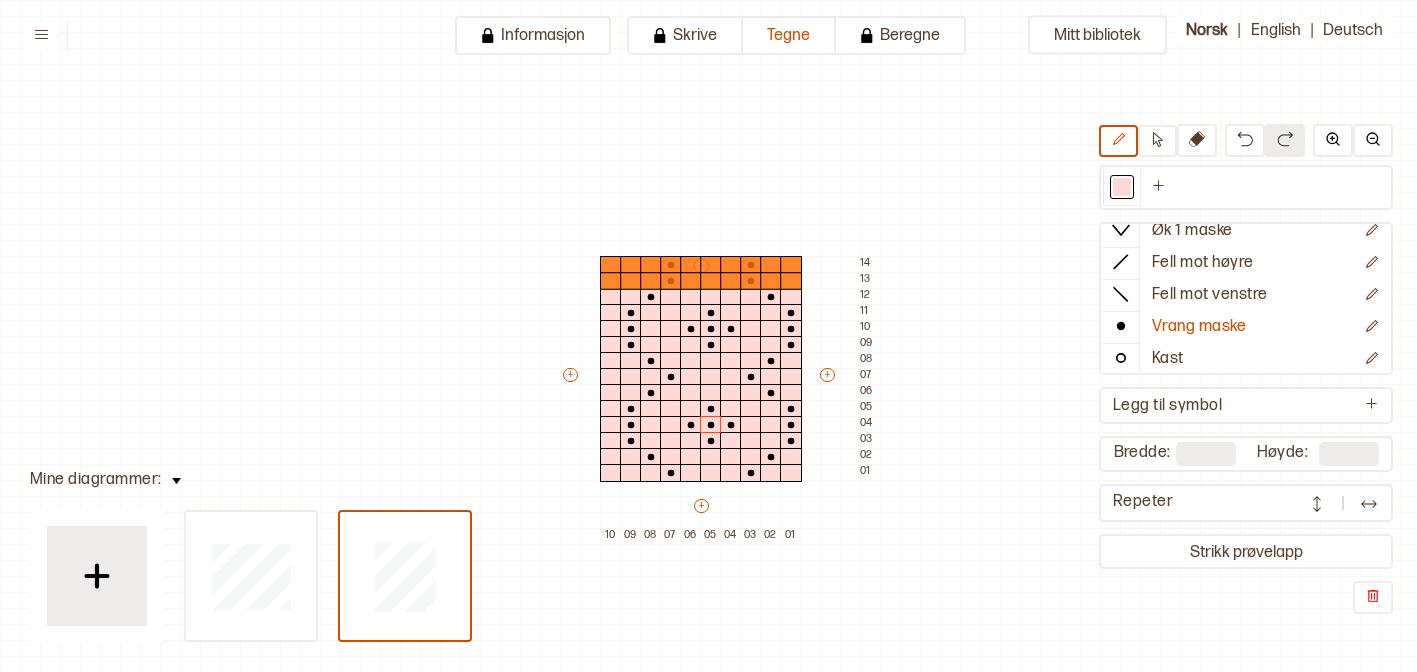 type on "**" 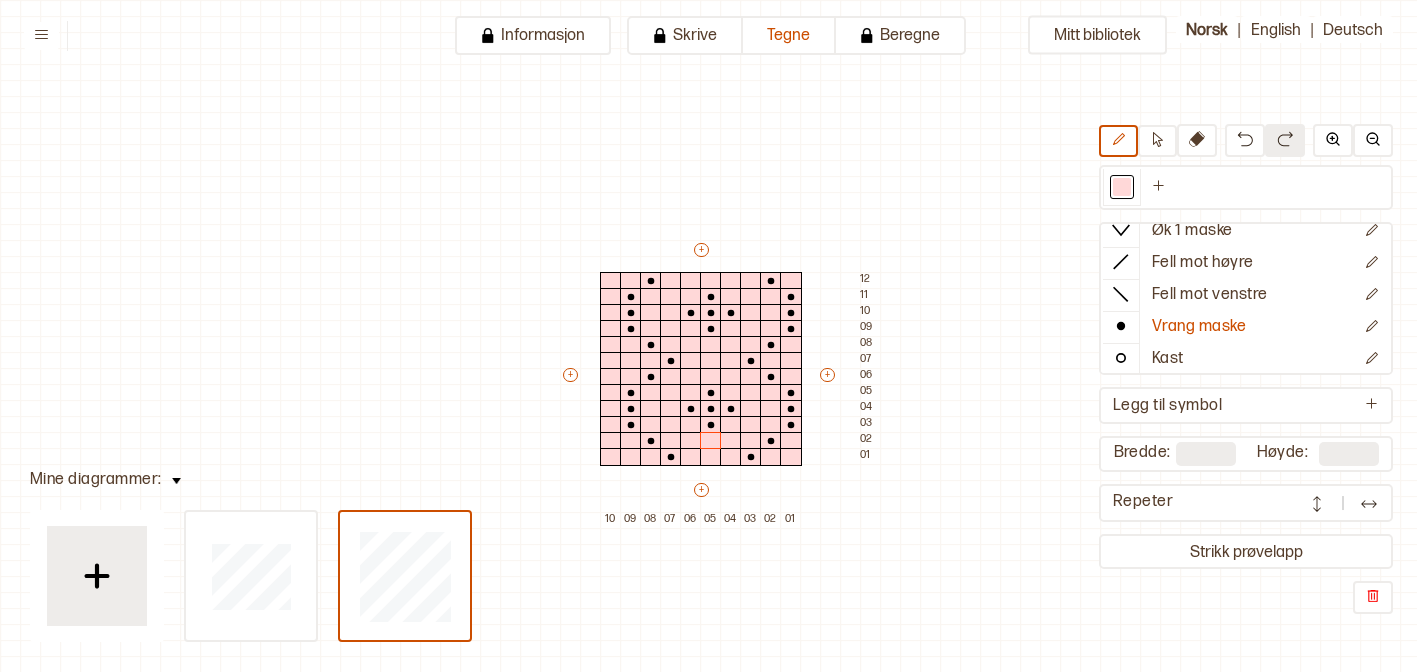 click at bounding box center [1317, 504] 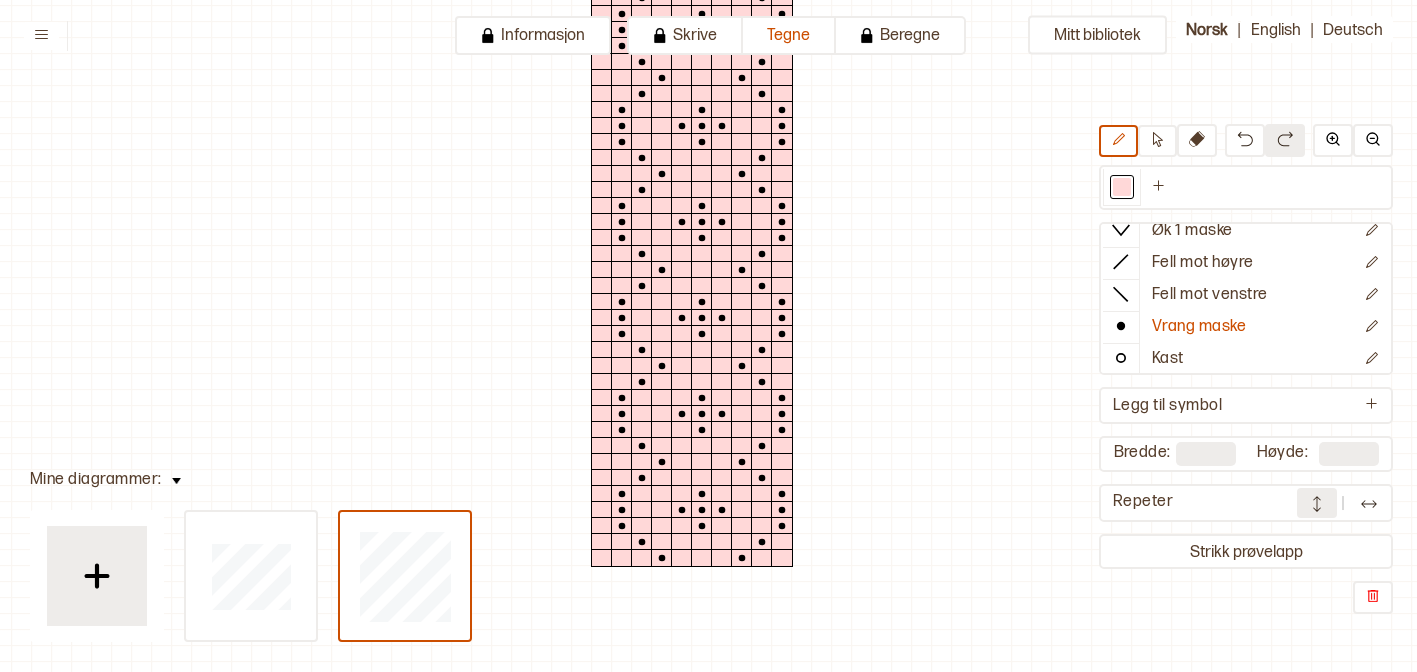 scroll, scrollTop: 487, scrollLeft: 9, axis: both 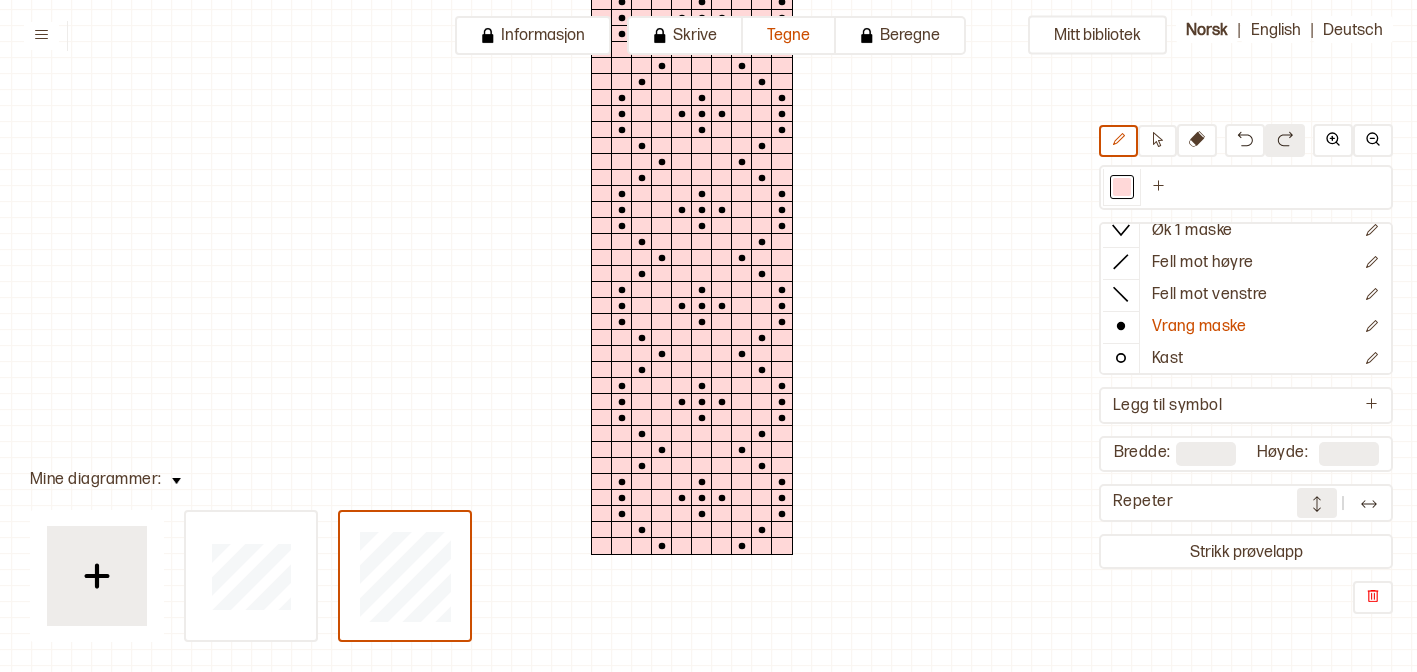 click at bounding box center [1369, 504] 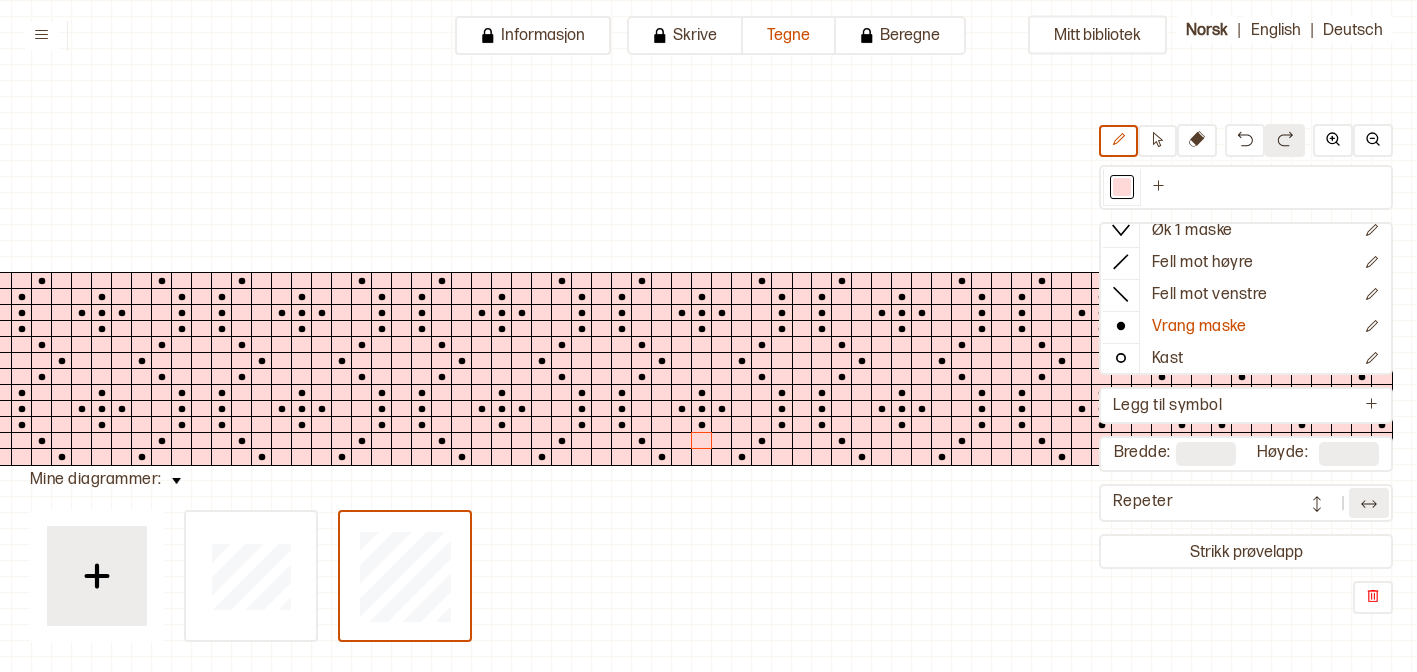 scroll, scrollTop: 100, scrollLeft: 9, axis: both 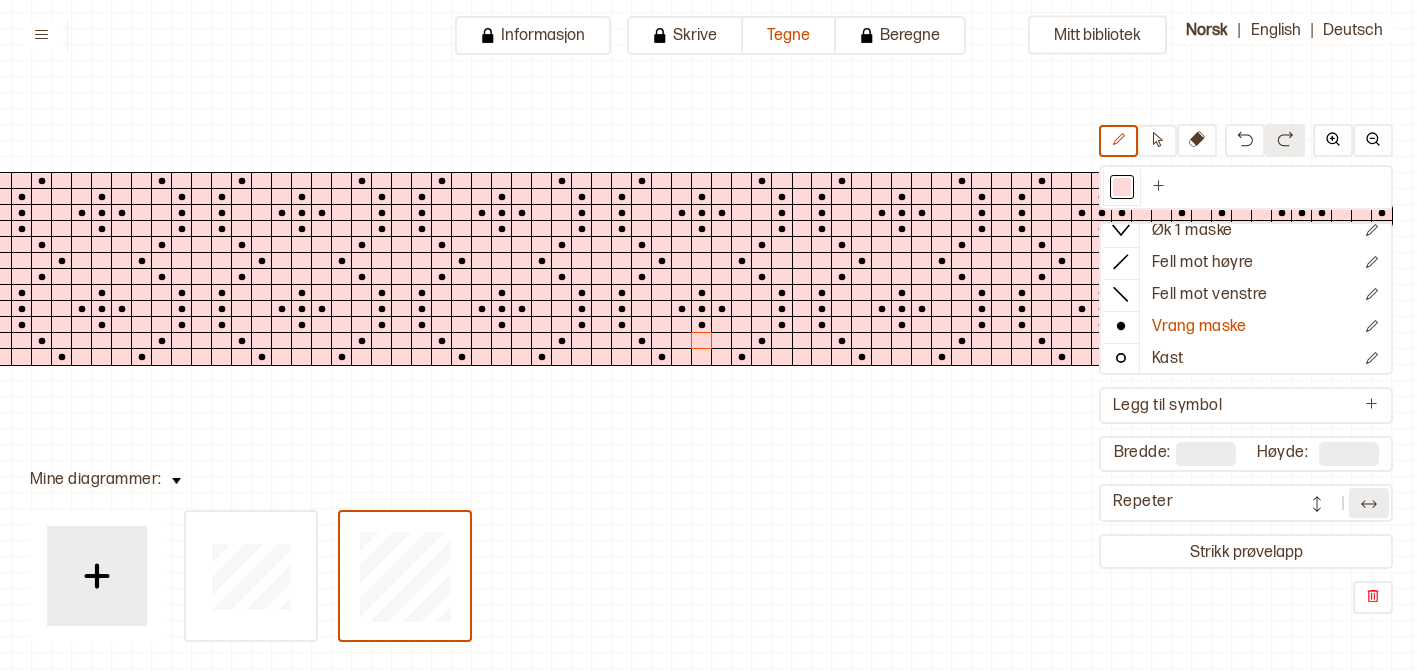 click at bounding box center [1369, 503] 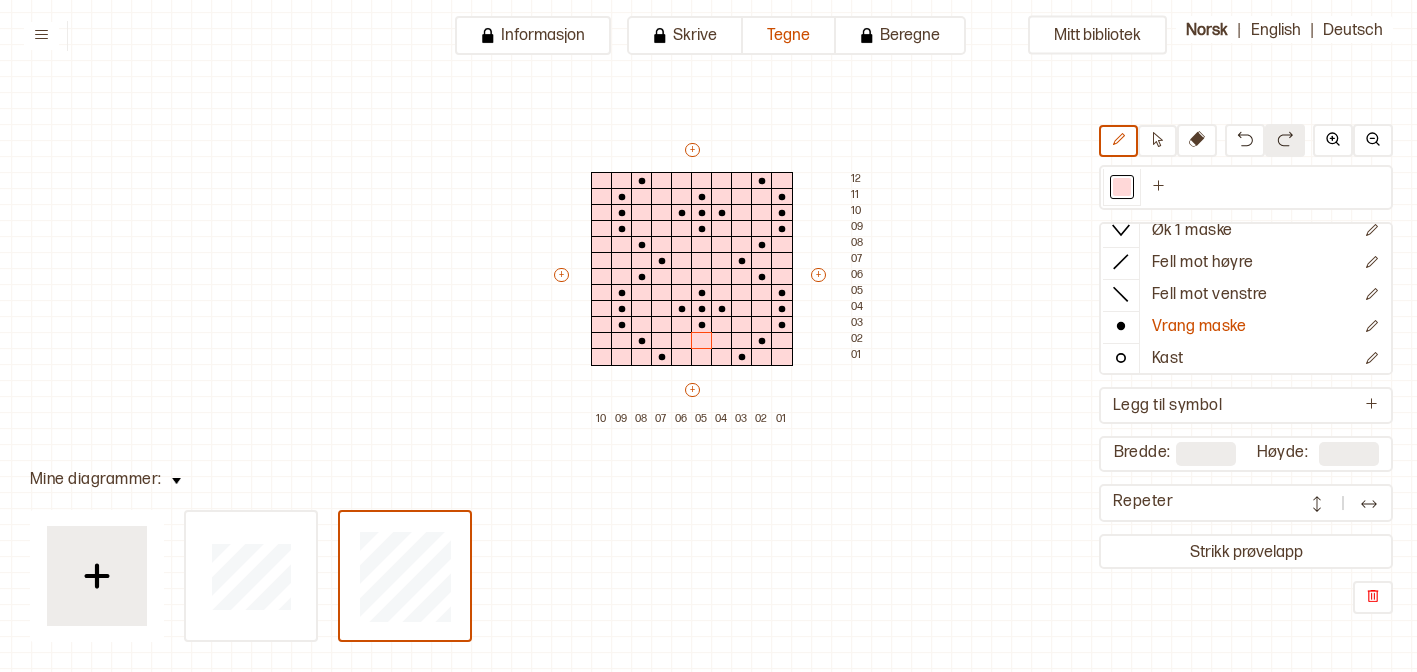 scroll, scrollTop: 62, scrollLeft: 9, axis: both 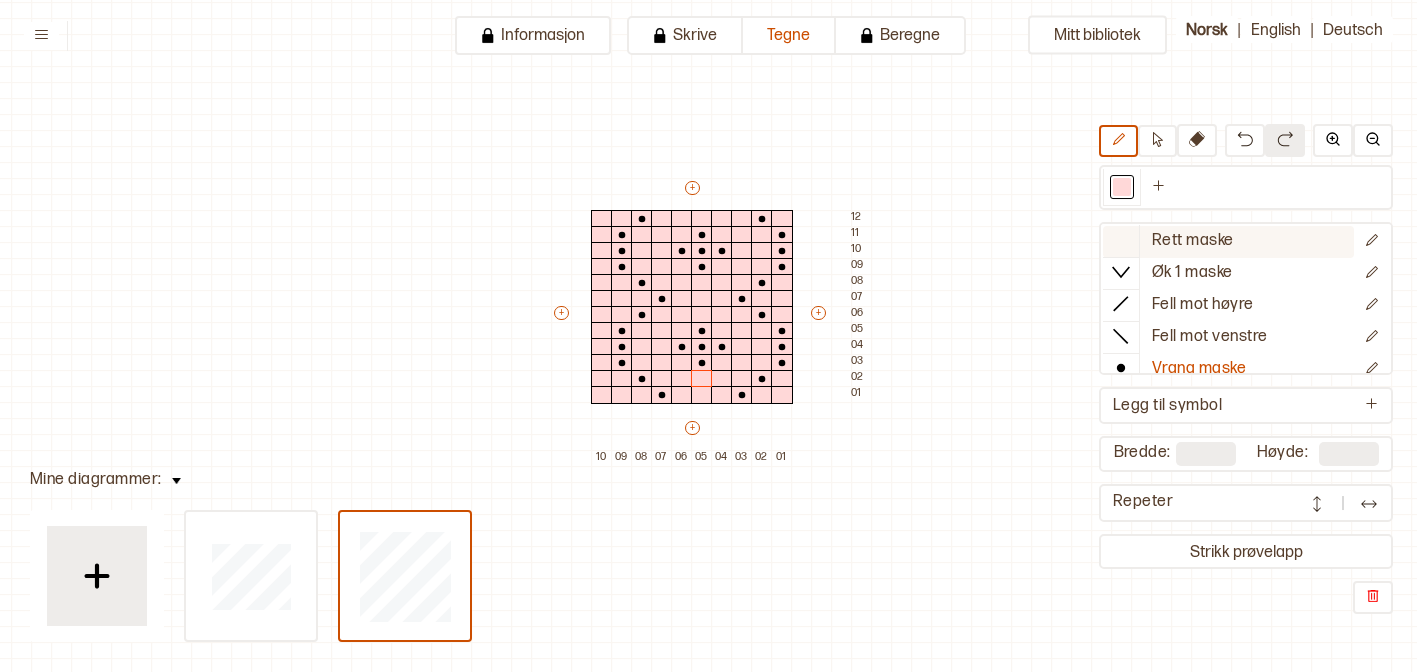 click at bounding box center [1121, 240] 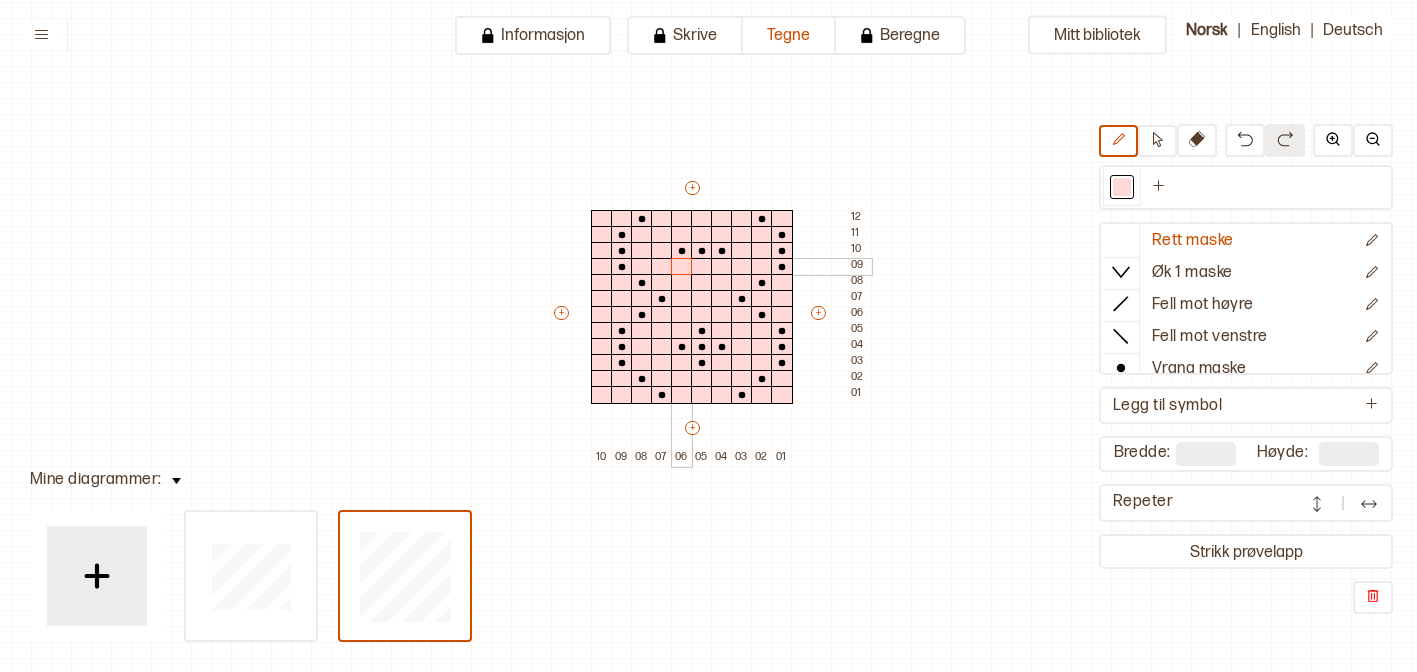 click at bounding box center [682, 267] 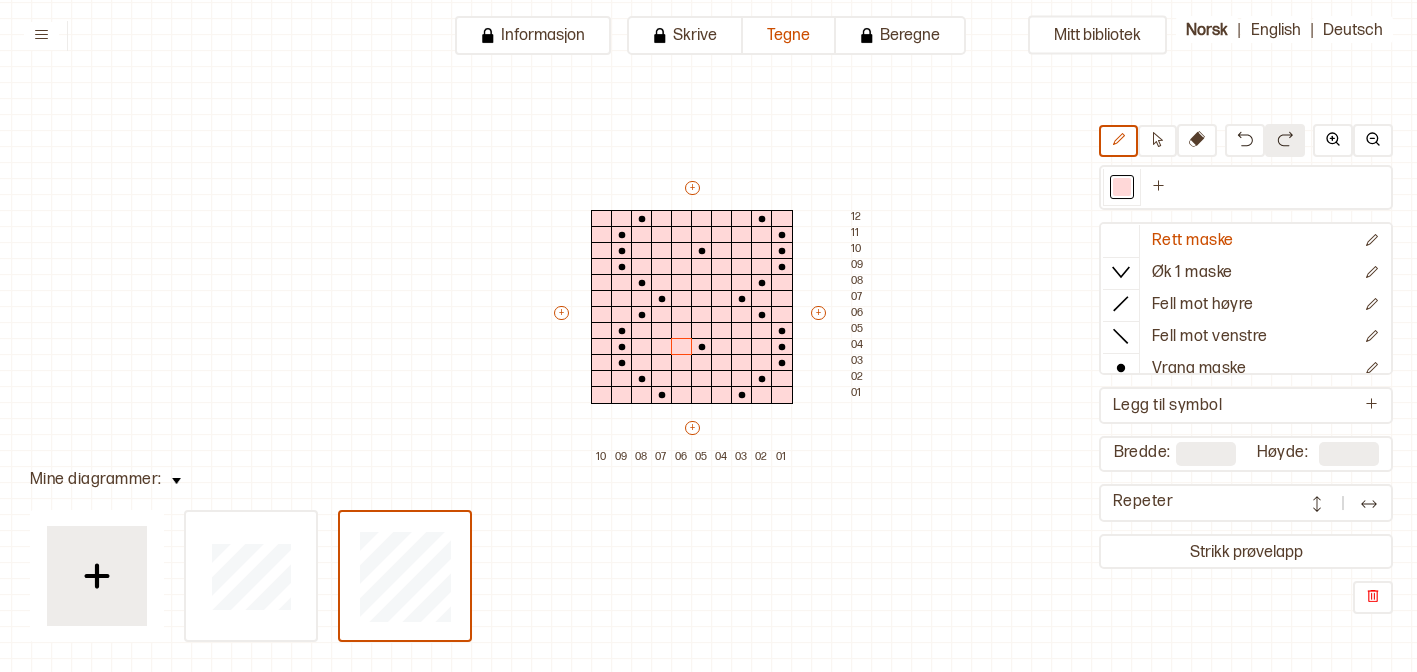 click on "Mitt bibliotek Rett maske Øk 1 maske Fell mot høyre Fell mot venstre Vrang maske Kast Flette foran Flette bak Nytt symbol Legg til symbol Bredde:   ** Høyde:   ** Repeter Strikk prøvelapp + + + + 10 09 08 07 06 05 04 03 02 01 12 11 10 09 08 07 06 05 04 03 02 01" at bounding box center (1408, 610) 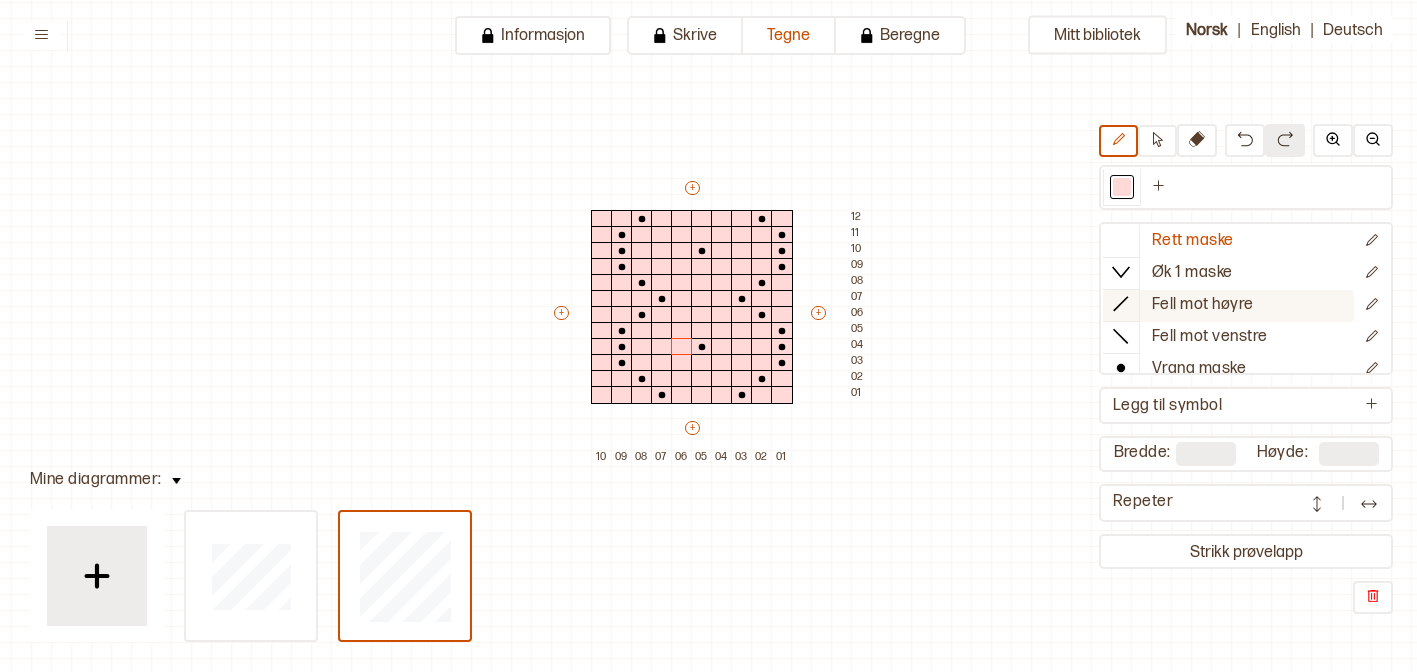 scroll, scrollTop: 49, scrollLeft: 0, axis: vertical 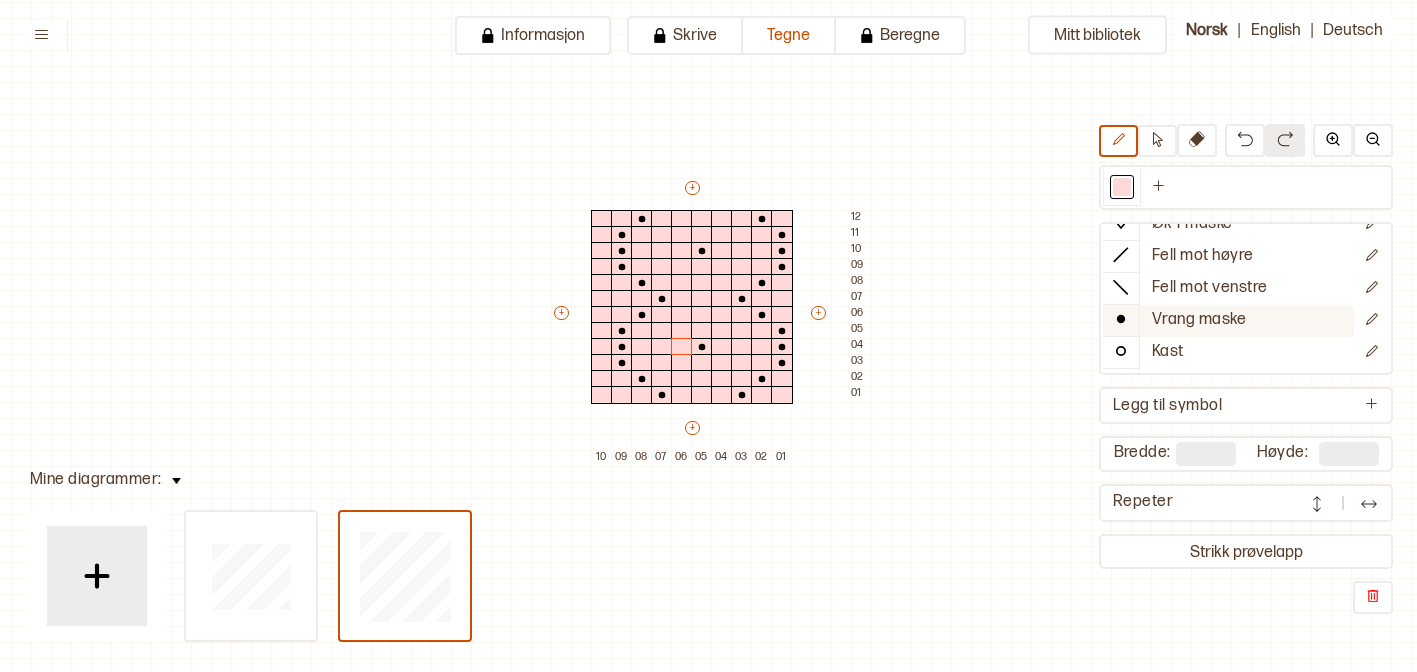 click on "Vrang maske" at bounding box center (1199, 320) 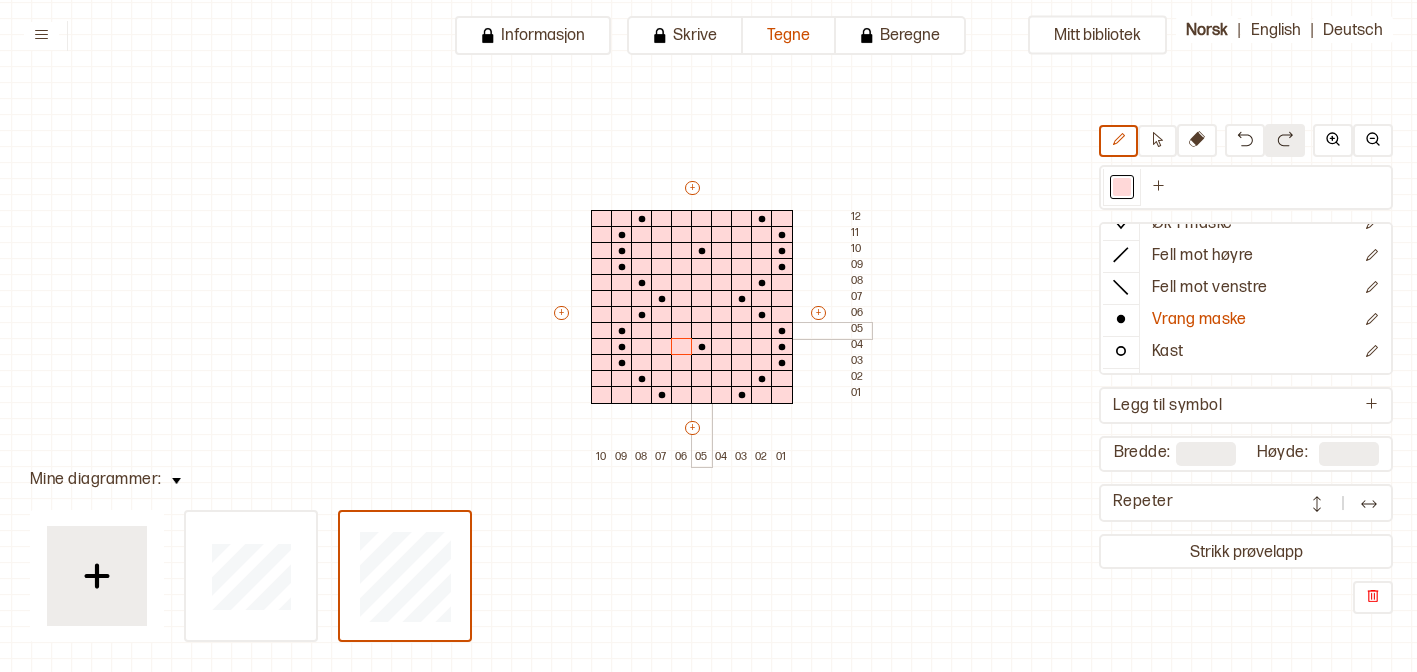 click at bounding box center (702, 331) 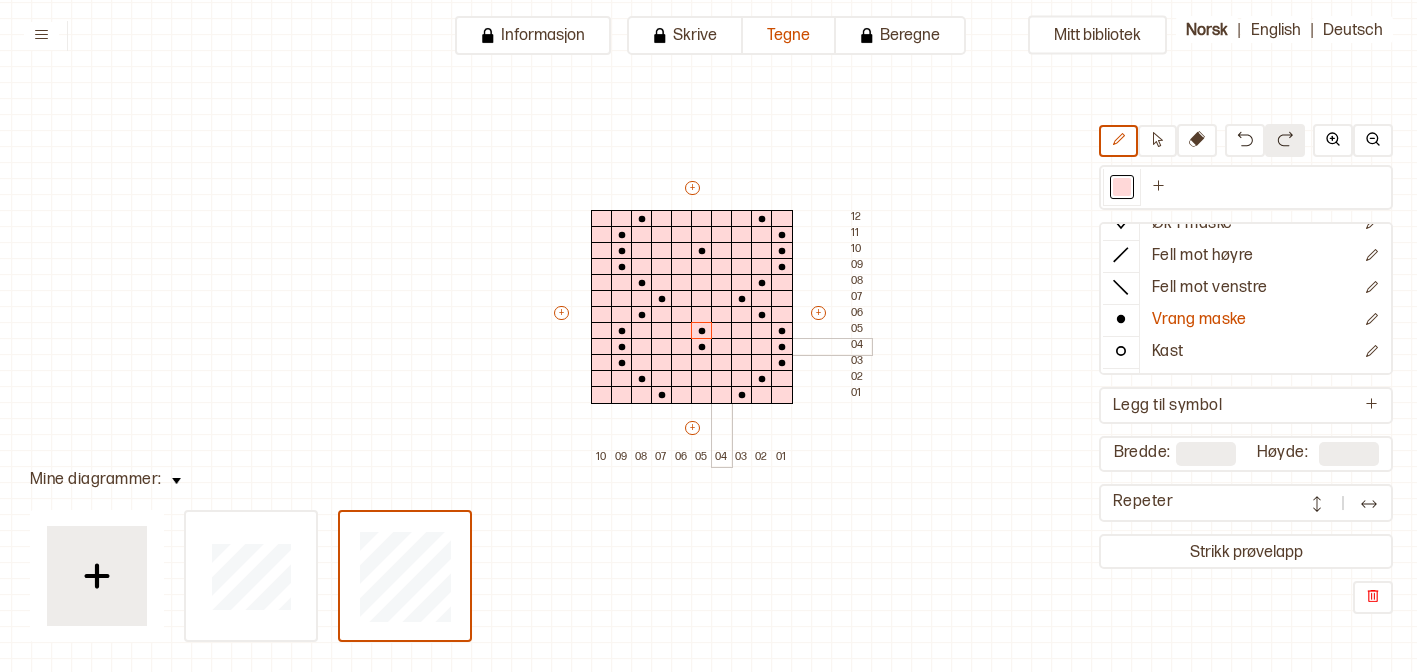 click at bounding box center [722, 347] 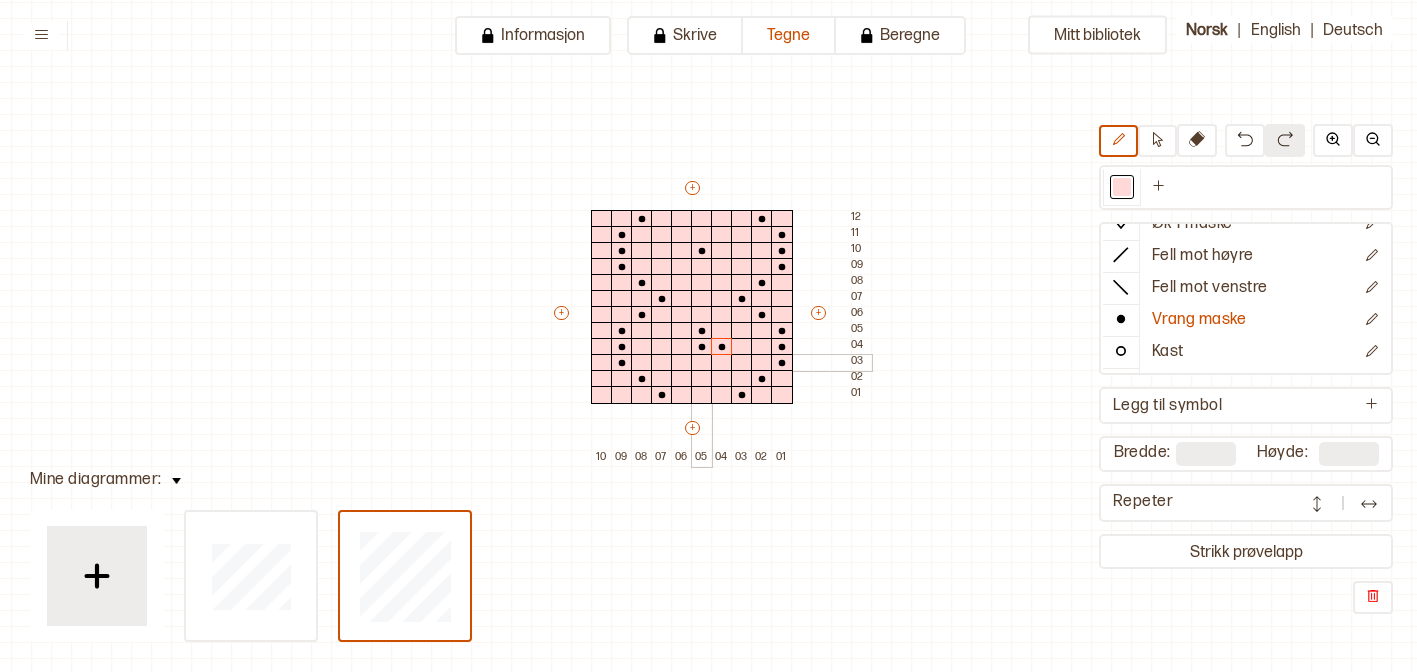 click at bounding box center [702, 363] 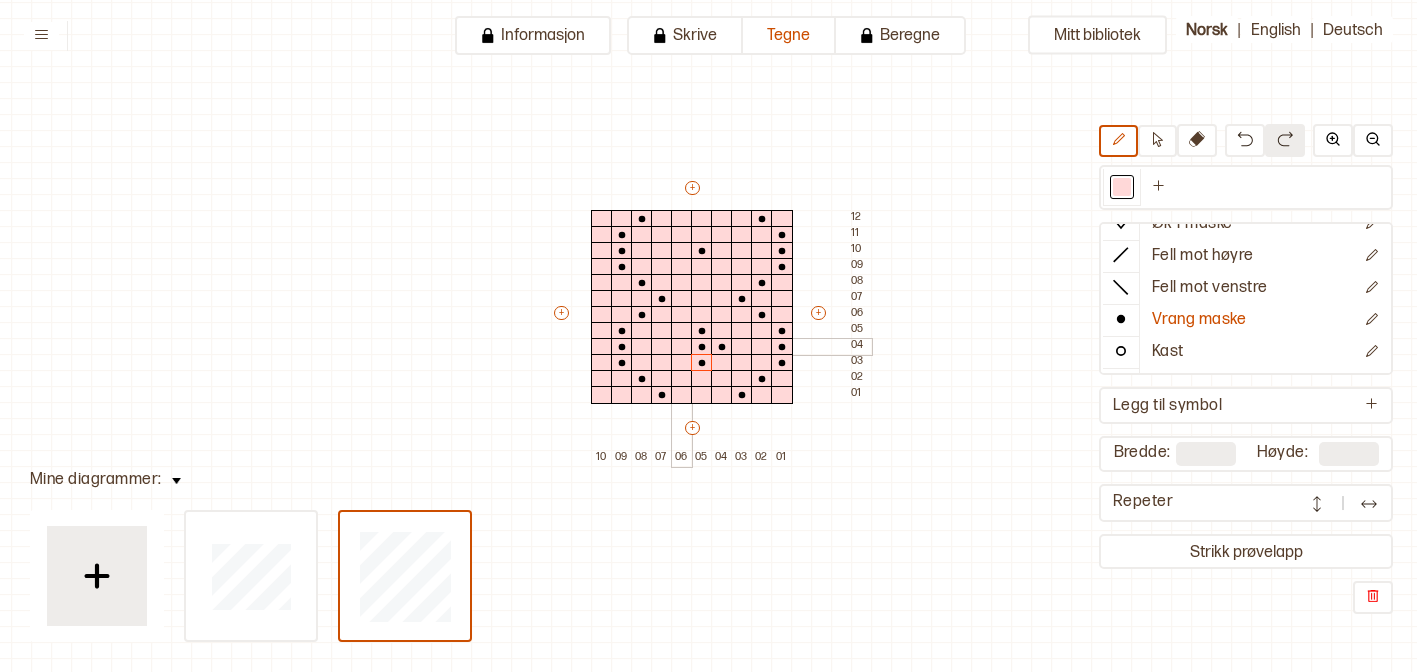 click at bounding box center (682, 347) 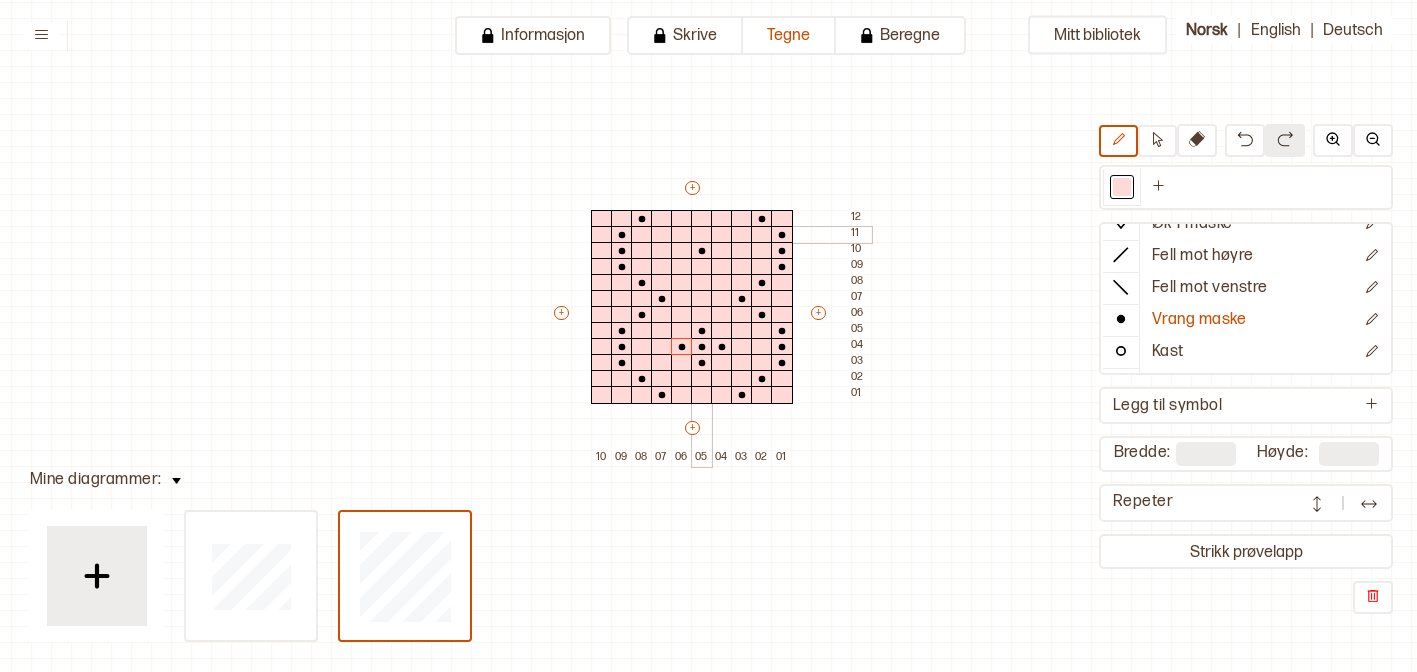 click at bounding box center [702, 235] 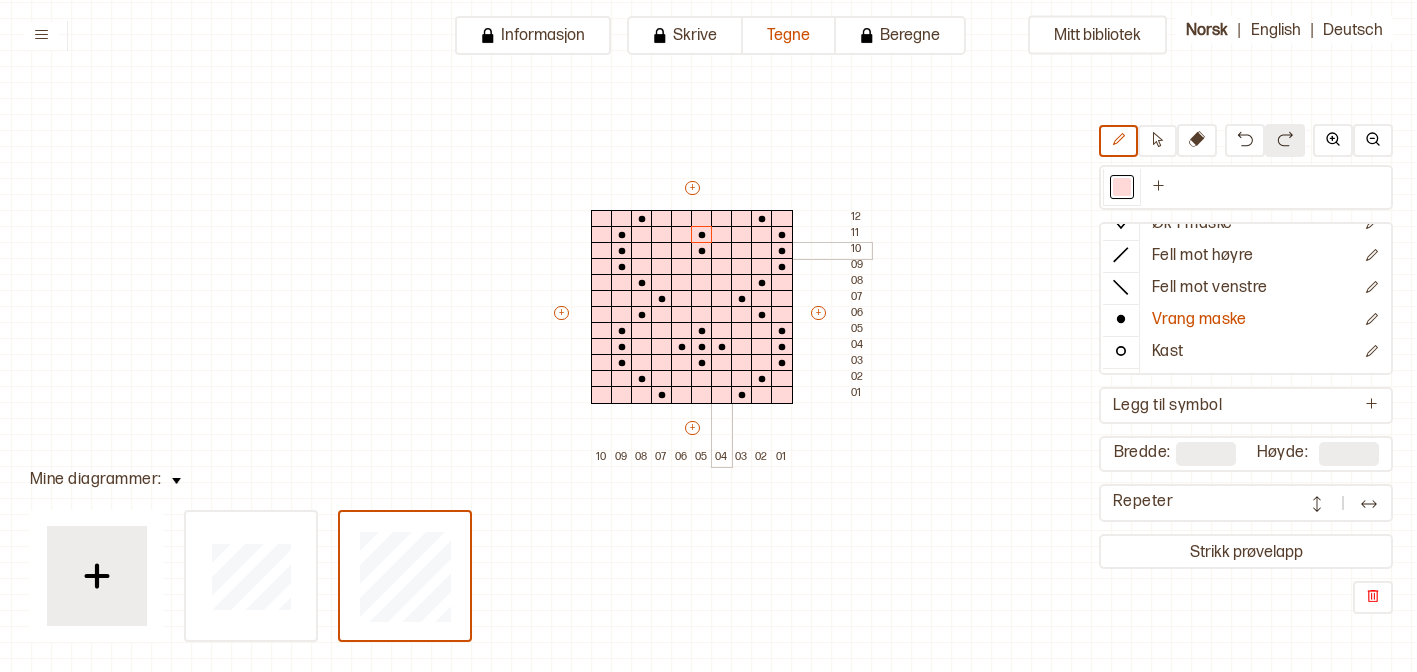 click at bounding box center (722, 251) 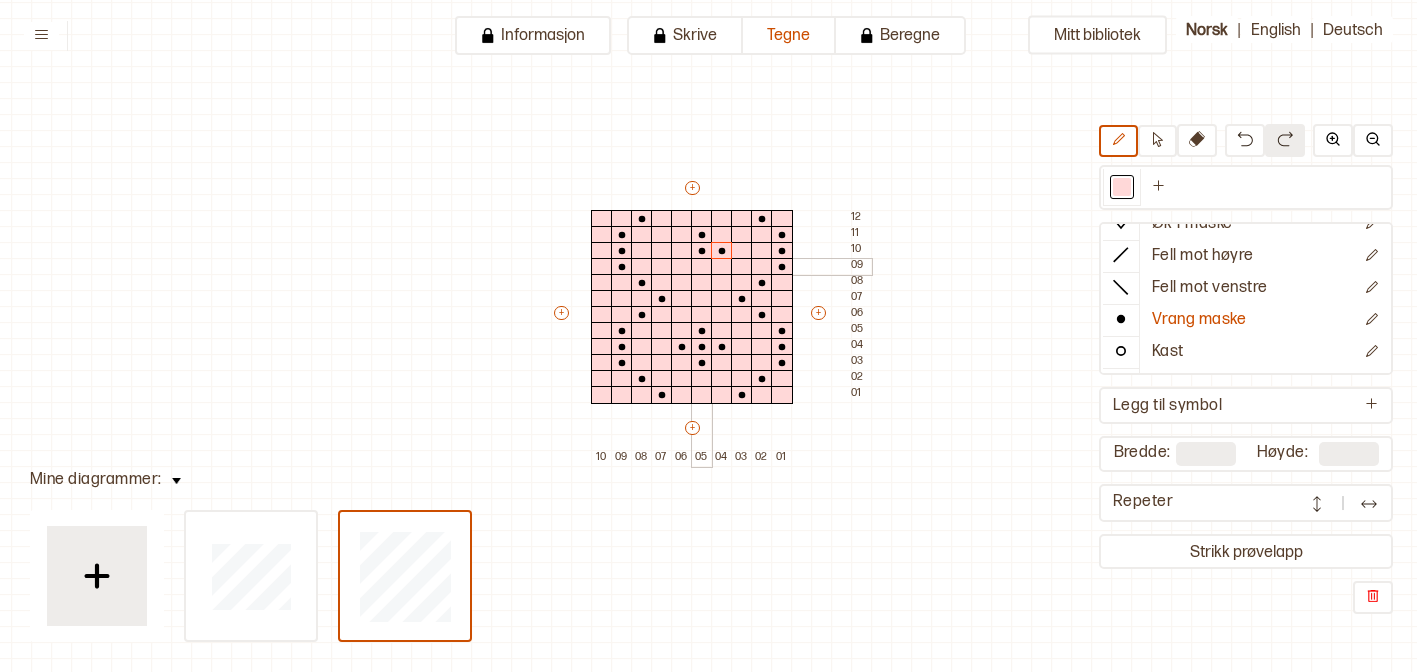 click at bounding box center (702, 267) 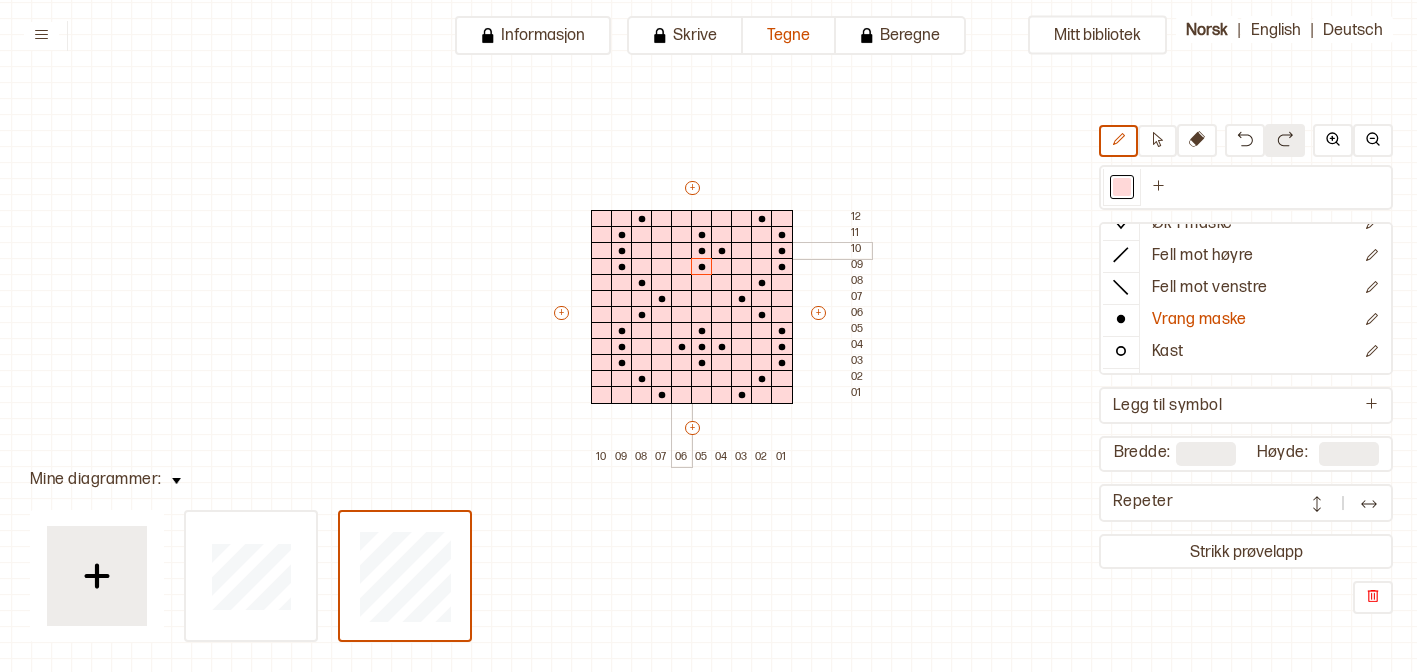 click at bounding box center (682, 251) 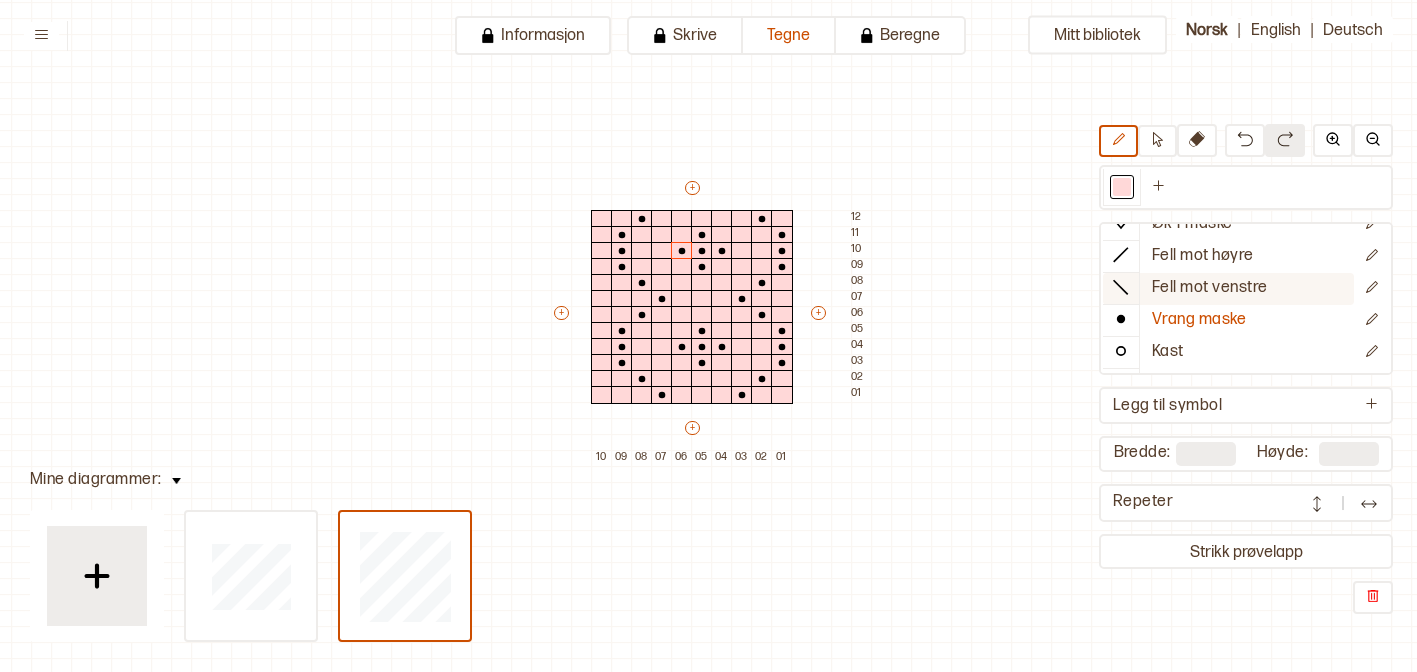 scroll, scrollTop: 0, scrollLeft: 0, axis: both 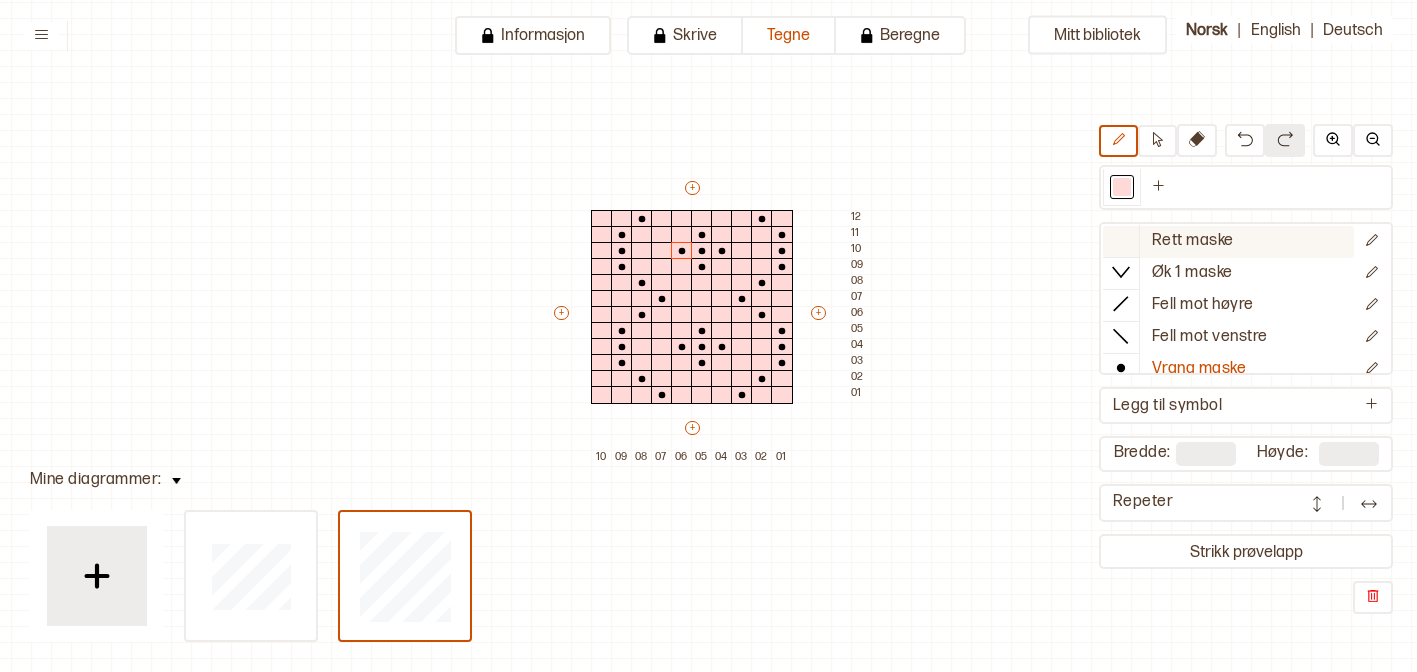 click at bounding box center (1121, 240) 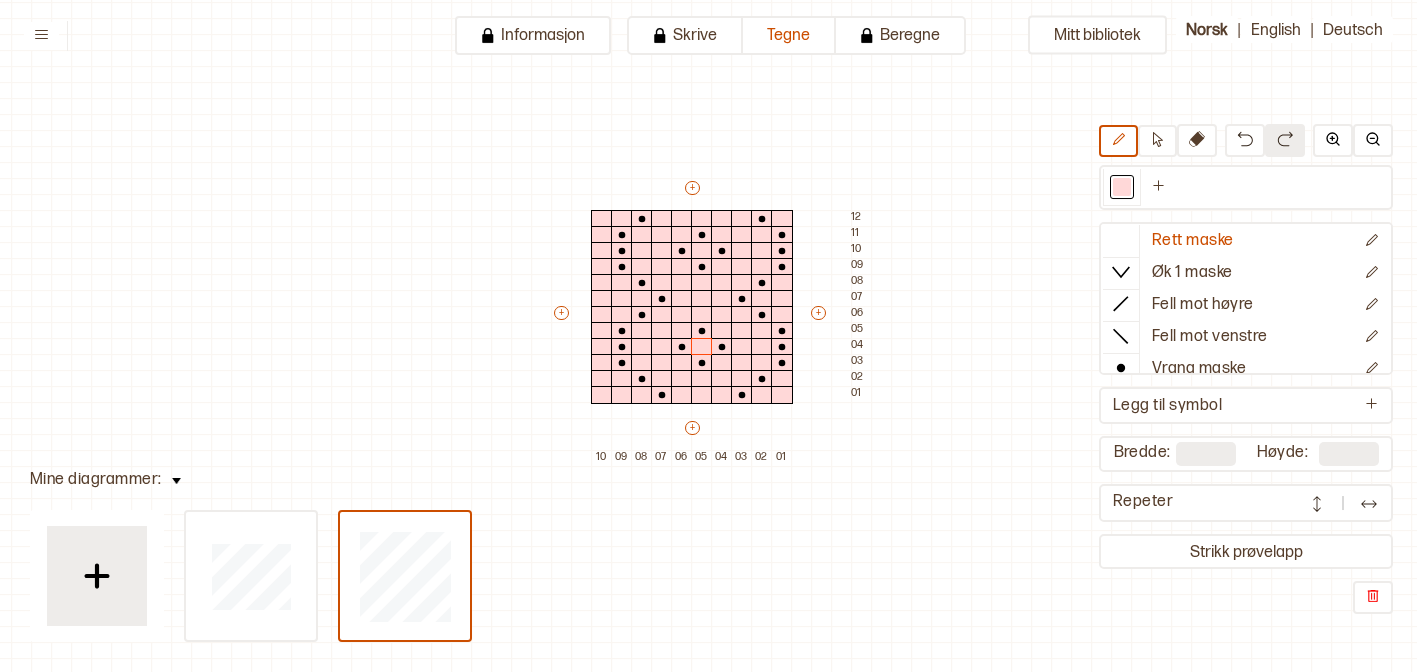 click on "Mitt bibliotek Rett maske Øk 1 maske Fell mot høyre Fell mot venstre Vrang maske Kast Flette foran Flette bak Nytt symbol Legg til symbol Bredde:   ** Høyde:   ** Repeter Strikk prøvelapp + + + + 10 09 08 07 06 05 04 03 02 01 12 11 10 09 08 07 06 05 04 03 02 01" at bounding box center (1408, 610) 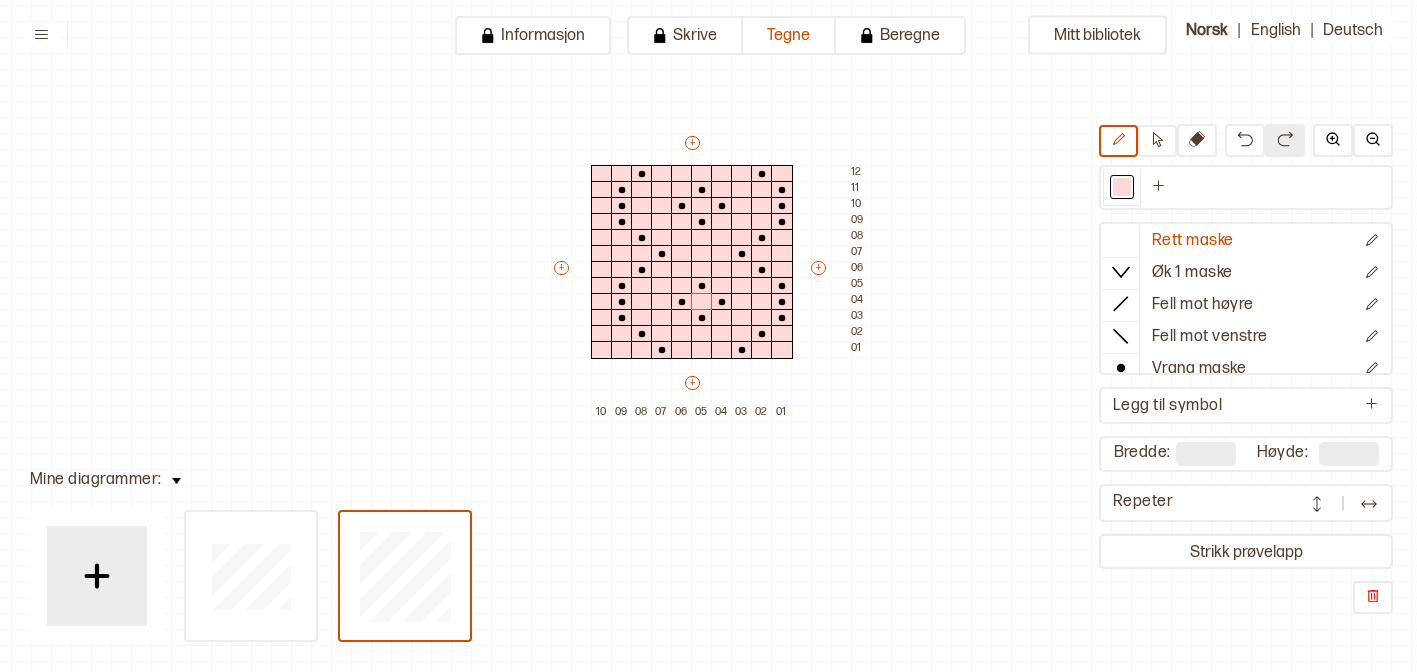 scroll, scrollTop: 108, scrollLeft: 9, axis: both 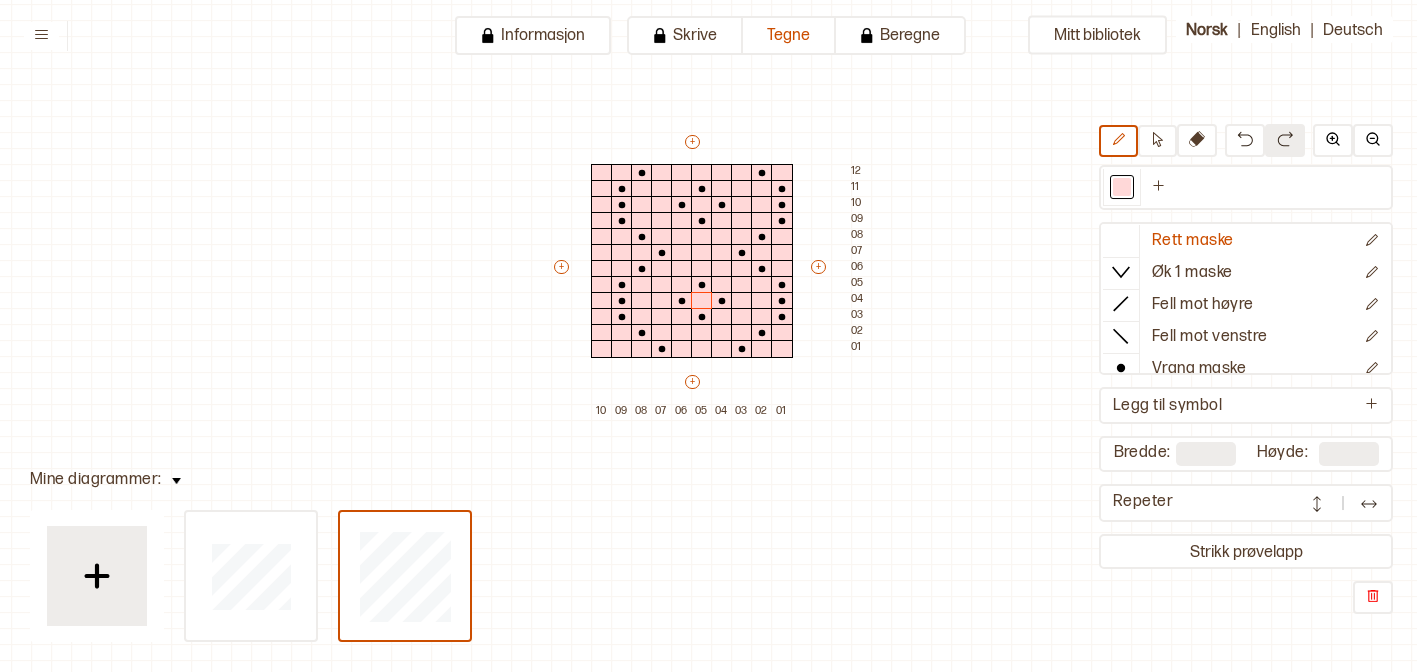 click at bounding box center (1317, 503) 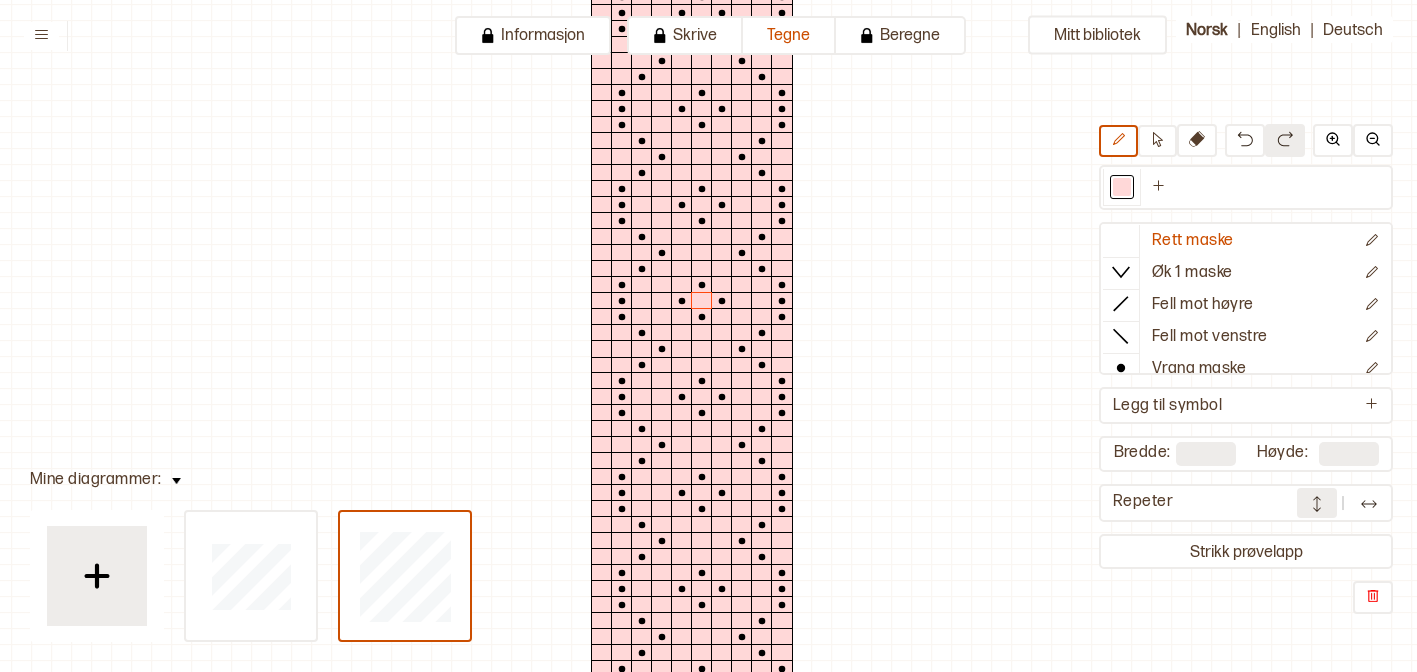 click at bounding box center (1317, 503) 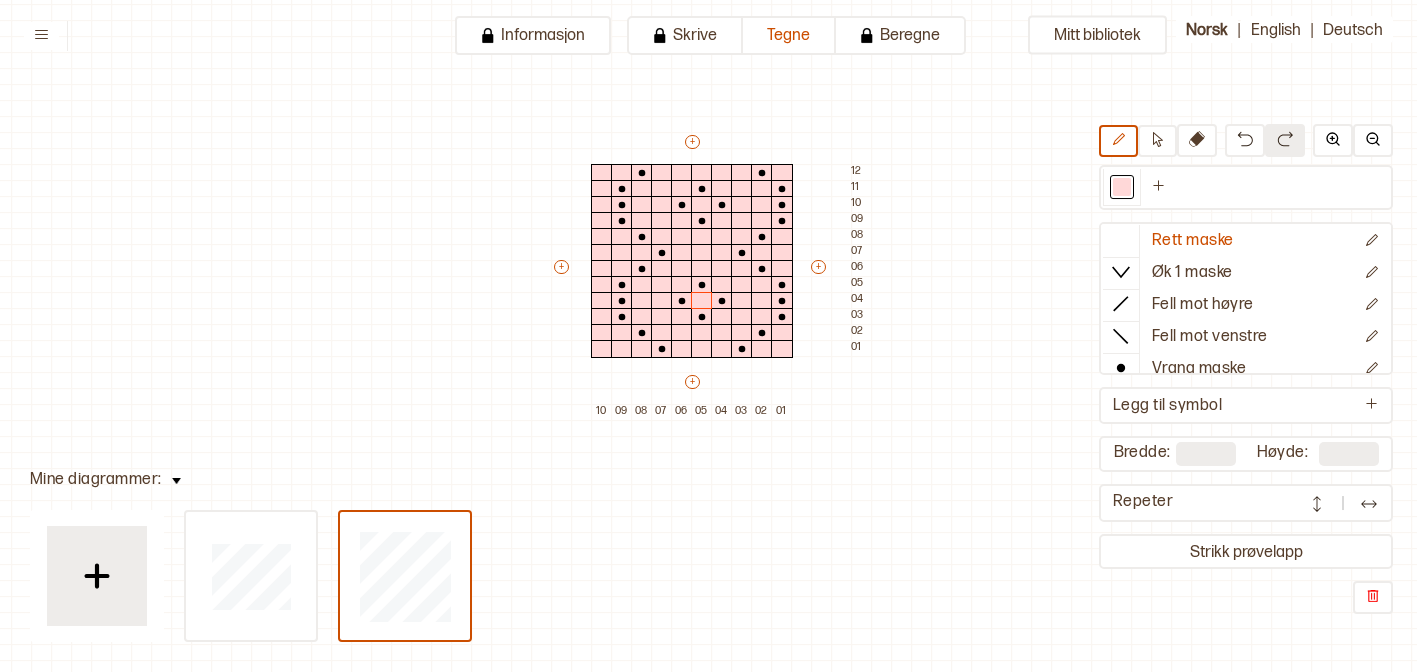 click at bounding box center [1369, 503] 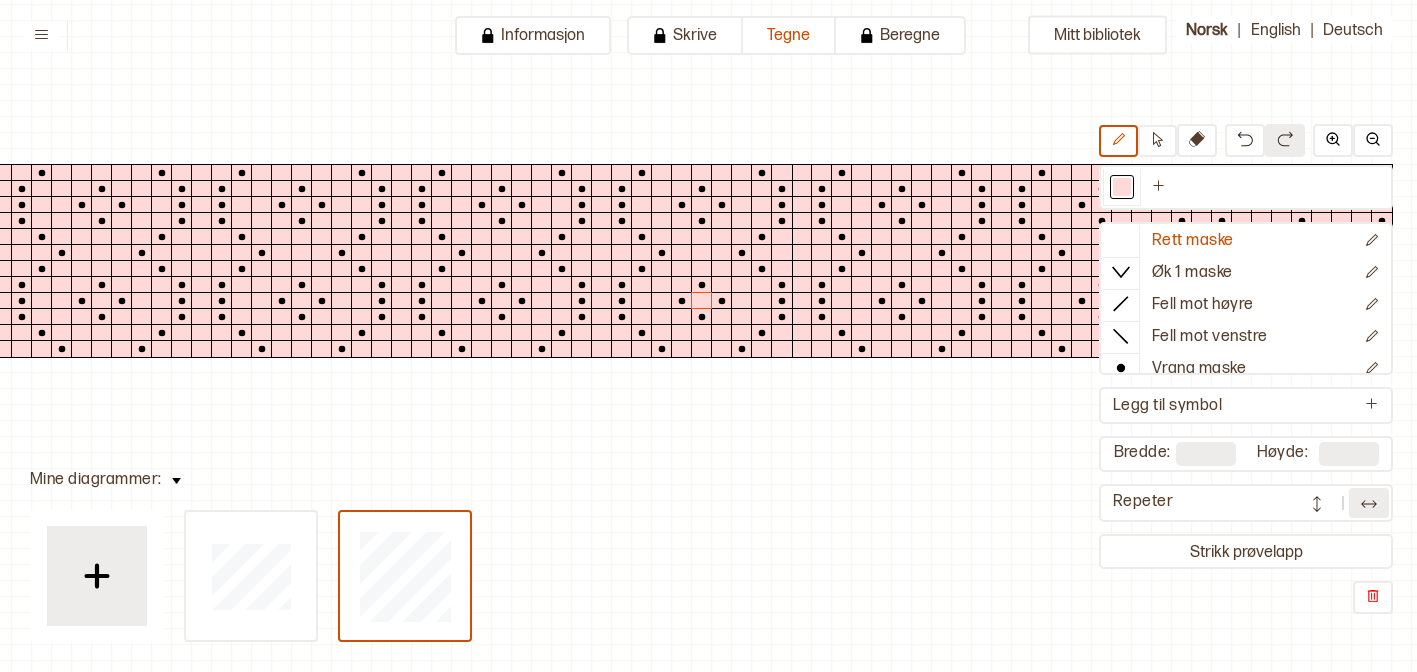 click at bounding box center [1317, 504] 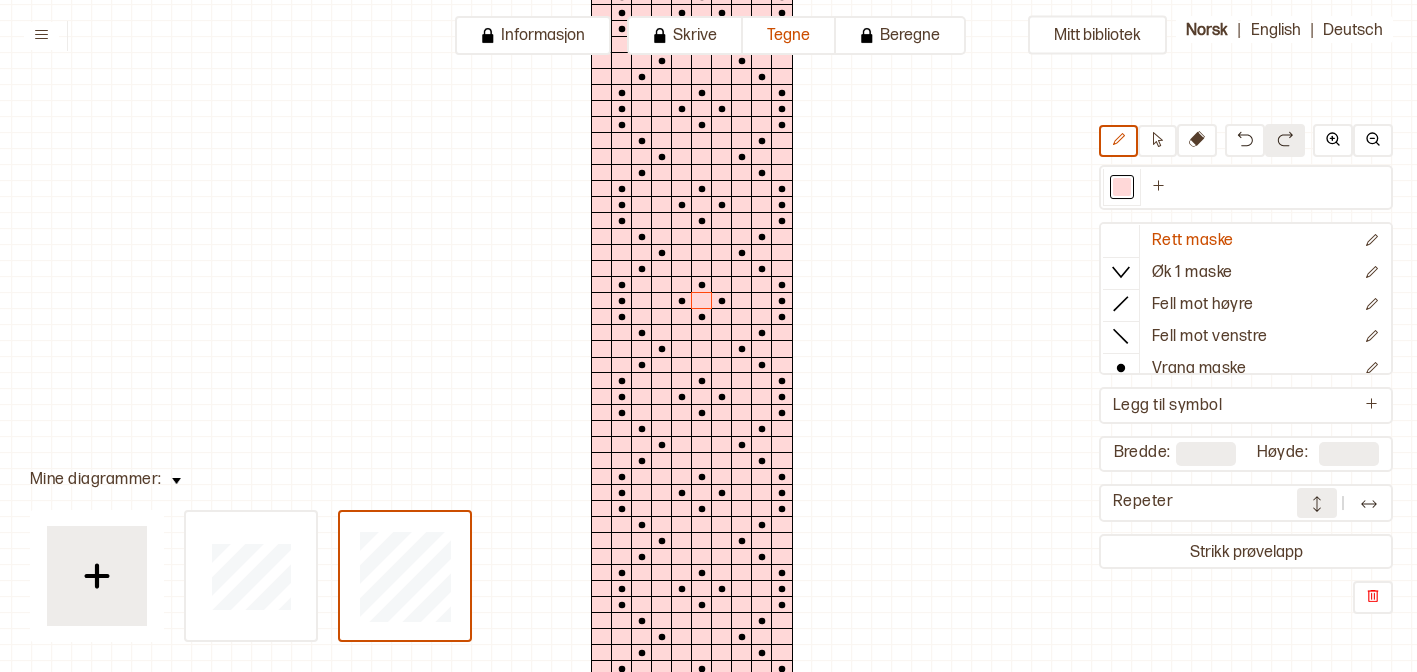 click at bounding box center (1369, 504) 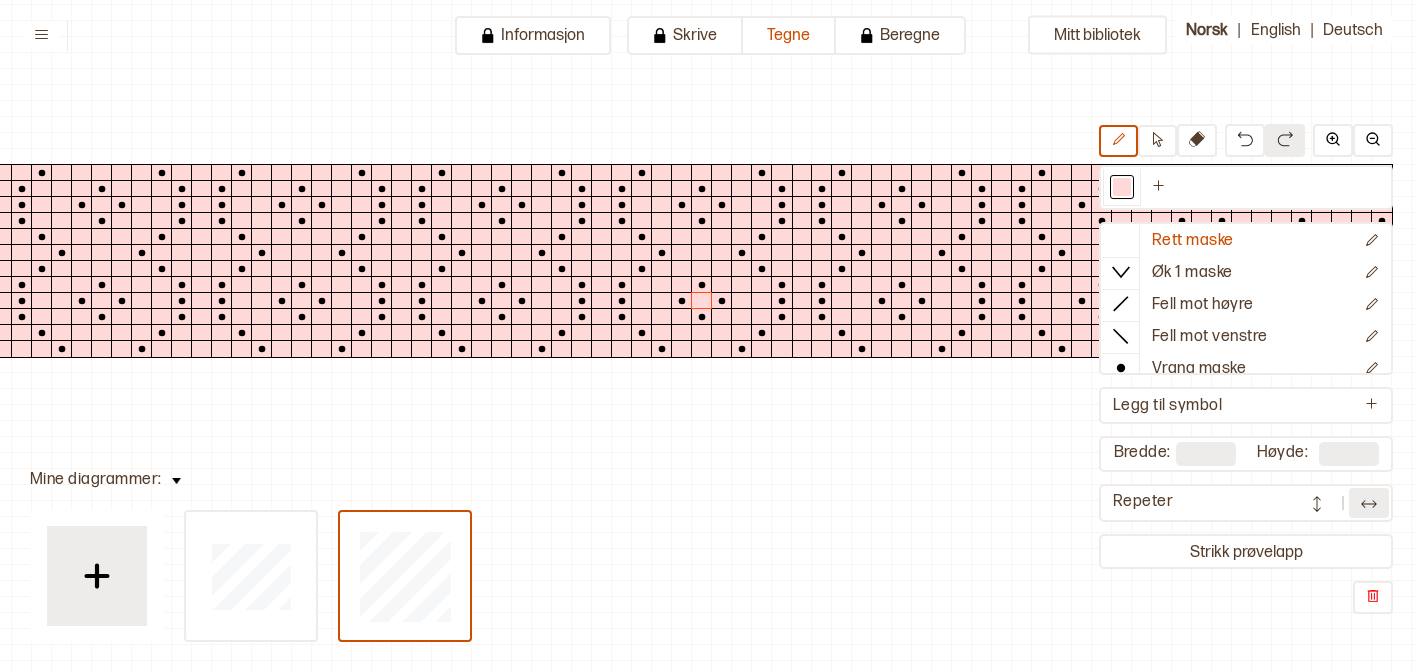click at bounding box center [802, 237] 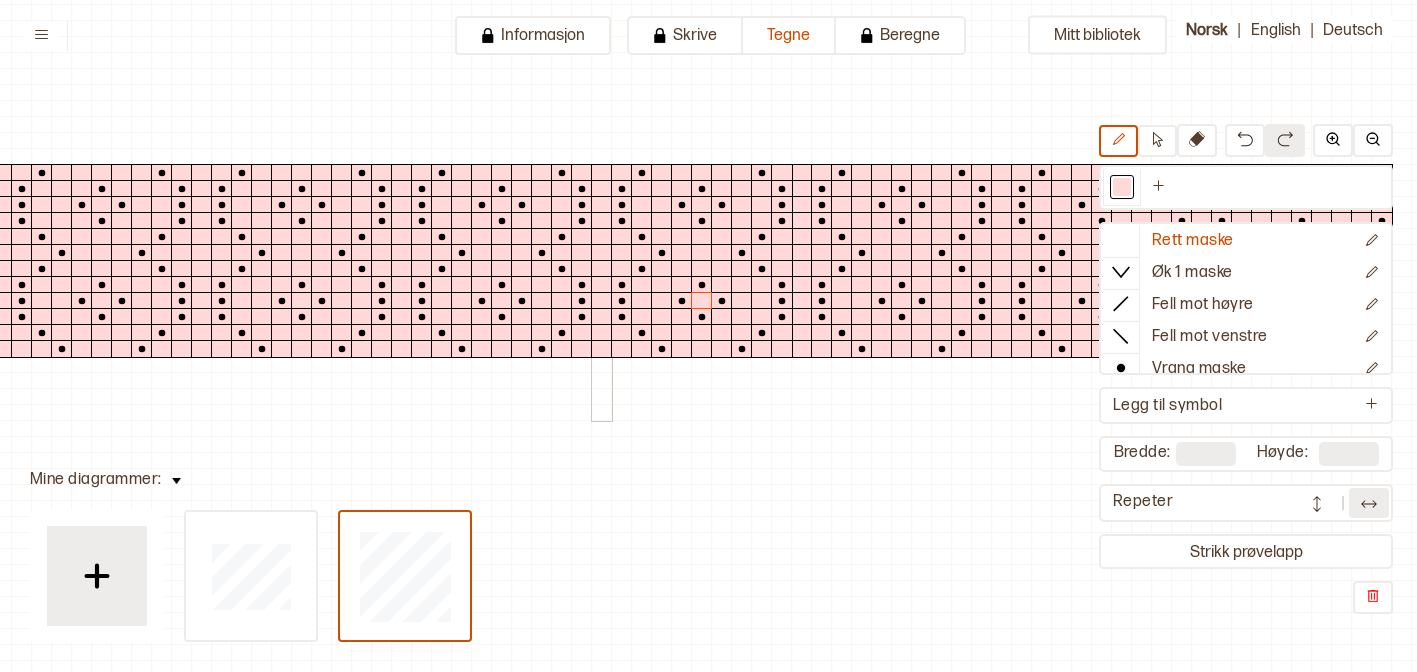click at bounding box center [602, 237] 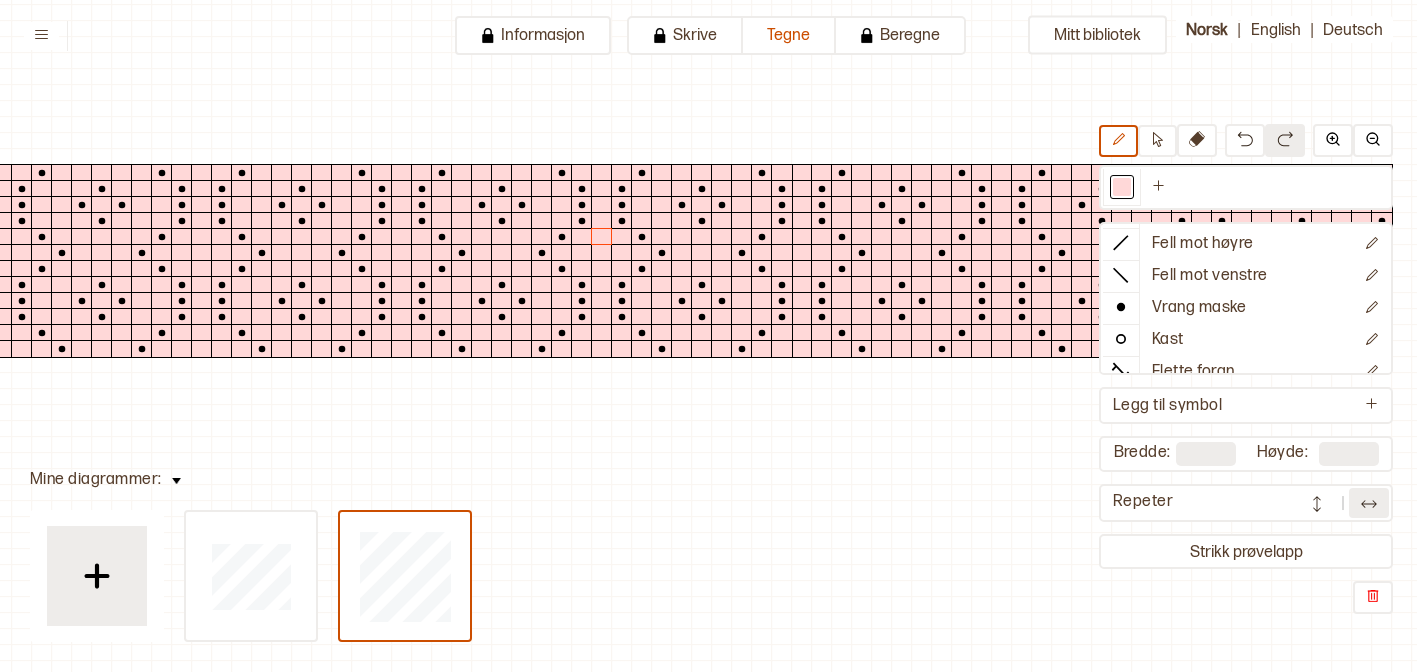 scroll, scrollTop: 66, scrollLeft: 0, axis: vertical 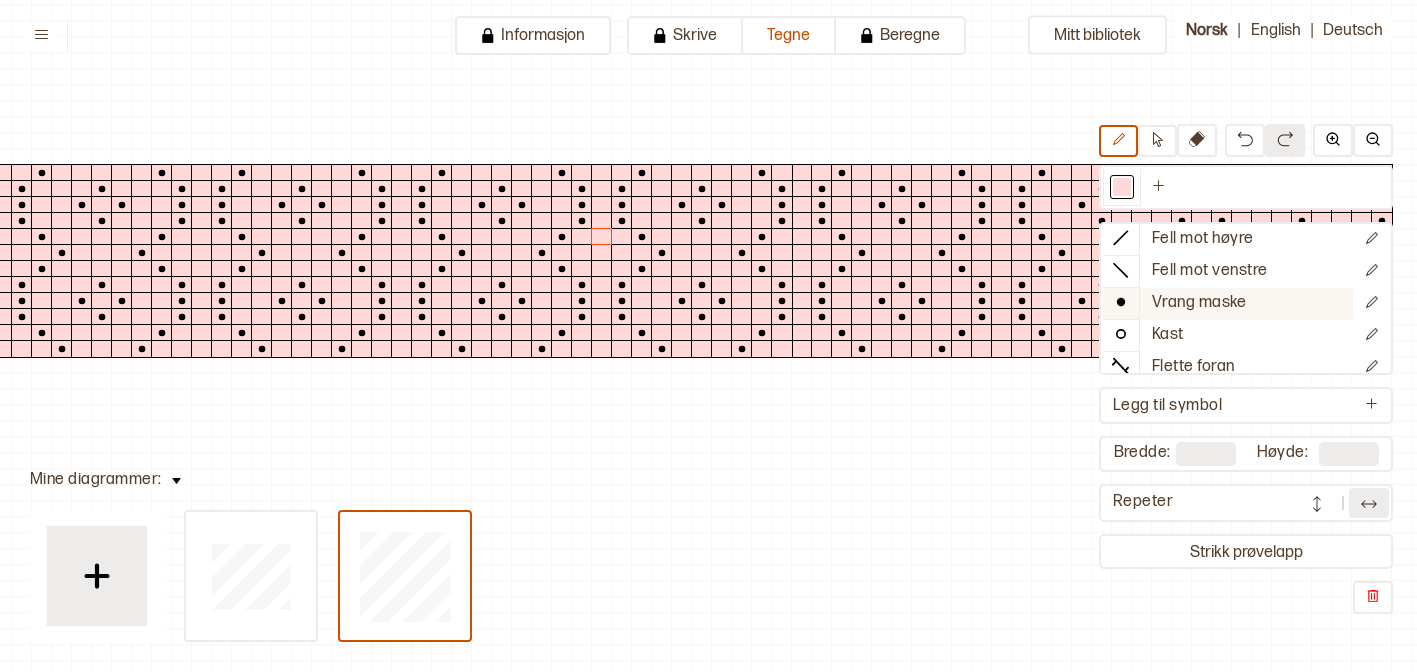 click 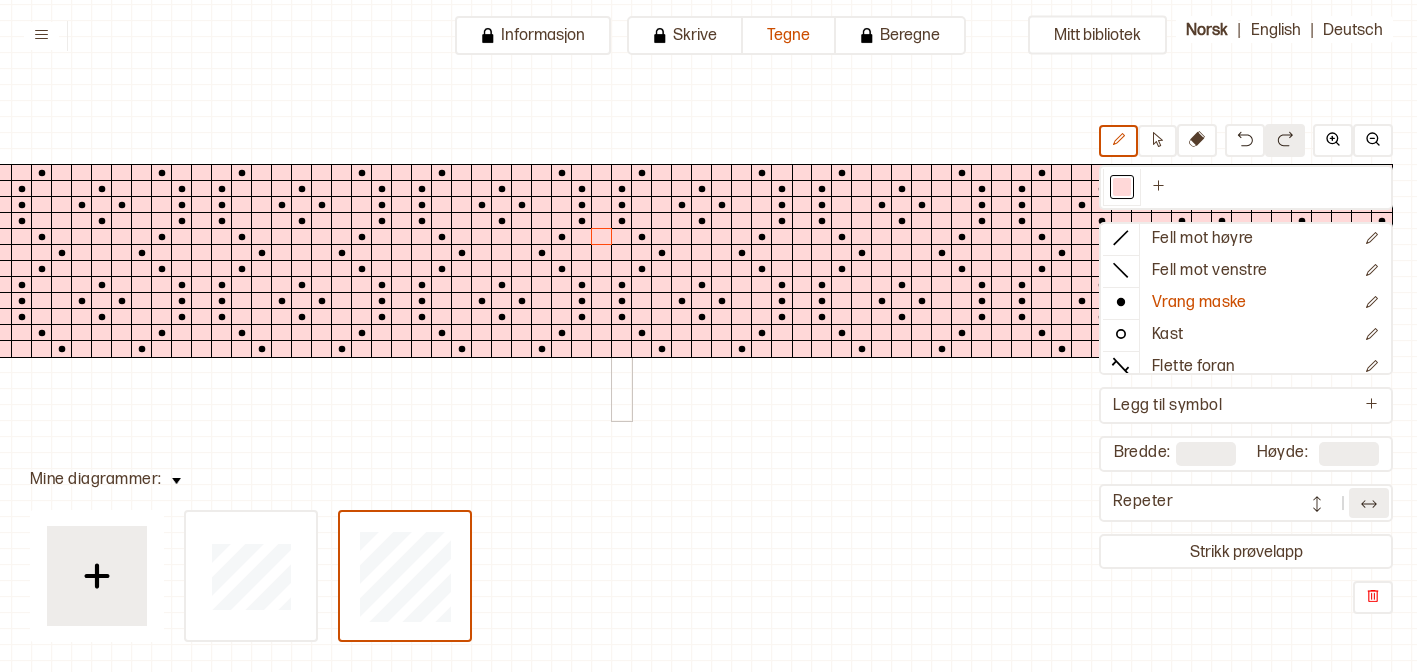 click at bounding box center (602, 237) 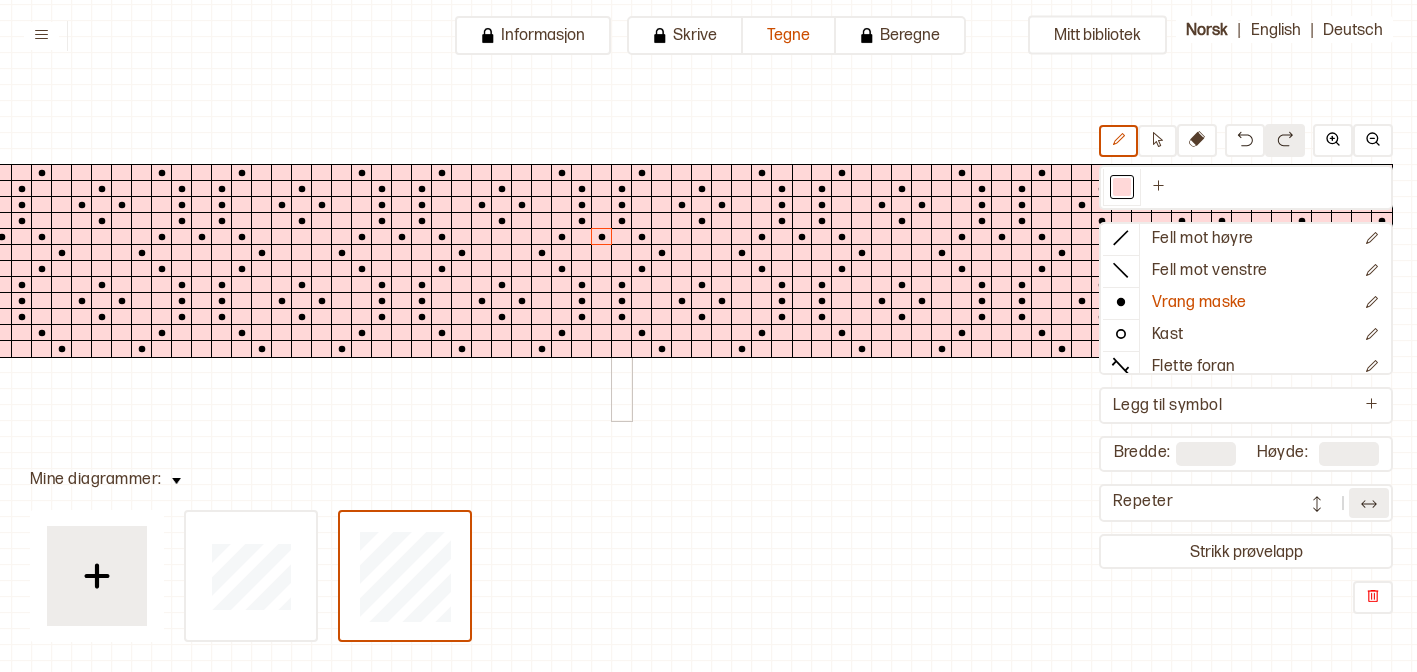 click at bounding box center [622, 253] 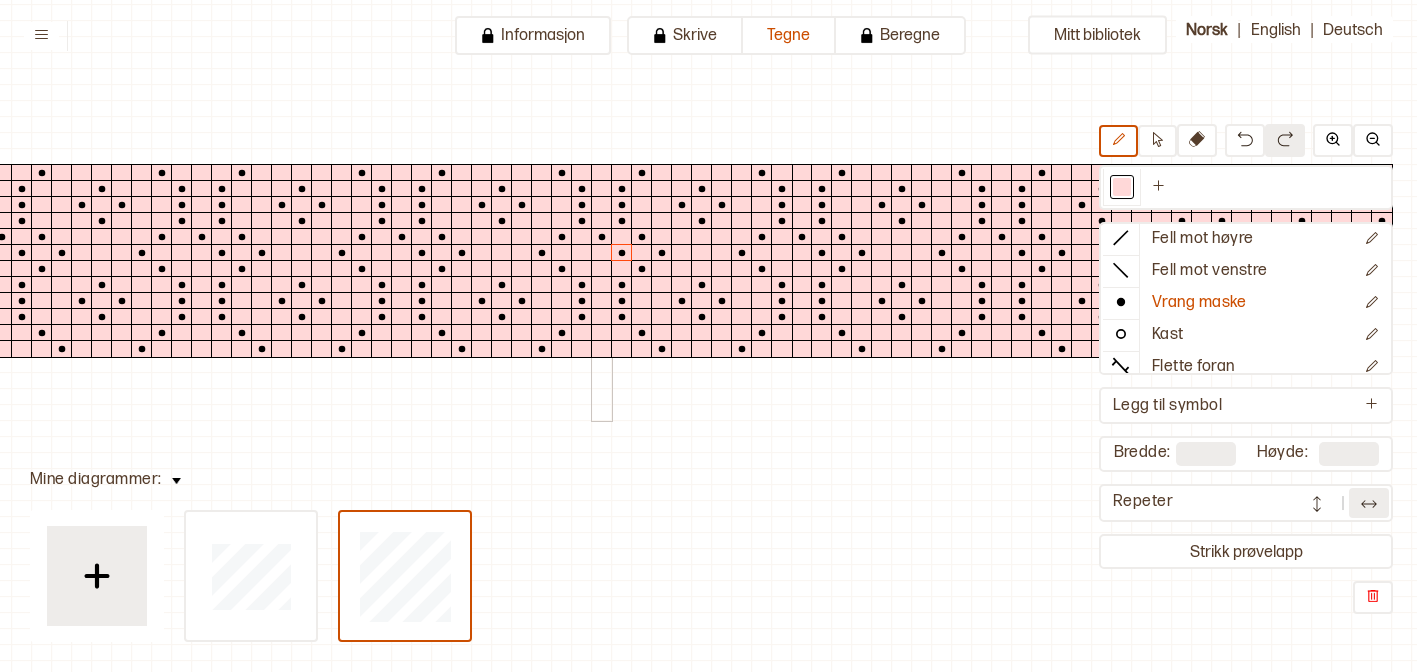 click at bounding box center (602, 269) 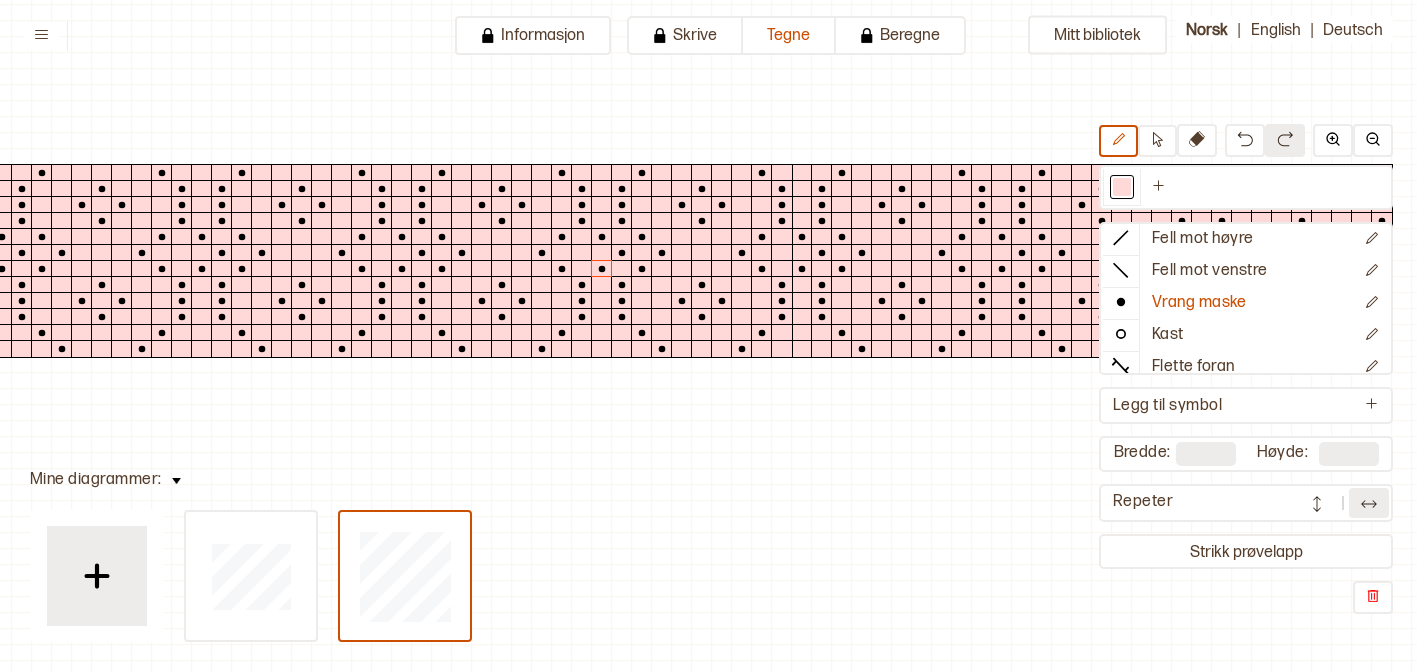 click at bounding box center (582, 253) 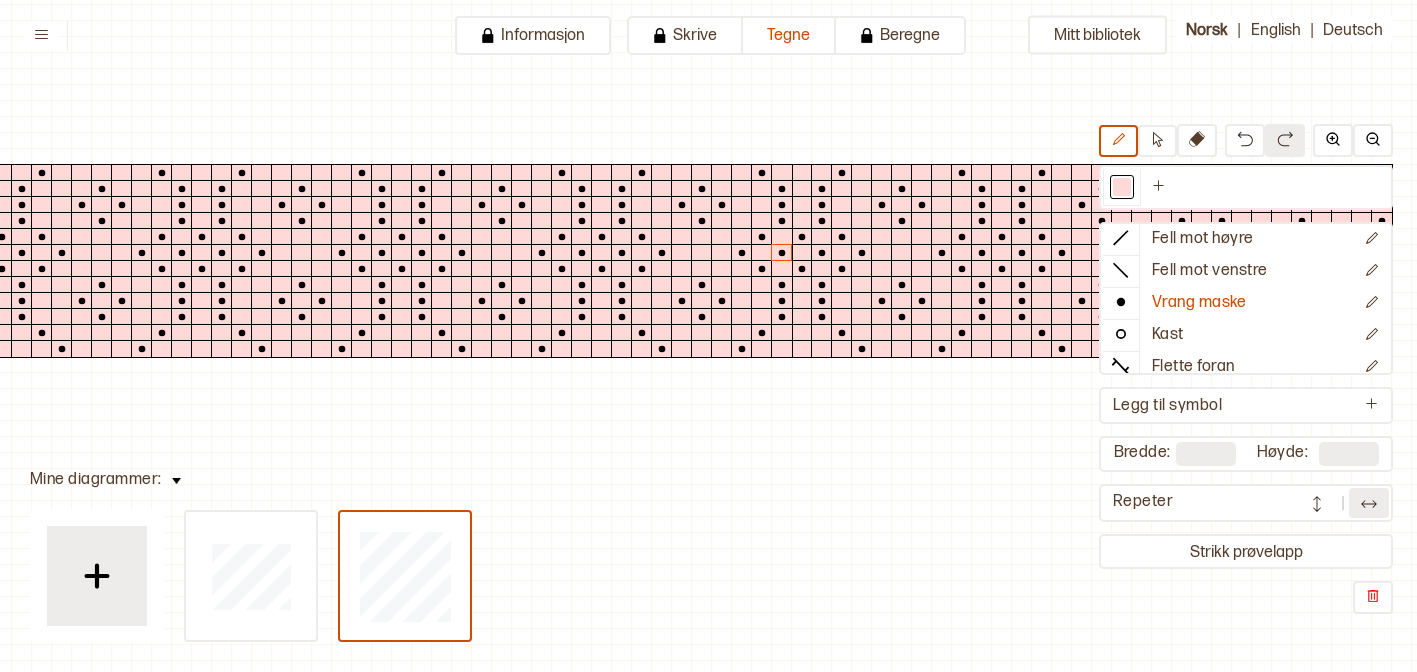 click on "Mitt bibliotek Rett maske Øk 1 maske Fell mot høyre Fell mot venstre Vrang maske Kast Flette foran Flette bak Nytt symbol Legg til symbol Bredde:   ** Høyde:   ** Repeter Strikk prøvelapp" at bounding box center (1408, 564) 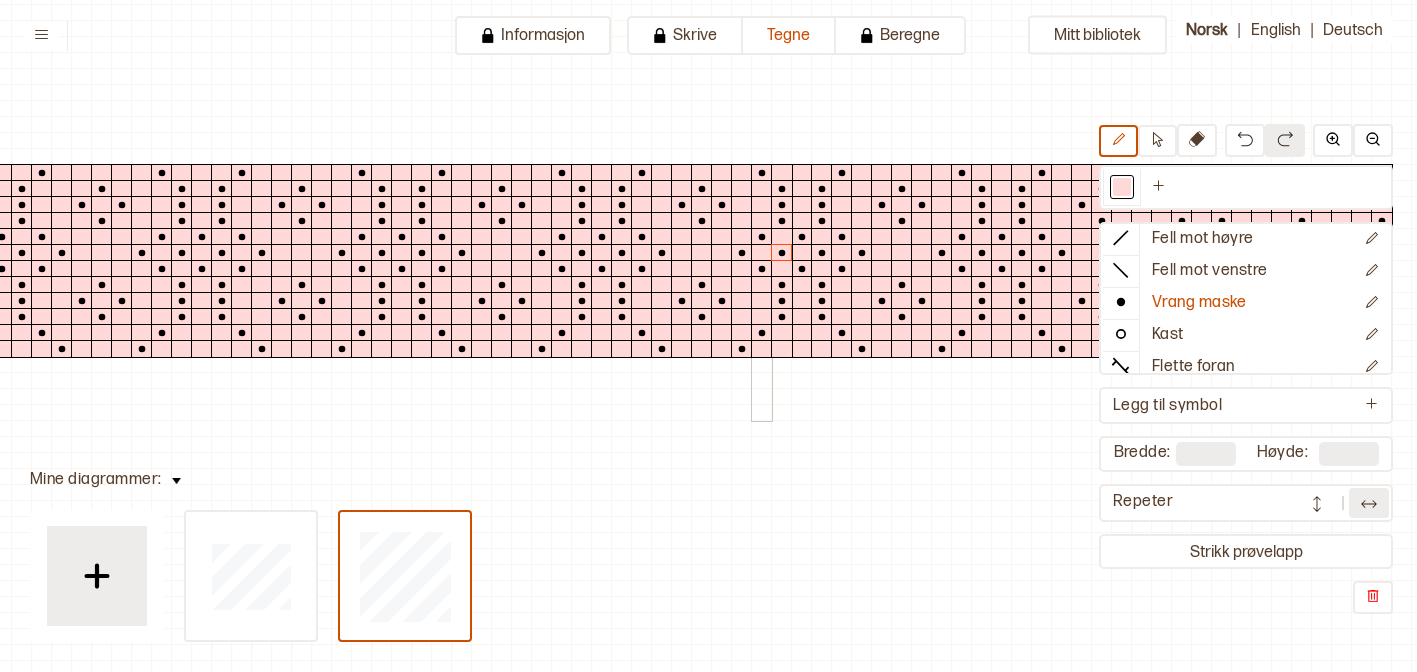 click at bounding box center (762, 253) 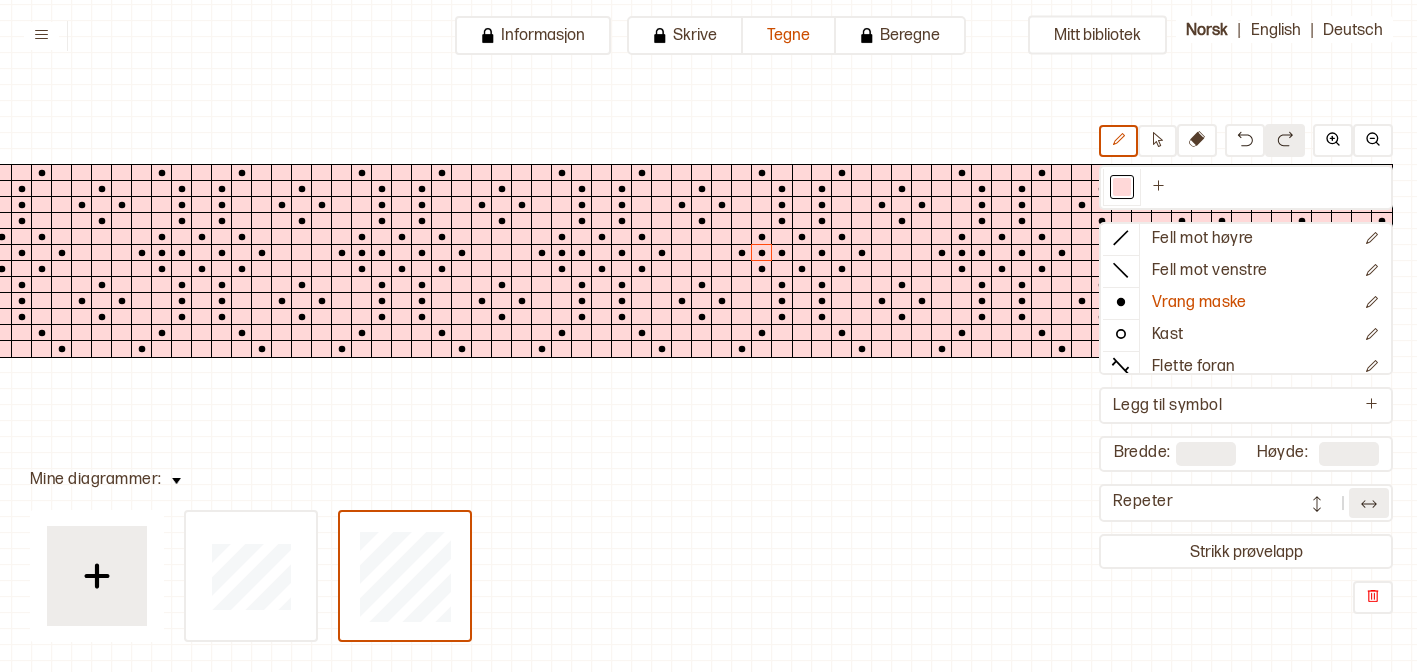 click at bounding box center [502, 301] 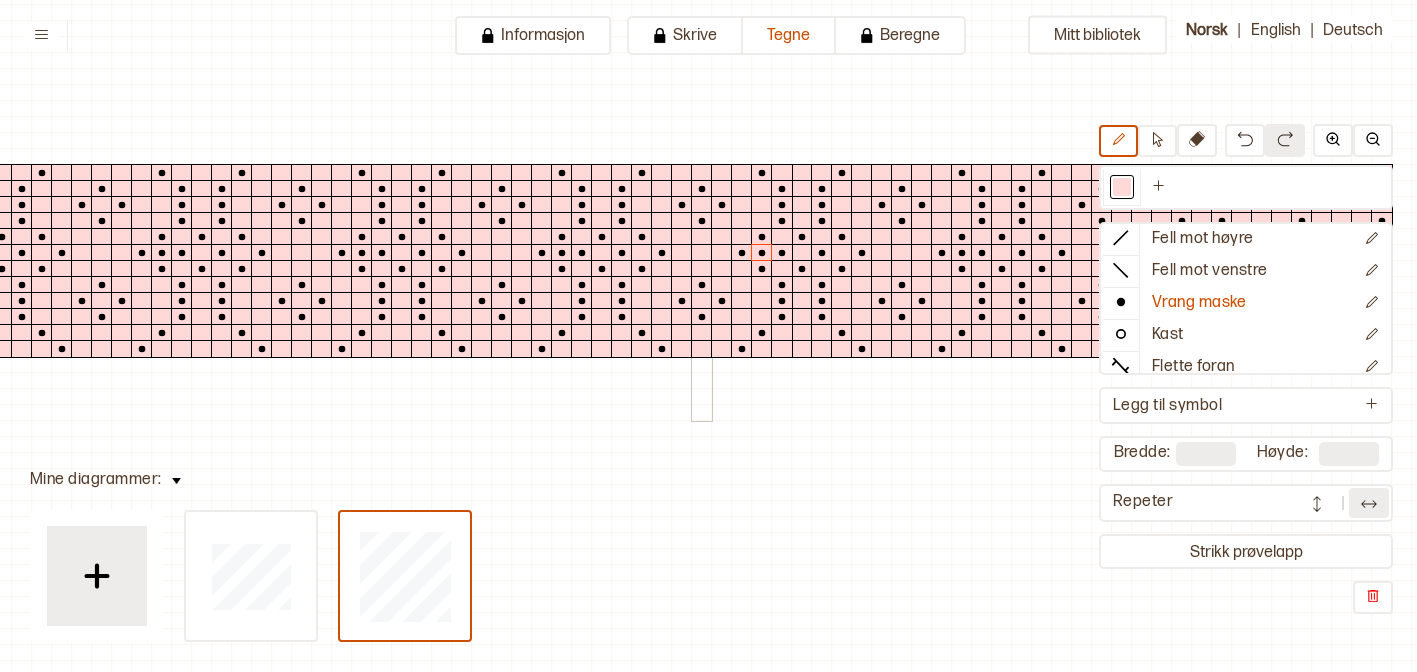click at bounding box center (702, 205) 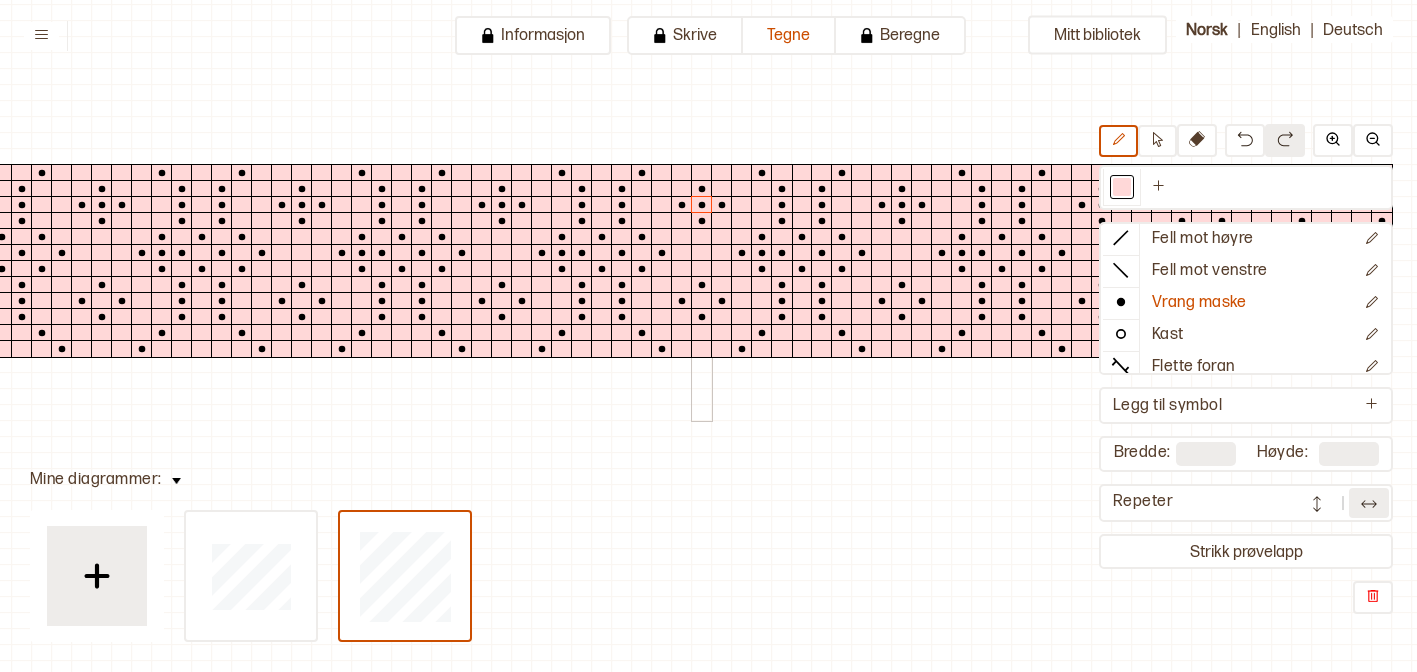 click at bounding box center (702, 301) 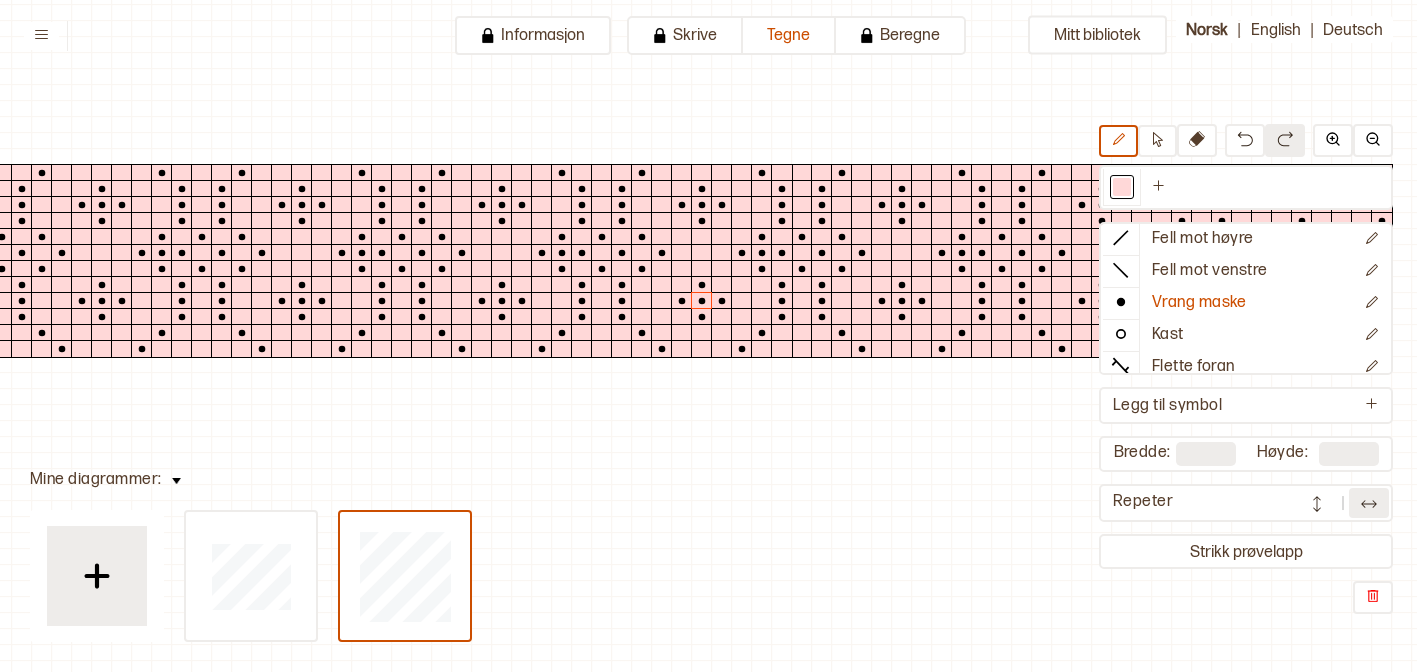 click at bounding box center (691, 524) 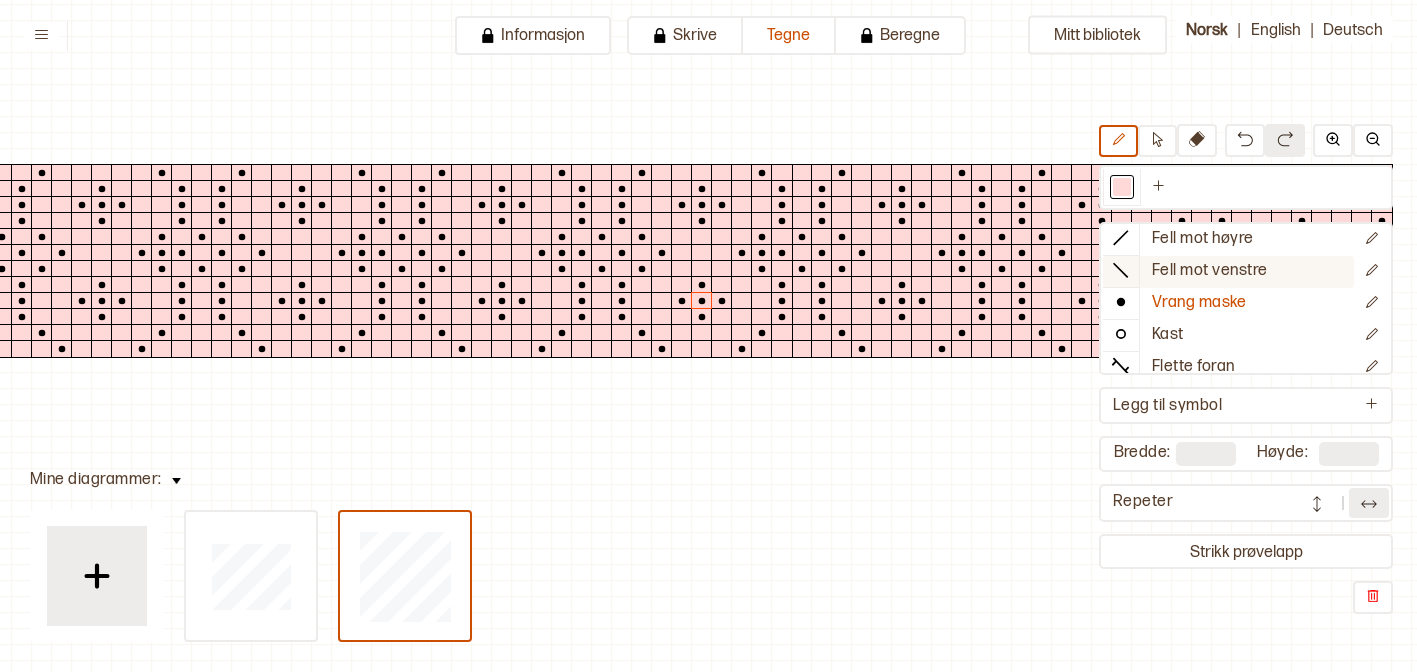scroll, scrollTop: 0, scrollLeft: 0, axis: both 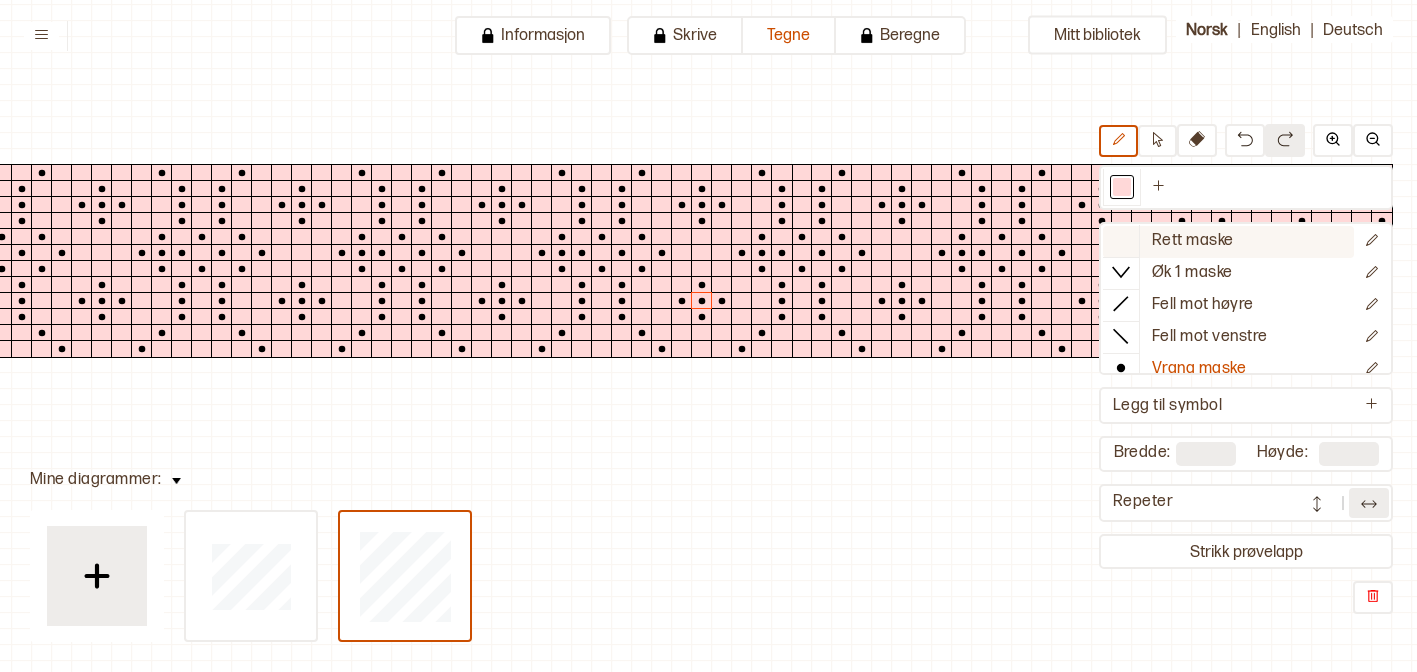click 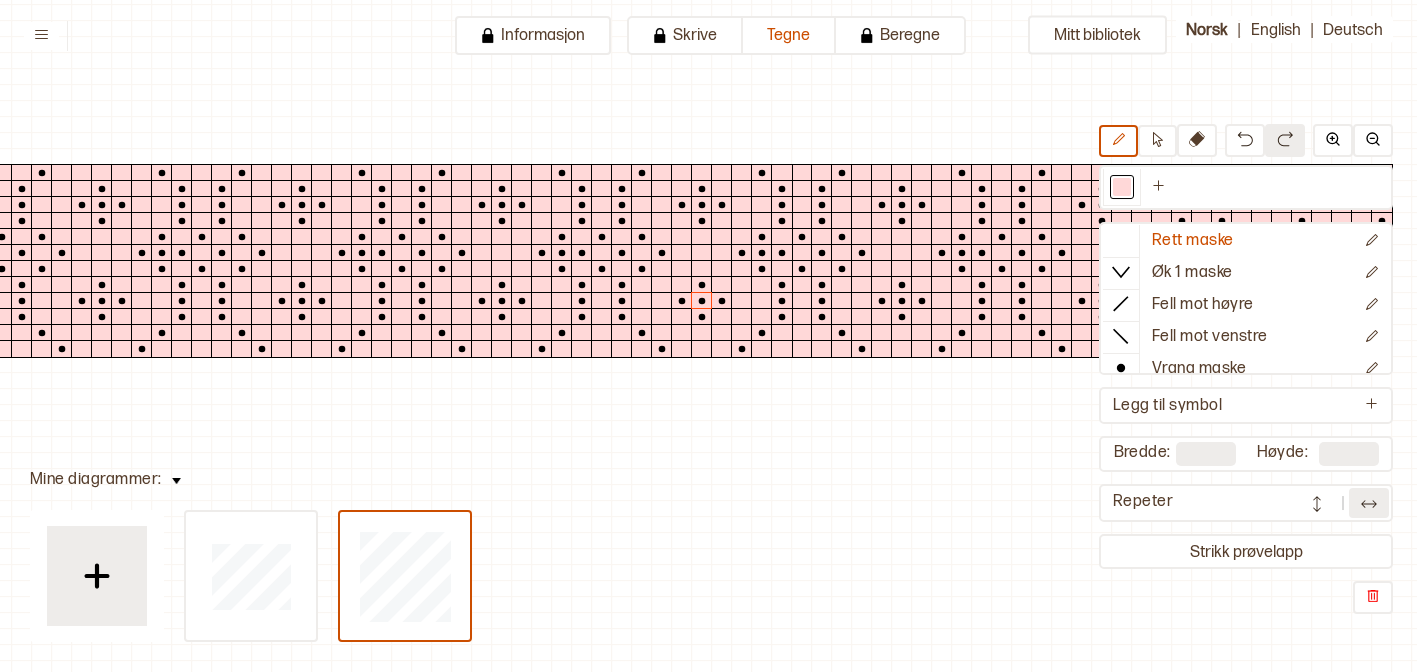 click 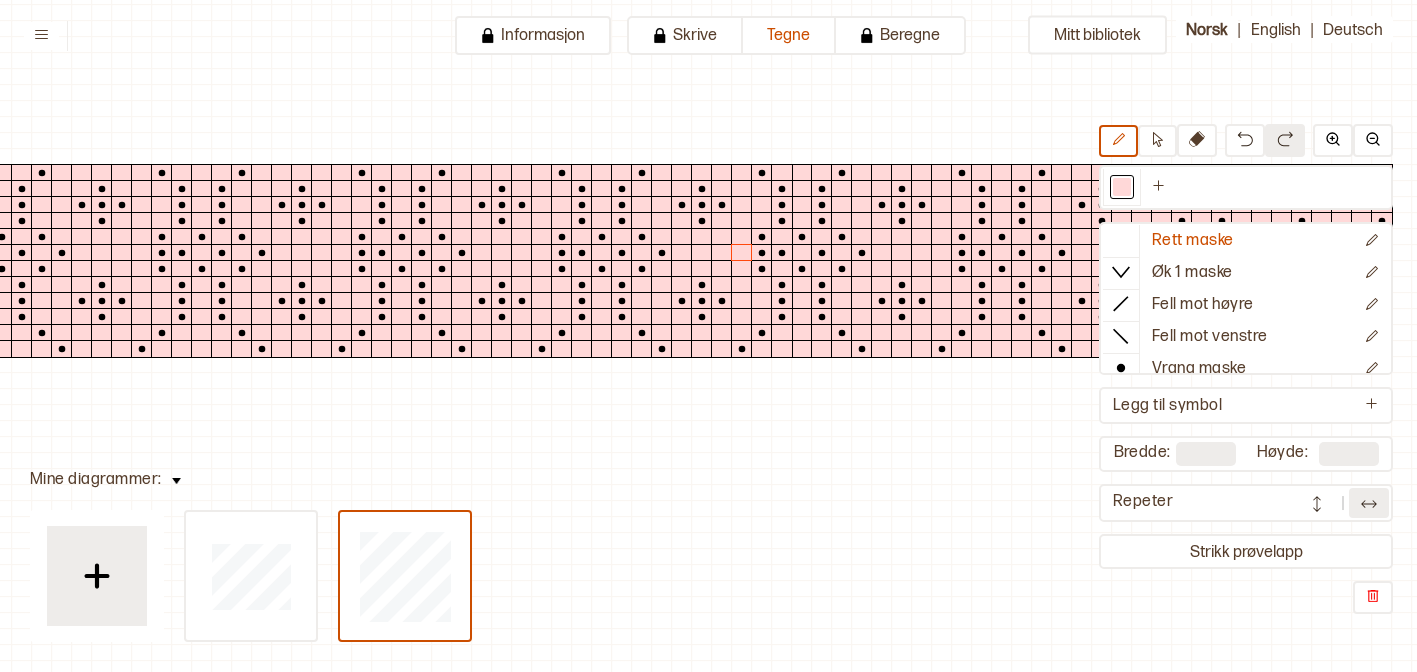 click at bounding box center (1369, 503) 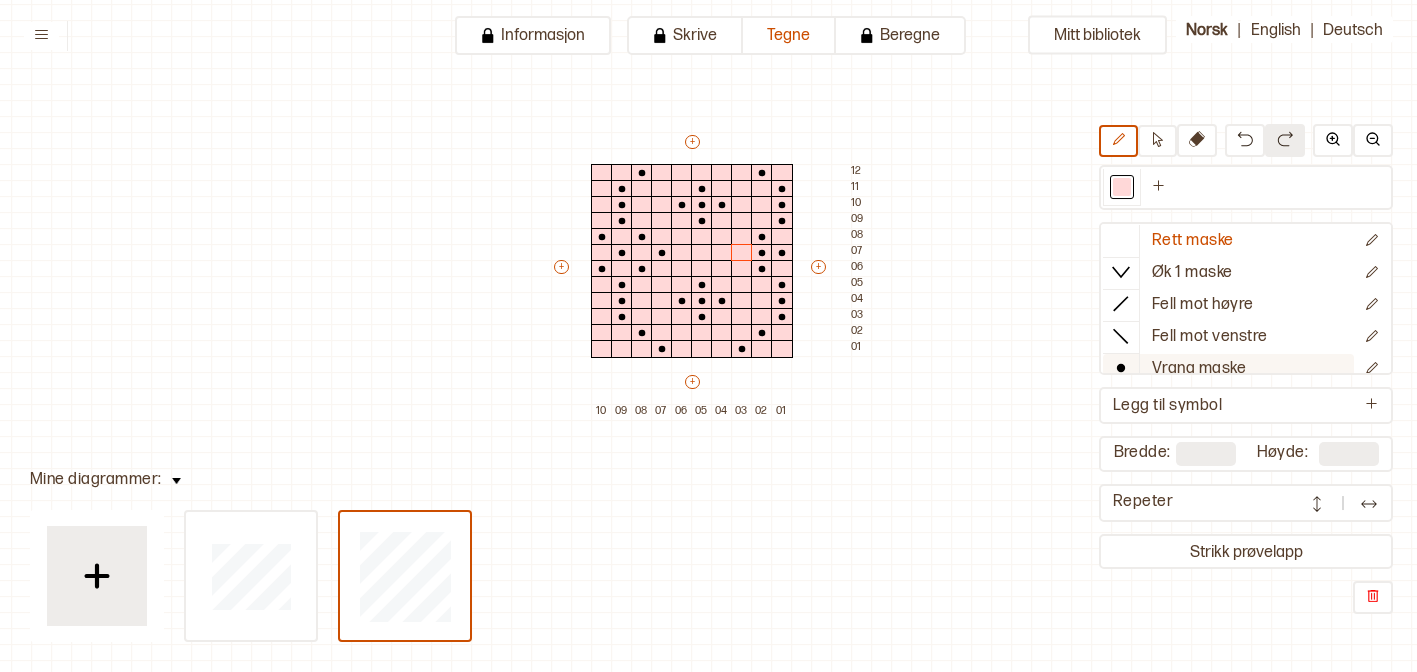 click 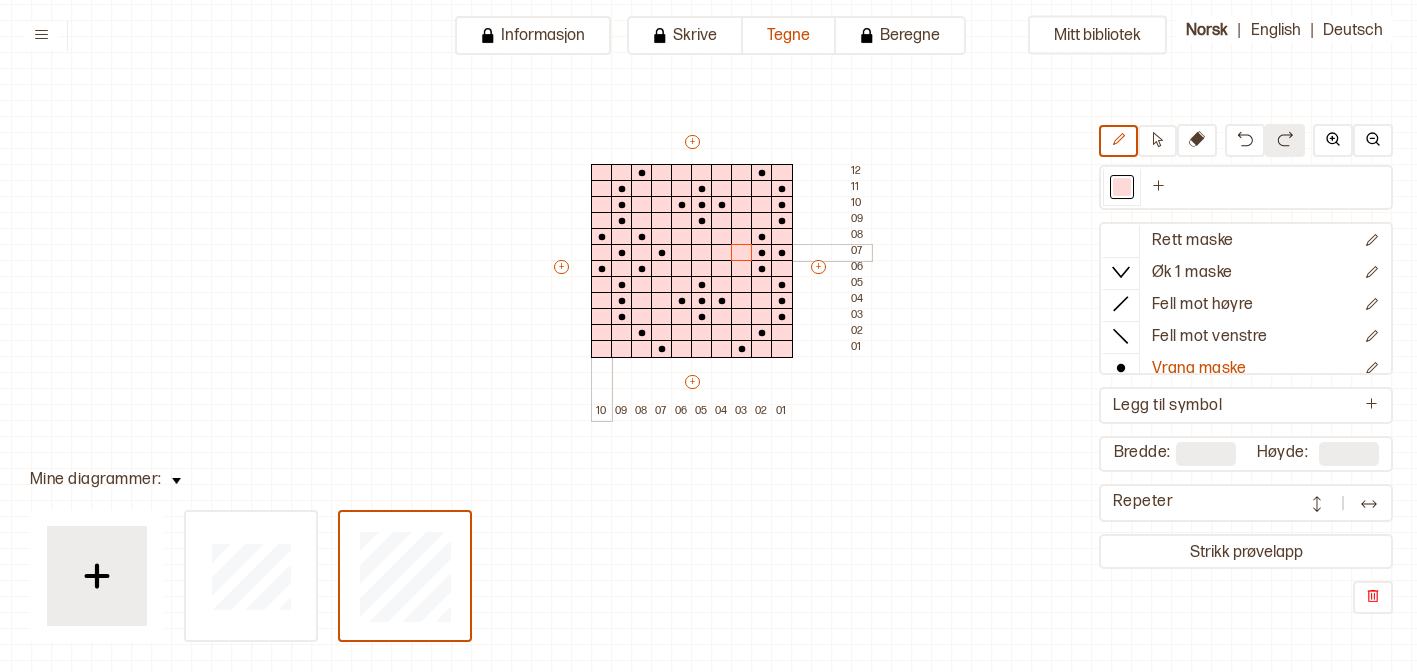 click at bounding box center [602, 253] 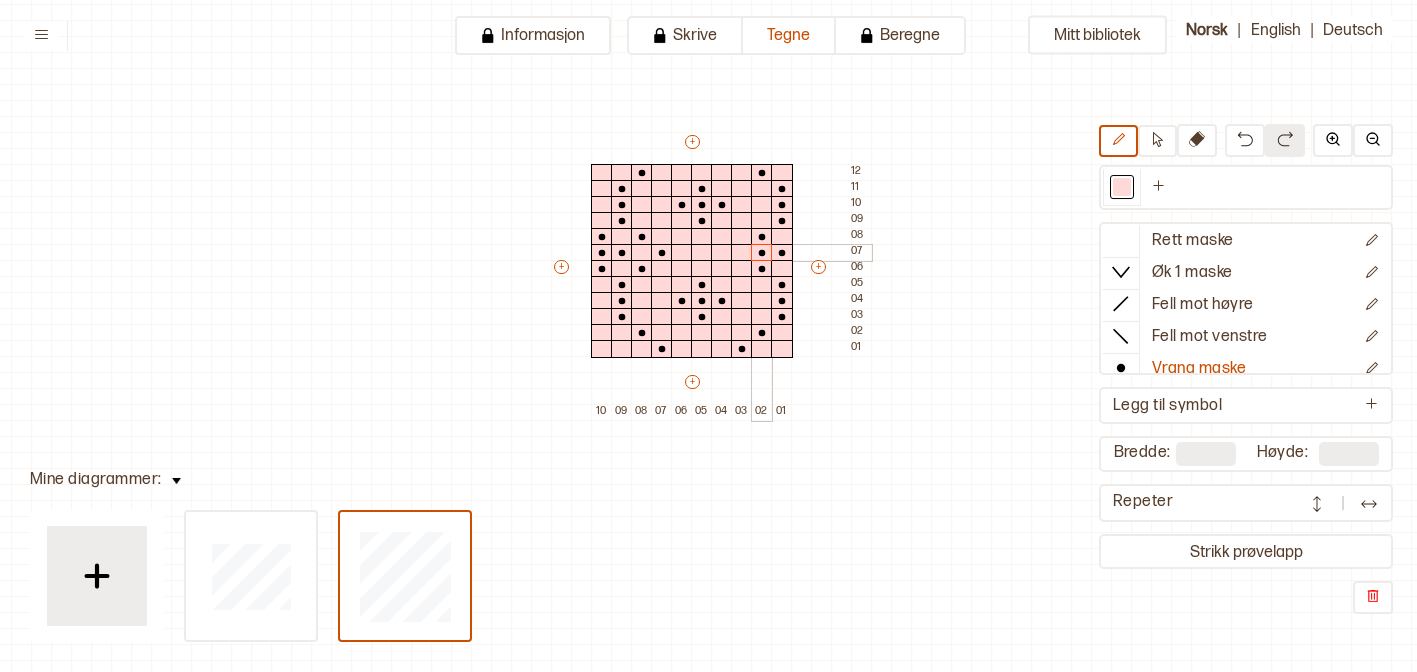 click 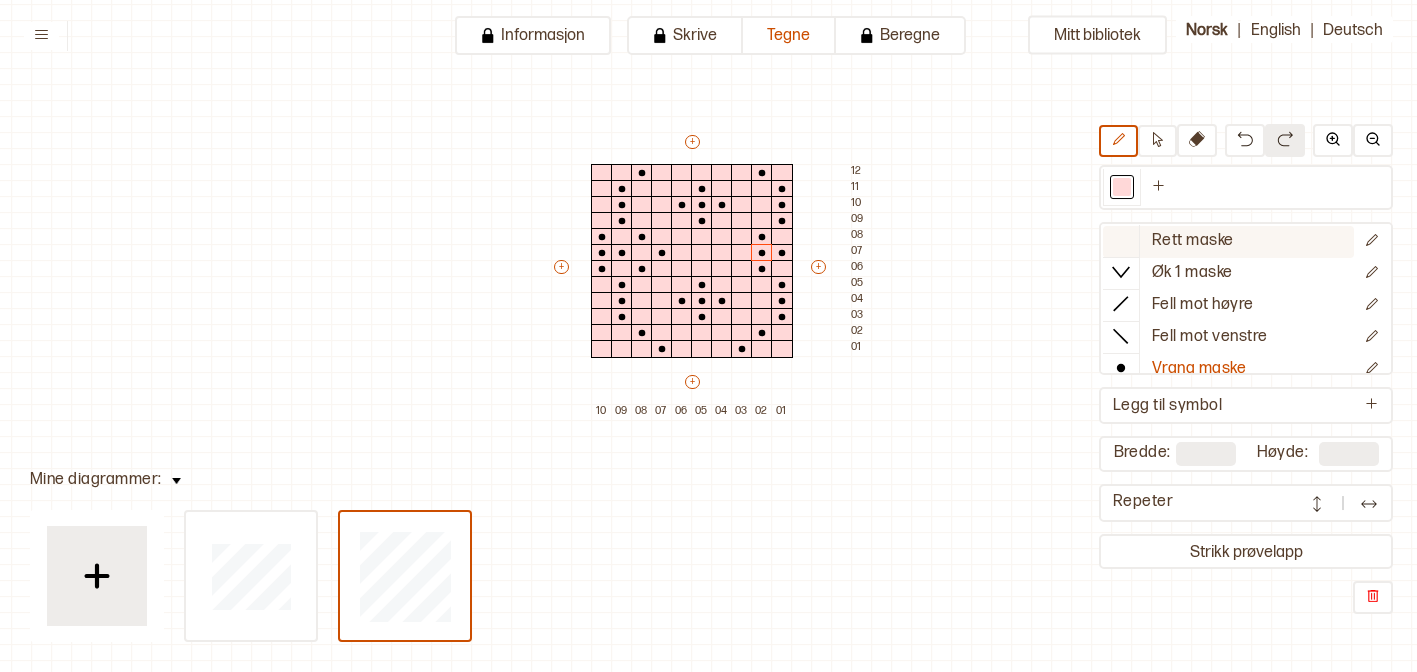 click 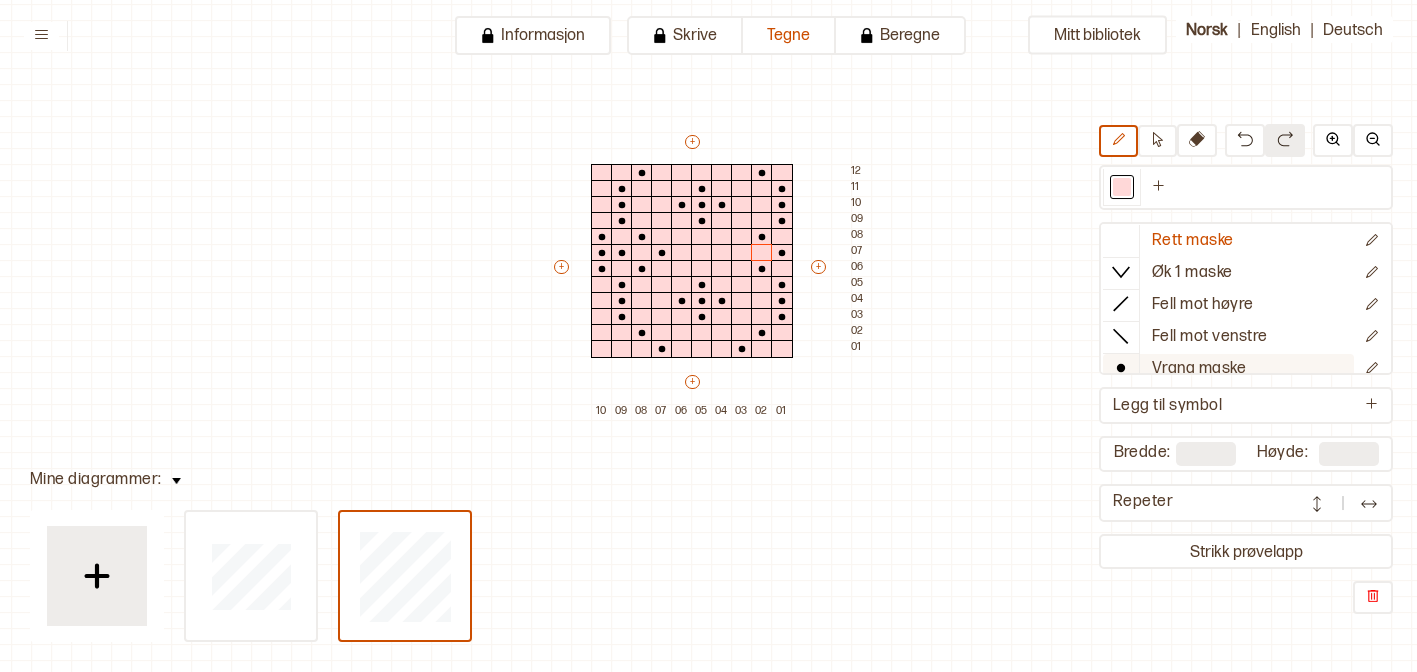 scroll, scrollTop: 10, scrollLeft: 0, axis: vertical 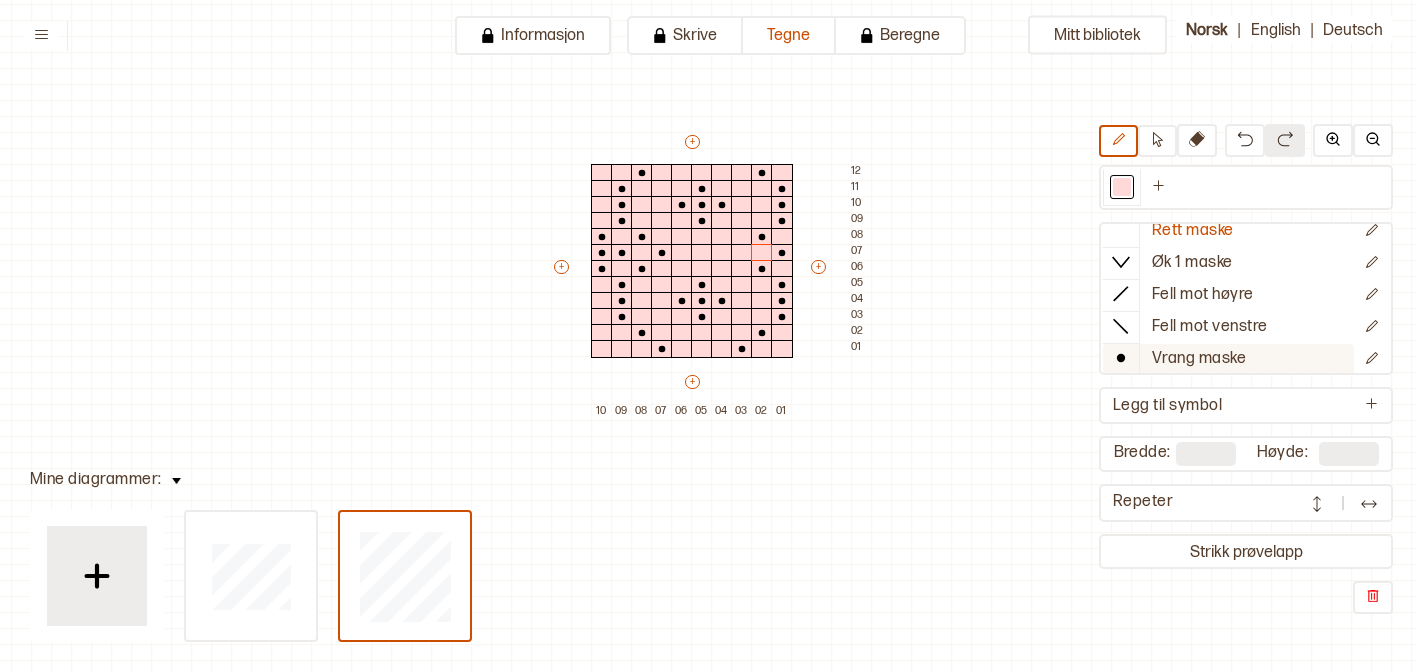 click 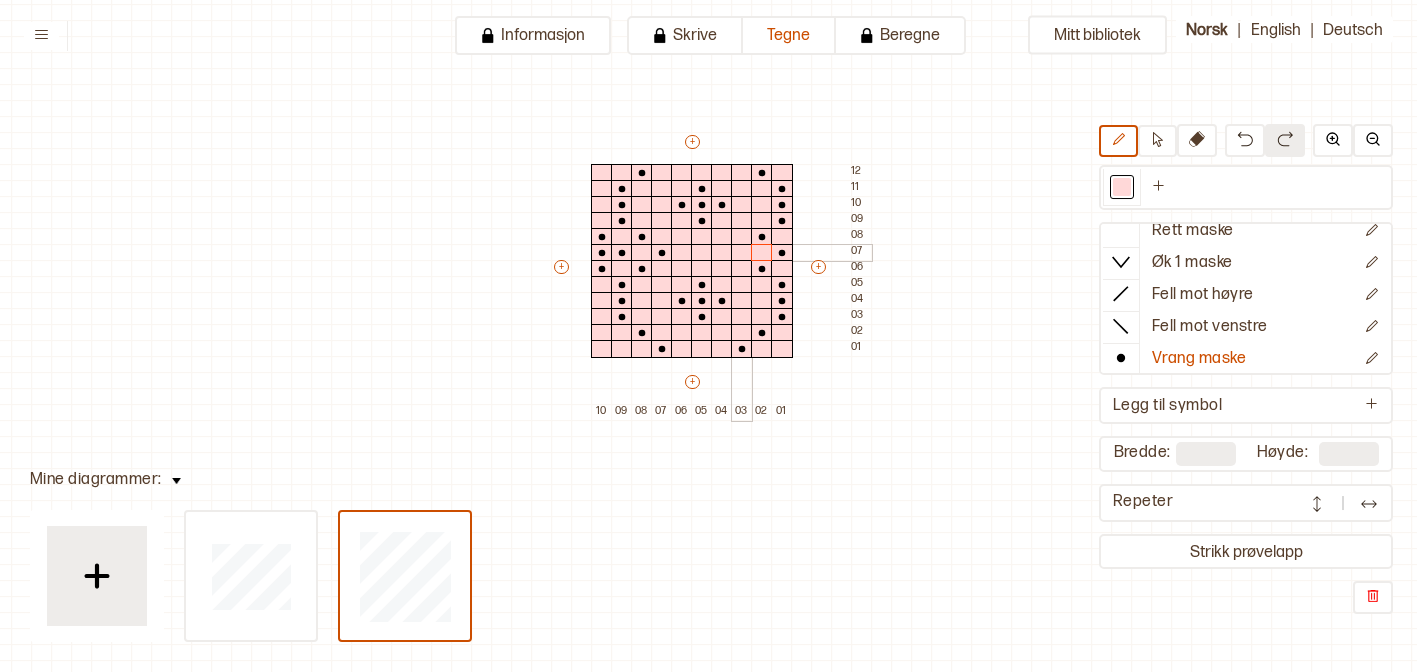 click at bounding box center (742, 253) 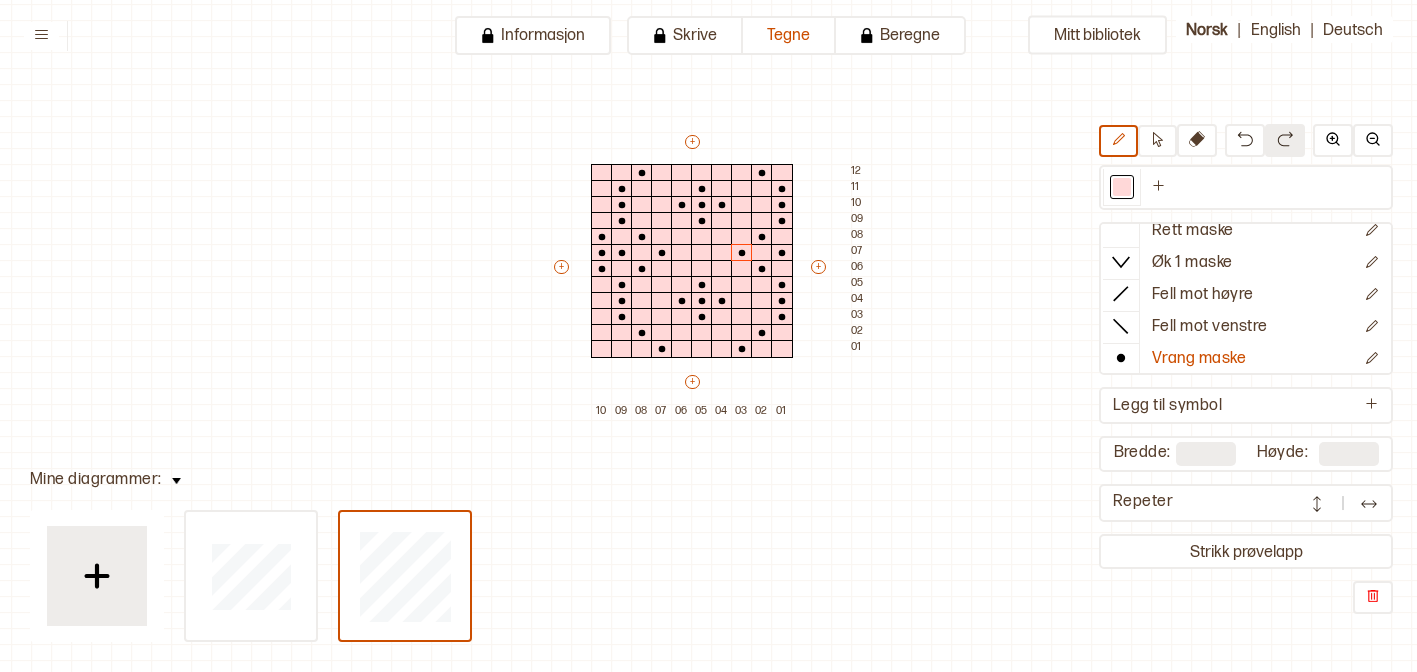 click at bounding box center (1369, 504) 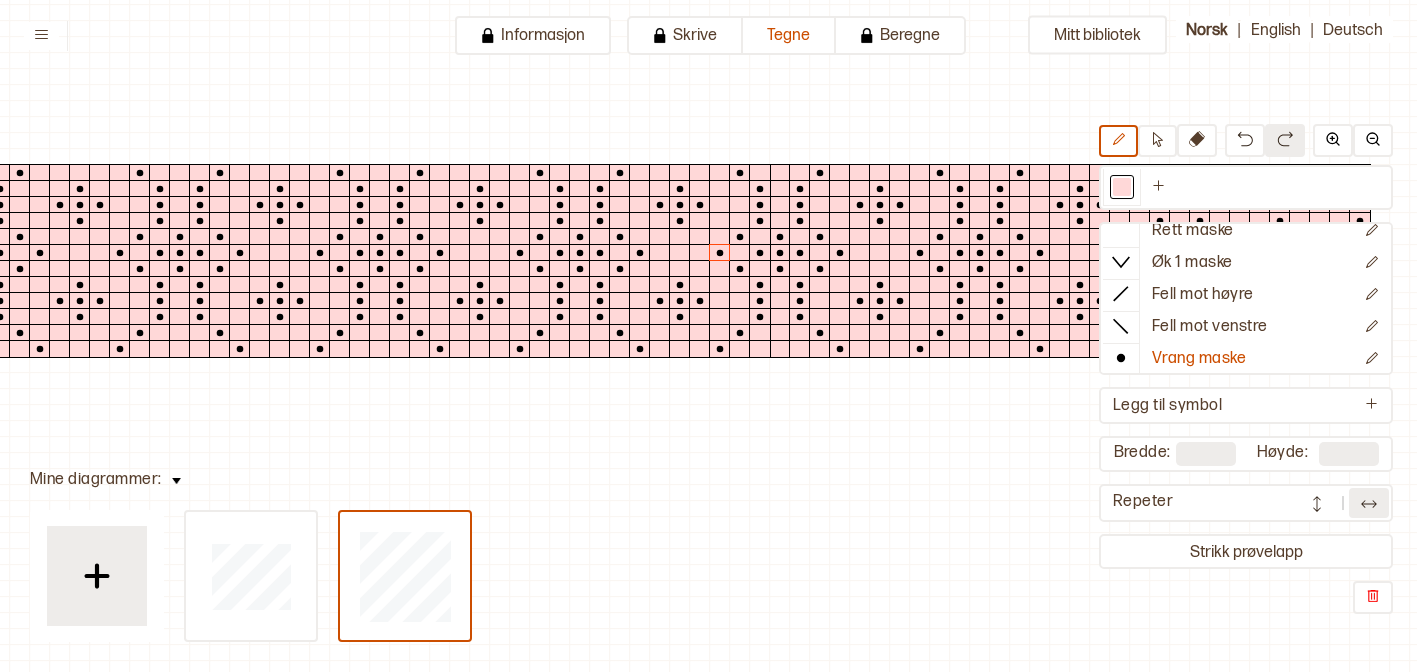 scroll, scrollTop: 108, scrollLeft: 34, axis: both 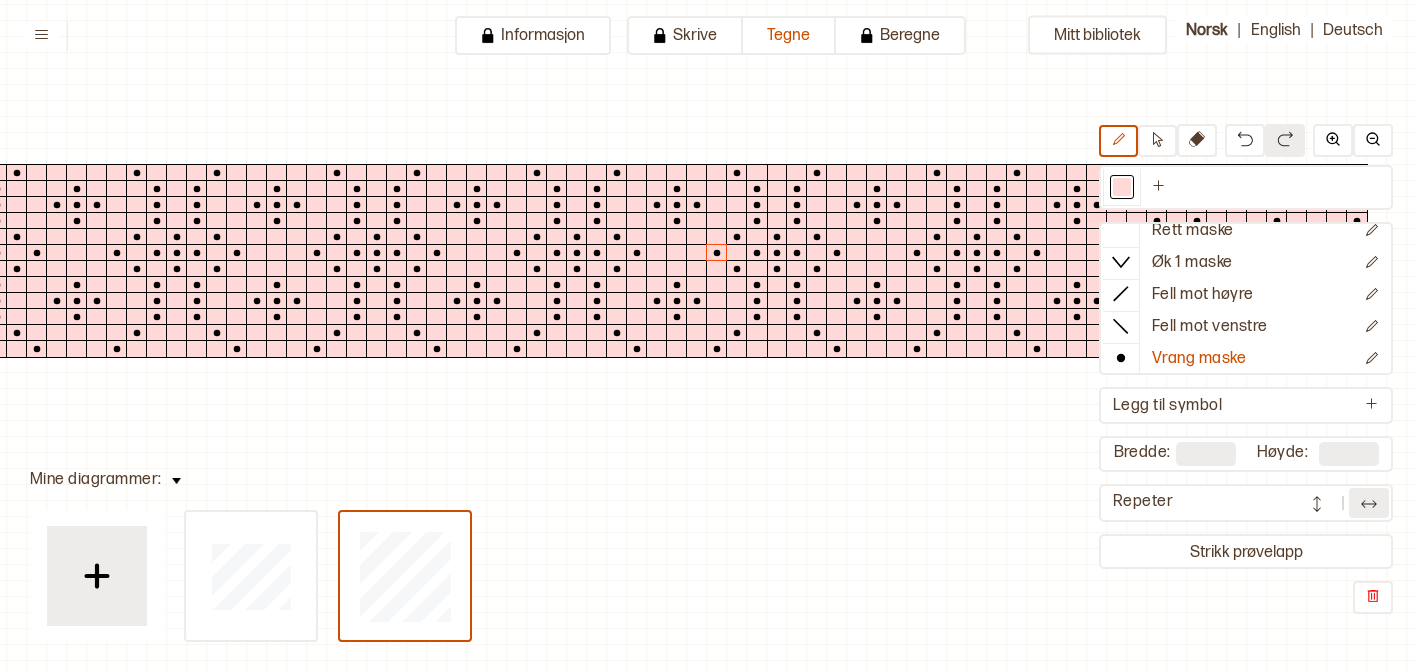 click on "Mitt bibliotek Rett maske Øk 1 maske Fell mot høyre Fell mot venstre Vrang maske Kast Flette foran Flette bak Nytt symbol Legg til symbol Bredde:   ** Høyde:   ** Repeter Strikk prøvelapp" at bounding box center (1383, 564) 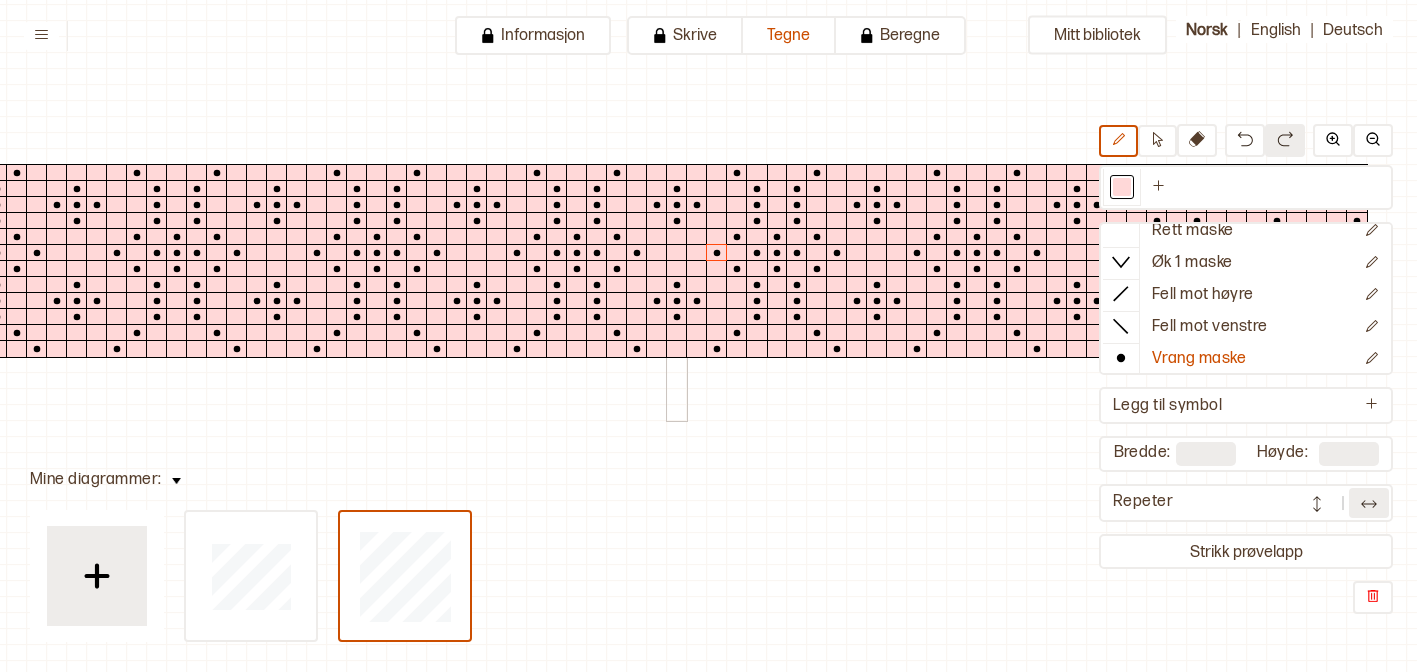 click 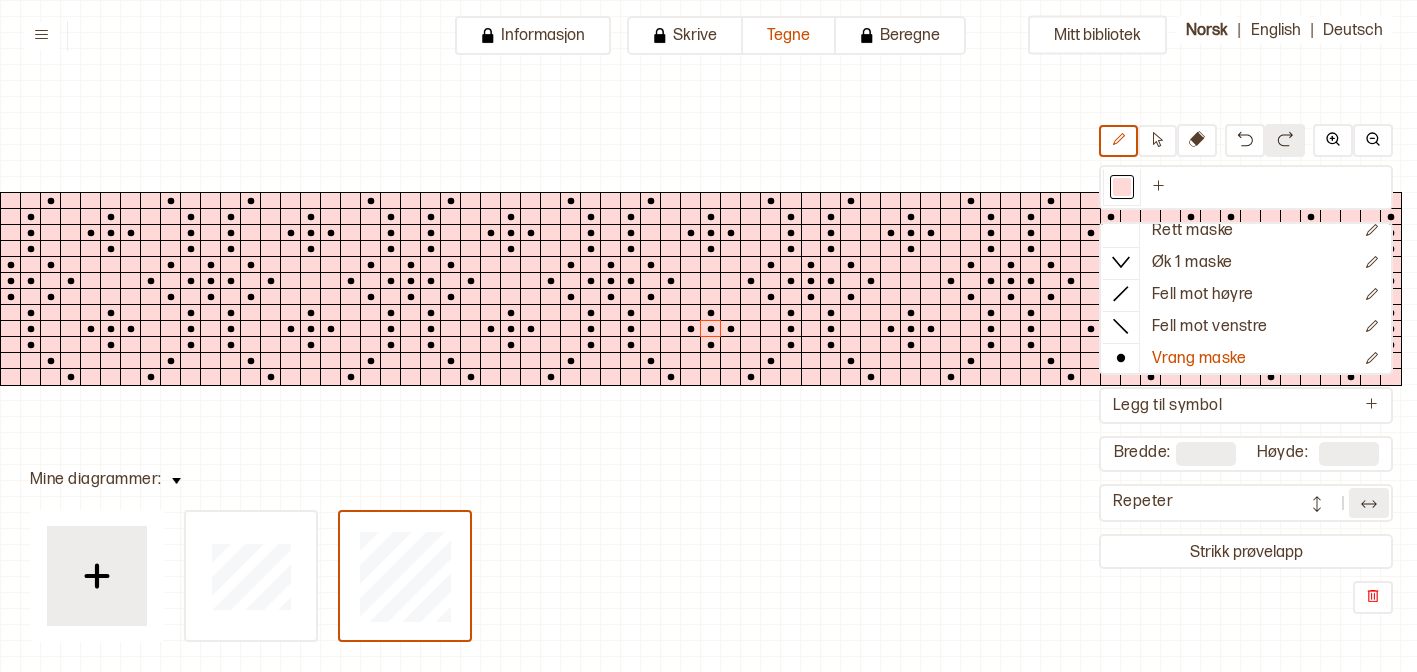 scroll, scrollTop: 82, scrollLeft: 0, axis: vertical 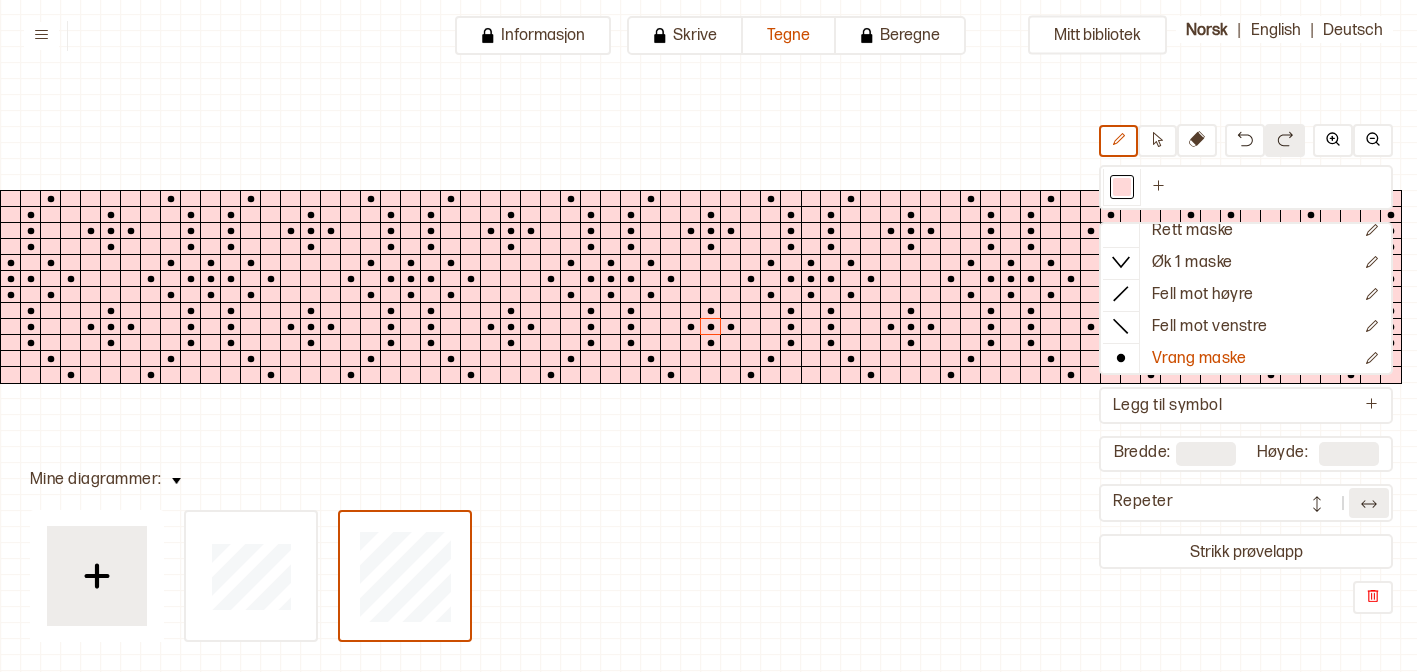 click at bounding box center [1317, 504] 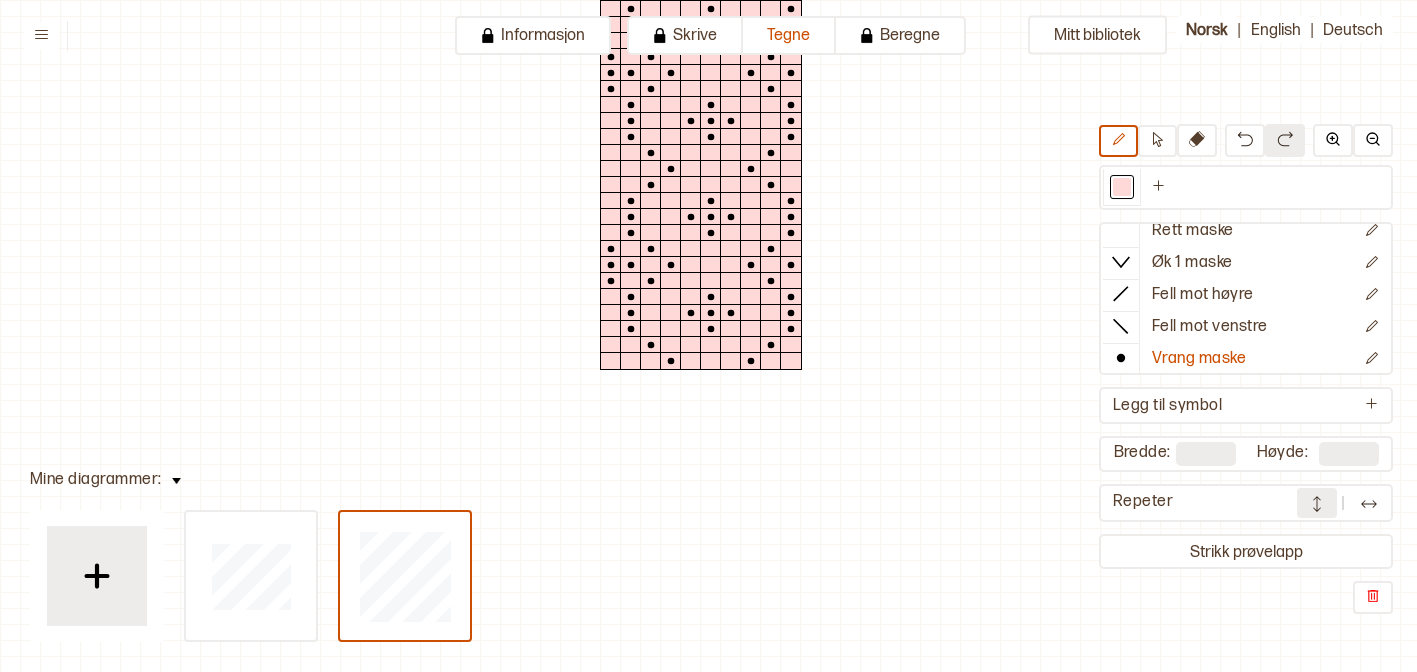 scroll, scrollTop: 0, scrollLeft: 0, axis: both 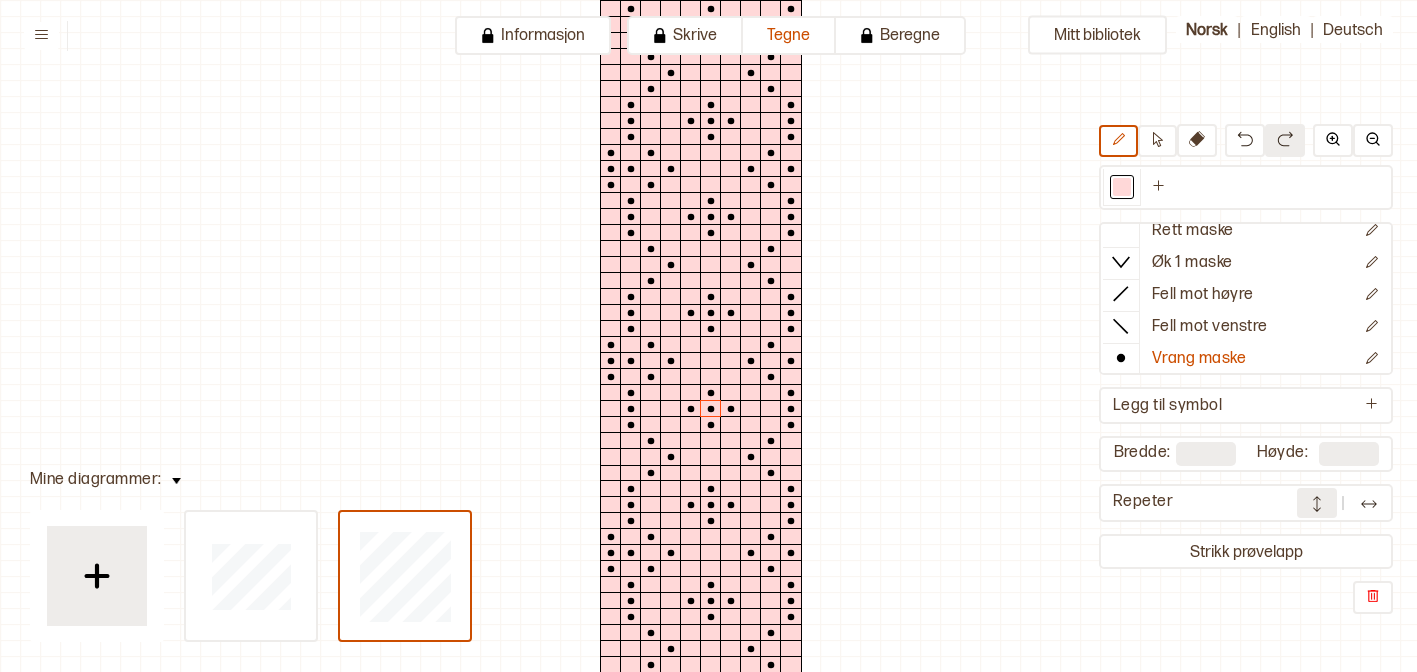 click at bounding box center (1317, 503) 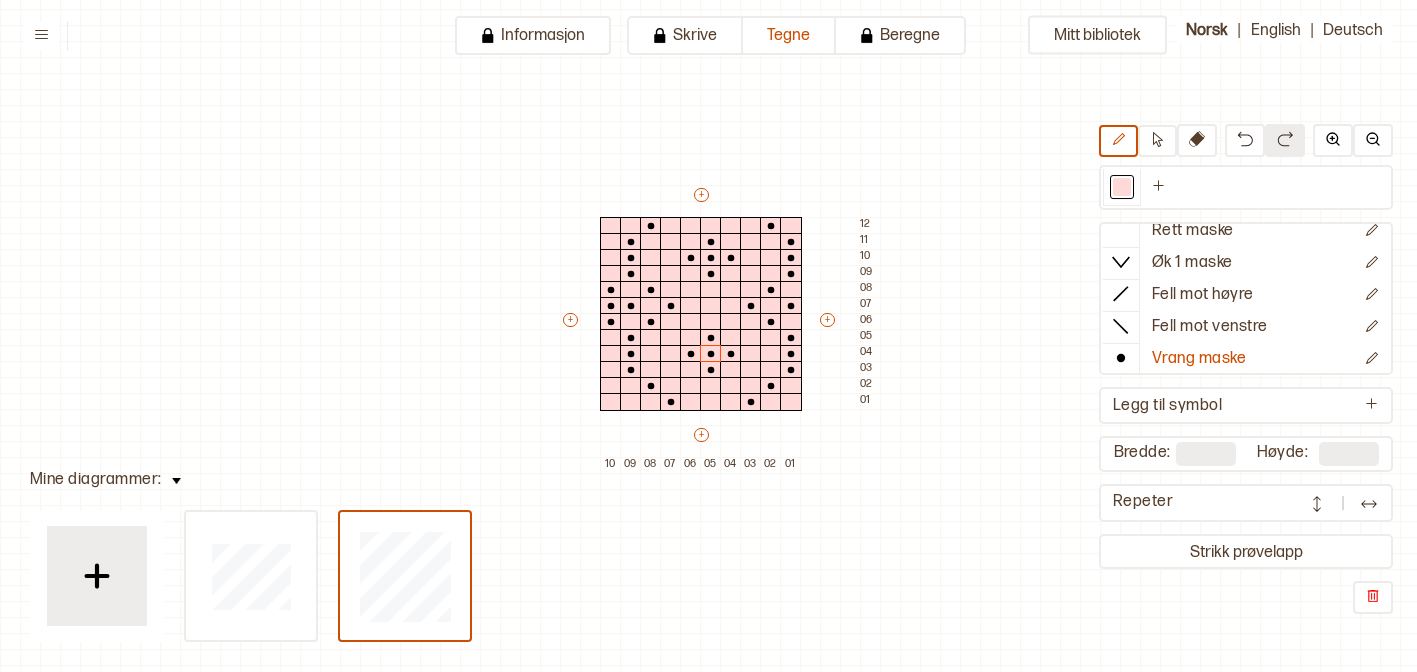 scroll, scrollTop: 54, scrollLeft: 0, axis: vertical 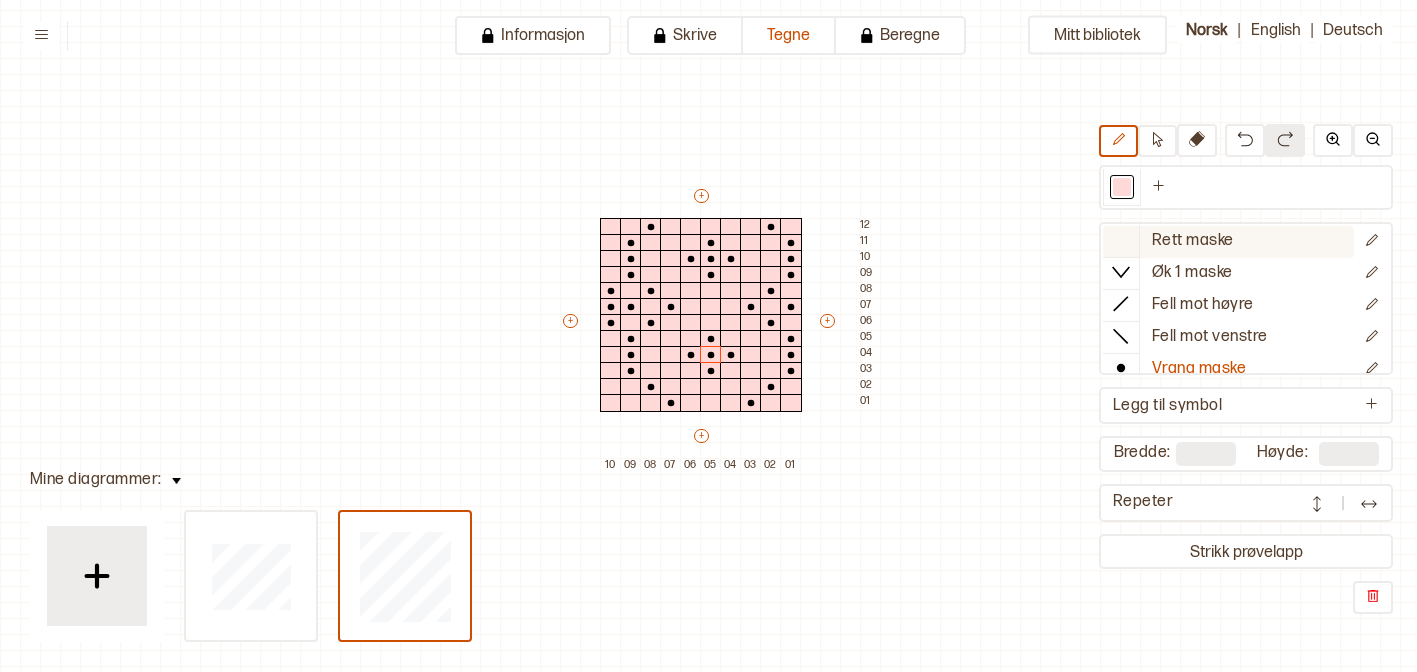 click at bounding box center (1121, 240) 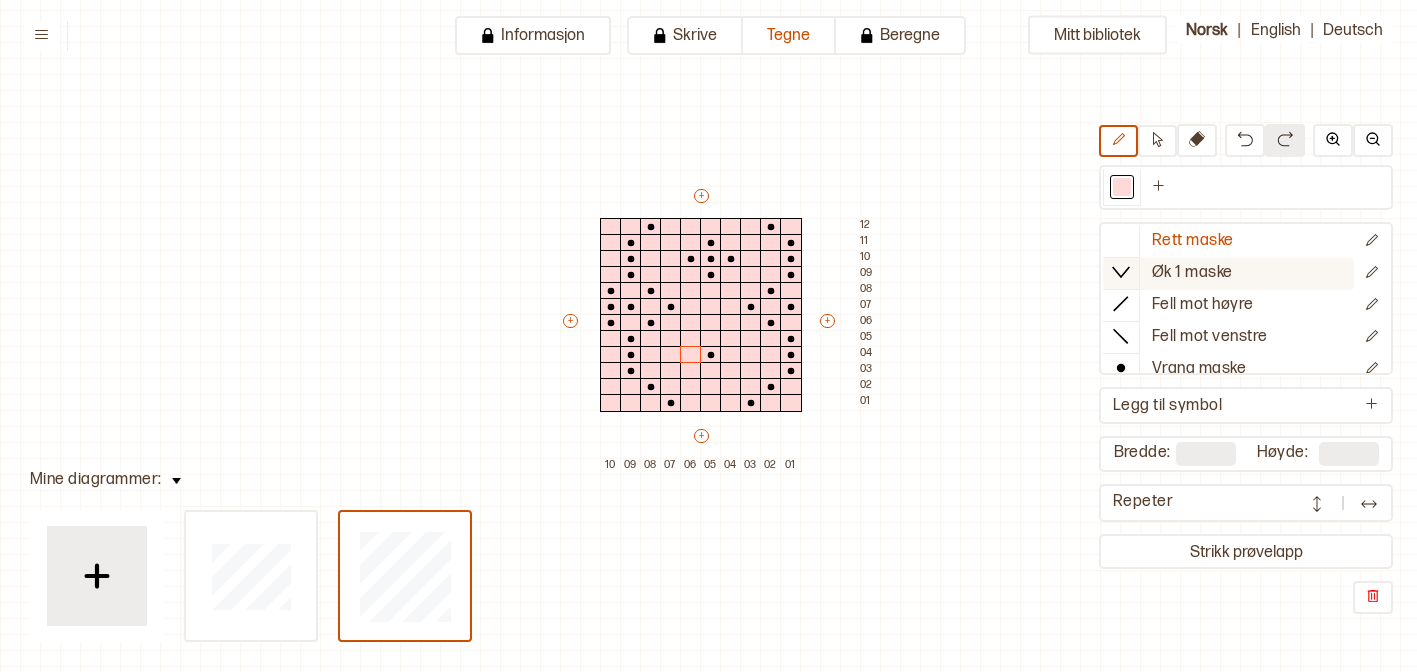 scroll, scrollTop: 40, scrollLeft: 0, axis: vertical 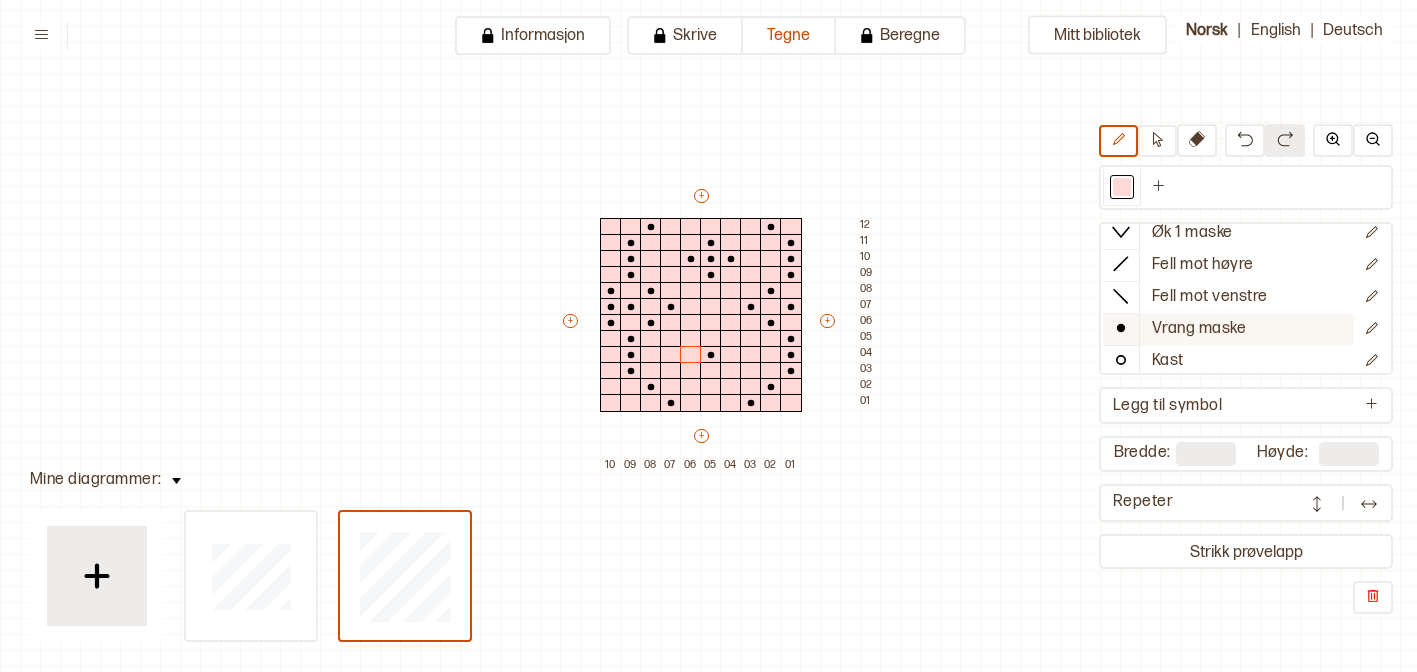 click 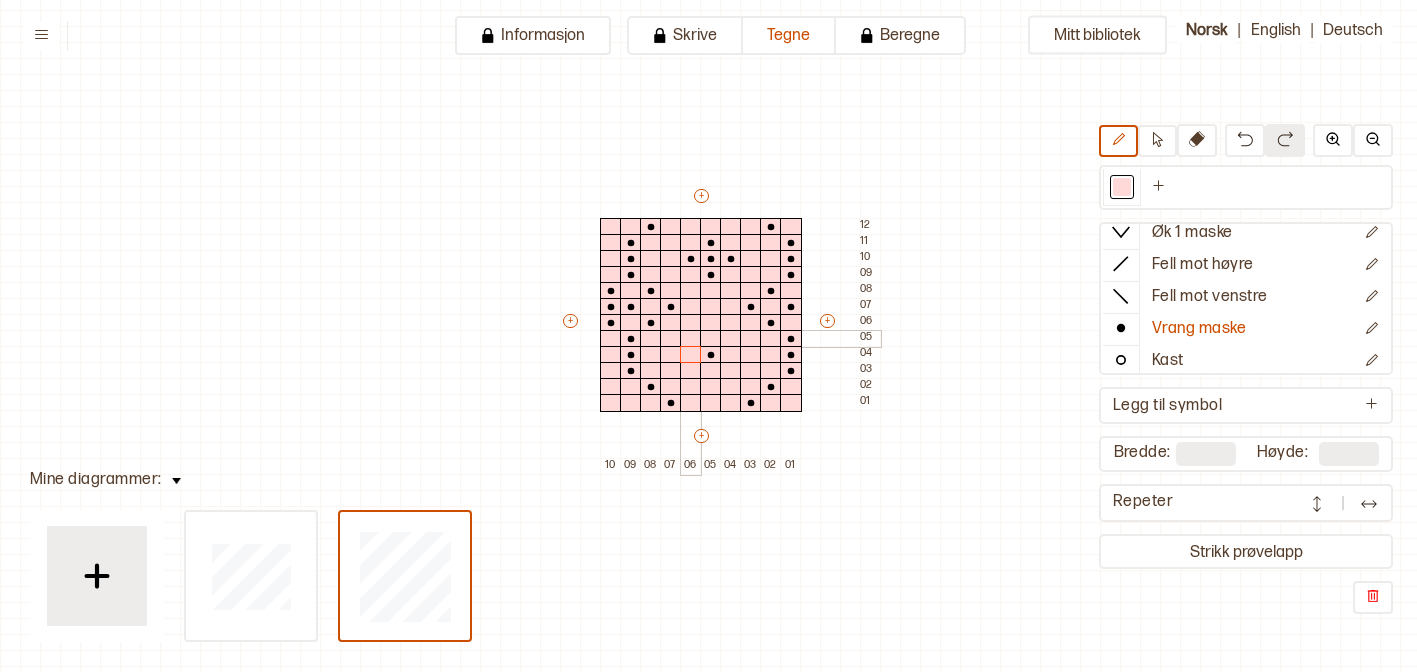 click at bounding box center (691, 339) 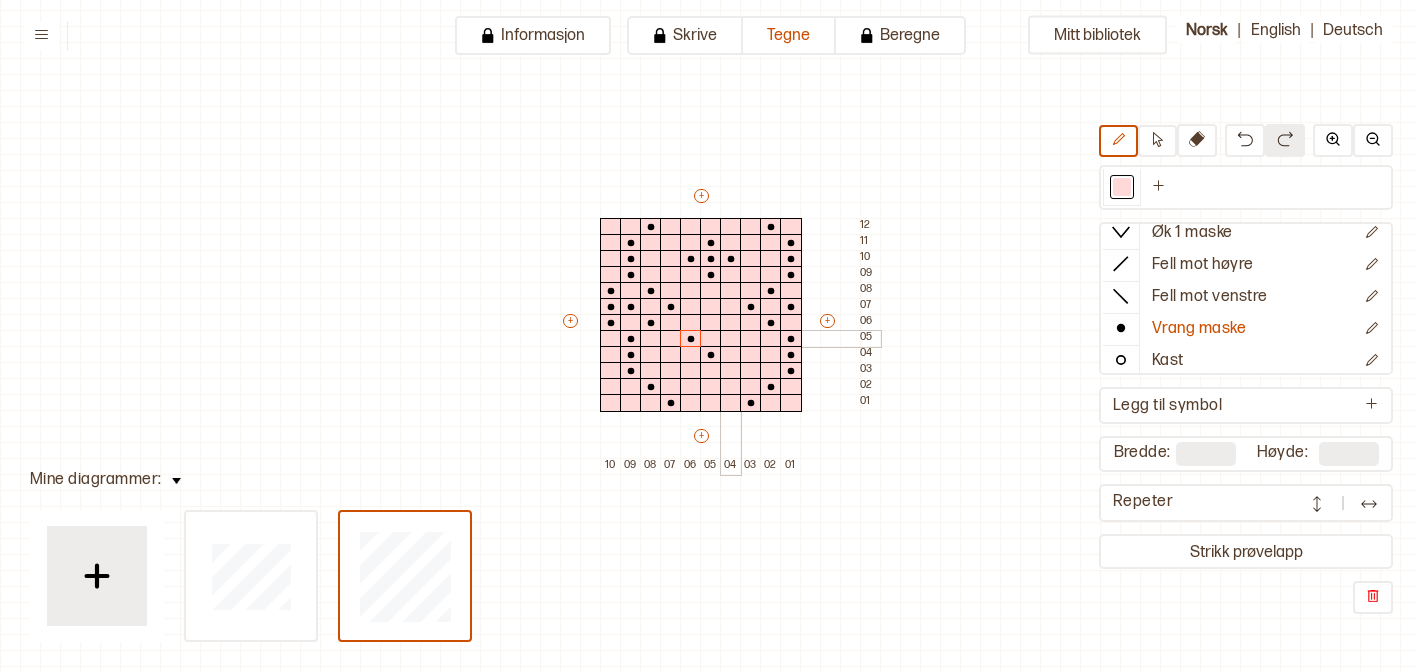 click at bounding box center (731, 339) 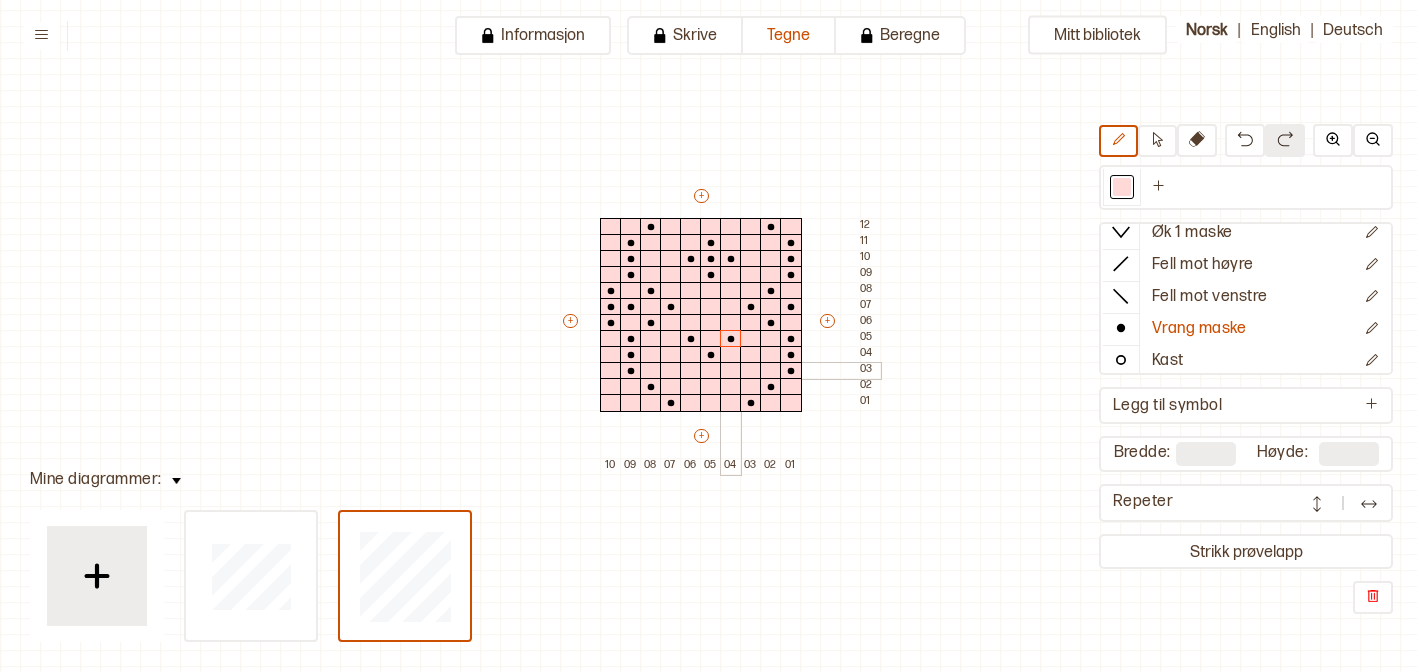 click at bounding box center (731, 371) 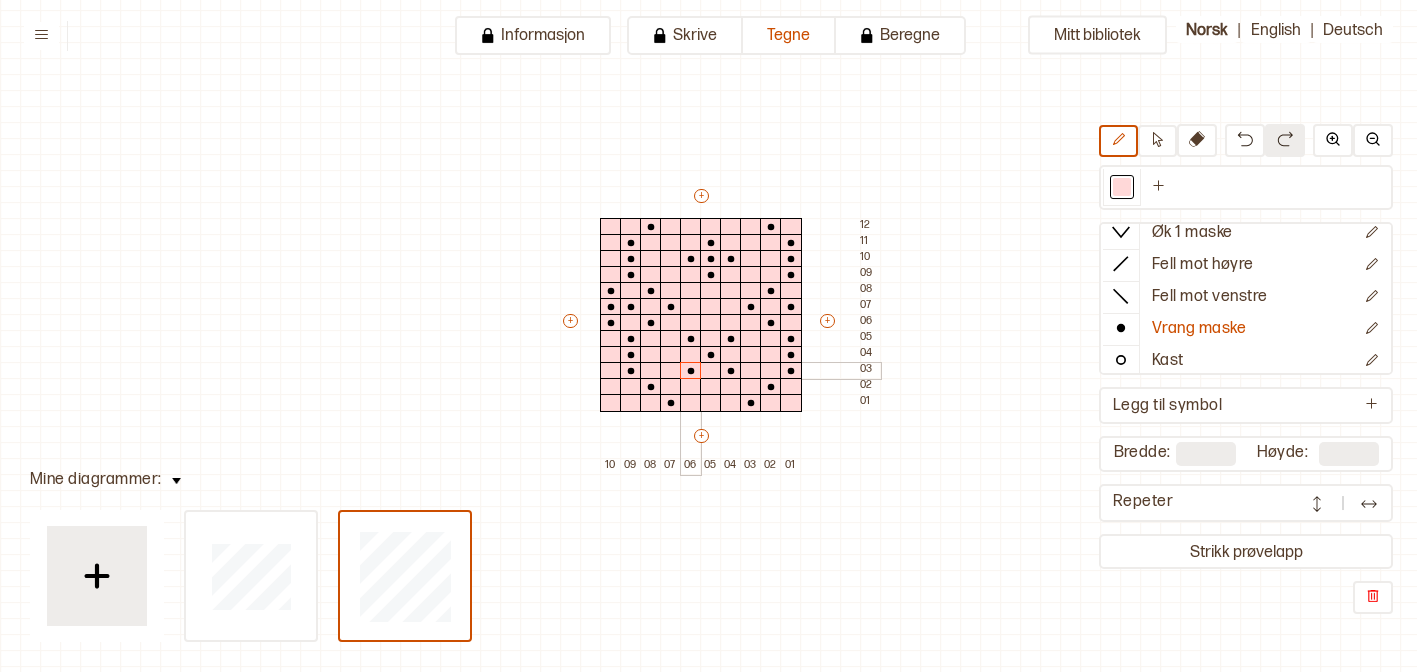 click at bounding box center [691, 371] 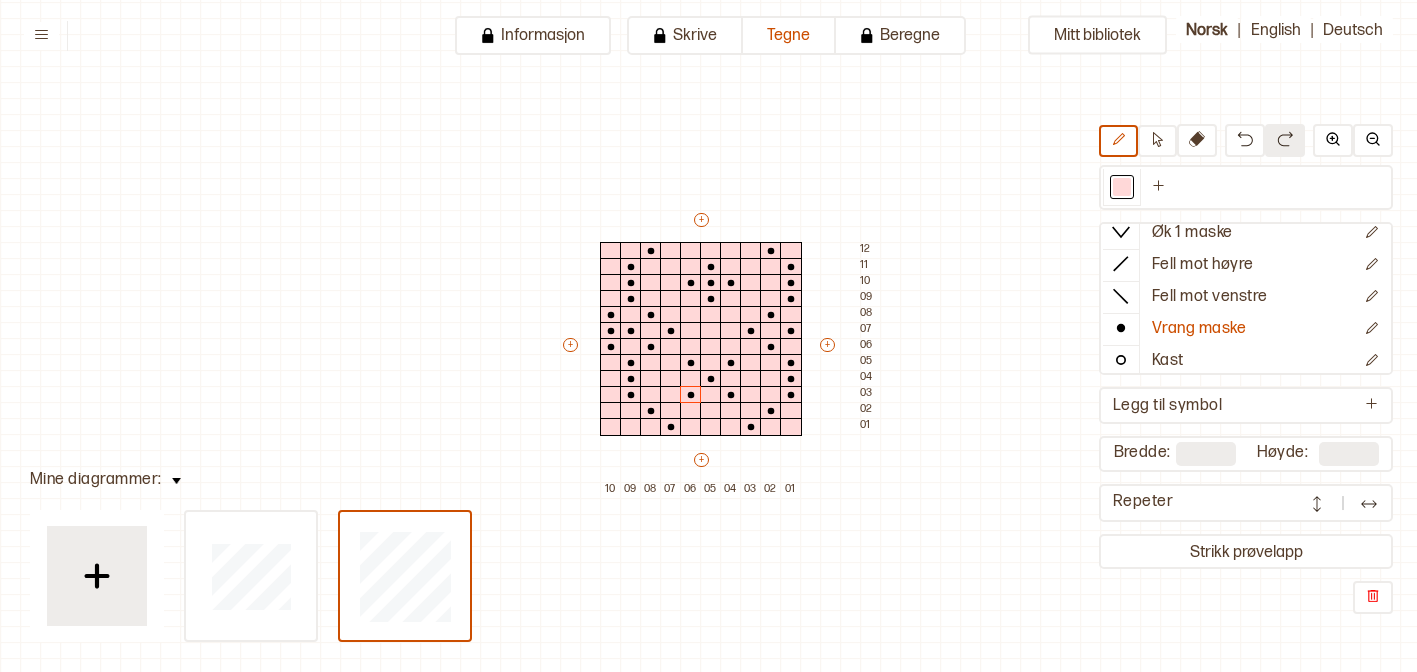 scroll, scrollTop: 27, scrollLeft: 0, axis: vertical 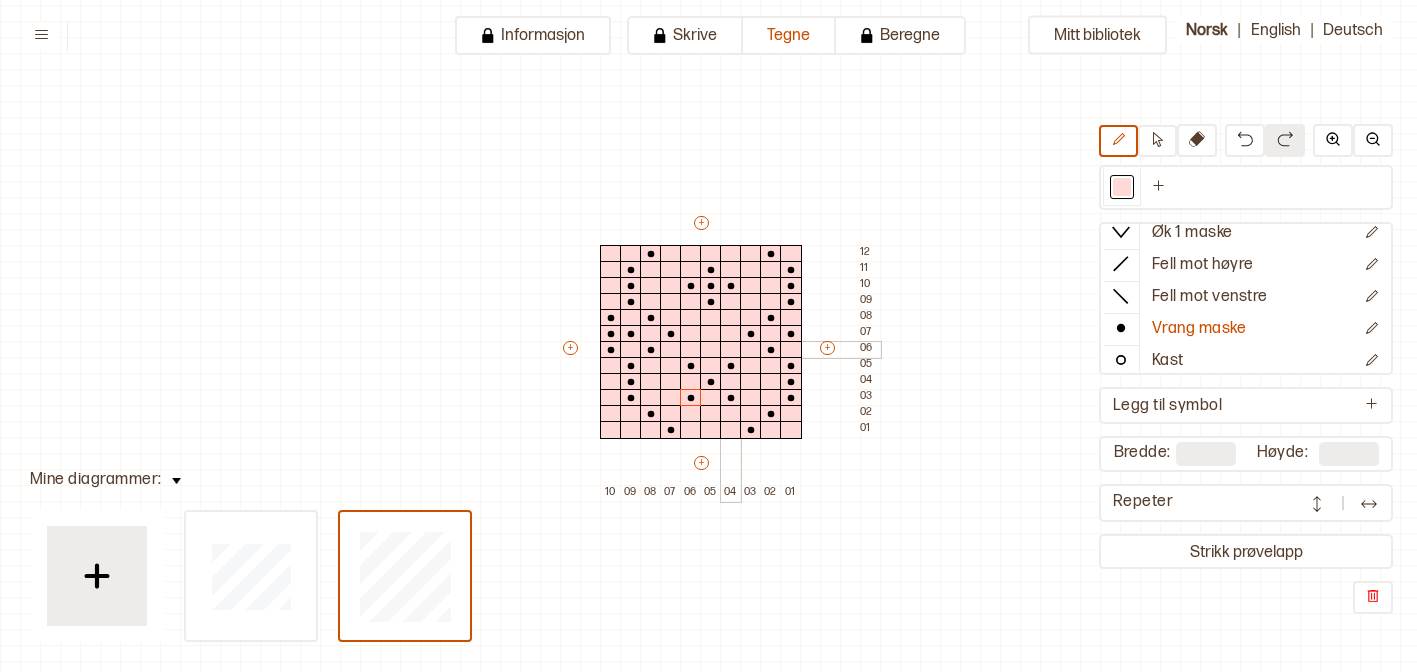 click at bounding box center (731, 350) 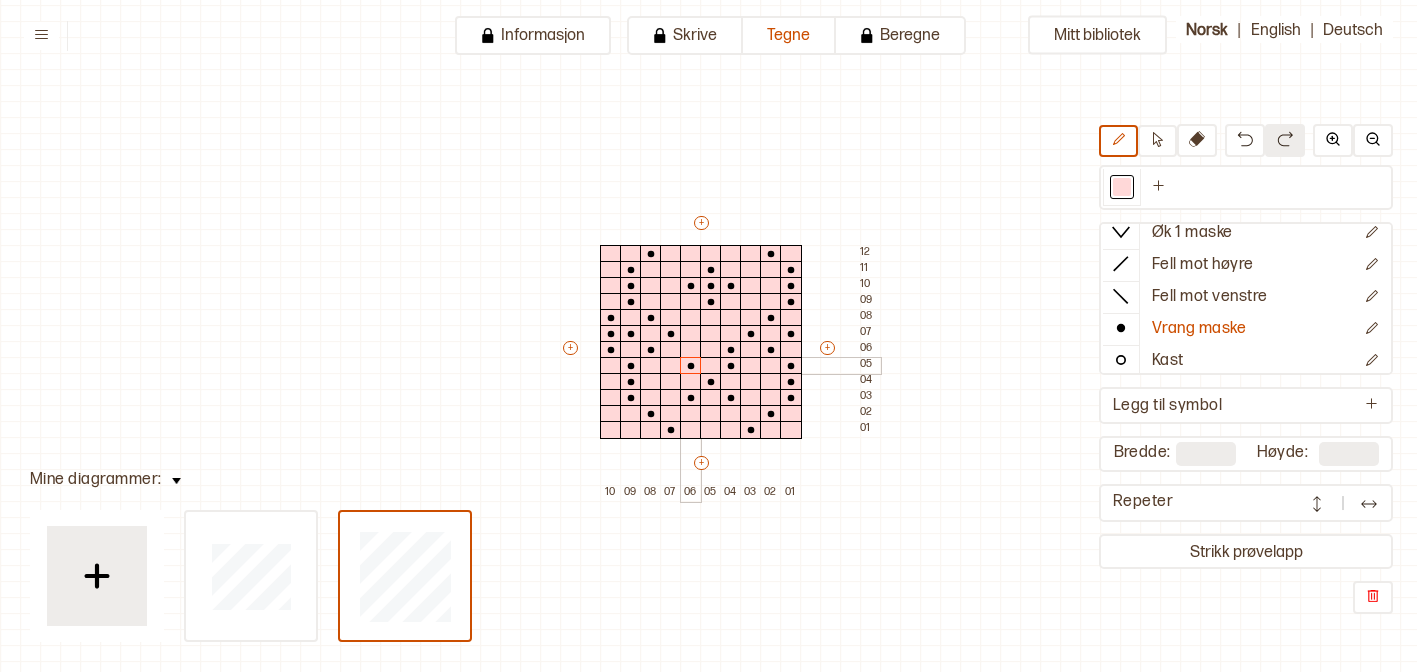 click 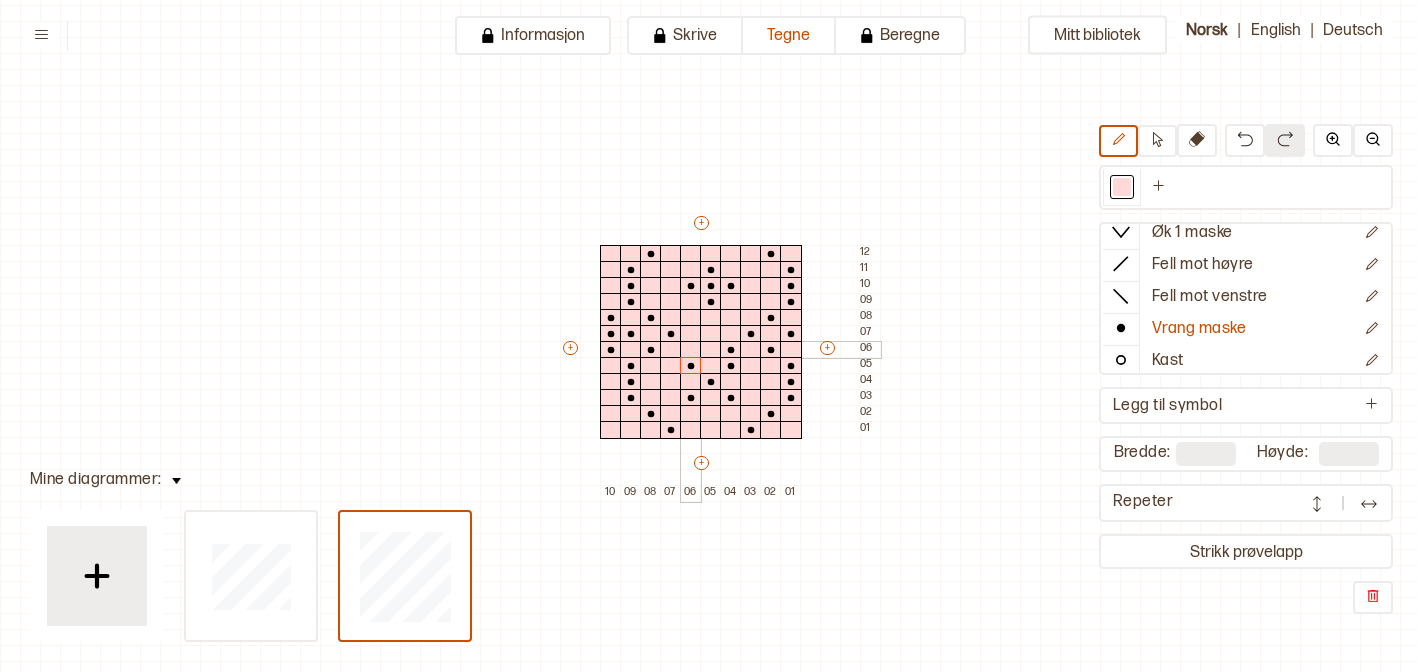 click at bounding box center [691, 350] 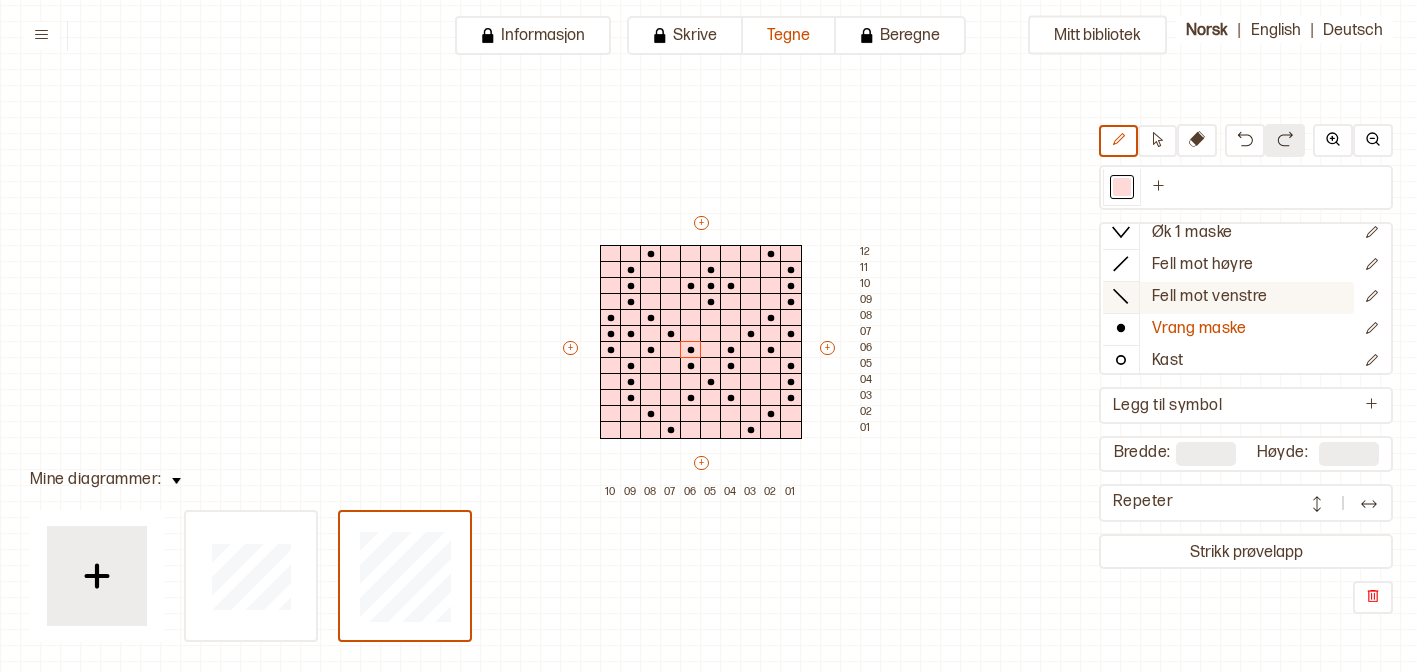 scroll, scrollTop: 0, scrollLeft: 0, axis: both 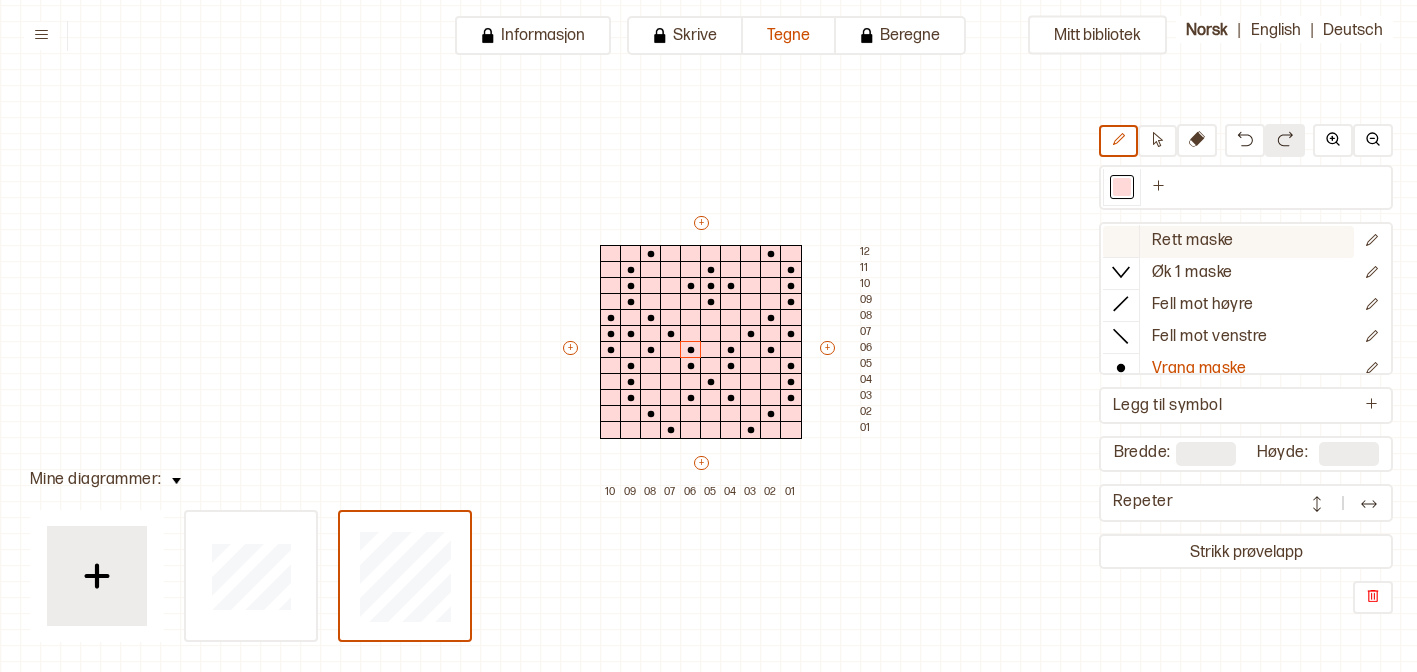 click on "Rett maske" at bounding box center (1228, 242) 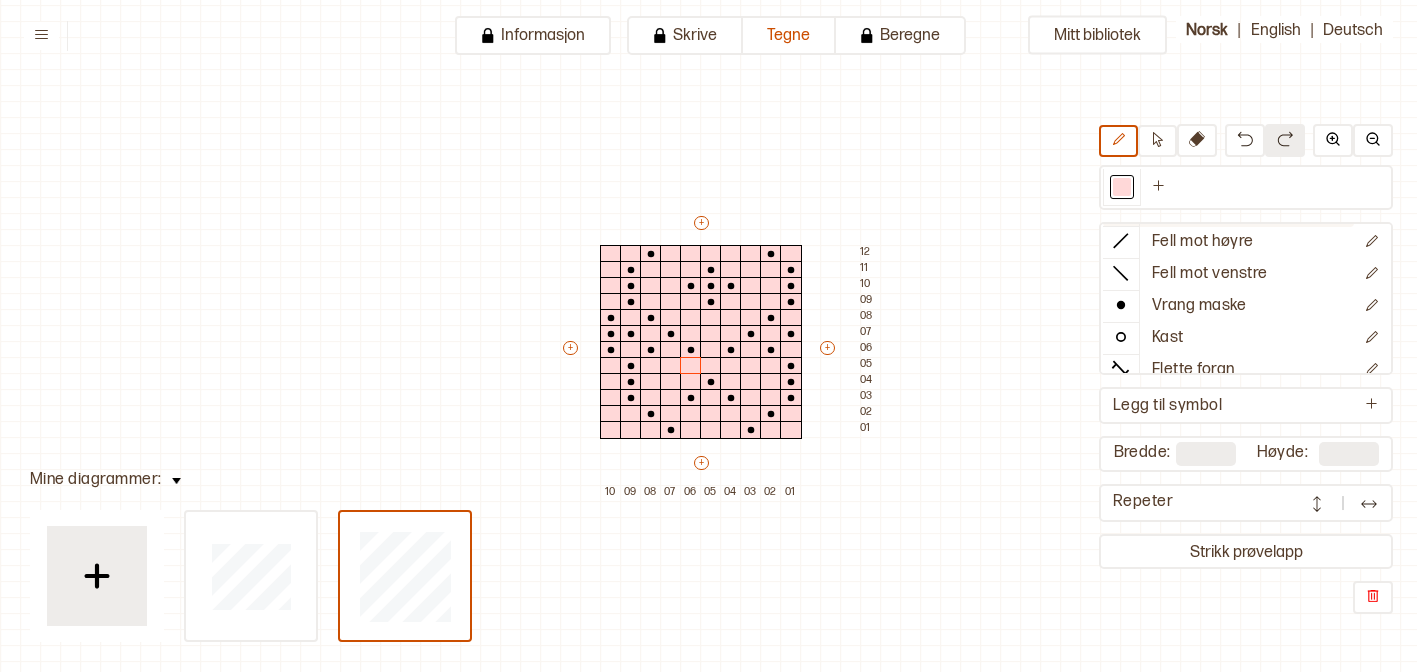 scroll, scrollTop: 122, scrollLeft: 0, axis: vertical 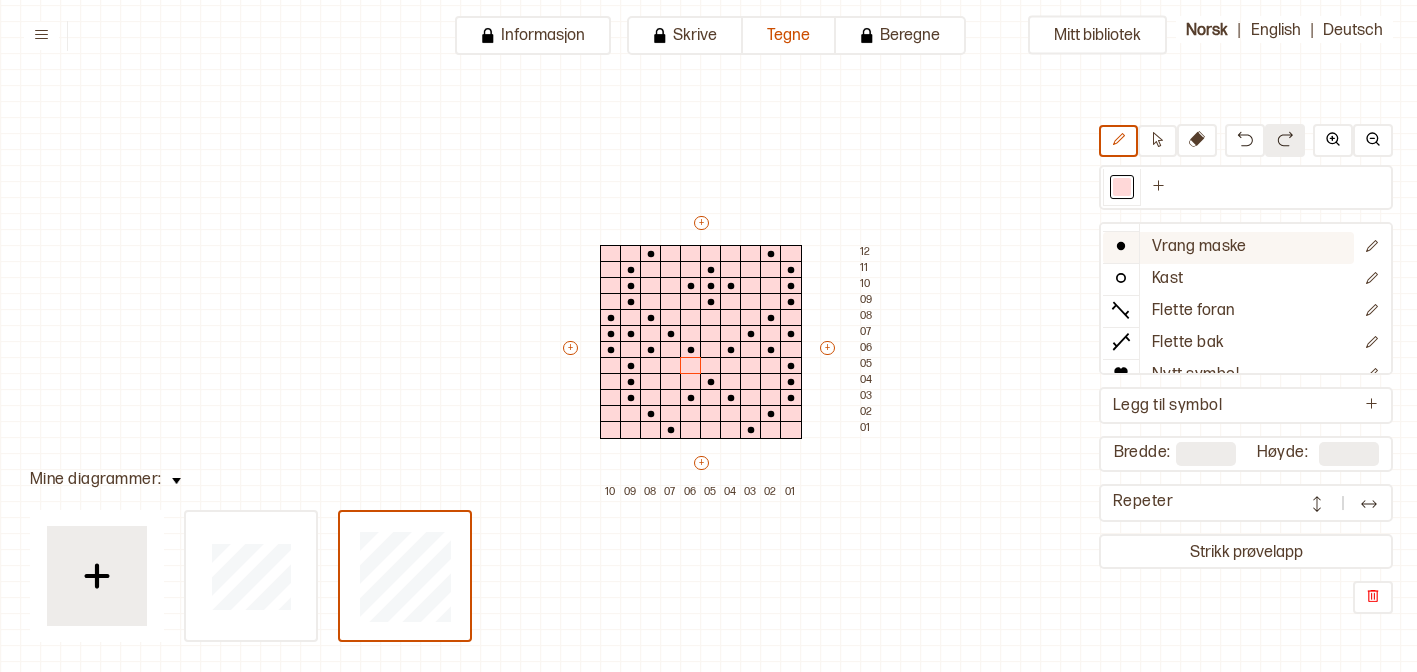 click 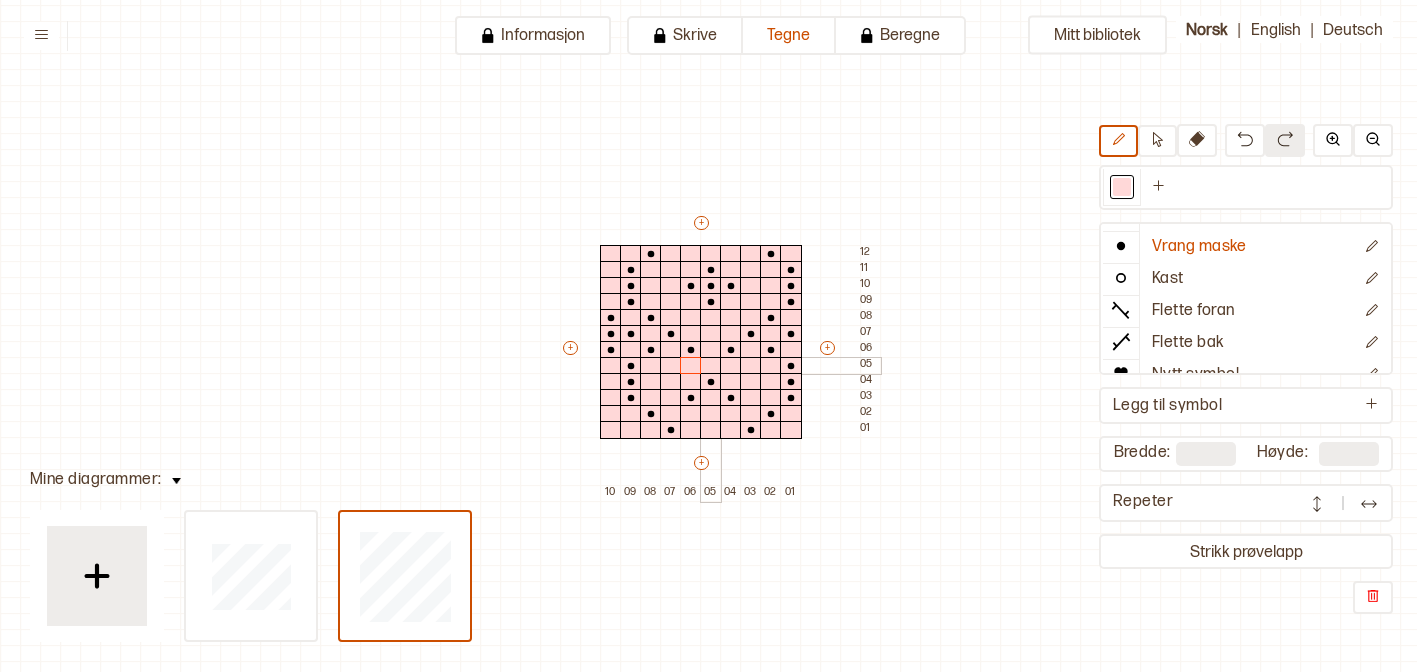 click at bounding box center [711, 366] 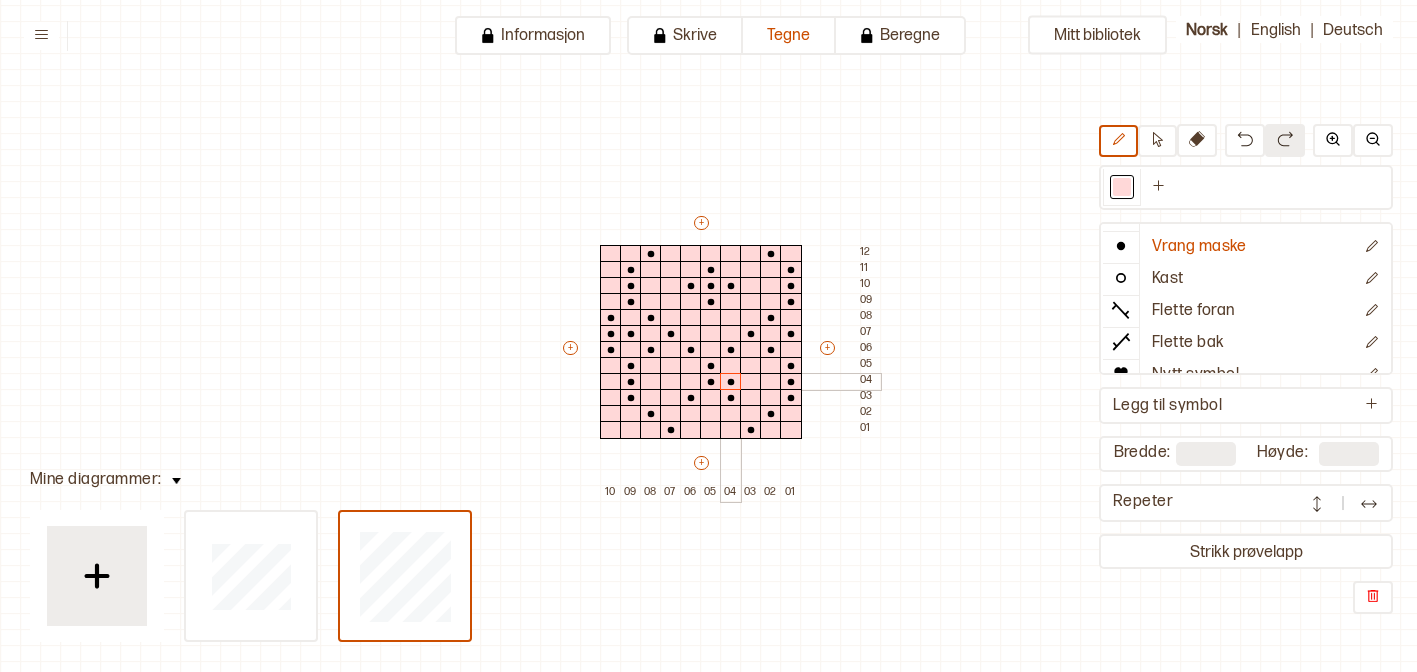 click at bounding box center [731, 382] 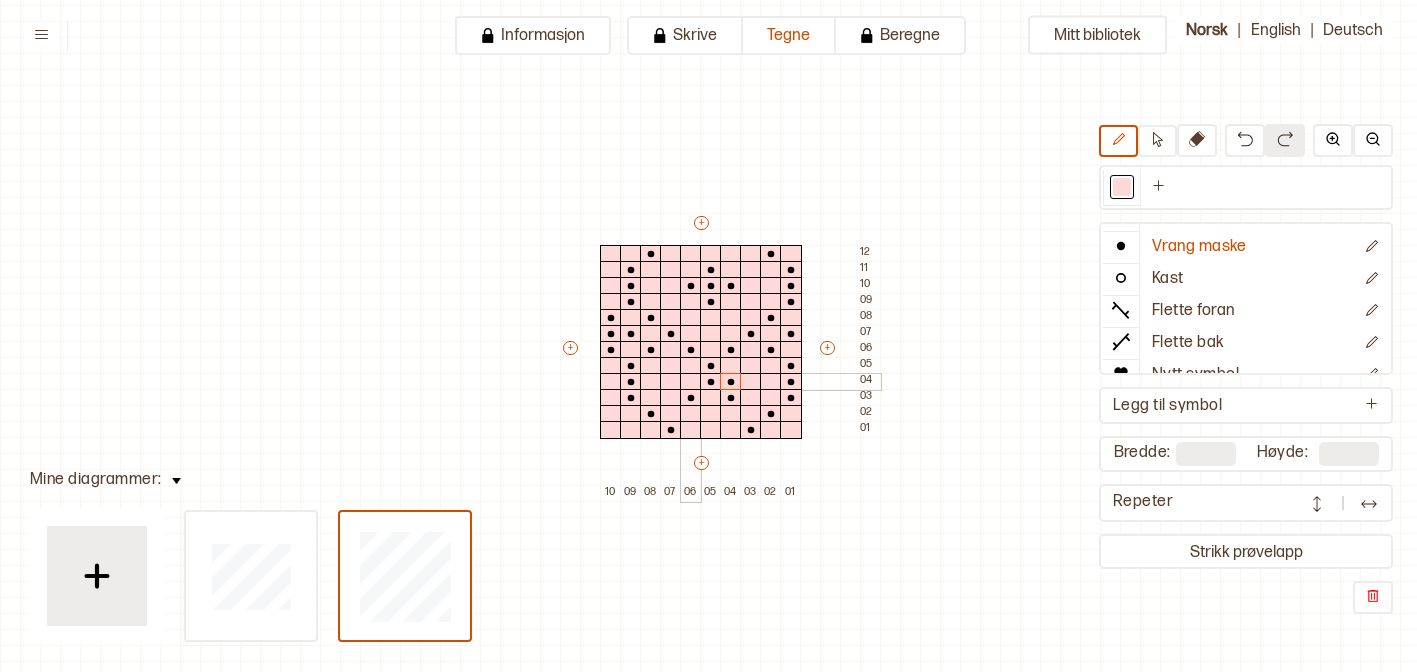 click at bounding box center (691, 382) 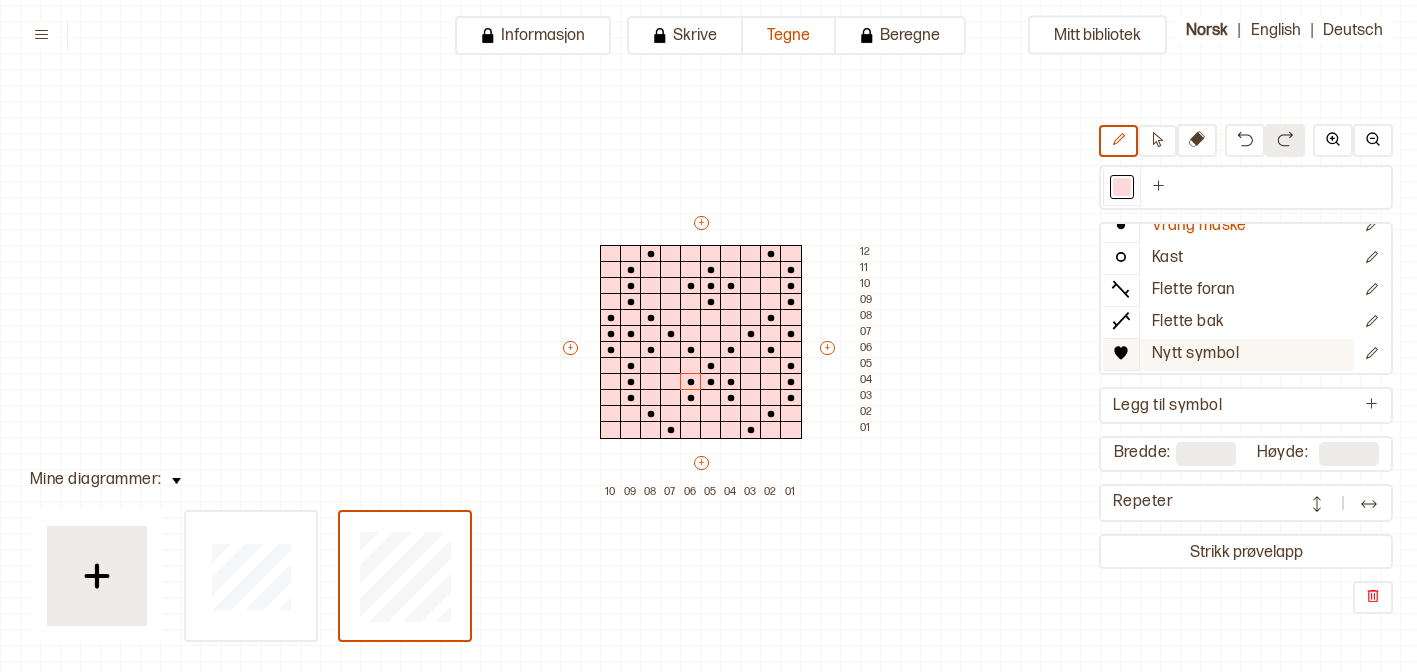 scroll, scrollTop: 0, scrollLeft: 0, axis: both 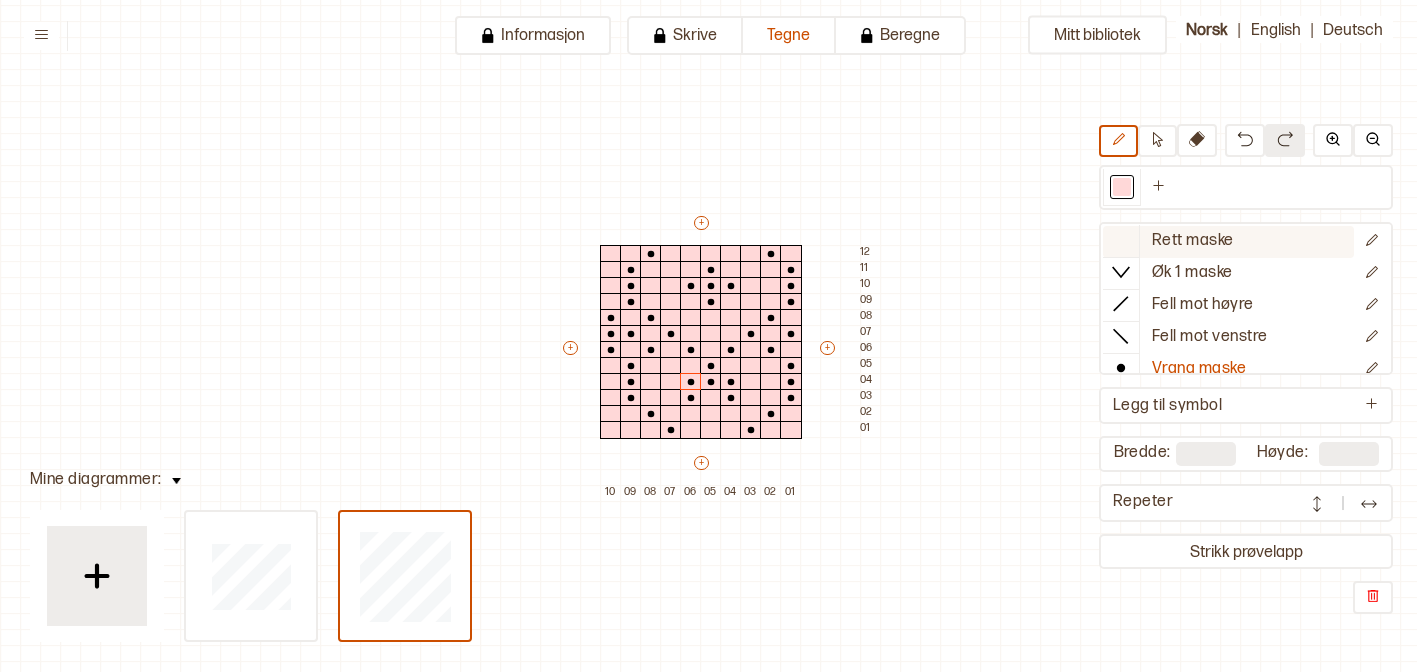 click at bounding box center (1121, 241) 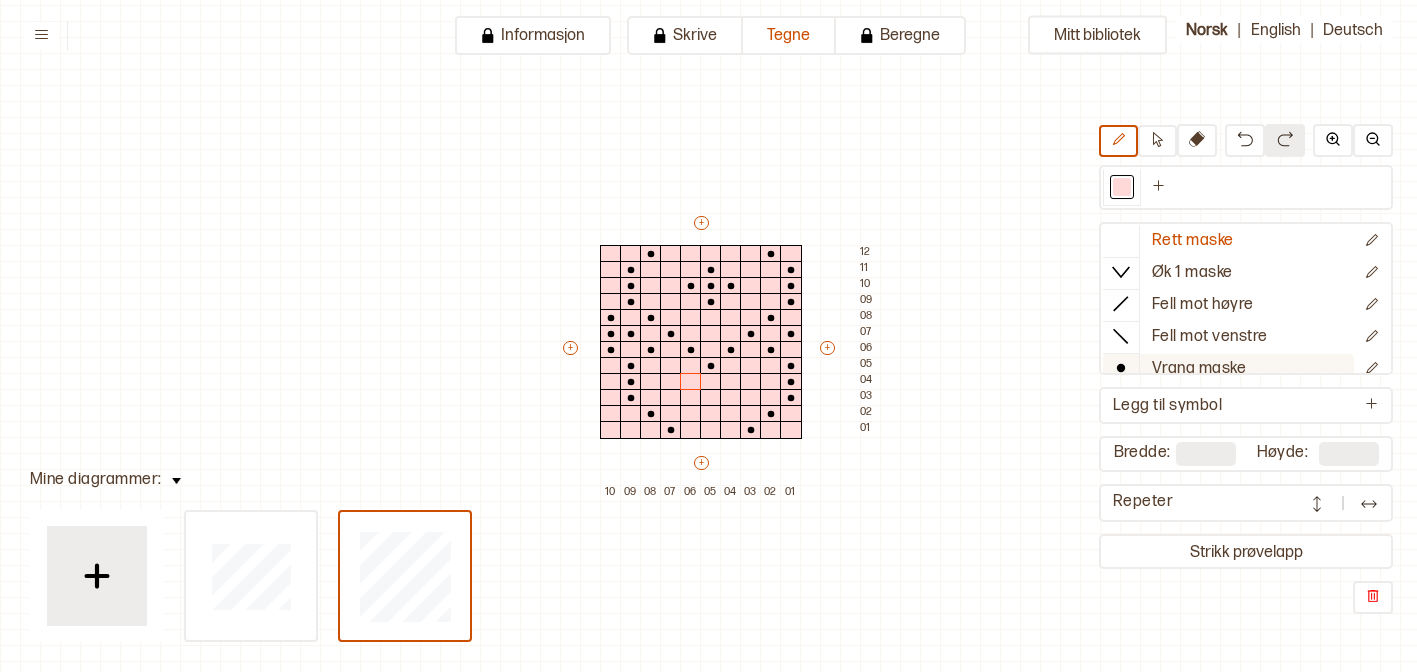 click 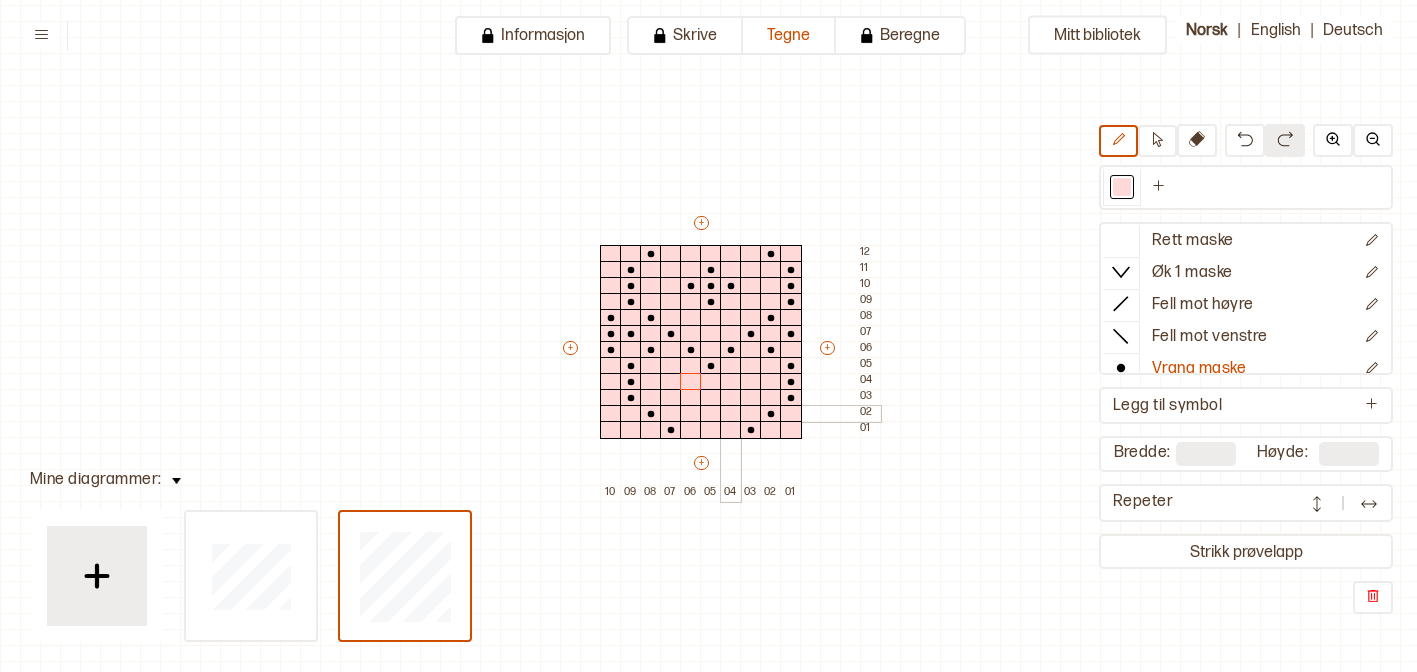 click at bounding box center [731, 414] 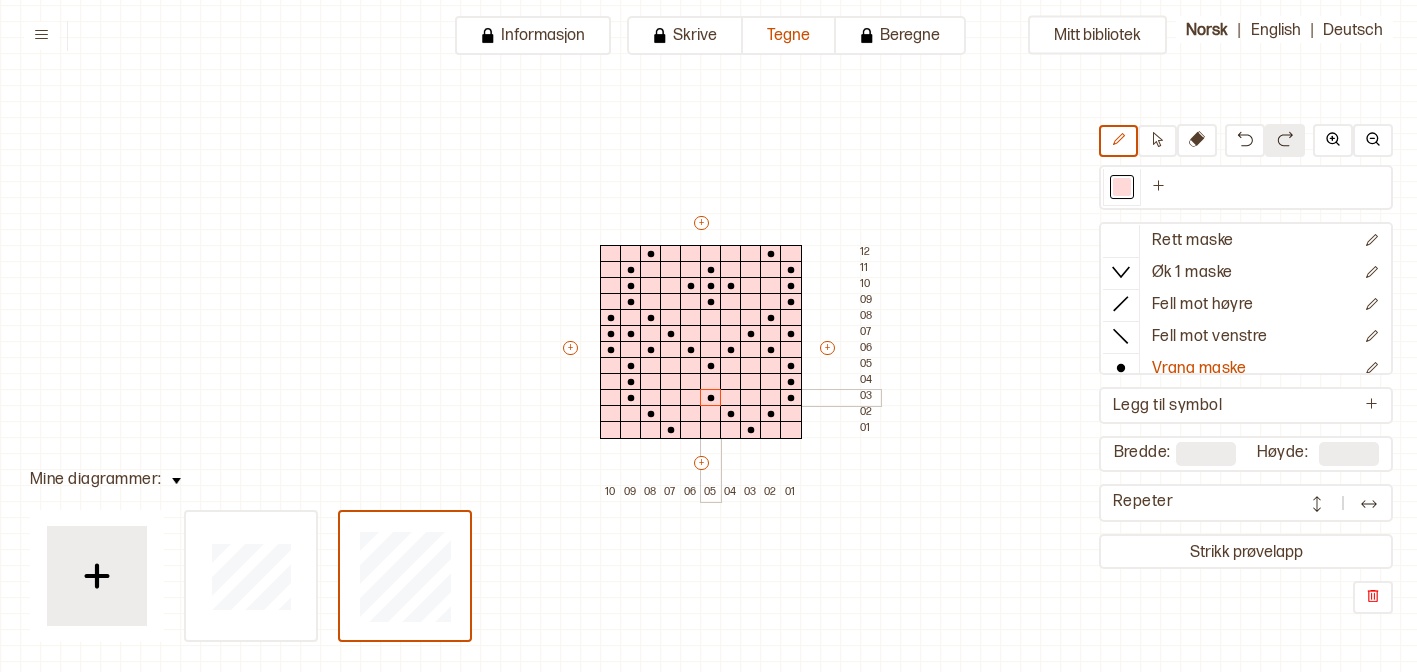 click at bounding box center [711, 398] 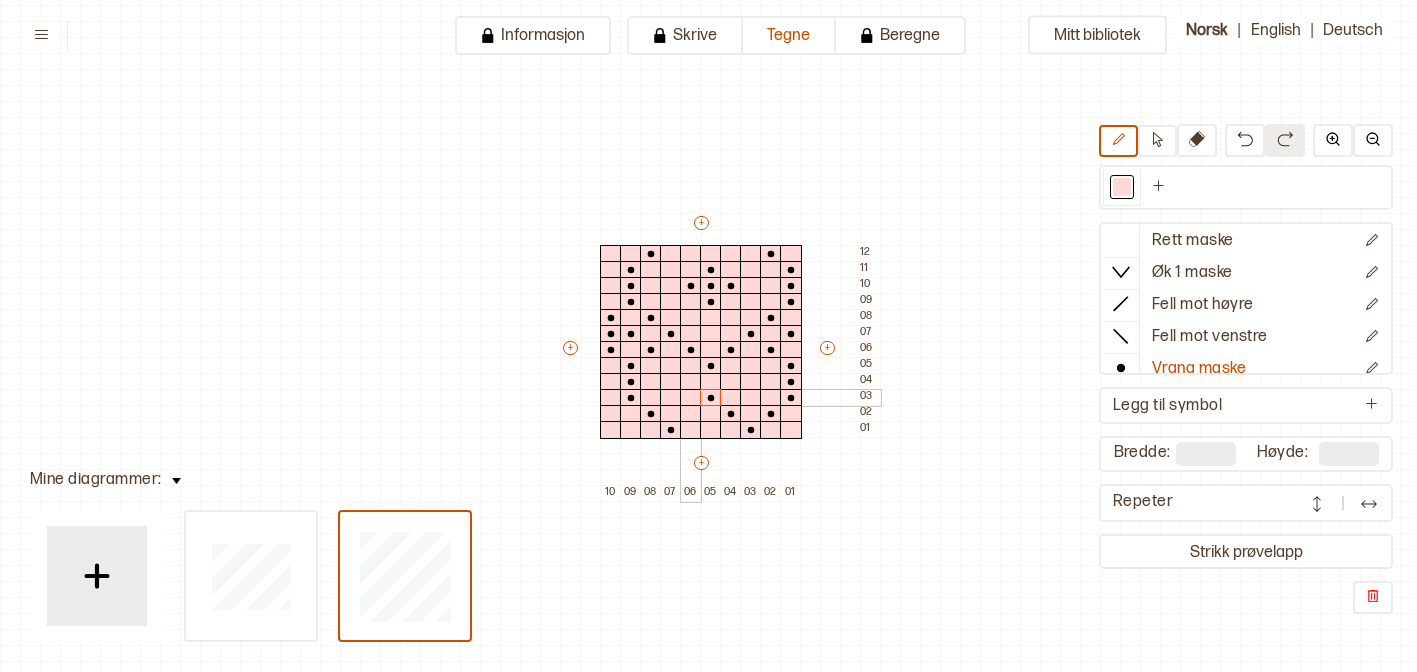 click at bounding box center [691, 414] 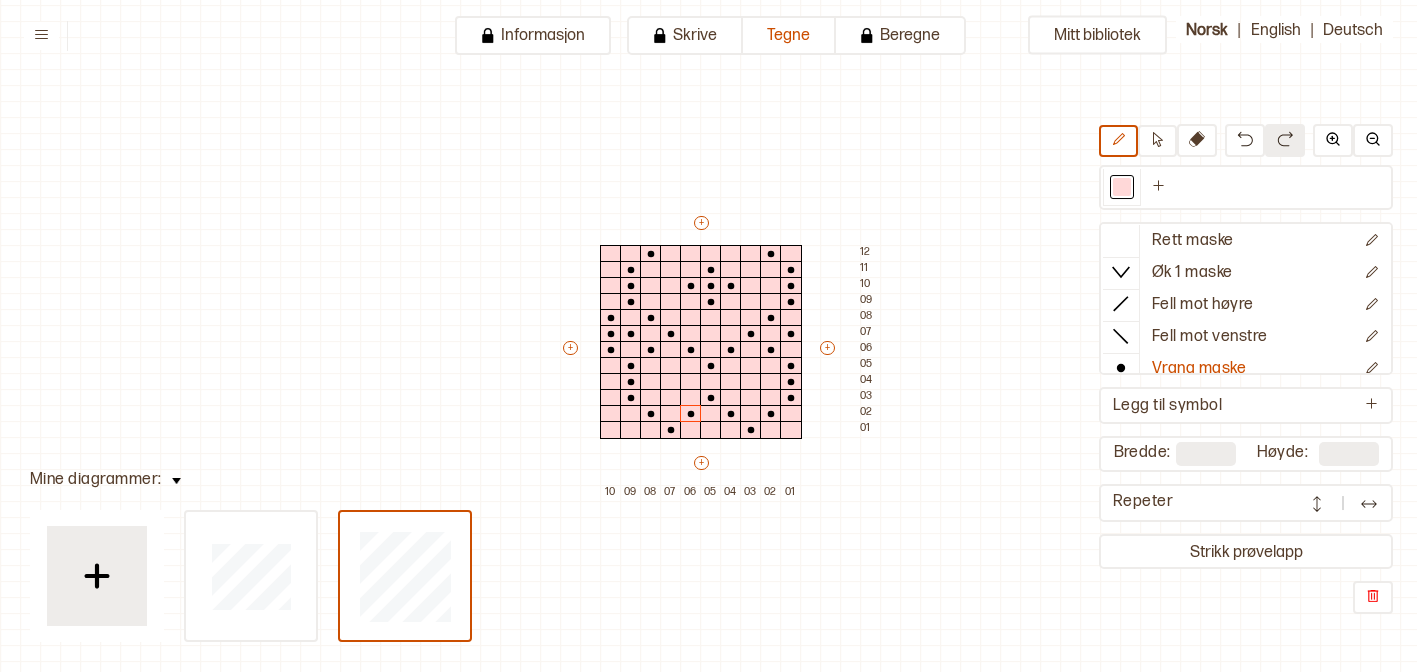 click at bounding box center [1317, 503] 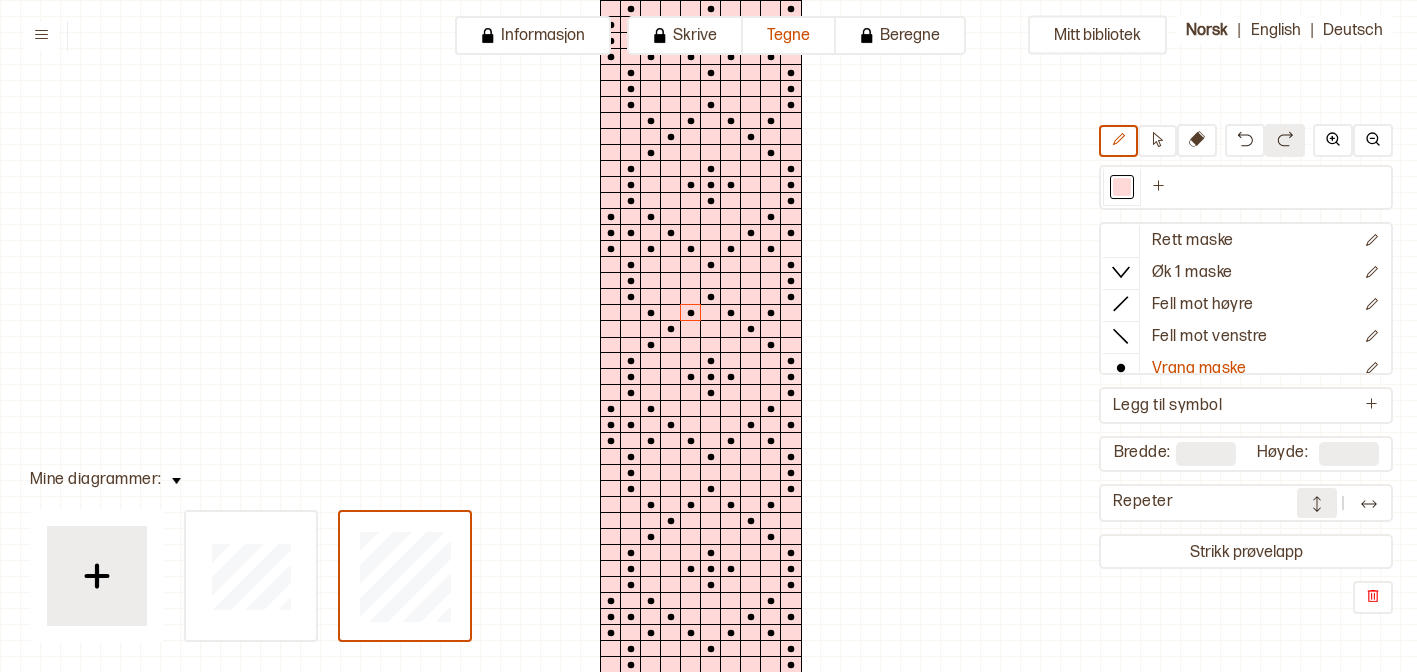 scroll, scrollTop: 122, scrollLeft: 0, axis: vertical 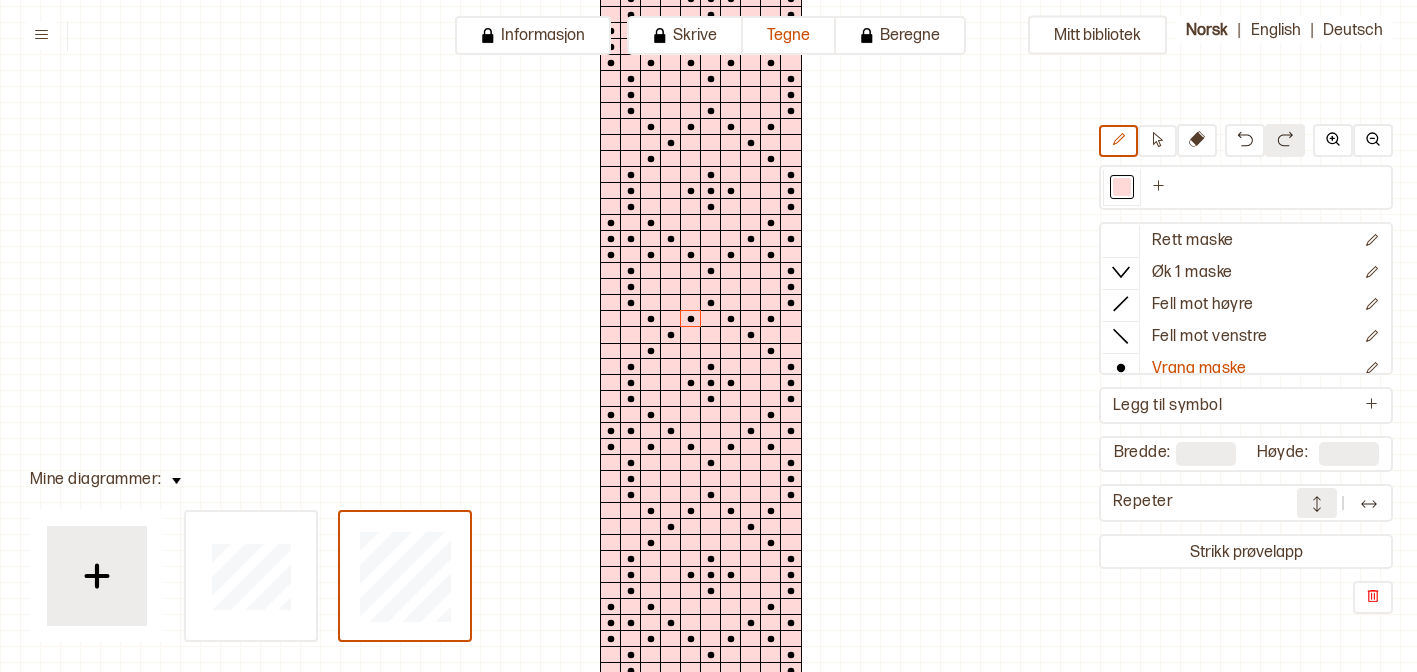 click at bounding box center (1369, 504) 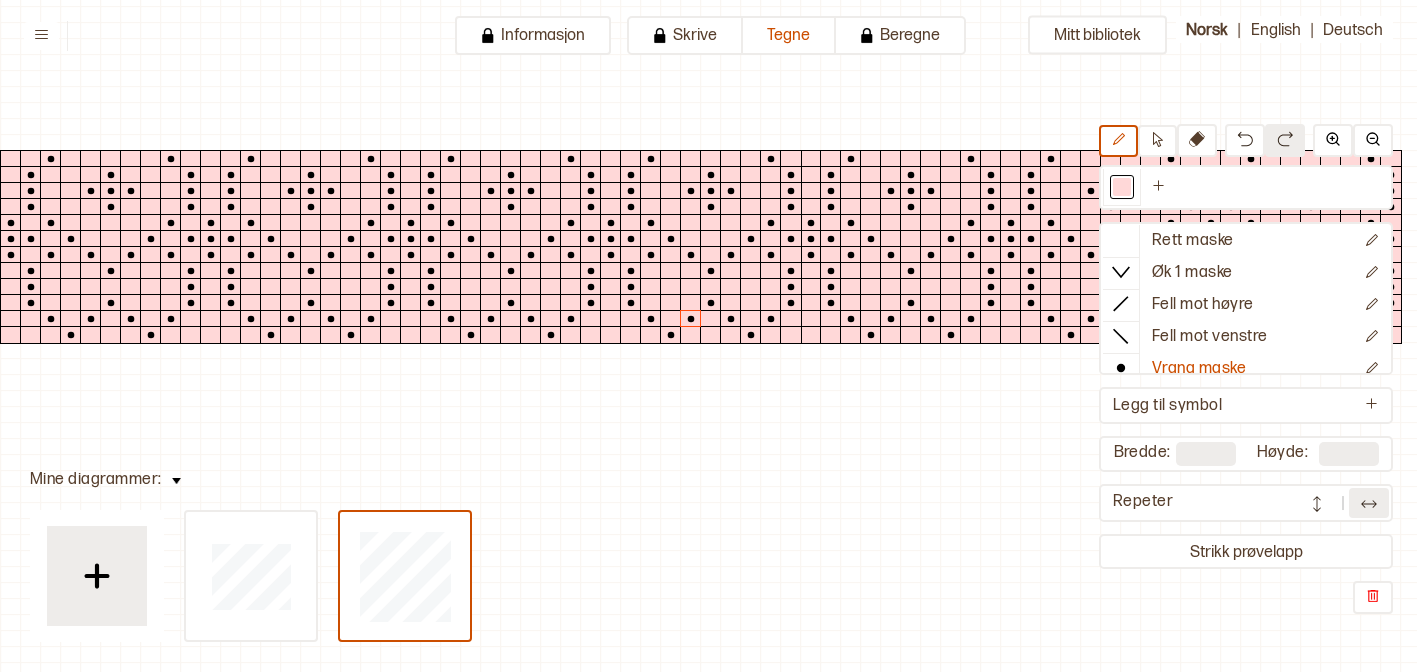 click at bounding box center (1369, 503) 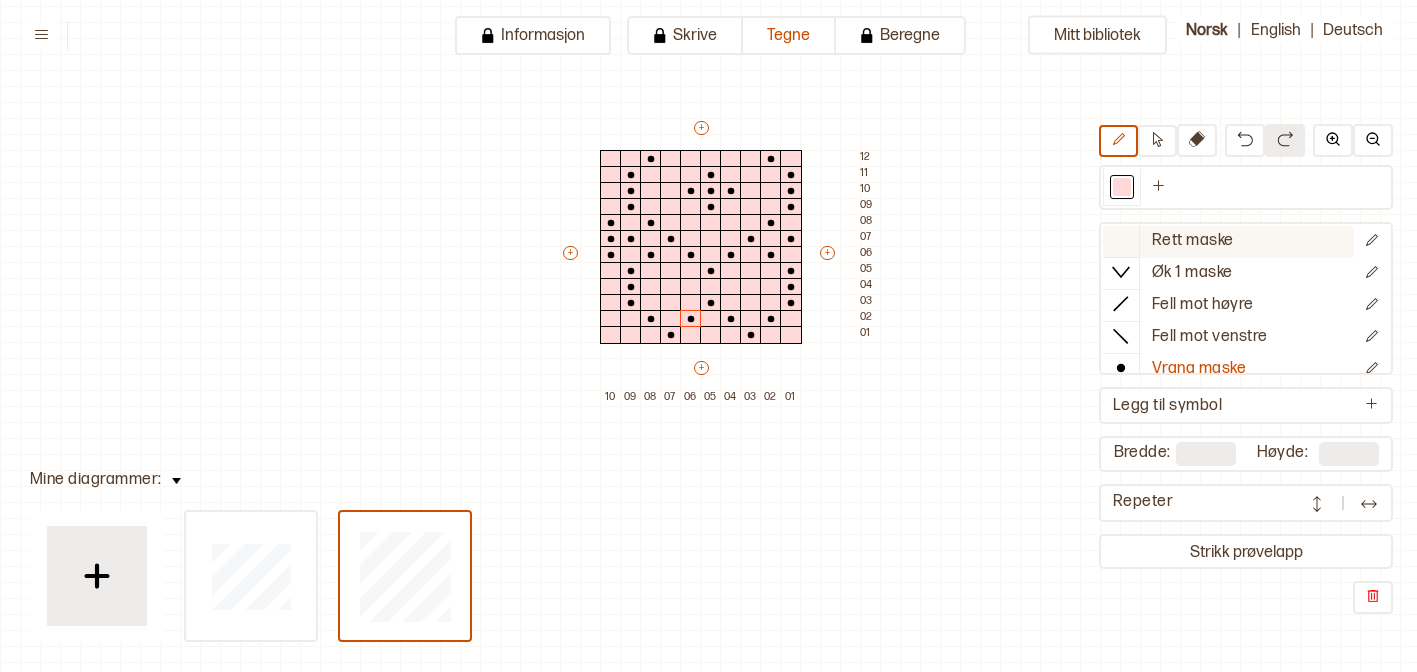 click 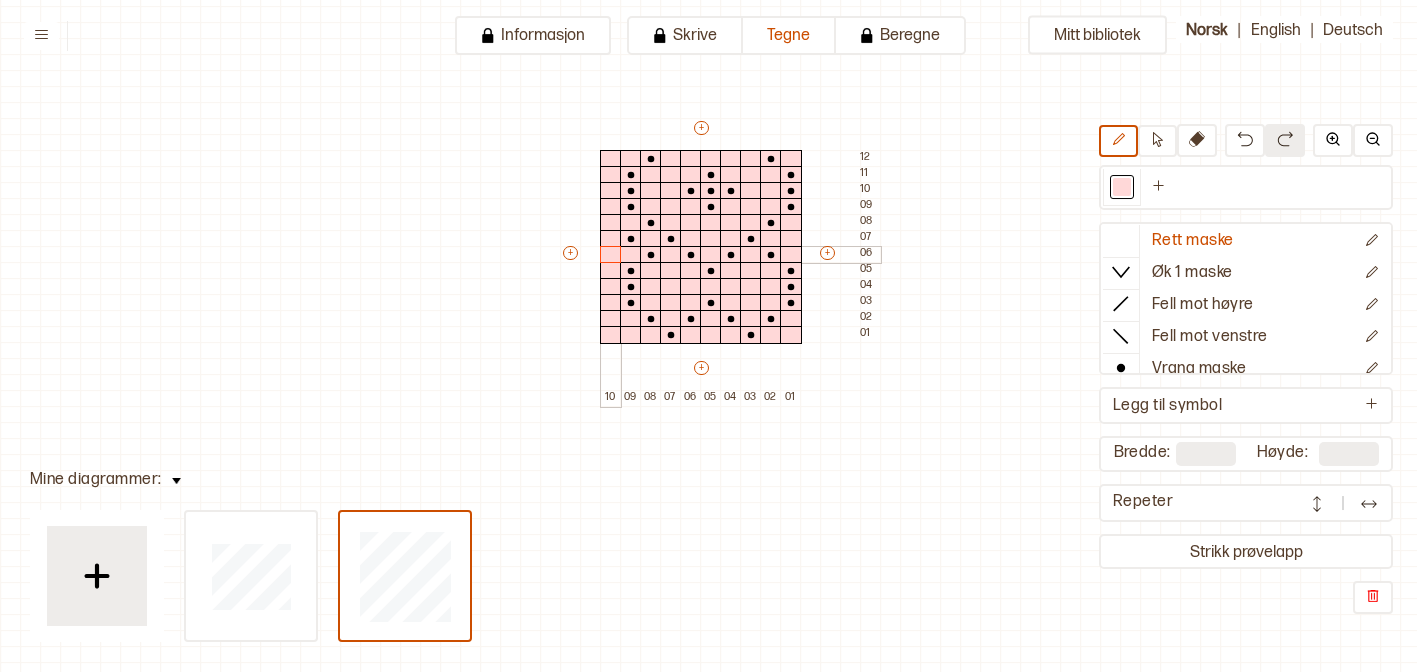 drag, startPoint x: 609, startPoint y: 219, endPoint x: 608, endPoint y: 248, distance: 29.017237 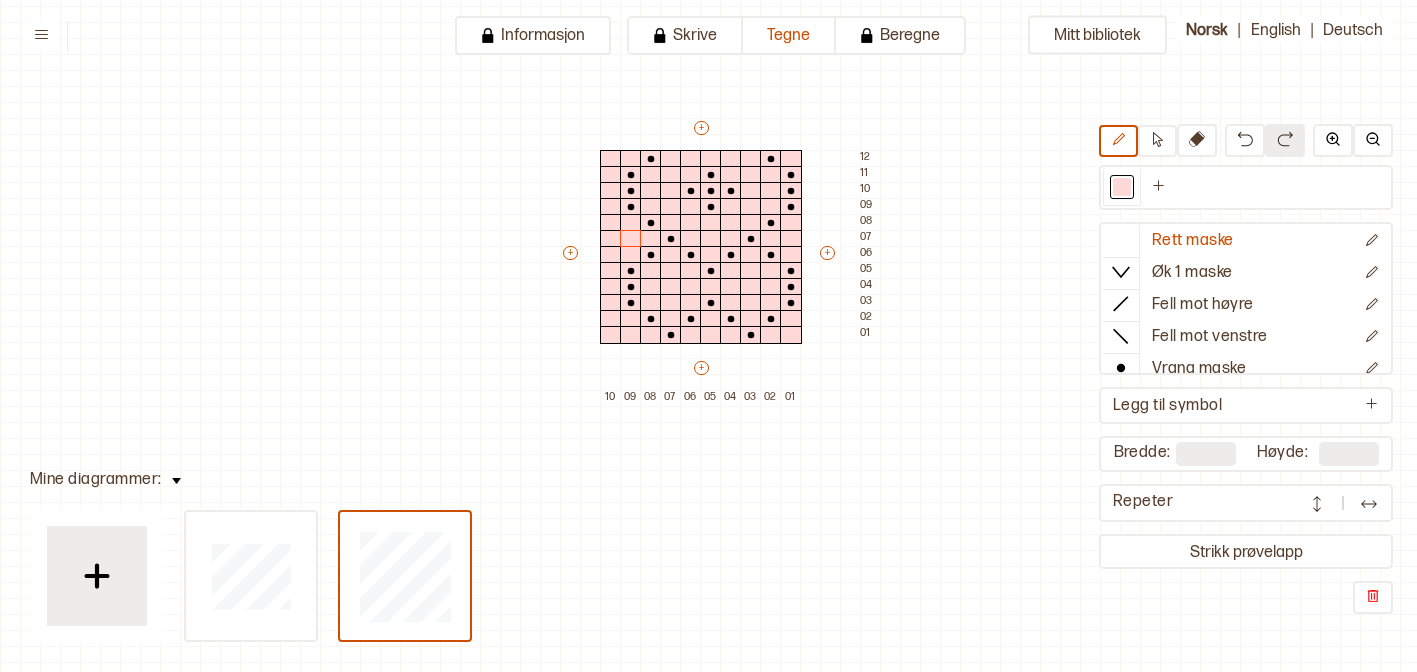 click at bounding box center [1369, 503] 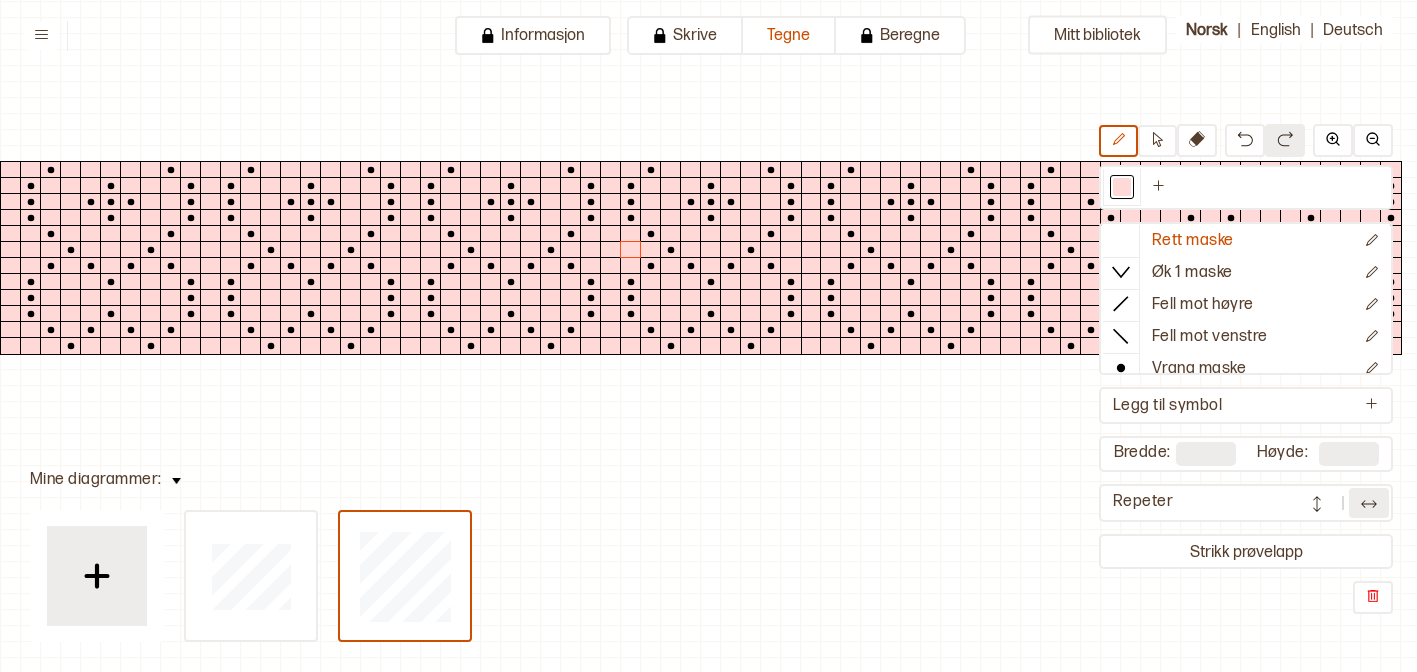scroll, scrollTop: 116, scrollLeft: 0, axis: vertical 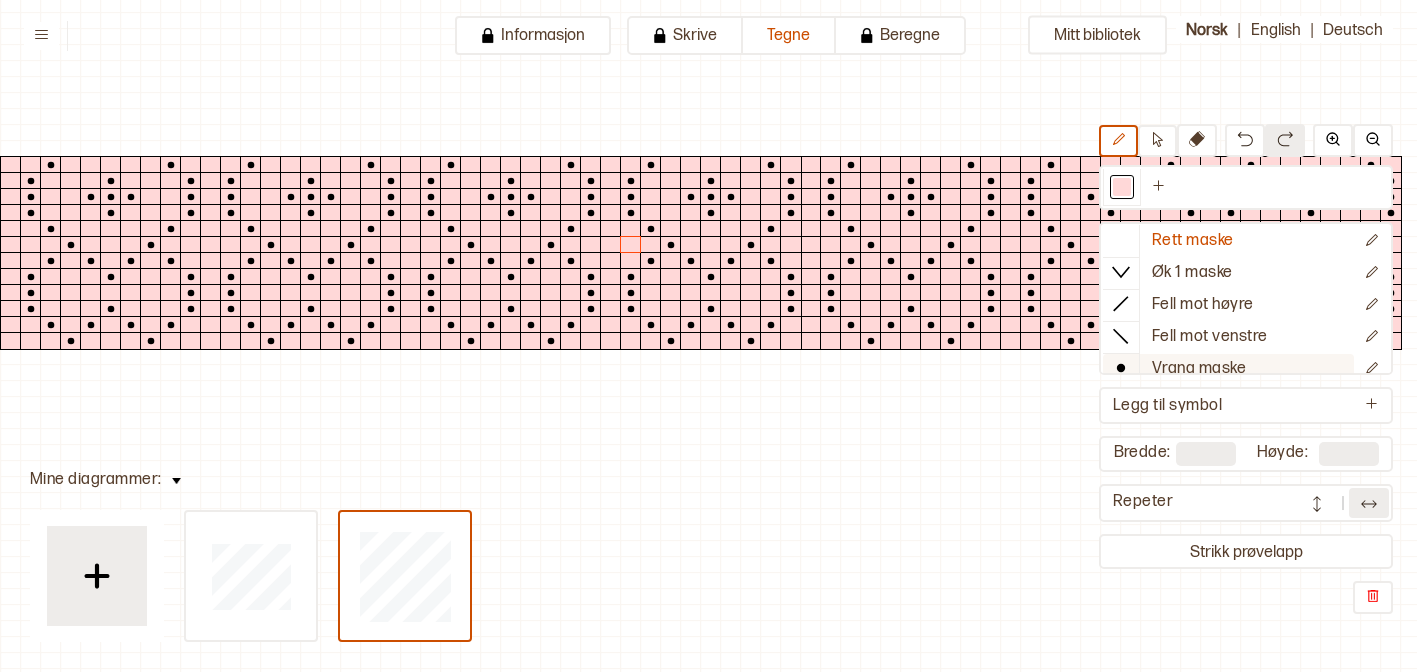 click 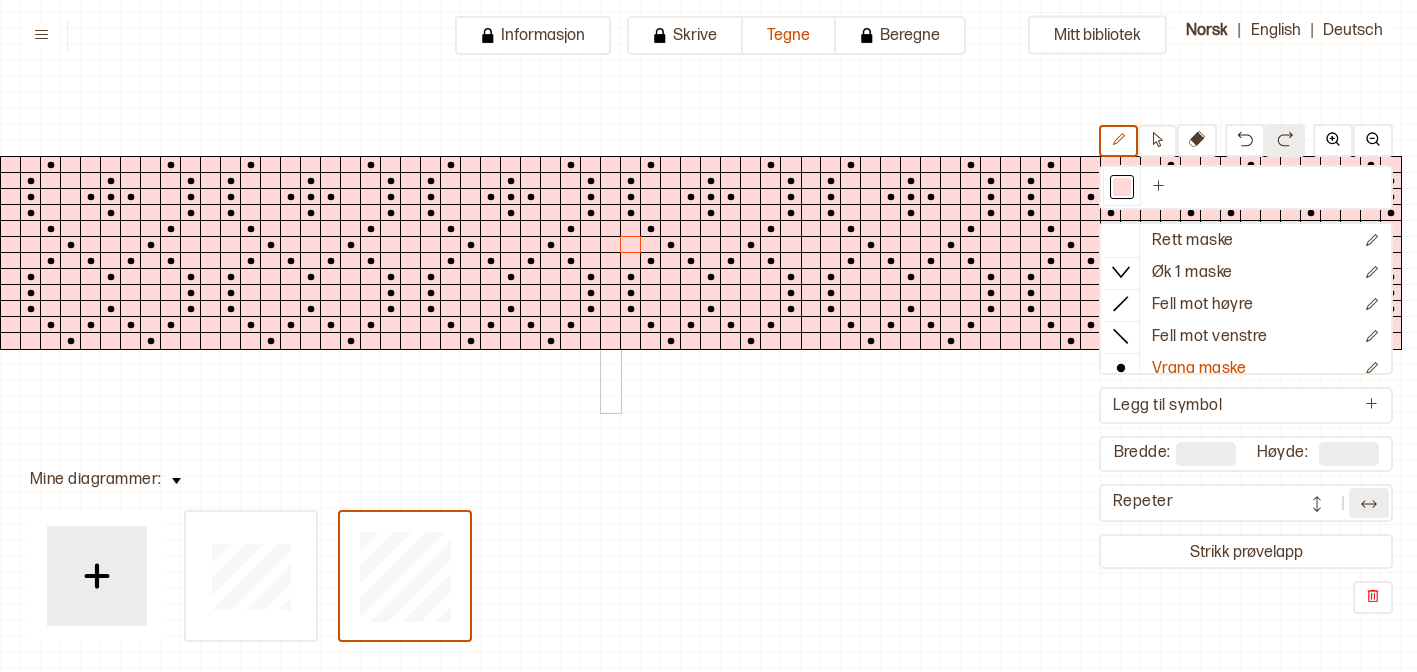 click at bounding box center (611, 245) 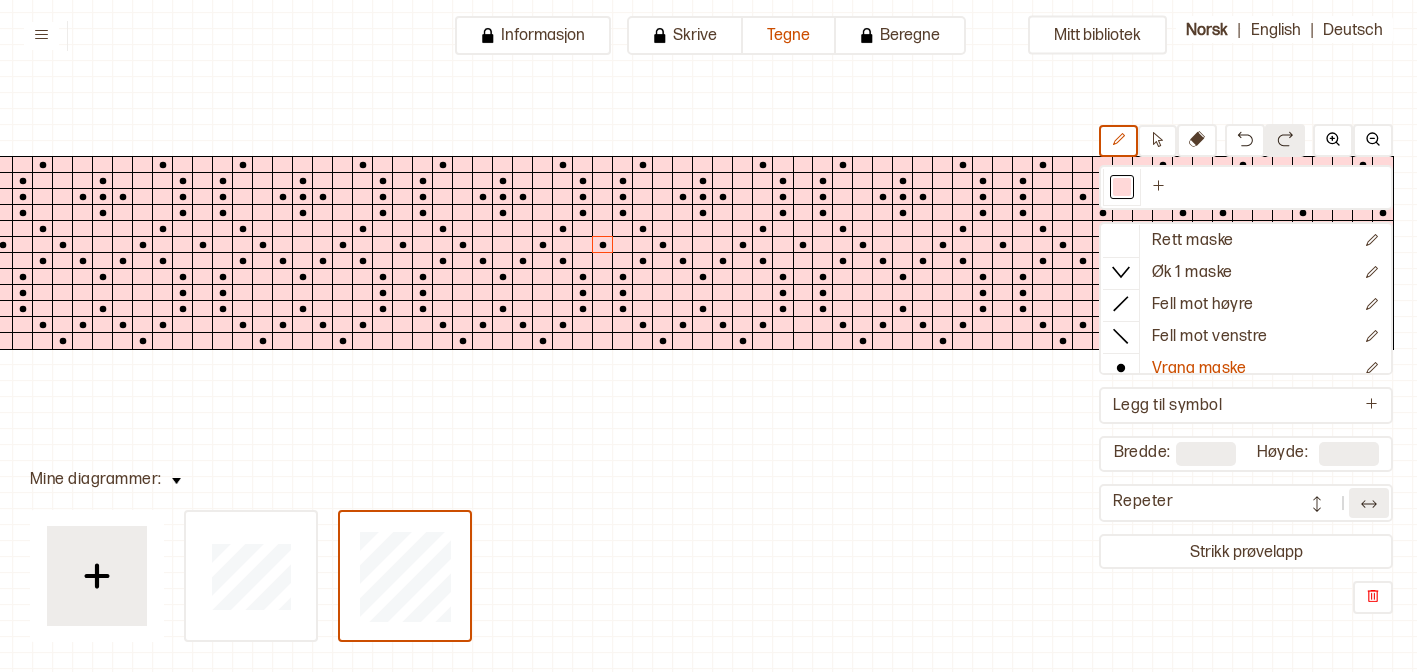 scroll, scrollTop: 116, scrollLeft: 2, axis: both 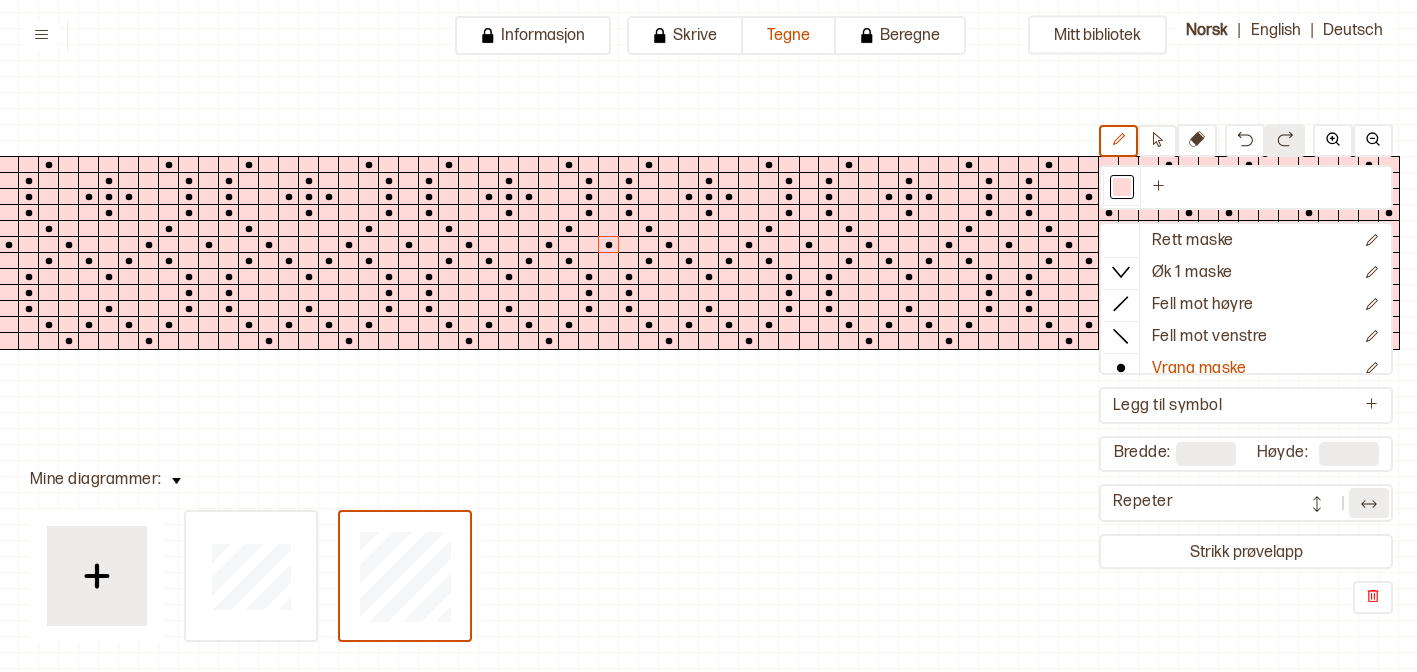 click at bounding box center [809, 341] 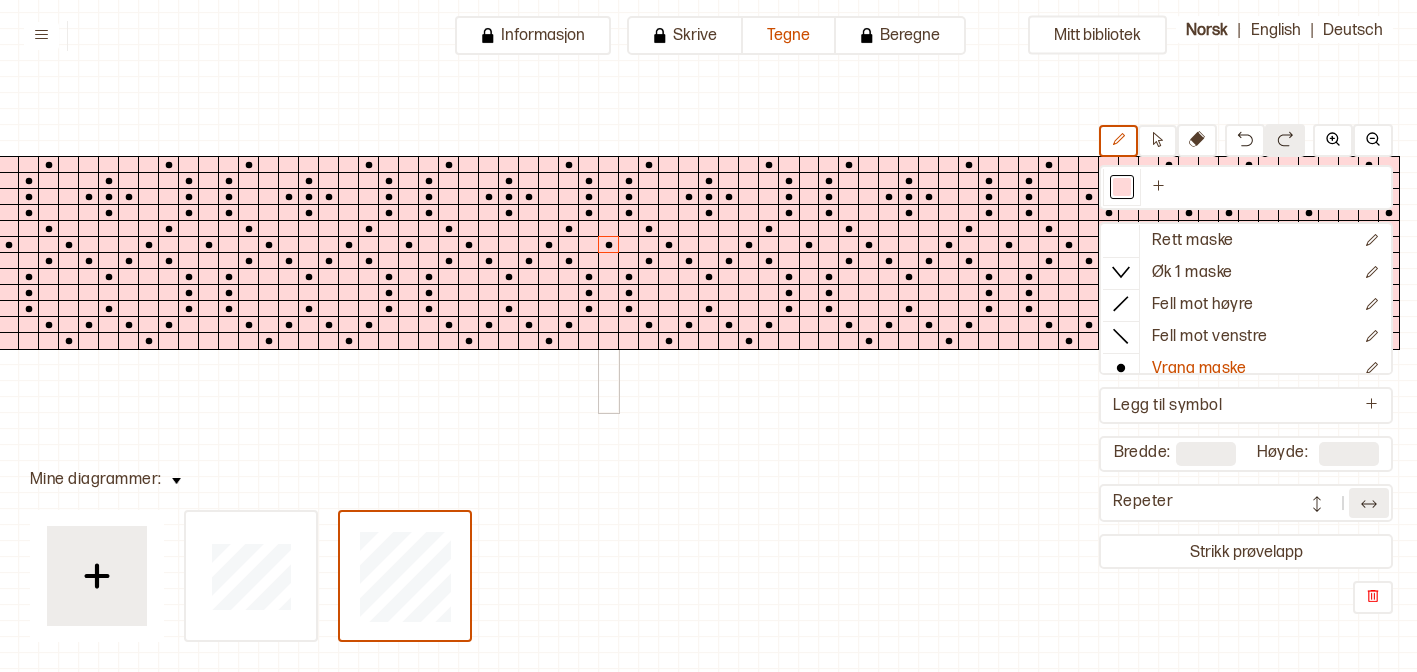 click at bounding box center [609, 341] 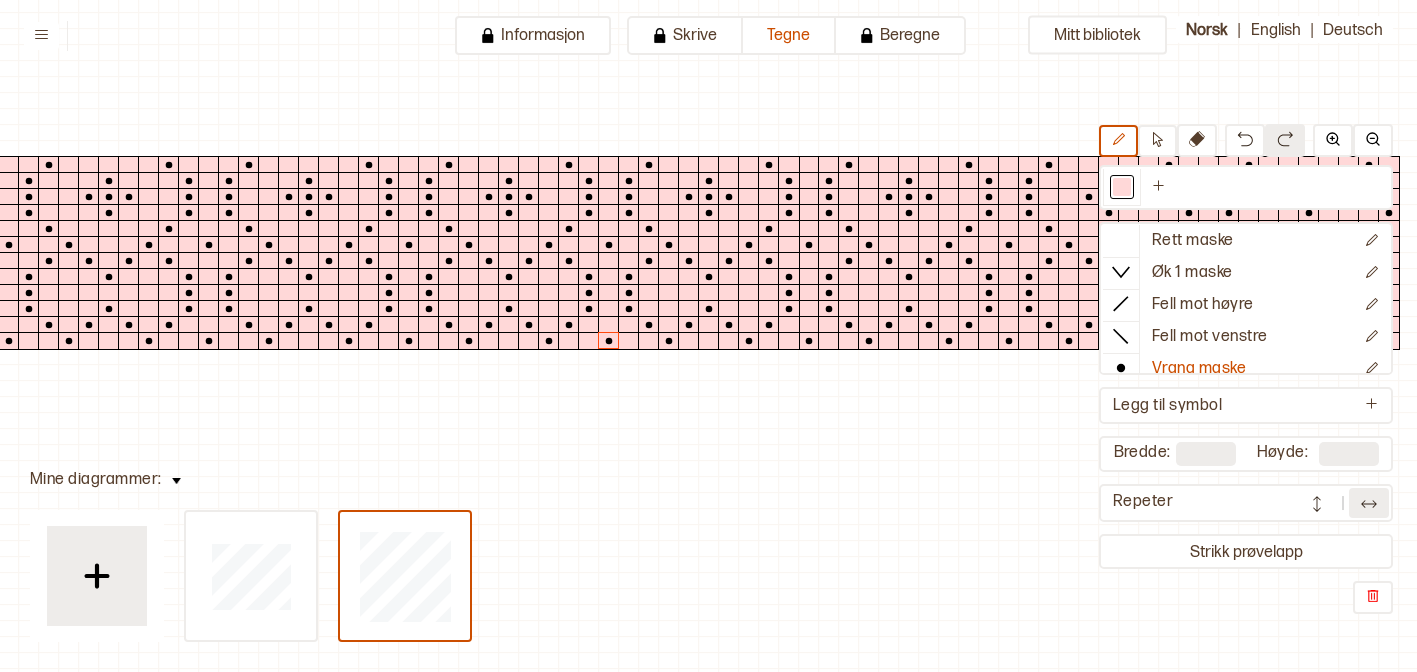 click at bounding box center [1317, 503] 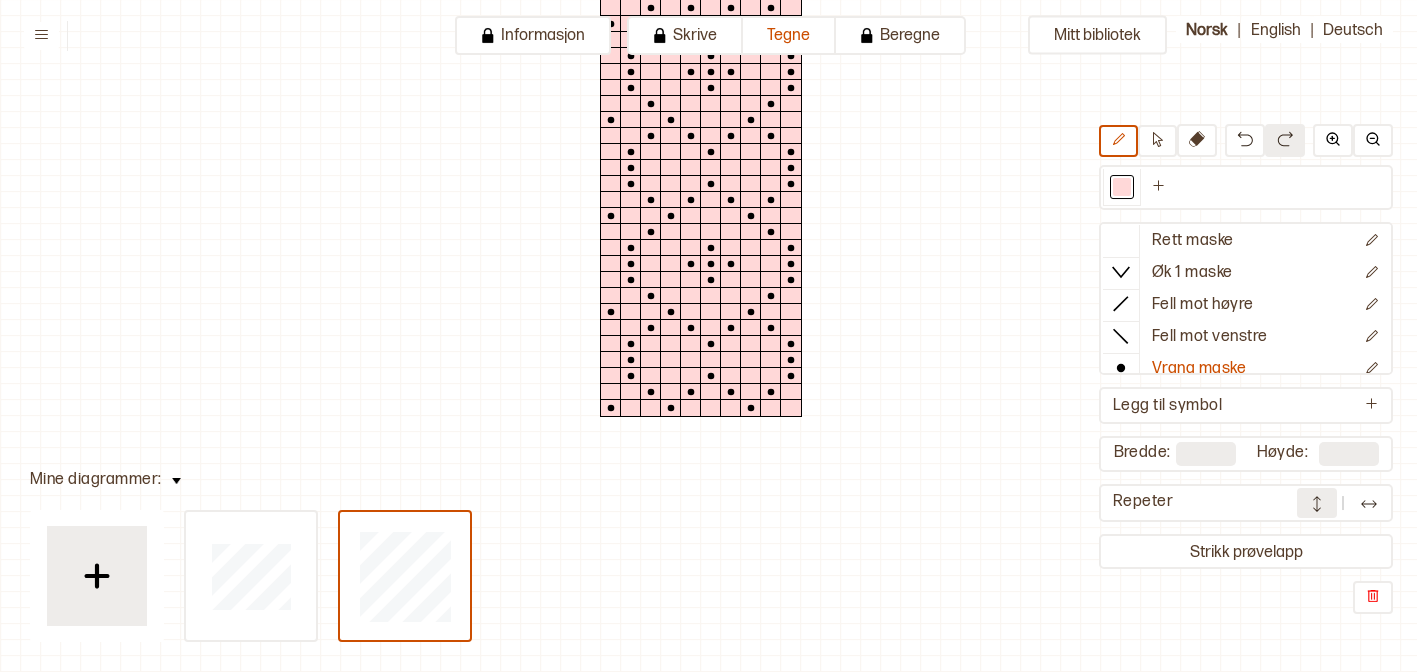 scroll, scrollTop: 669, scrollLeft: 0, axis: vertical 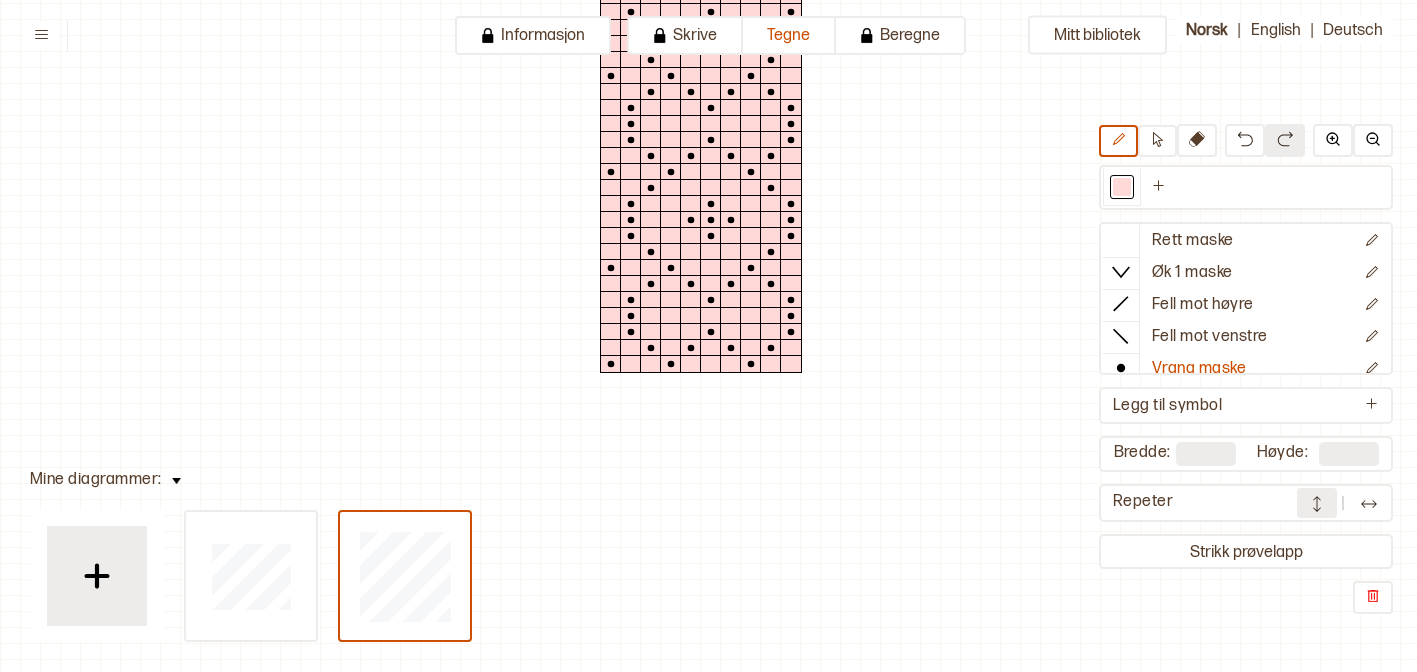 click at bounding box center (1369, 503) 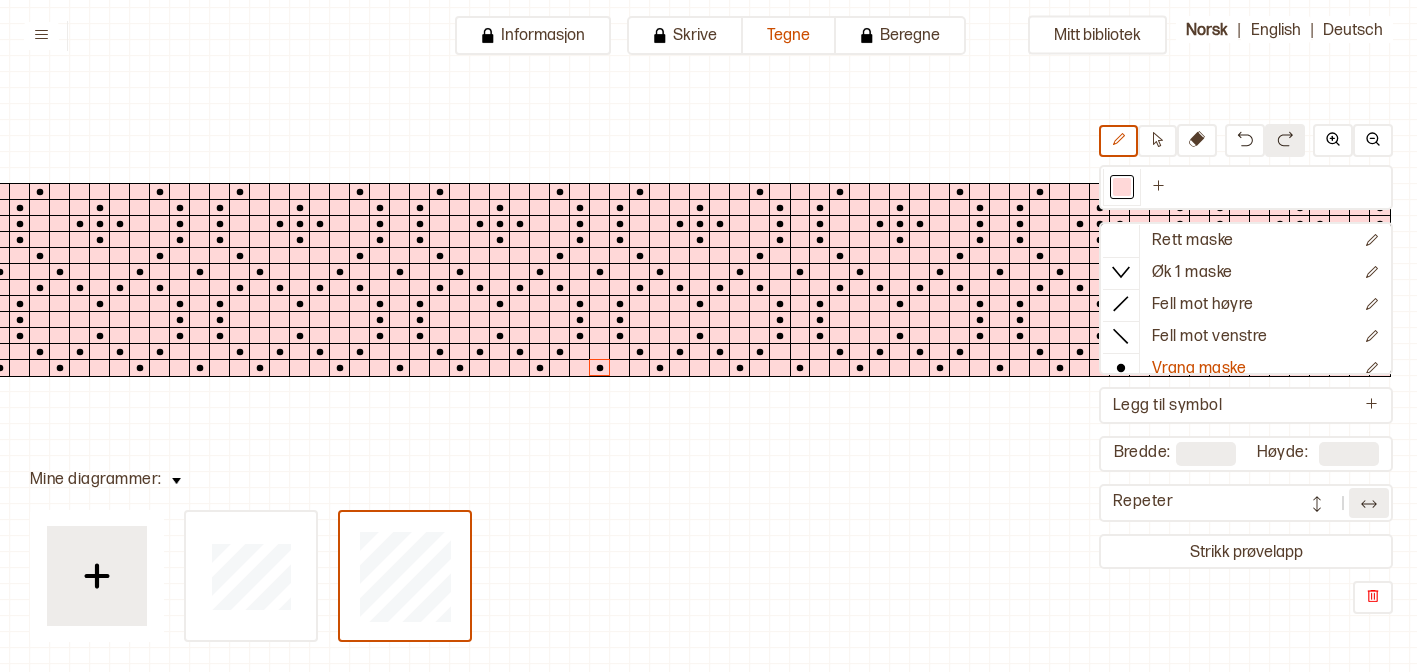 scroll, scrollTop: 89, scrollLeft: 8, axis: both 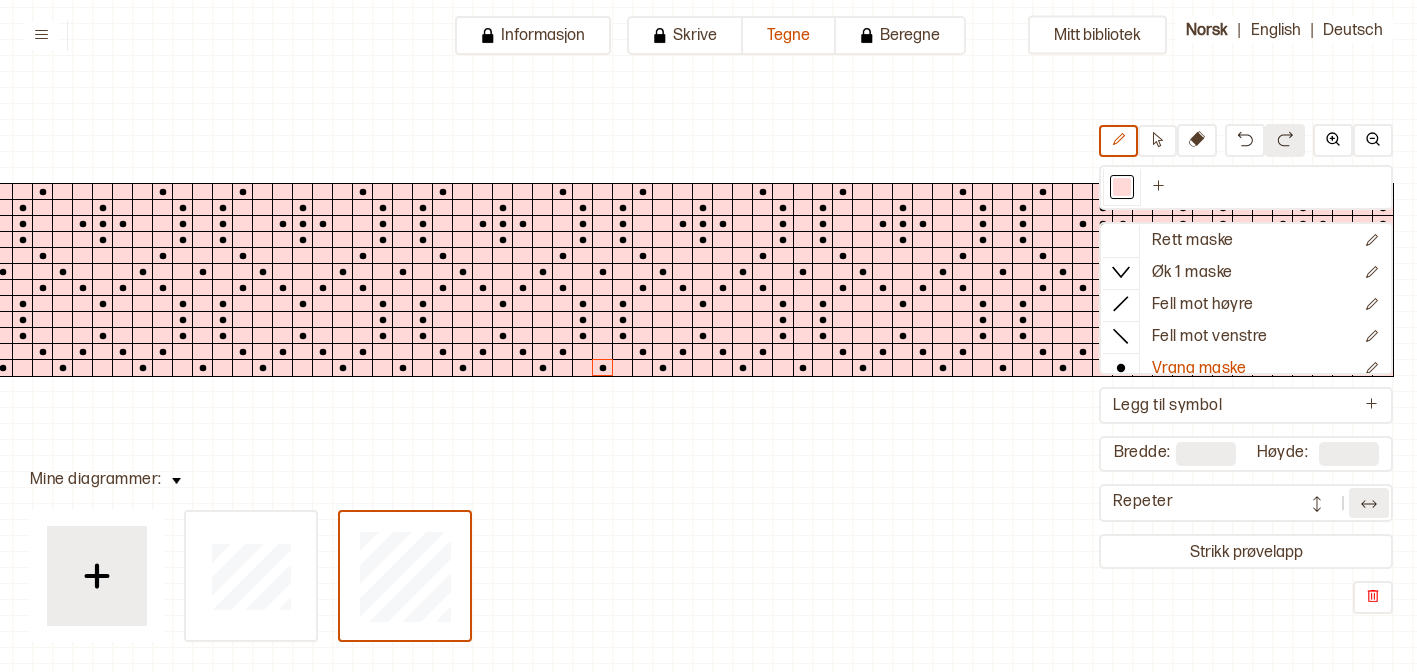 click at bounding box center [1369, 503] 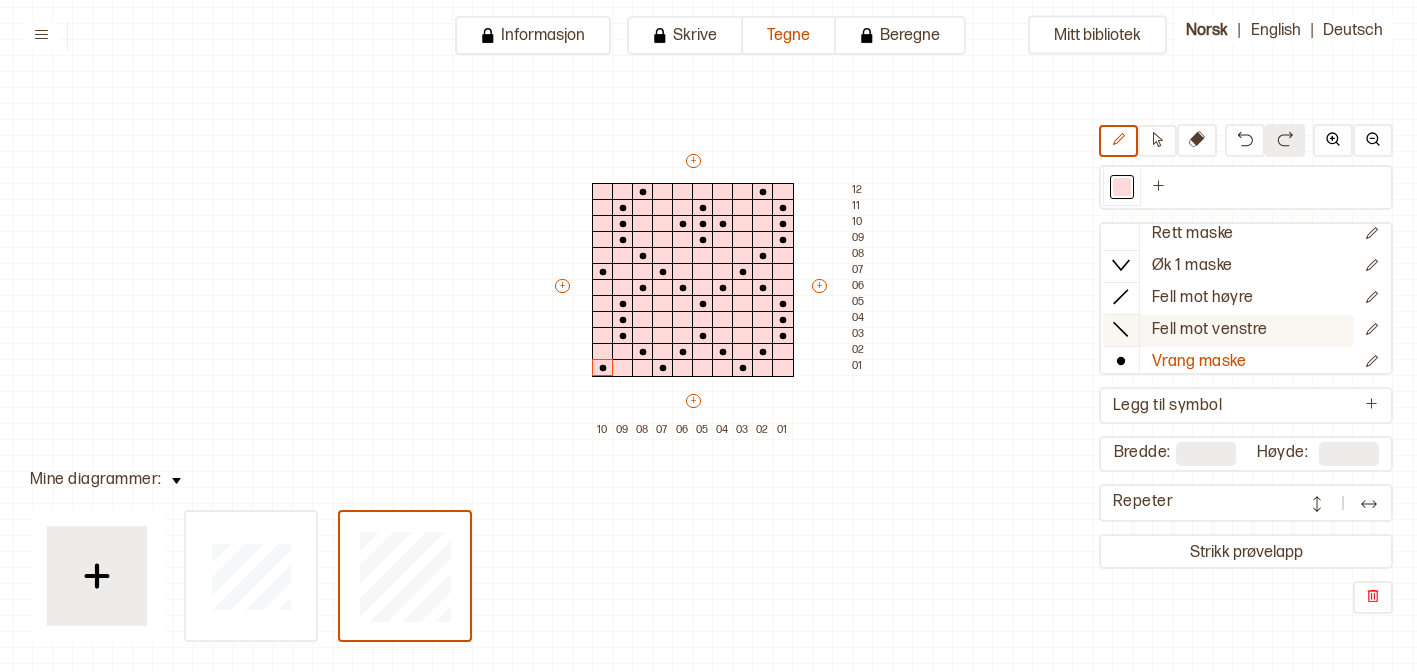 scroll, scrollTop: 0, scrollLeft: 0, axis: both 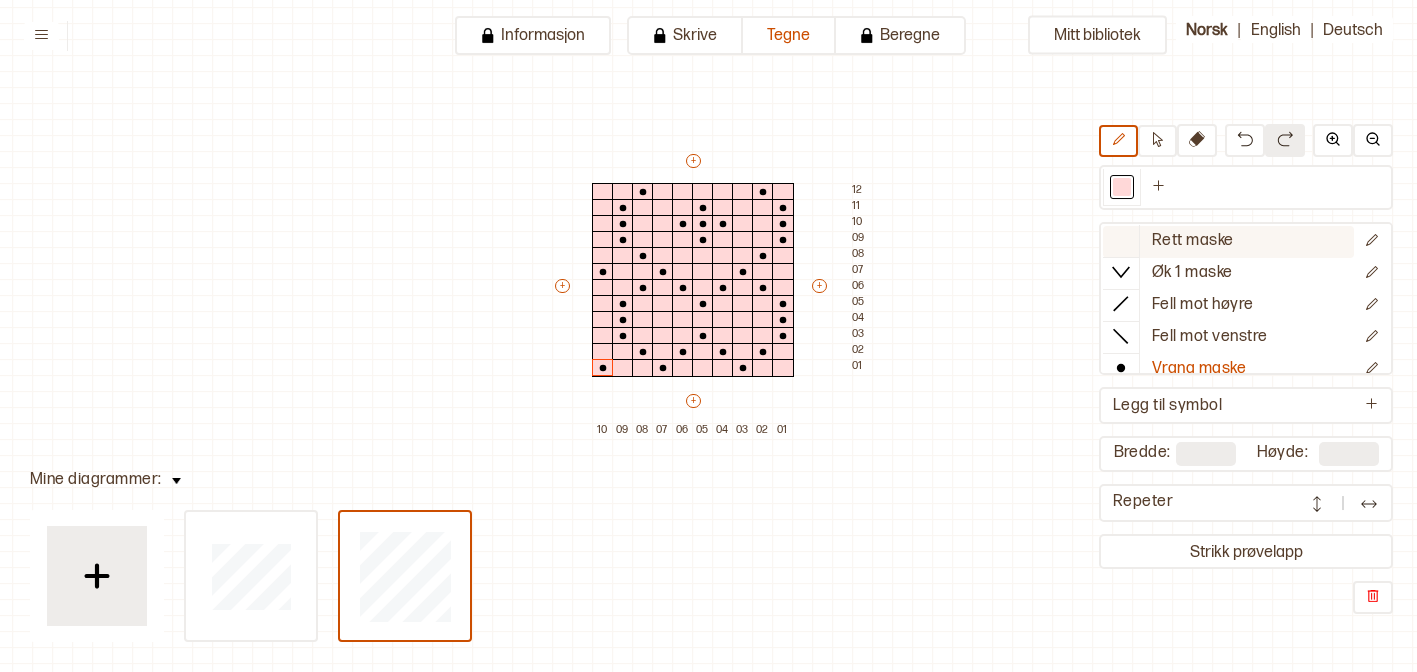 click 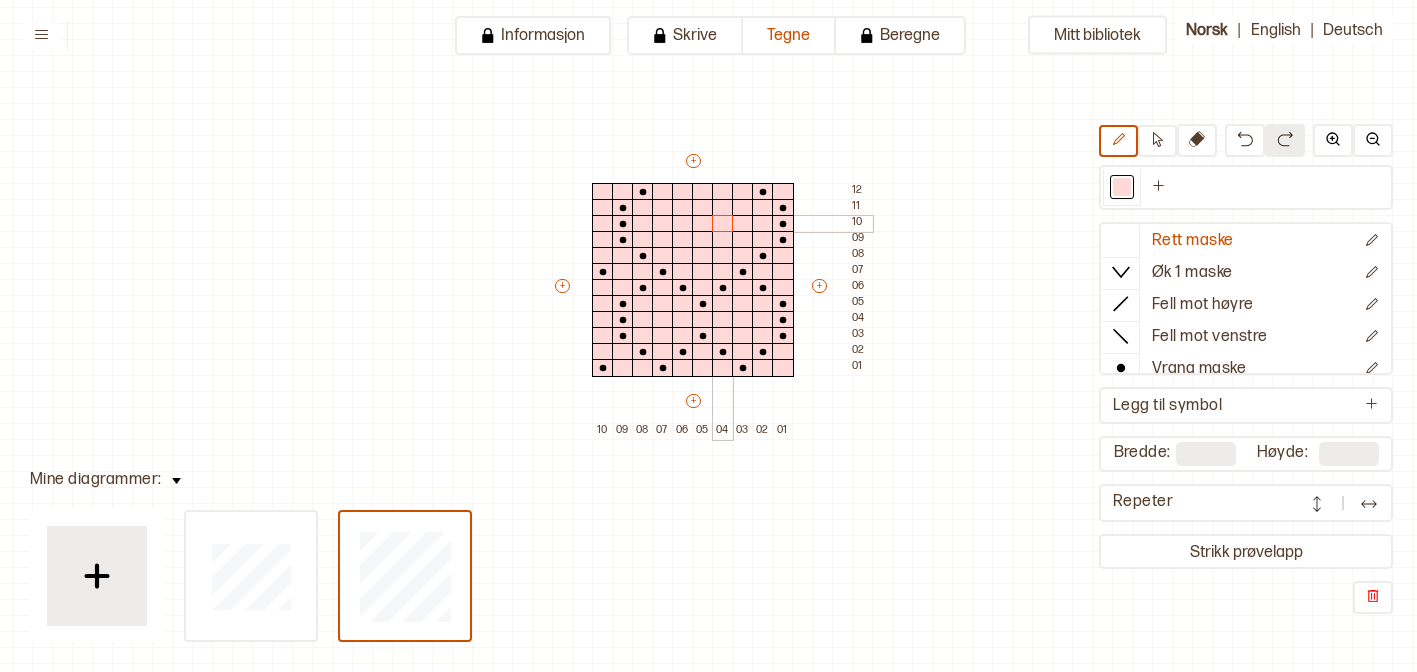 drag, startPoint x: 705, startPoint y: 245, endPoint x: 725, endPoint y: 221, distance: 31.241 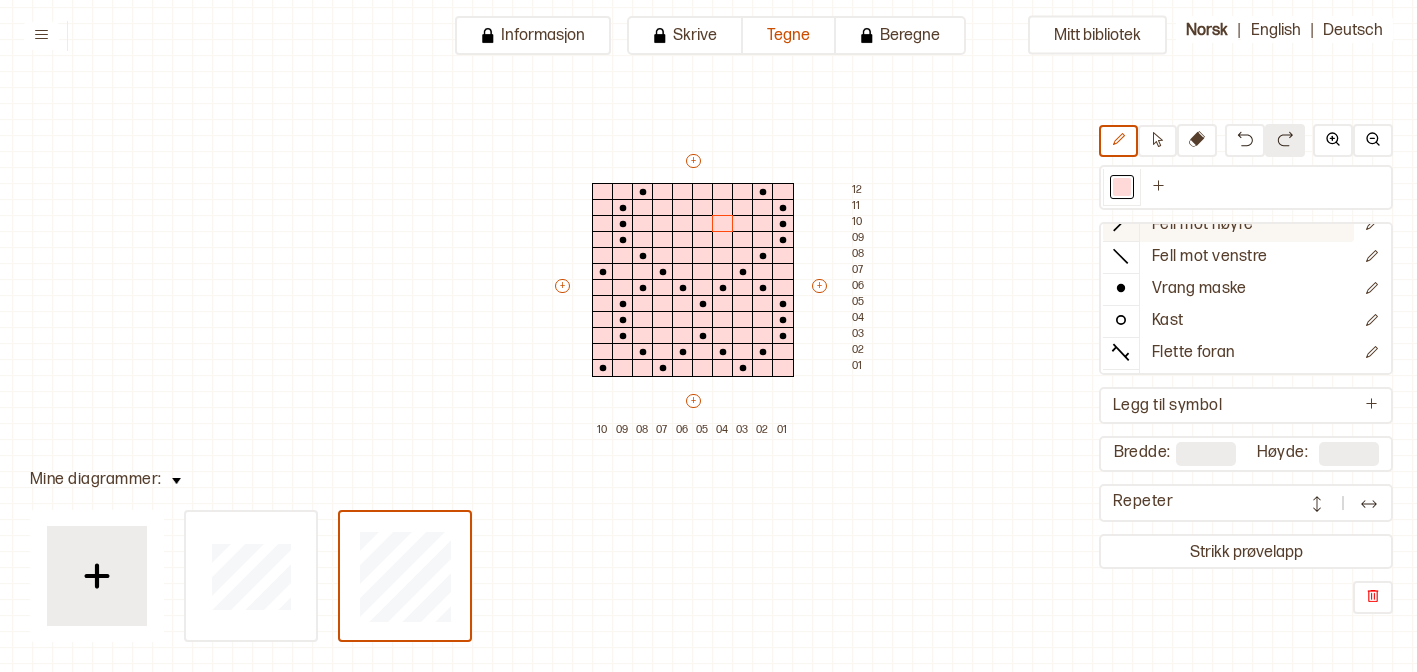 scroll, scrollTop: 81, scrollLeft: 0, axis: vertical 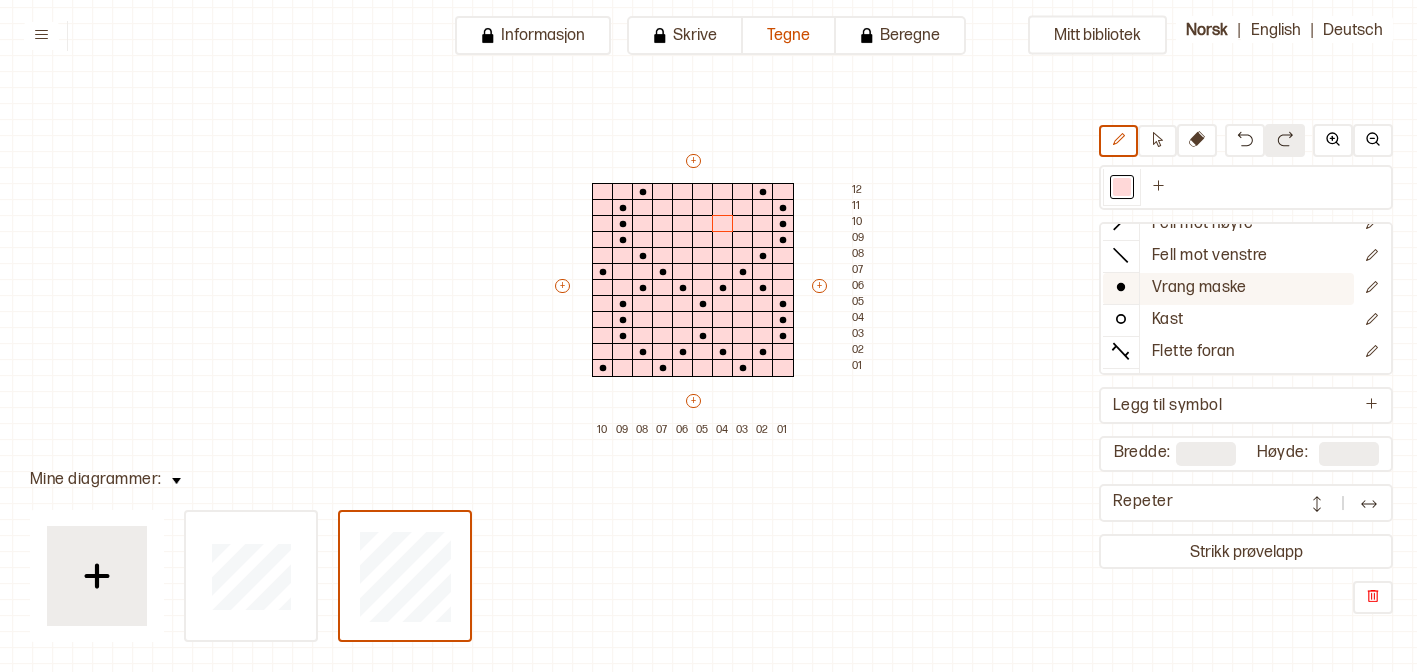 click at bounding box center (1121, 287) 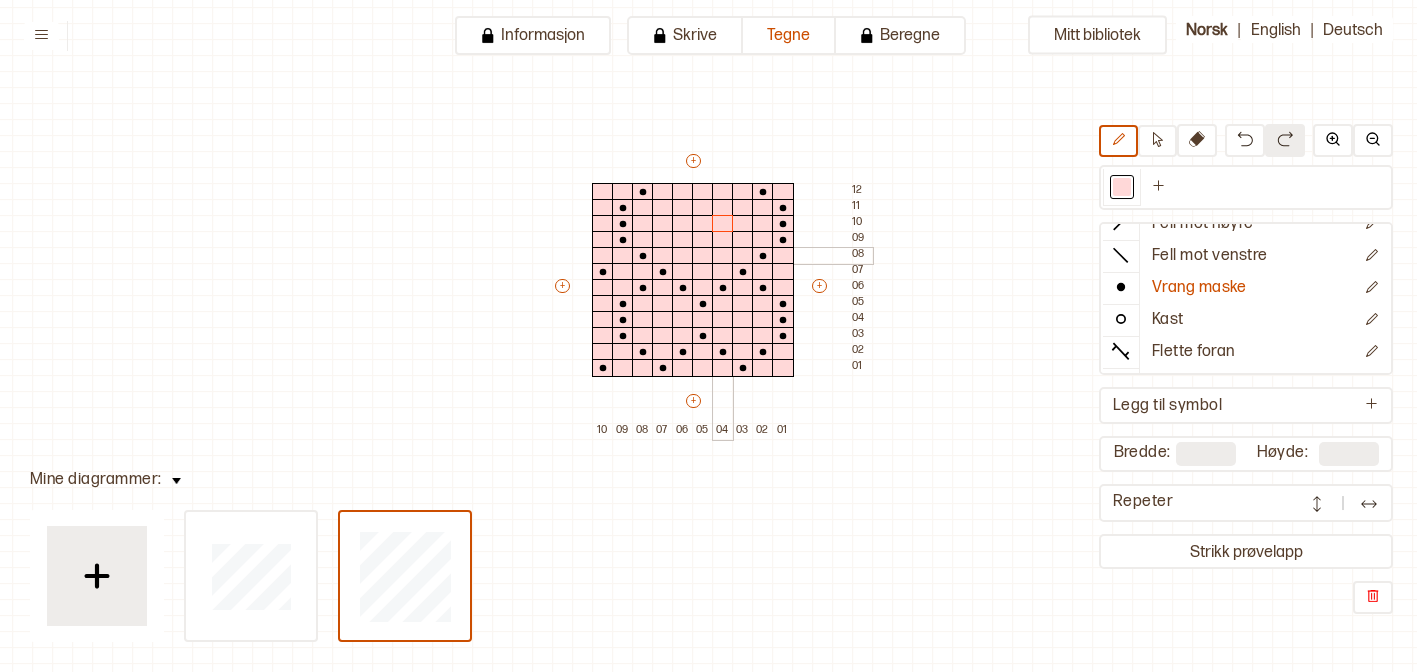 click at bounding box center [723, 256] 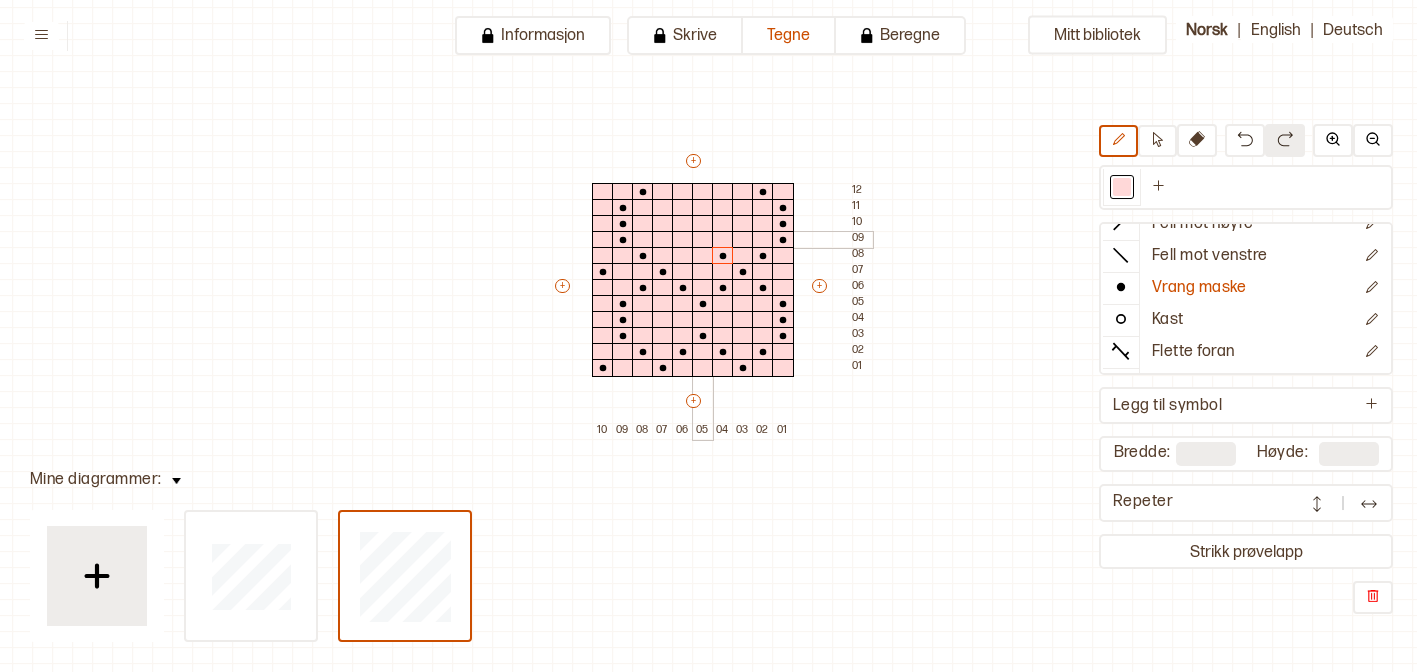 click at bounding box center [703, 240] 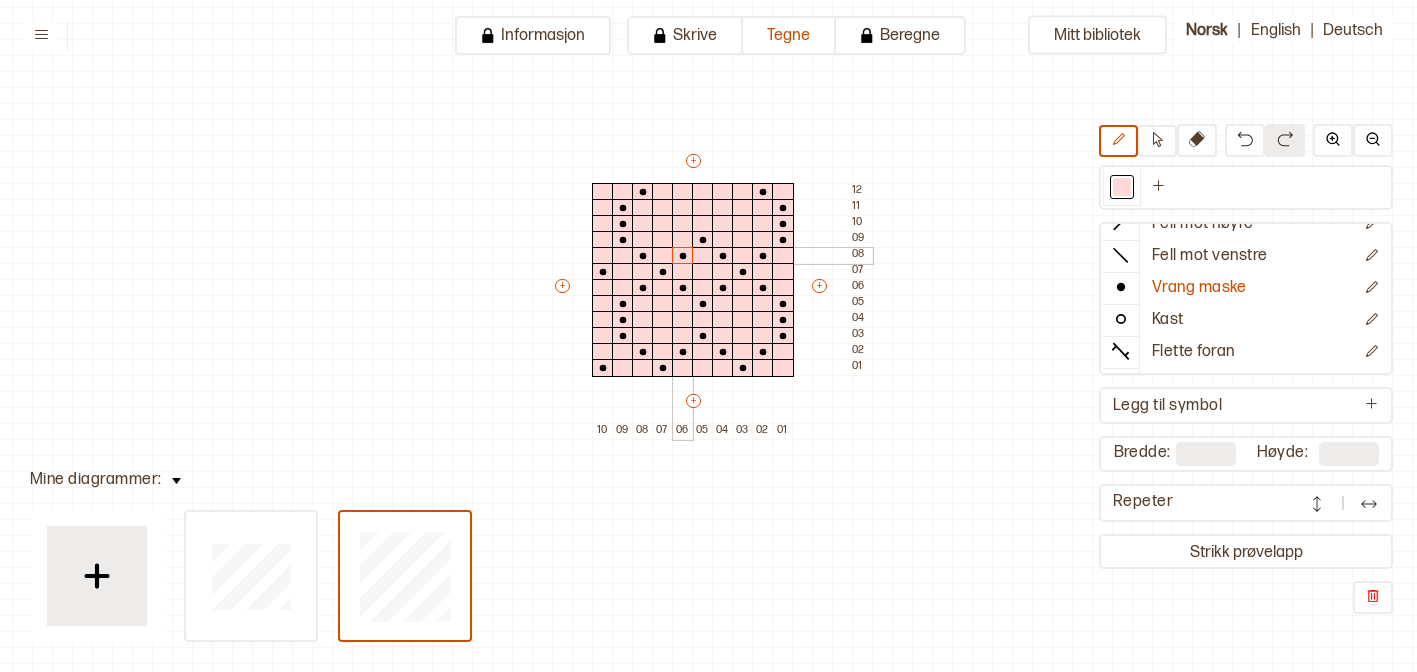 click at bounding box center [683, 256] 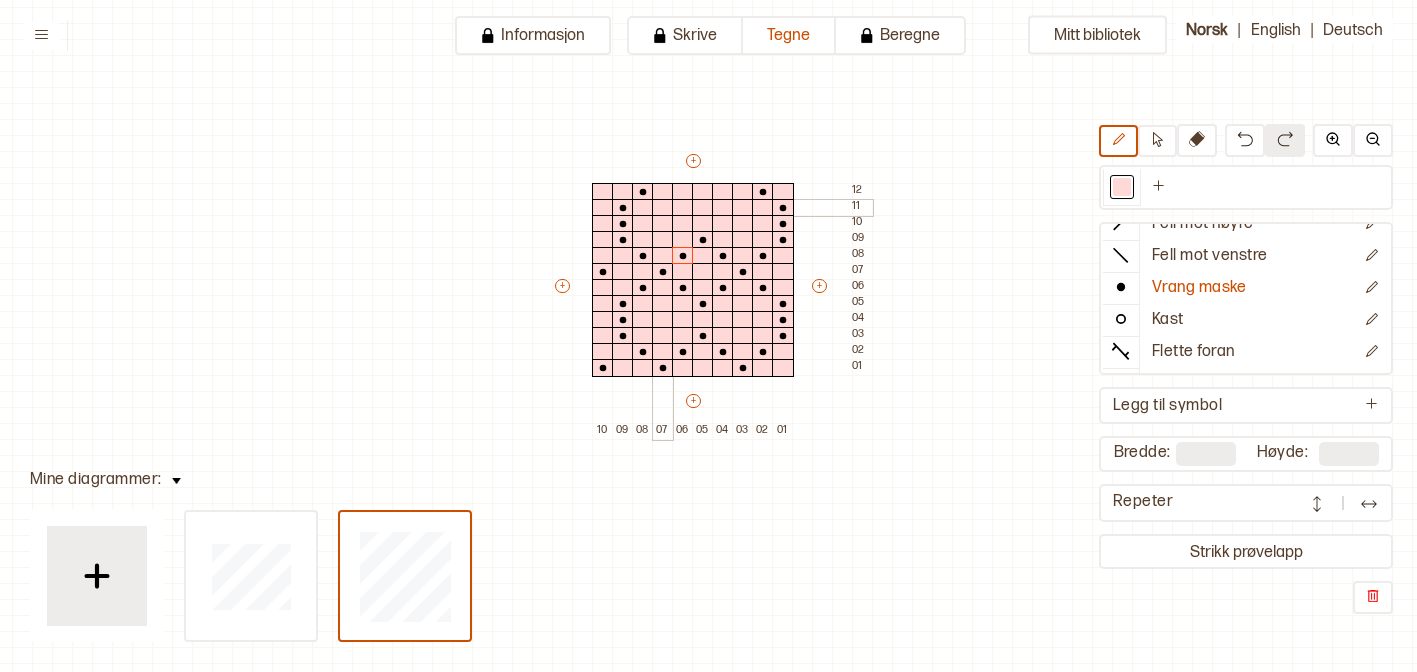 click at bounding box center [663, 208] 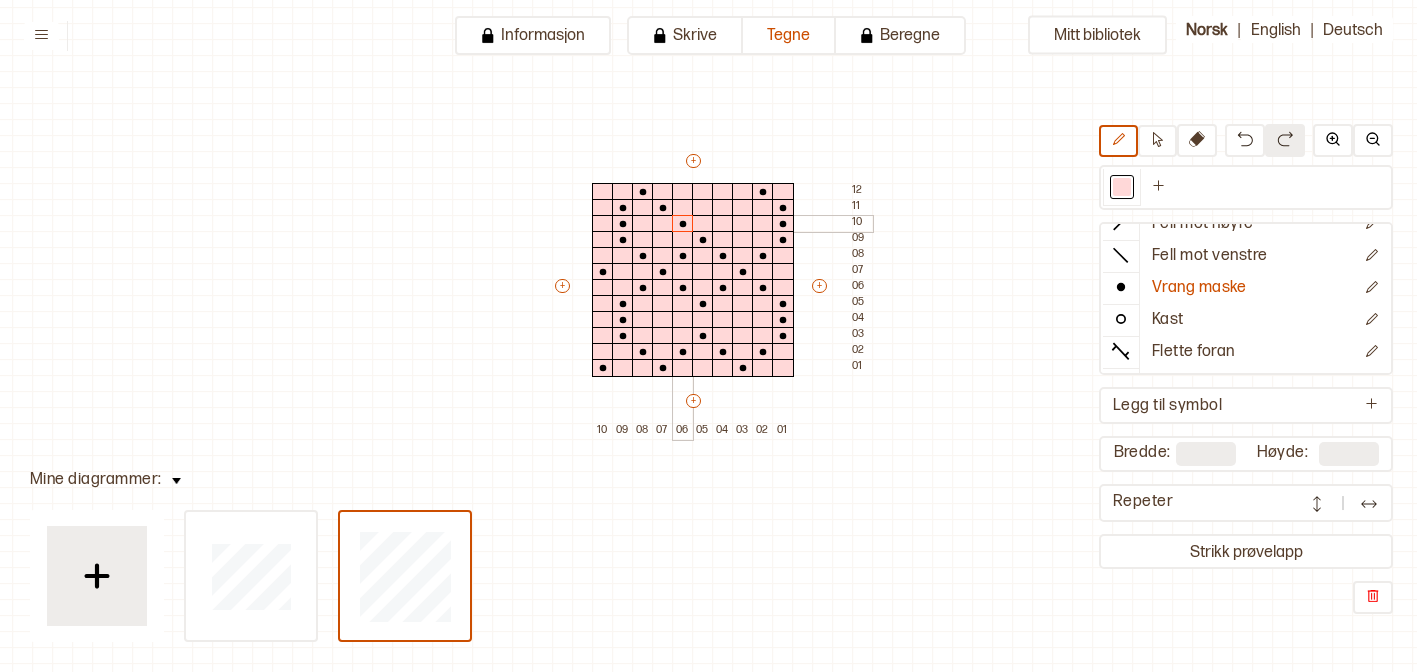click at bounding box center (683, 224) 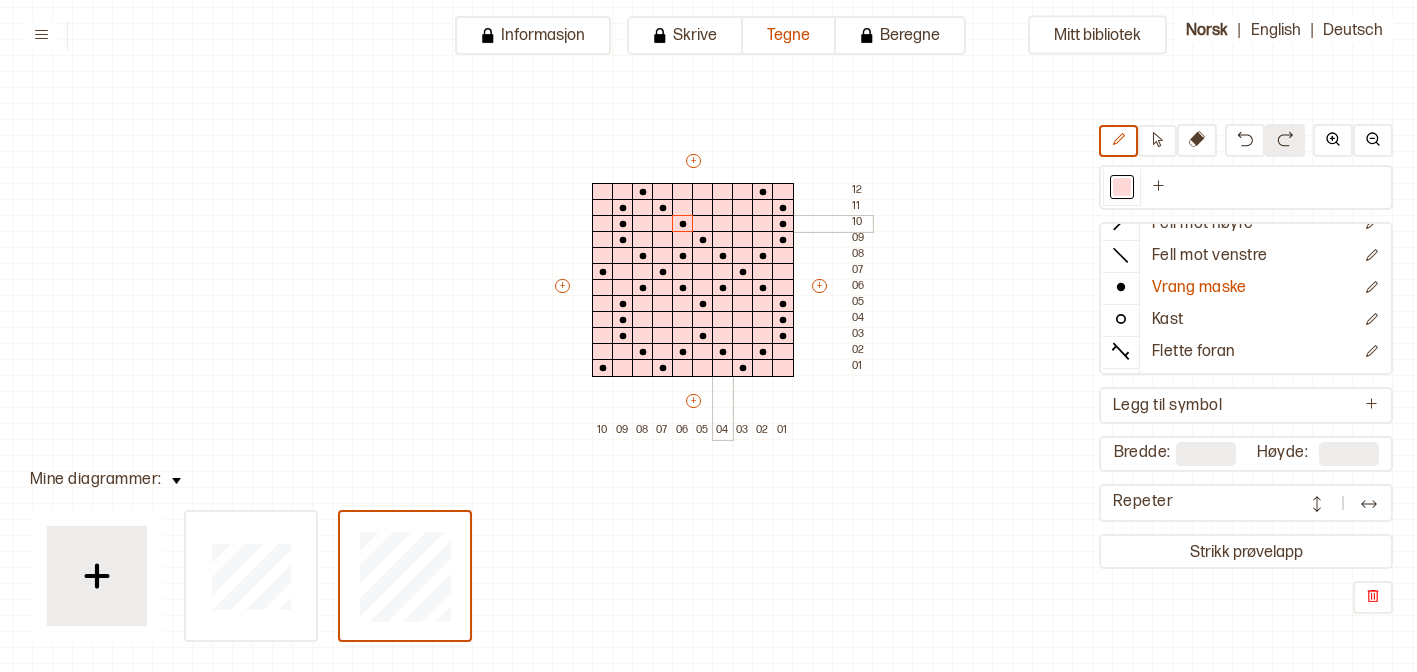 click at bounding box center [723, 224] 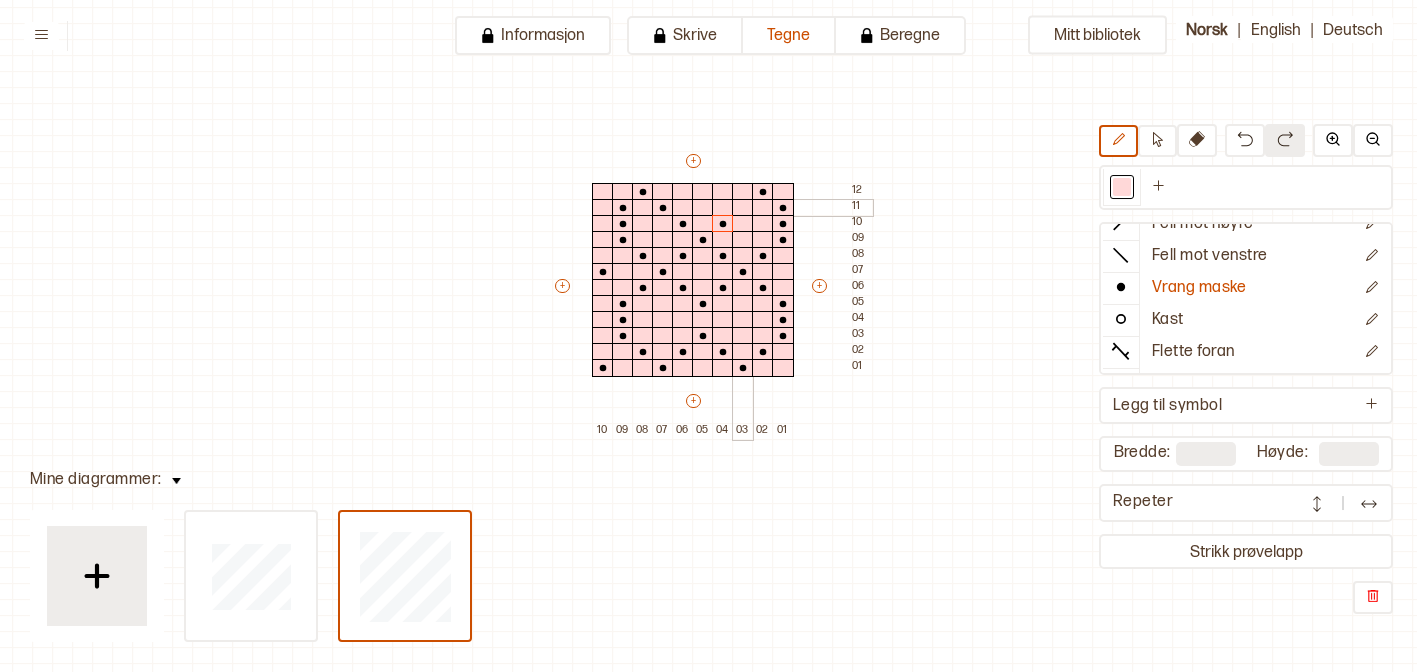 click at bounding box center [743, 208] 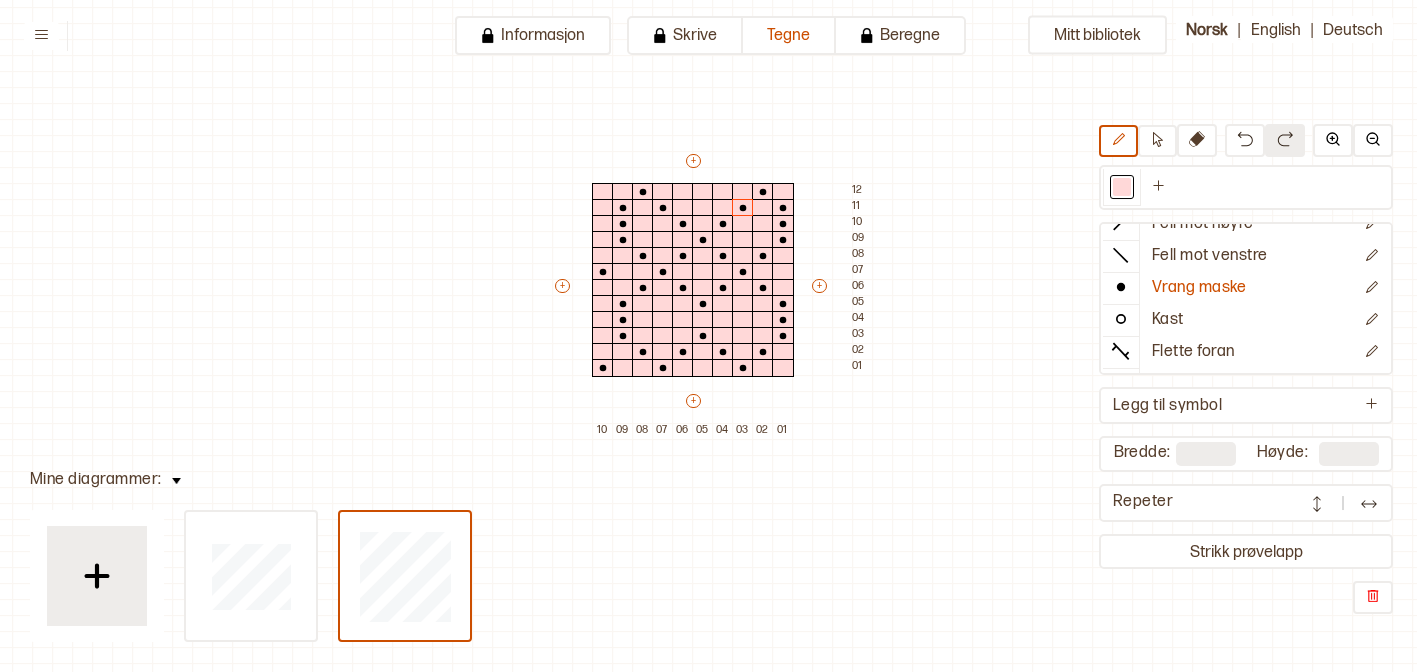 click at bounding box center [1317, 504] 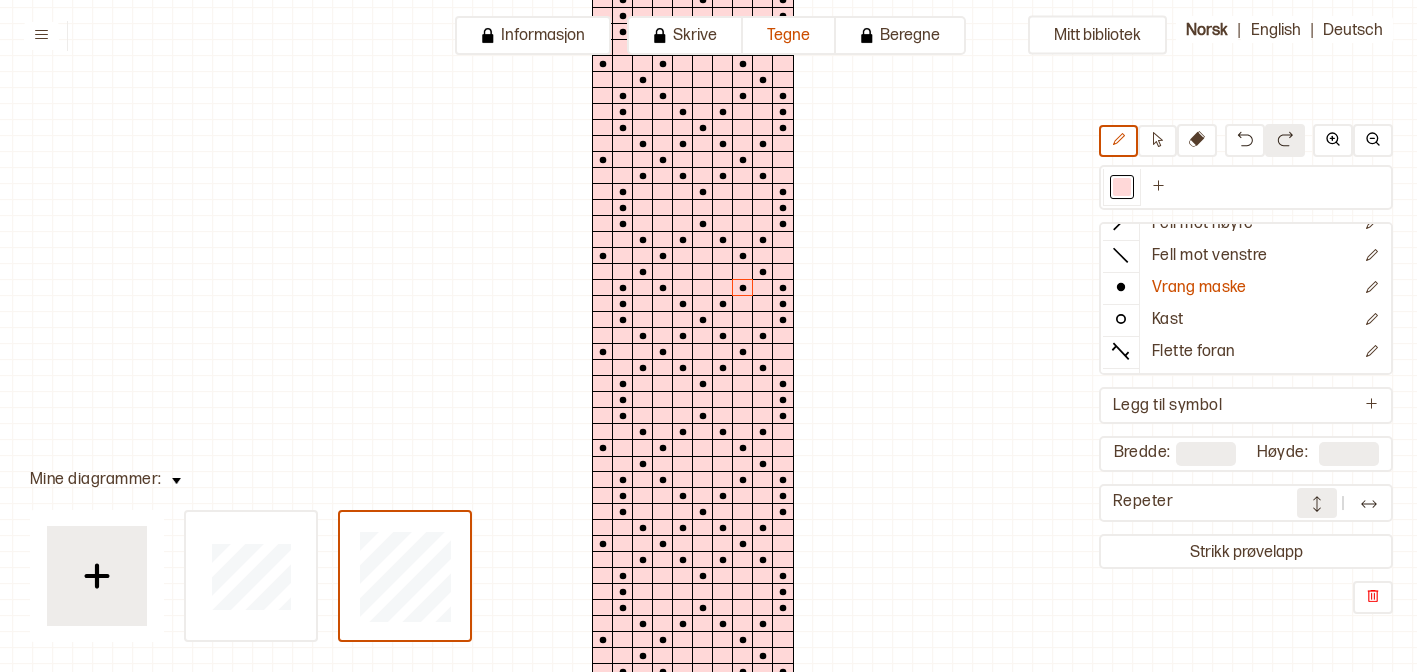 scroll, scrollTop: 0, scrollLeft: 8, axis: horizontal 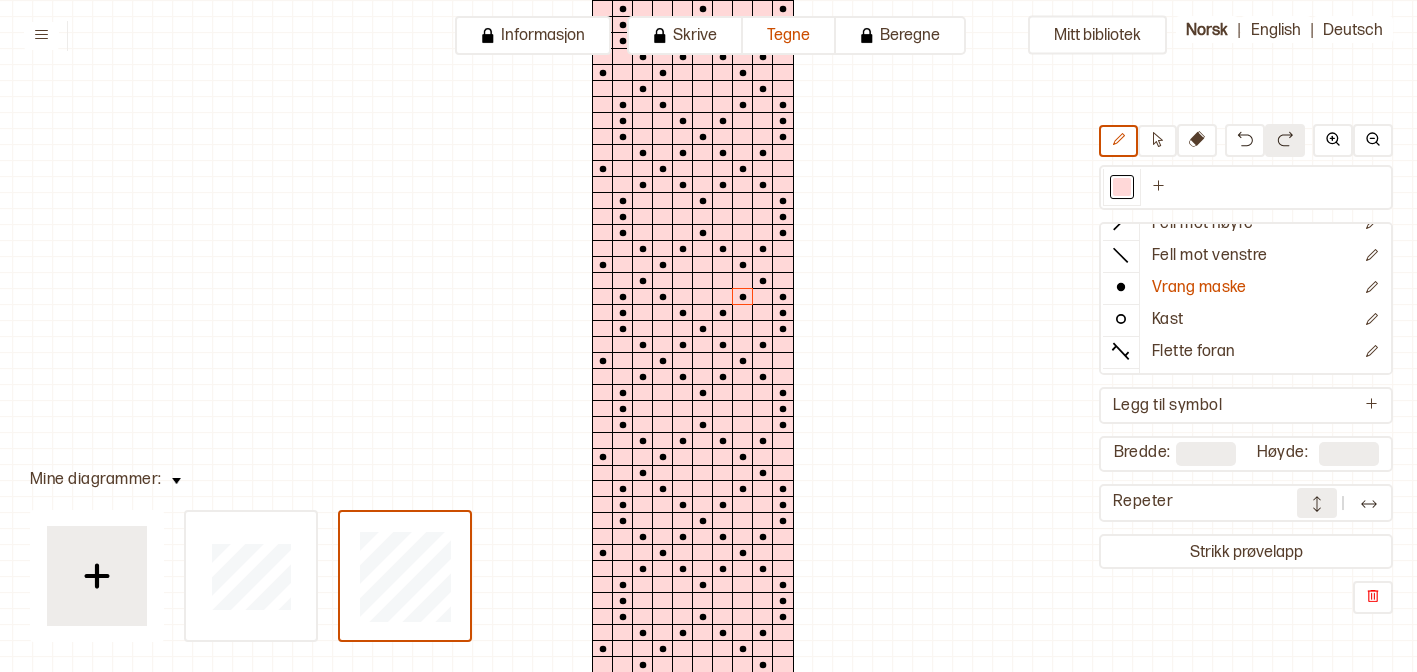 click at bounding box center (1369, 504) 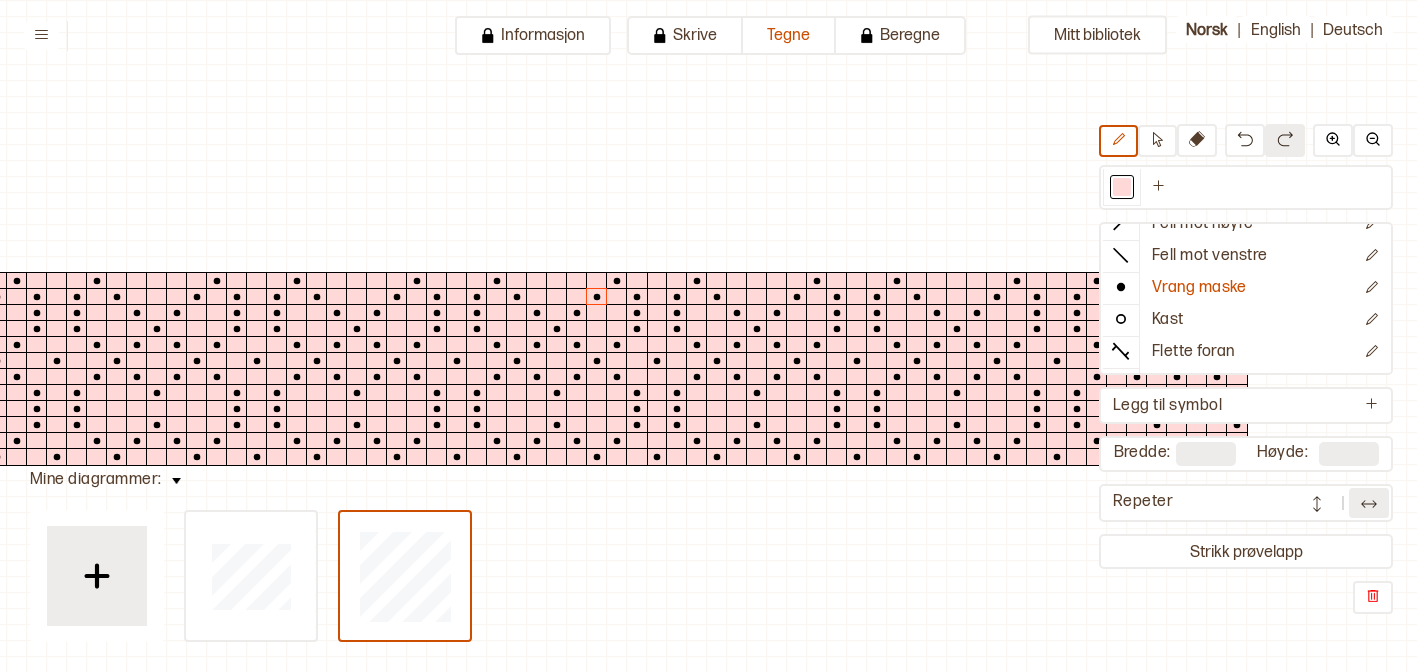 scroll, scrollTop: 0, scrollLeft: 179, axis: horizontal 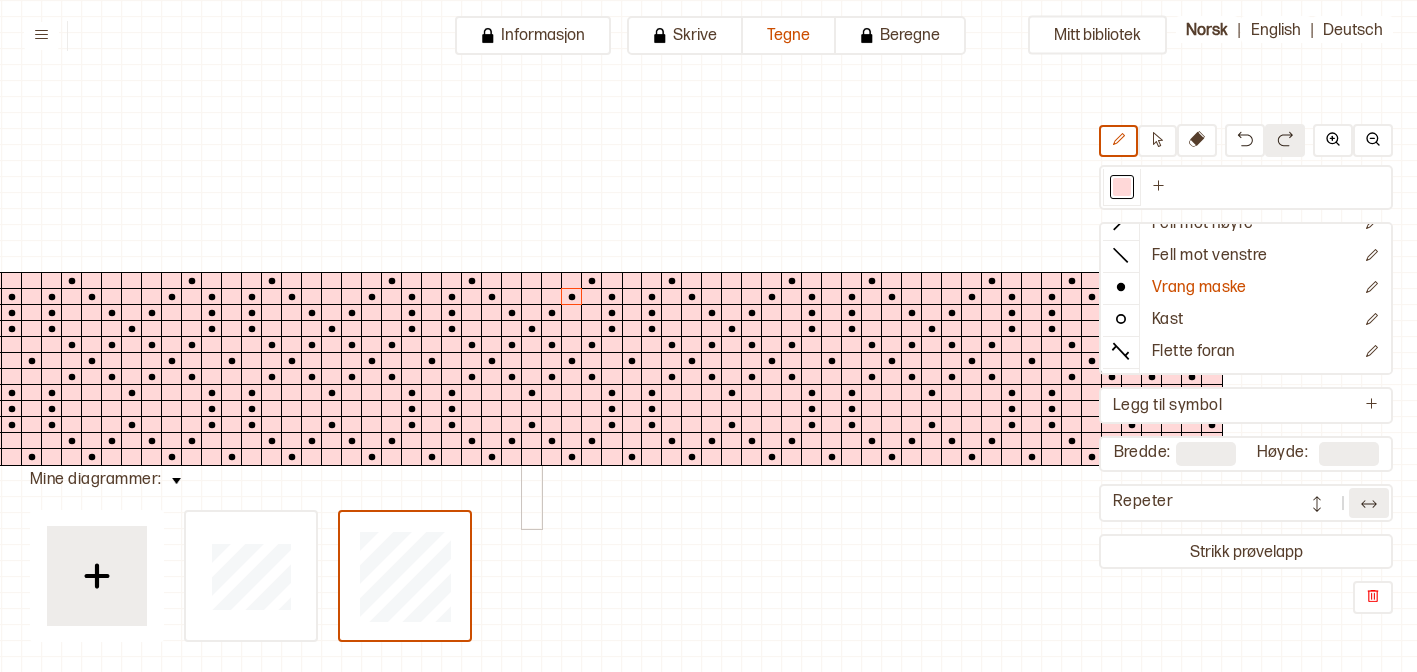 click at bounding box center (532, 409) 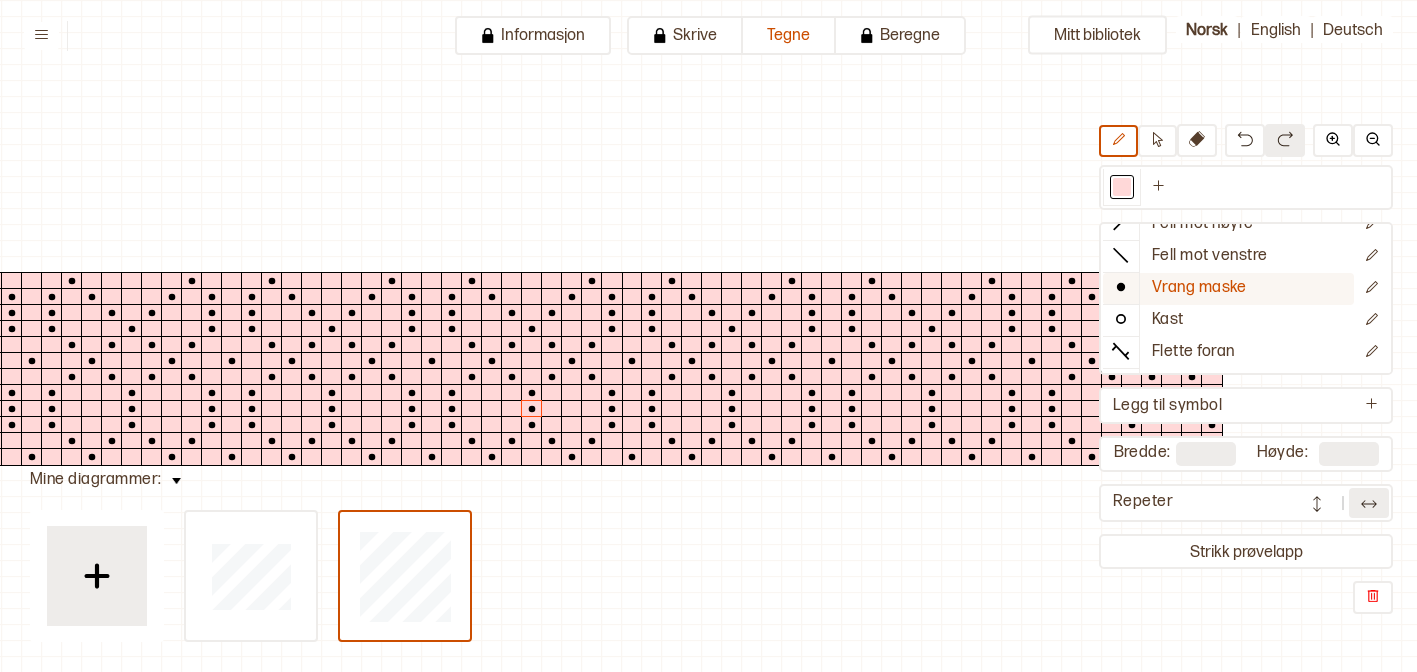 scroll, scrollTop: 0, scrollLeft: 0, axis: both 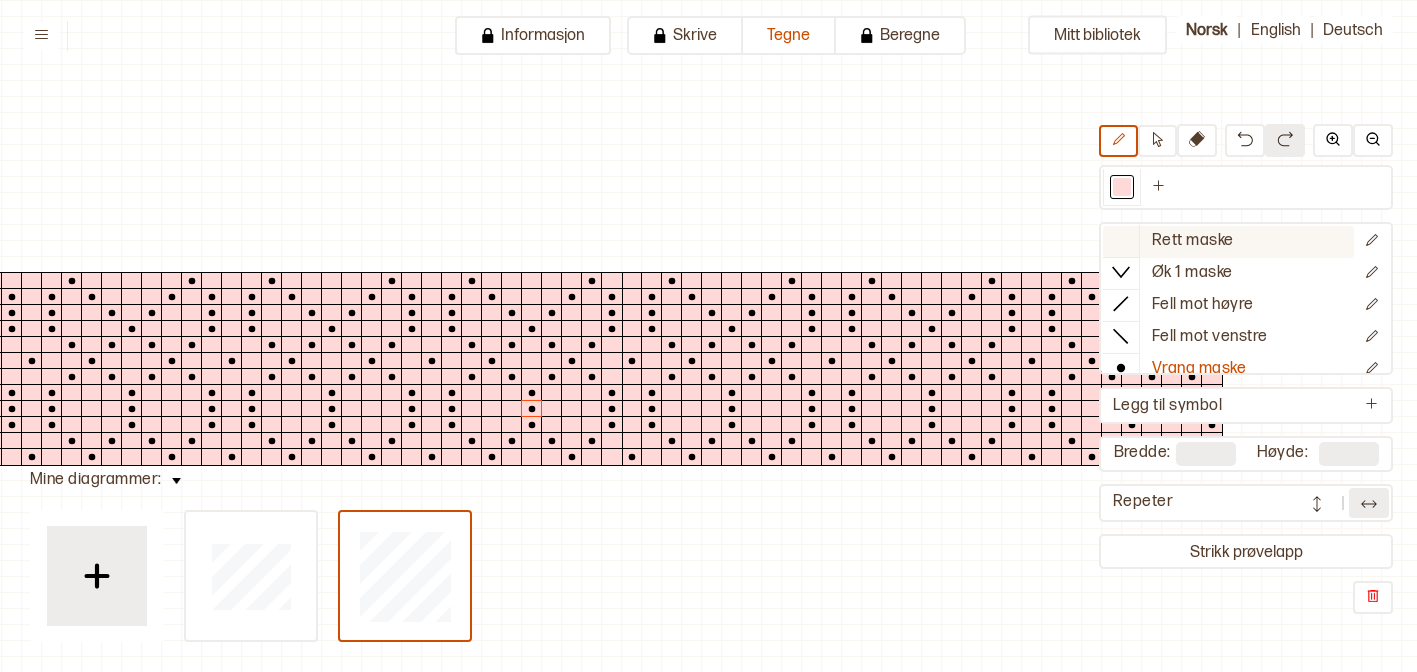 click 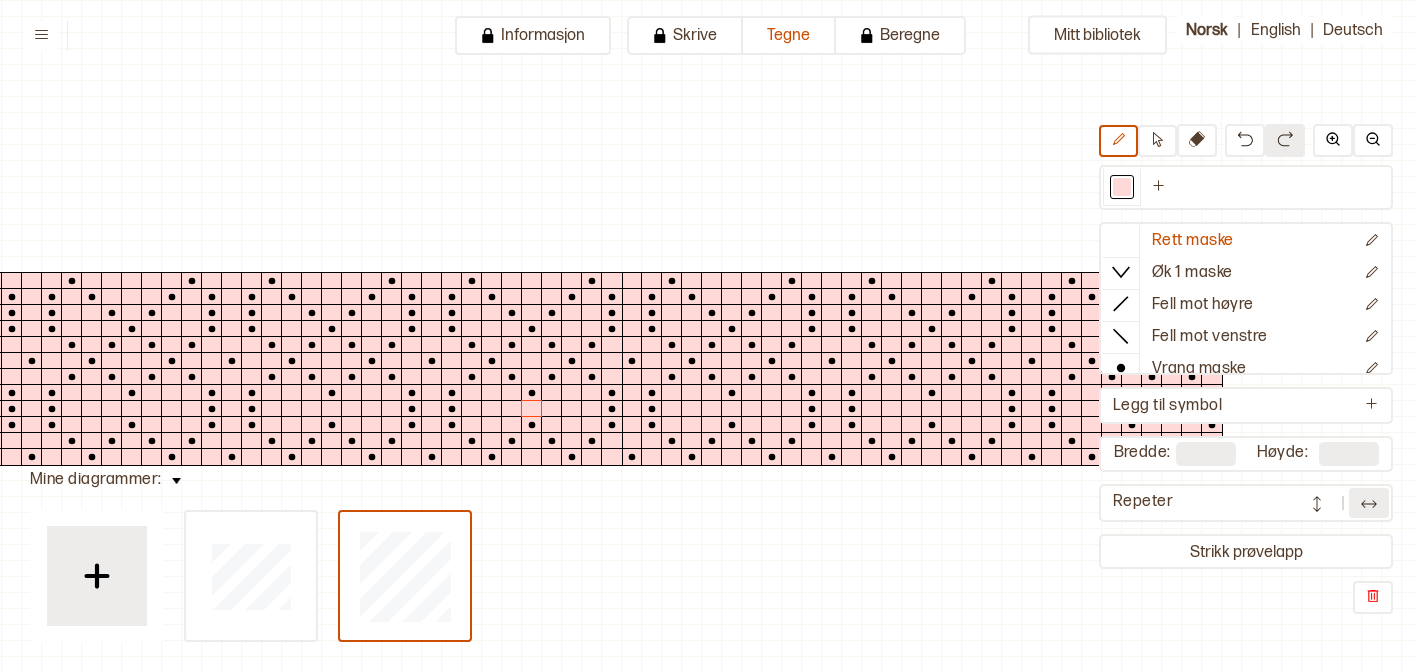 click at bounding box center [521, 632] 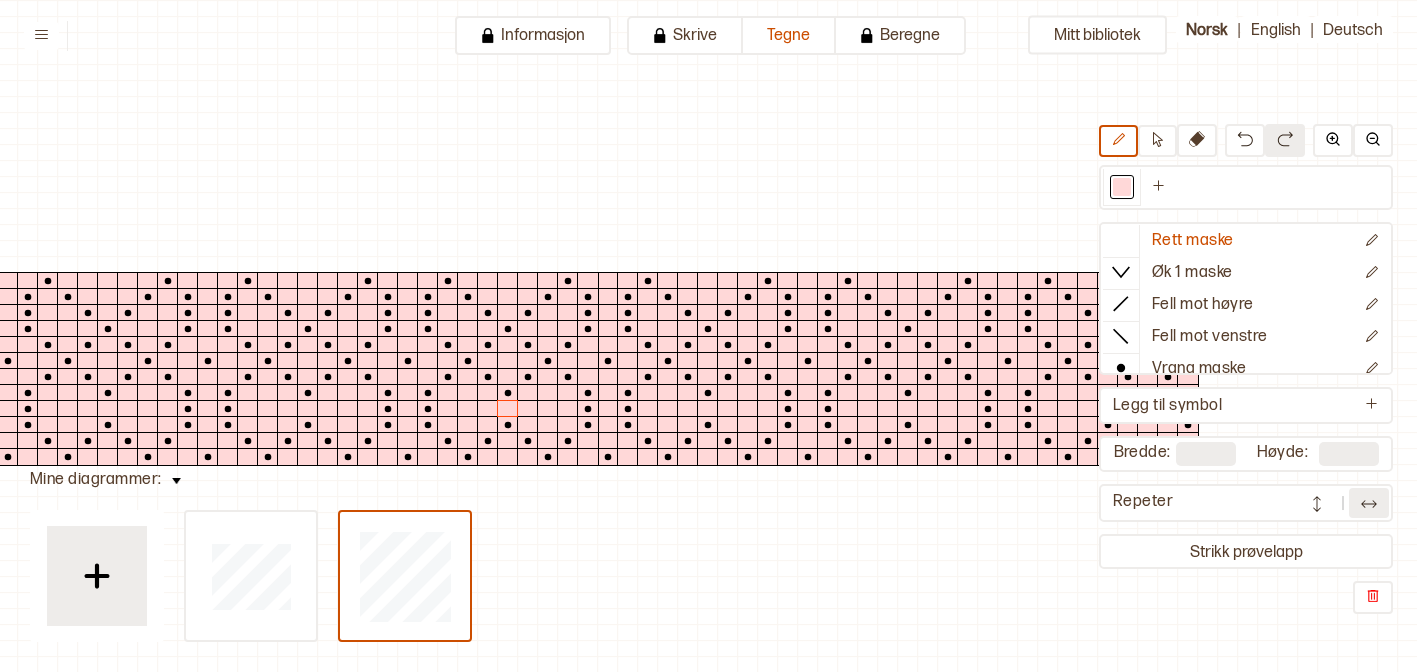 scroll, scrollTop: 0, scrollLeft: 216, axis: horizontal 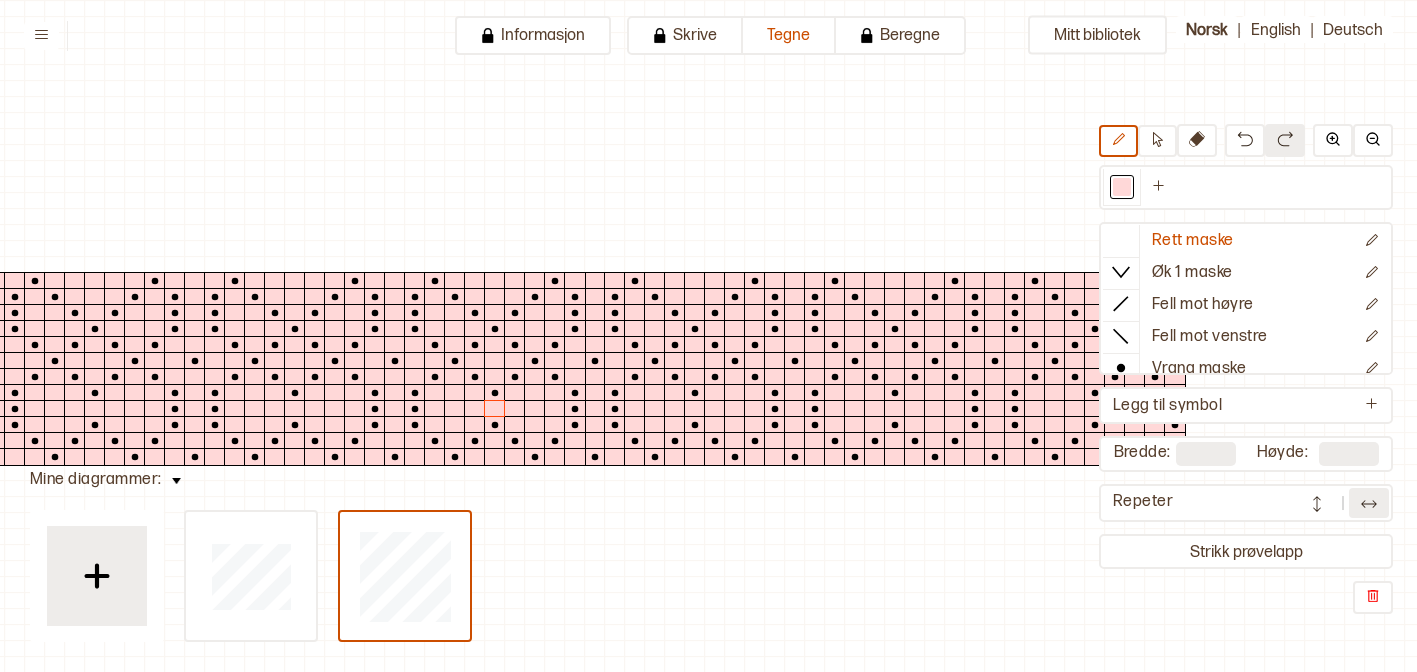 click at bounding box center [1369, 503] 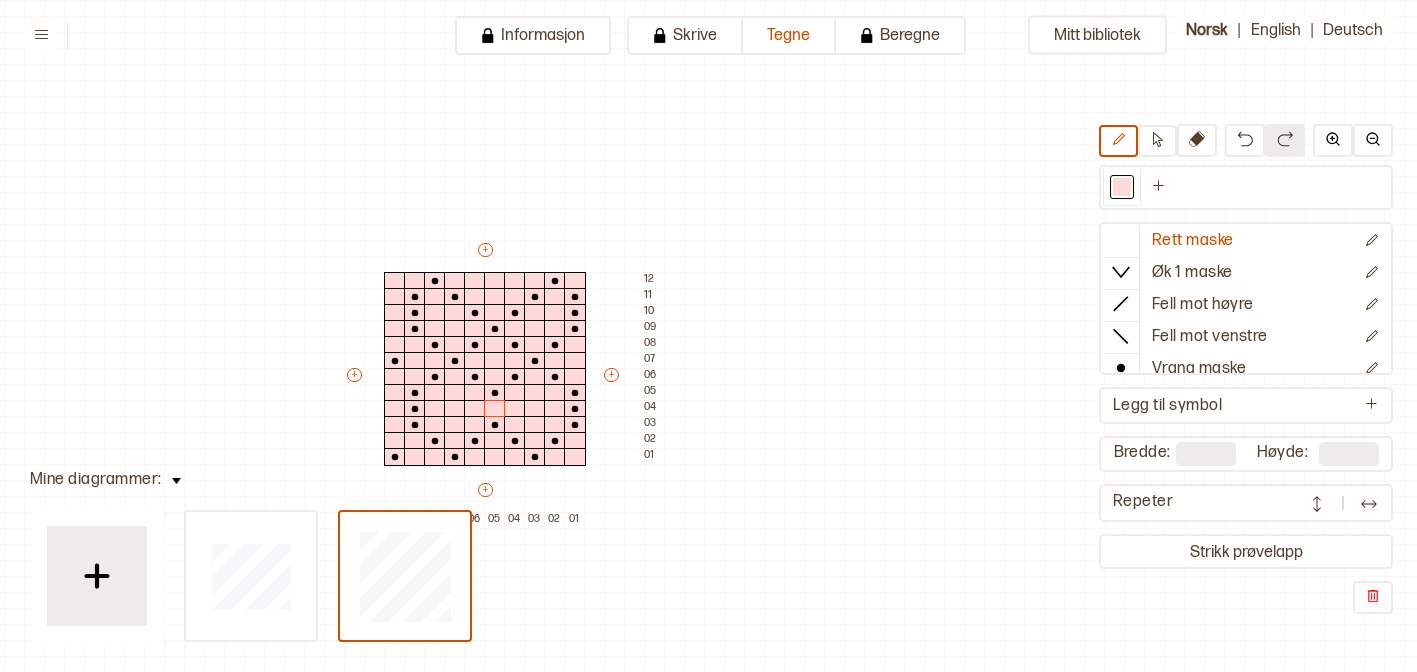 scroll, scrollTop: 61, scrollLeft: 216, axis: both 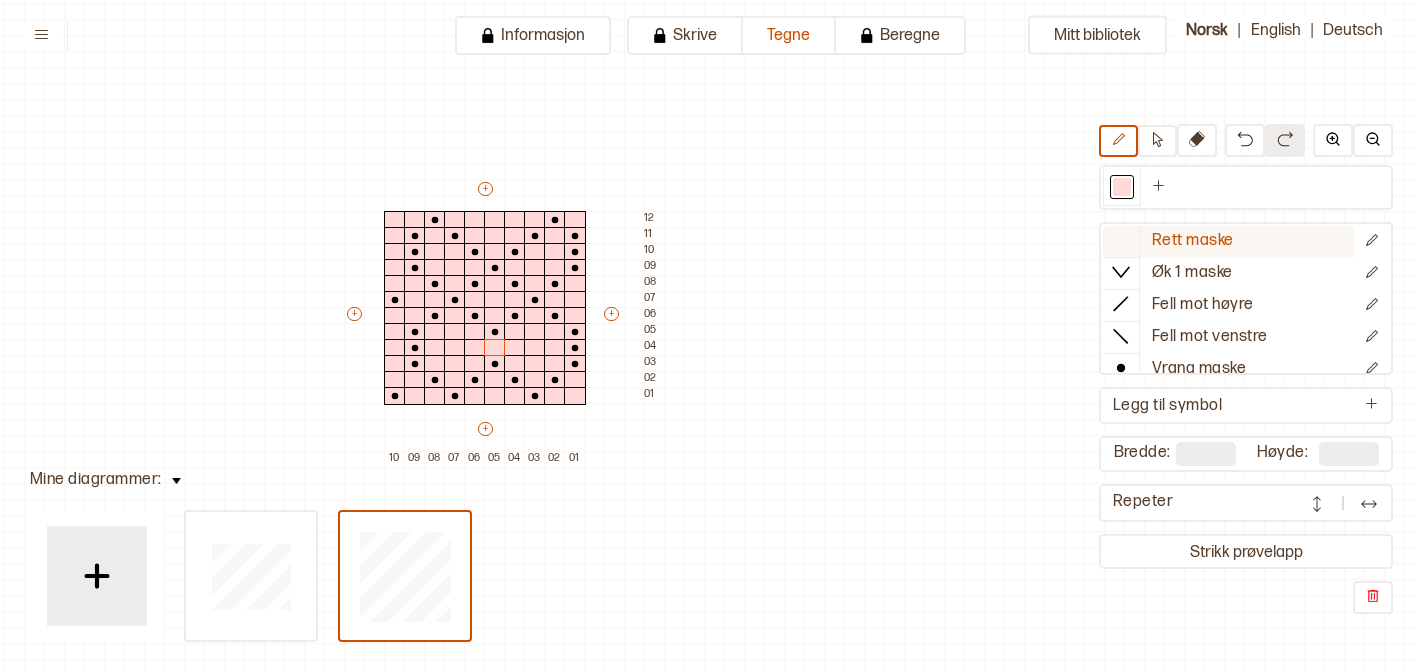 click 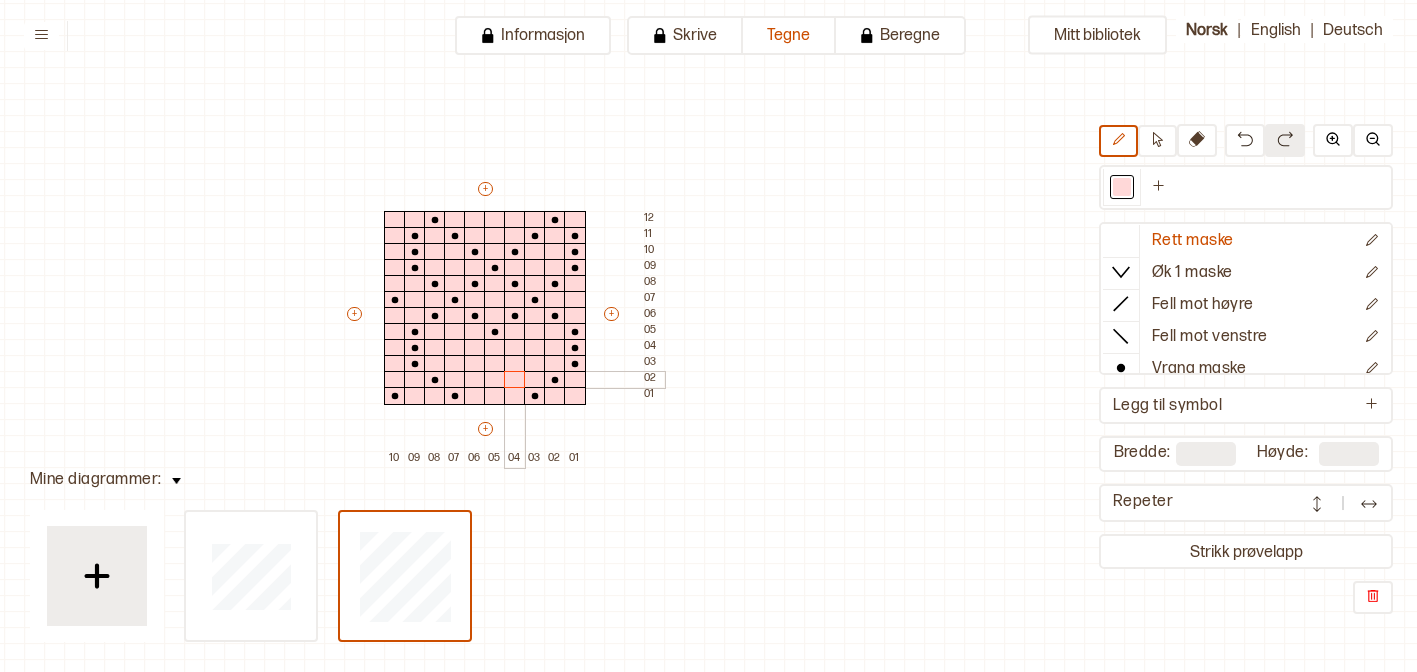 drag, startPoint x: 472, startPoint y: 378, endPoint x: 508, endPoint y: 375, distance: 36.124783 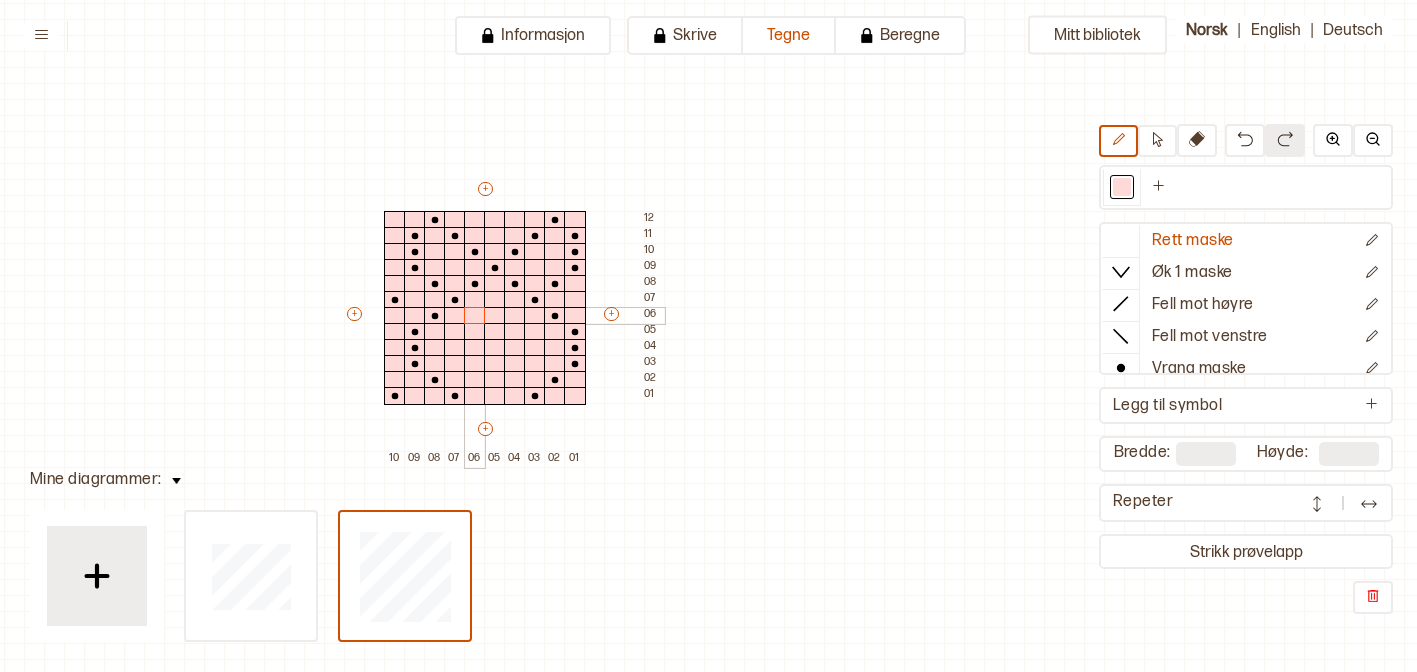 drag, startPoint x: 523, startPoint y: 315, endPoint x: 469, endPoint y: 314, distance: 54.00926 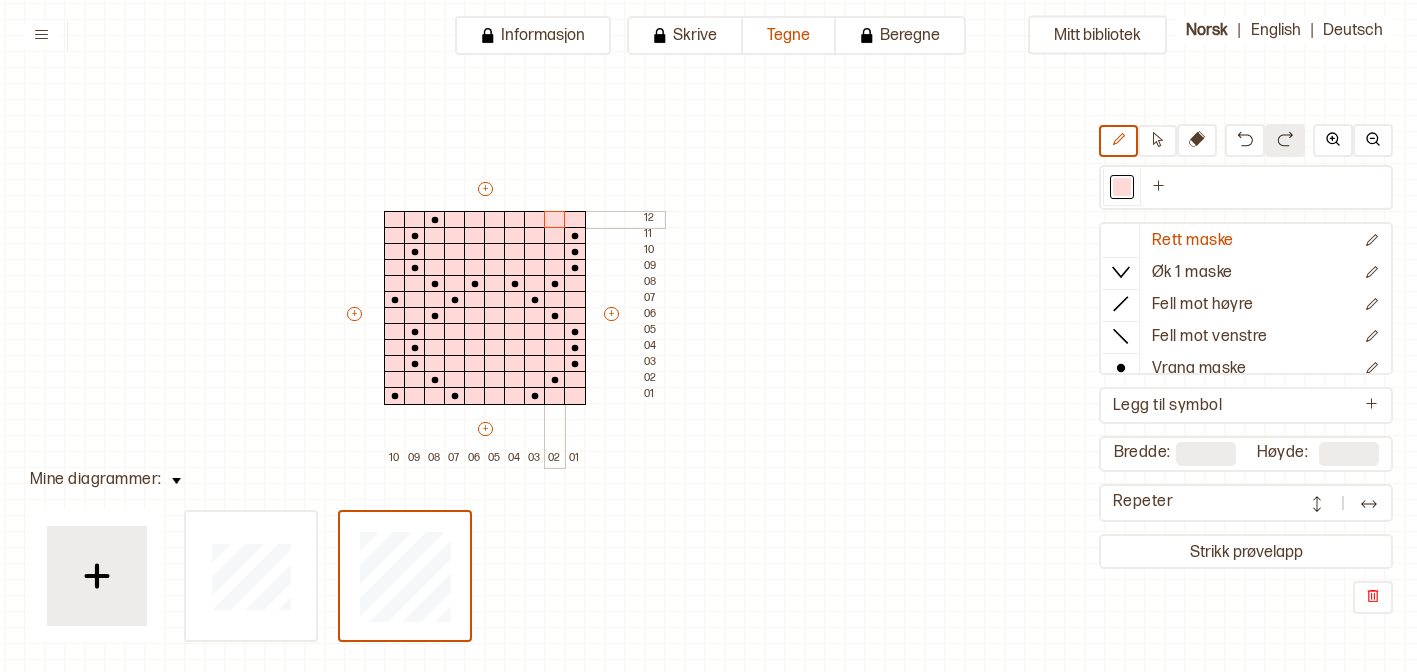 drag, startPoint x: 451, startPoint y: 229, endPoint x: 547, endPoint y: 219, distance: 96.519424 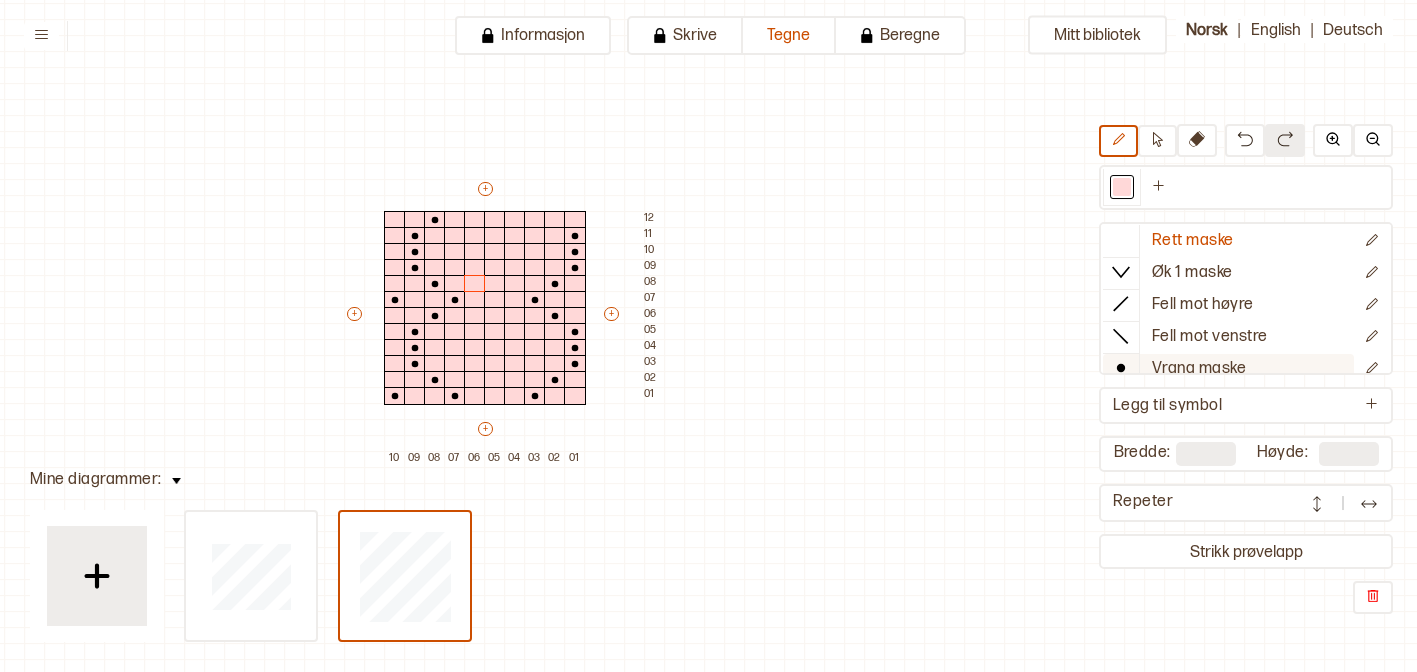 click 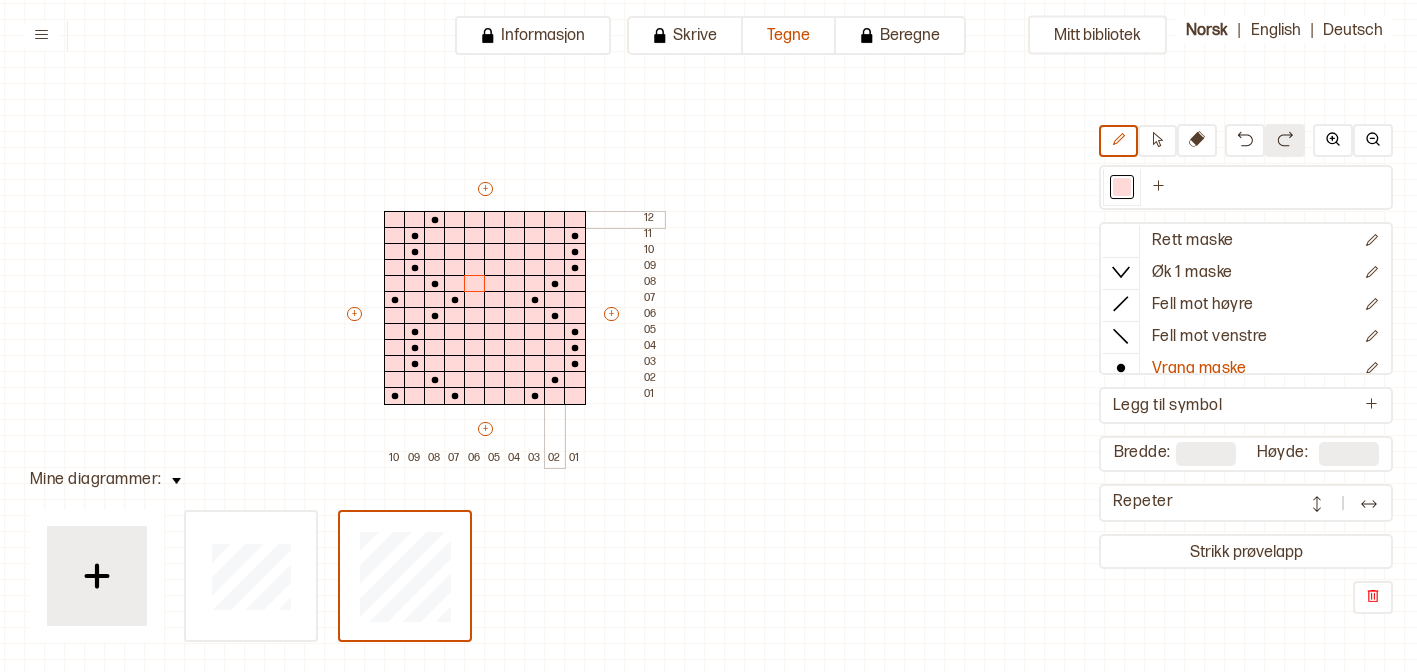 click at bounding box center (555, 220) 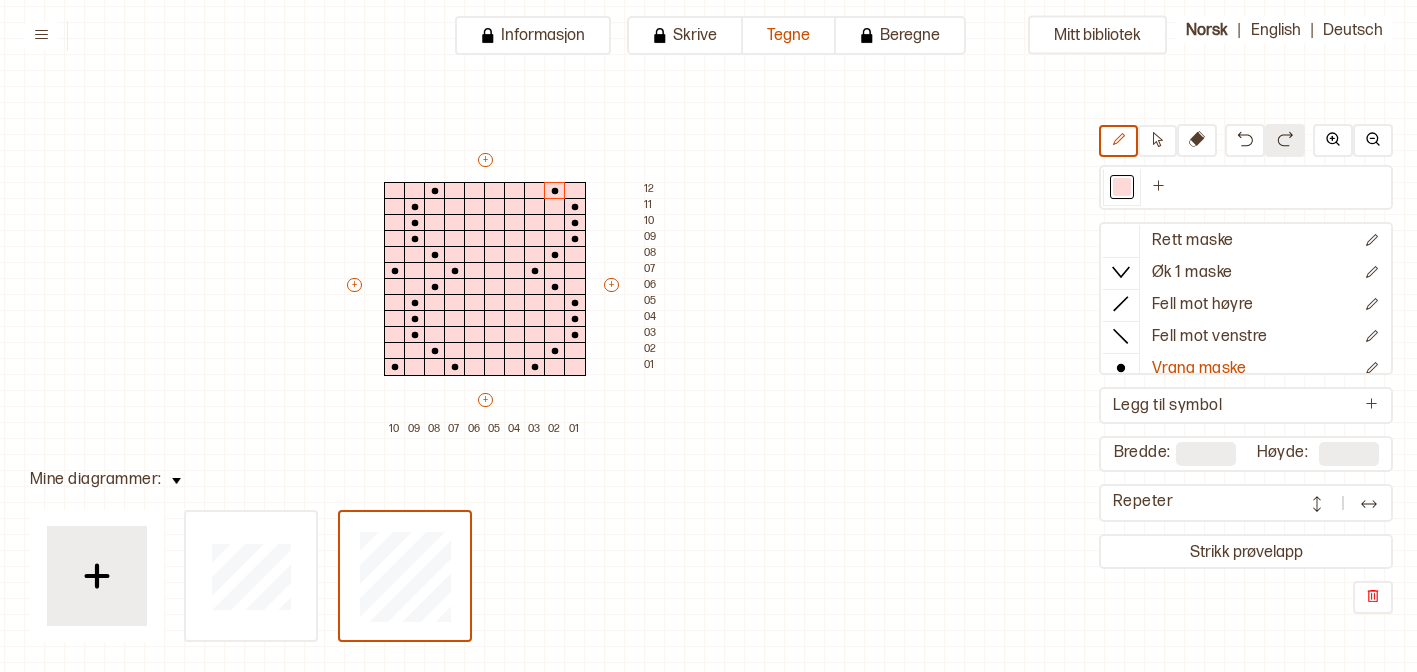 scroll, scrollTop: 96, scrollLeft: 216, axis: both 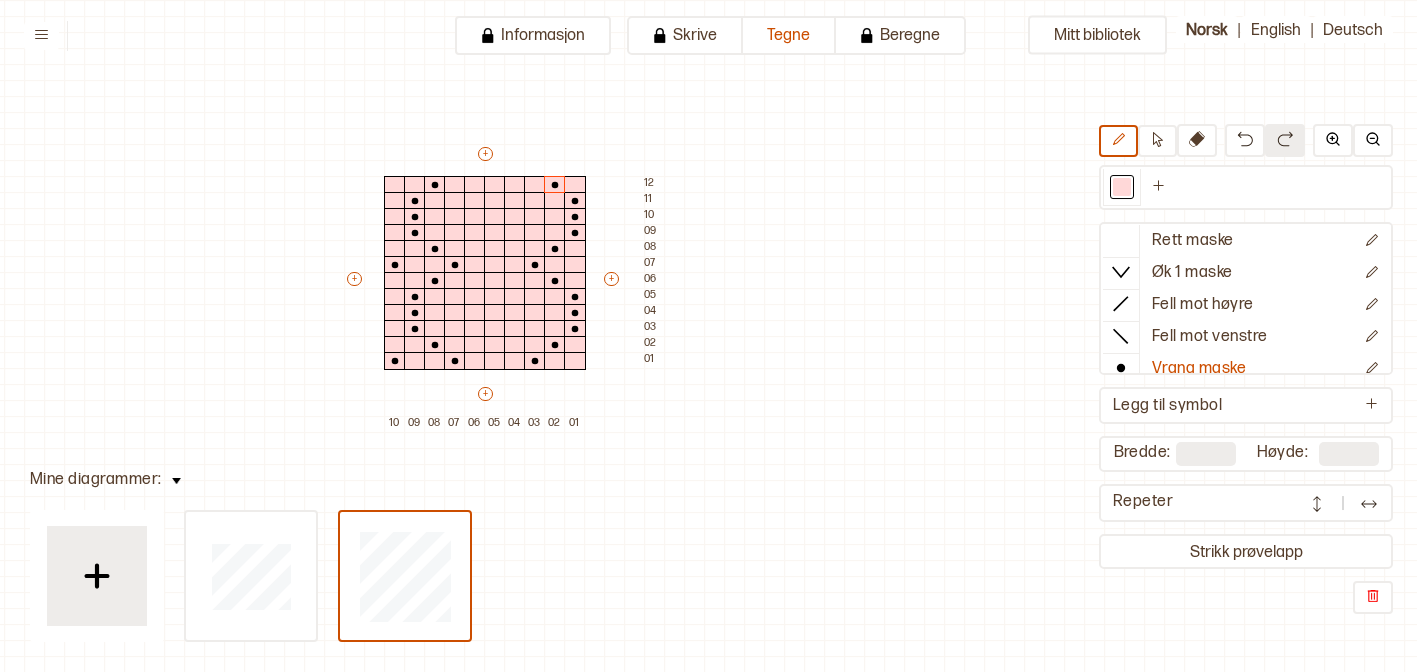 click at bounding box center [1317, 504] 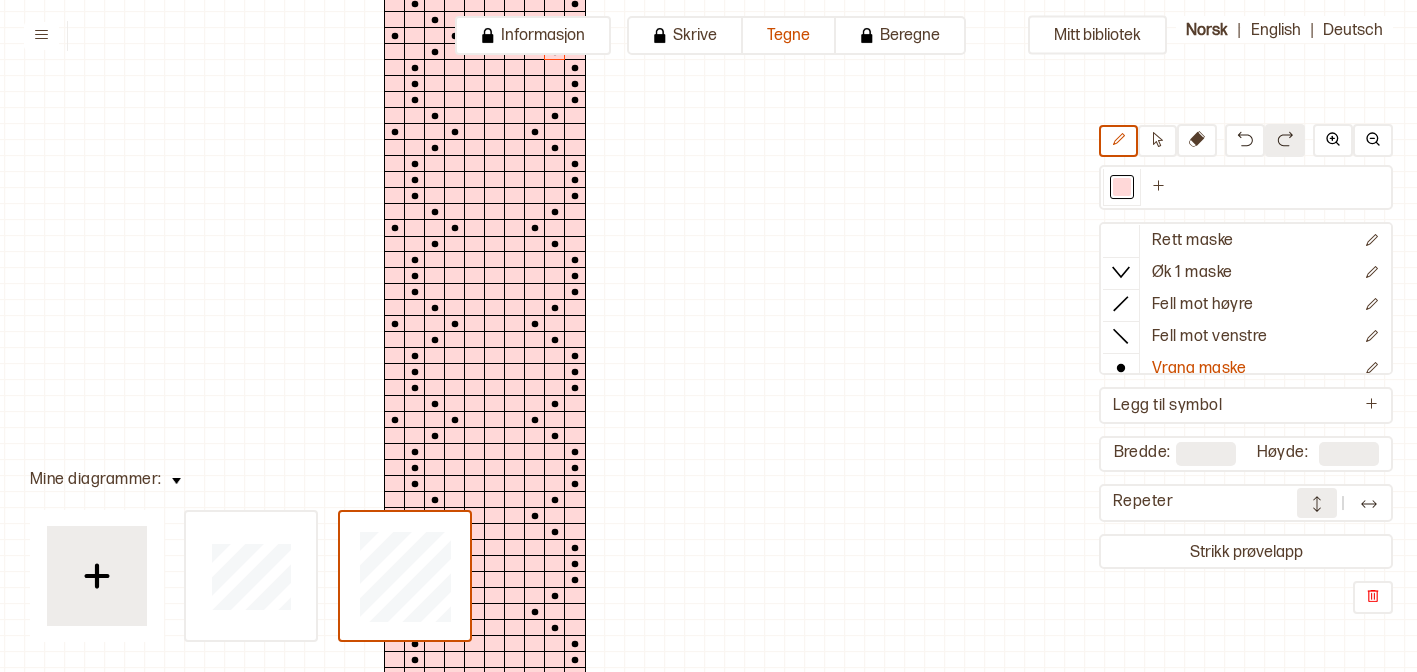 scroll, scrollTop: 234, scrollLeft: 216, axis: both 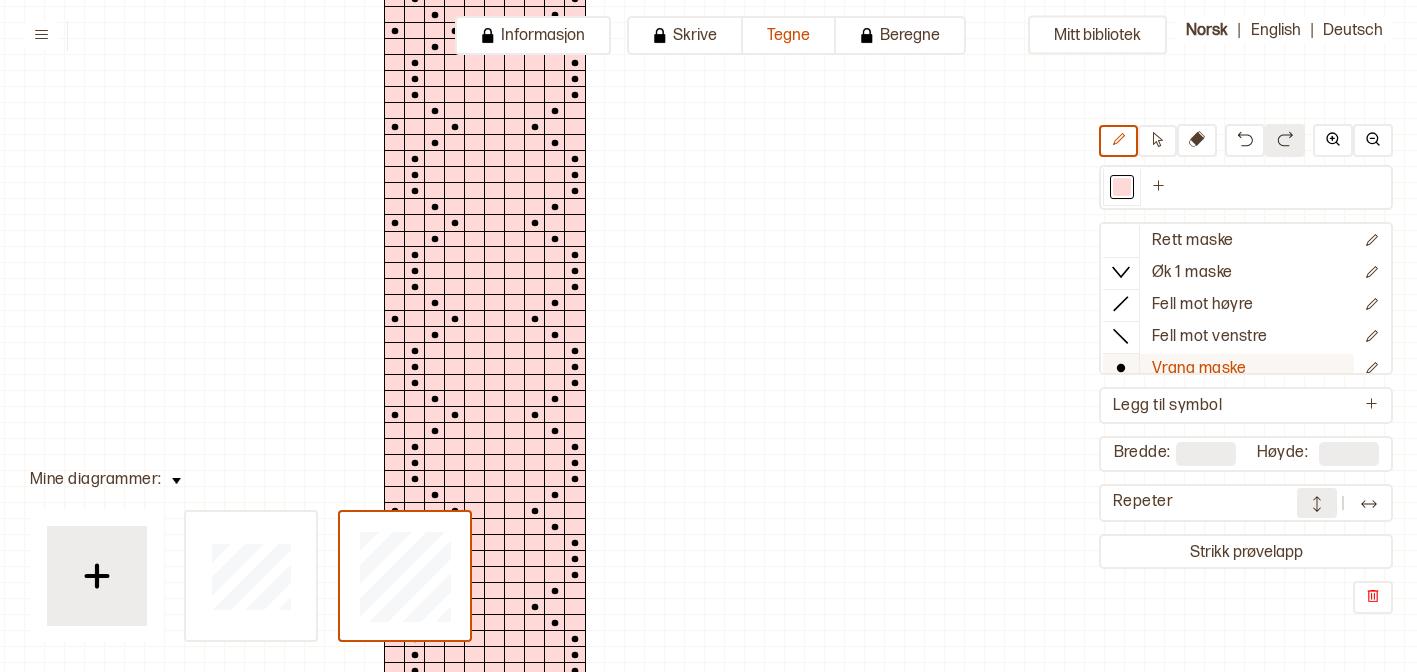 click 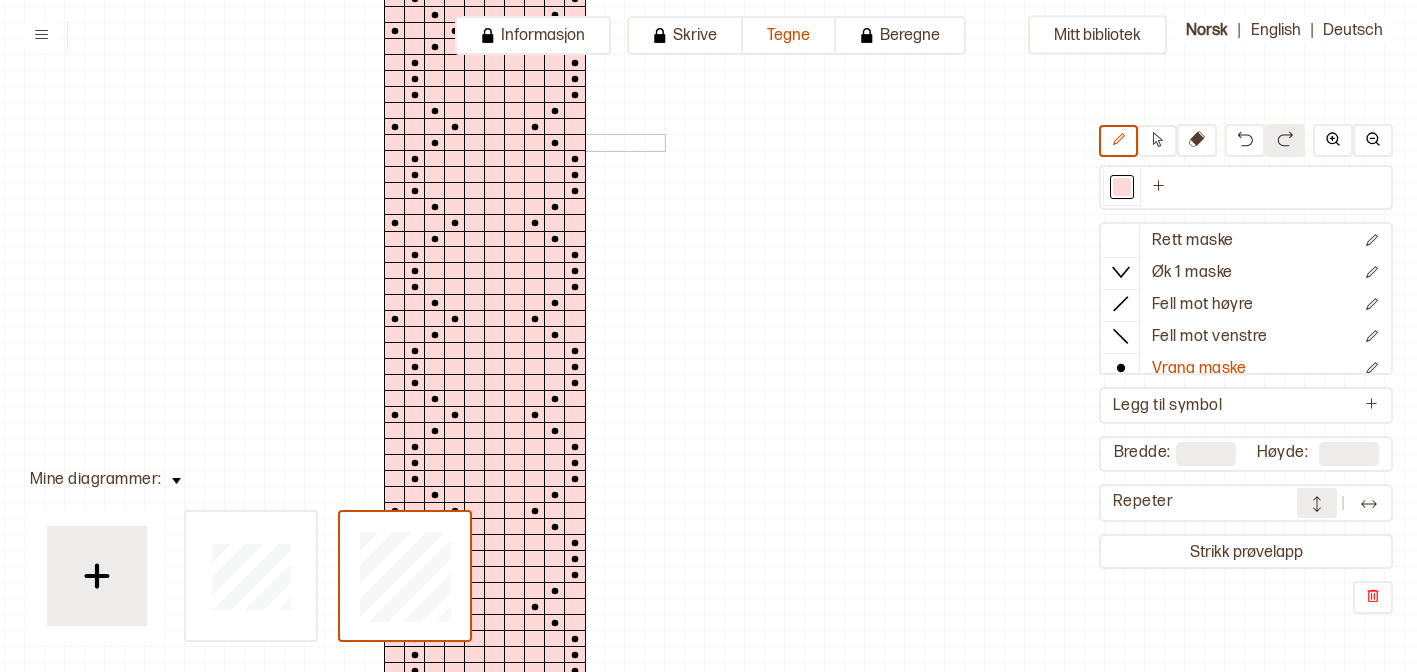 click at bounding box center (515, 143) 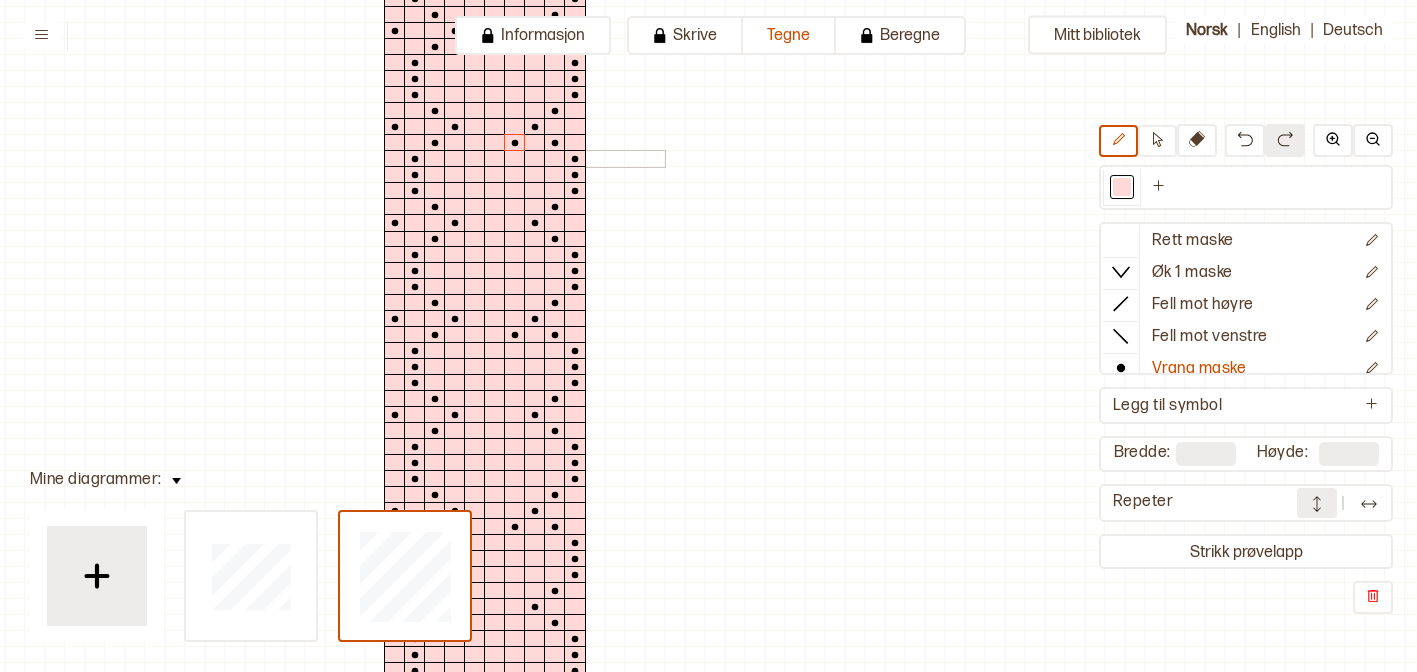 click at bounding box center [495, 159] 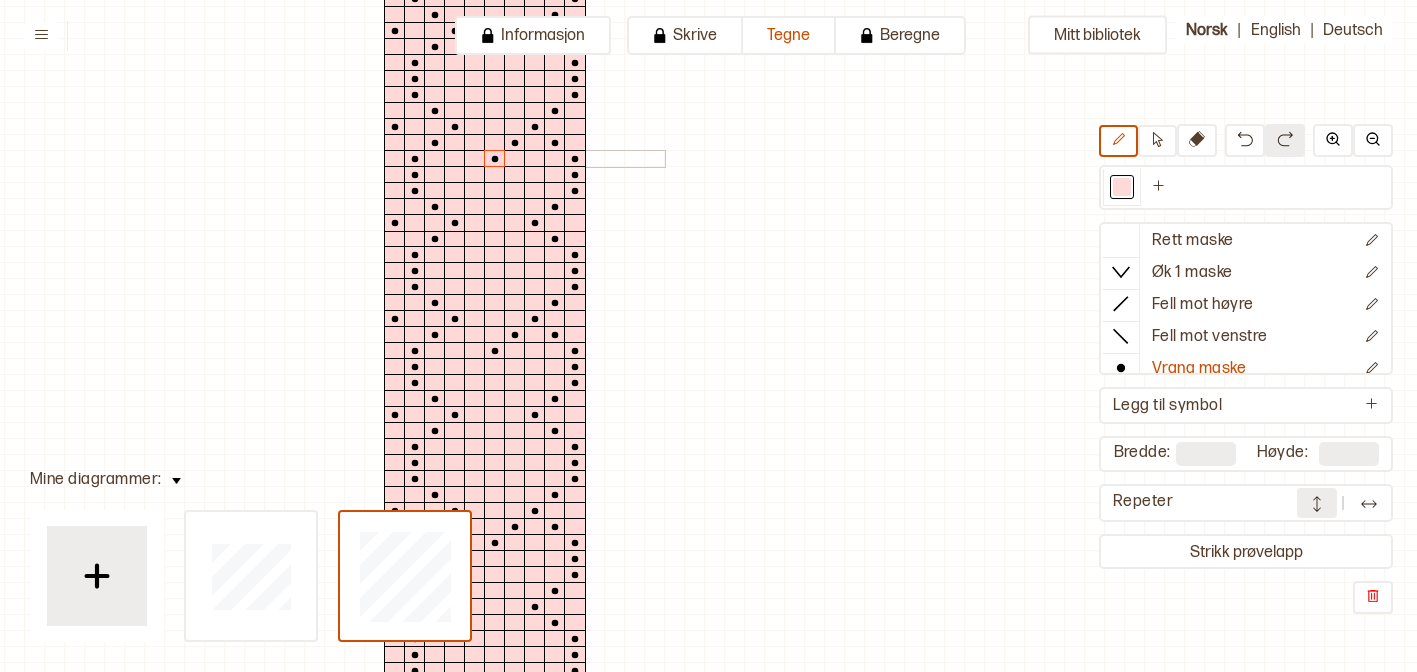 click at bounding box center (475, 143) 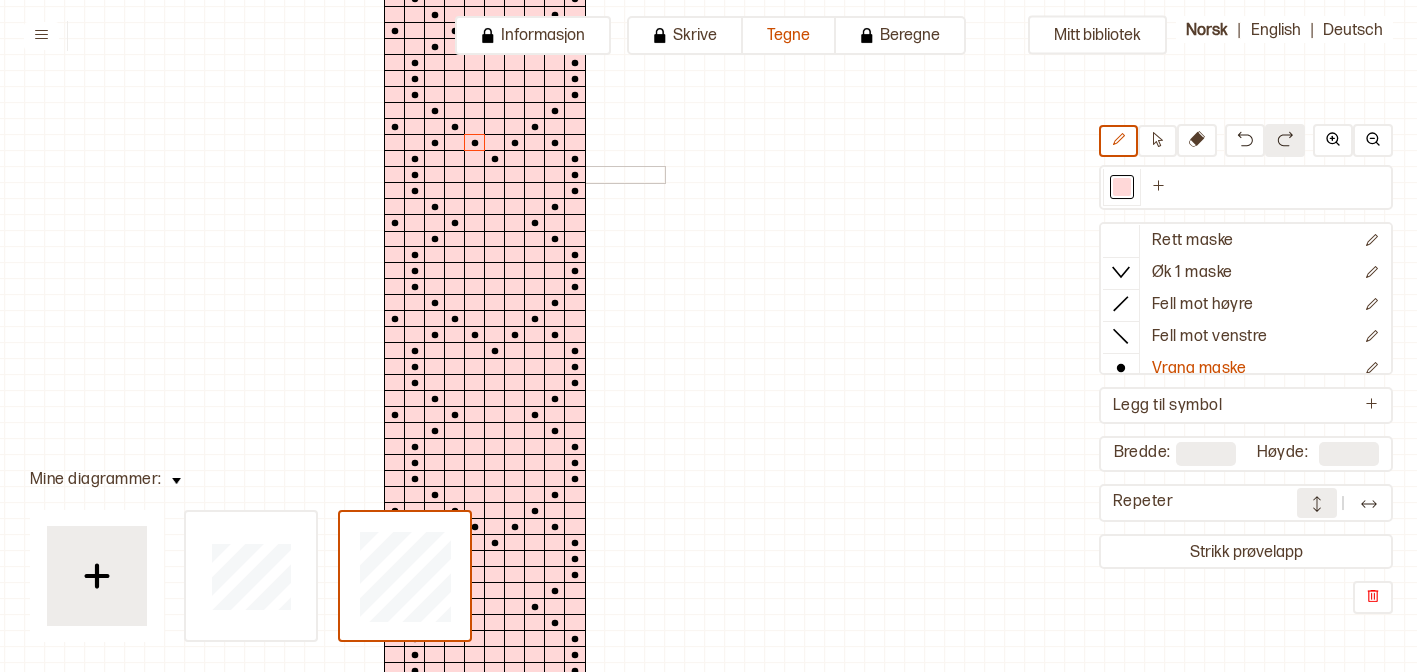 click at bounding box center [515, 175] 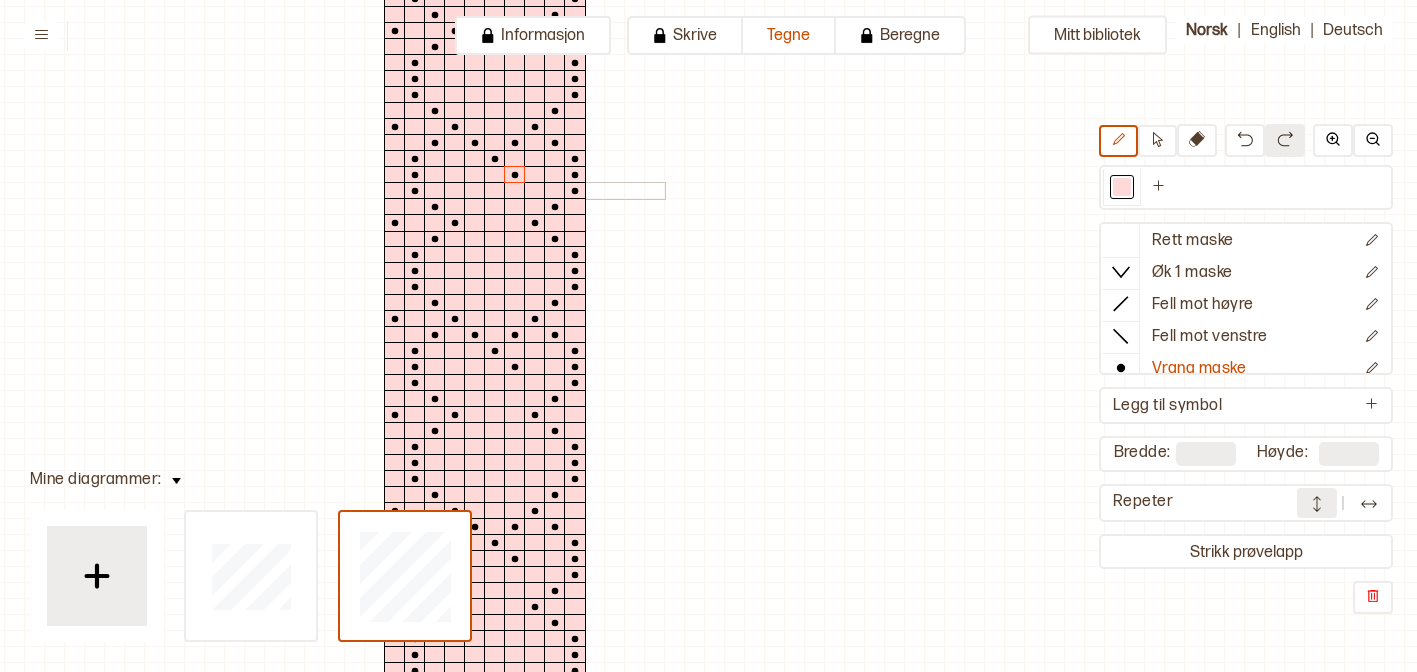 click at bounding box center (535, 191) 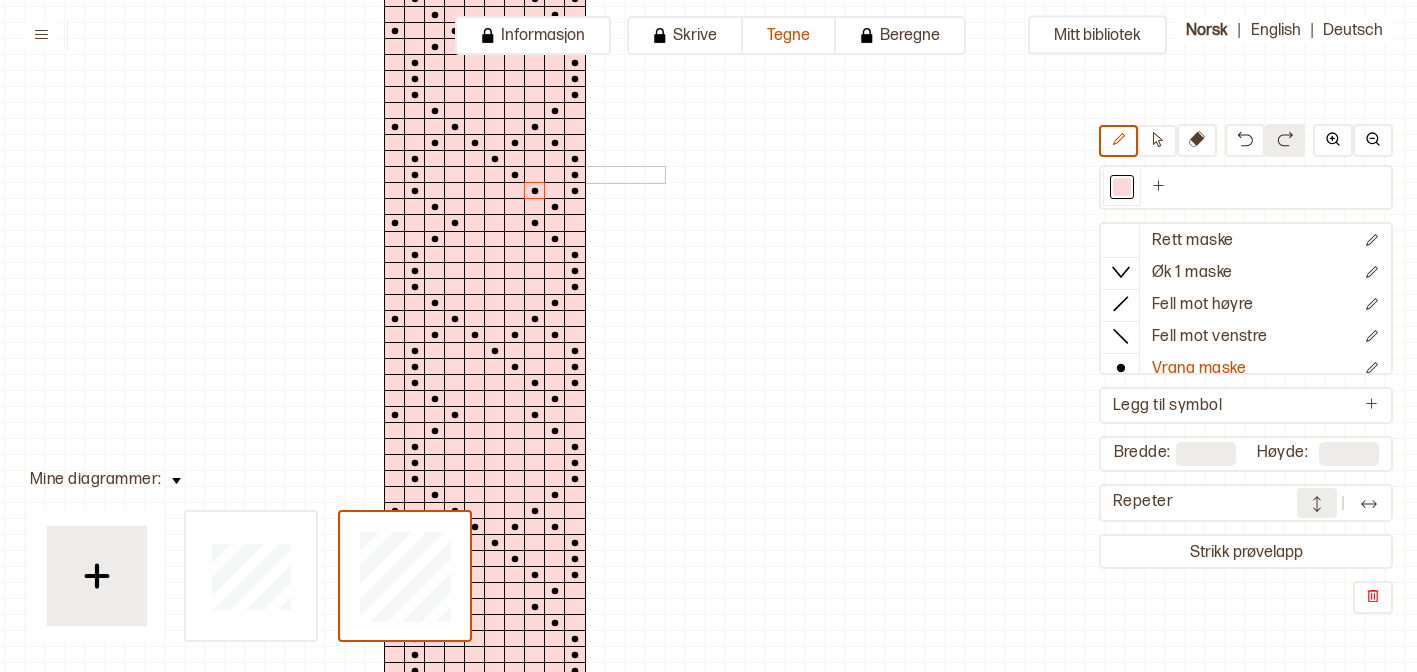 click at bounding box center (475, 175) 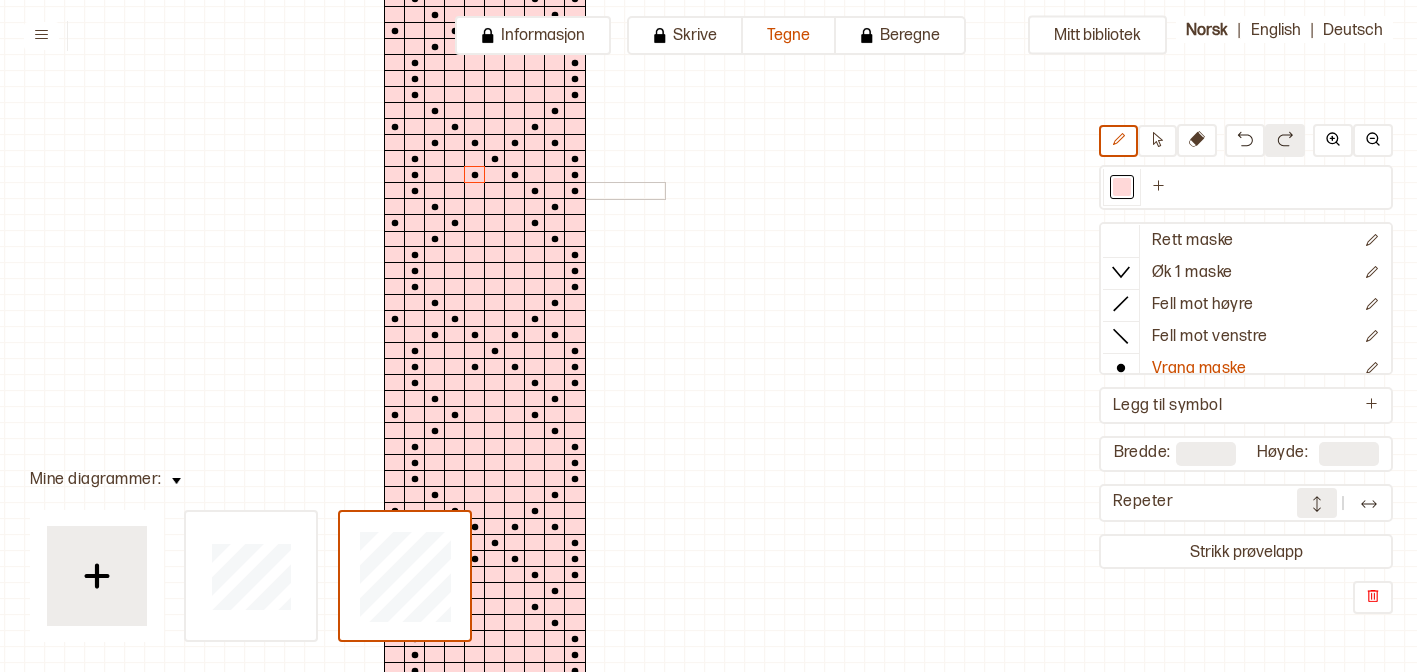 click at bounding box center [455, 191] 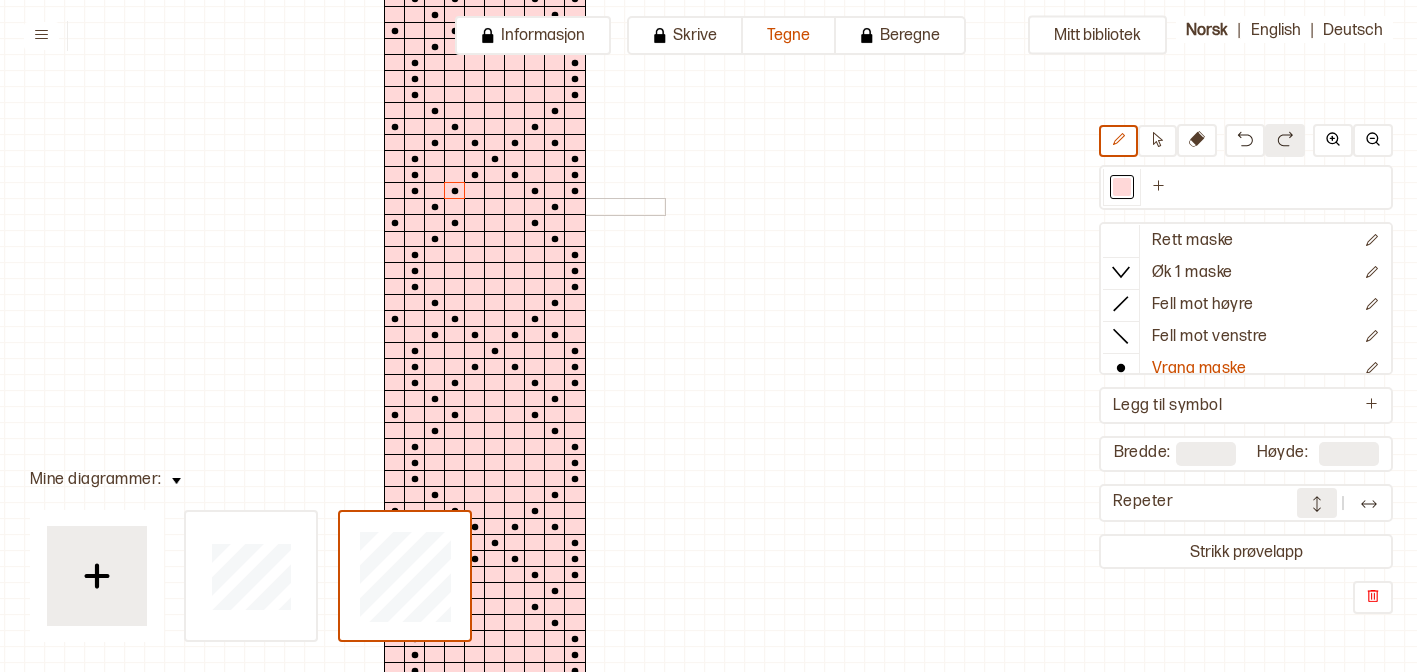 click at bounding box center (475, 207) 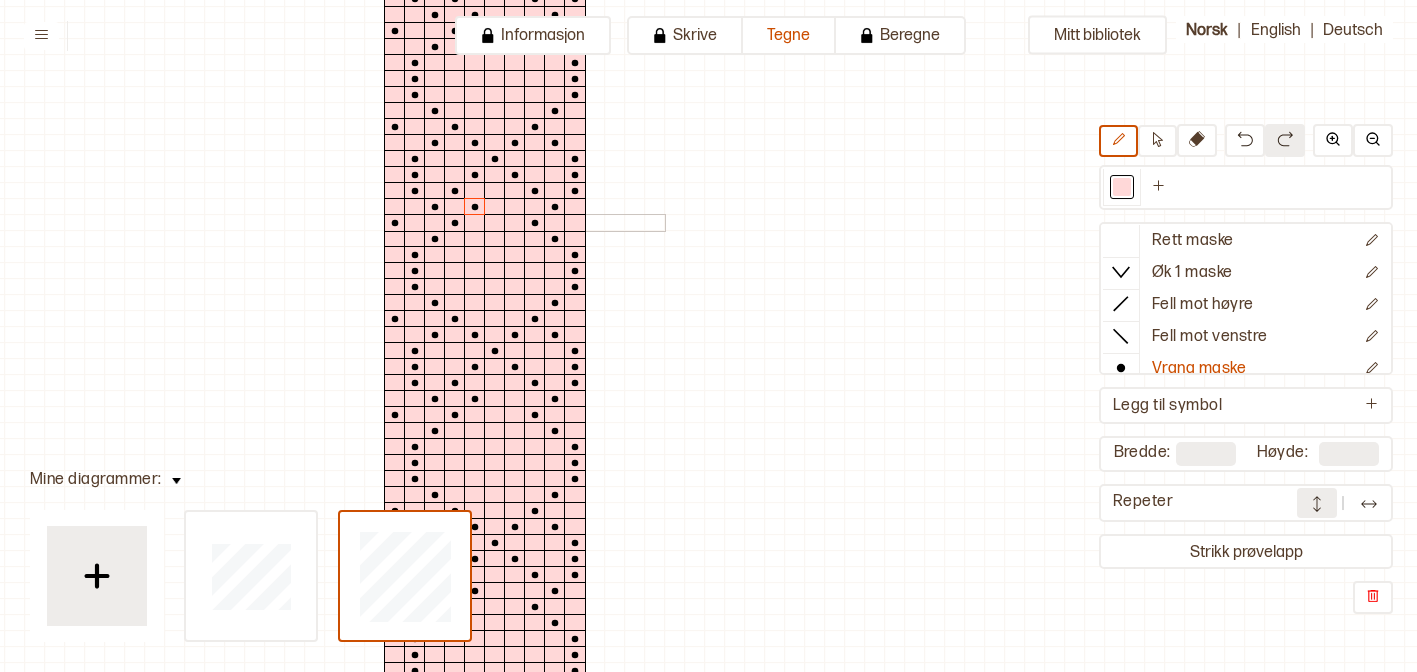 click at bounding box center [495, 223] 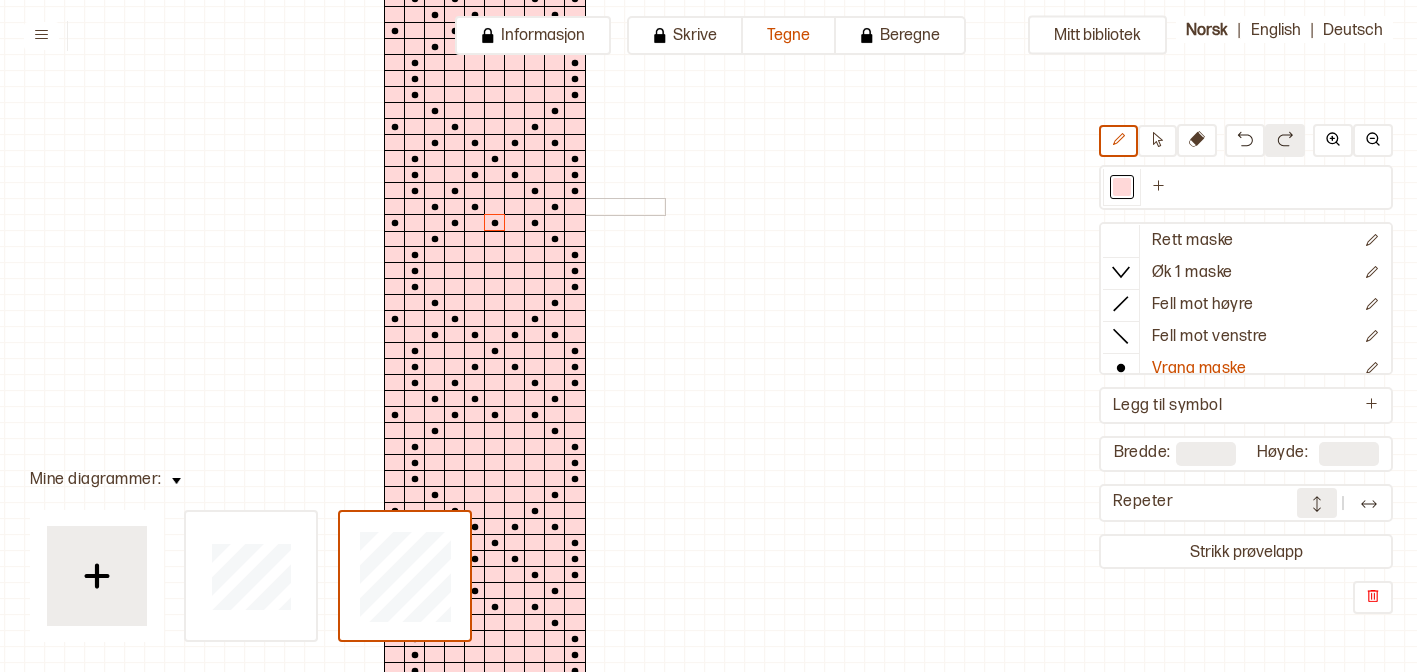 click at bounding box center (515, 207) 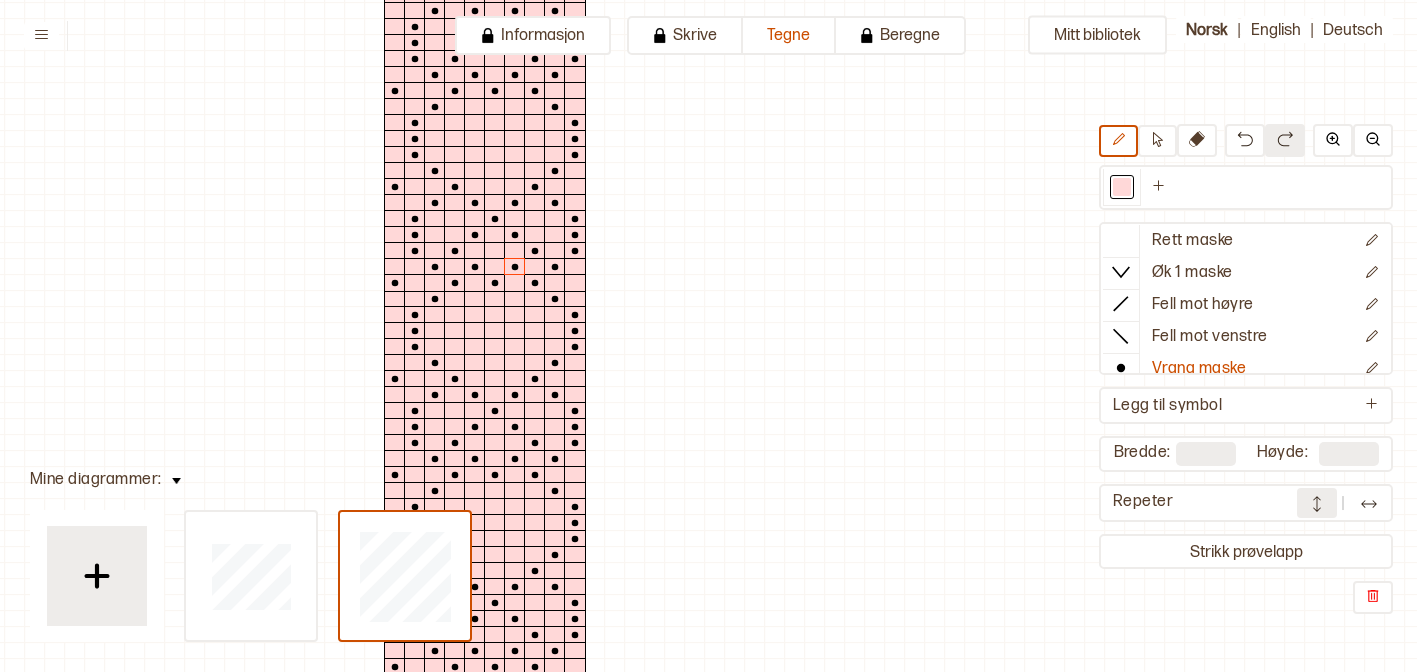 scroll, scrollTop: 145, scrollLeft: 216, axis: both 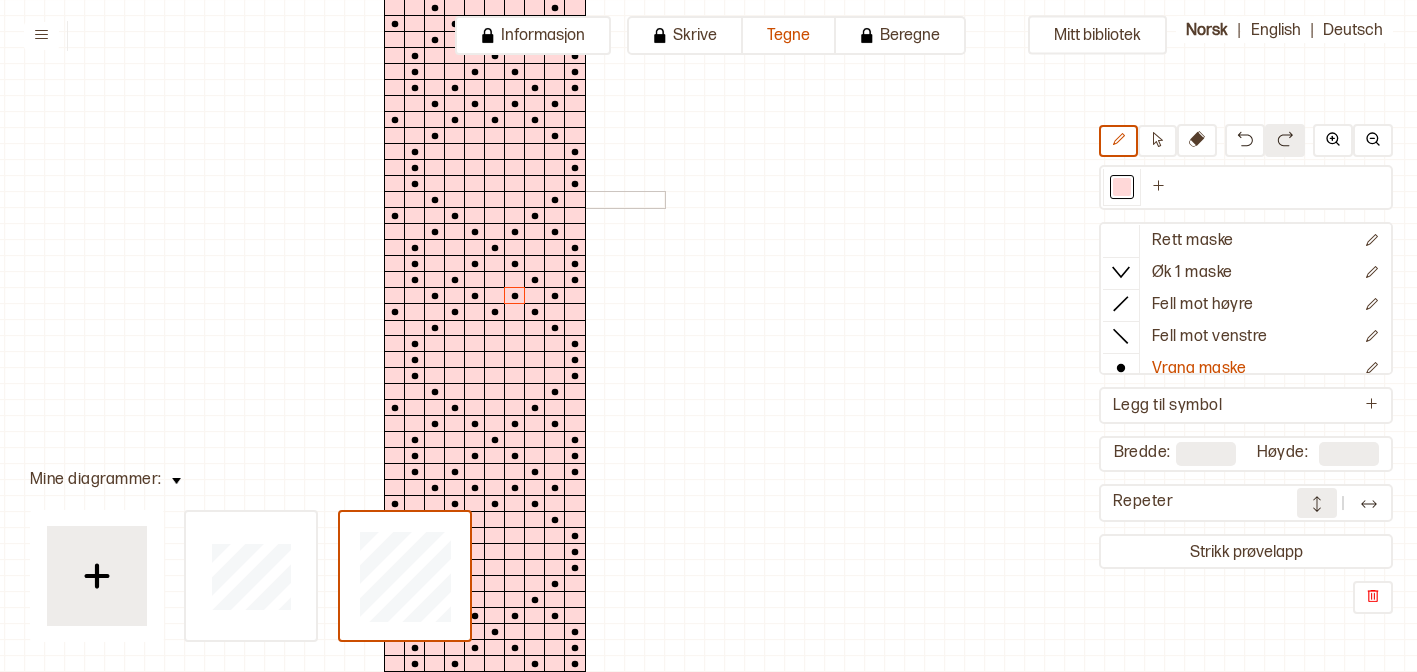 click at bounding box center [475, 200] 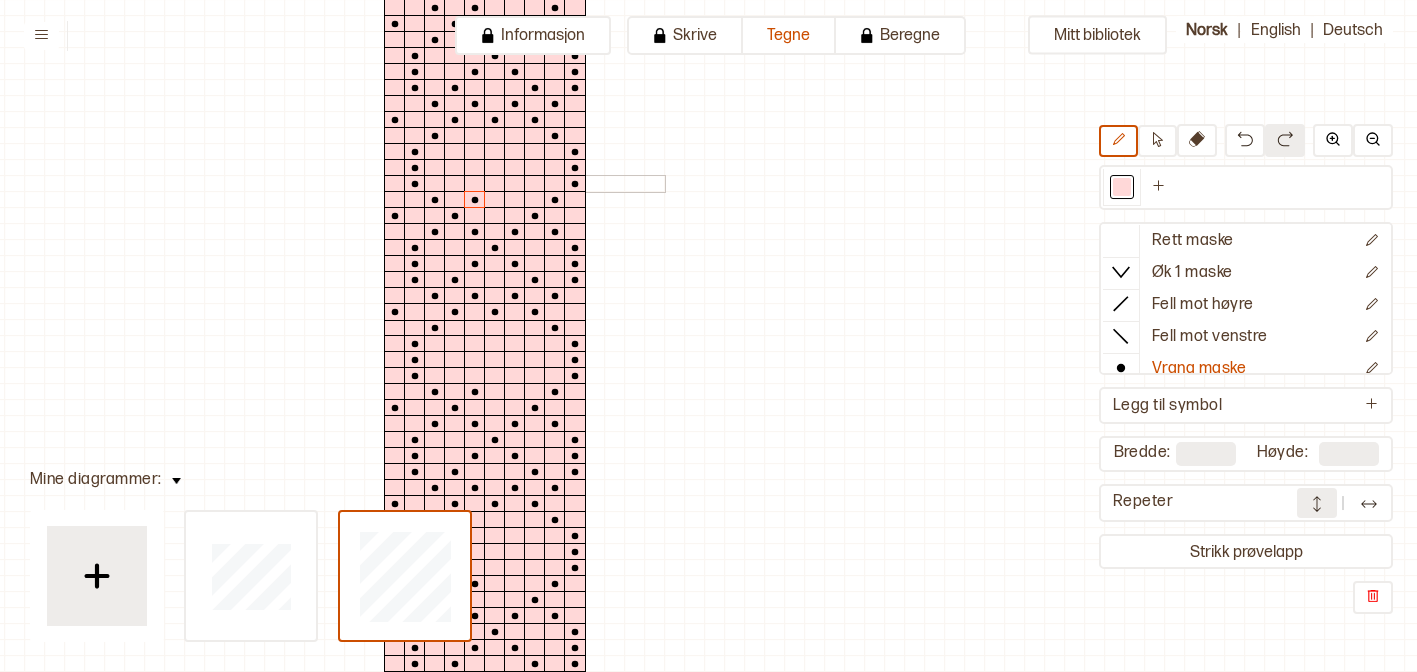 click at bounding box center [495, 184] 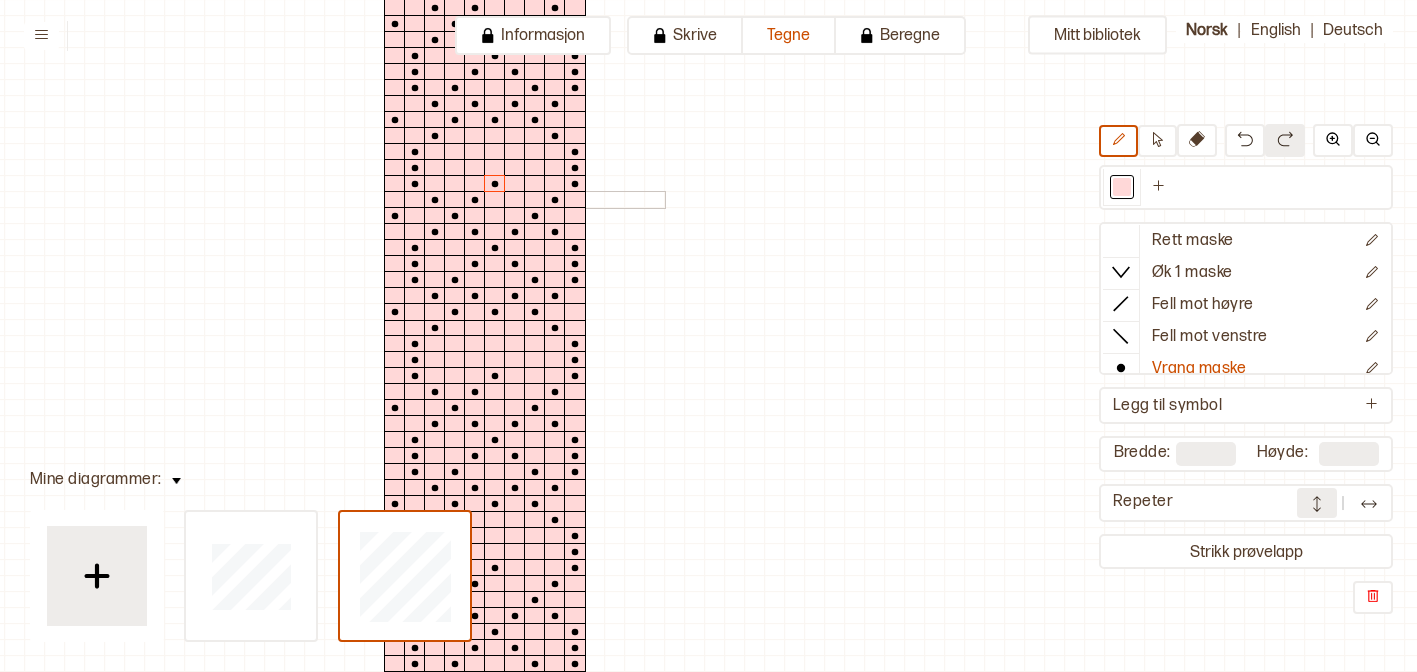 click at bounding box center [515, 200] 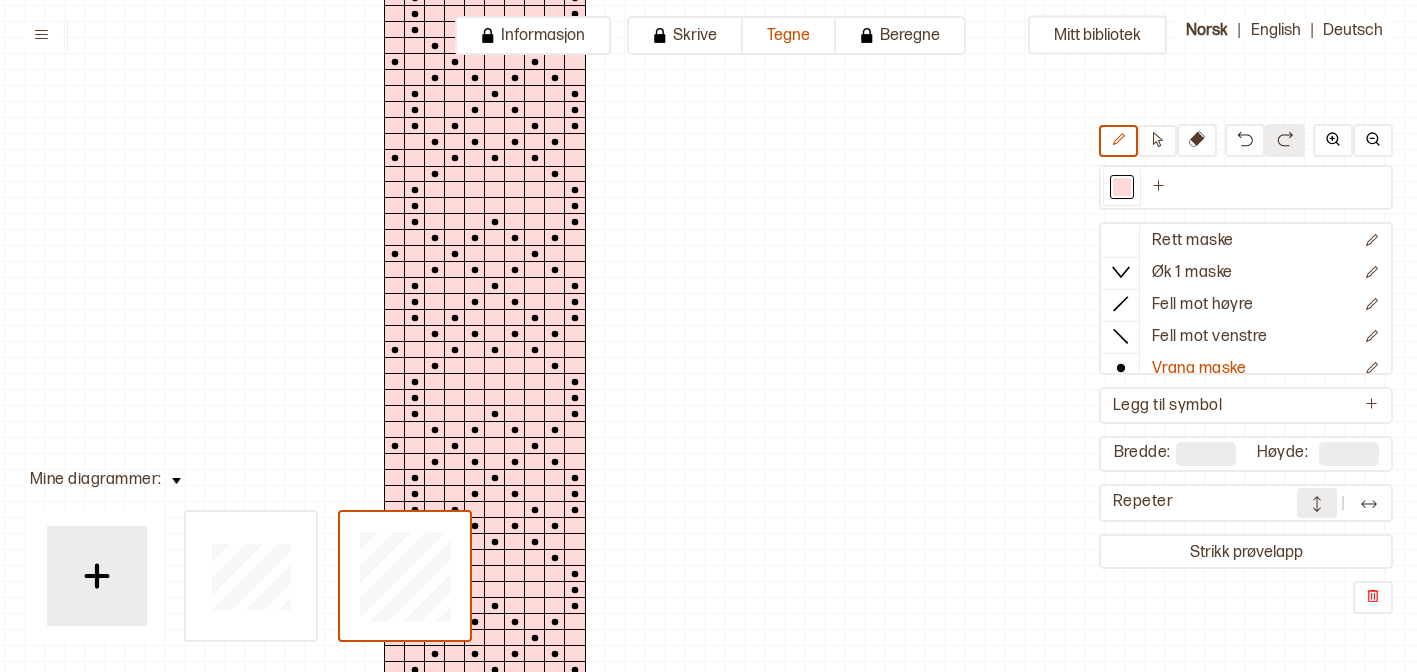 scroll, scrollTop: 301, scrollLeft: 216, axis: both 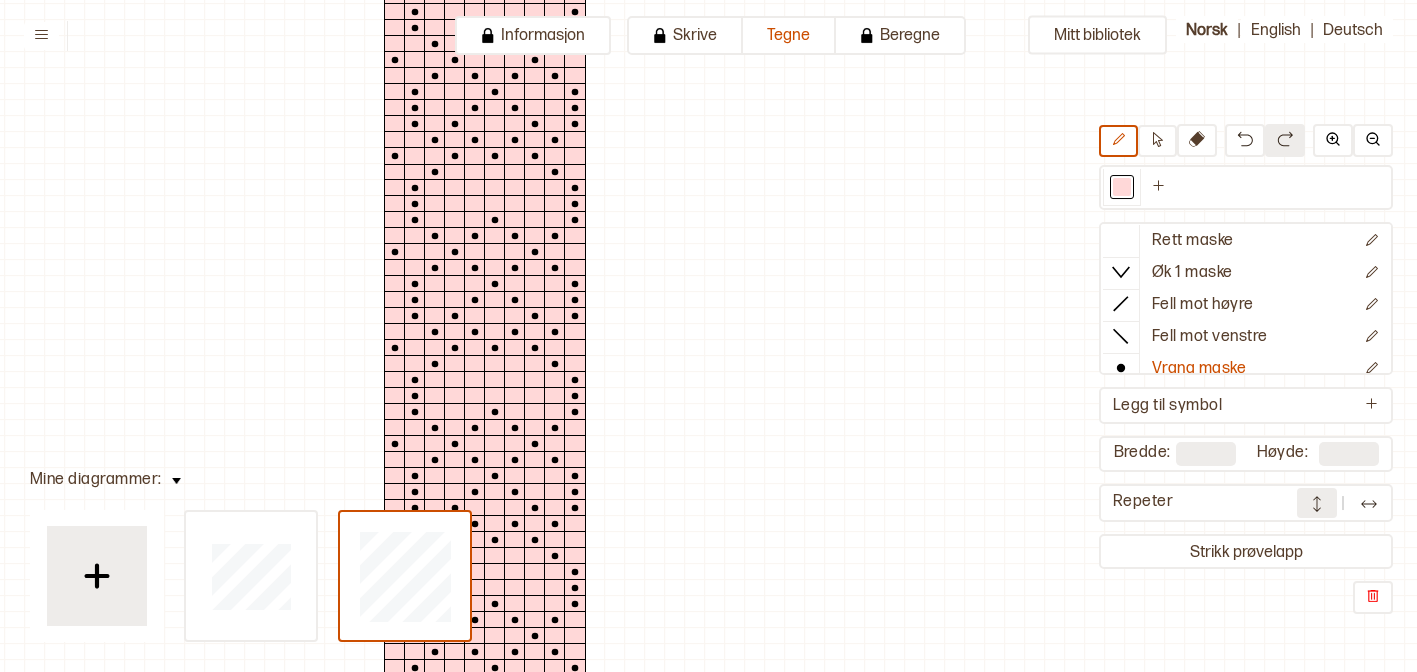 click at bounding box center [1317, 504] 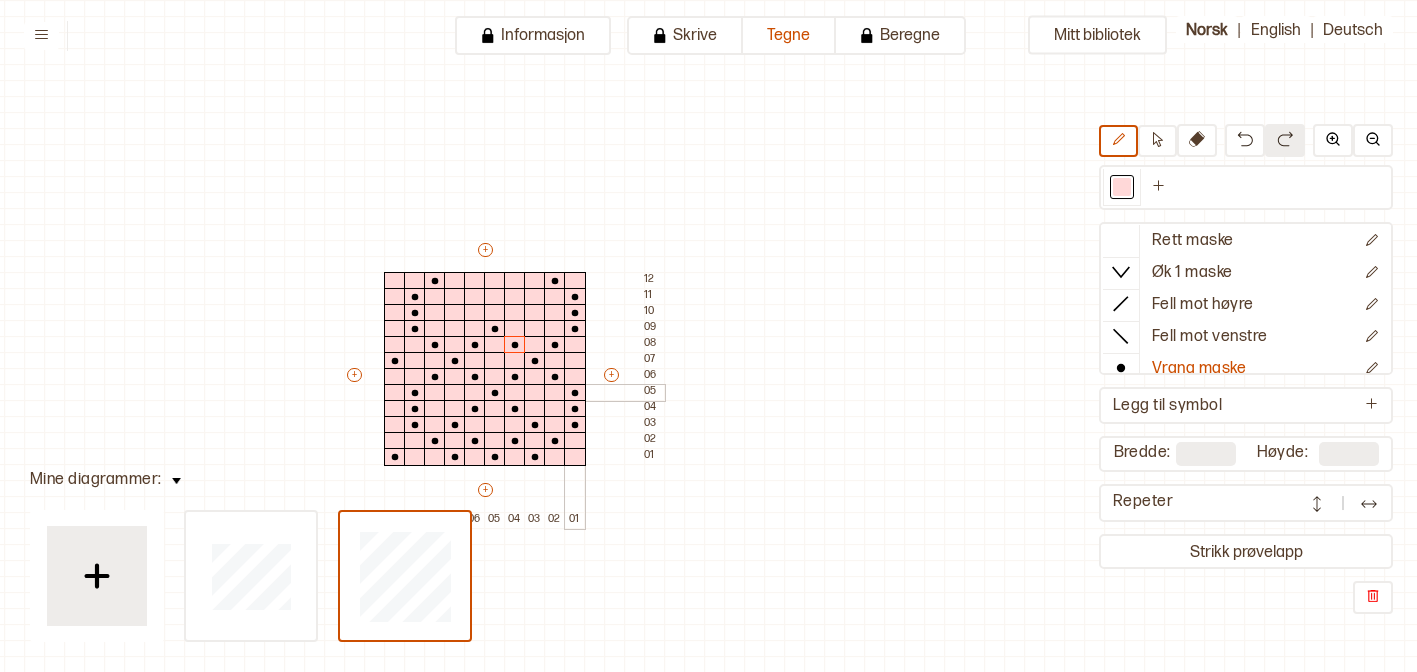 scroll, scrollTop: 11, scrollLeft: 216, axis: both 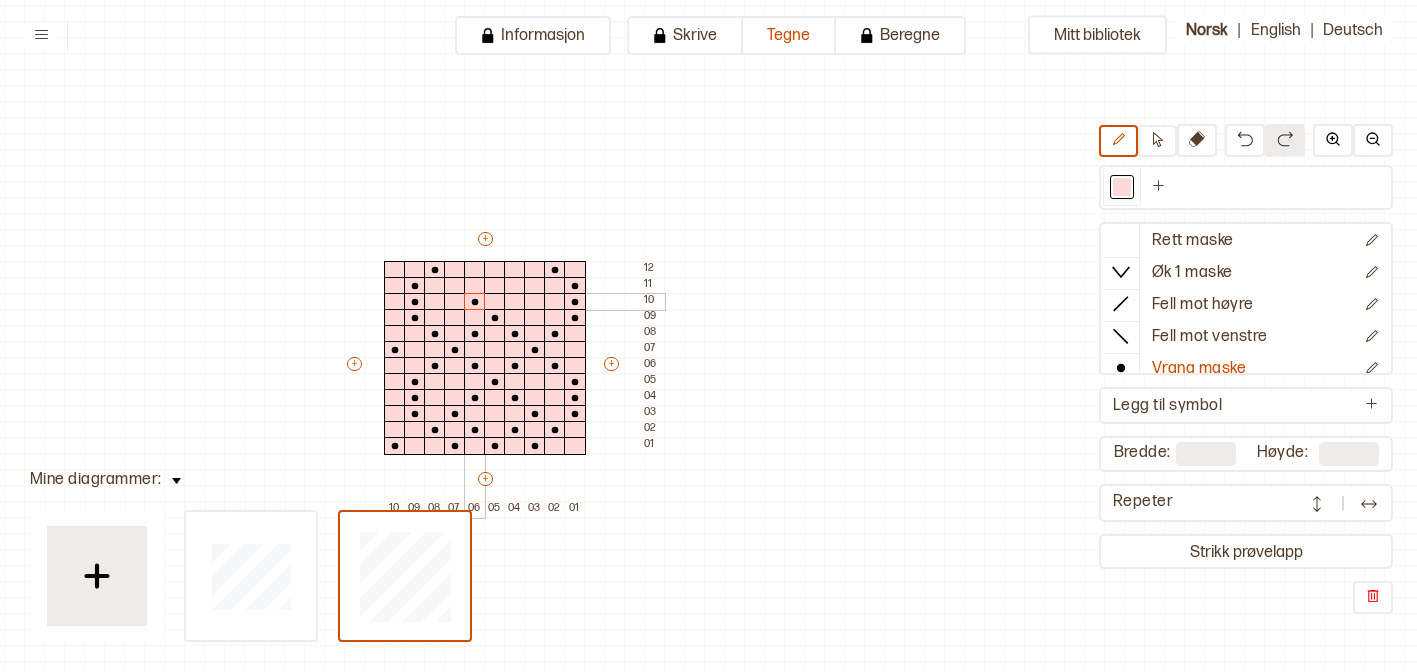 click at bounding box center [475, 302] 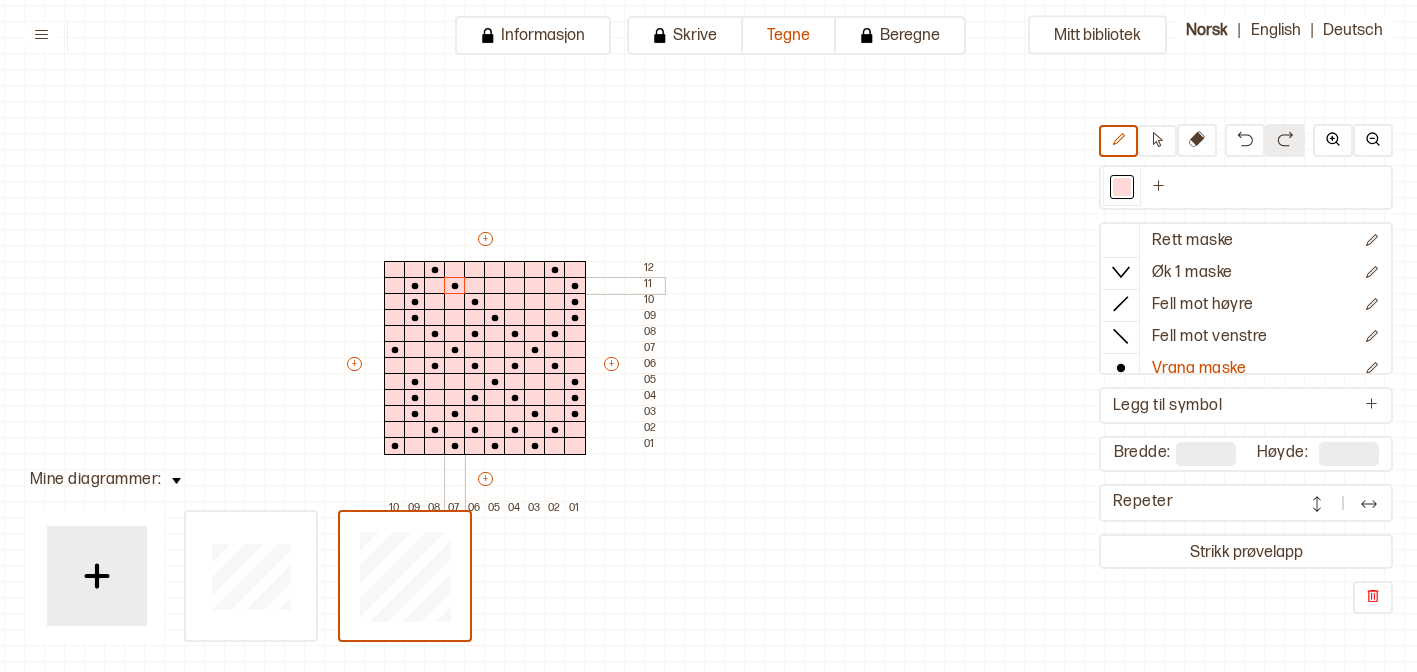 click at bounding box center [455, 286] 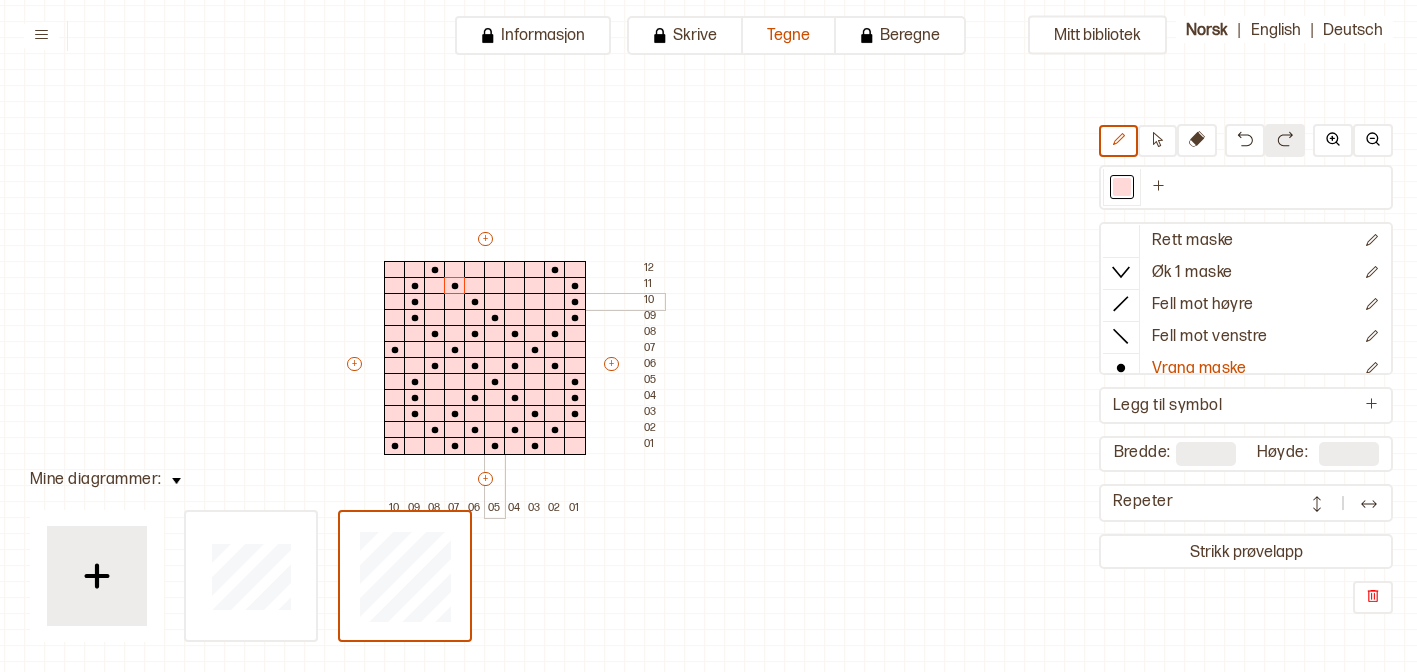 click at bounding box center [515, 302] 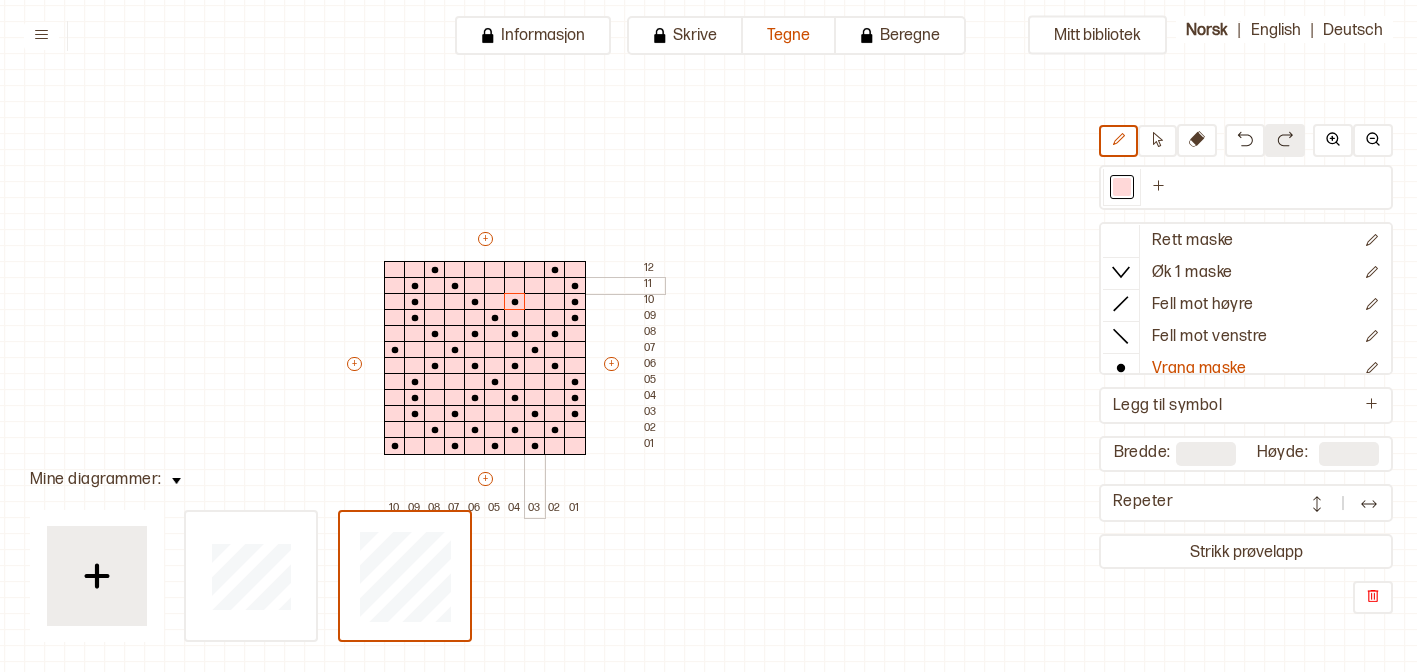 click at bounding box center (535, 286) 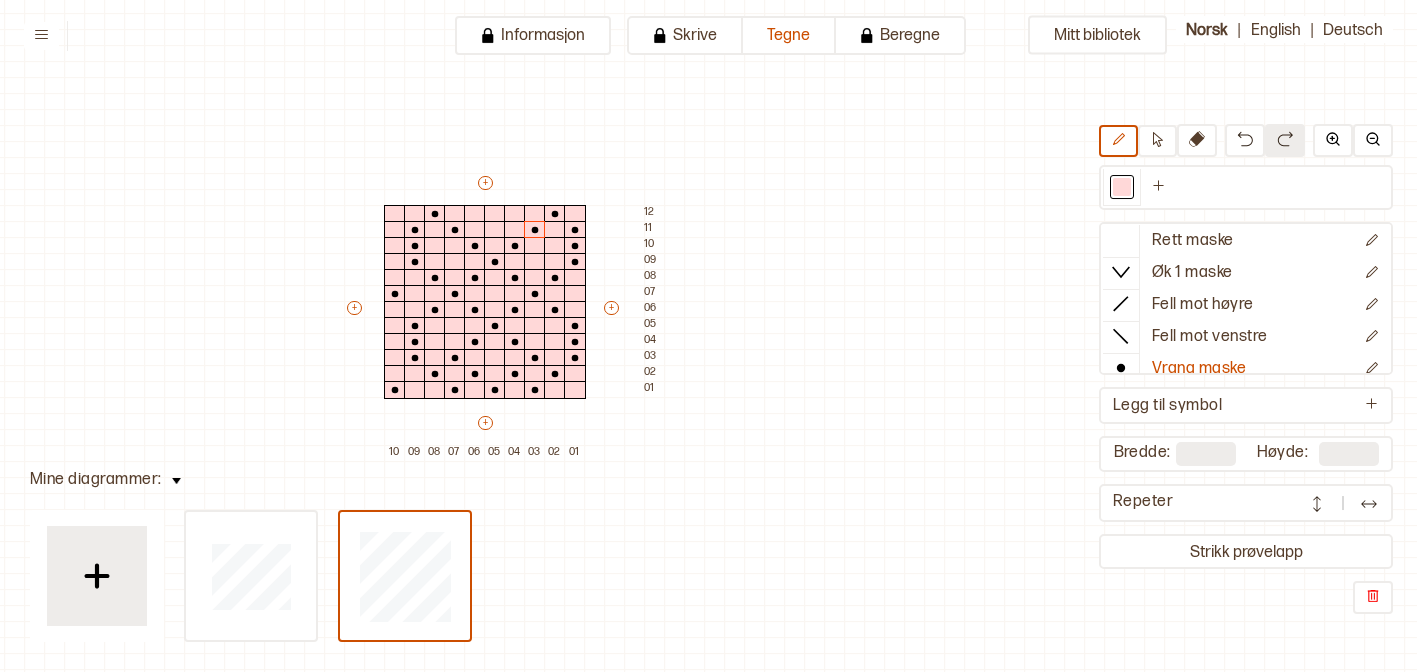 scroll, scrollTop: 69, scrollLeft: 216, axis: both 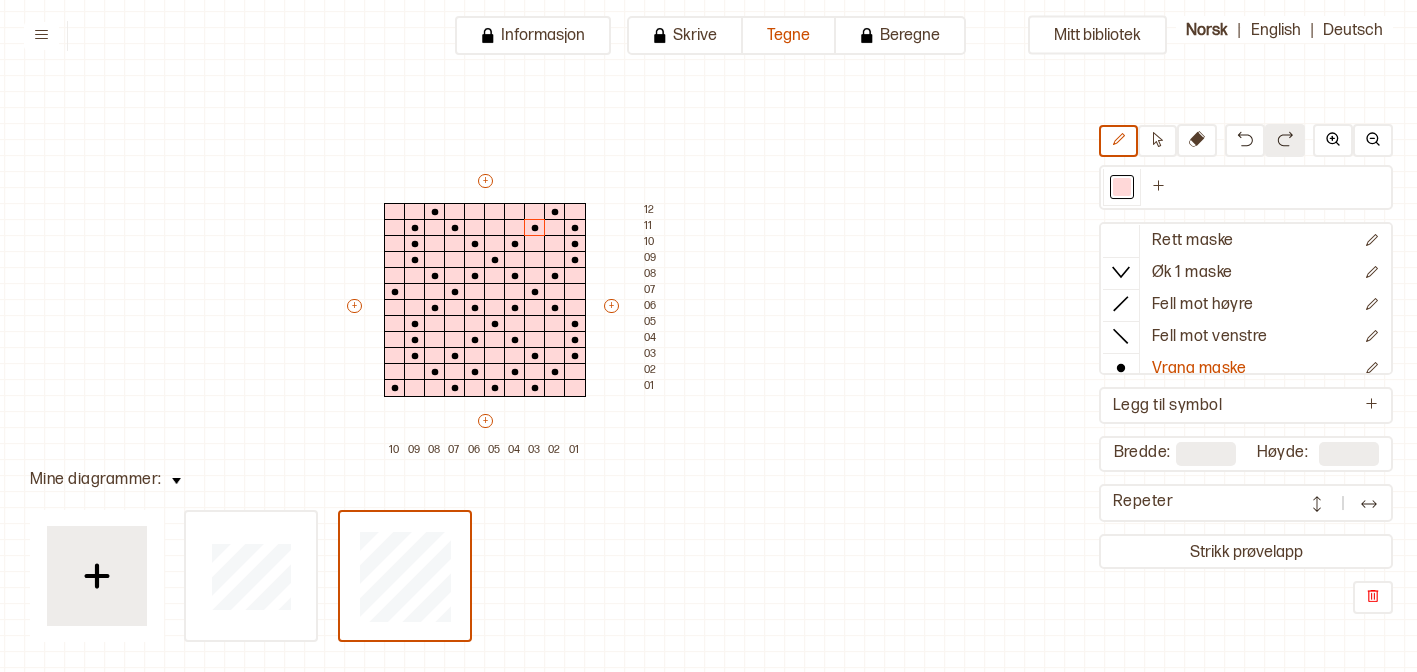 click at bounding box center [1317, 504] 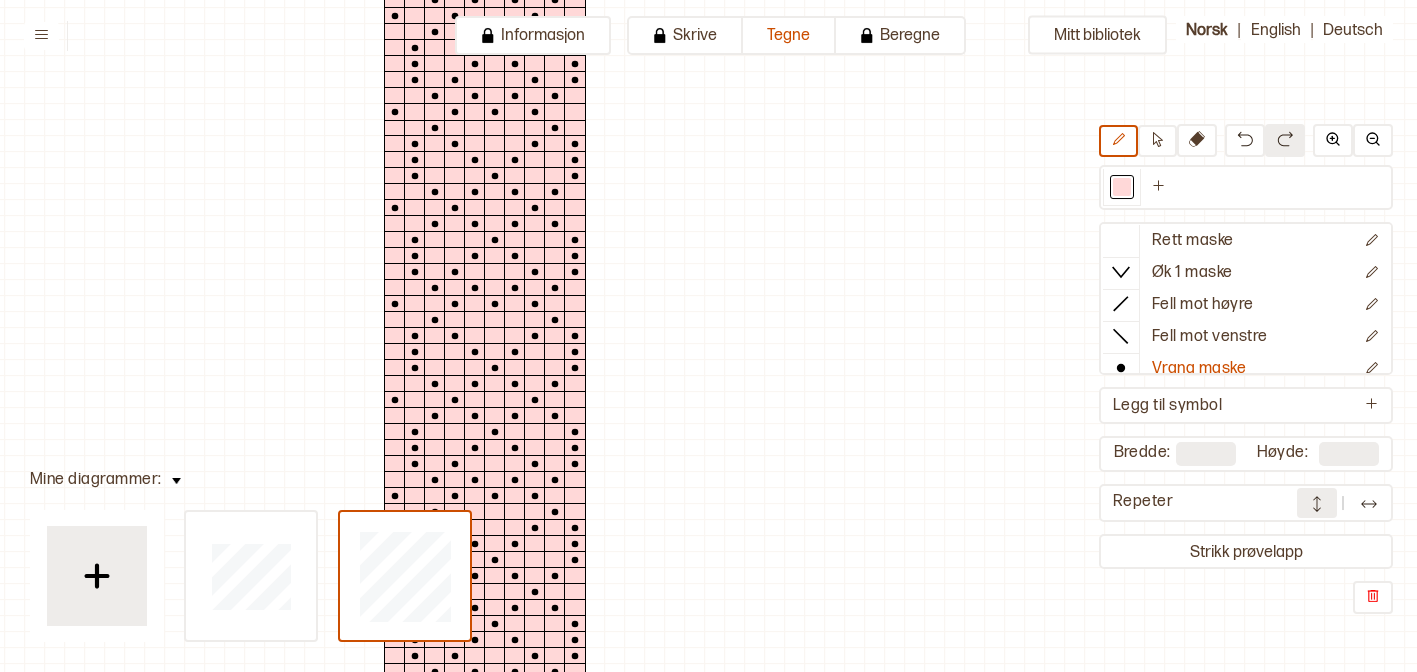 scroll, scrollTop: 348, scrollLeft: 216, axis: both 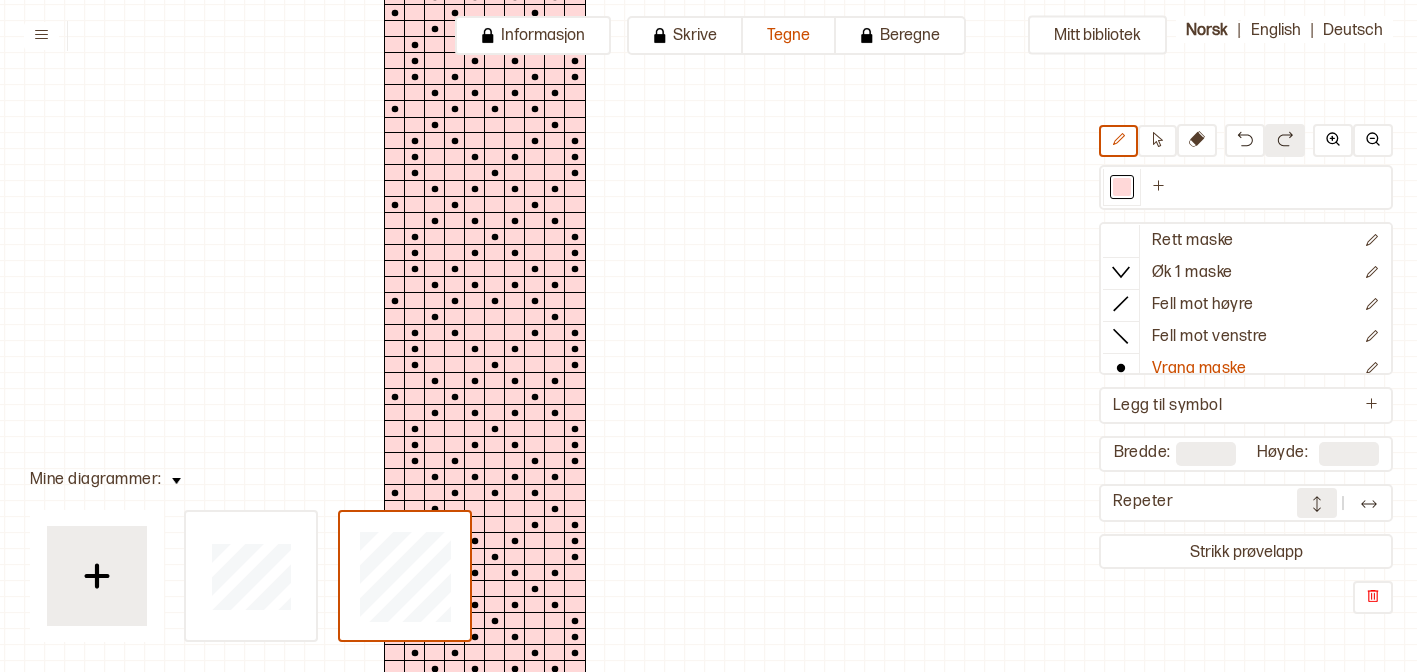 click at bounding box center (1369, 504) 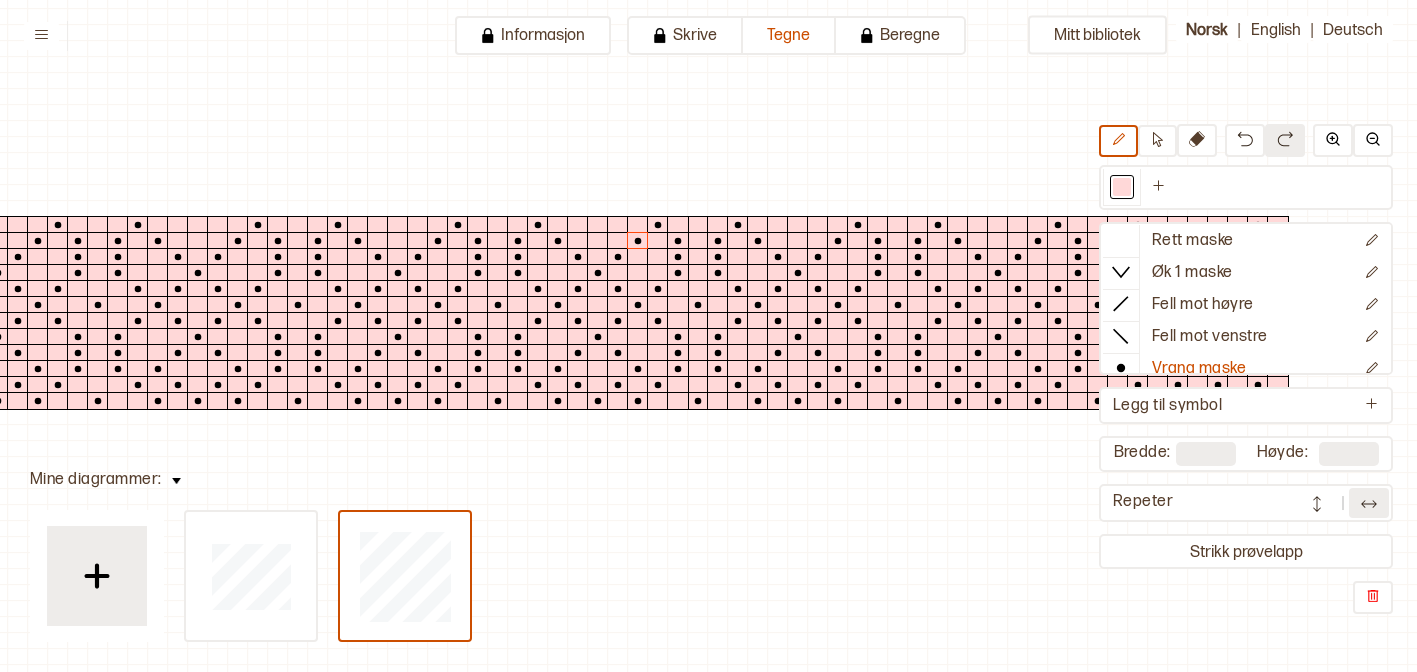 scroll, scrollTop: 56, scrollLeft: 0, axis: vertical 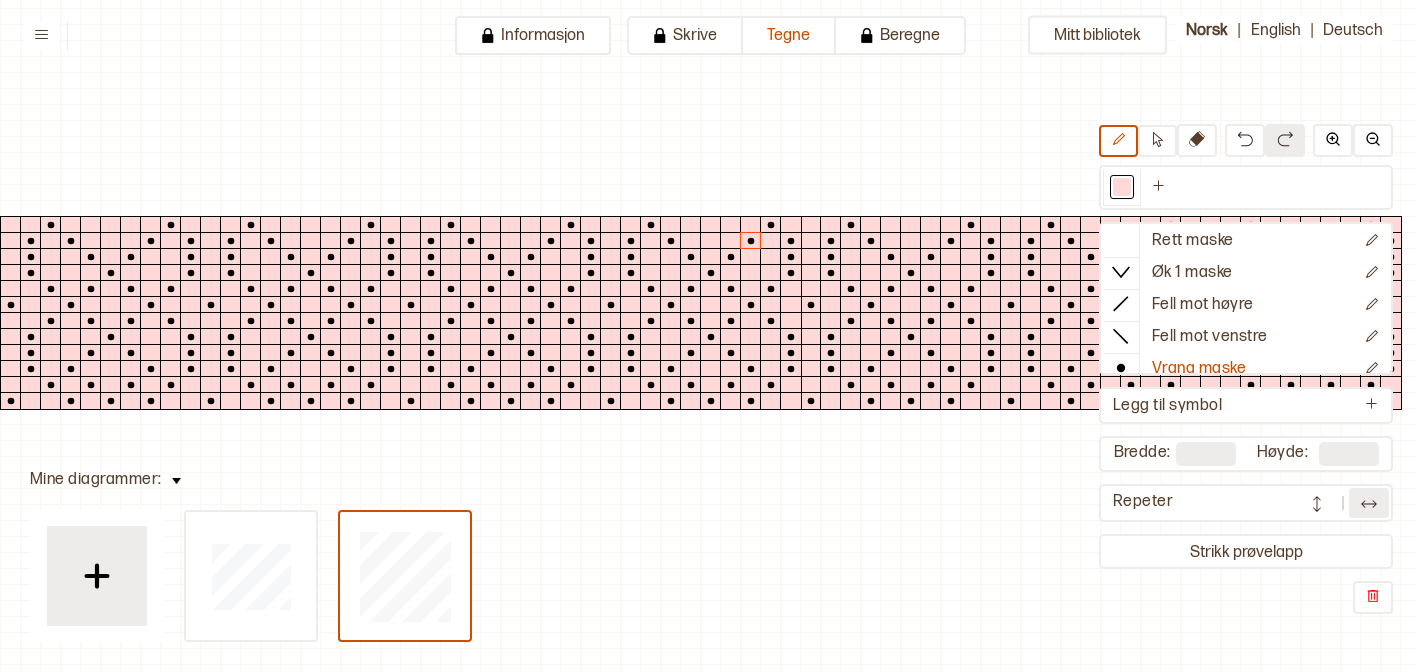 click at bounding box center (1369, 503) 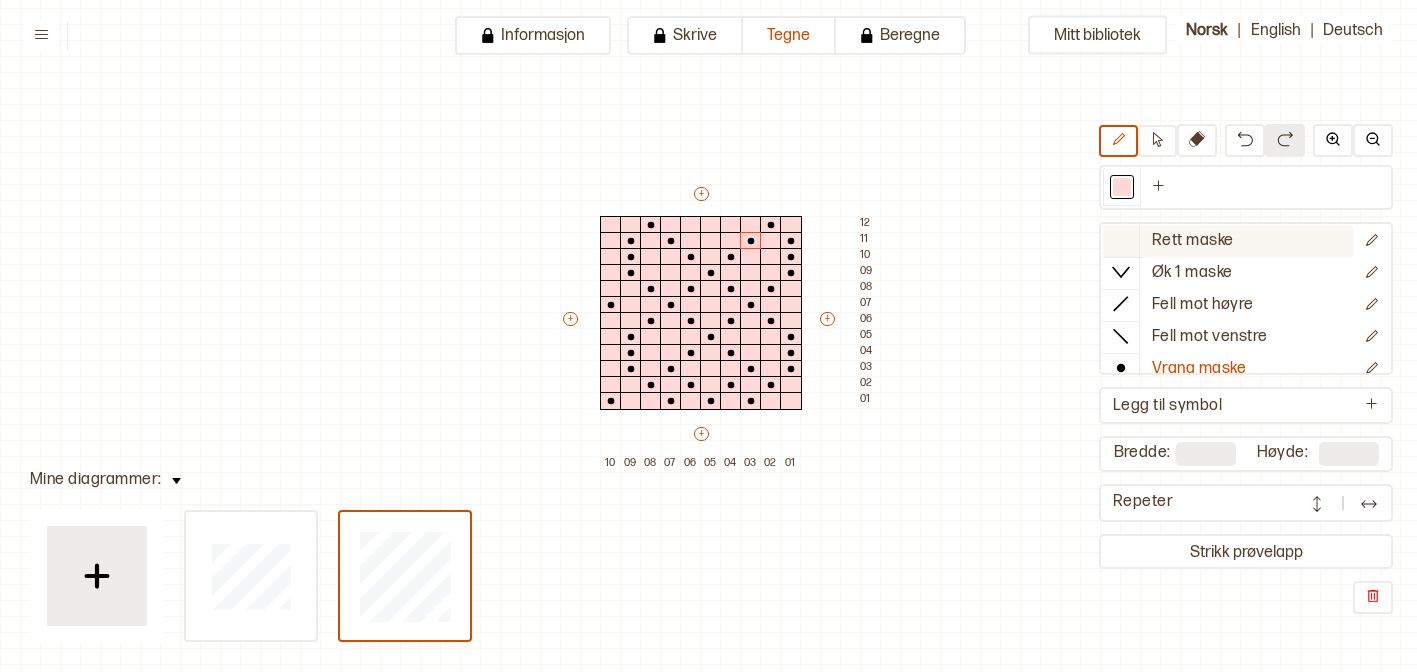 click at bounding box center [1121, 240] 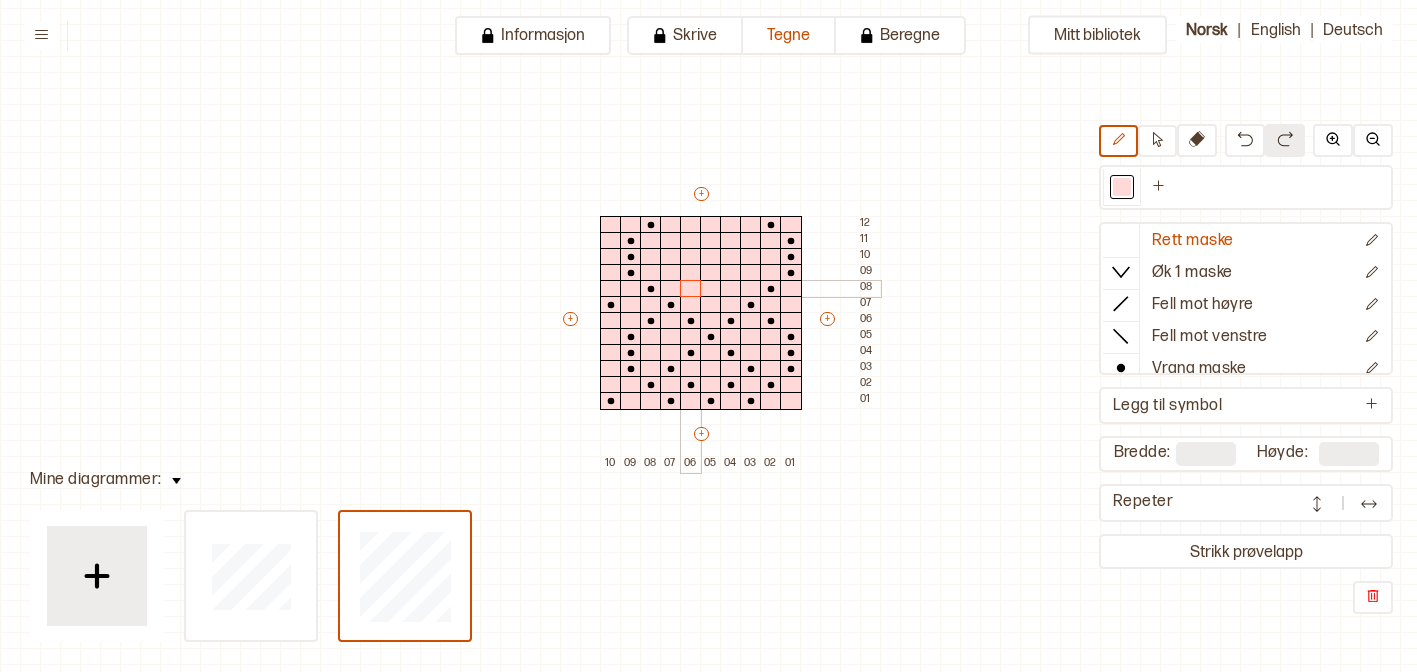 drag, startPoint x: 669, startPoint y: 241, endPoint x: 682, endPoint y: 289, distance: 49.729267 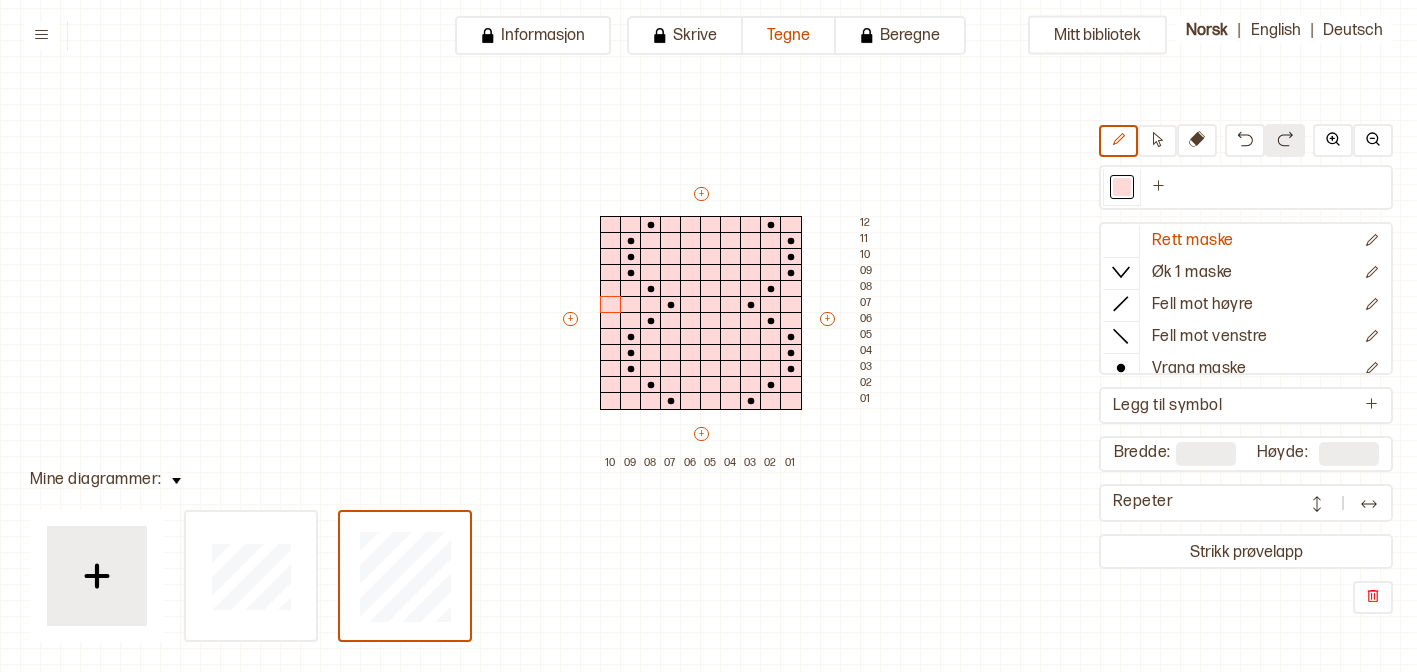 click on "Mitt bibliotek Rett maske Øk 1 maske Fell mot høyre Fell mot venstre Vrang maske Kast Flette foran Flette bak Nytt symbol Legg til symbol Bredde:   ** Høyde:   ** Repeter Strikk prøvelapp + + + + 10 09 08 07 06 05 04 03 02 01 12 11 10 09 08 07 06 05 04 03 02 01" at bounding box center (1417, 616) 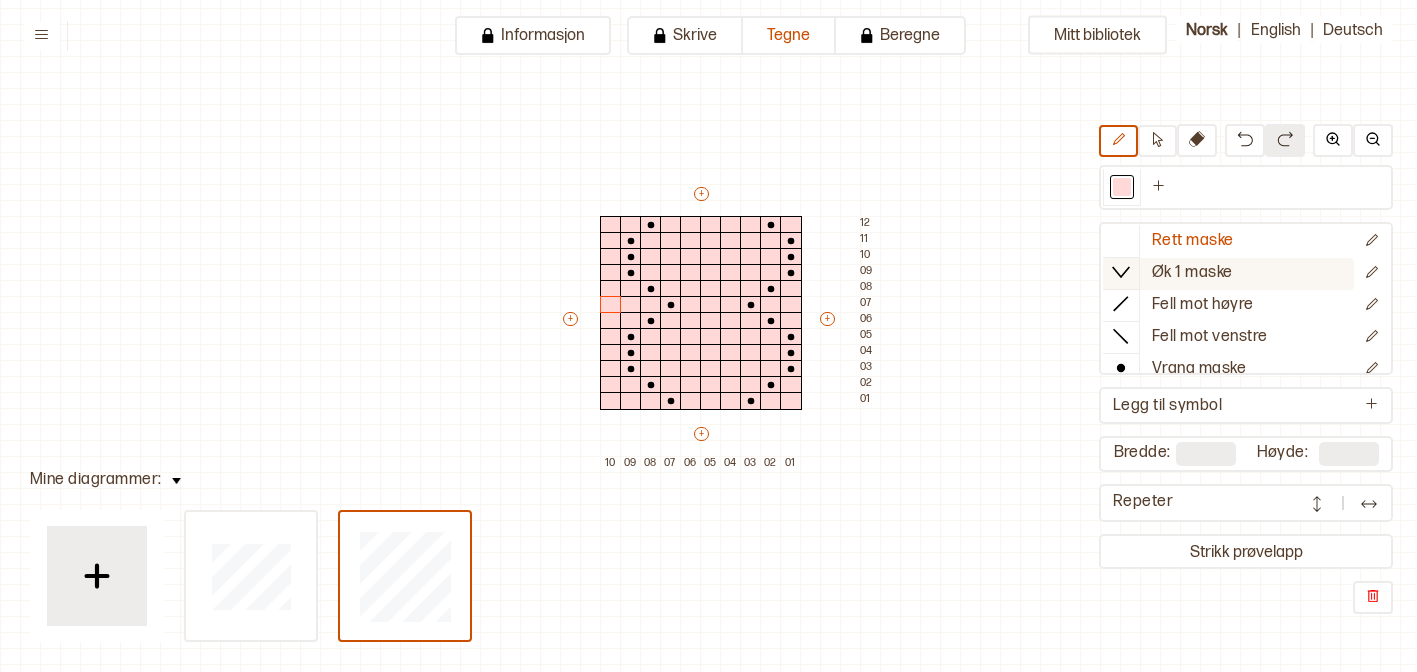 scroll, scrollTop: 43, scrollLeft: 0, axis: vertical 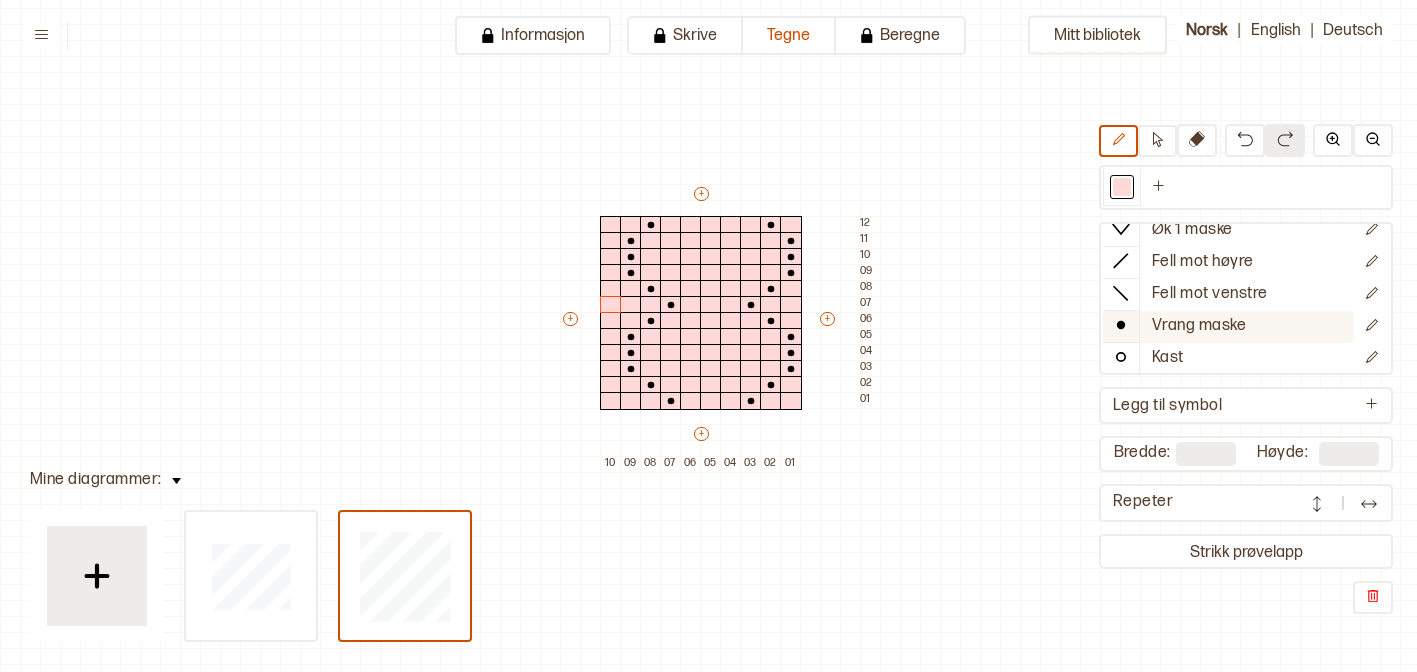 click on "Vrang maske" at bounding box center [1199, 326] 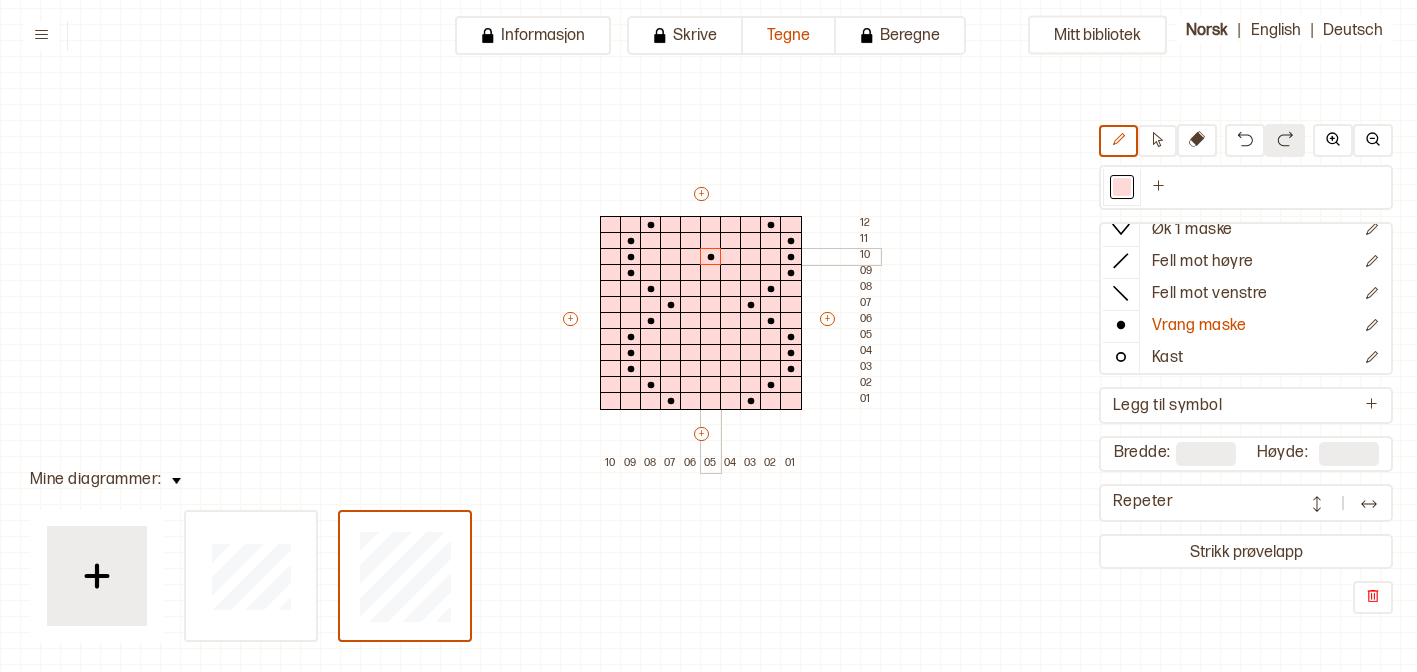 click at bounding box center (711, 257) 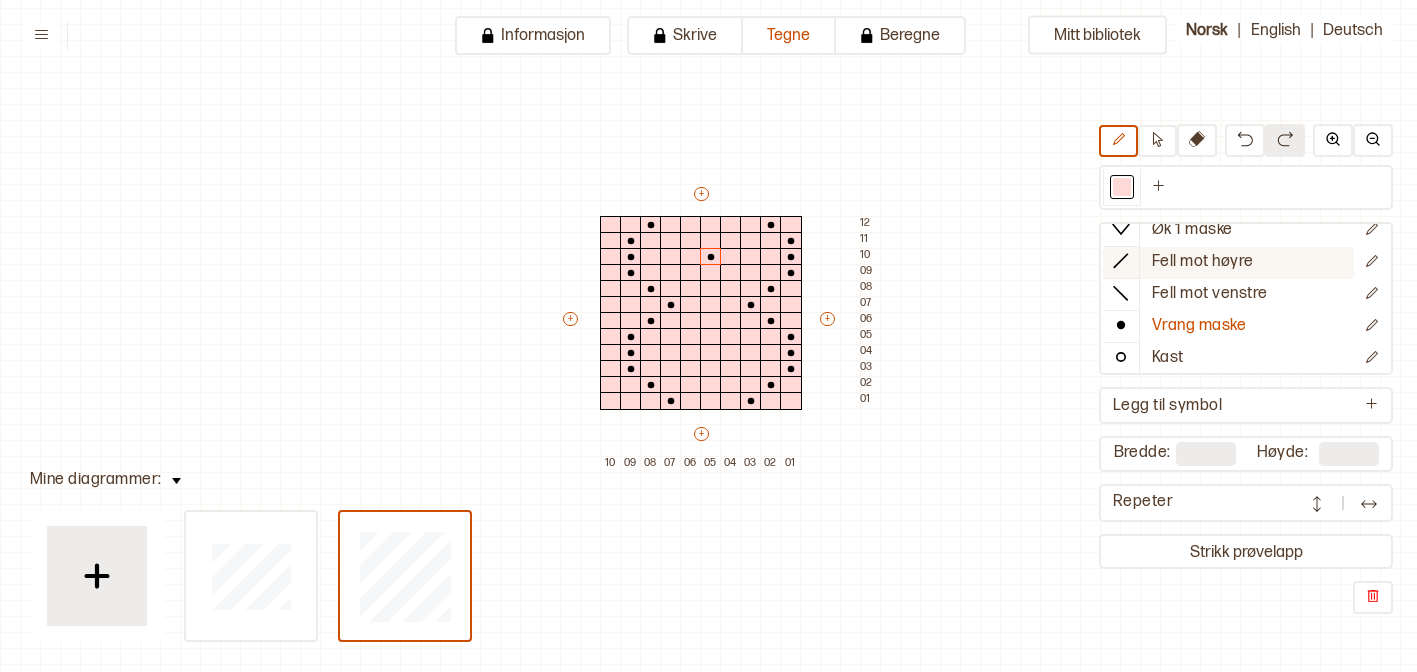 scroll, scrollTop: 0, scrollLeft: 0, axis: both 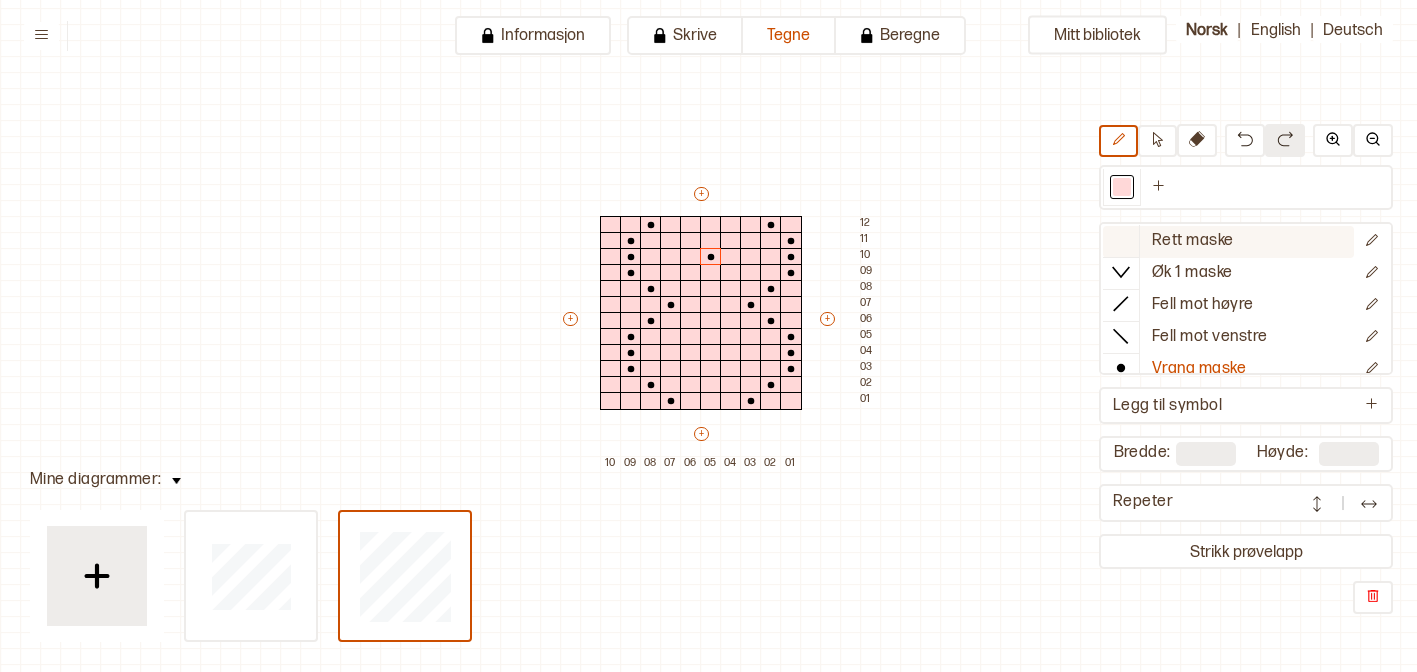 click 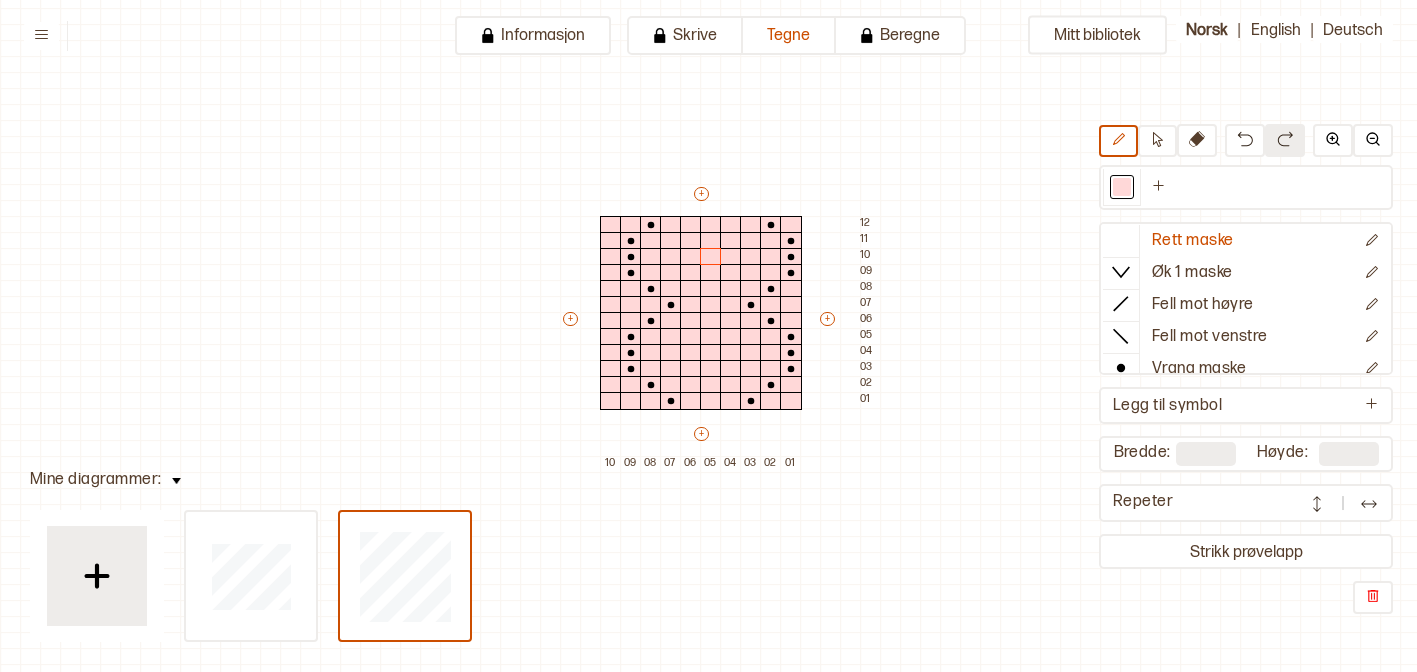 click on "Mitt bibliotek Rett maske Øk 1 maske Fell mot høyre Fell mot venstre Vrang maske Kast Flette foran Flette bak Nytt symbol Legg til symbol Bredde:   ** Høyde:   ** Repeter Strikk prøvelapp + + + + 10 09 08 07 06 05 04 03 02 01 12 11 10 09 08 07 06 05 04 03 02 01" at bounding box center (1417, 616) 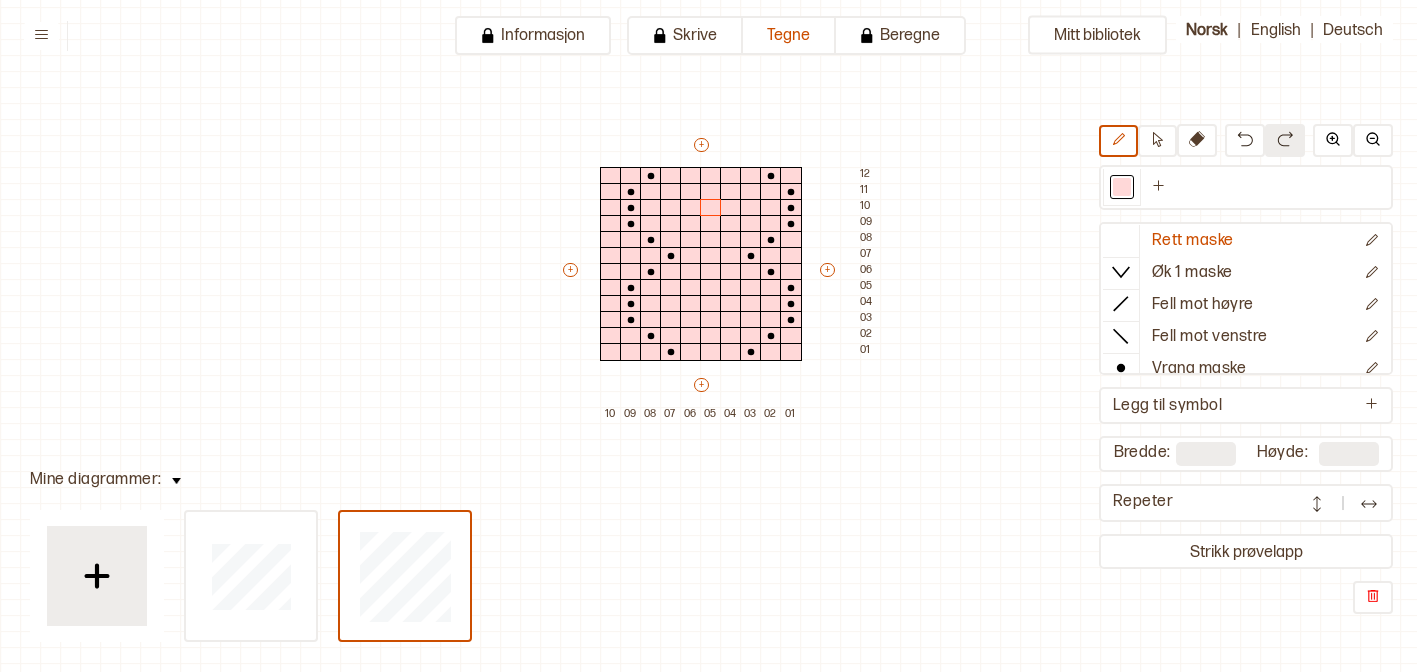 scroll, scrollTop: 107, scrollLeft: 0, axis: vertical 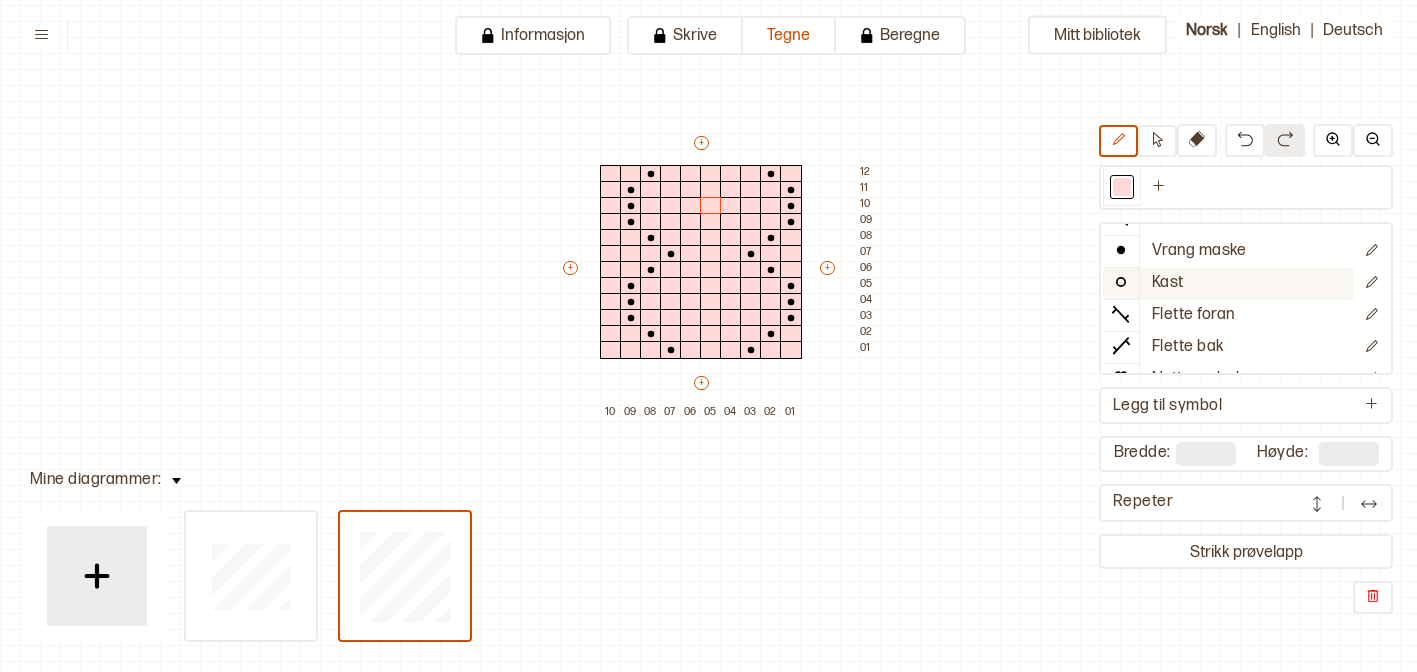 click 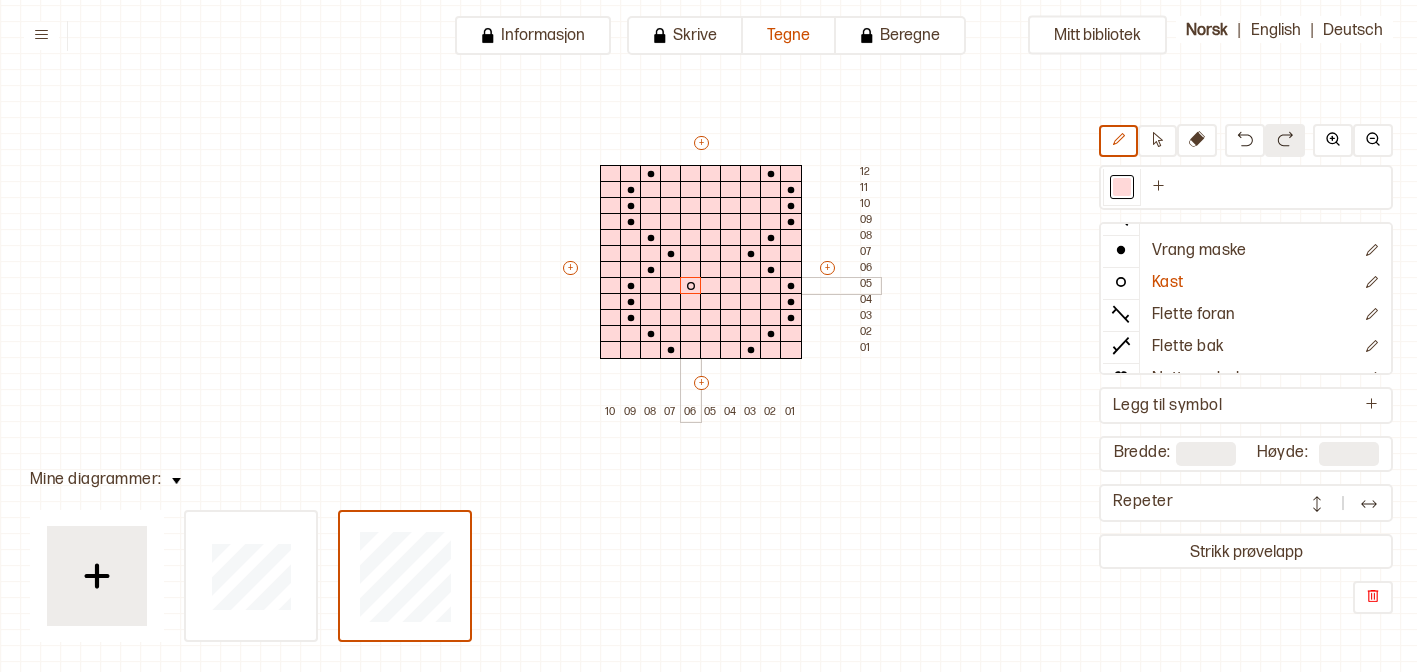 click at bounding box center [691, 286] 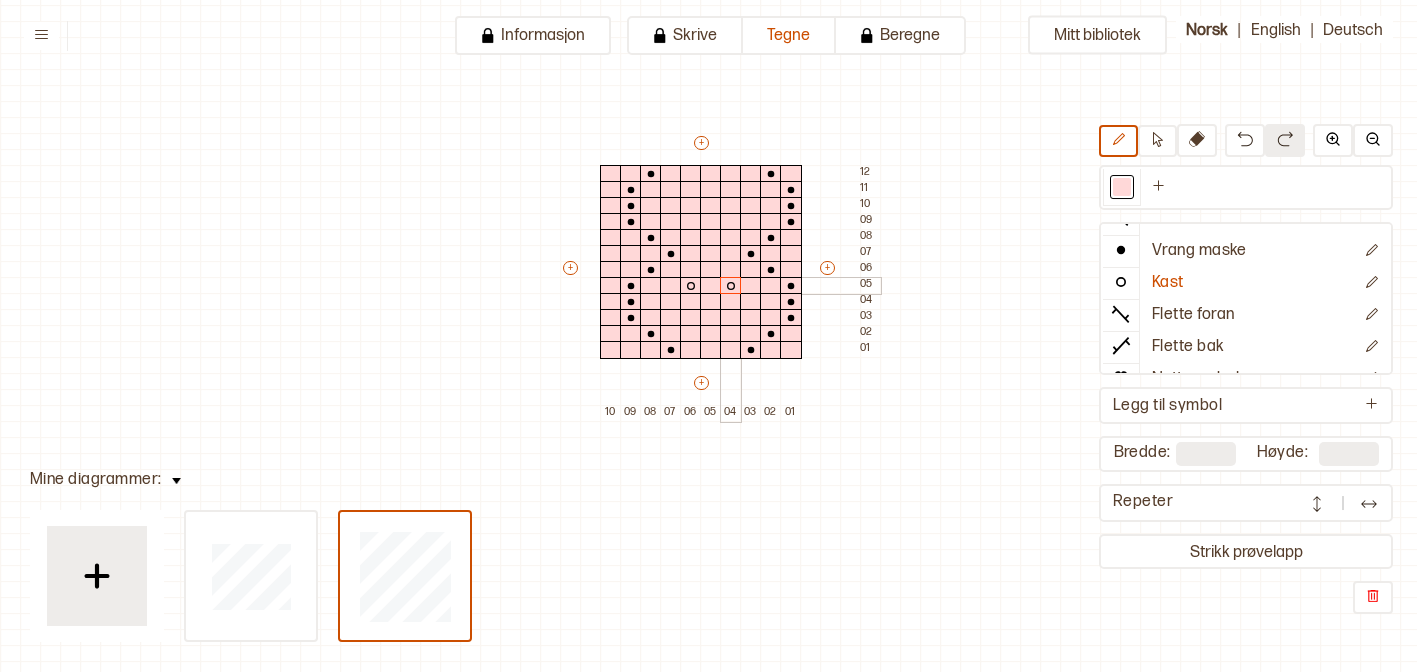 click at bounding box center (731, 286) 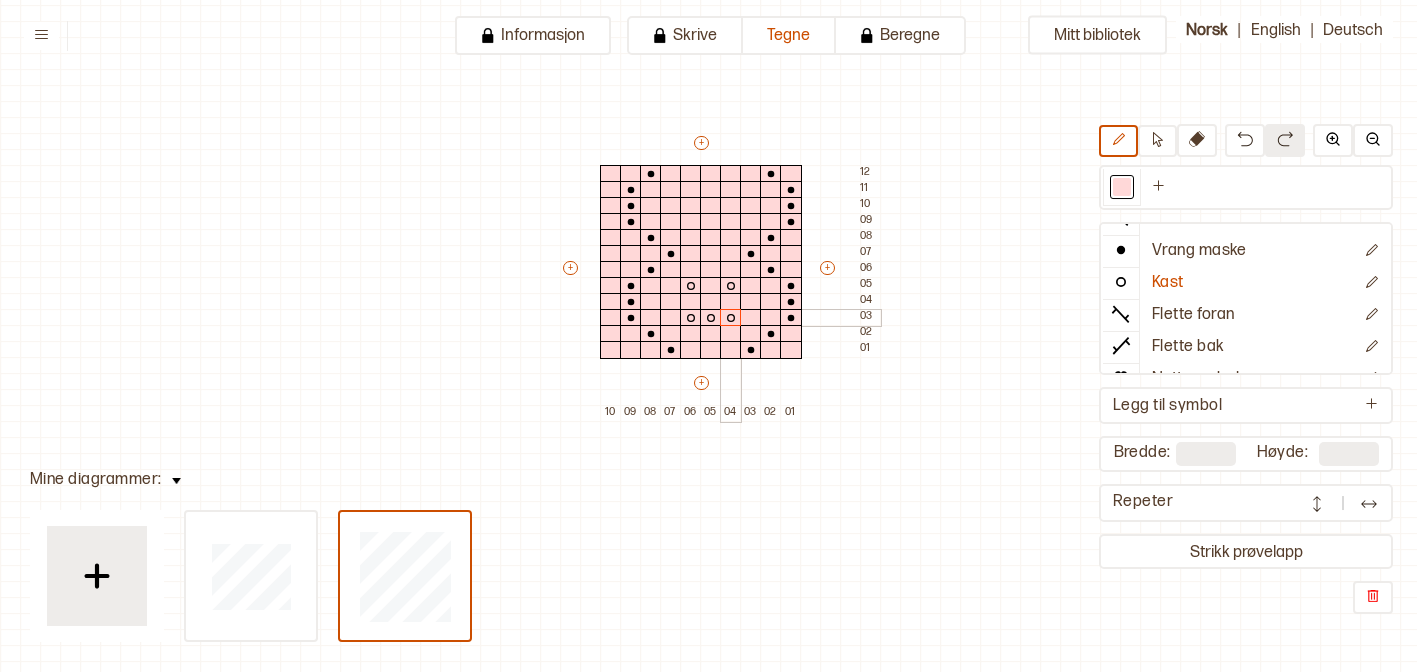 drag, startPoint x: 687, startPoint y: 316, endPoint x: 728, endPoint y: 316, distance: 41 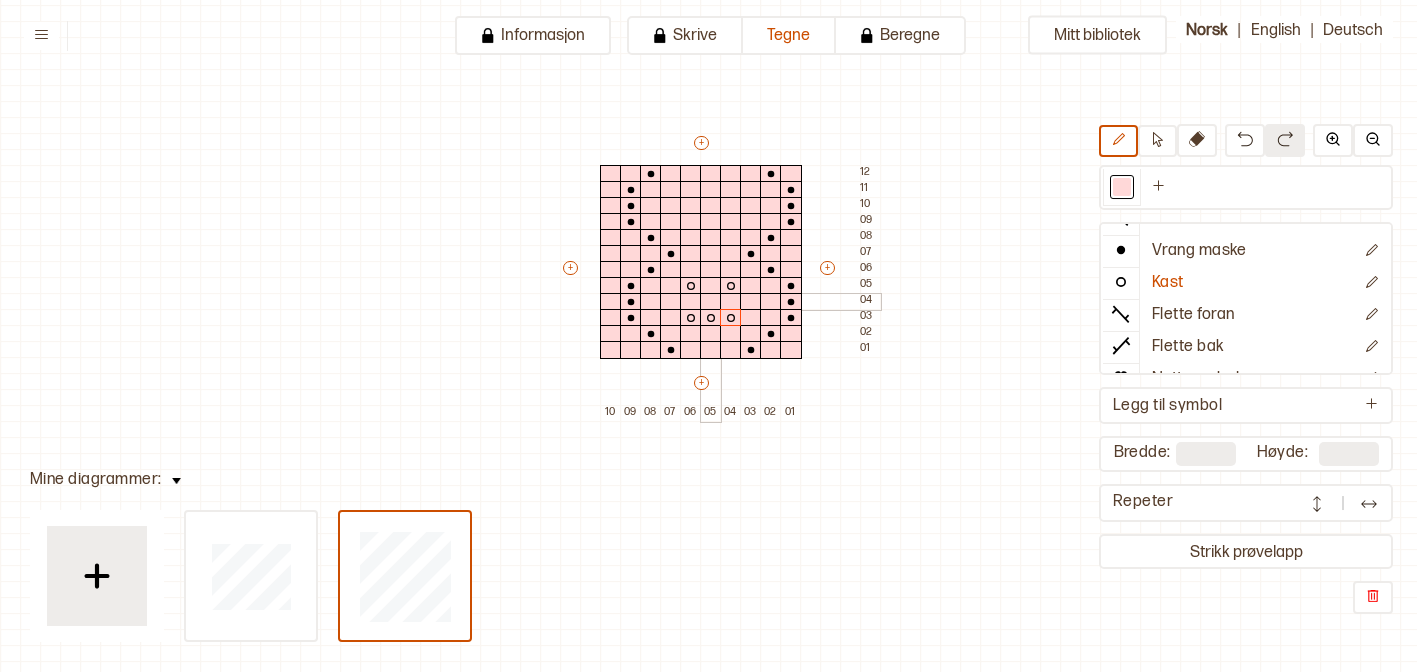 click at bounding box center (711, 302) 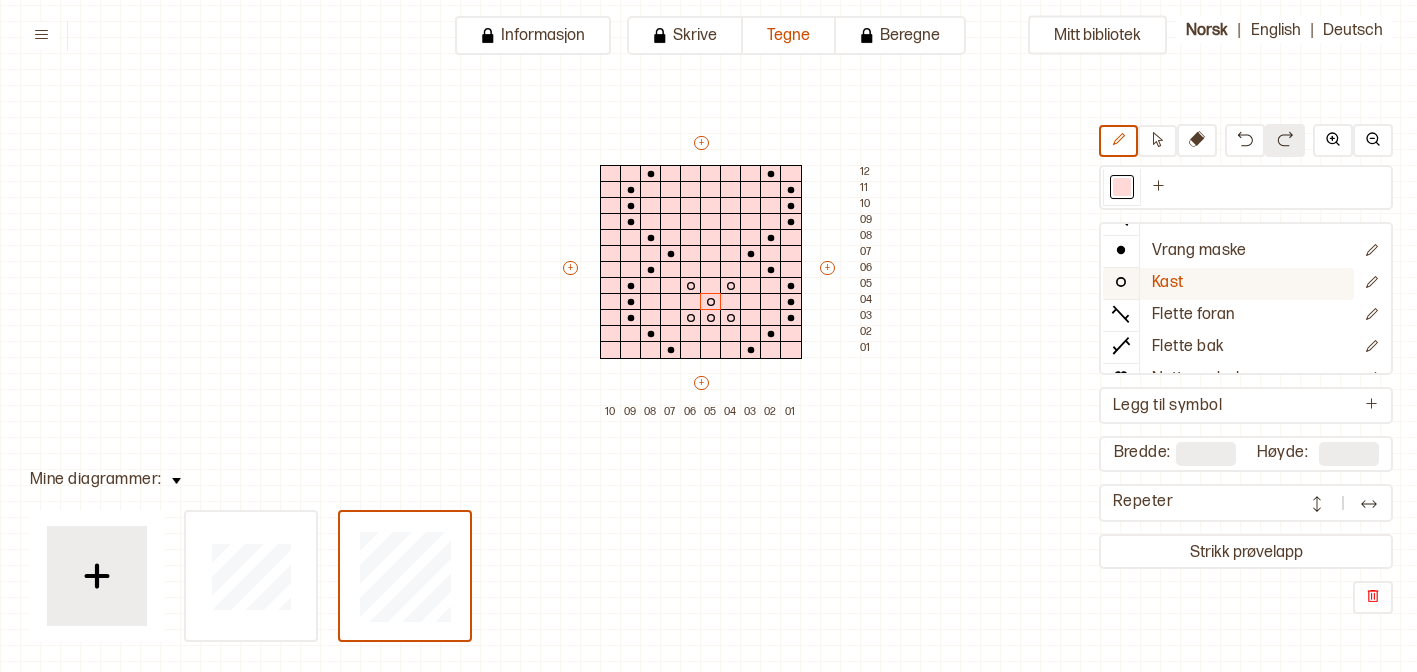 scroll, scrollTop: 0, scrollLeft: 0, axis: both 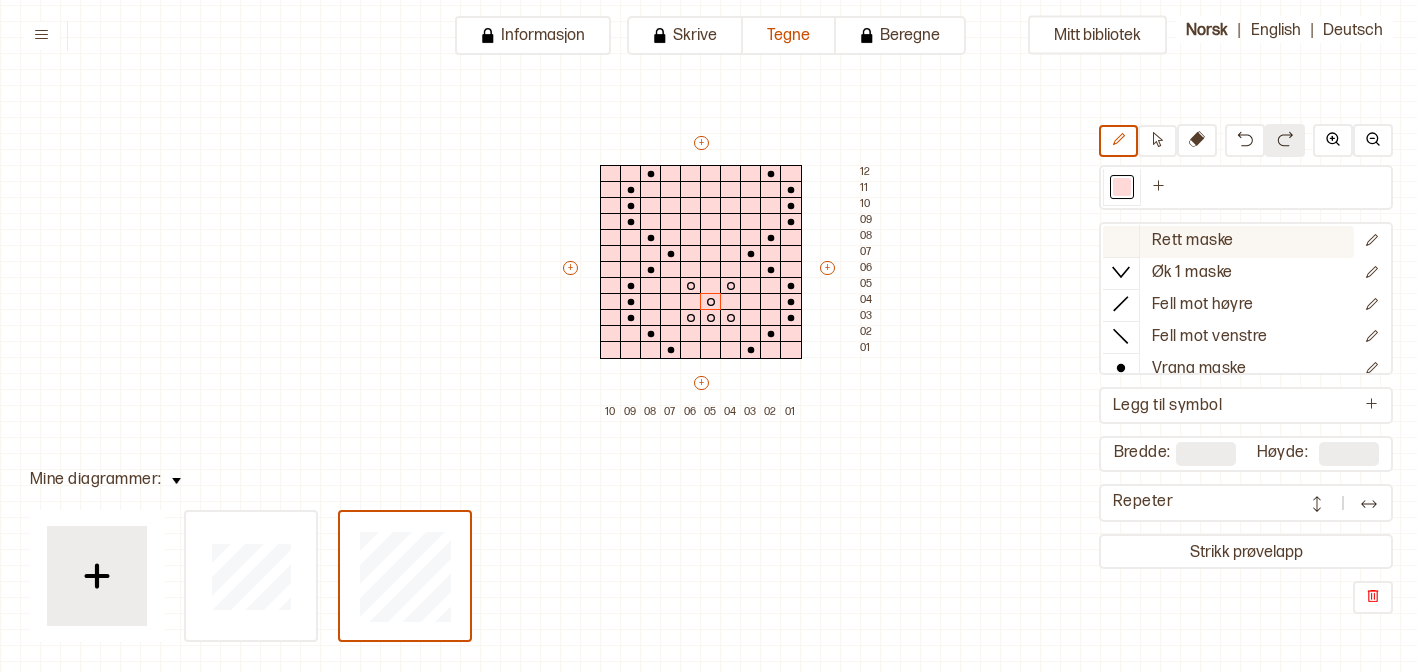 click 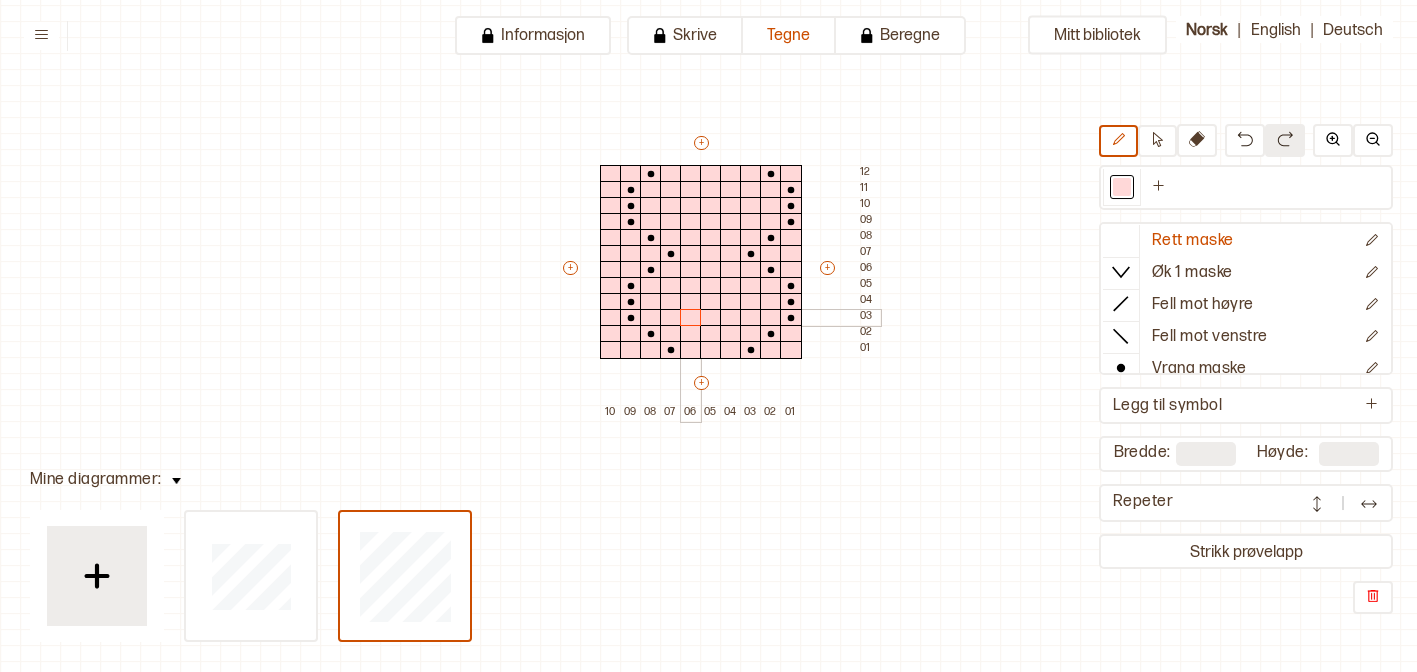 drag, startPoint x: 686, startPoint y: 295, endPoint x: 693, endPoint y: 311, distance: 17.464249 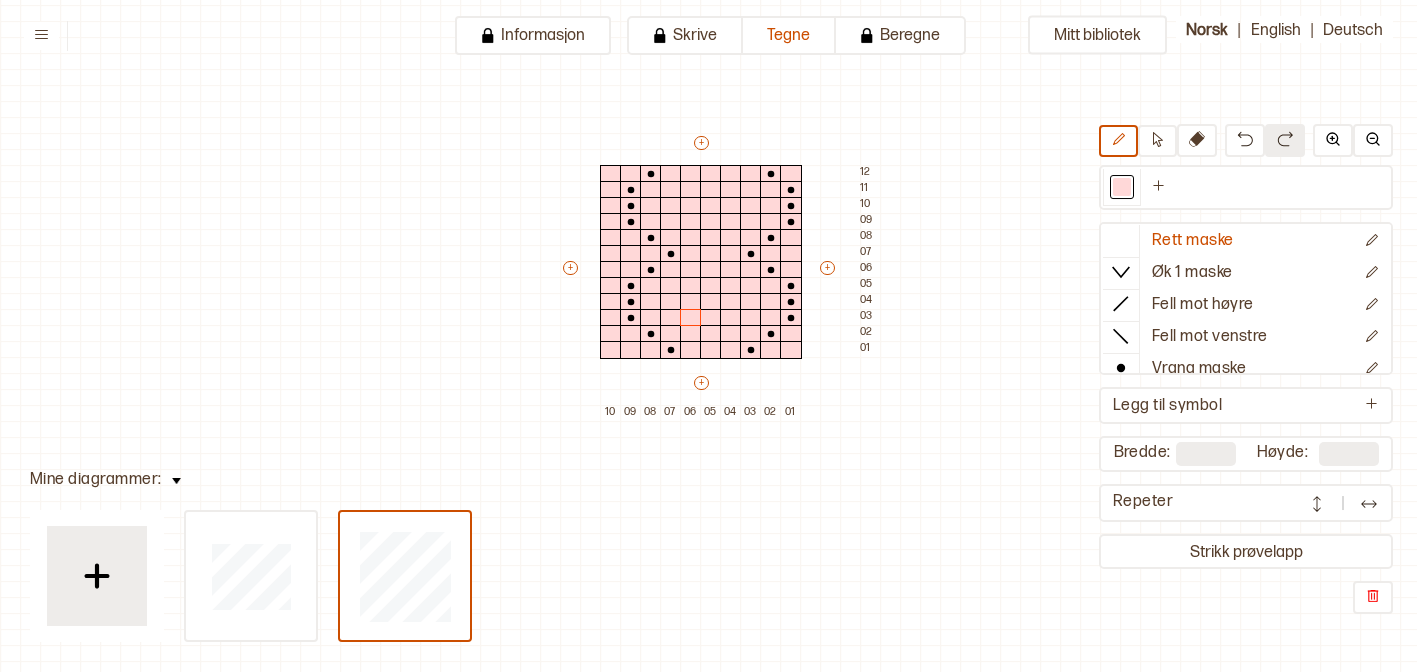 click on "Mitt bibliotek Rett maske Øk 1 maske Fell mot høyre Fell mot venstre Vrang maske Kast Flette foran Flette bak Nytt symbol Legg til symbol Bredde:   ** Høyde:   ** Repeter Strikk prøvelapp + + + + 10 09 08 07 06 05 04 03 02 01 12 11 10 09 08 07 06 05 04 03 02 01" at bounding box center (1417, 565) 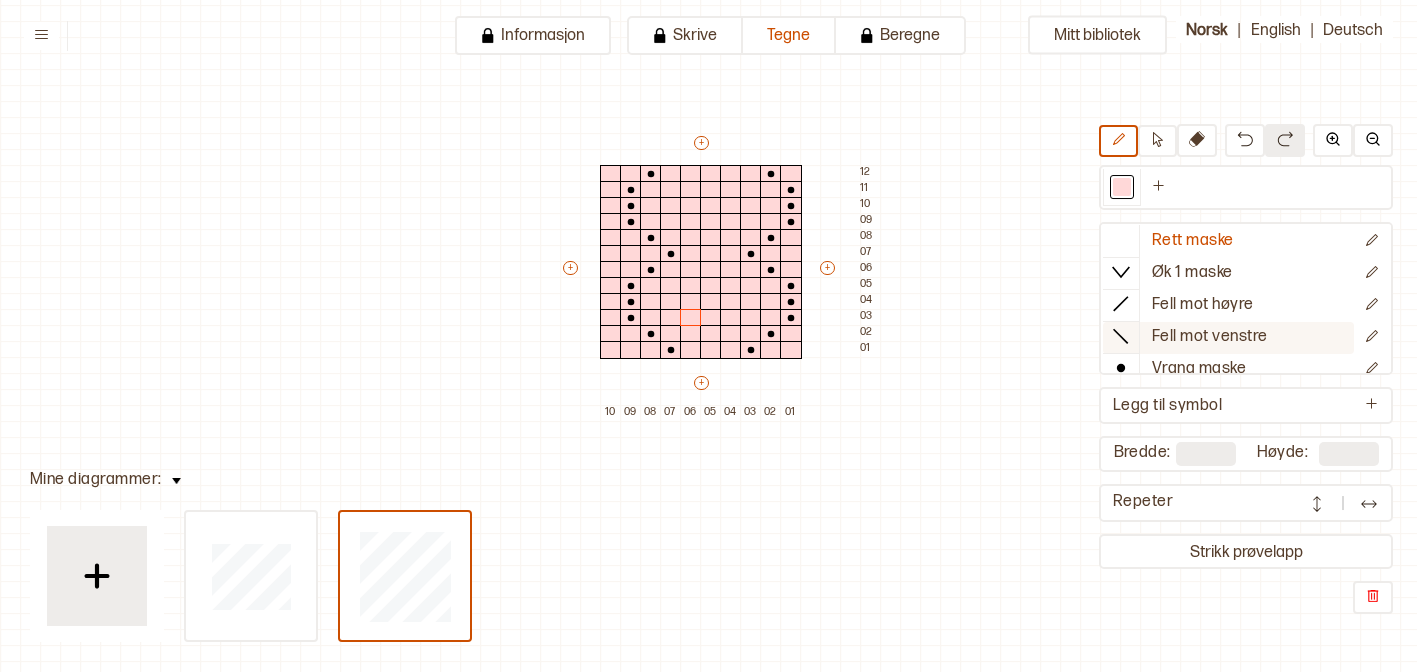 scroll, scrollTop: 65, scrollLeft: 0, axis: vertical 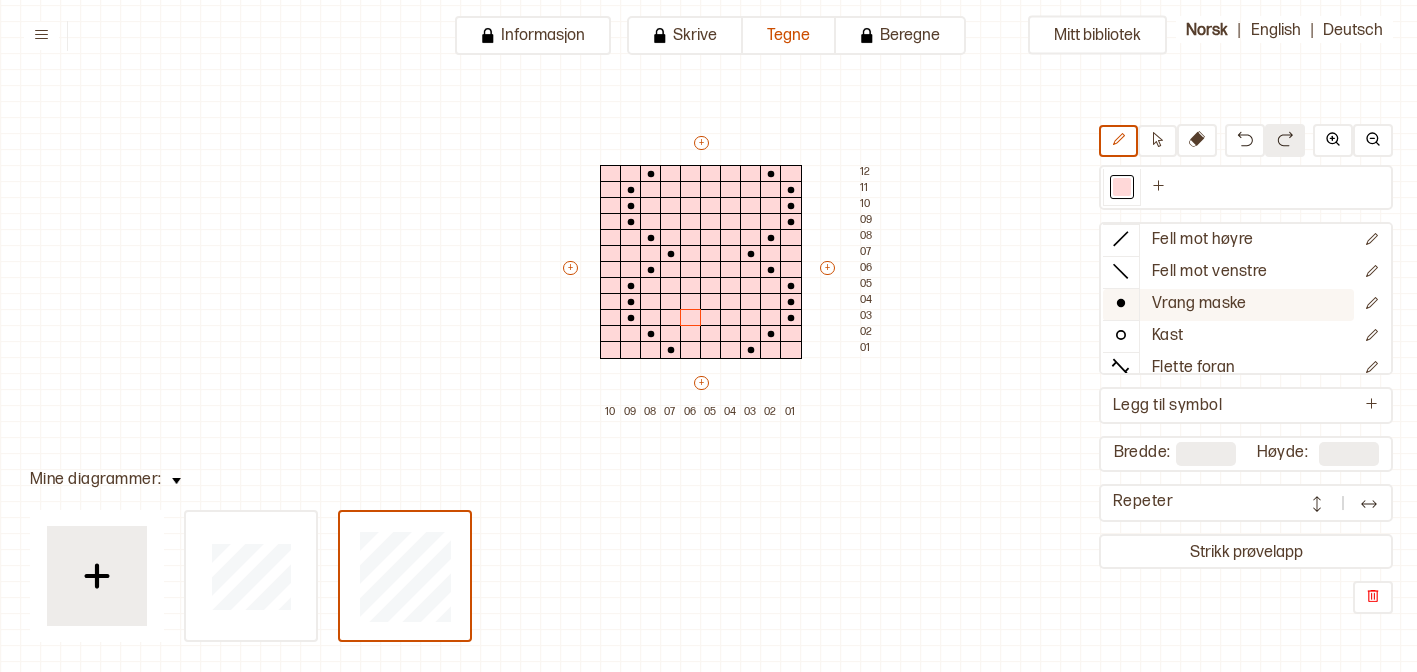 click on "Vrang maske" at bounding box center [1199, 304] 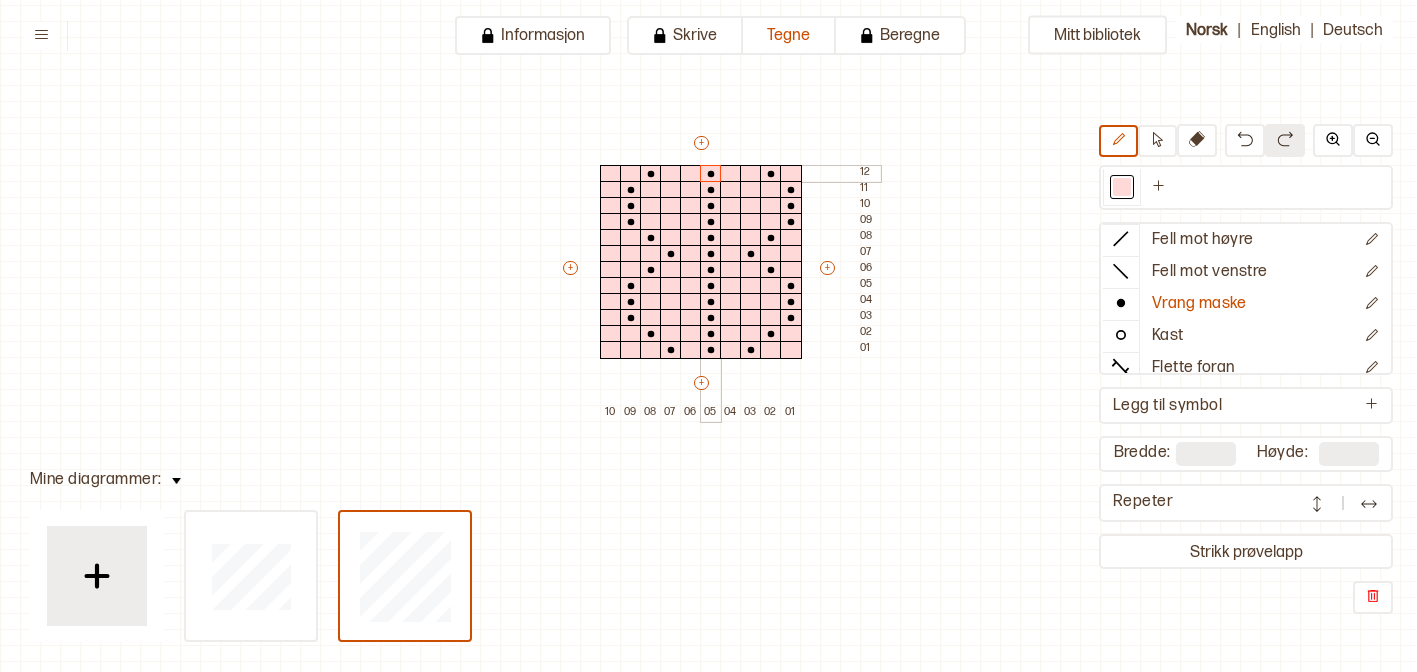 drag, startPoint x: 714, startPoint y: 350, endPoint x: 704, endPoint y: 166, distance: 184.27155 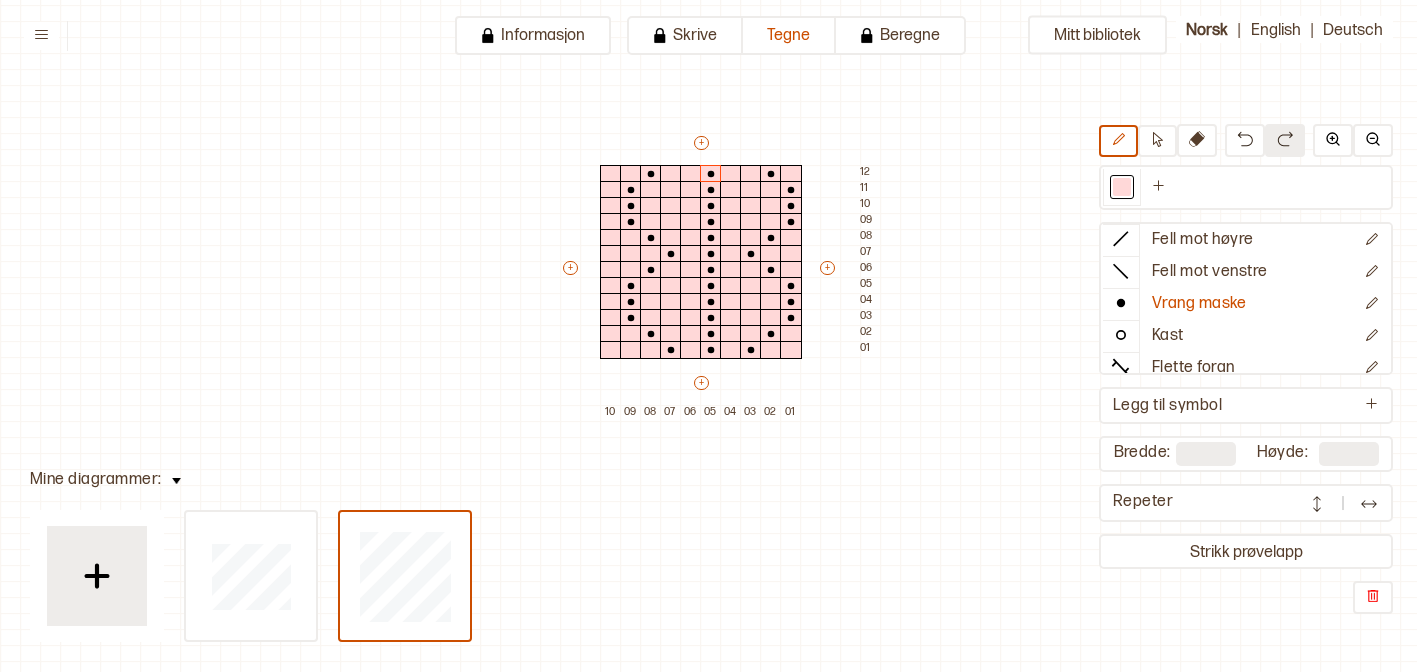 click at bounding box center (1317, 504) 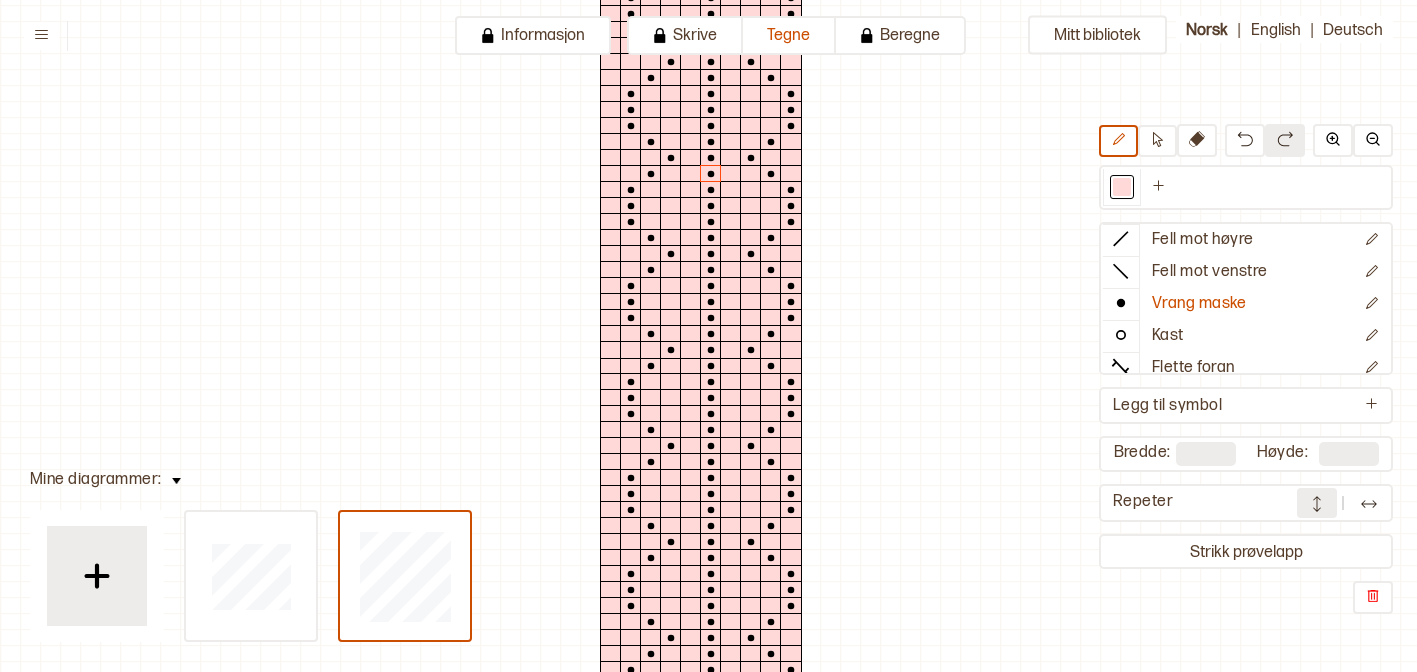 click at bounding box center (1369, 504) 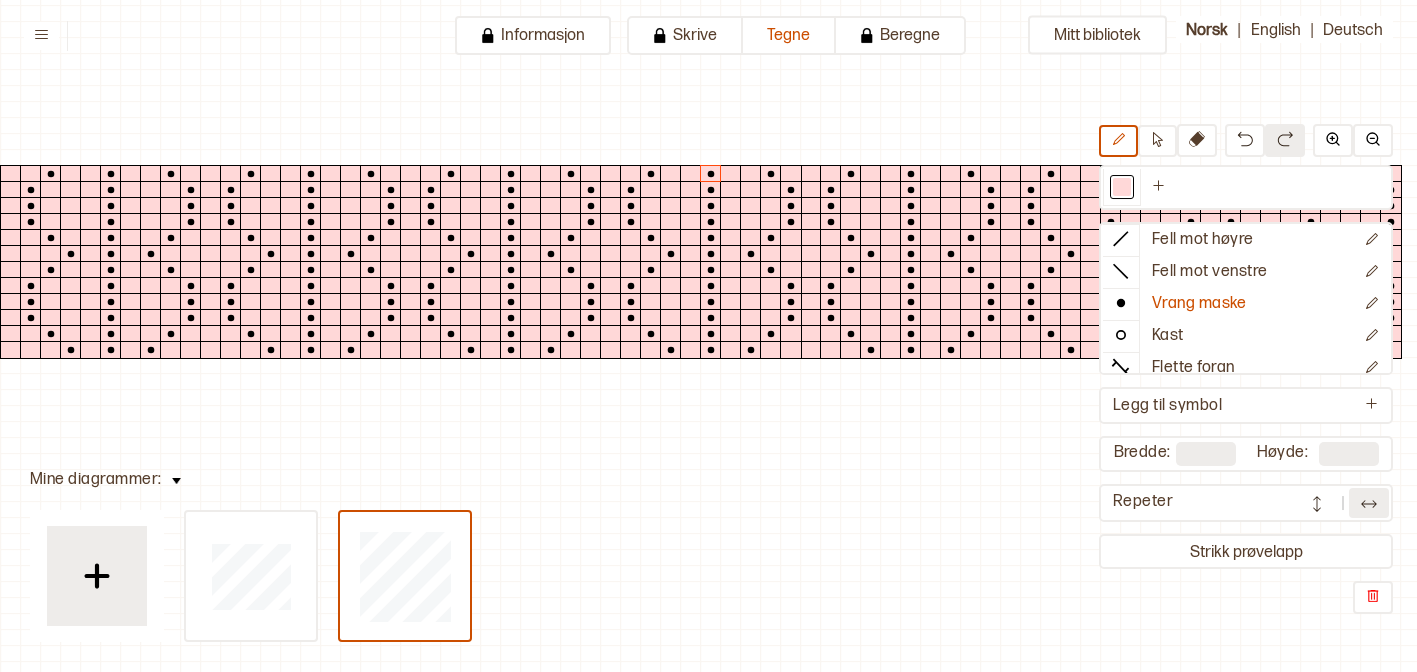 click at bounding box center (1369, 504) 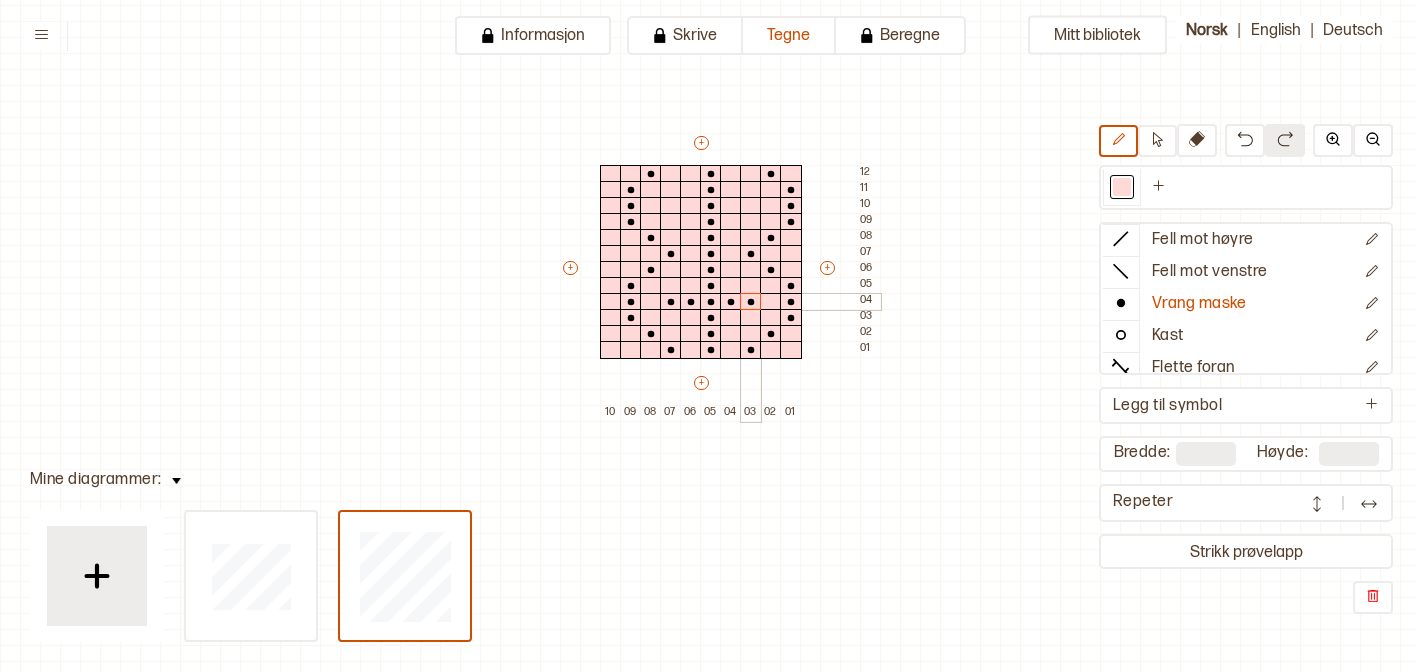 drag, startPoint x: 669, startPoint y: 302, endPoint x: 745, endPoint y: 301, distance: 76.00658 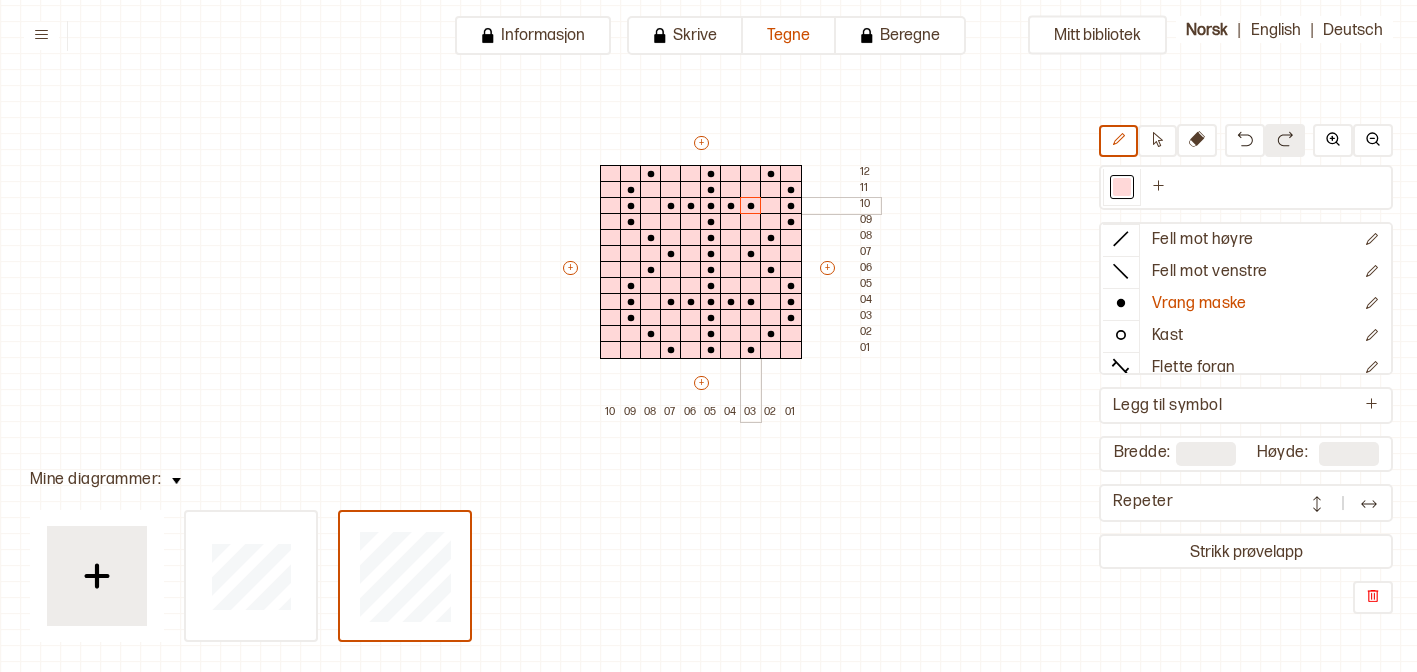 drag, startPoint x: 668, startPoint y: 206, endPoint x: 746, endPoint y: 202, distance: 78.10249 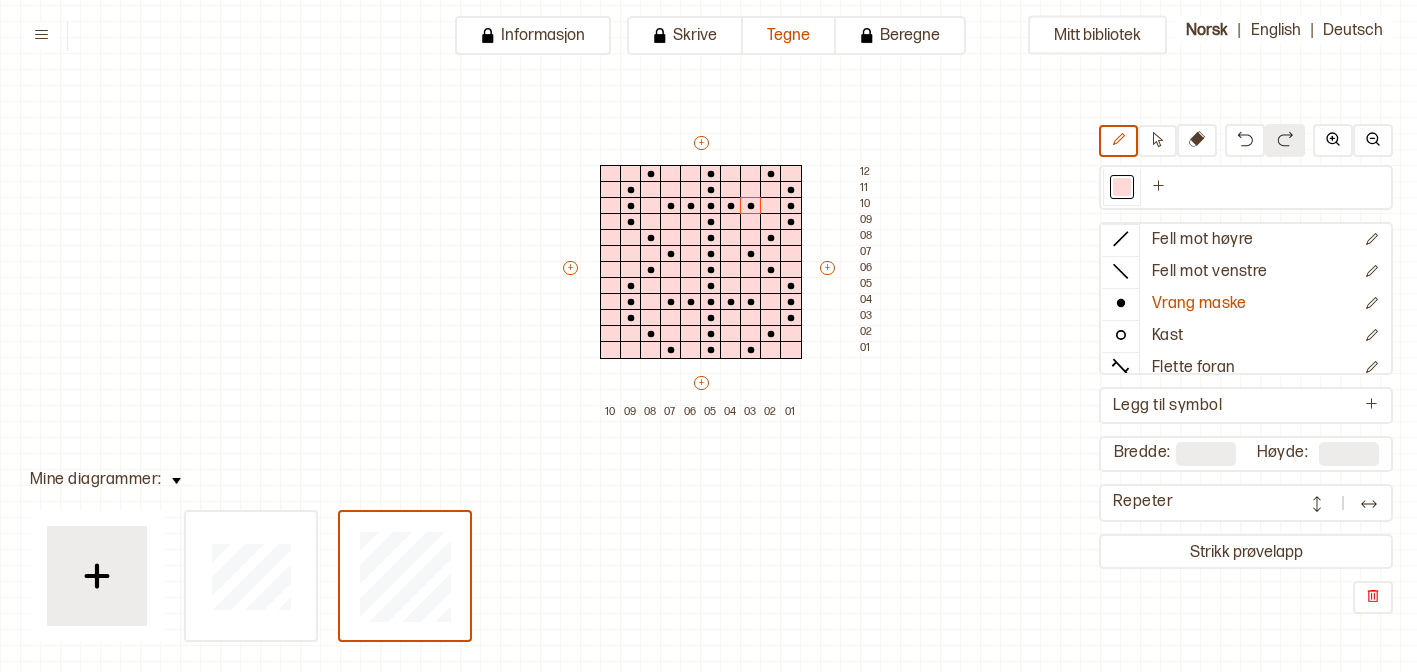 click at bounding box center [1317, 504] 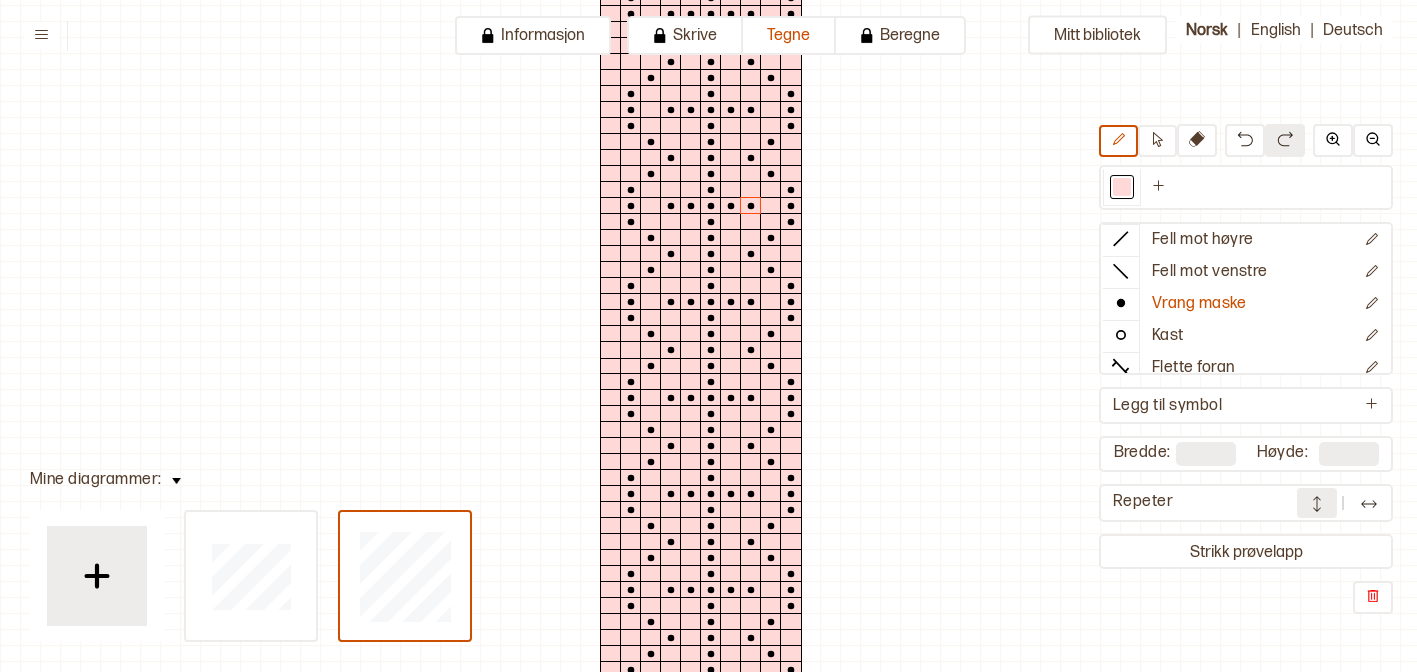 click at bounding box center (1317, 504) 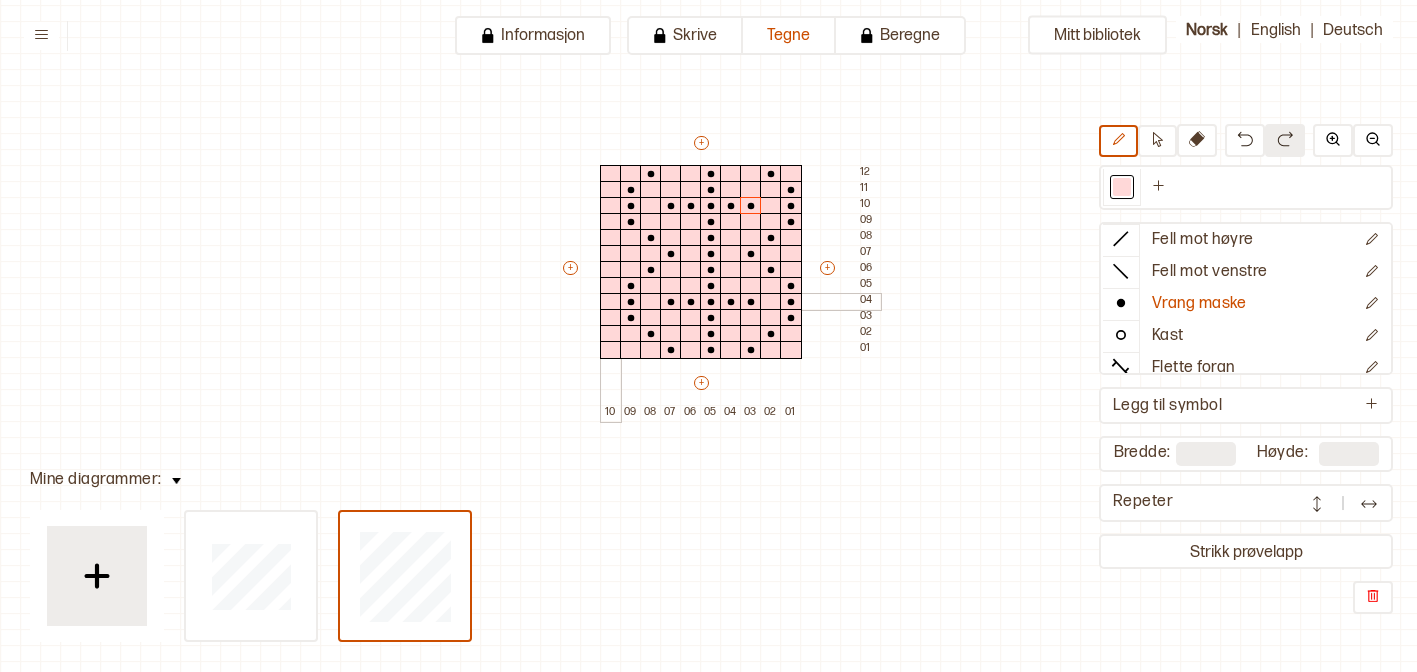 click at bounding box center [611, 302] 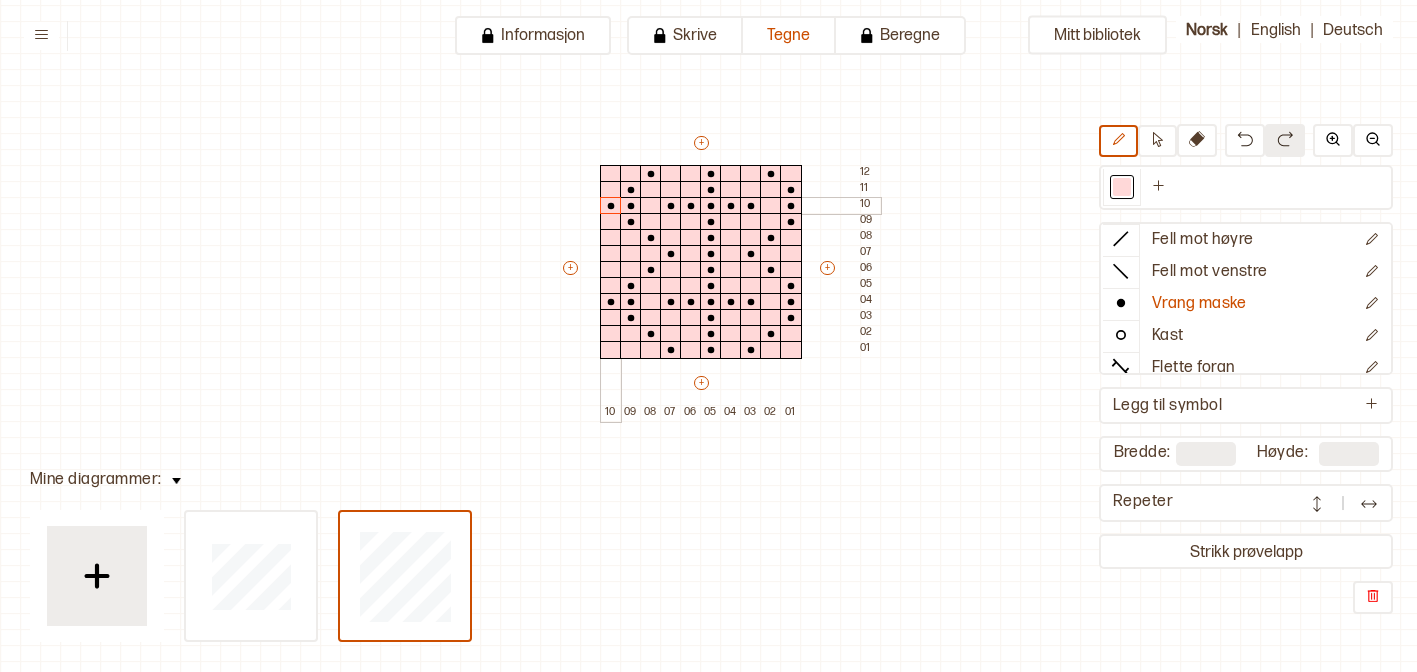 click at bounding box center [611, 206] 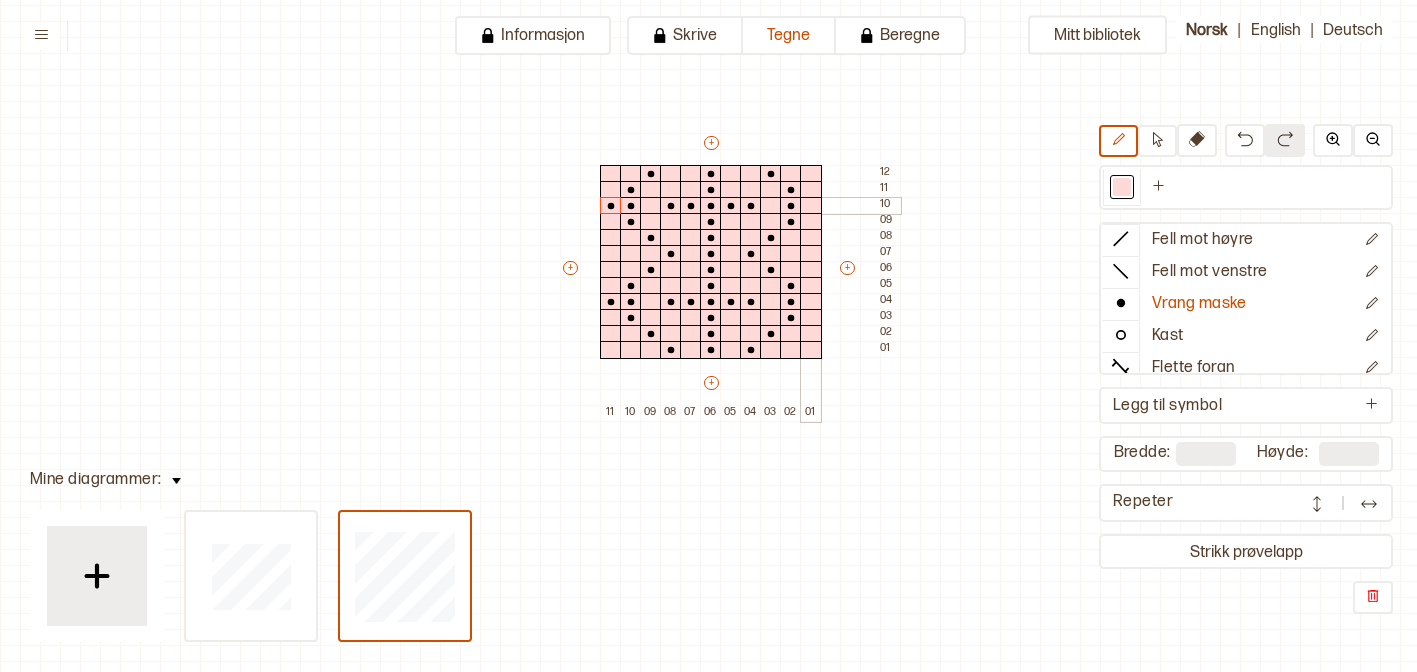 click at bounding box center [811, 206] 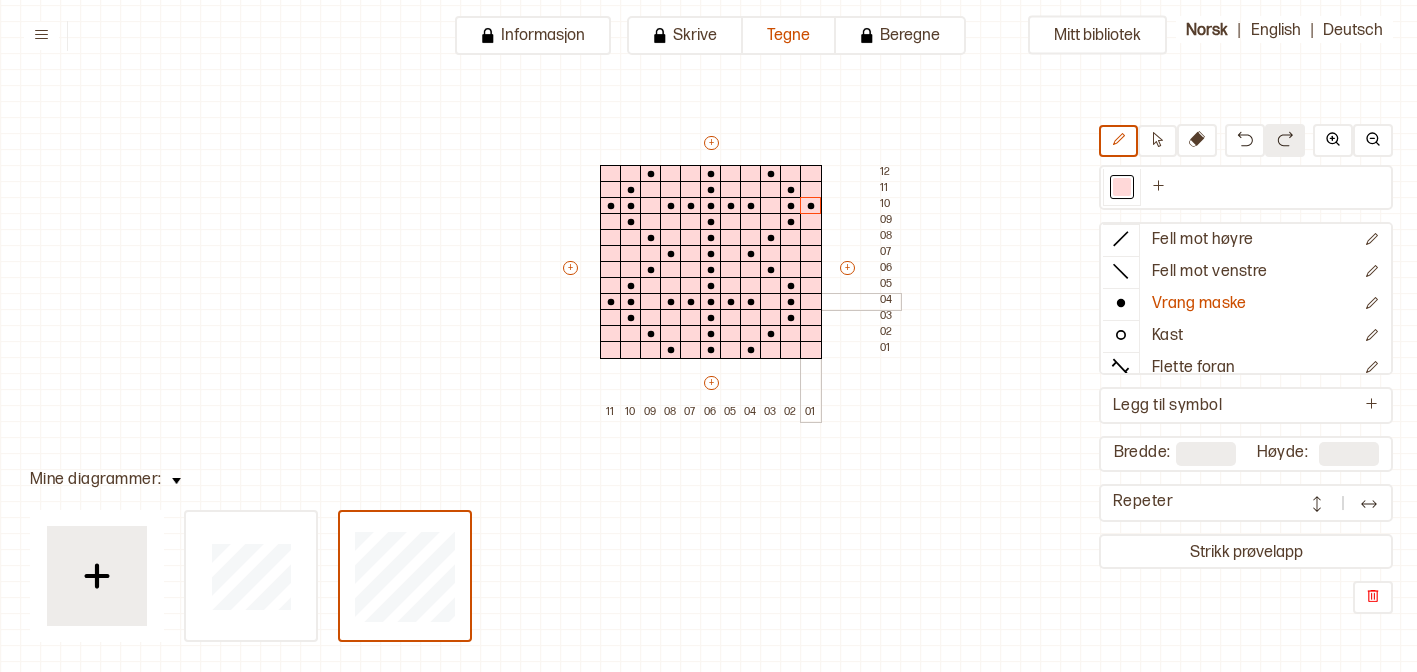 click at bounding box center (811, 302) 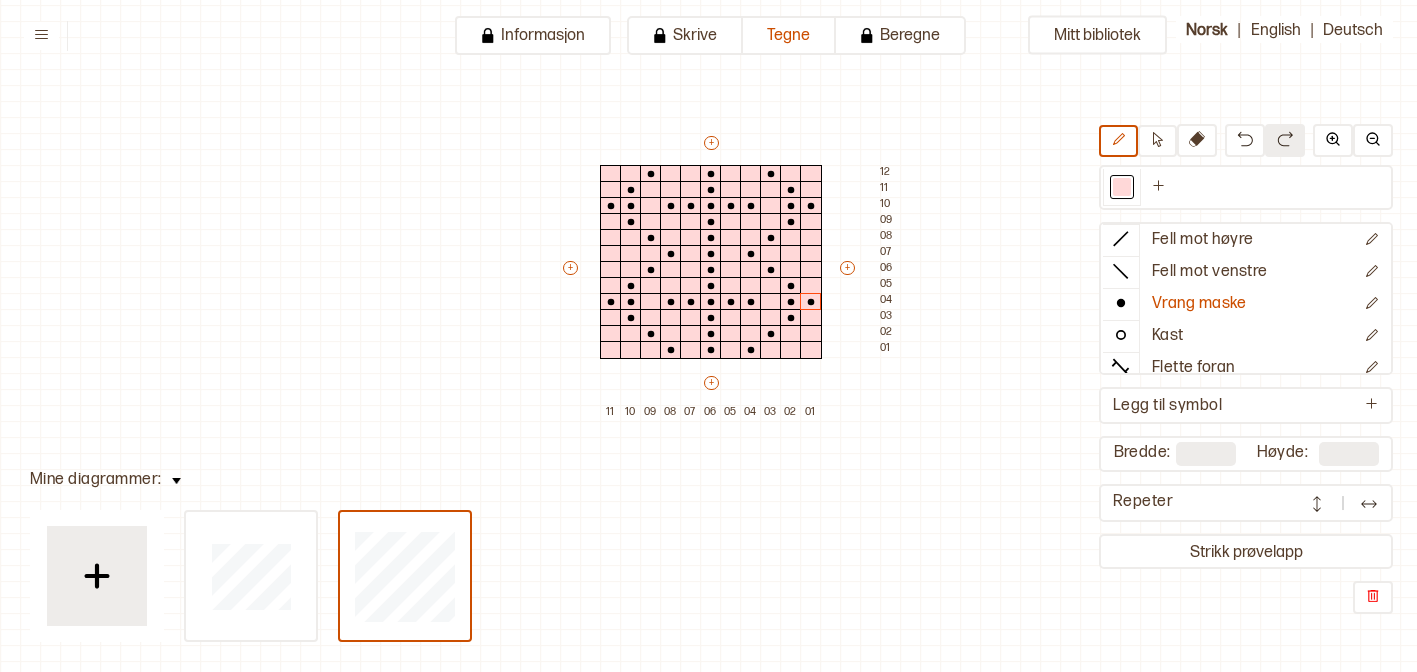 click at bounding box center (1369, 503) 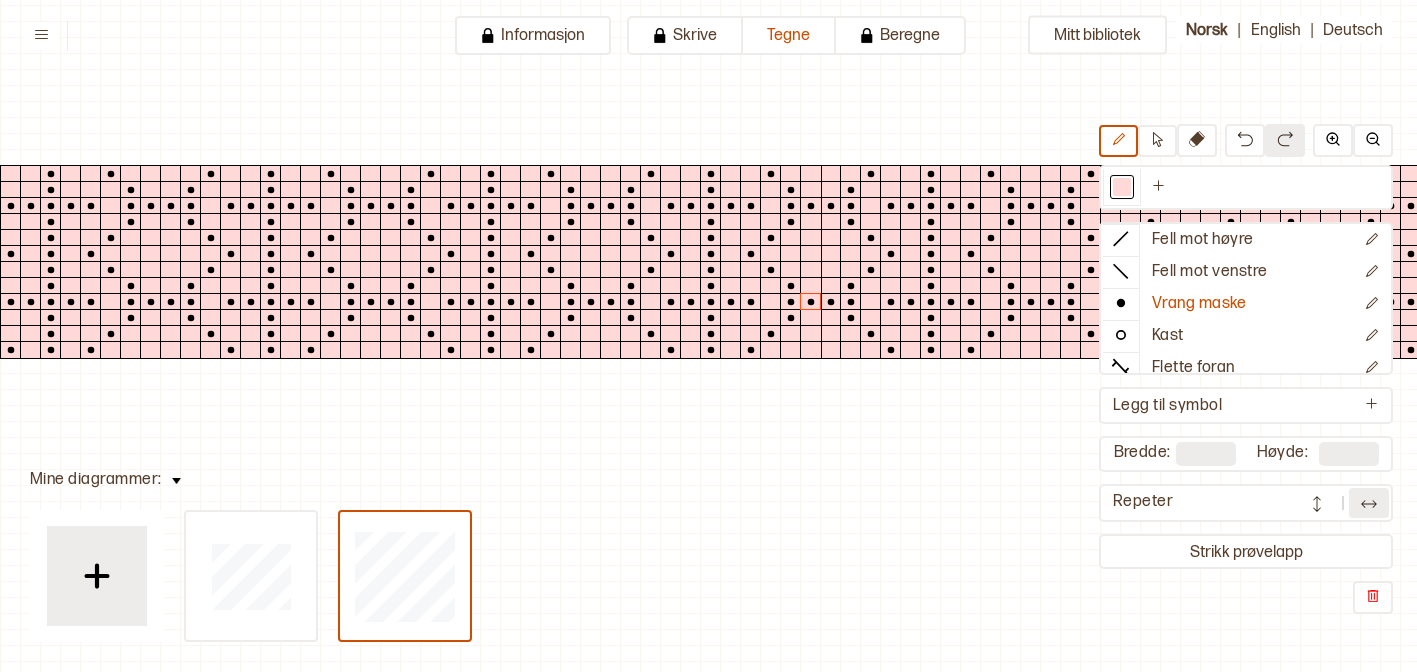 click at bounding box center (1369, 503) 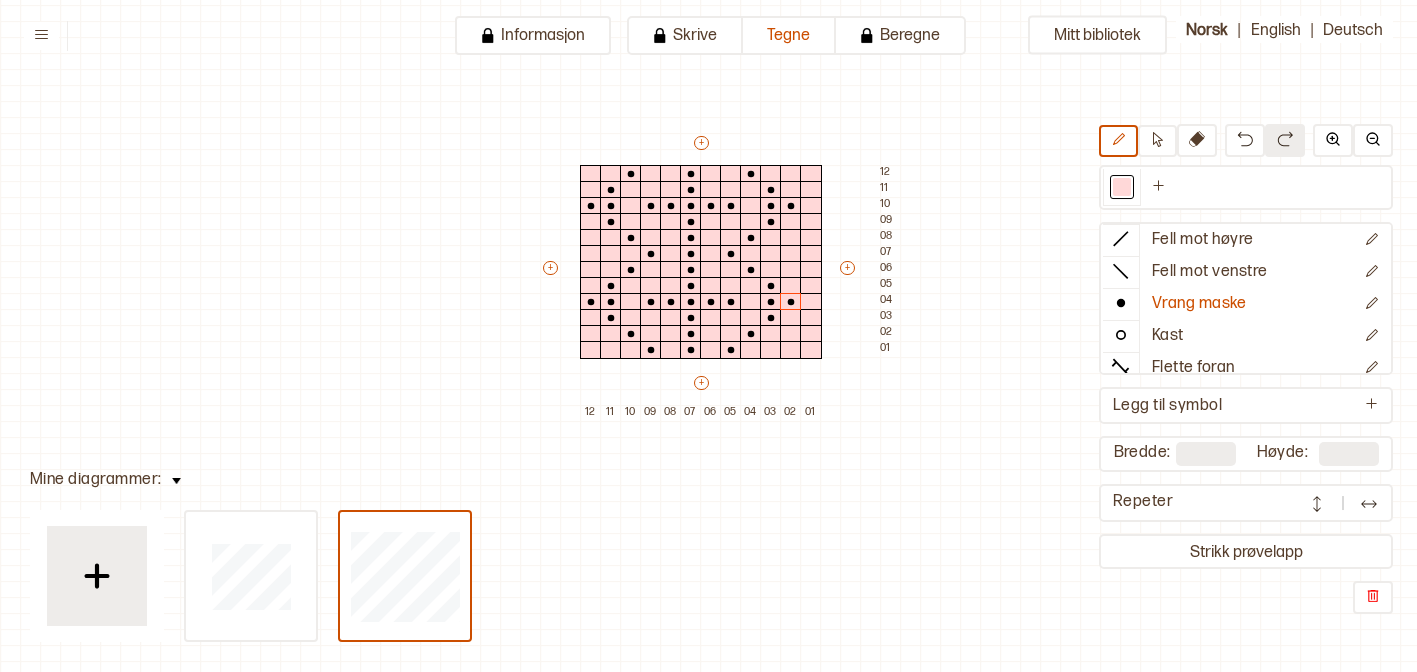 click at bounding box center (1369, 504) 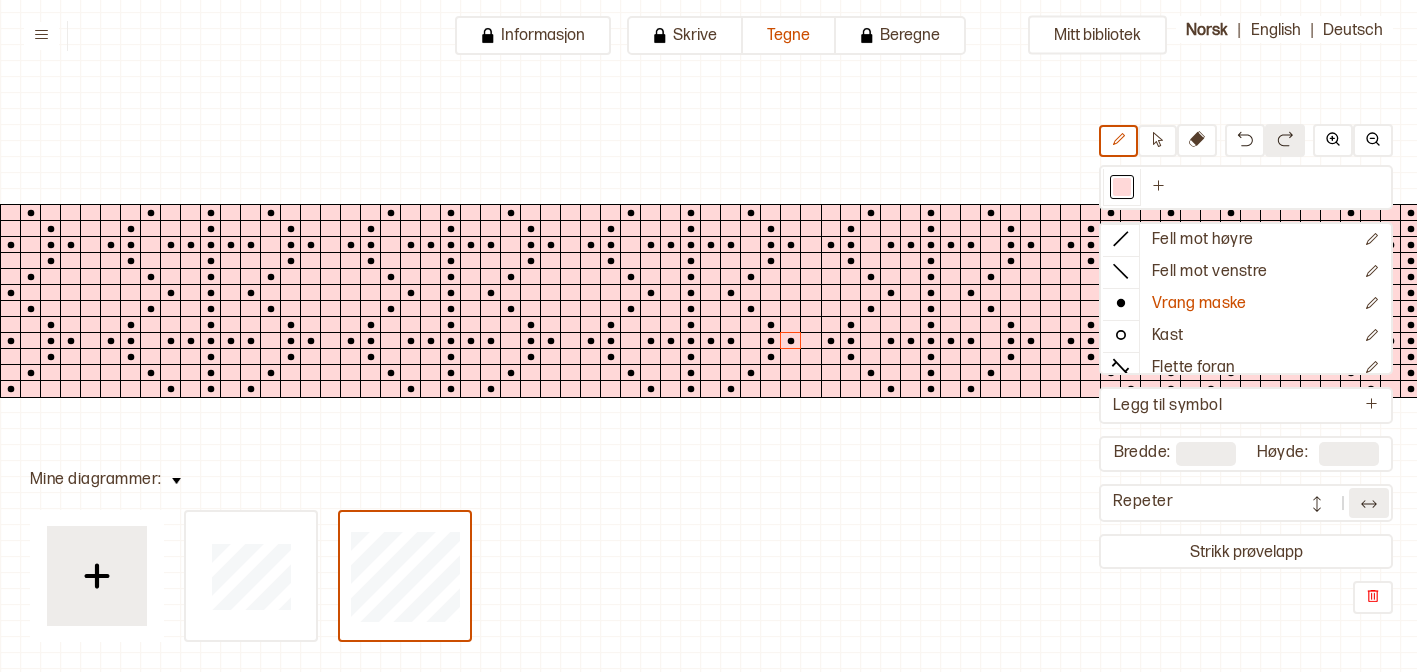 scroll, scrollTop: 74, scrollLeft: 0, axis: vertical 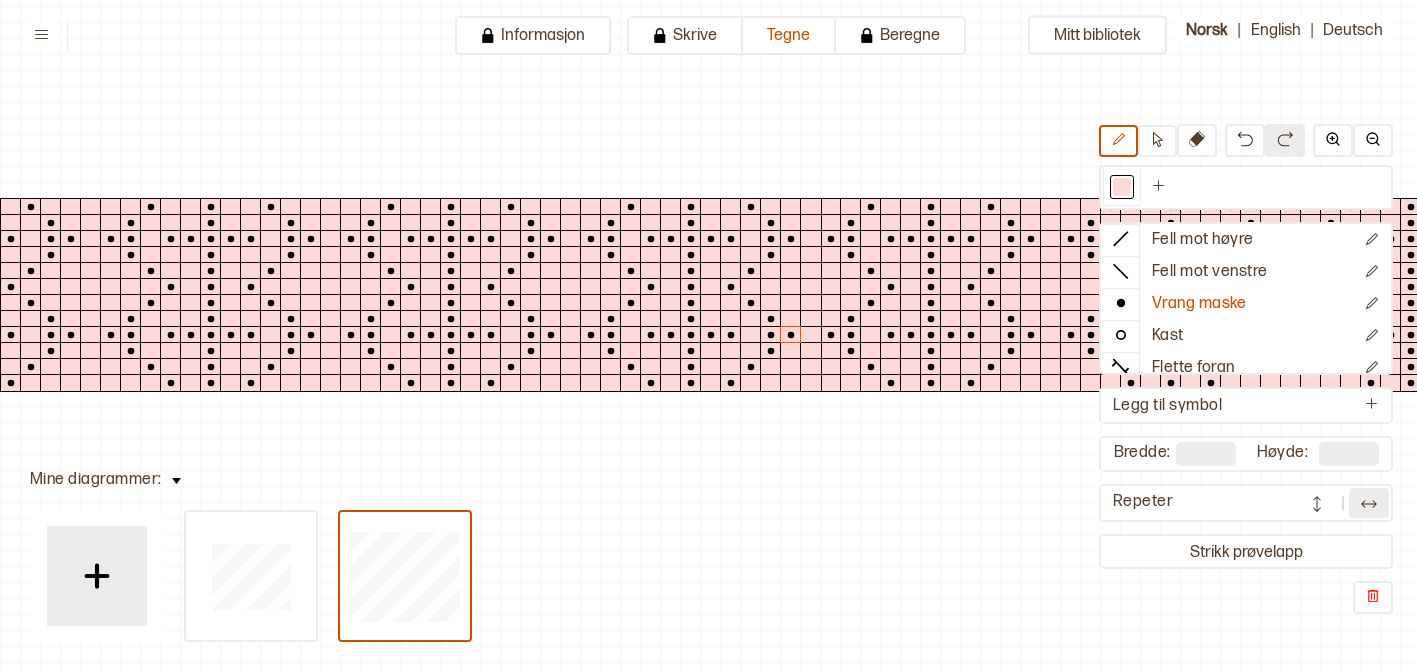 click at bounding box center (1317, 504) 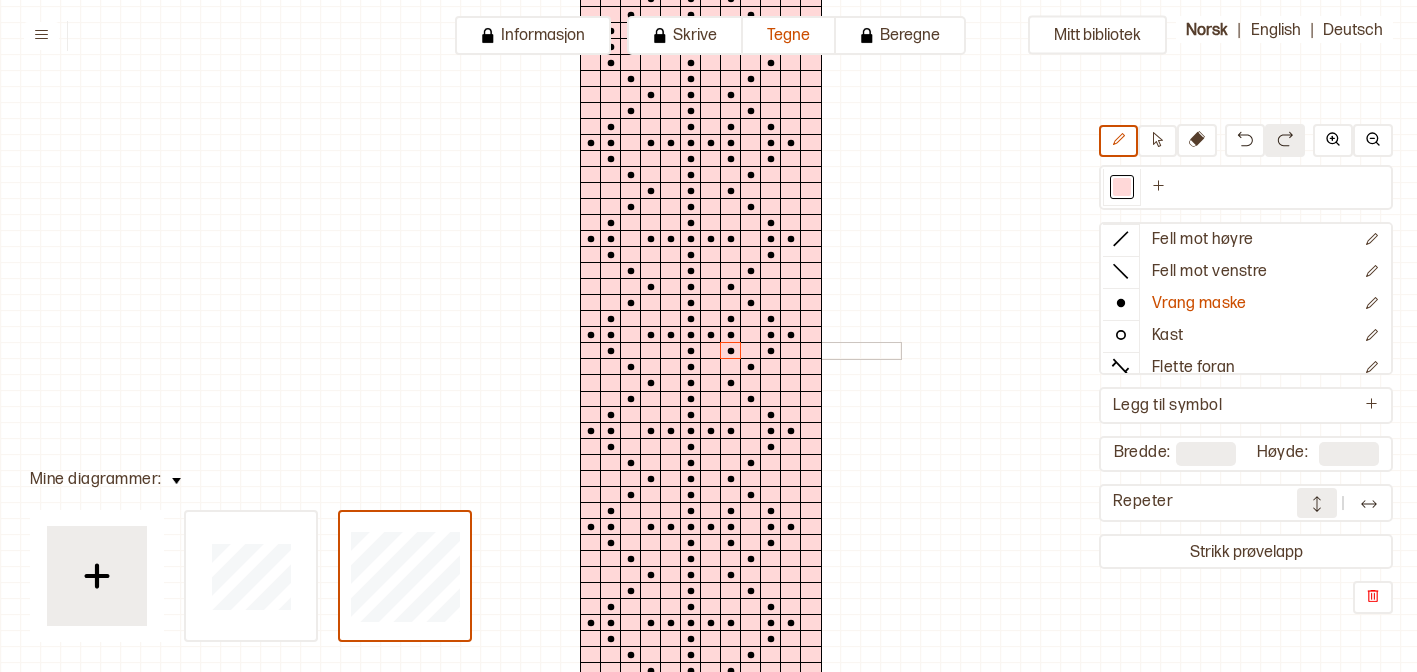 drag, startPoint x: 727, startPoint y: 320, endPoint x: 727, endPoint y: 344, distance: 24 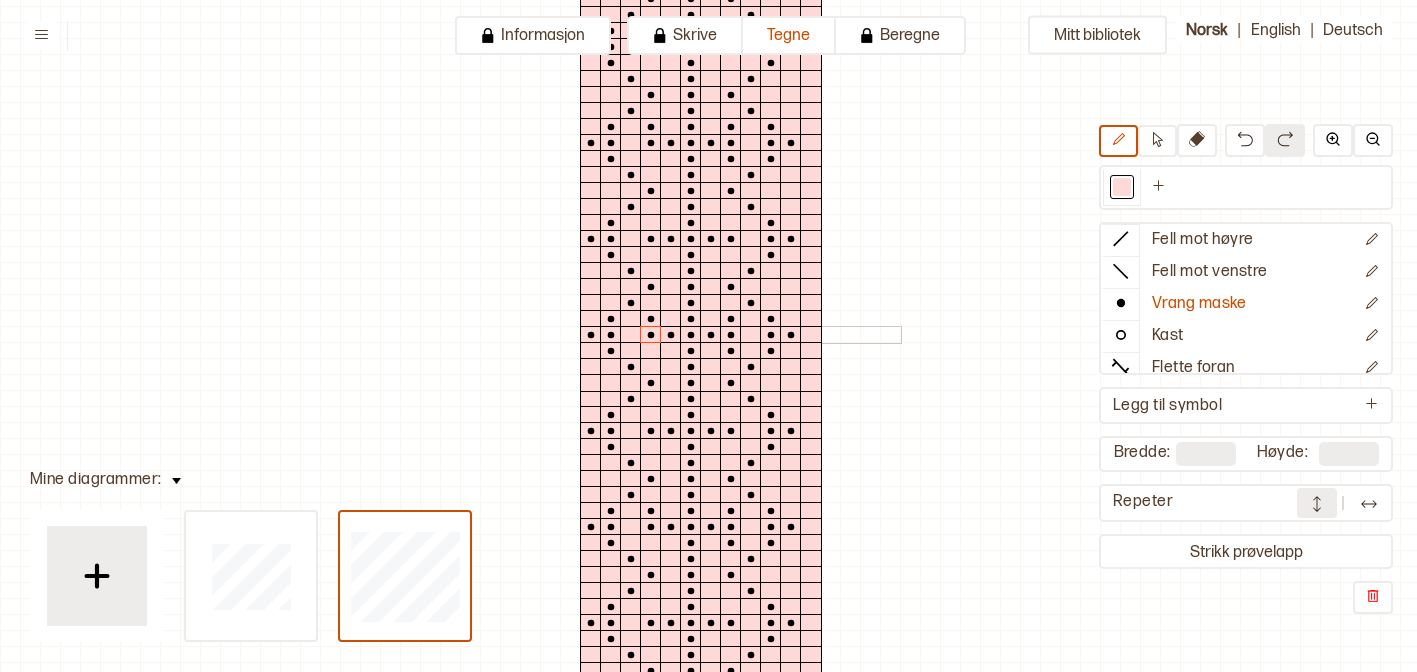 click at bounding box center [720, 310] 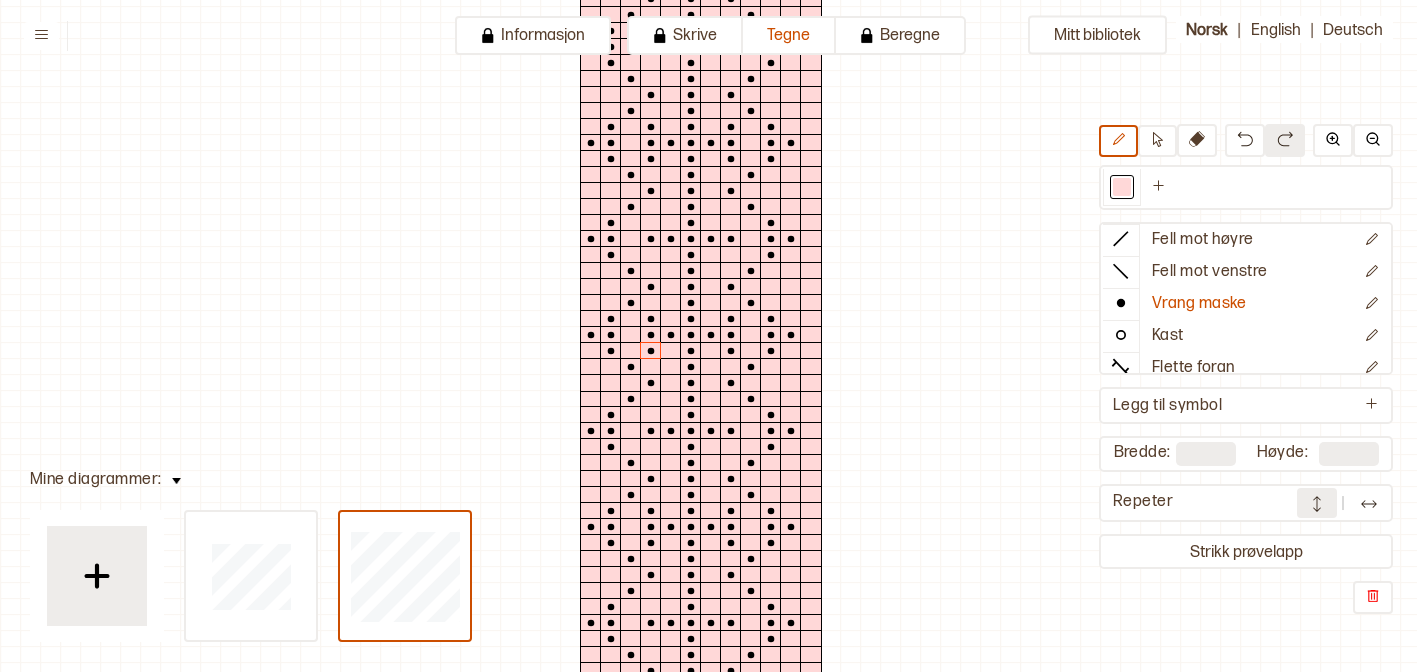 click on "Rett maske Øk 1 maske Fell mot høyre Fell mot venstre Vrang maske Kast Flette foran Flette bak Nytt symbol Legg til symbol Bredde:   ** Høyde:   ** Repeter Strikk prøvelapp" at bounding box center (1246, 369) 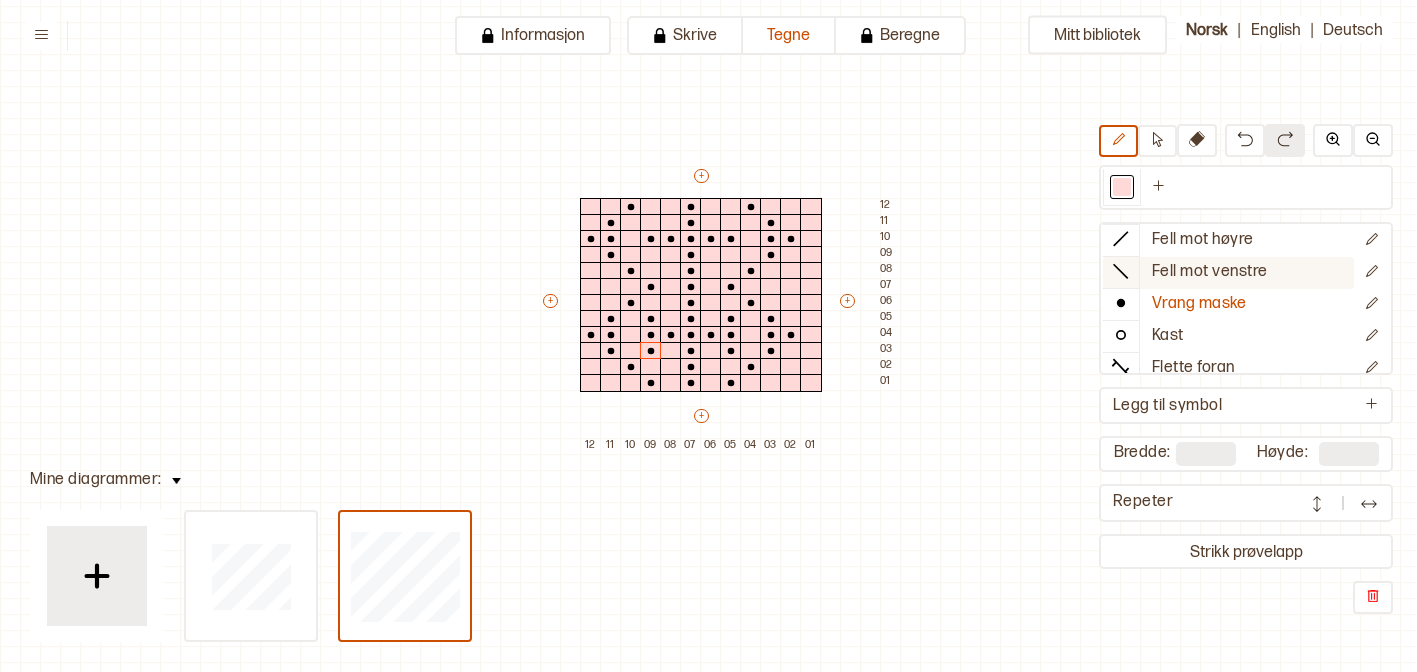 scroll, scrollTop: 0, scrollLeft: 0, axis: both 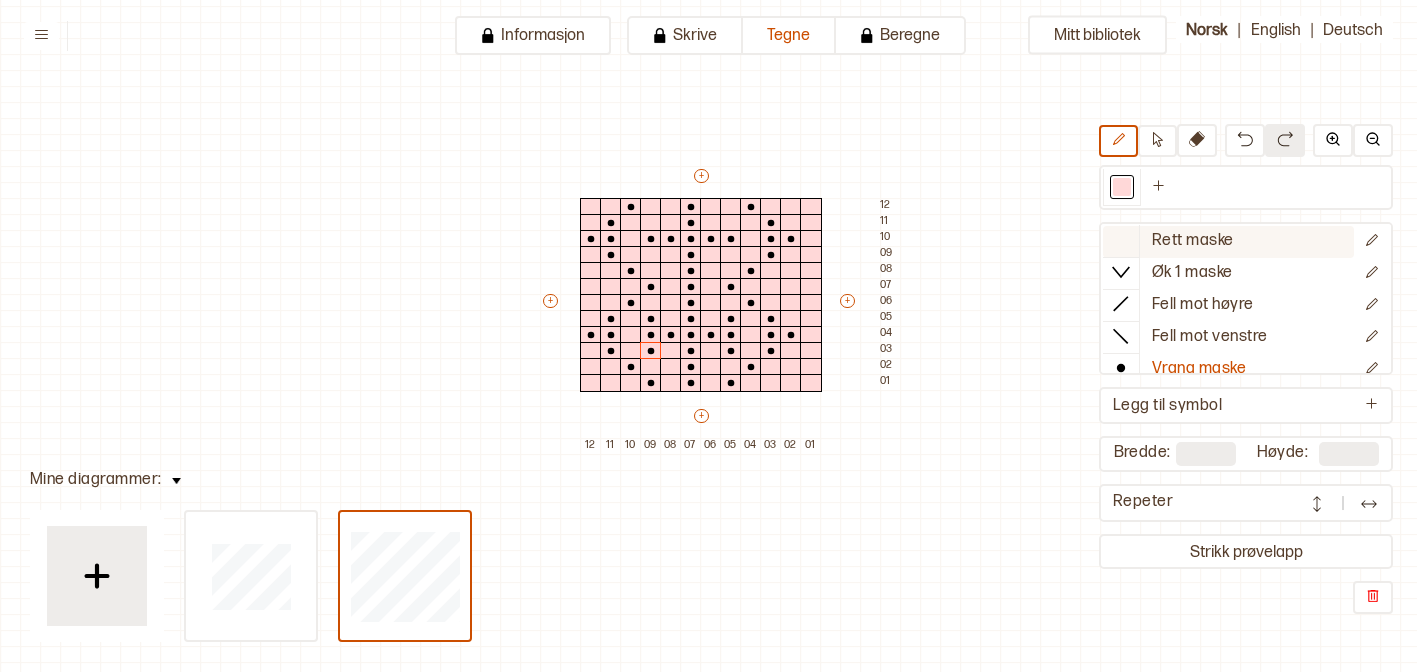 click 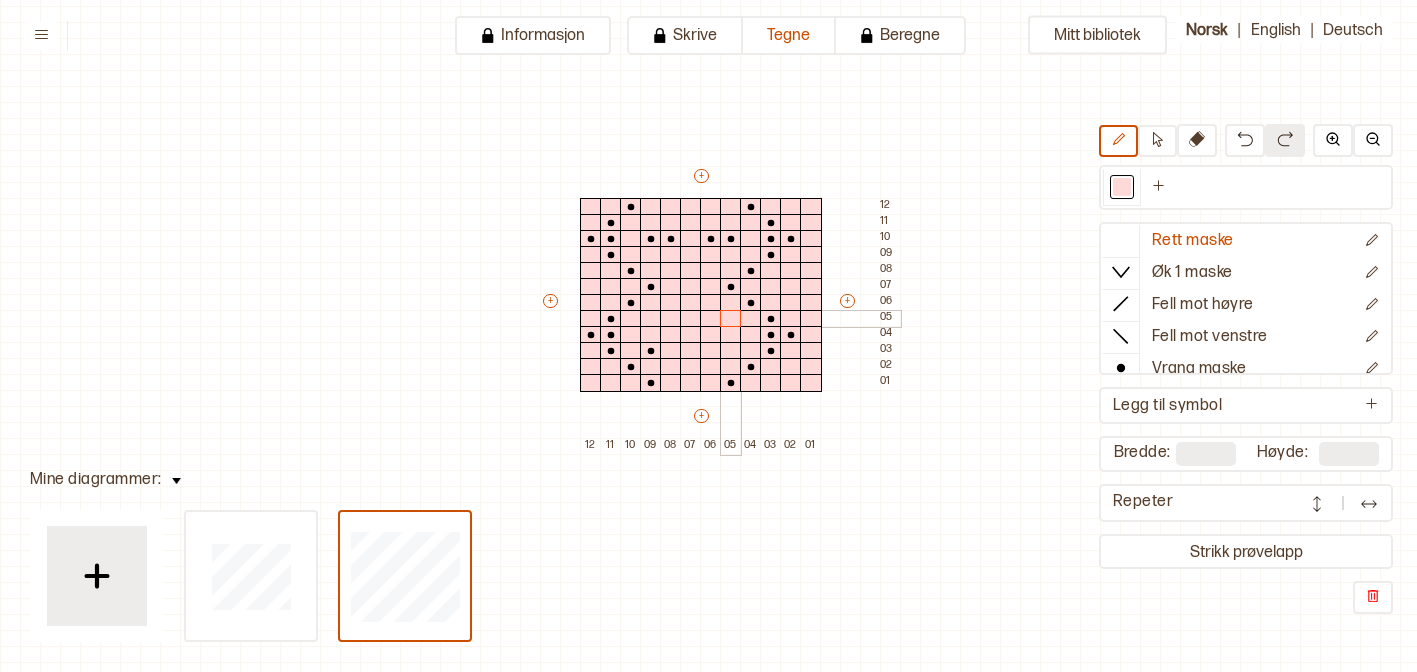 drag, startPoint x: 687, startPoint y: 208, endPoint x: 724, endPoint y: 321, distance: 118.90332 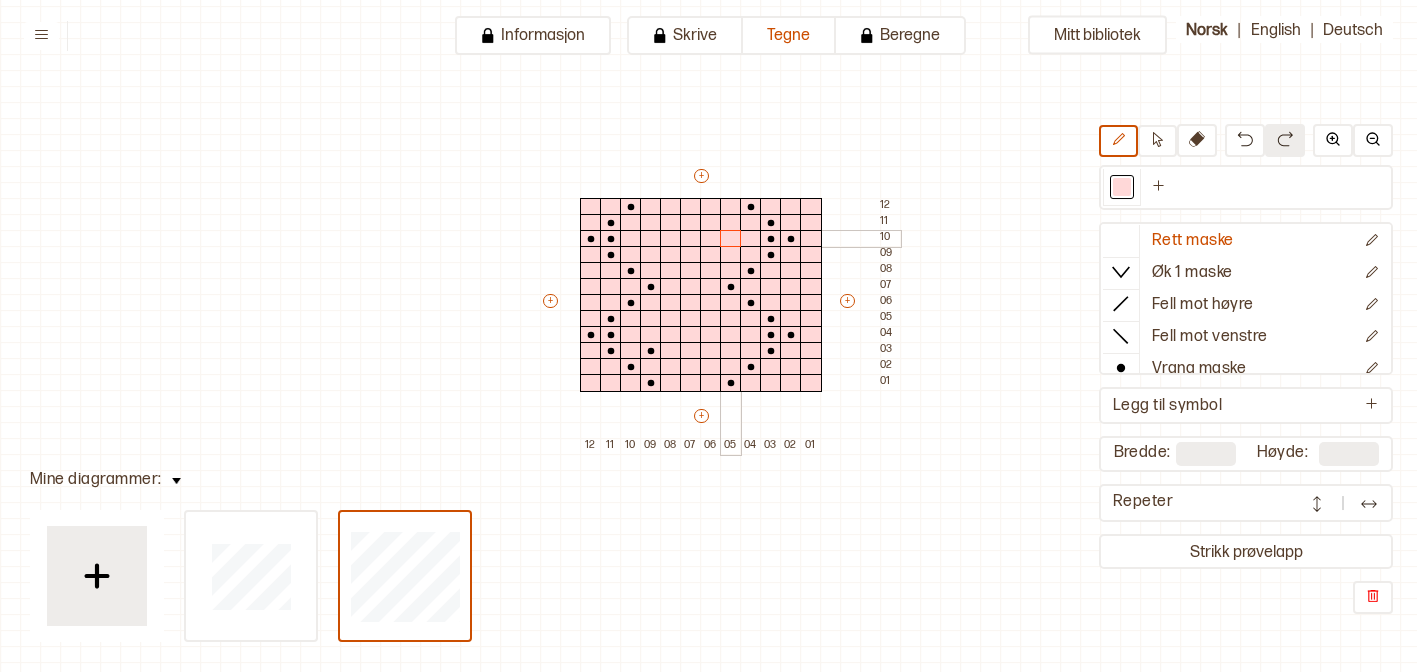drag, startPoint x: 648, startPoint y: 241, endPoint x: 732, endPoint y: 241, distance: 84 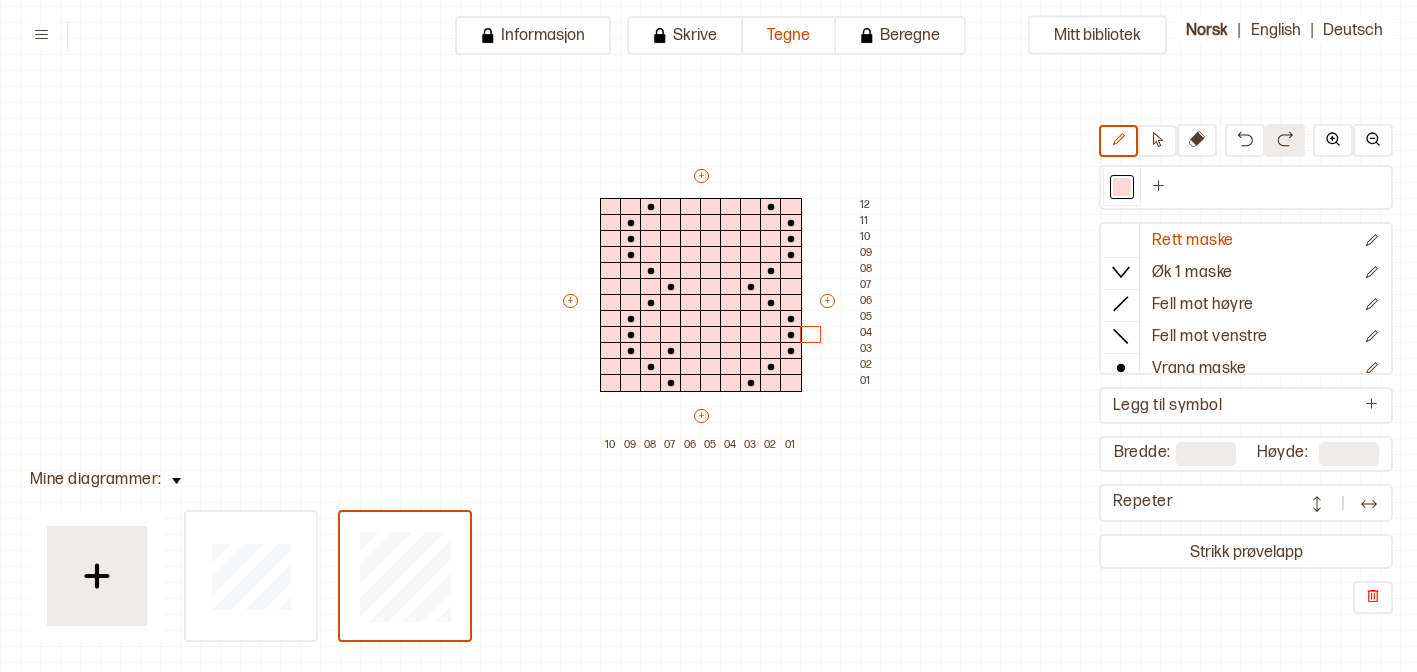 click on "Mitt bibliotek Rett maske Øk 1 maske Fell mot høyre Fell mot venstre Vrang maske Kast Flette foran Flette bak Nytt symbol Legg til symbol Bredde:   ** Høyde:   ** Repeter Strikk prøvelapp + + + + 10 09 08 07 06 05 04 03 02 01 12 11 10 09 08 07 06 05 04 03 02 01" at bounding box center [1417, 598] 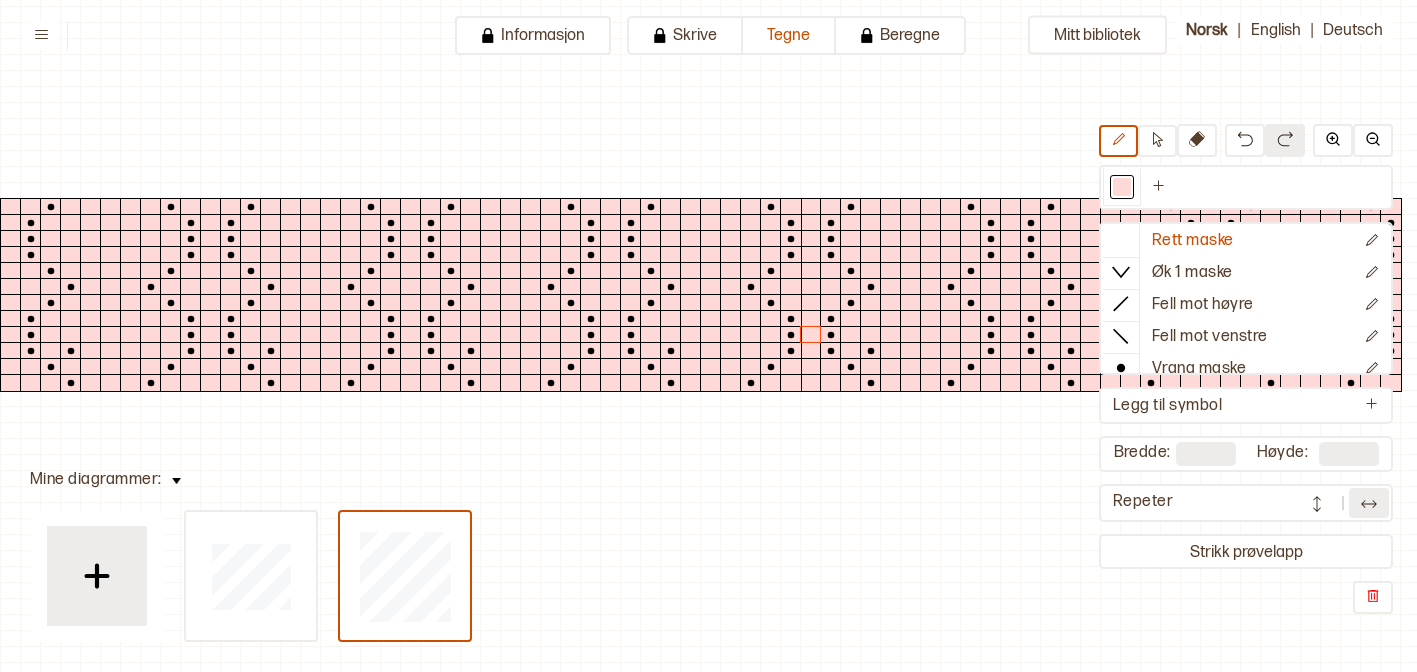 click at bounding box center (1369, 504) 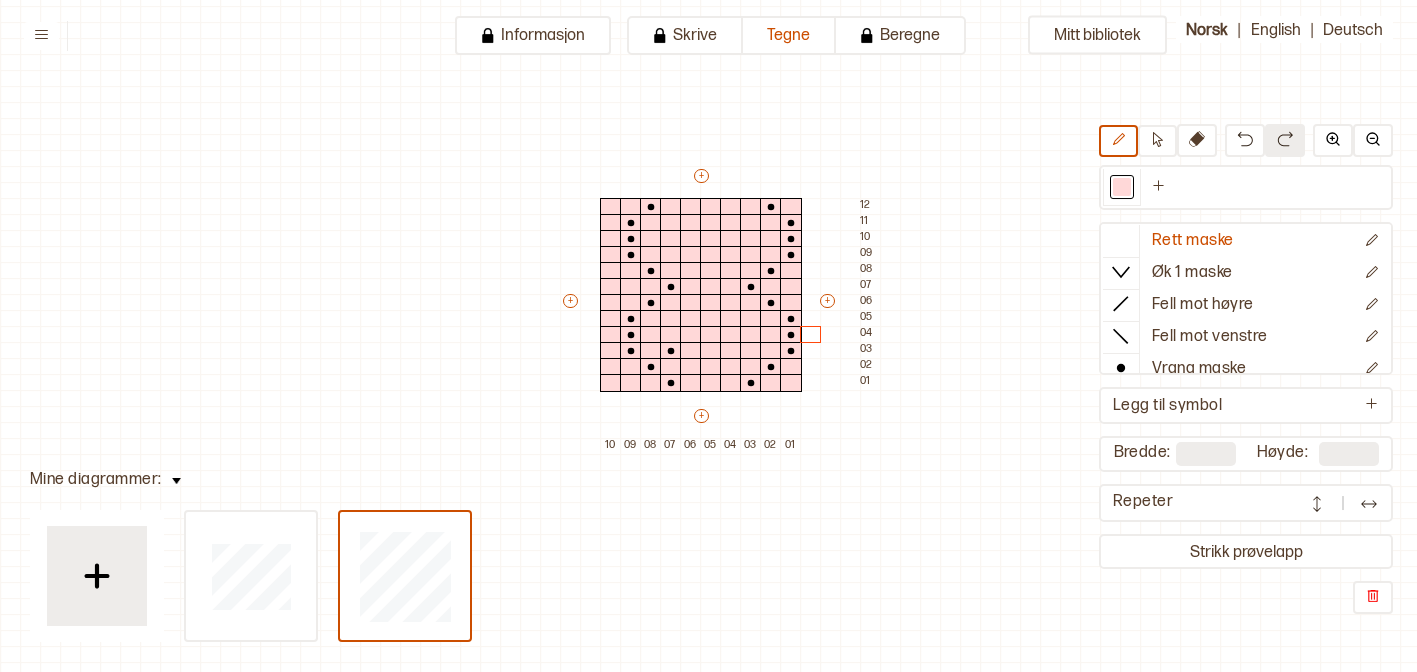 click at bounding box center [1369, 504] 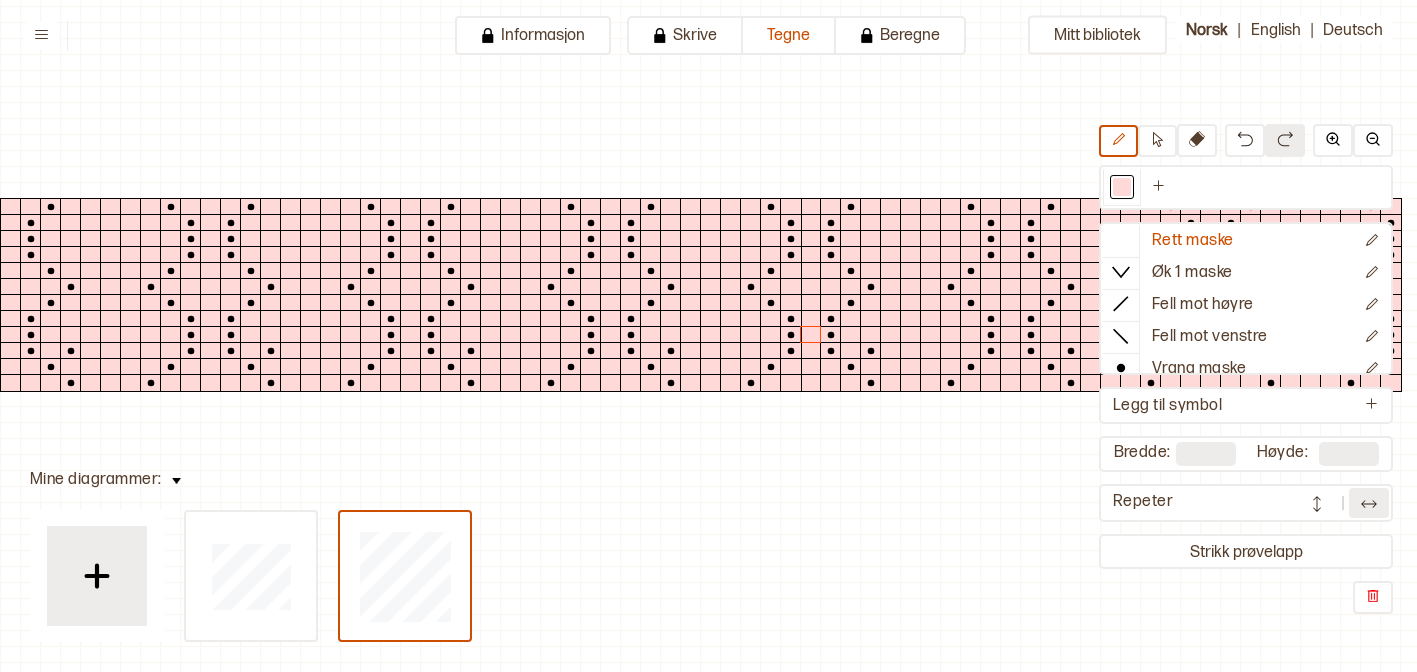 click at bounding box center (1369, 504) 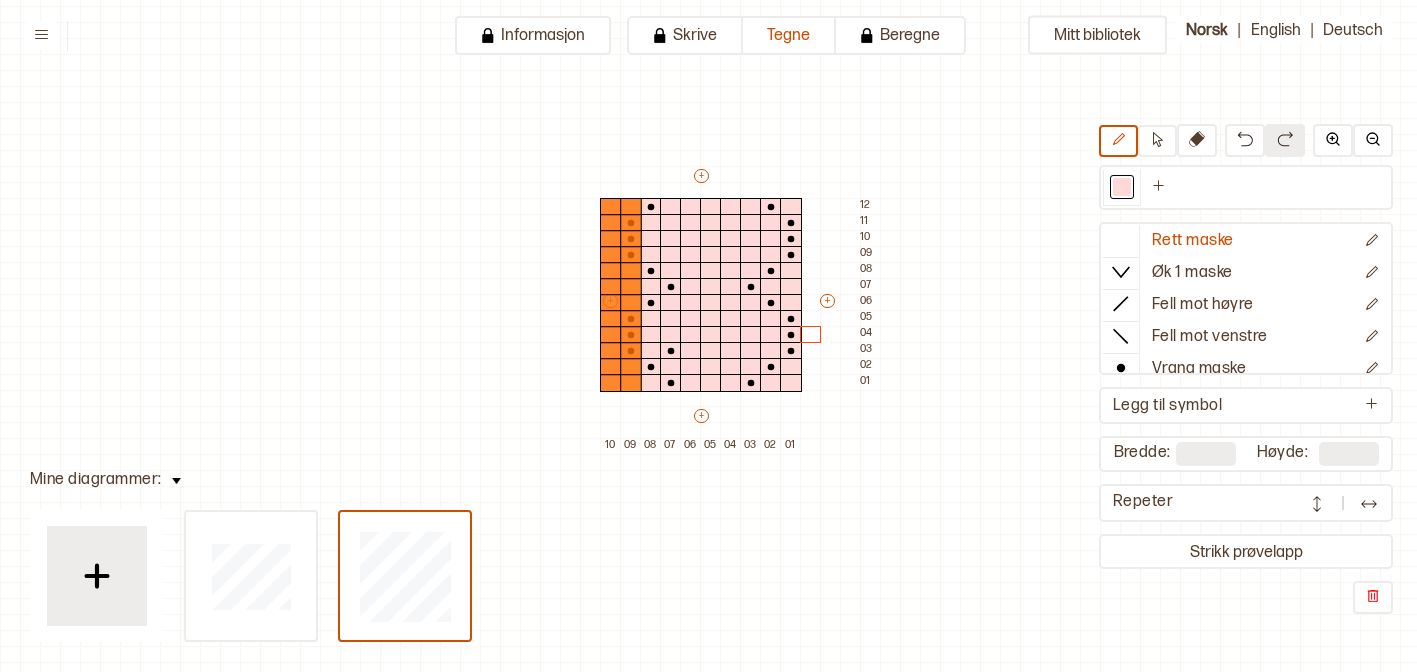drag, startPoint x: 571, startPoint y: 303, endPoint x: 1047, endPoint y: 430, distance: 492.651 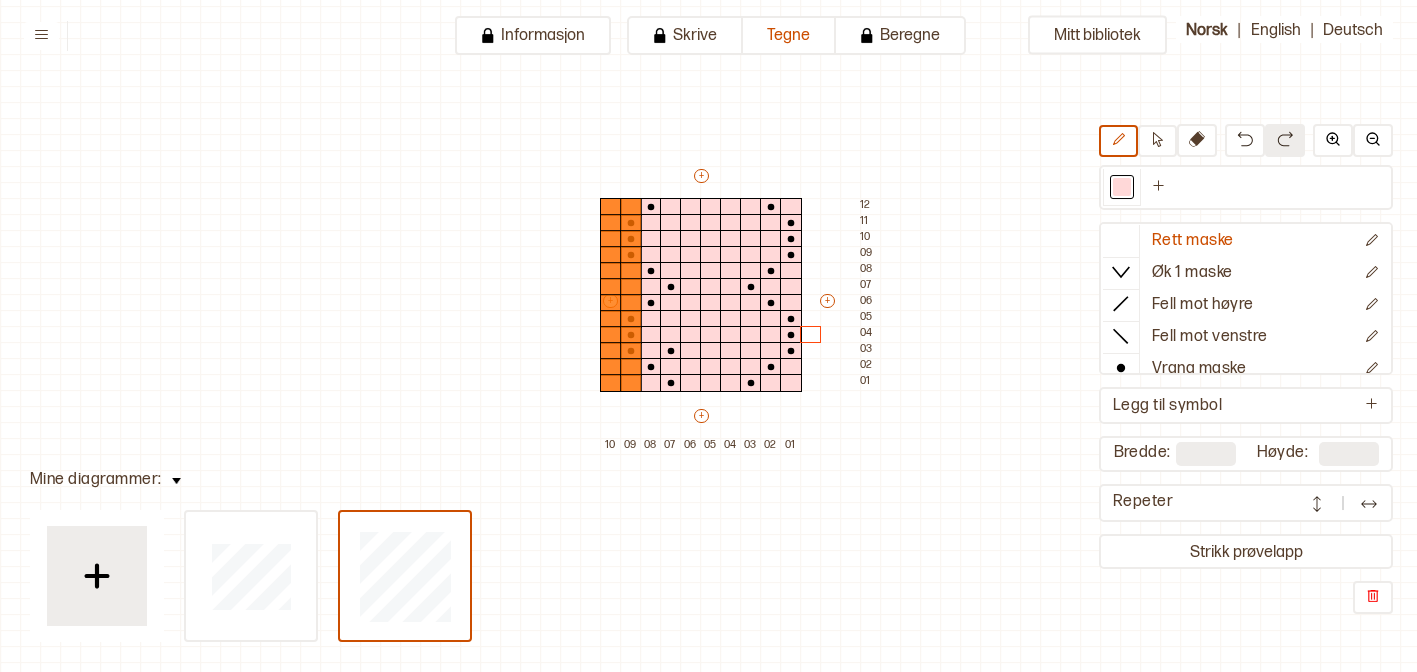 type on "*" 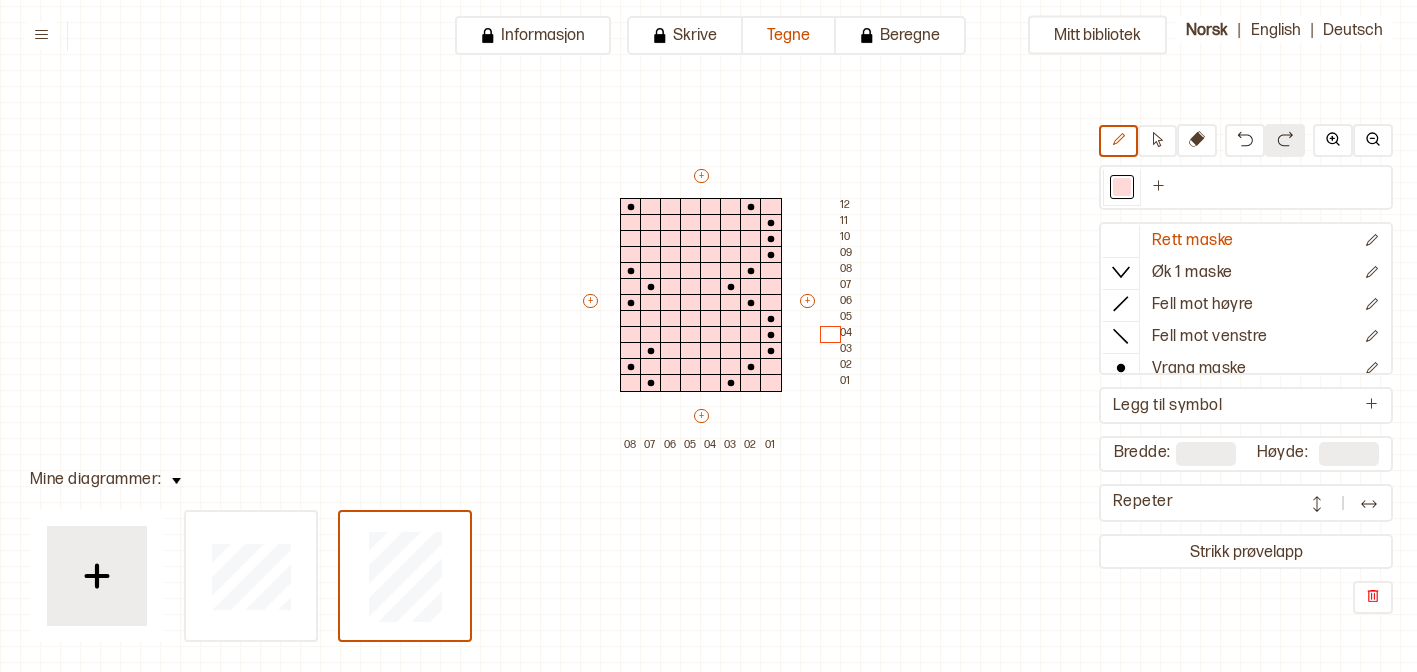 click at bounding box center [1369, 504] 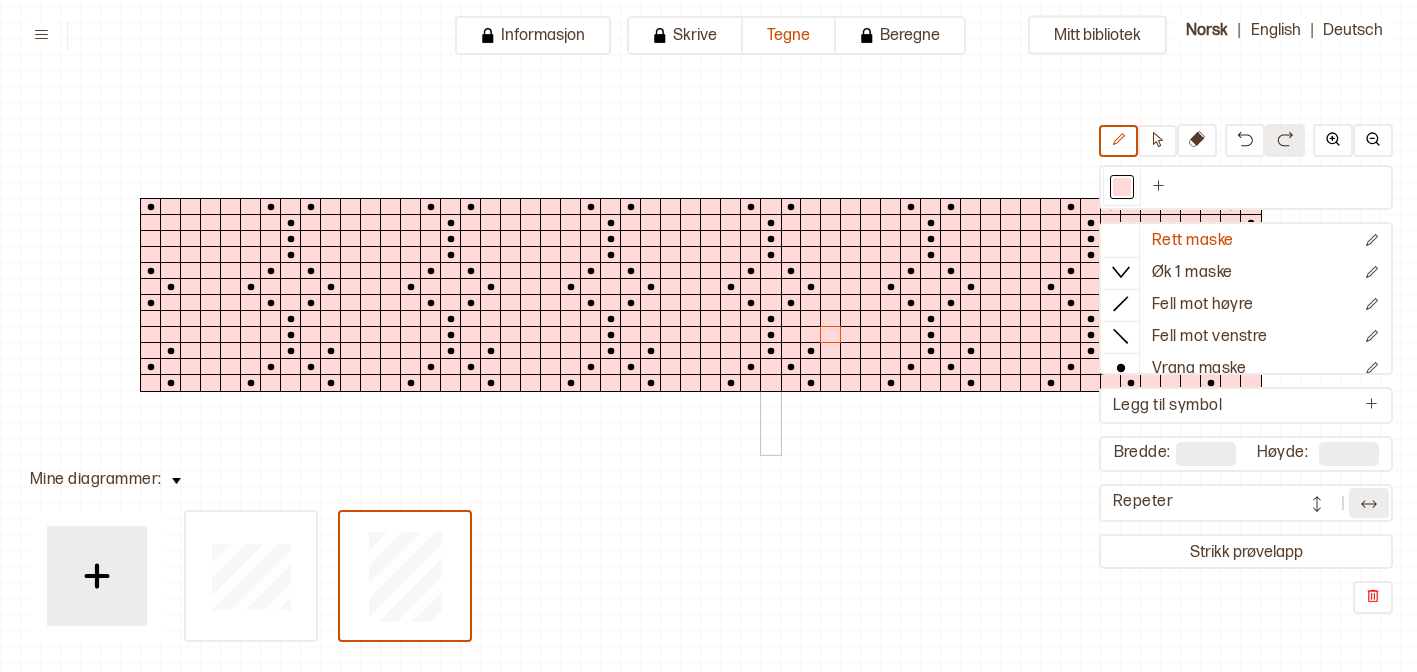 click at bounding box center [771, 287] 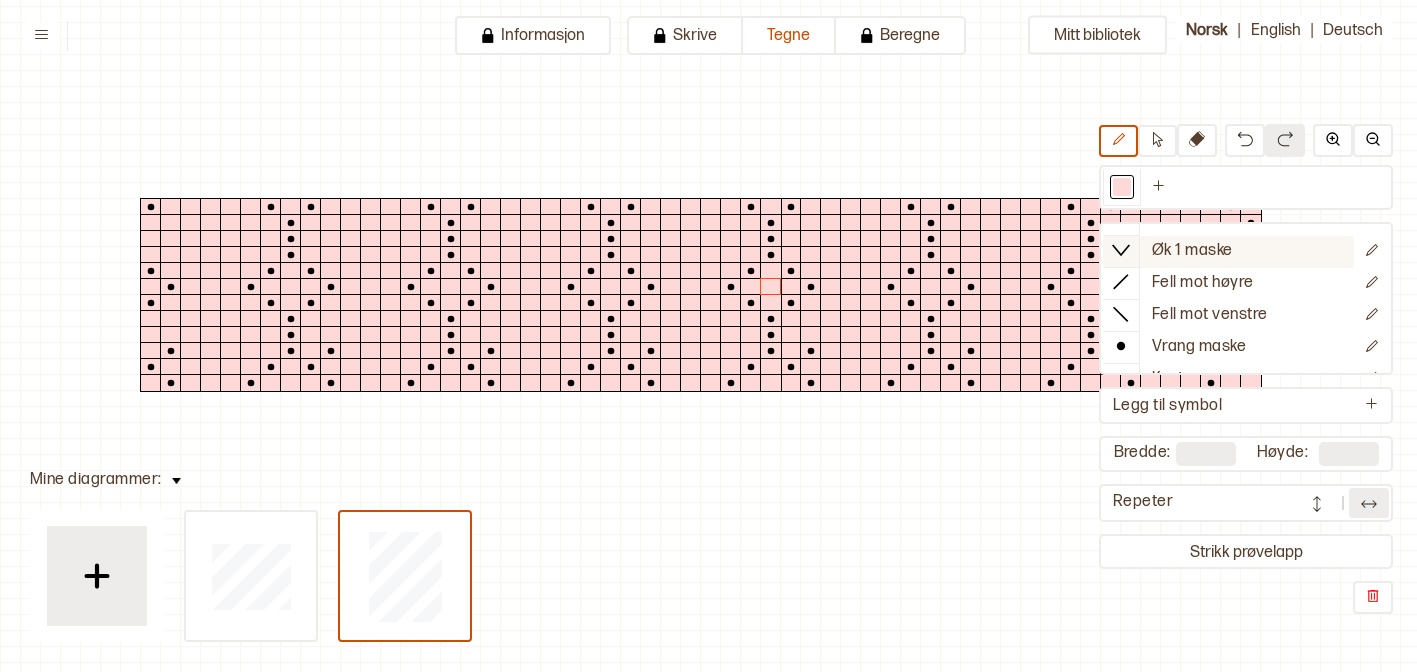 scroll, scrollTop: 32, scrollLeft: 0, axis: vertical 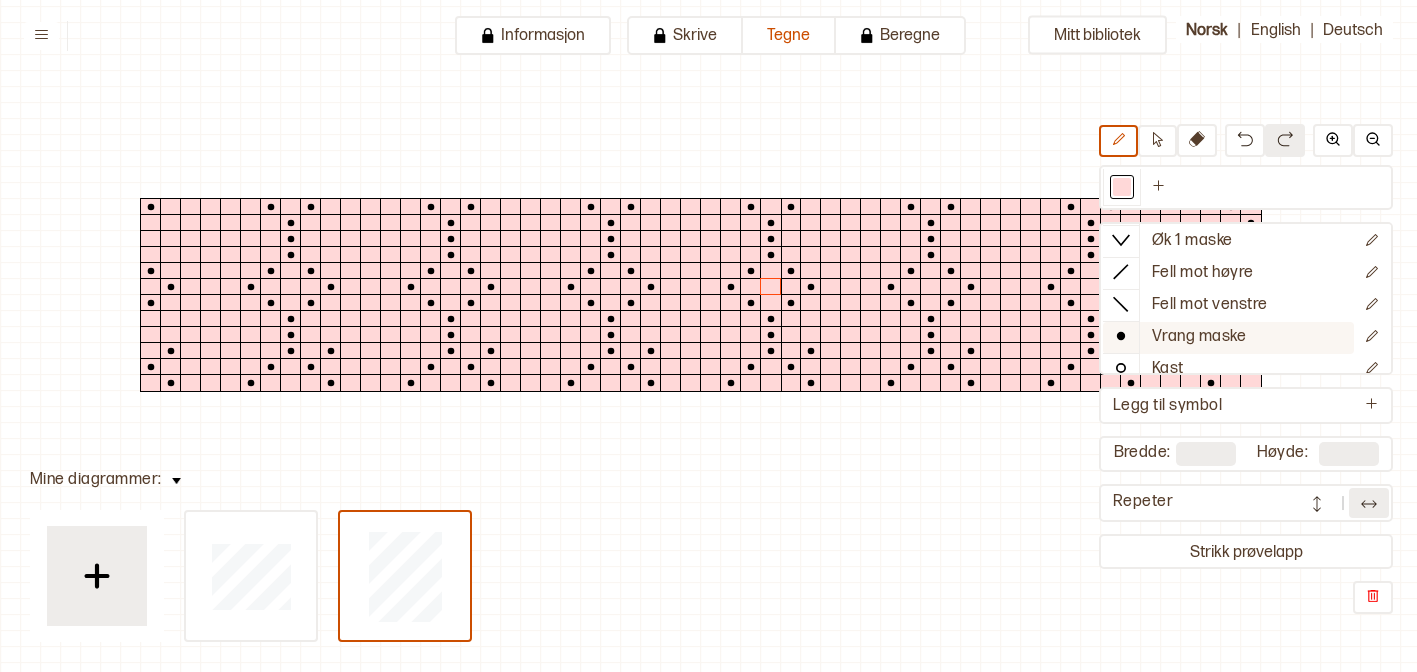 click 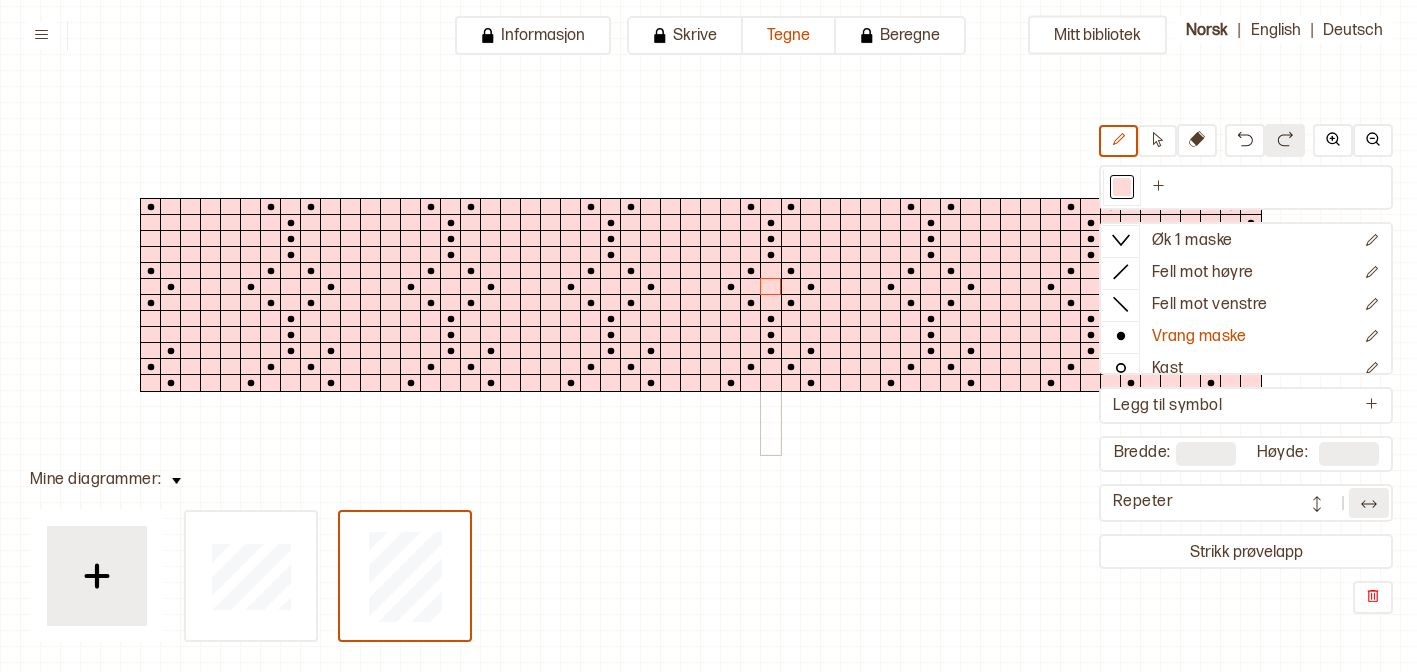 click at bounding box center (771, 287) 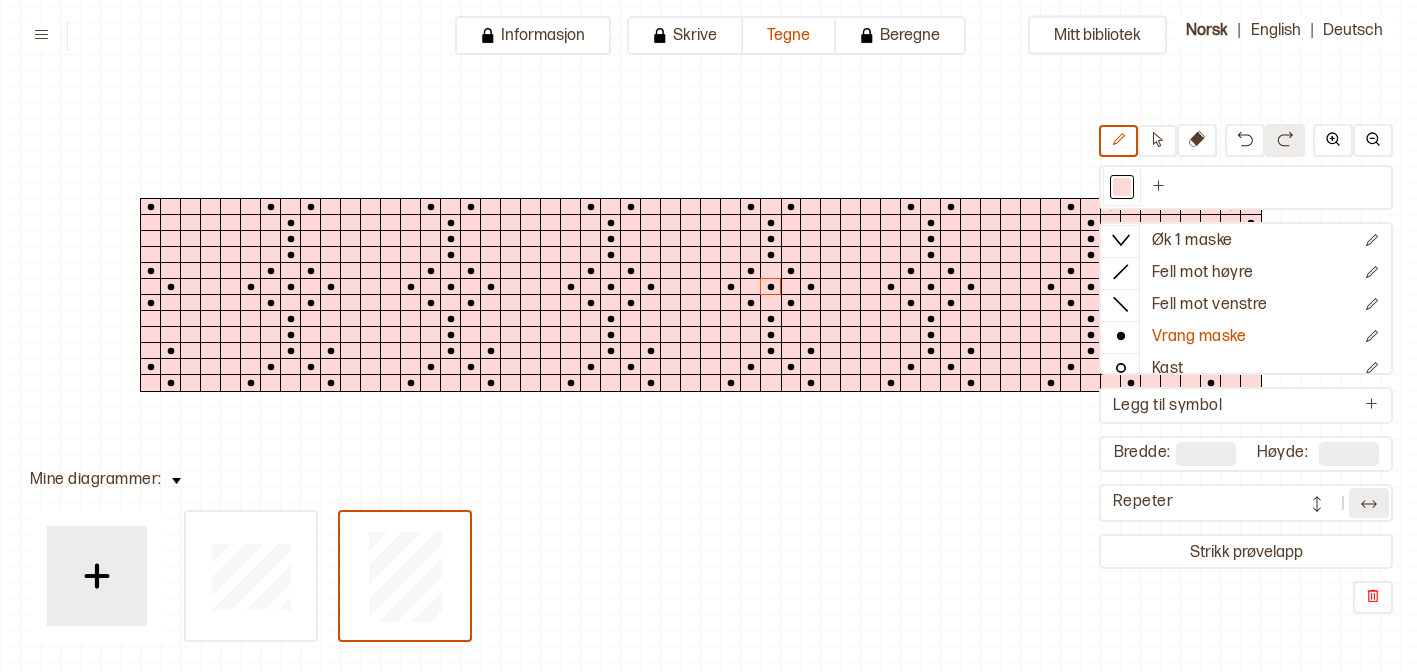 click at bounding box center (1369, 504) 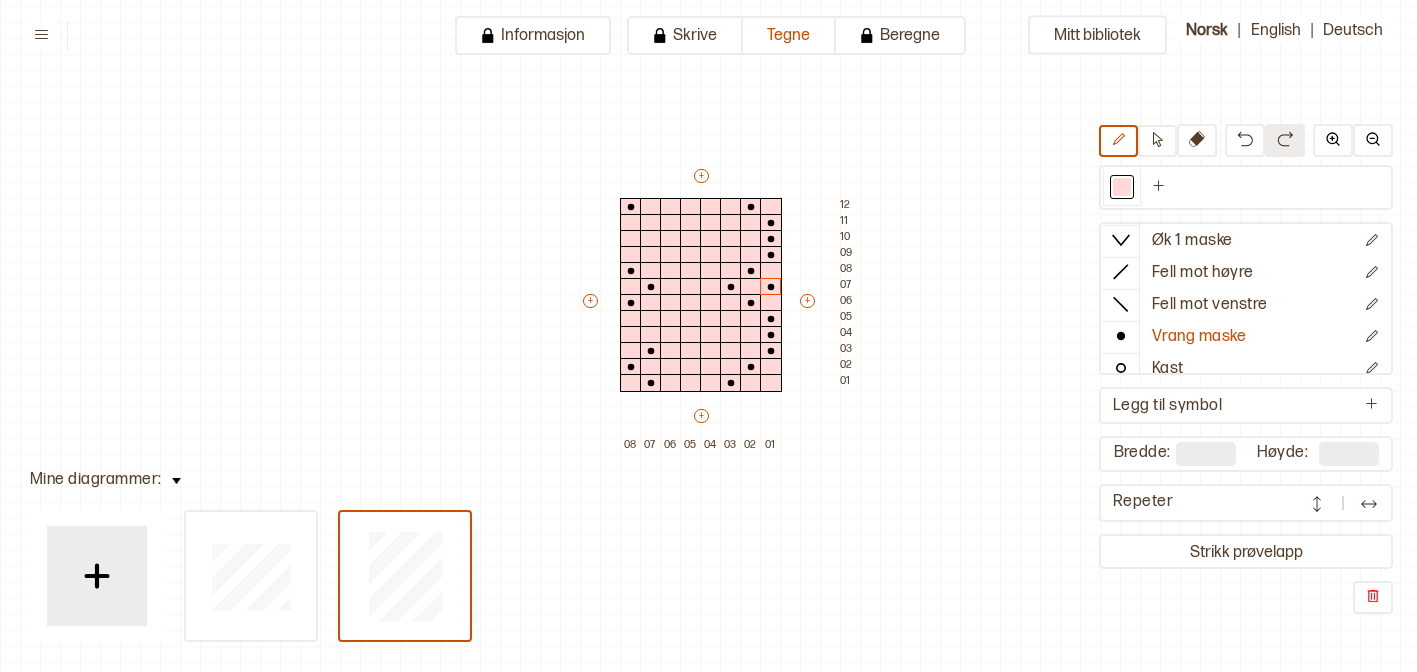 click at bounding box center (1369, 504) 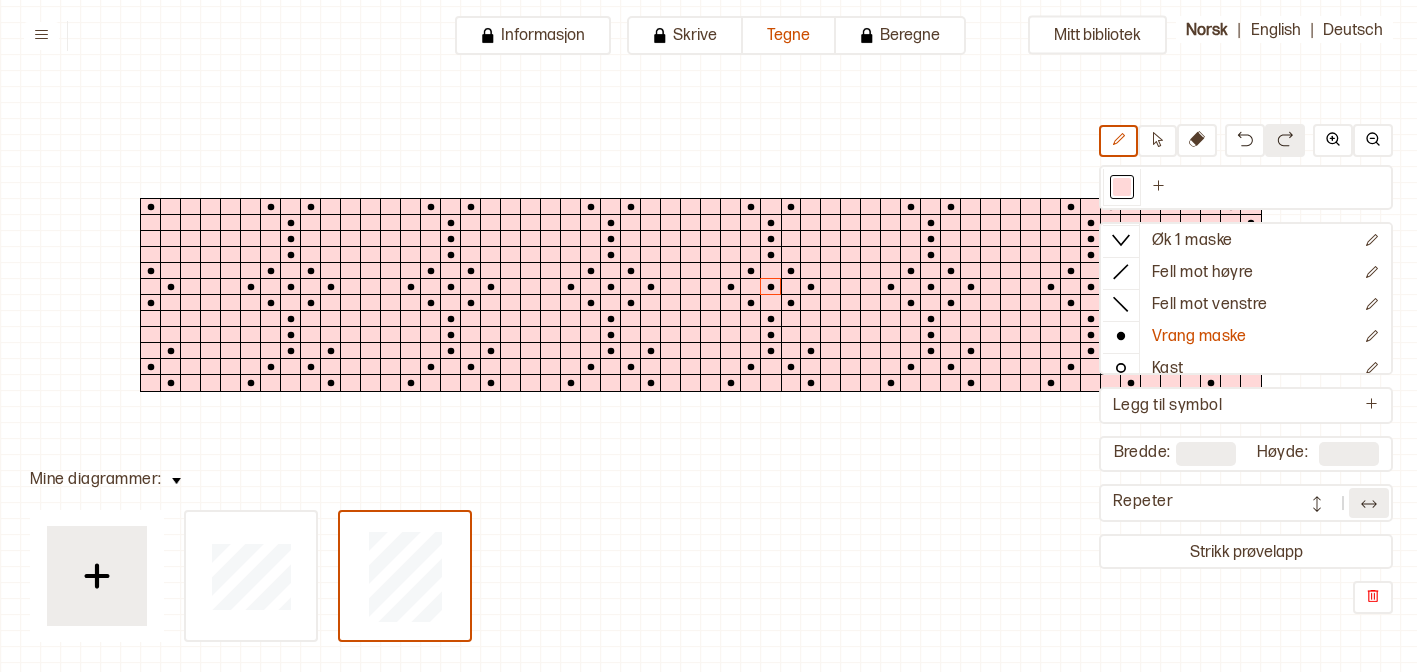 click at bounding box center (1369, 504) 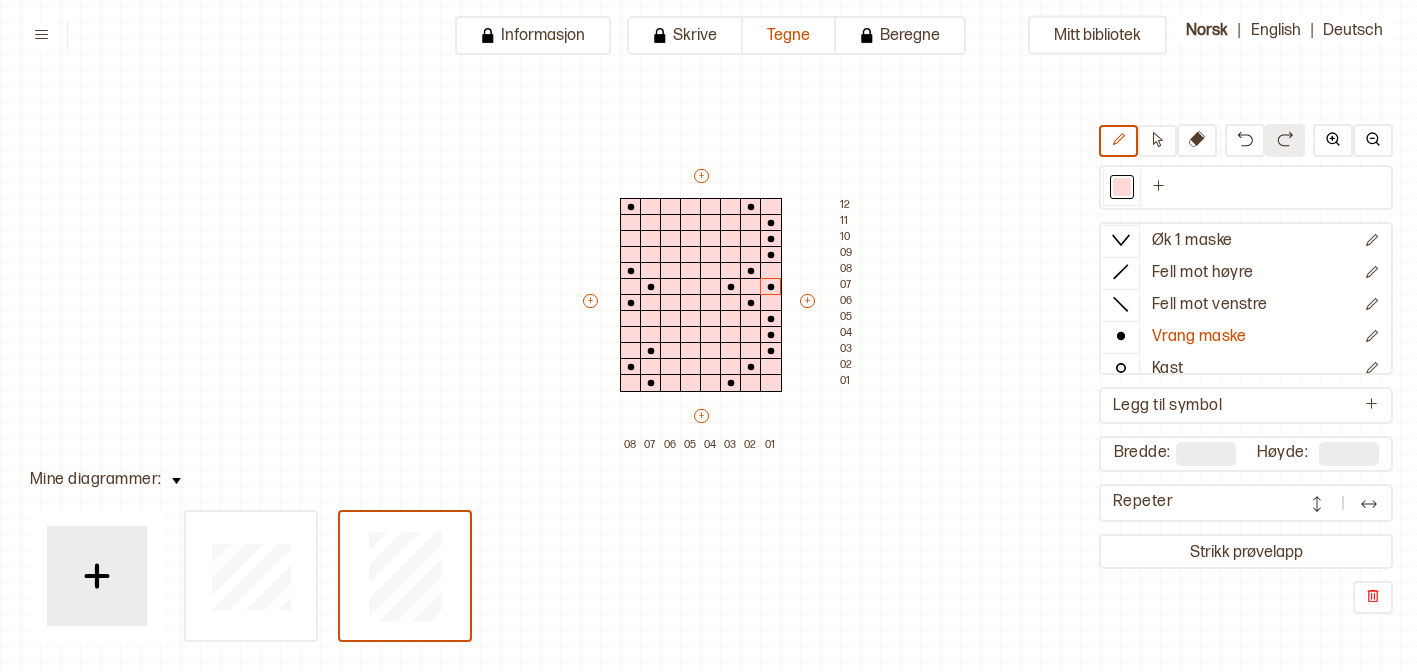 click at bounding box center [1317, 503] 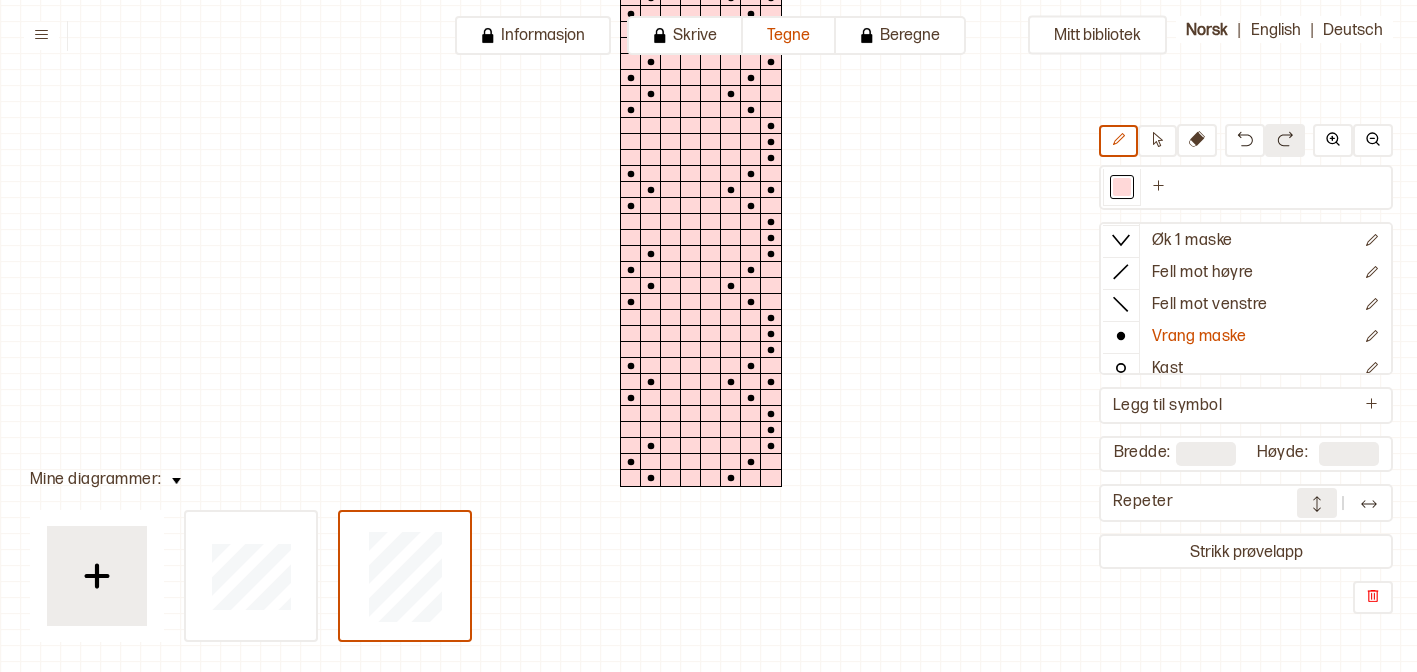 scroll, scrollTop: 526, scrollLeft: 0, axis: vertical 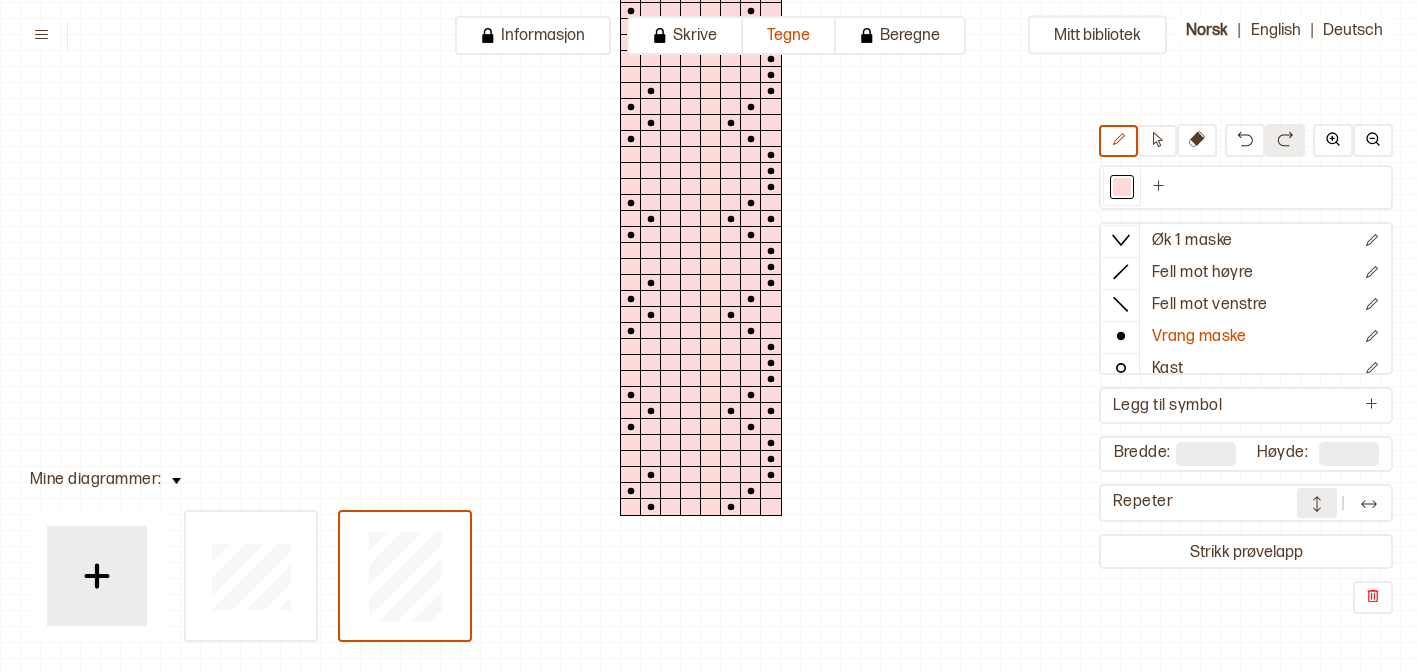 click at bounding box center [1317, 503] 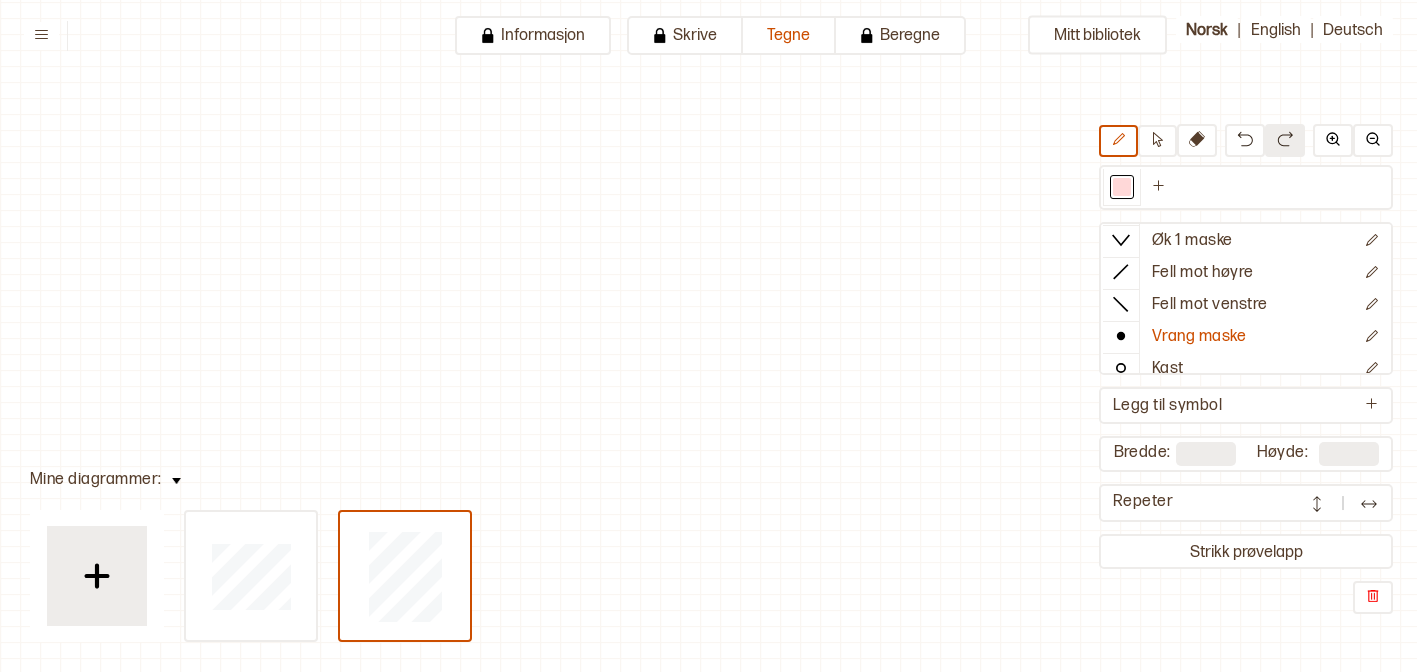 click at bounding box center [1369, 504] 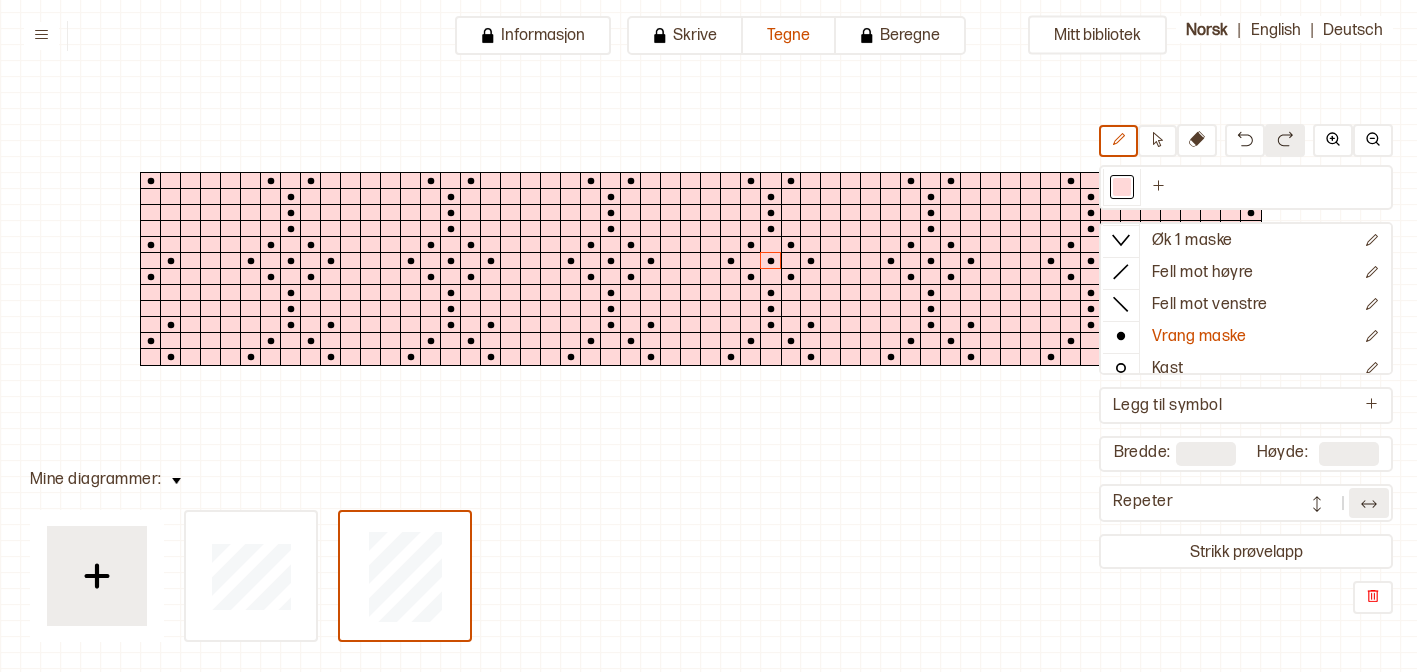 scroll, scrollTop: 101, scrollLeft: 0, axis: vertical 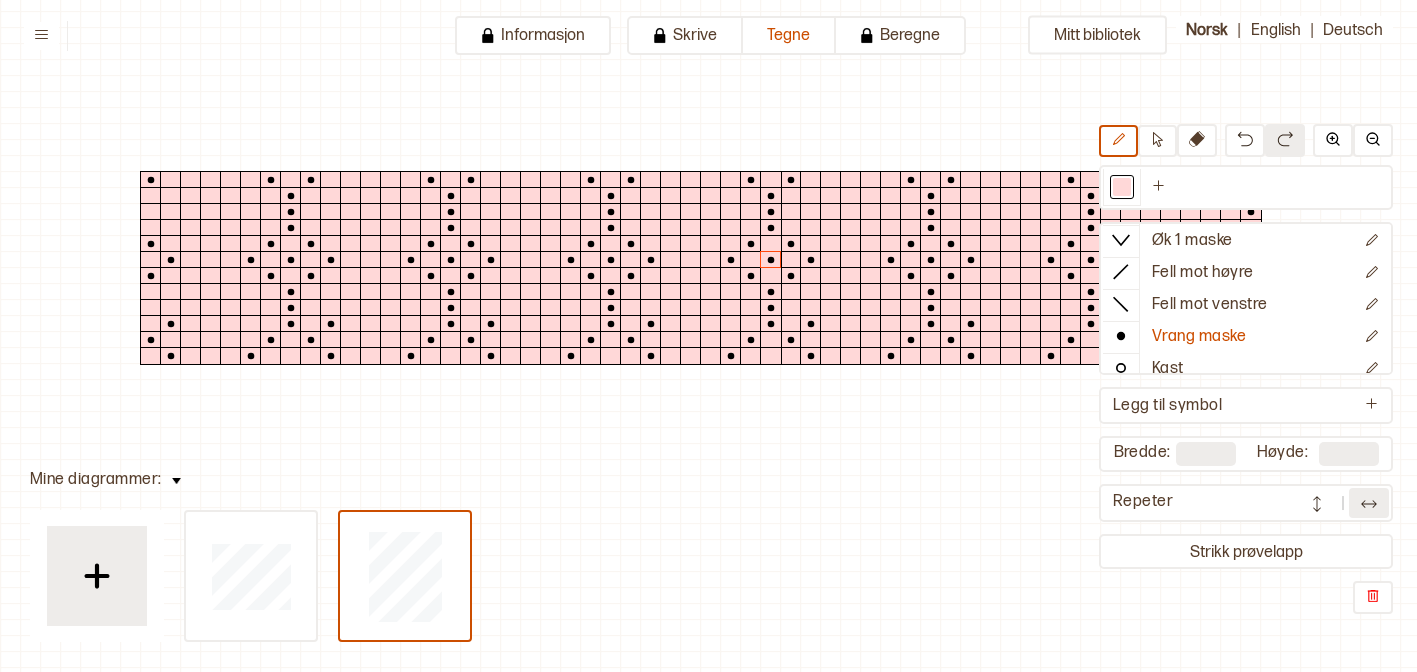 click at bounding box center (1369, 504) 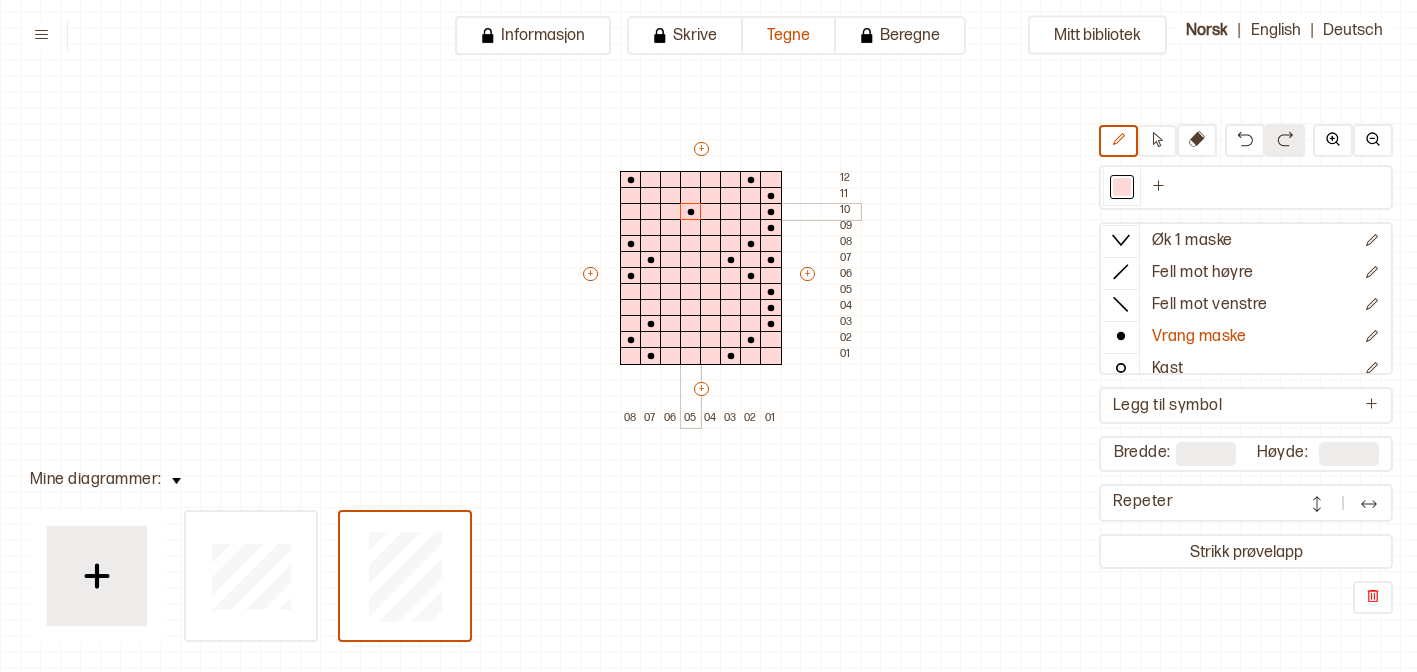 click at bounding box center [691, 212] 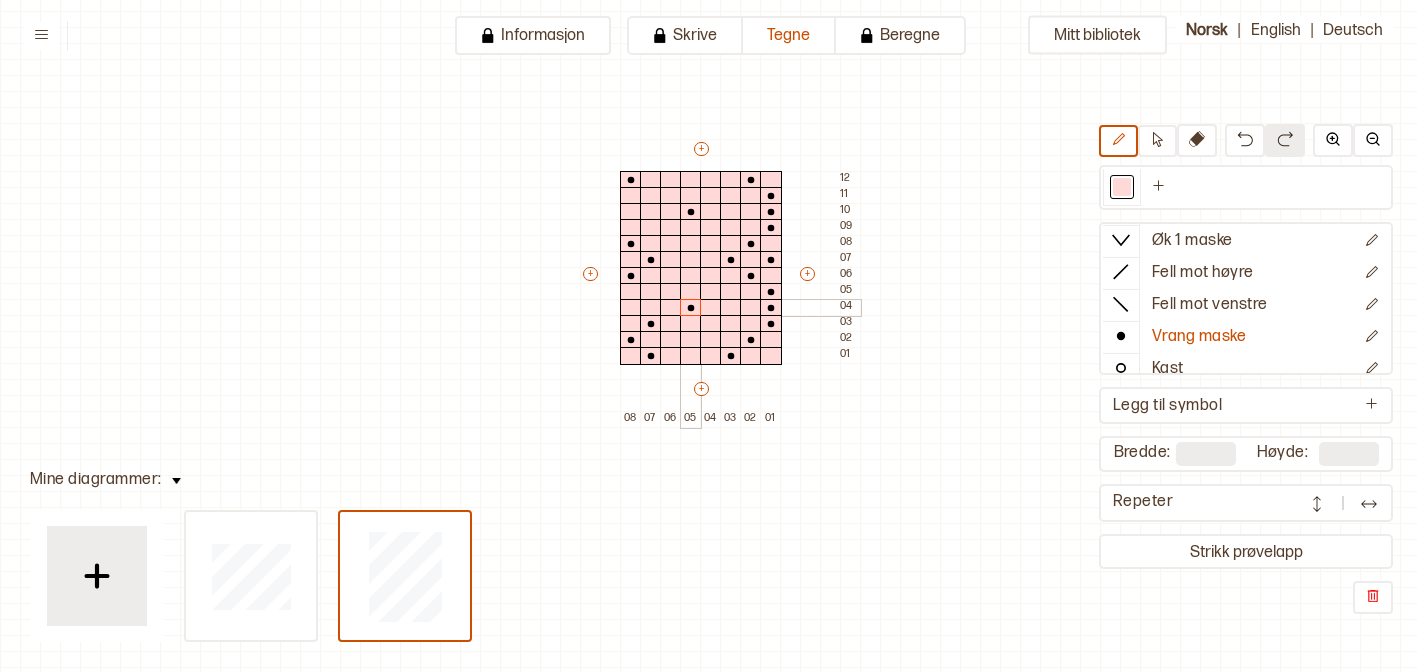 click at bounding box center [691, 308] 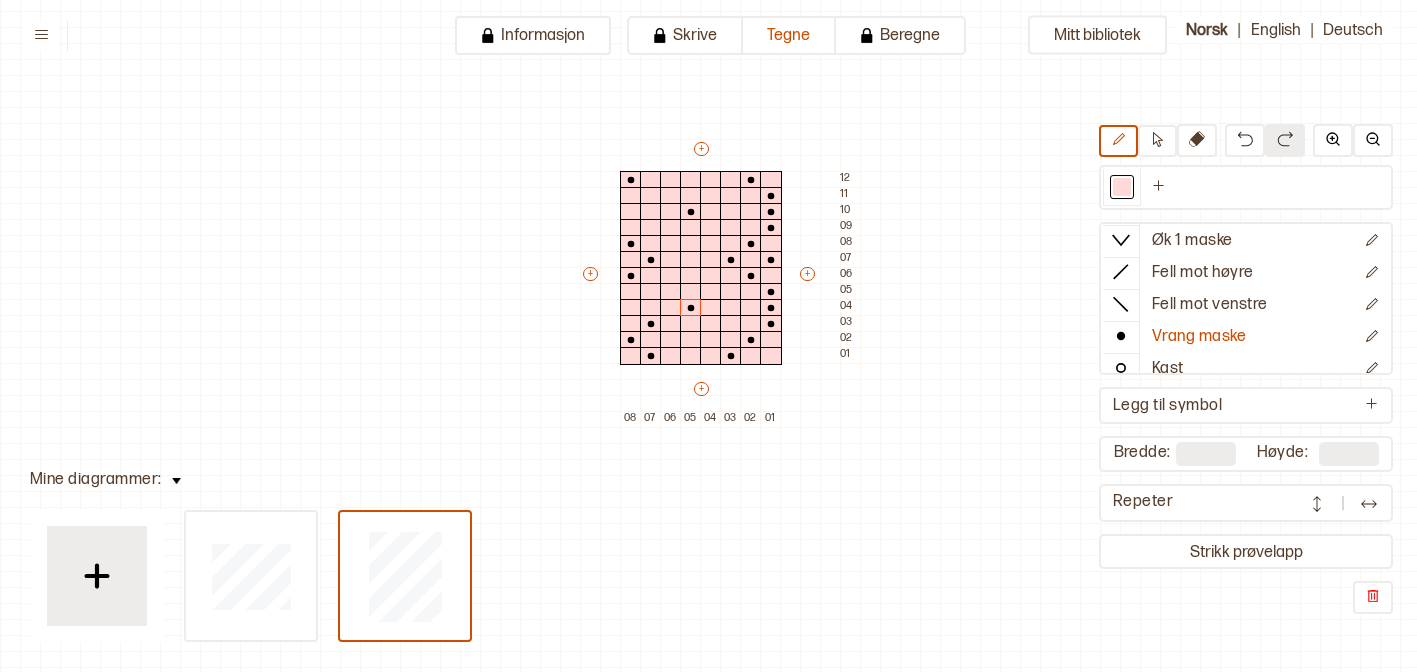click at bounding box center (1369, 504) 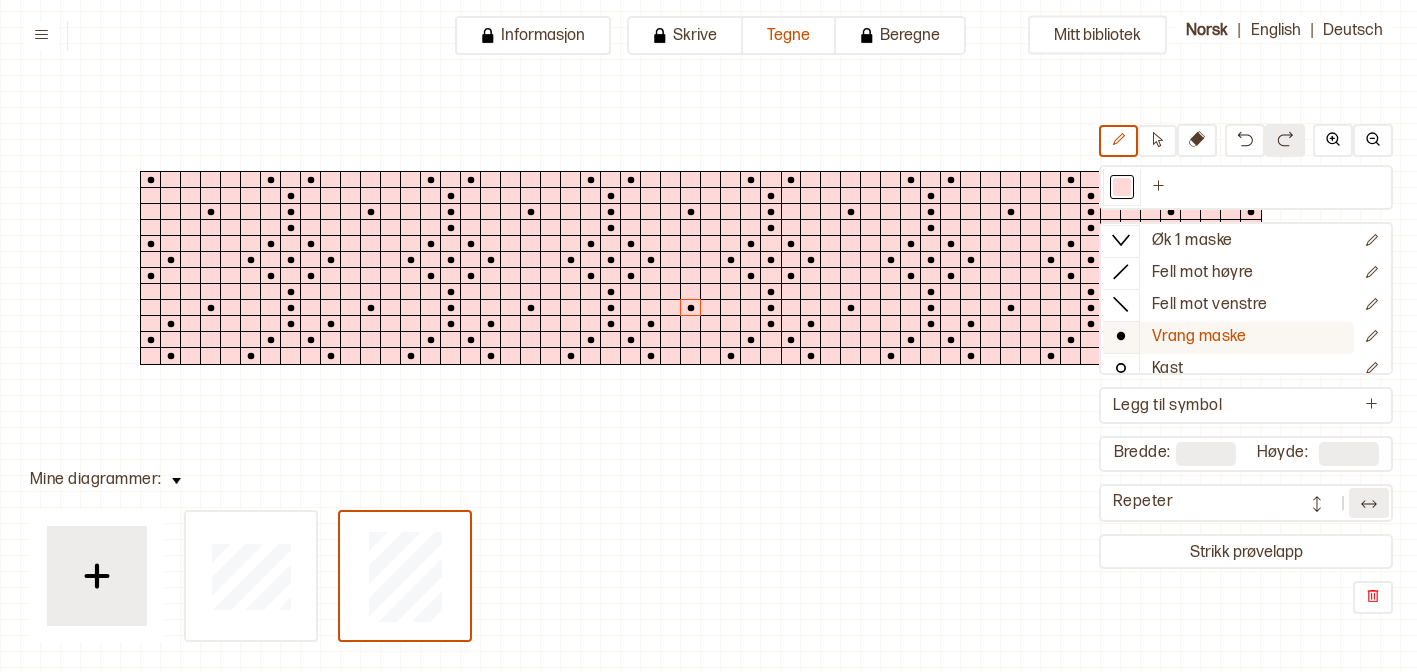 scroll, scrollTop: 0, scrollLeft: 0, axis: both 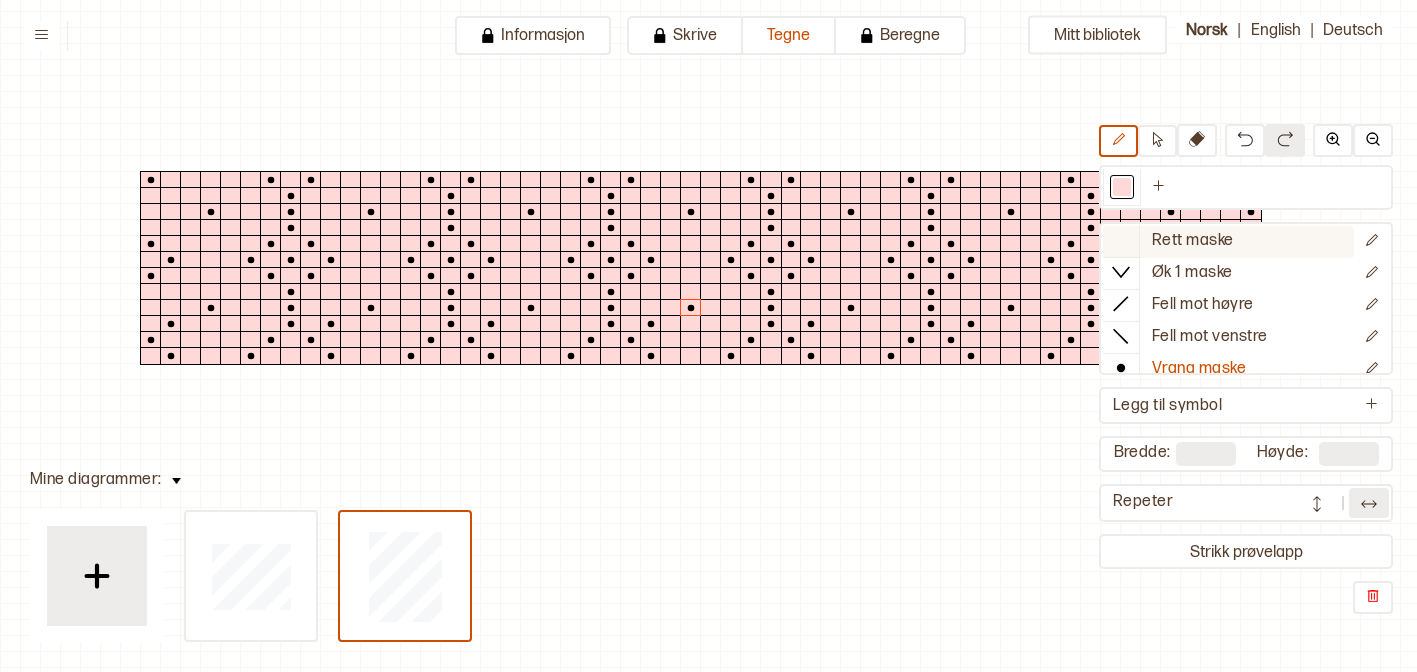 click 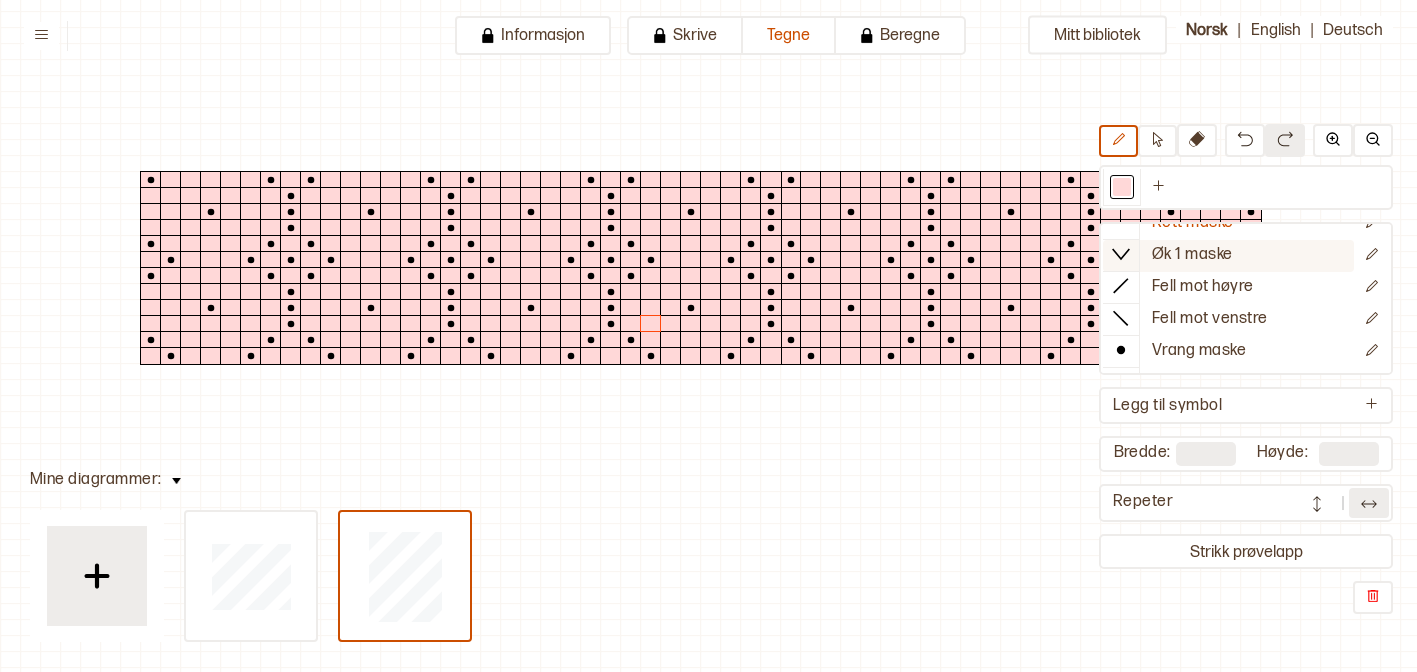 scroll, scrollTop: 26, scrollLeft: 0, axis: vertical 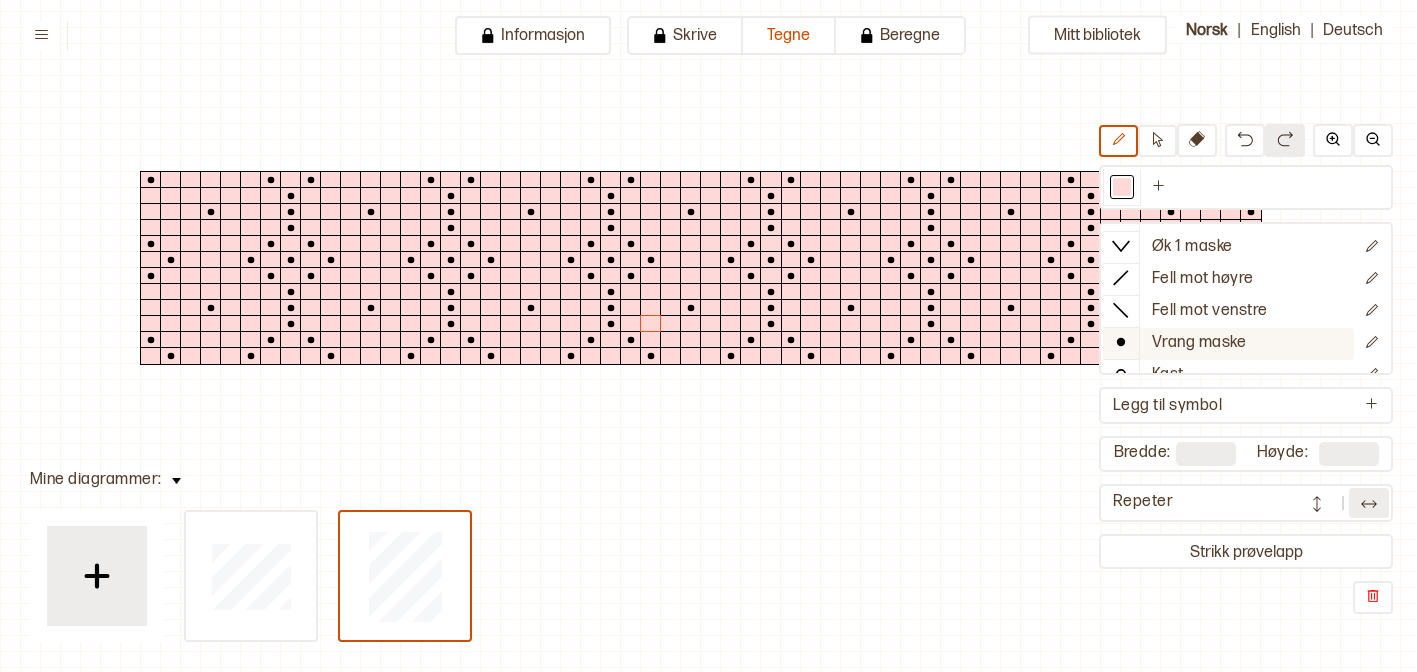 click on "Vrang maske" at bounding box center (1199, 343) 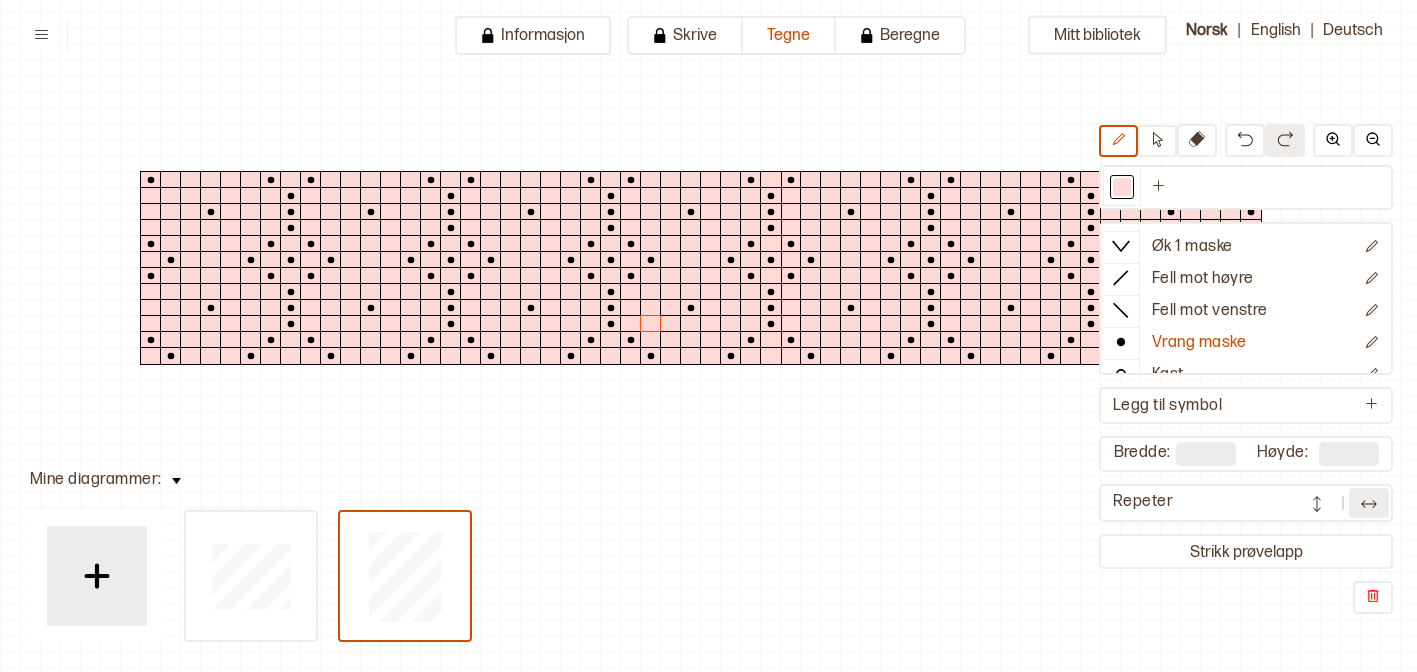 click at bounding box center (1369, 504) 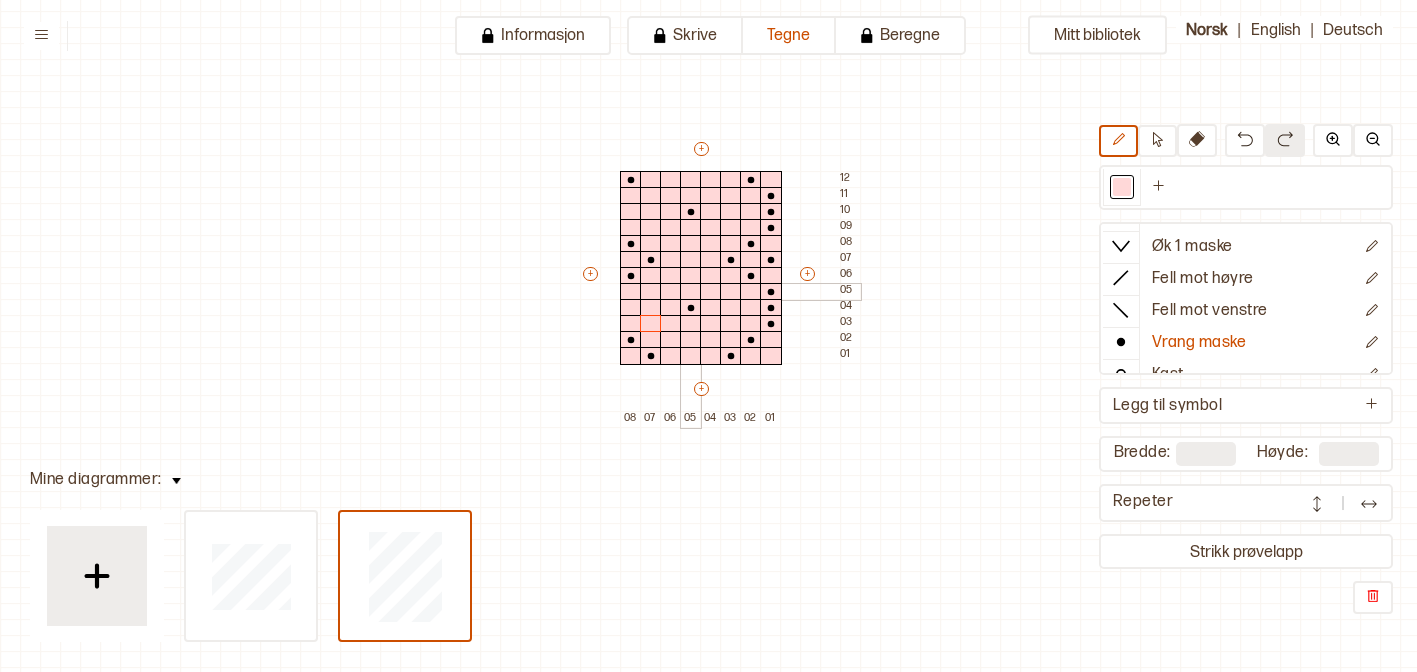 click at bounding box center [691, 292] 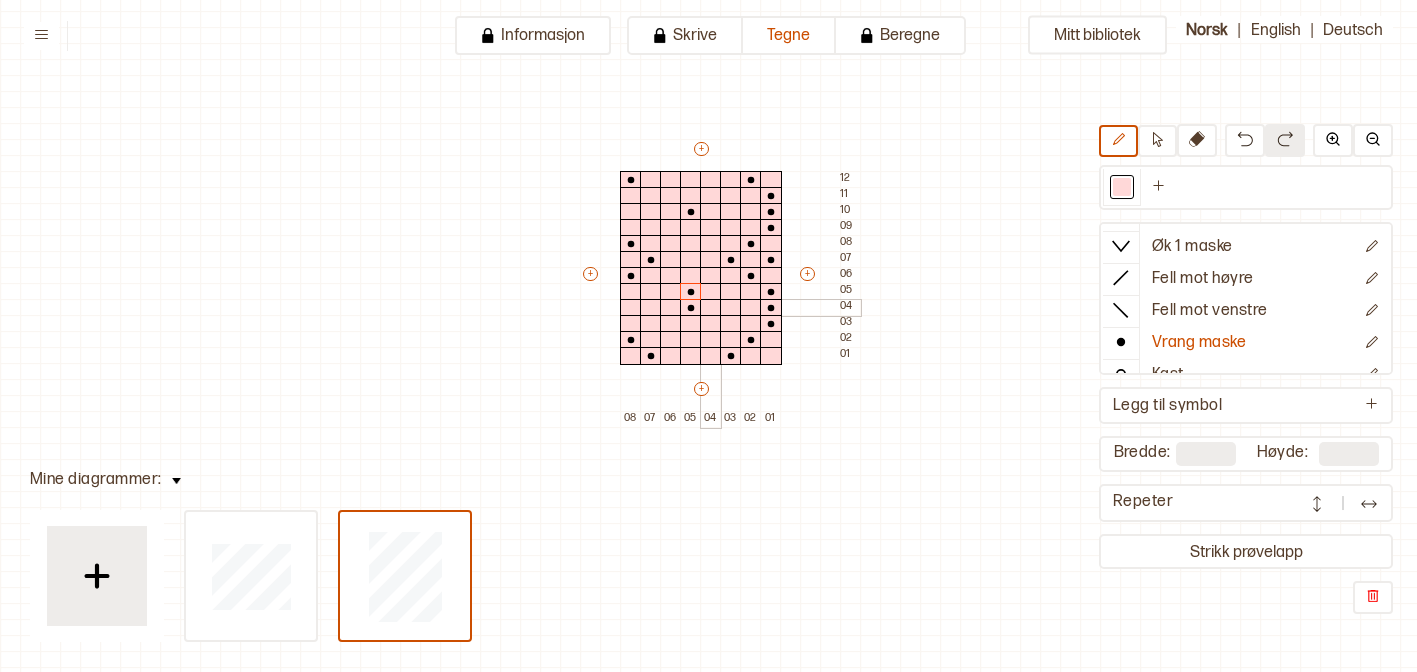 click at bounding box center (711, 308) 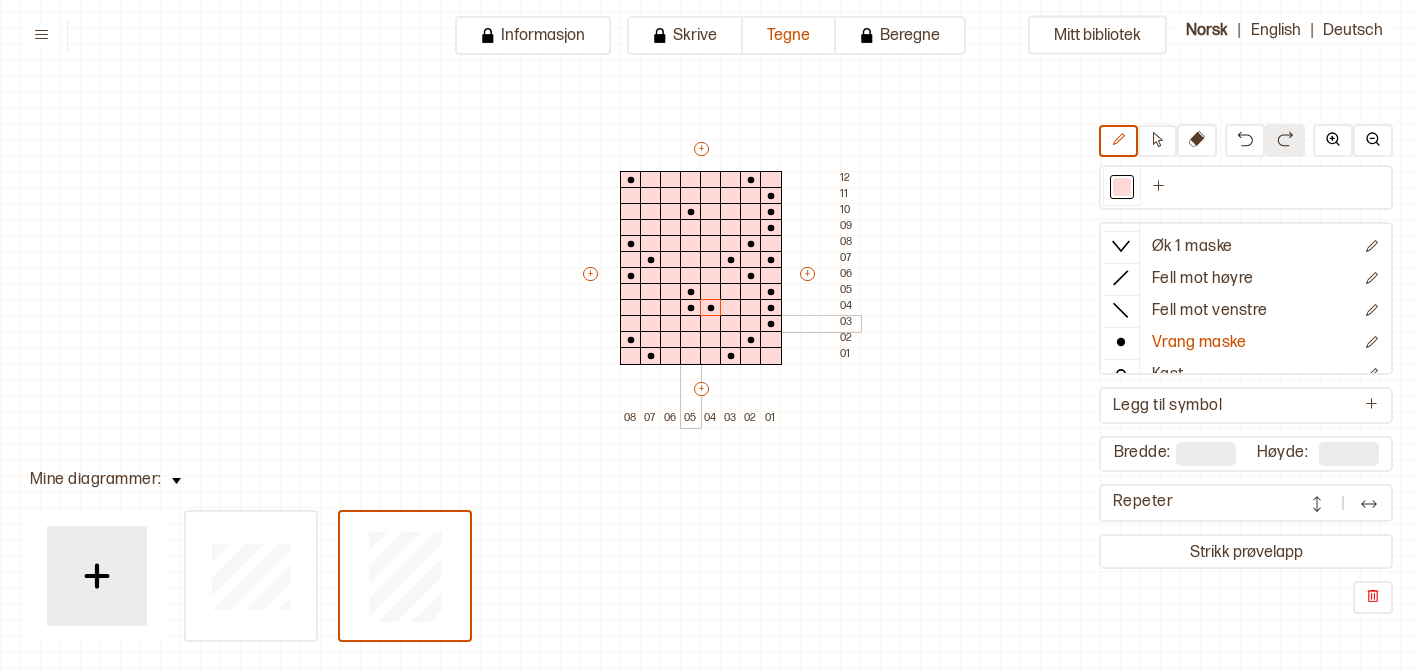 click at bounding box center [691, 324] 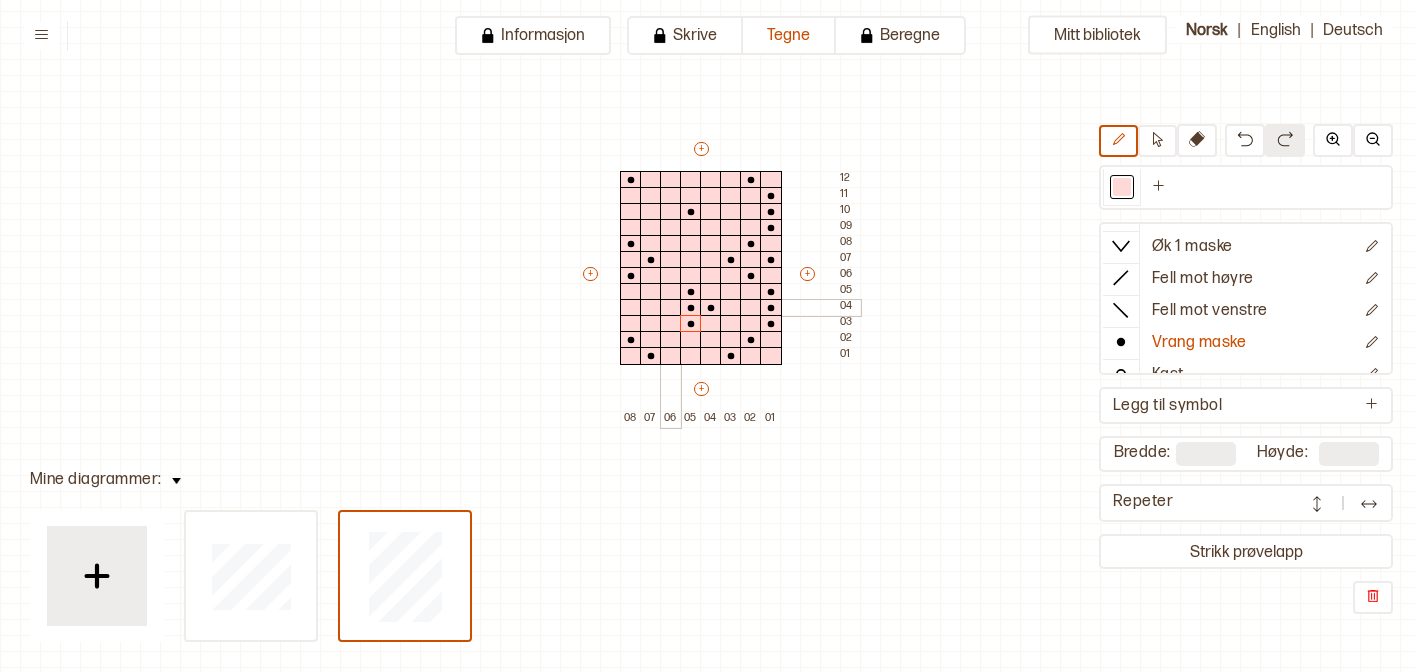 click at bounding box center (671, 308) 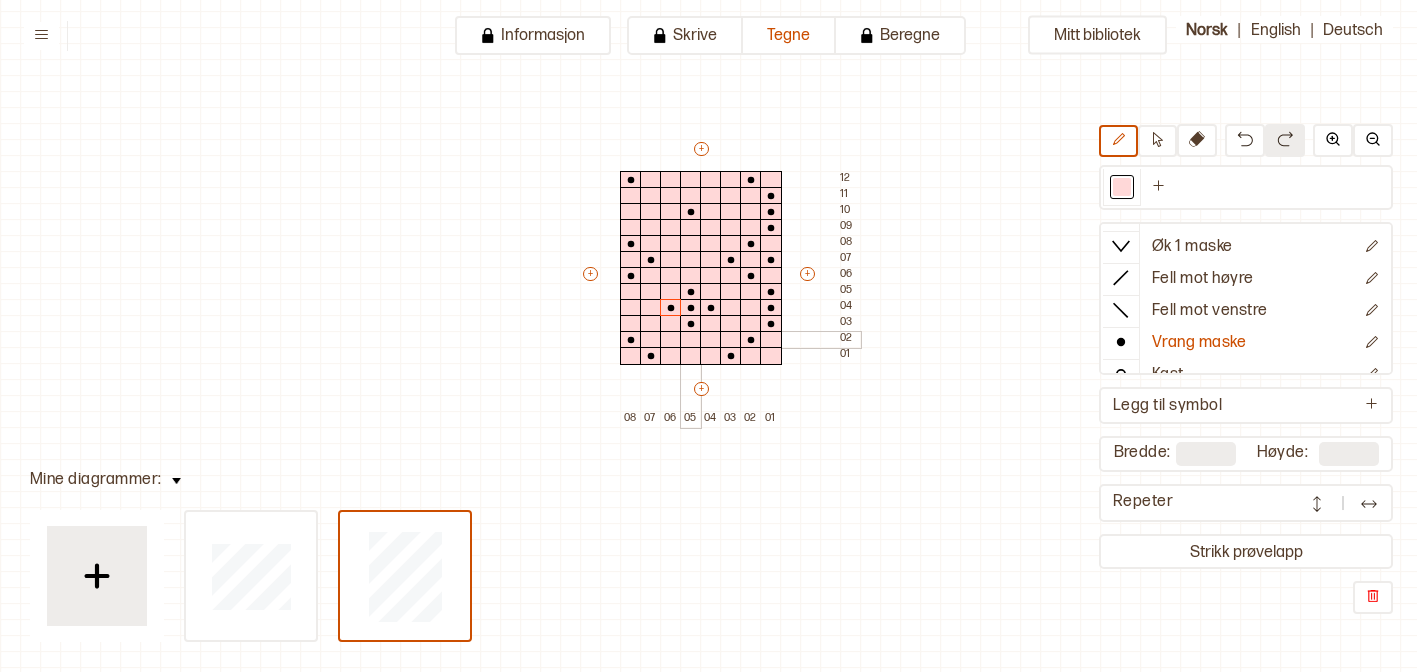 click at bounding box center (691, 340) 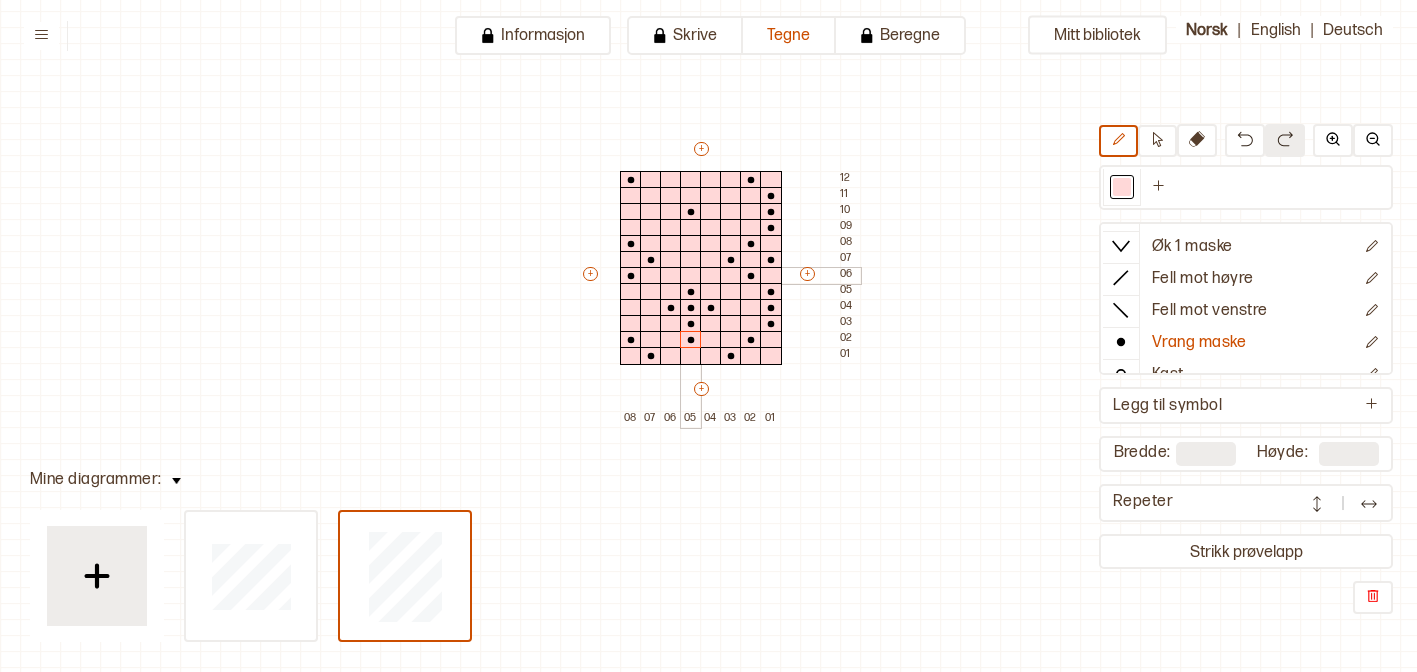 click at bounding box center [691, 276] 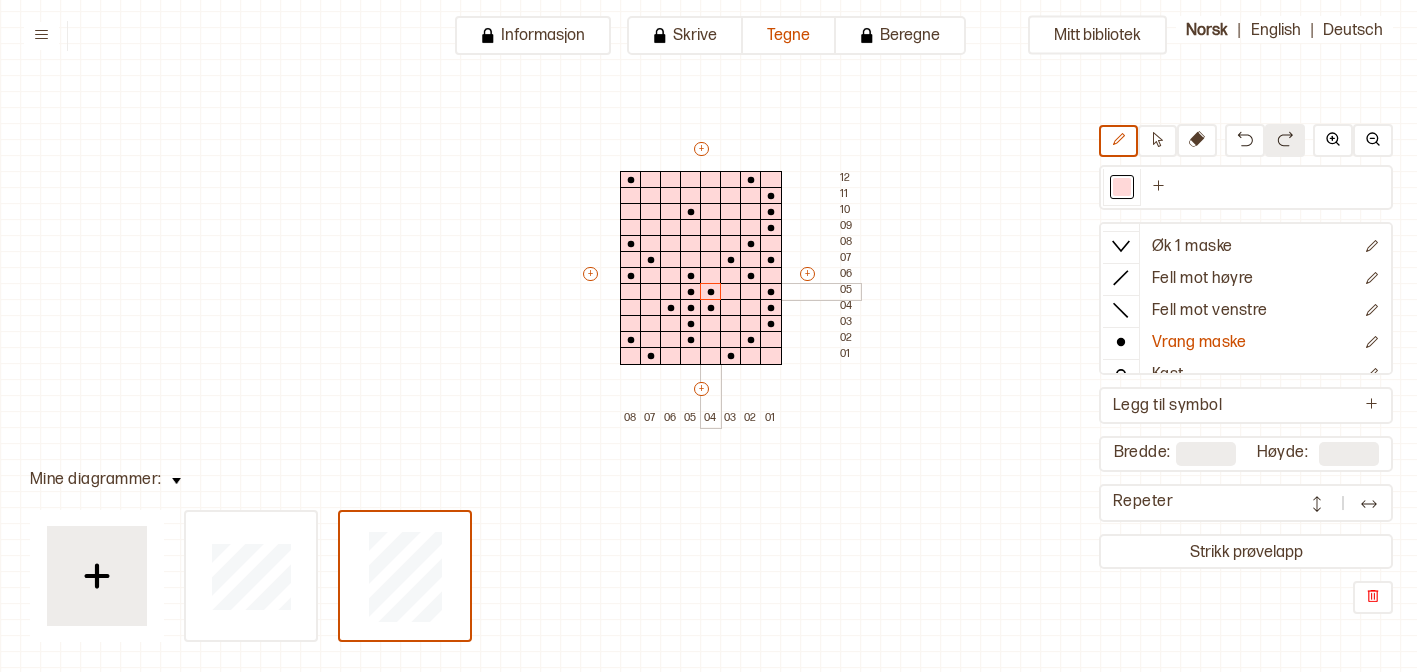 click at bounding box center [711, 292] 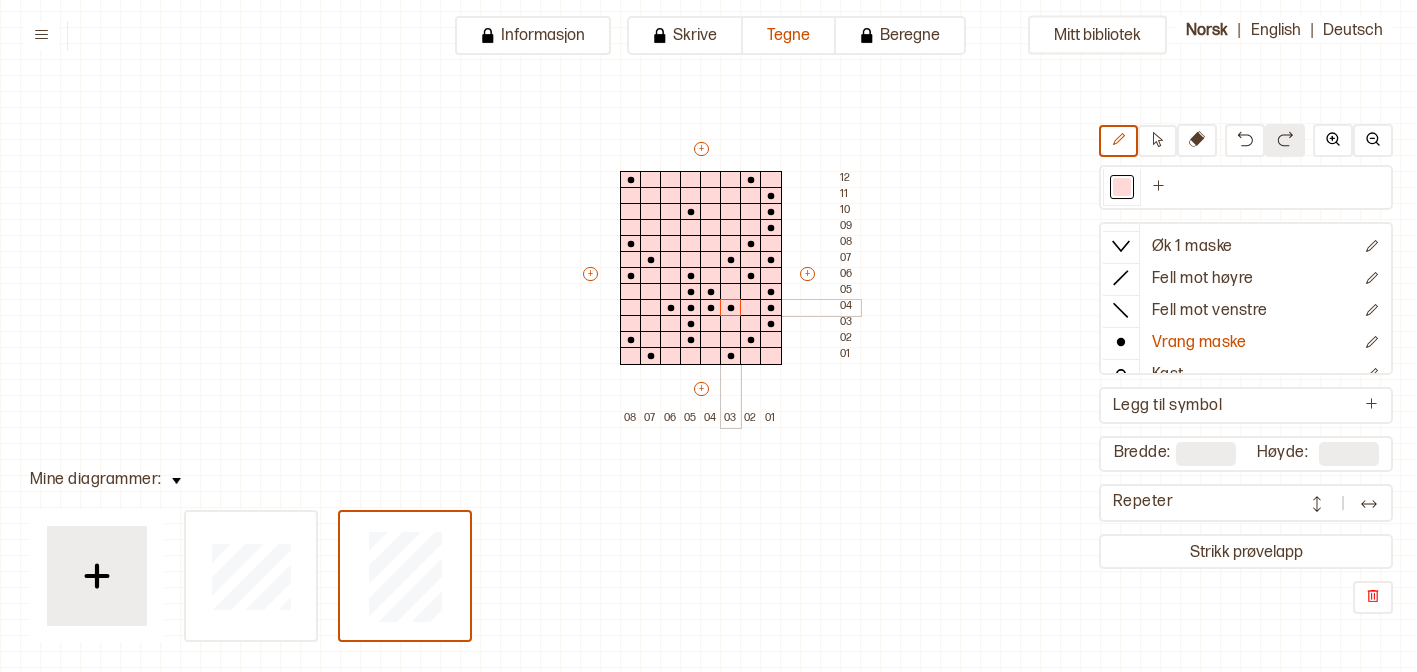 click at bounding box center (731, 308) 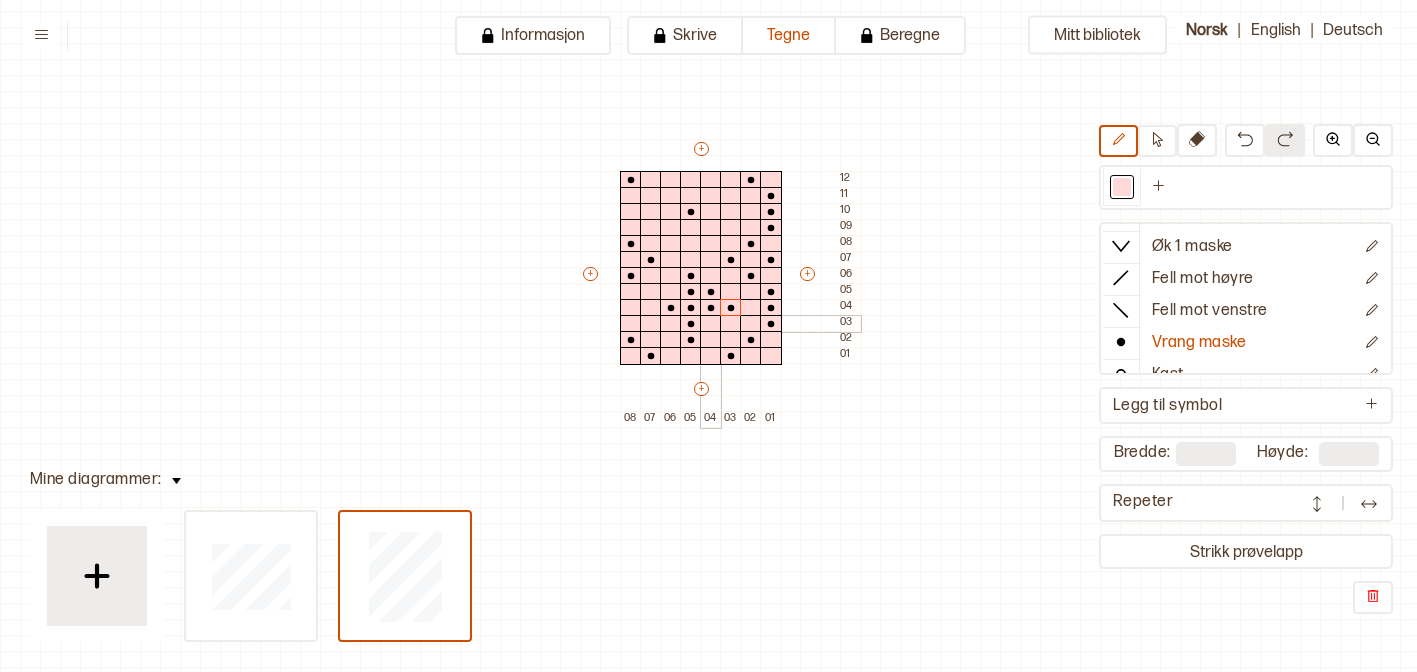 click at bounding box center [711, 324] 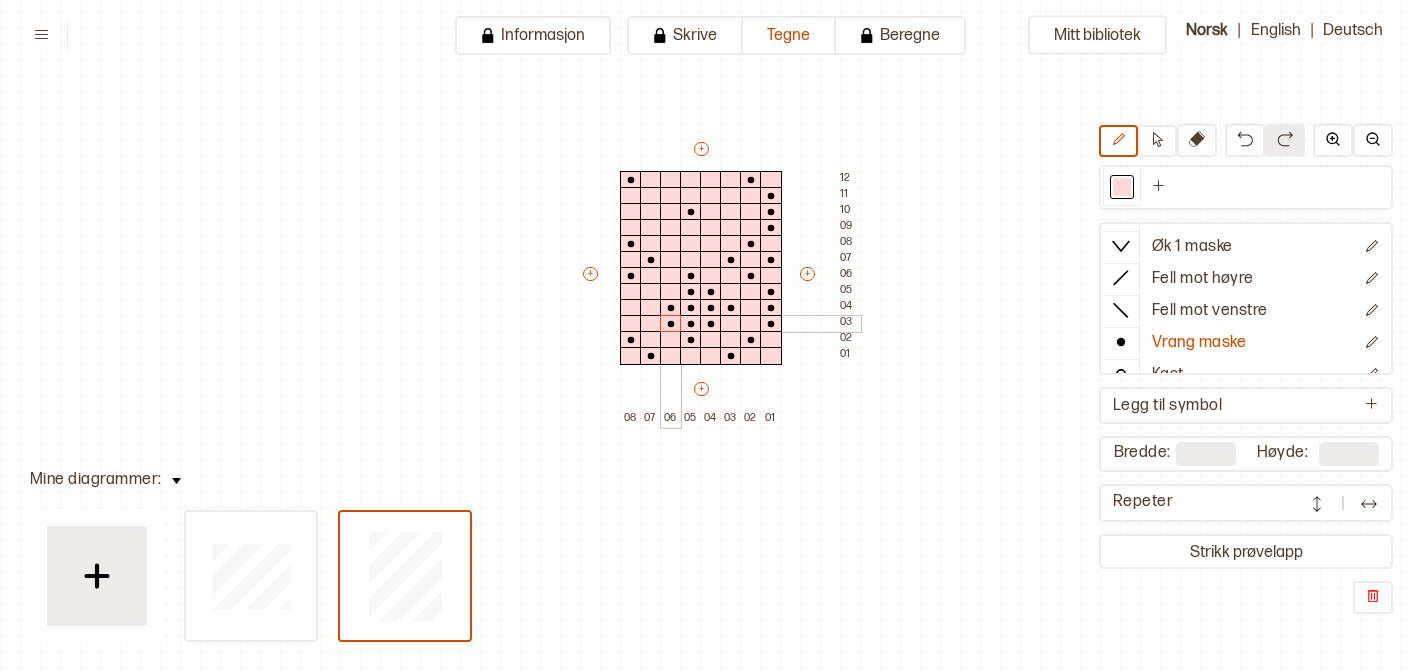 click at bounding box center [671, 324] 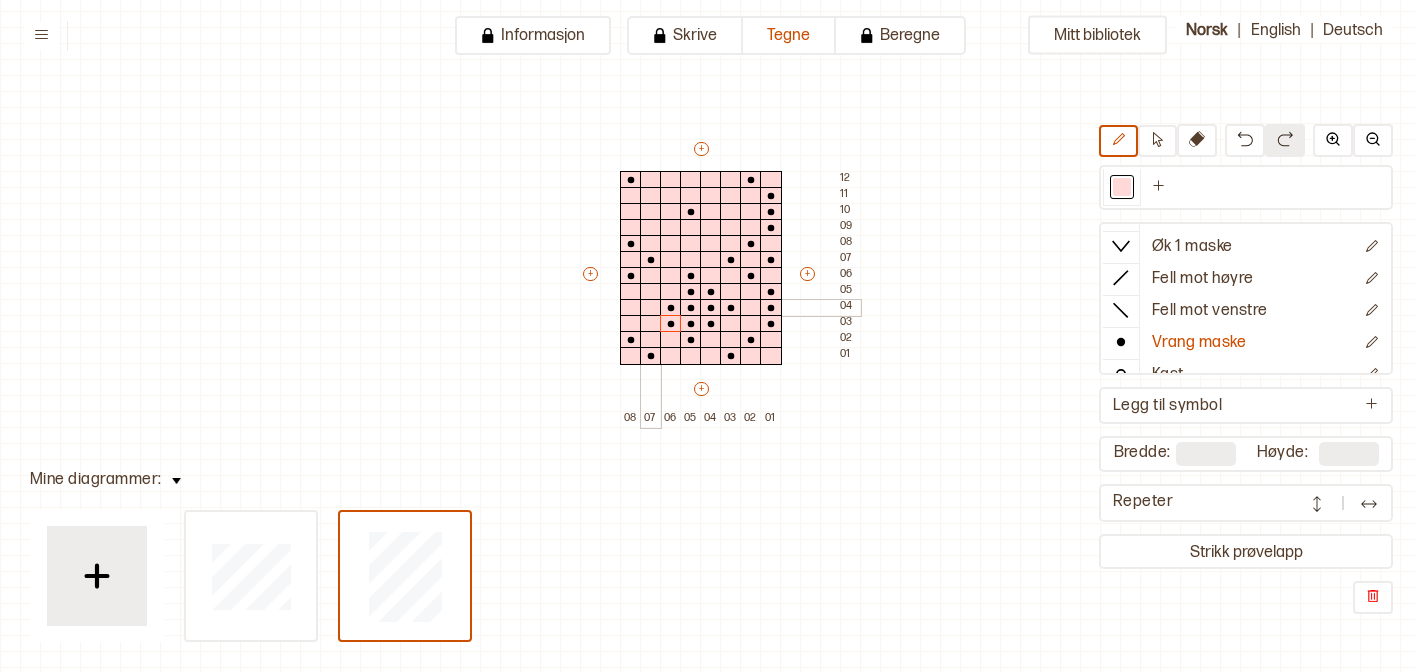 click at bounding box center (651, 308) 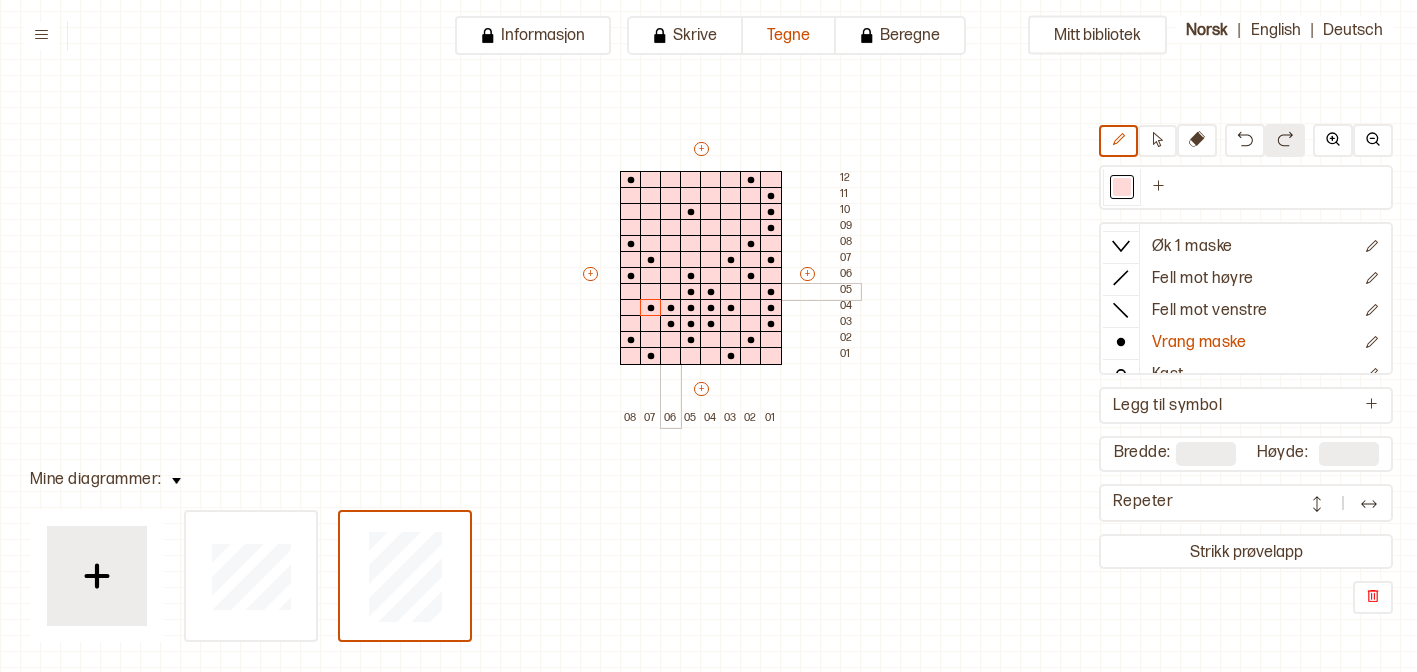 click at bounding box center [671, 292] 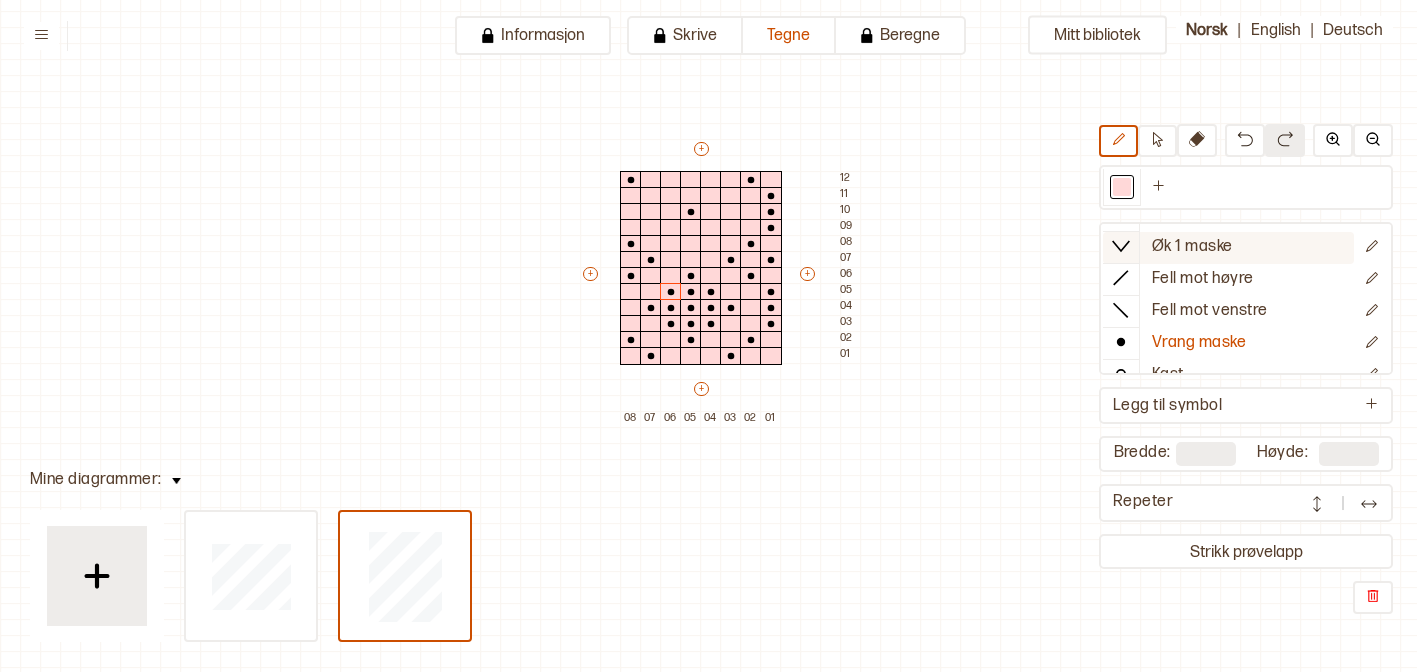 scroll, scrollTop: 0, scrollLeft: 0, axis: both 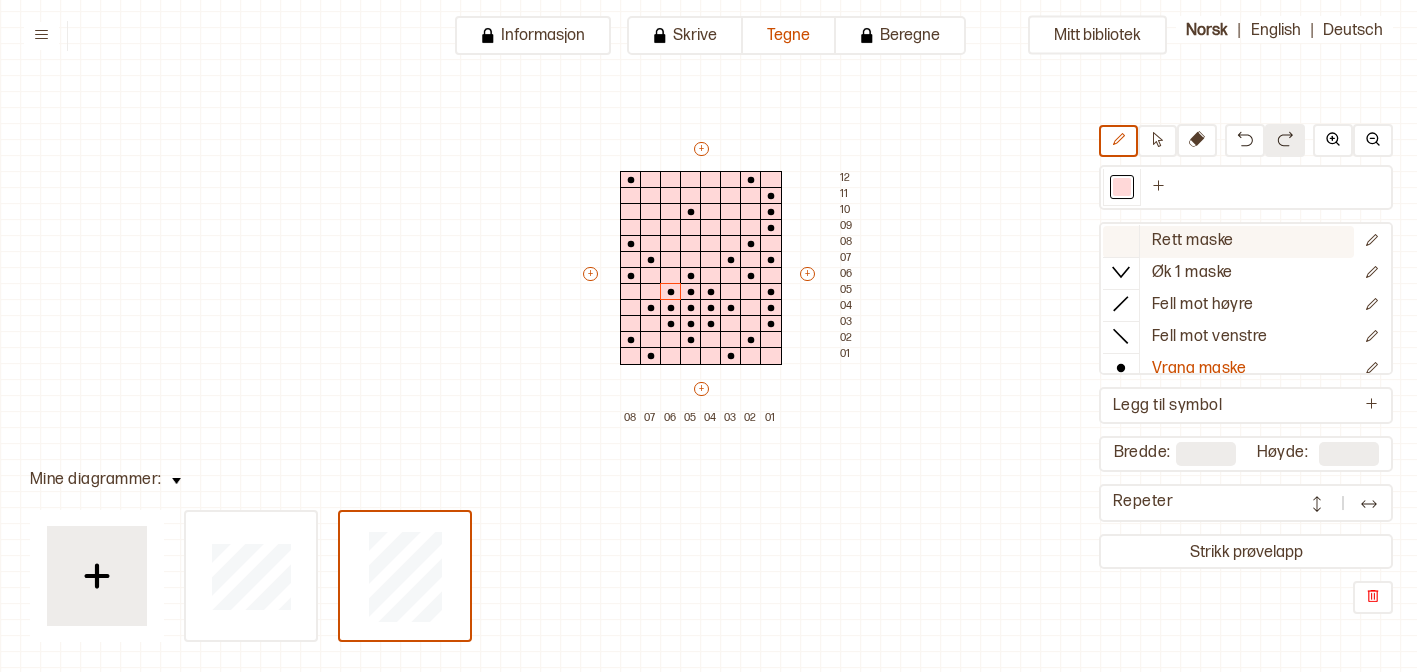 click 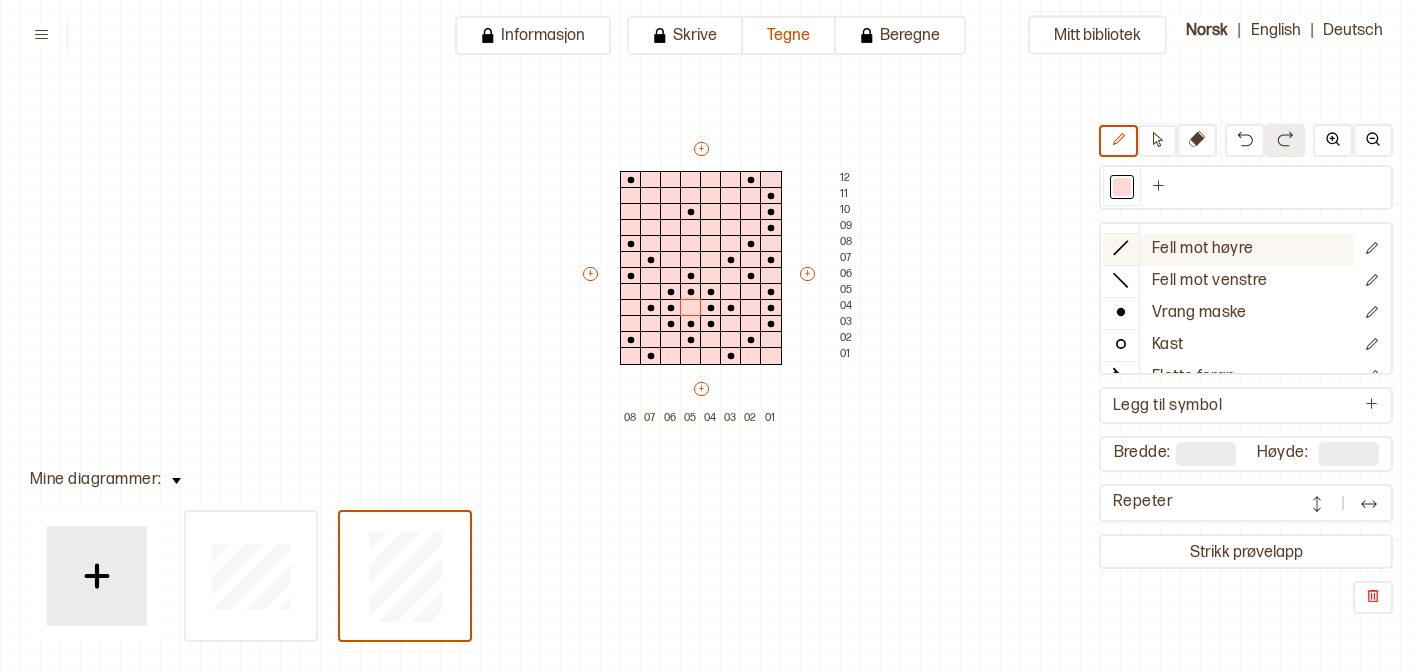 scroll, scrollTop: 69, scrollLeft: 0, axis: vertical 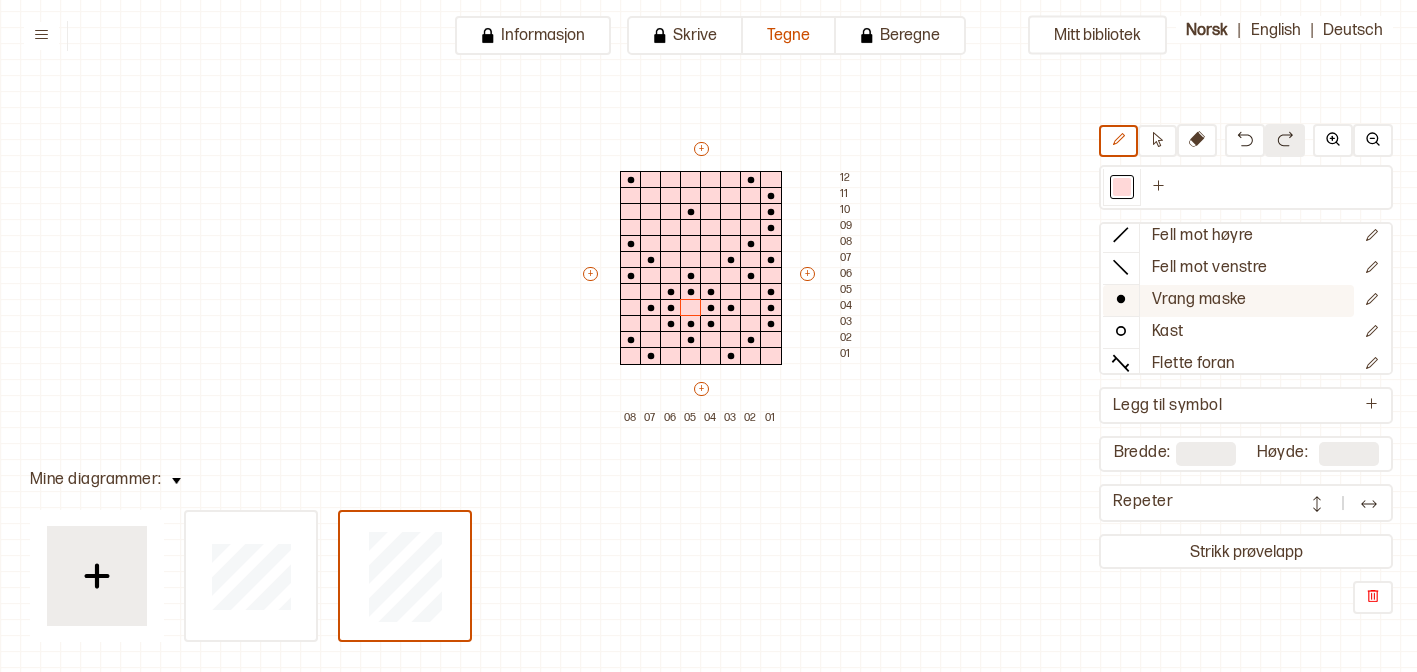 click 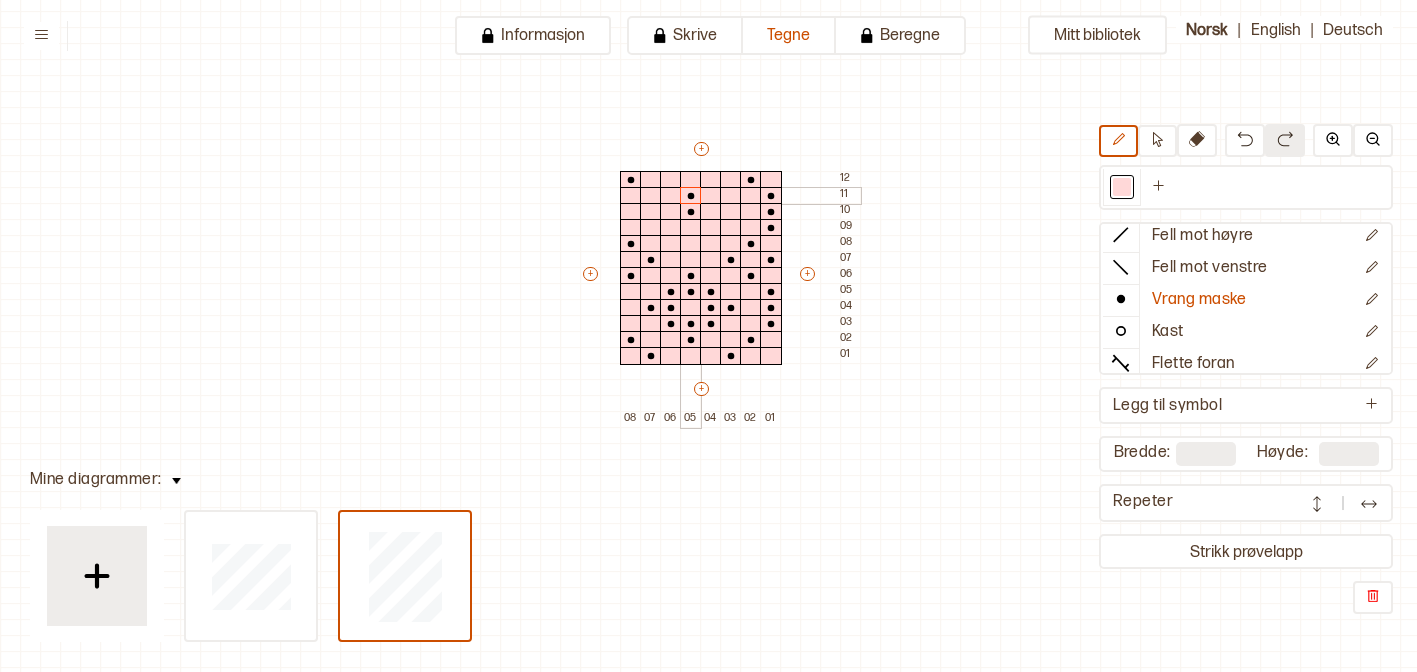 click at bounding box center [691, 196] 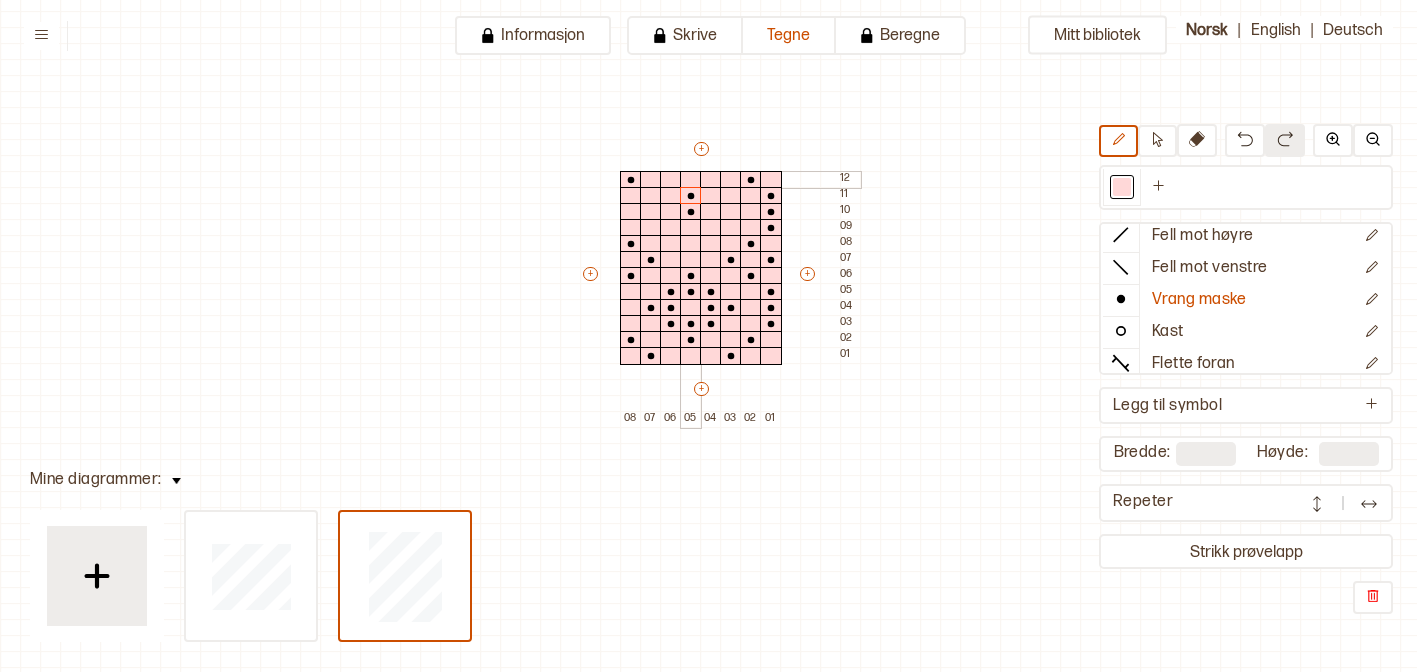 click at bounding box center [691, 180] 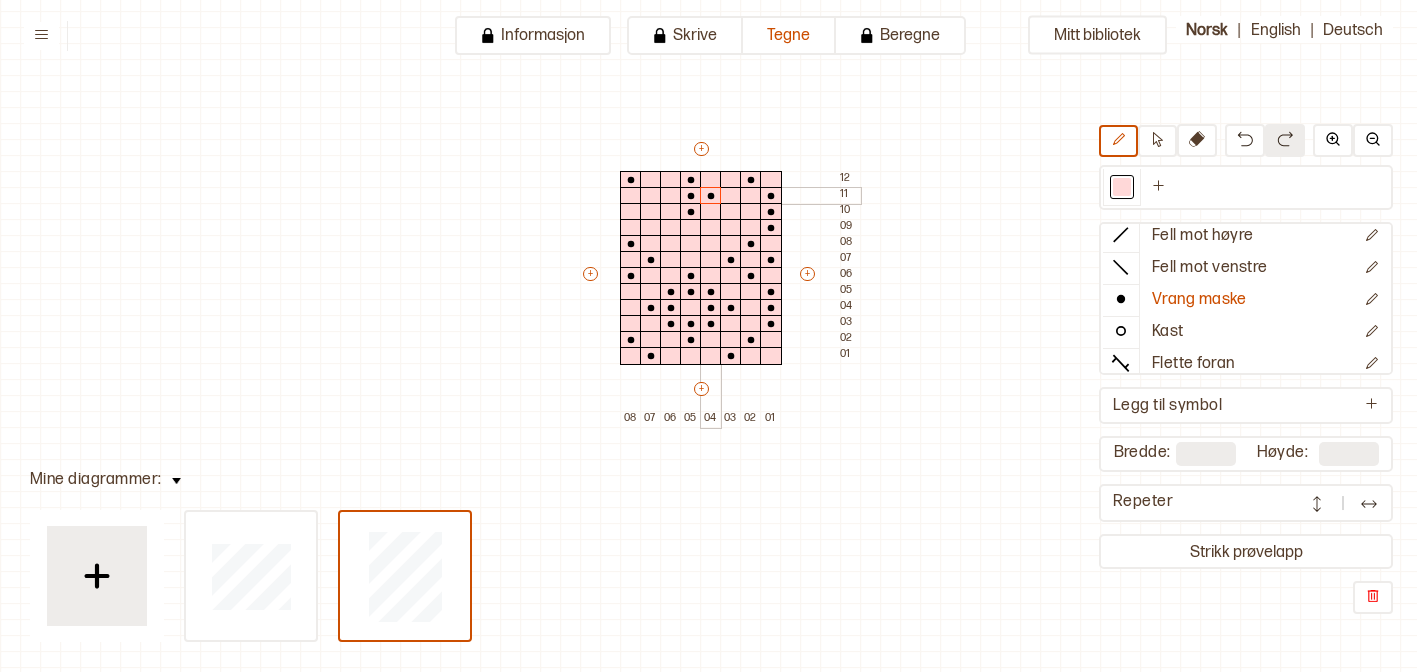 click at bounding box center (711, 196) 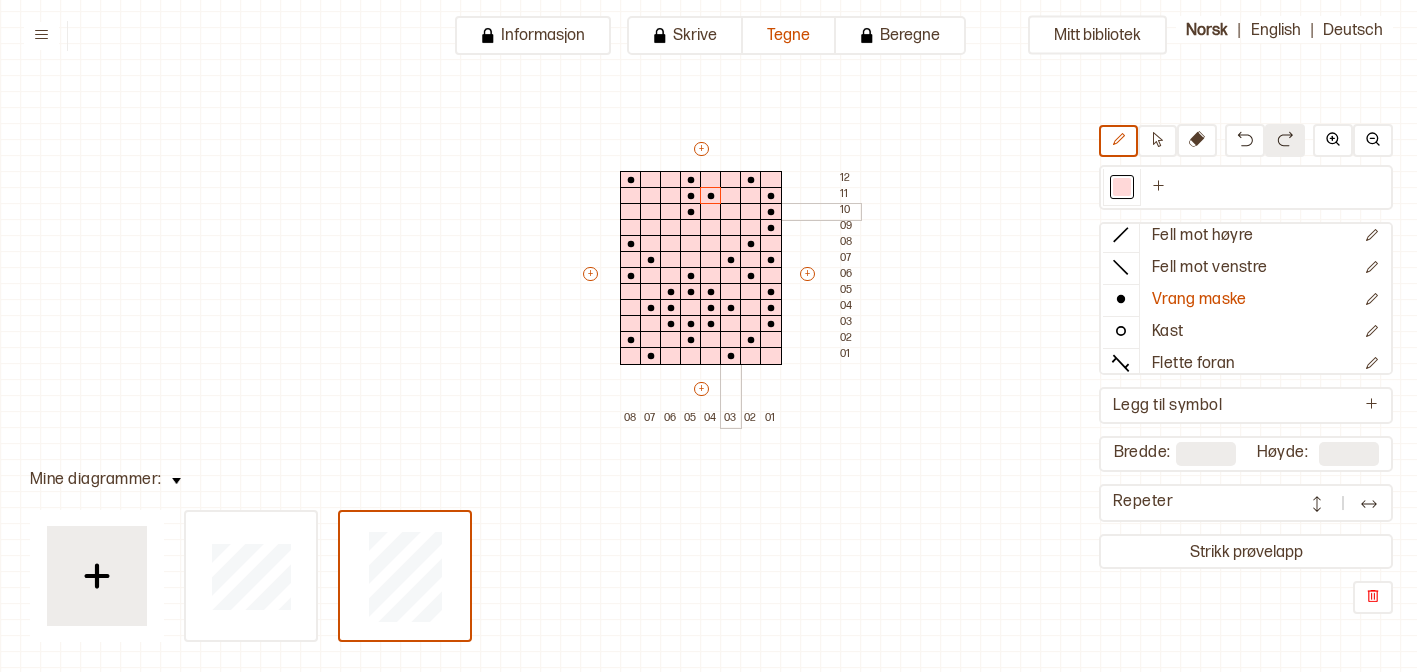 click at bounding box center [731, 212] 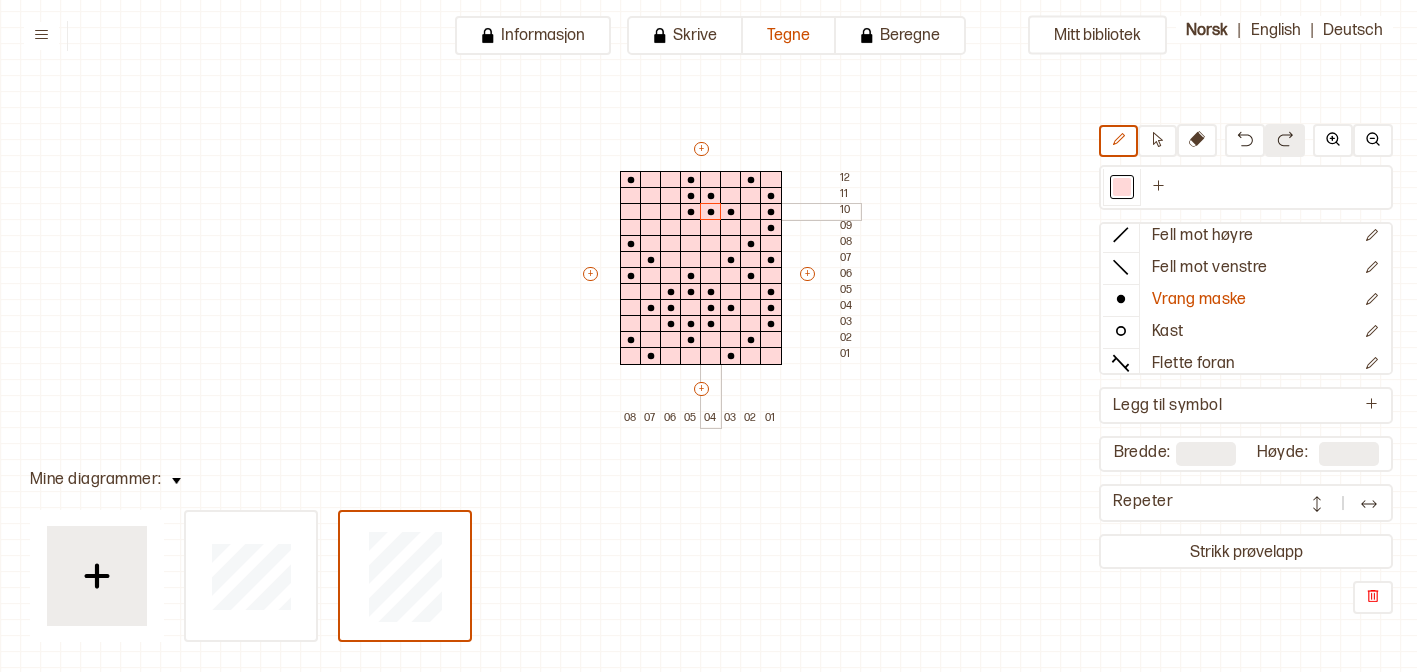 click at bounding box center [711, 212] 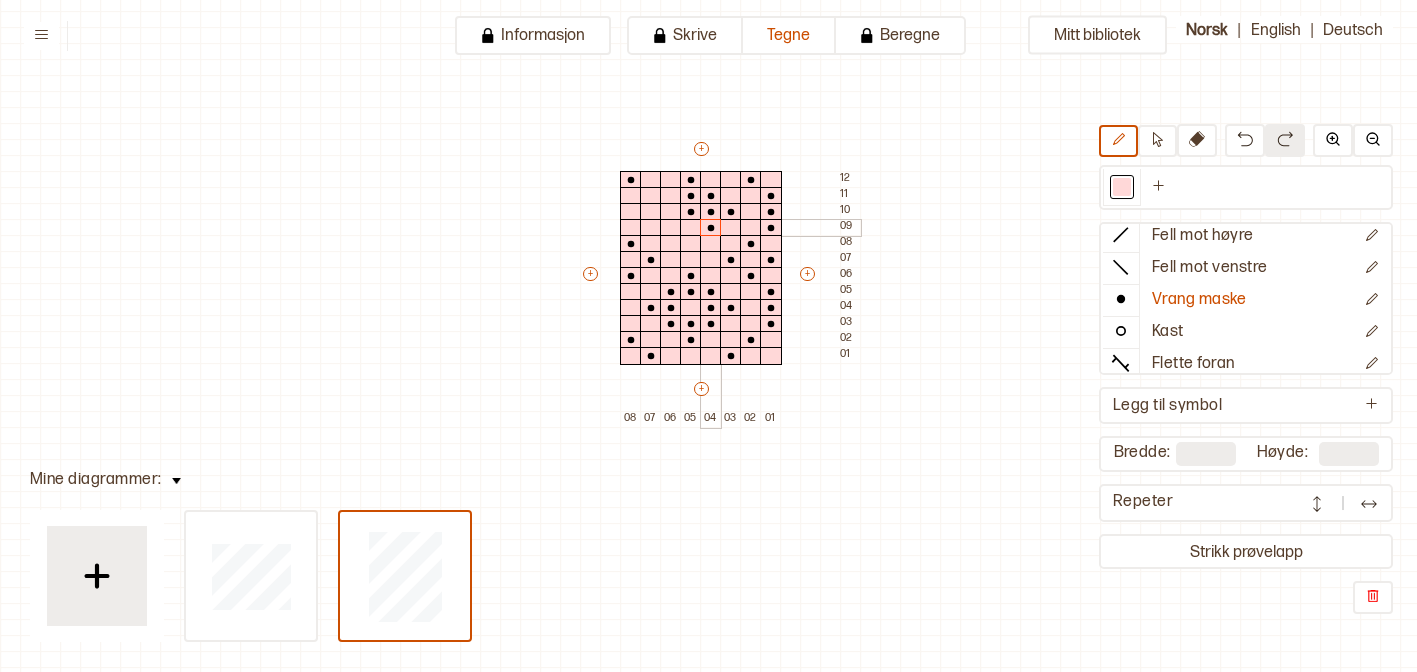 click at bounding box center (711, 228) 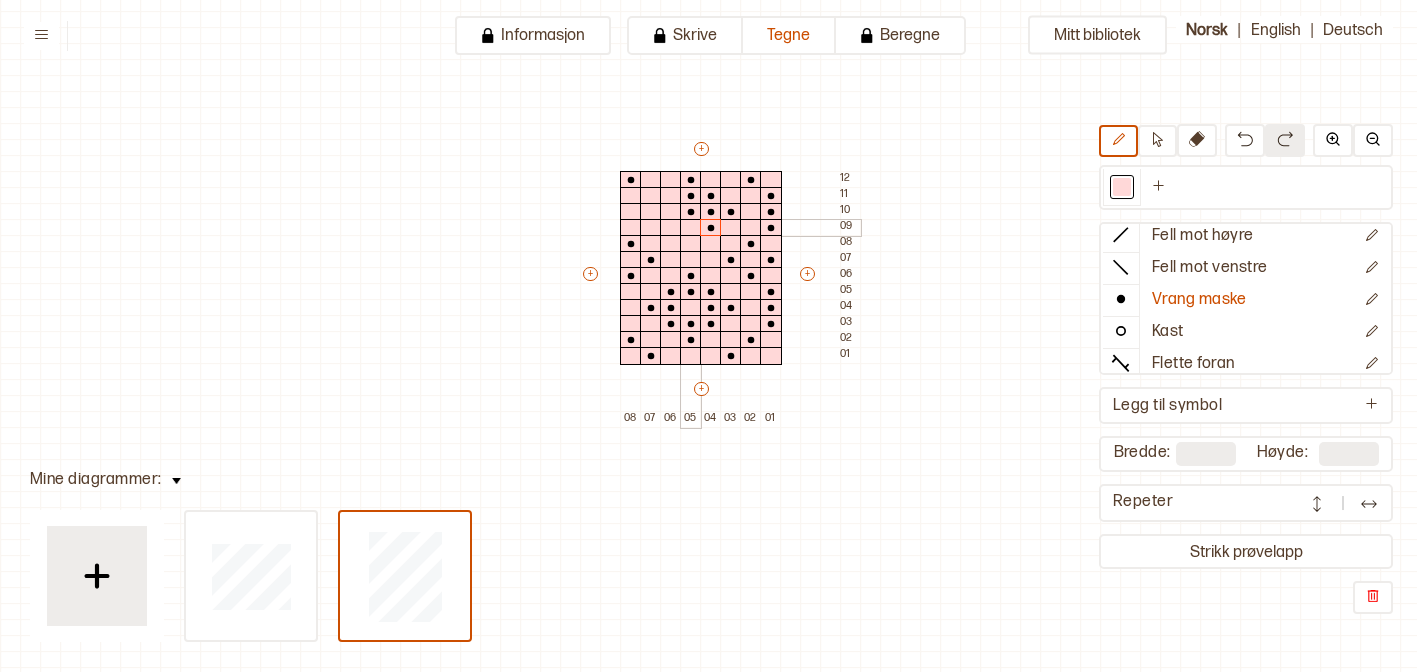click at bounding box center [691, 228] 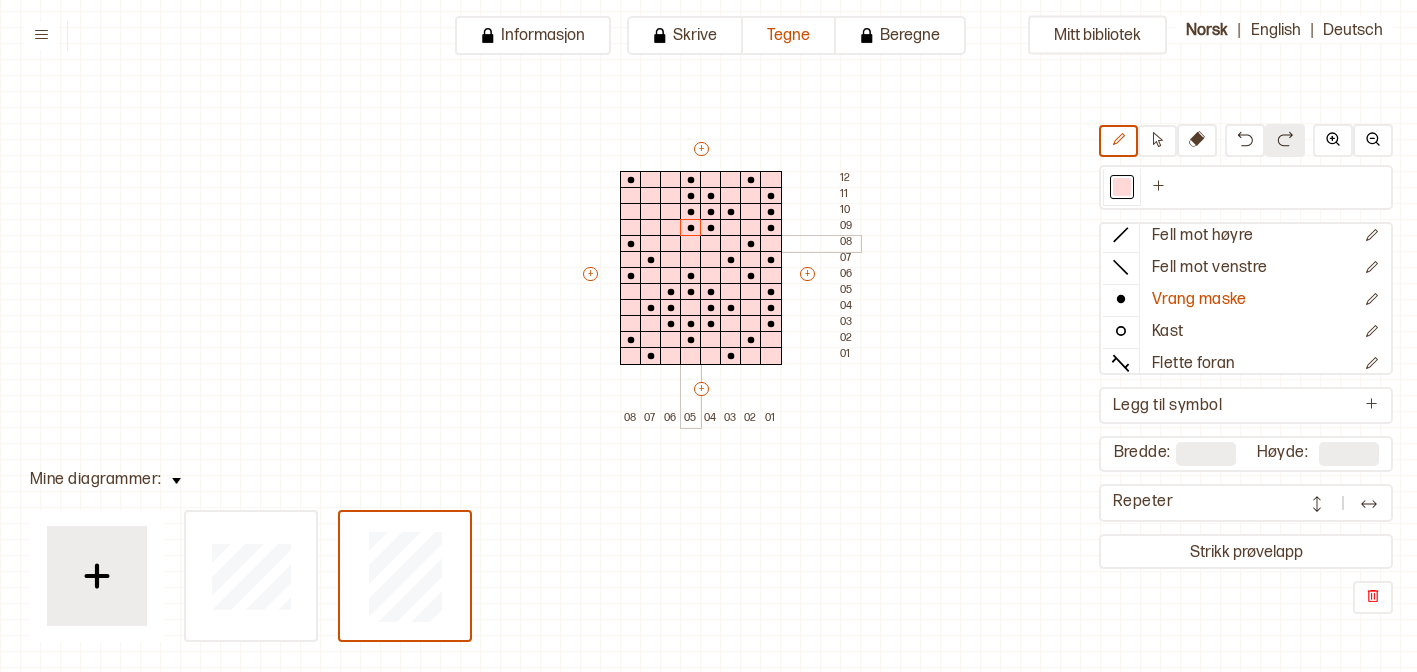 click at bounding box center [691, 244] 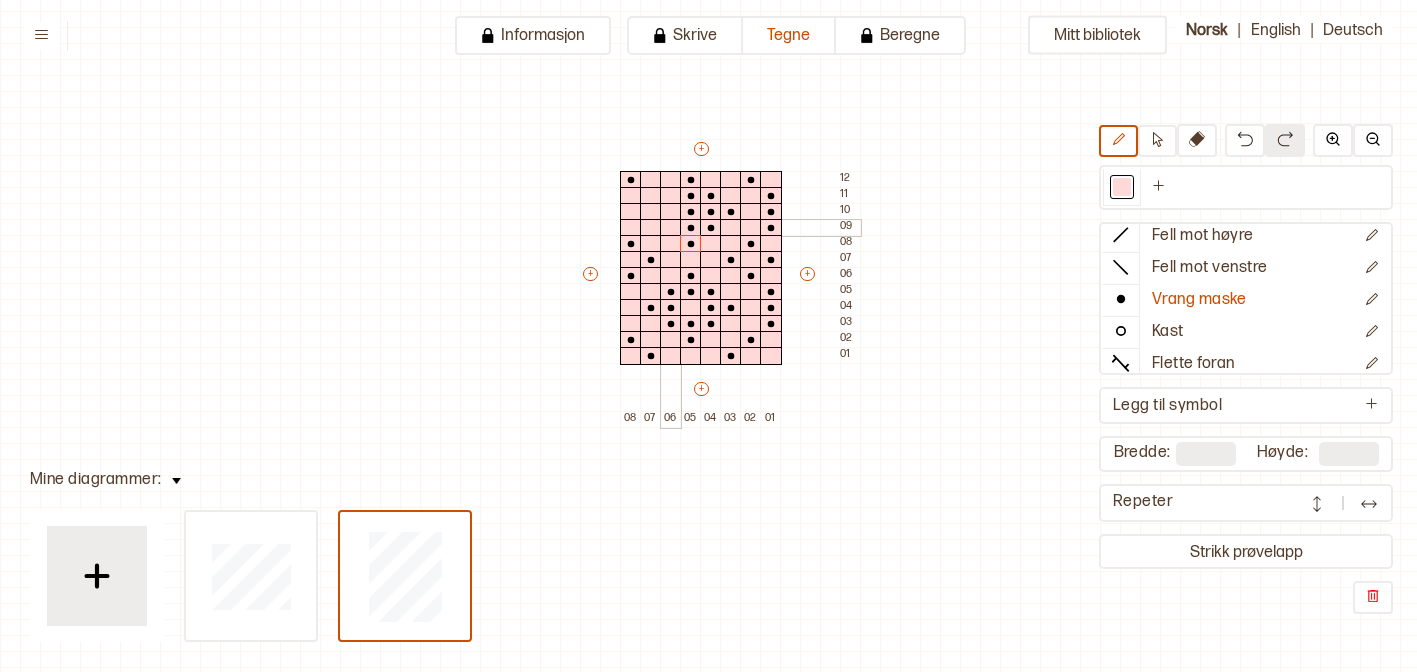 click at bounding box center [671, 228] 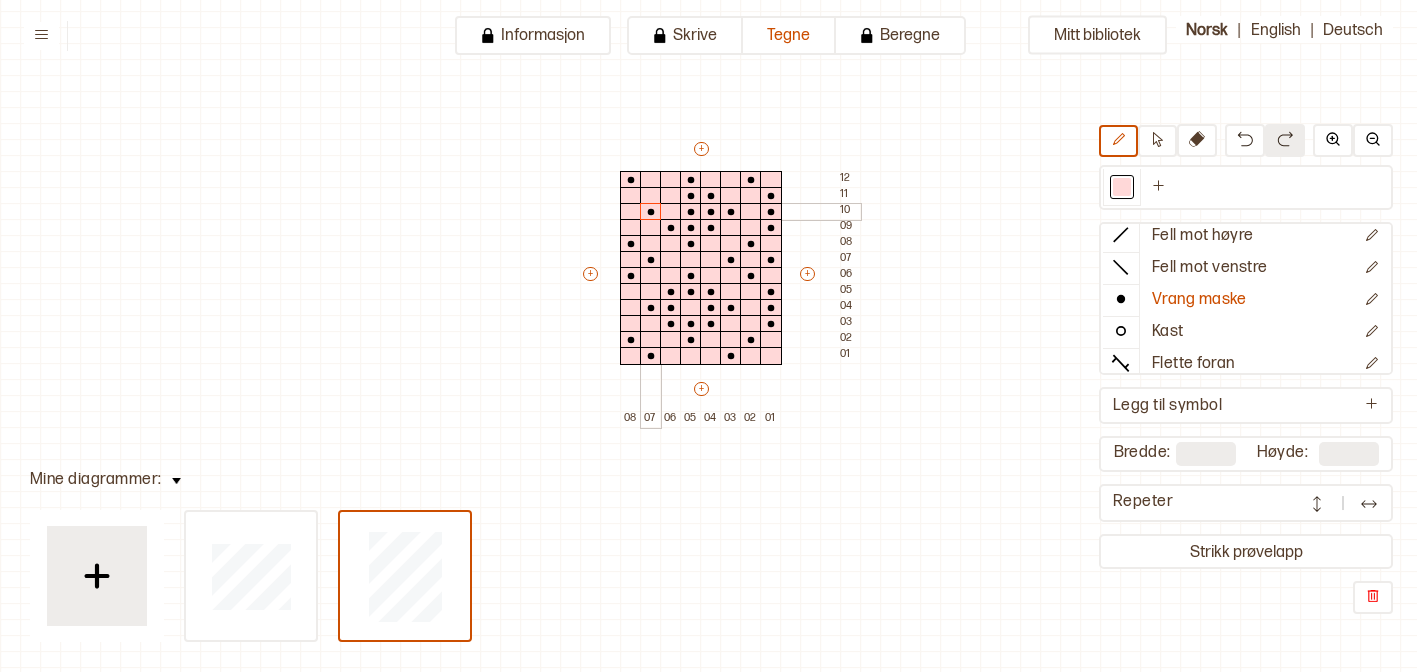click at bounding box center [651, 212] 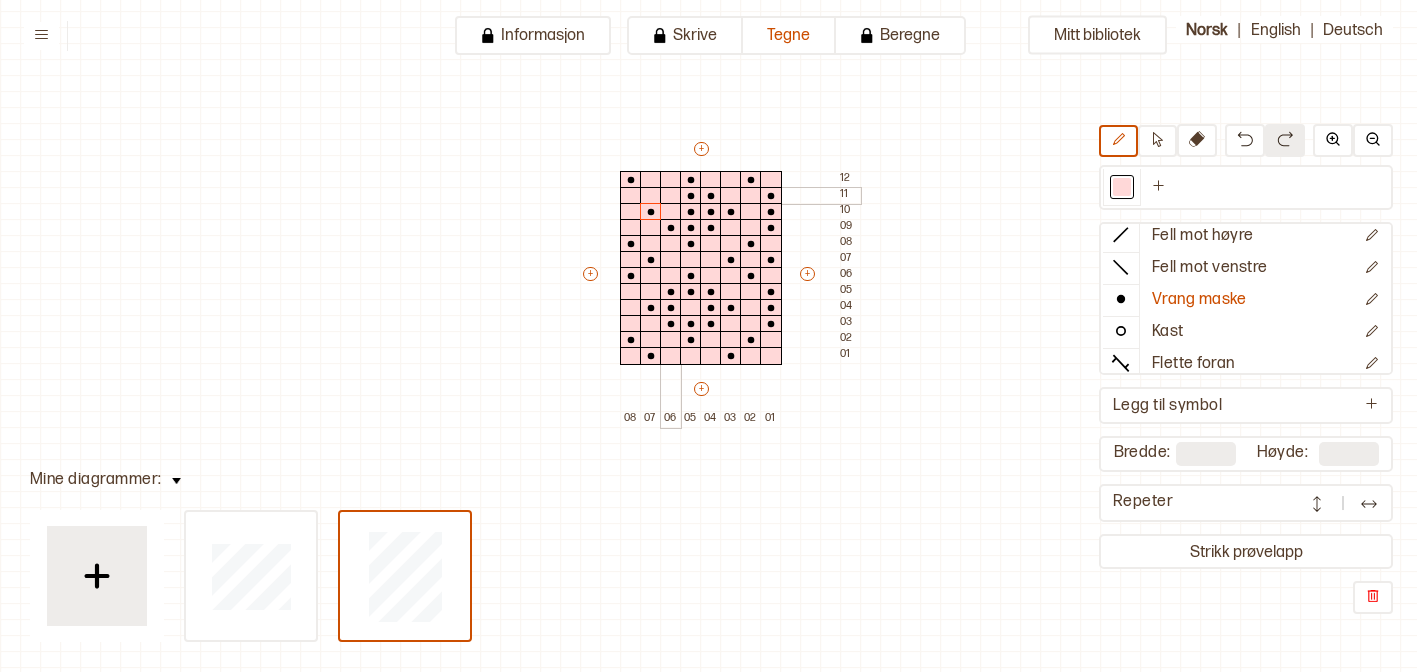 click at bounding box center (671, 196) 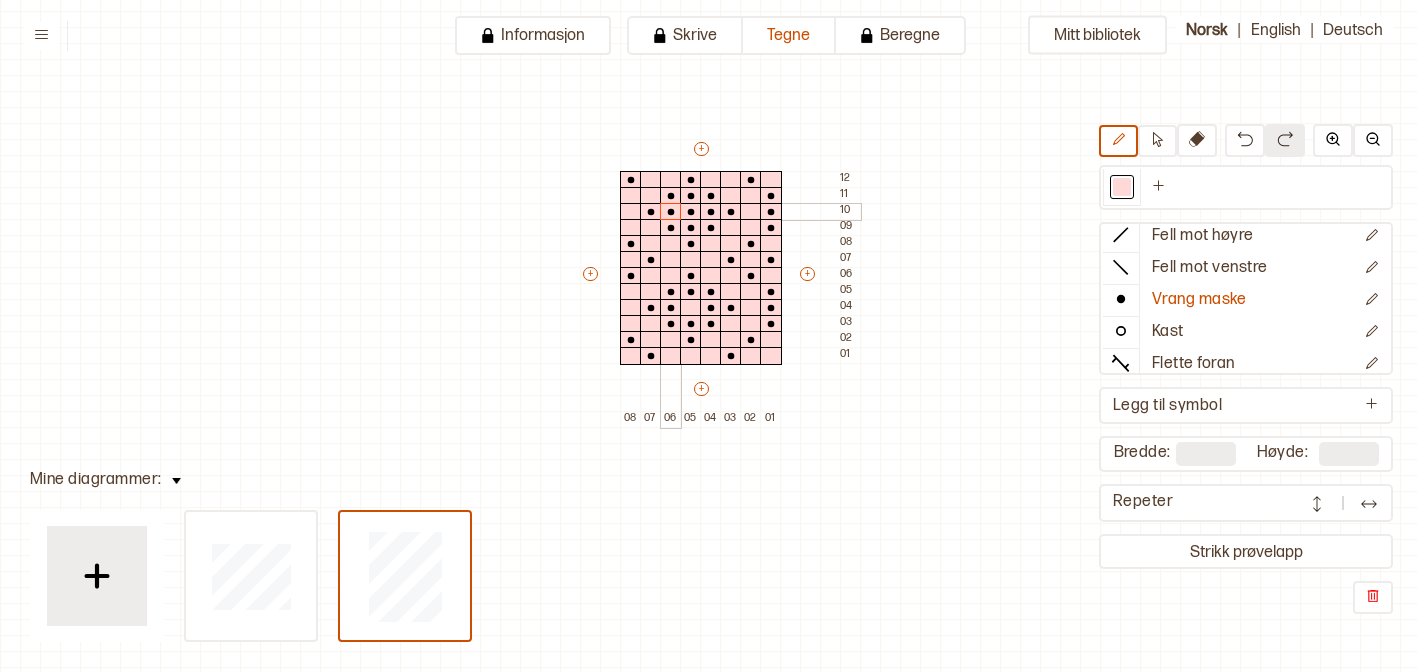 click at bounding box center [671, 212] 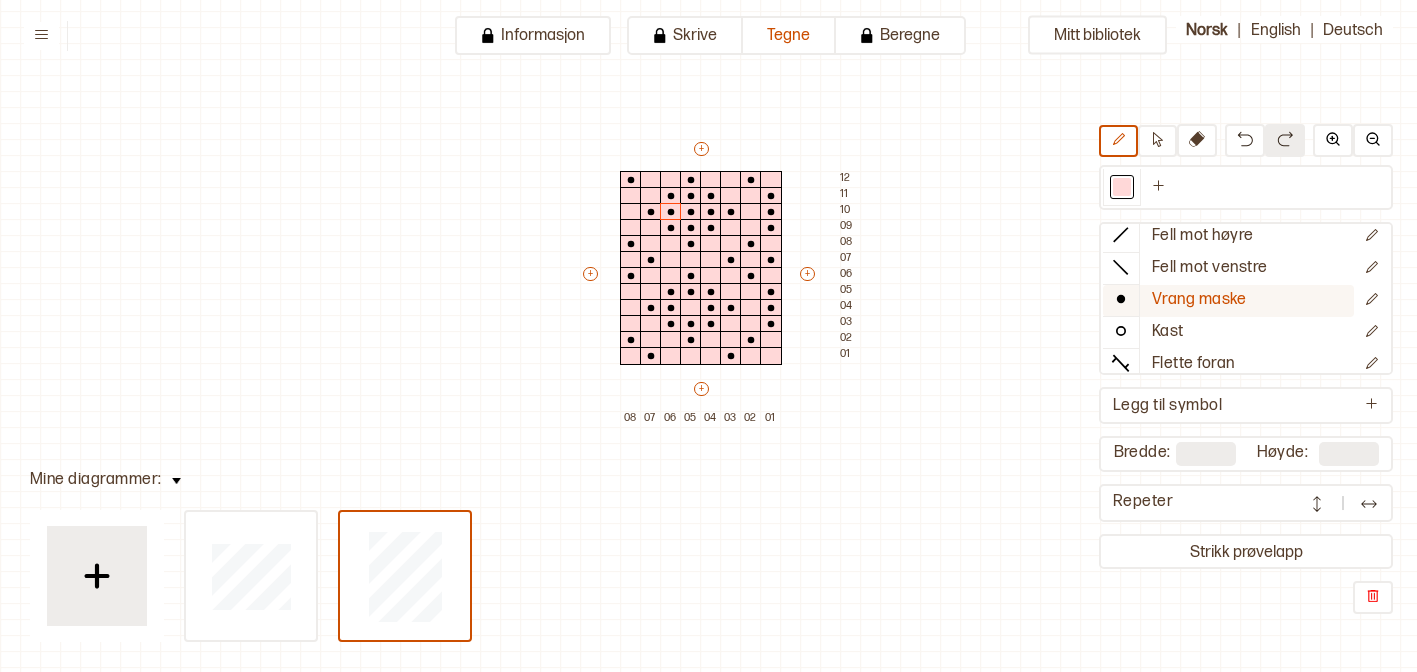 scroll, scrollTop: 0, scrollLeft: 0, axis: both 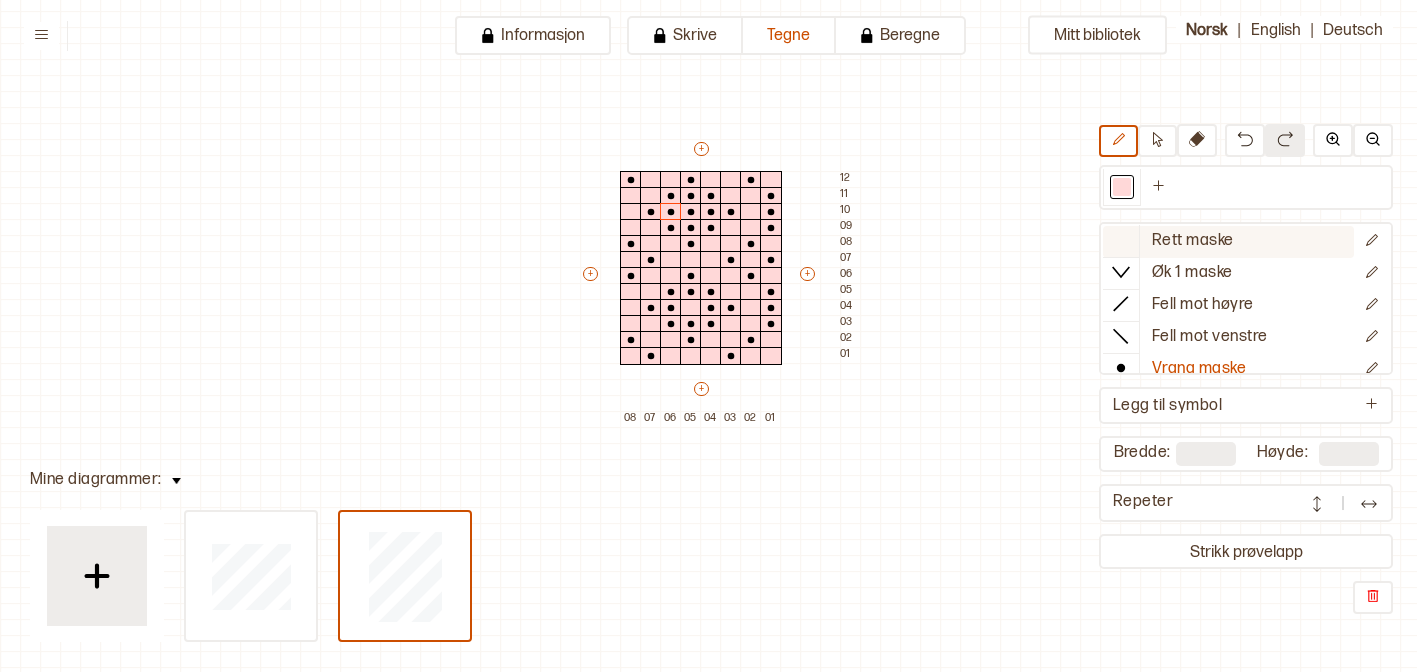 click at bounding box center (1121, 240) 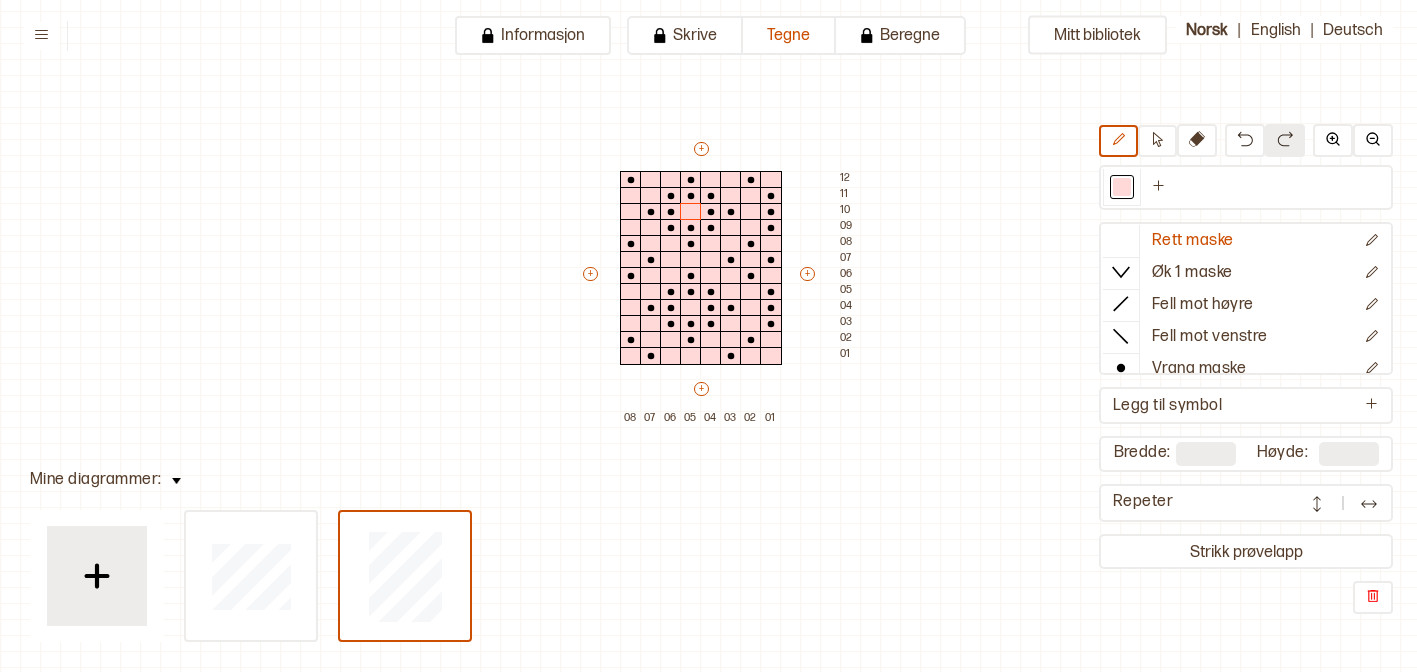 click at bounding box center (1317, 504) 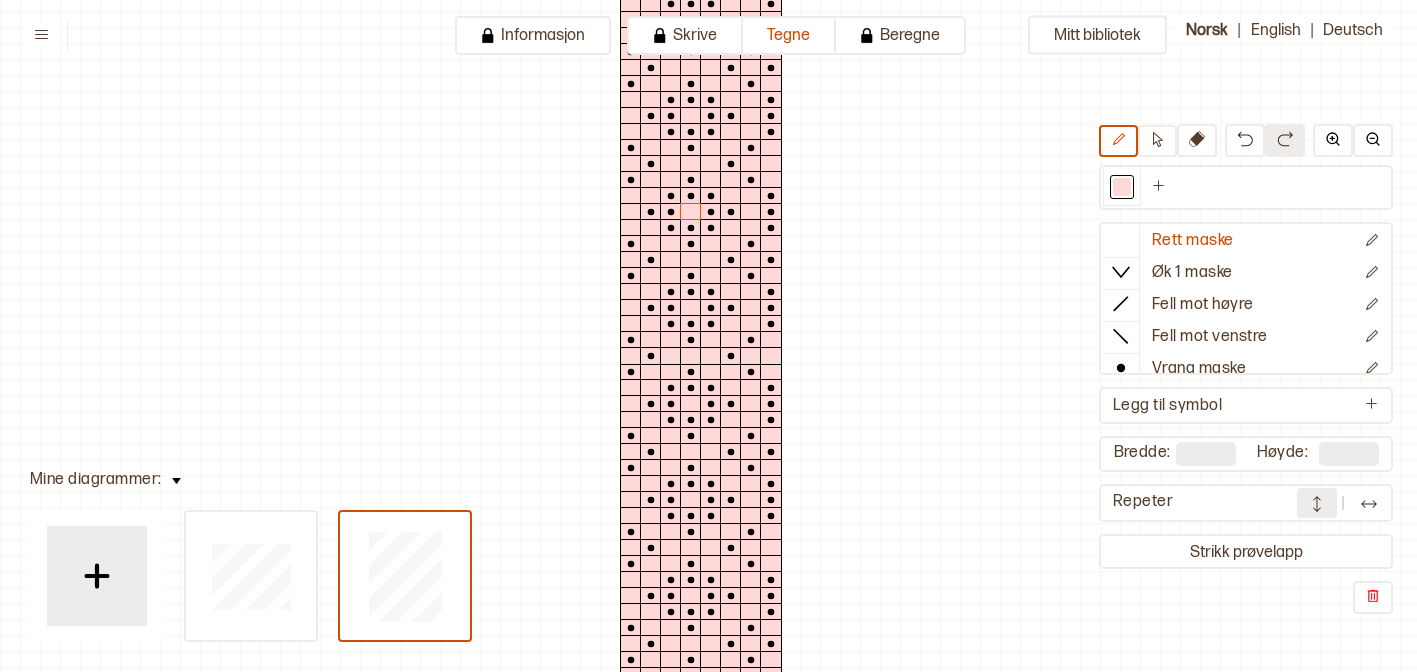 click at bounding box center [1369, 504] 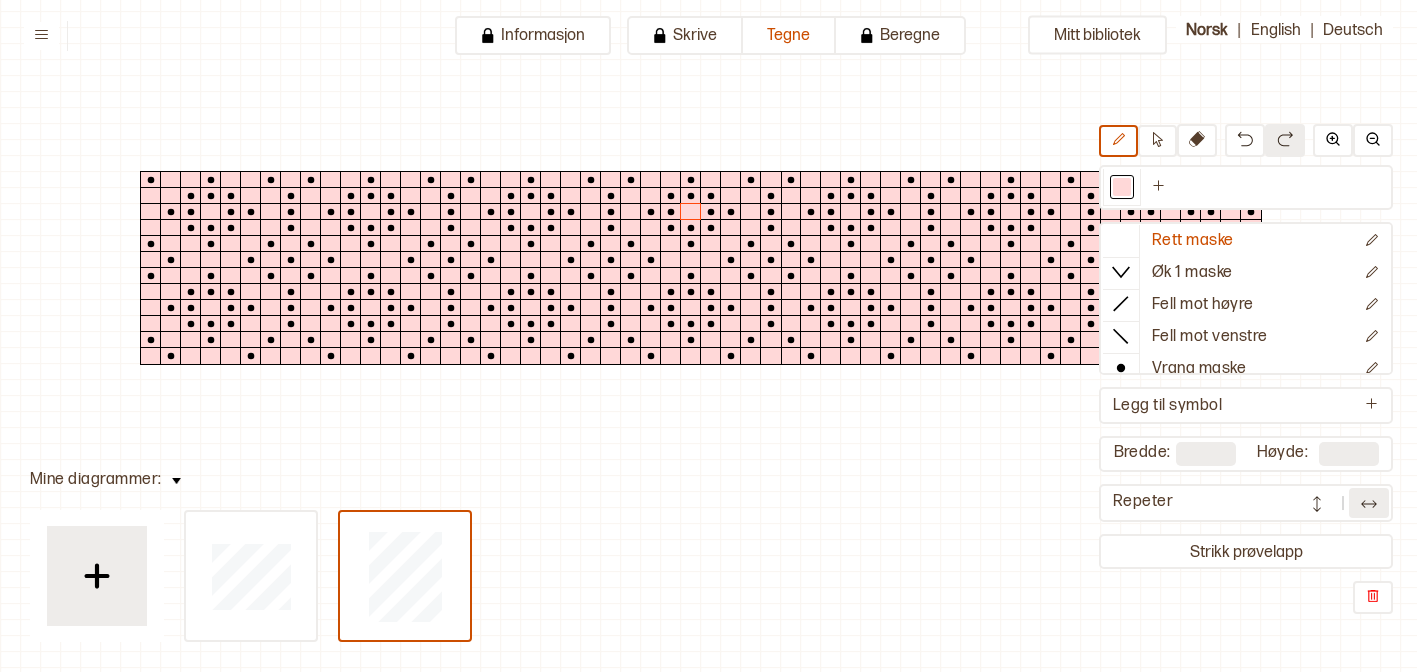 click on "Mitt bibliotek Rett maske Øk 1 maske Fell mot høyre Fell mot venstre Vrang maske Kast Flette foran Flette bak Nytt symbol Legg til symbol Bredde:   * Høyde:   ** Repeter Strikk prøvelapp" at bounding box center [1417, 571] 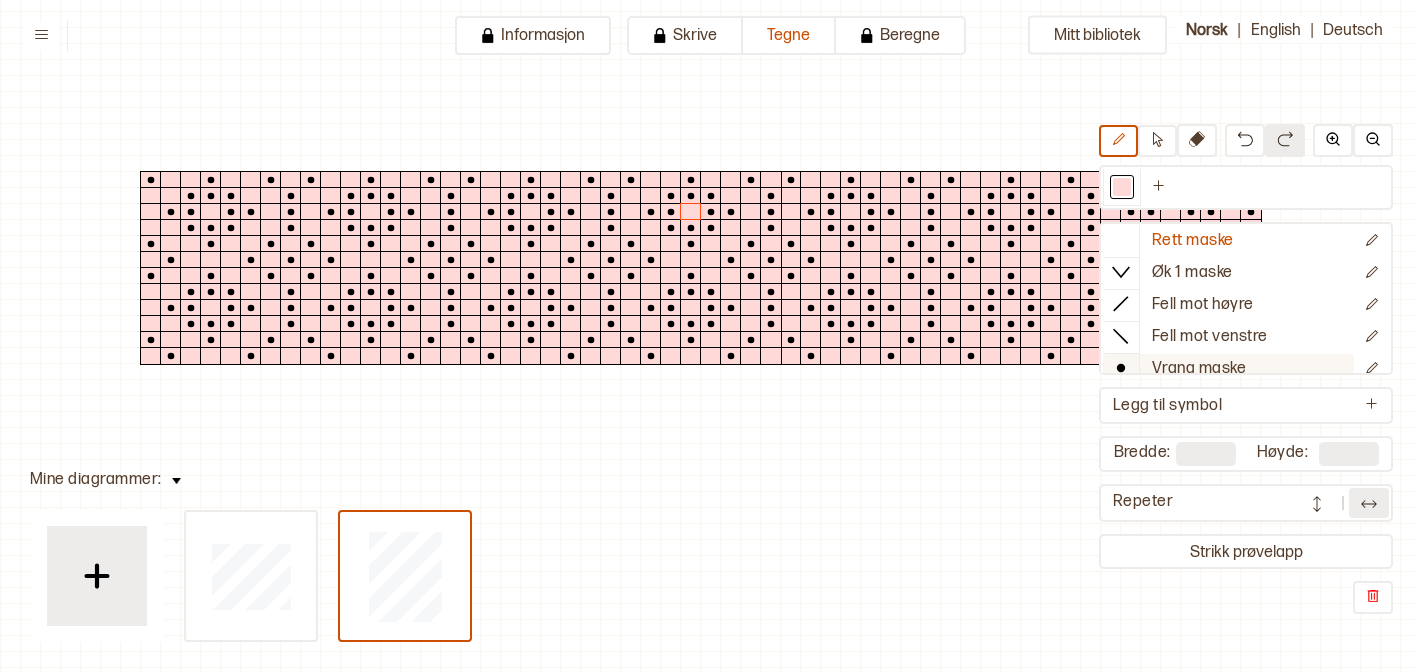 click at bounding box center (1121, 368) 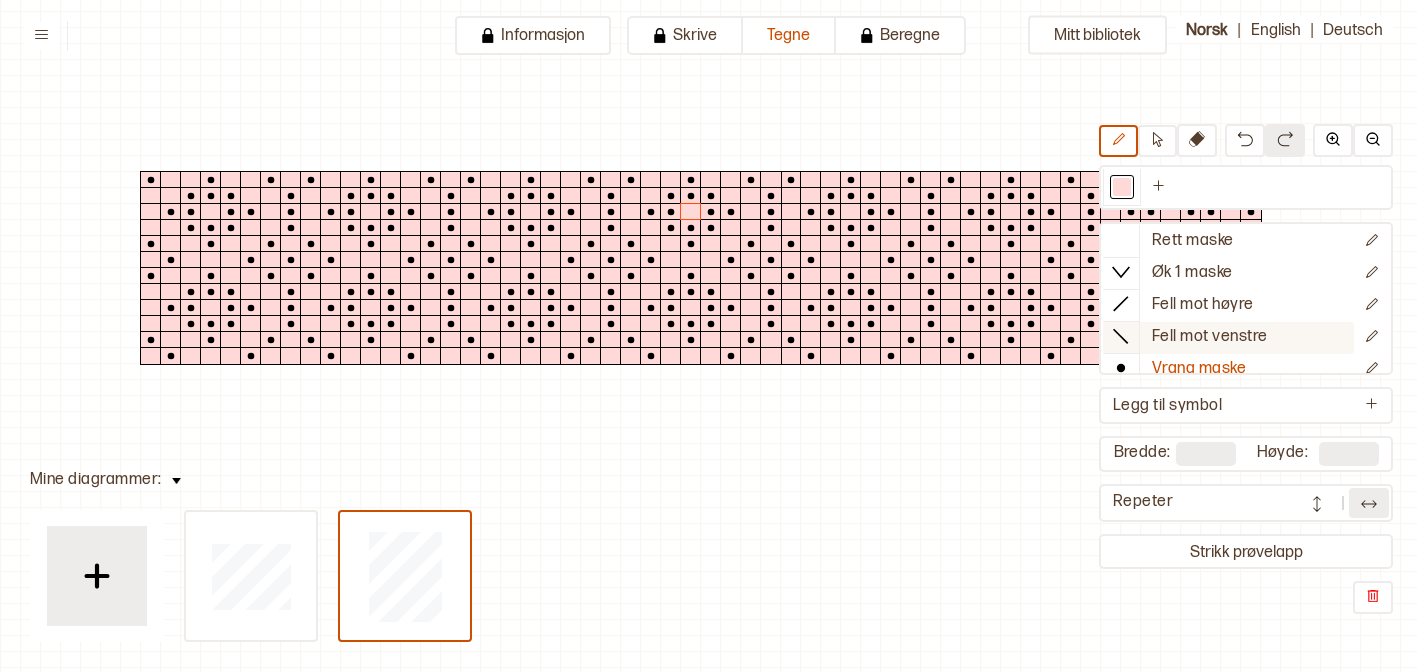 scroll, scrollTop: 63, scrollLeft: 0, axis: vertical 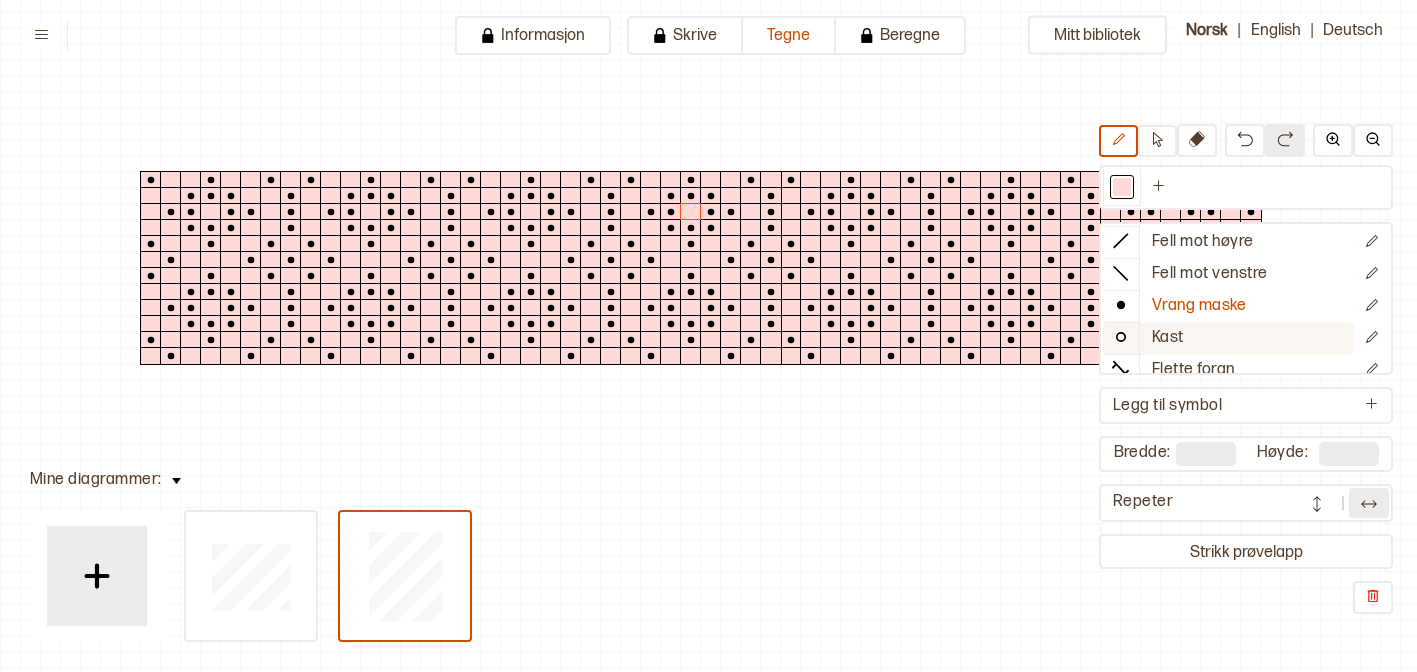 click 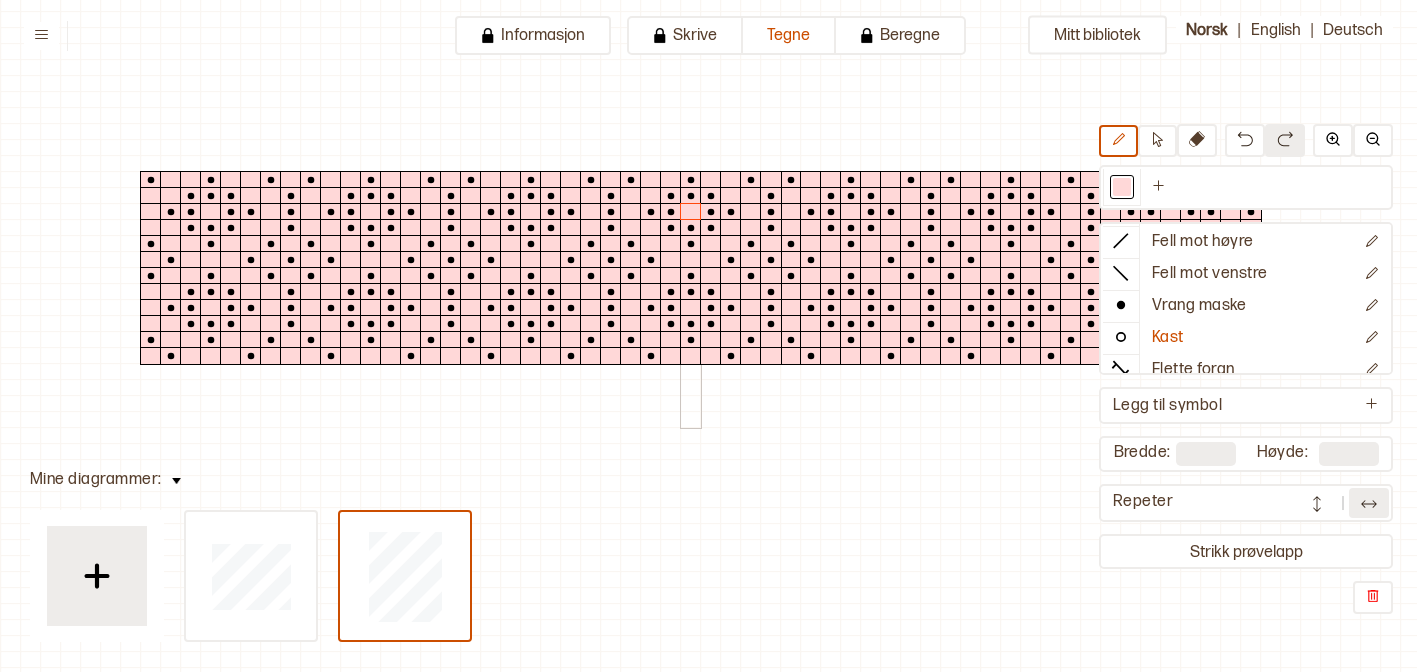 click at bounding box center (691, 260) 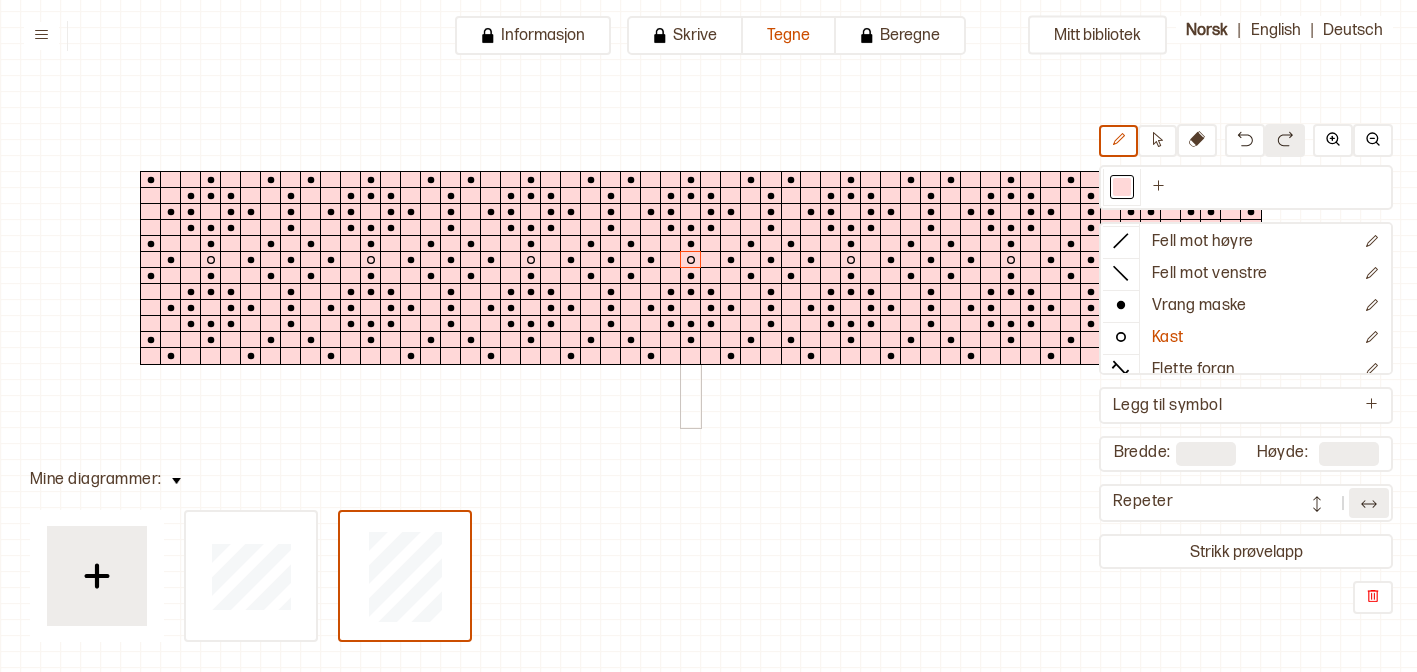 click at bounding box center [691, 356] 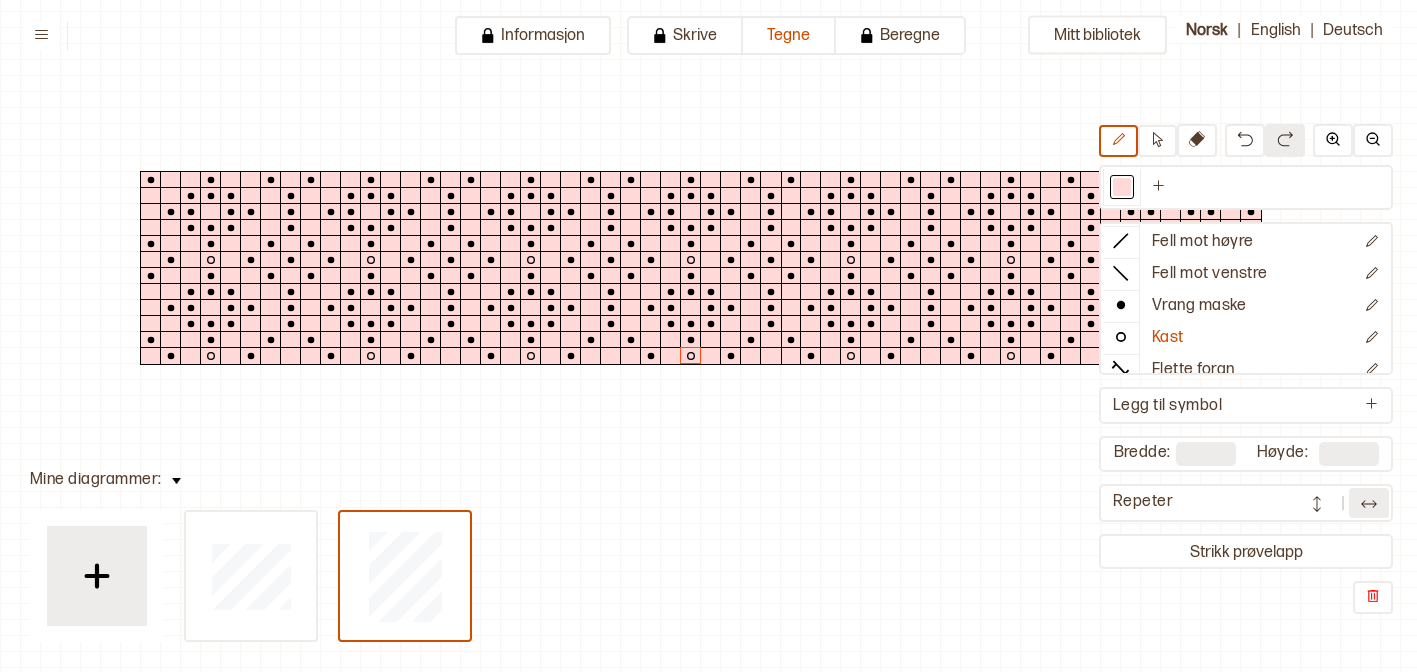 click at bounding box center [1317, 504] 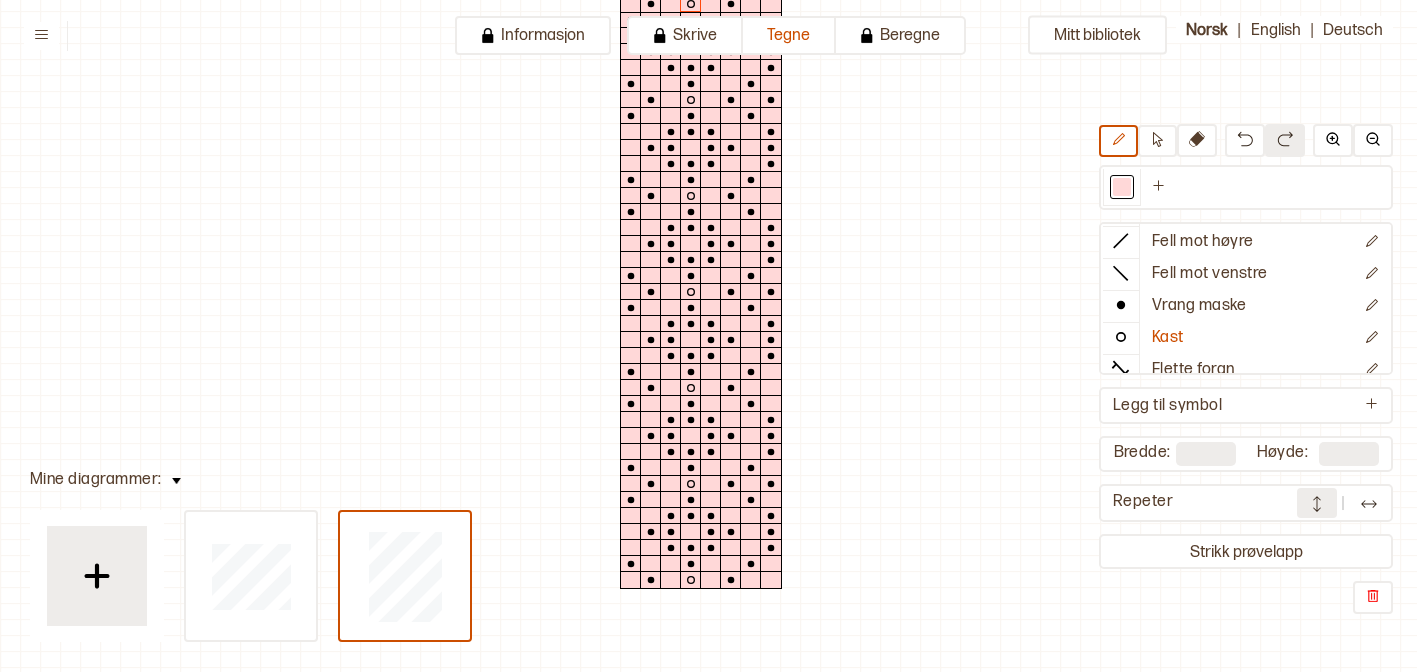 scroll, scrollTop: 339, scrollLeft: 0, axis: vertical 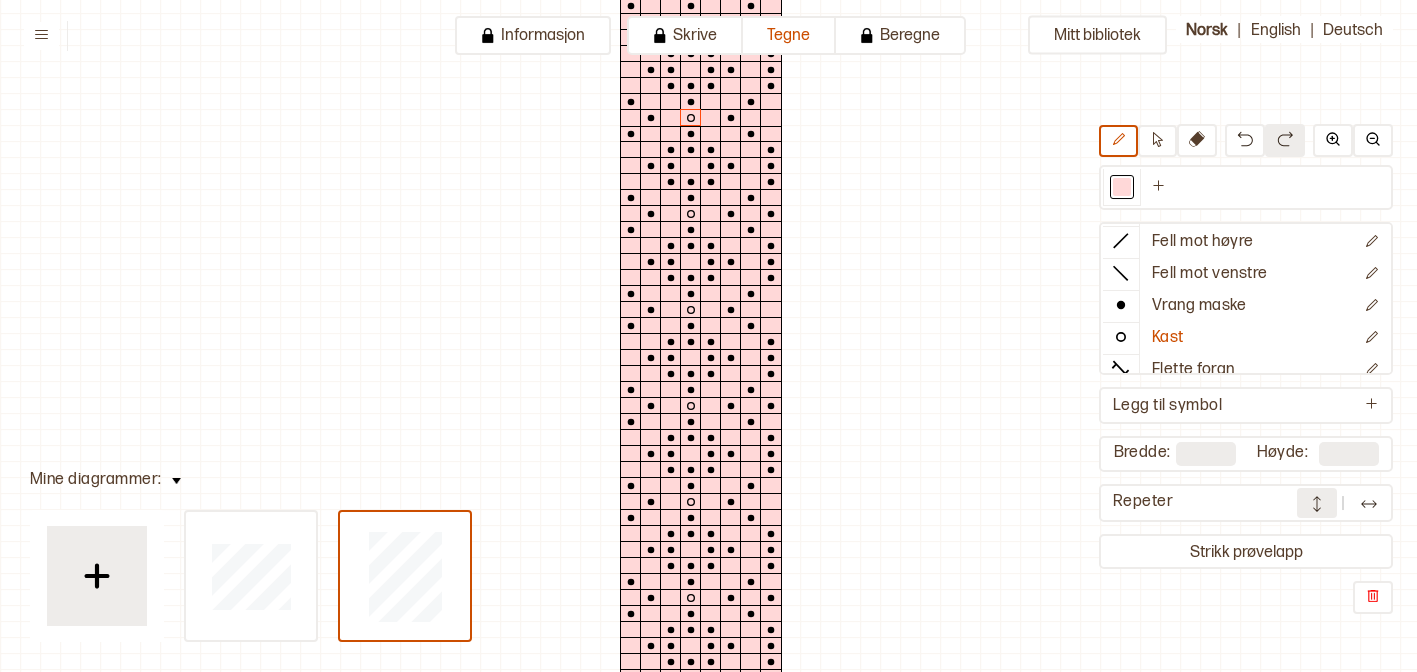 click at bounding box center (1317, 504) 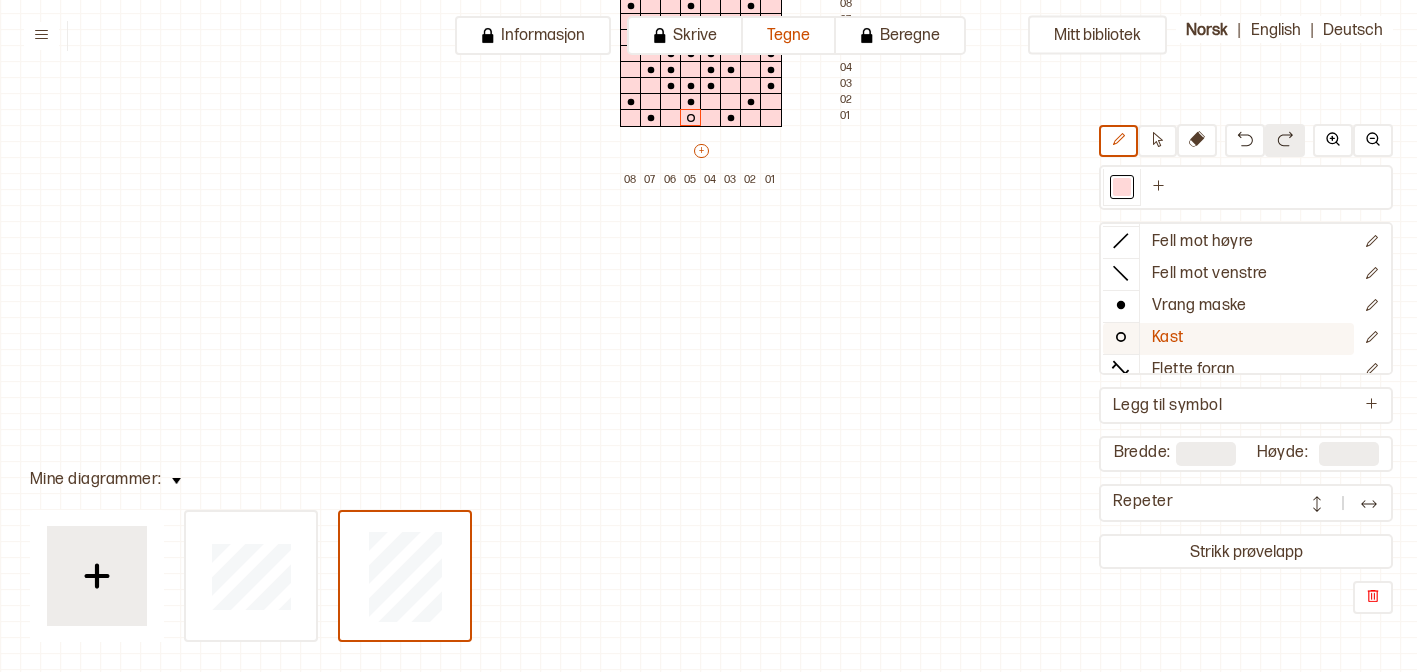 scroll, scrollTop: 0, scrollLeft: 0, axis: both 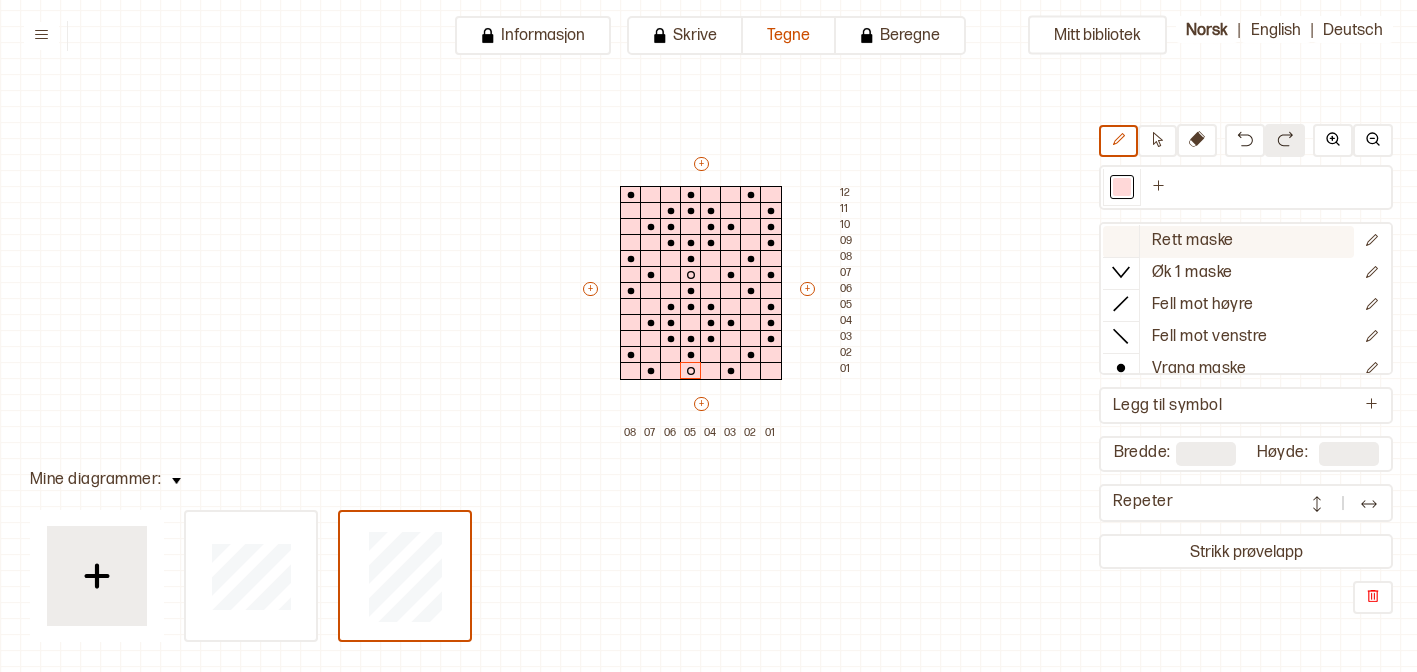 click 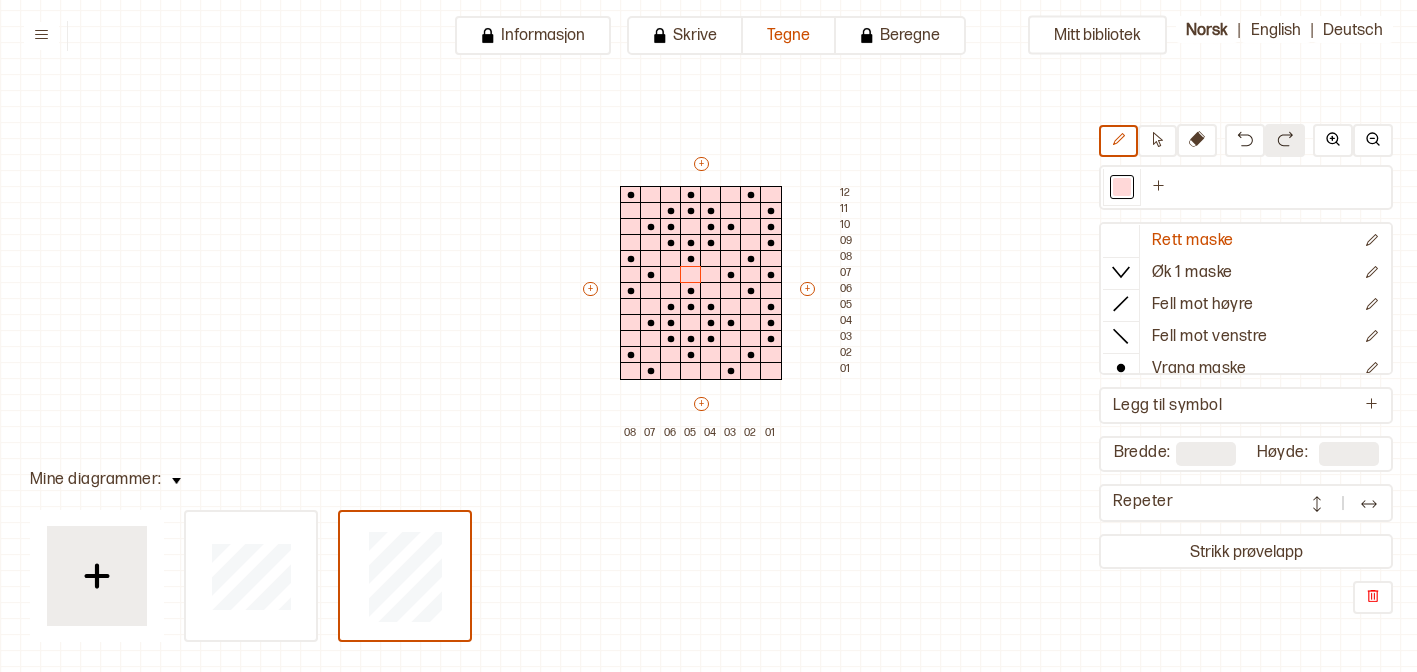 click on "Mitt bibliotek Rett maske Øk 1 maske Fell mot høyre Fell mot venstre Vrang maske Kast Flette foran Flette bak Nytt symbol Legg til symbol Bredde:   * Høyde:   ** Repeter Strikk prøvelapp + + + + 08 07 06 05 04 03 02 01 12 11 10 09 08 07 06 05 04 03 02 01" at bounding box center [1417, 586] 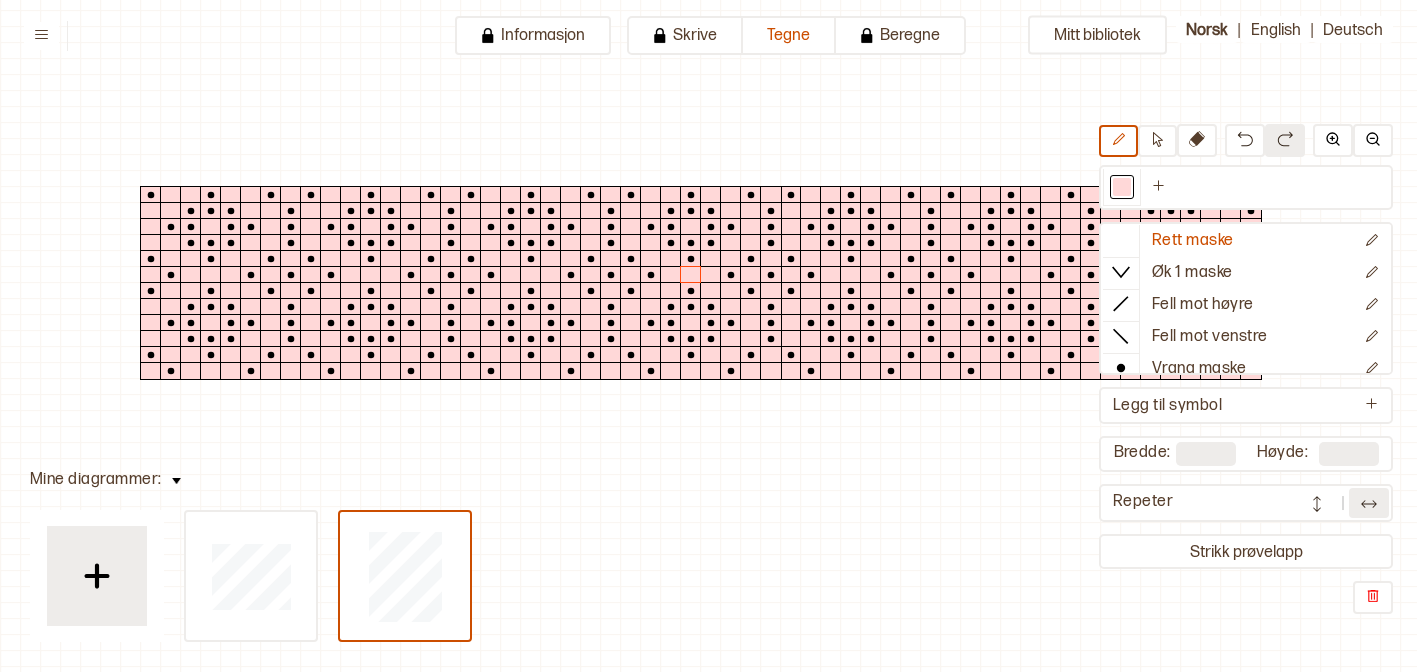 click at bounding box center (1317, 504) 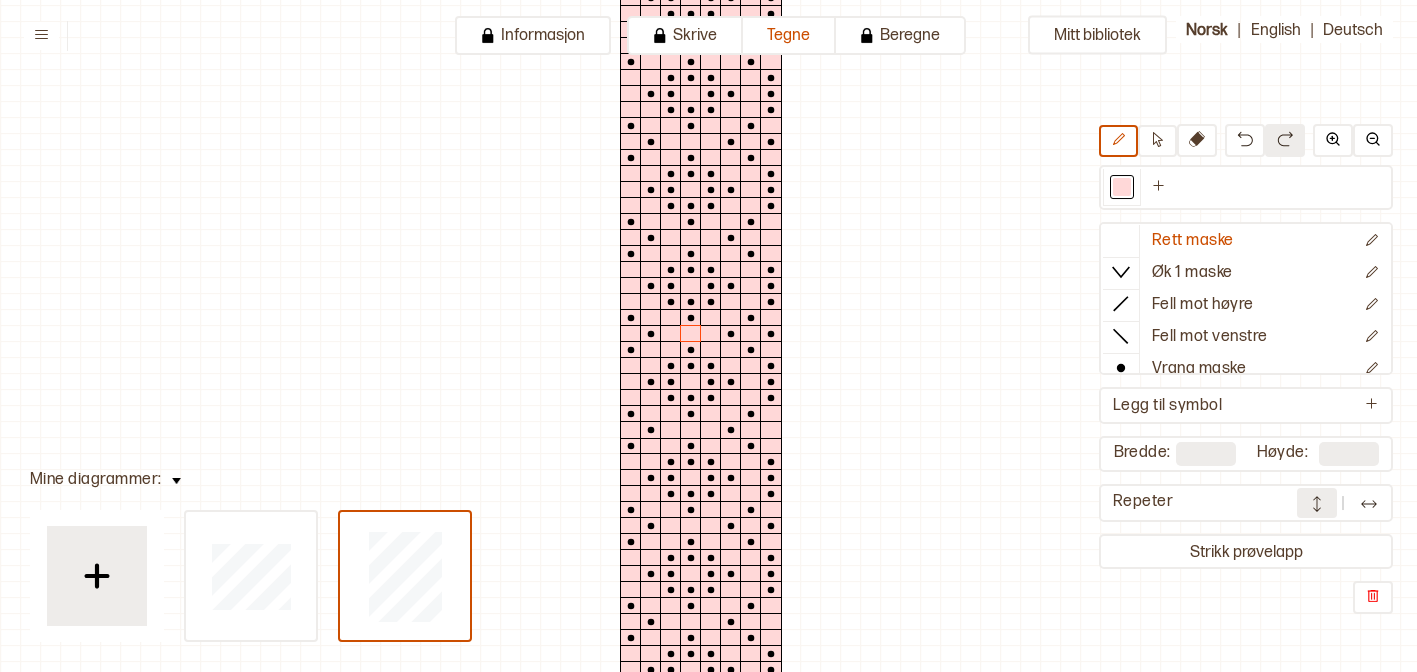 scroll, scrollTop: 0, scrollLeft: 0, axis: both 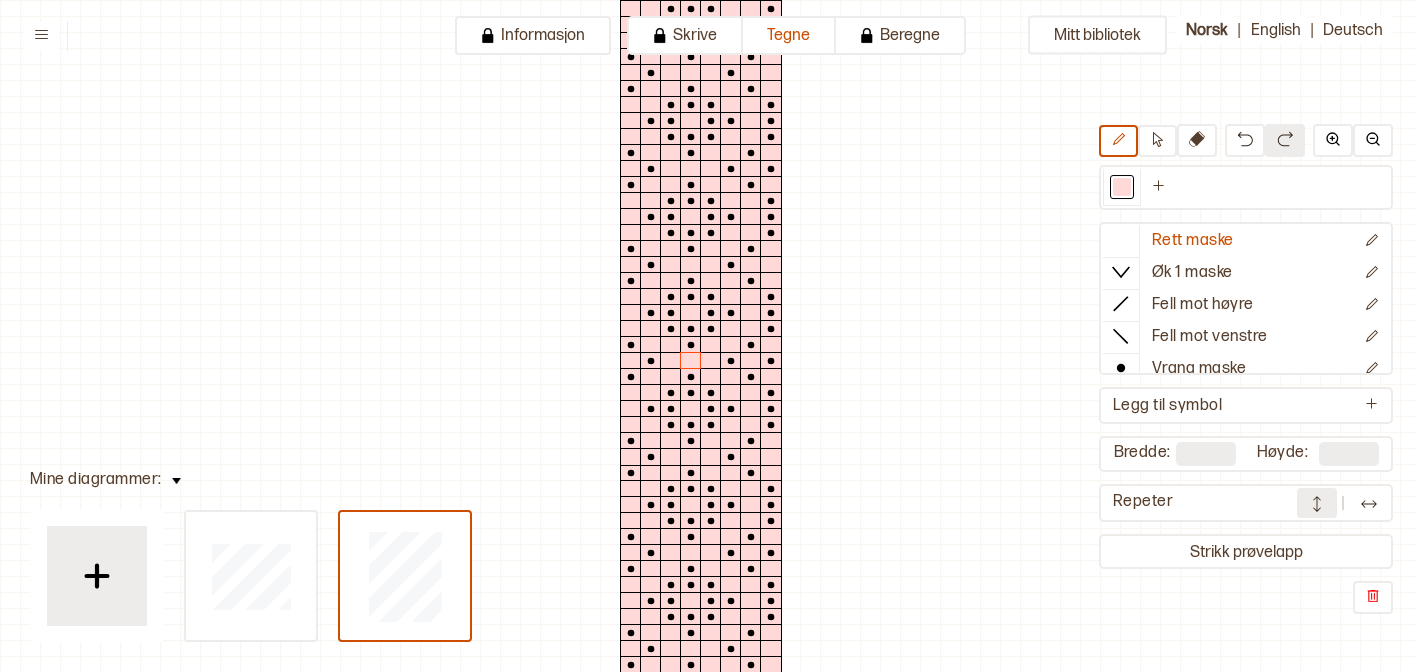 click at bounding box center (1369, 504) 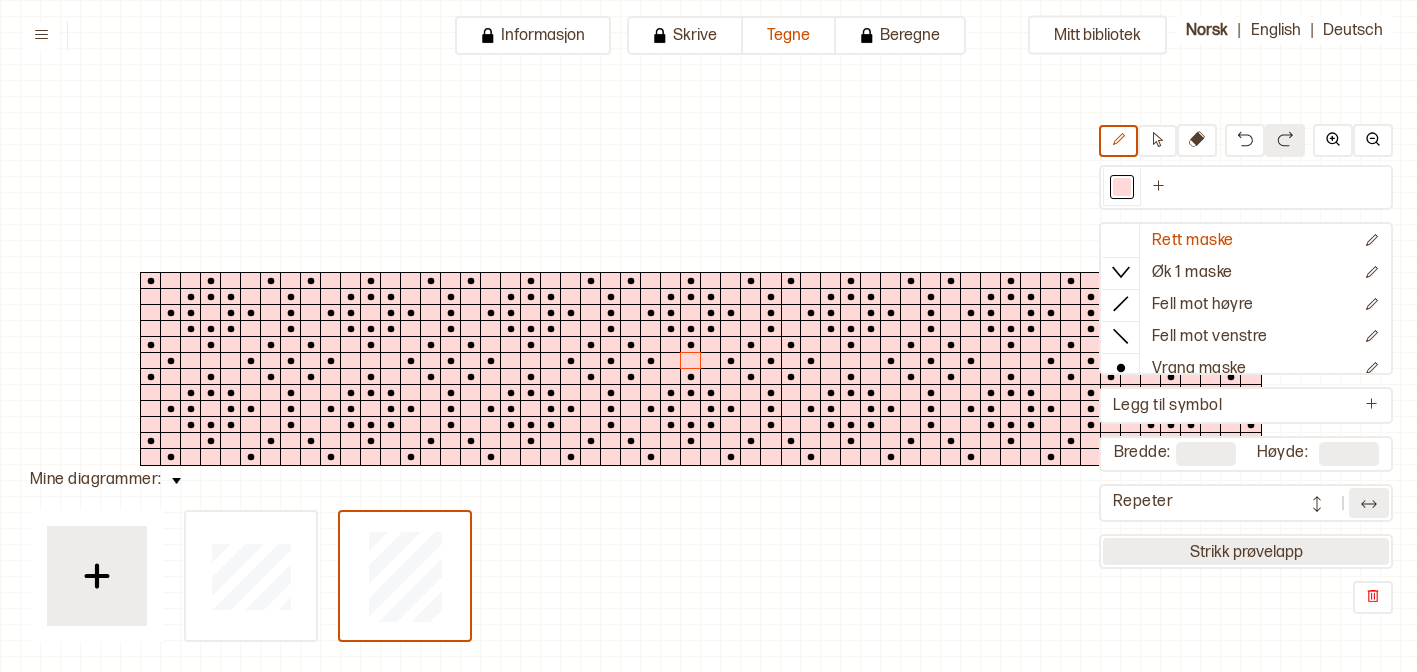 click on "Strikk prøvelapp" at bounding box center (1246, 551) 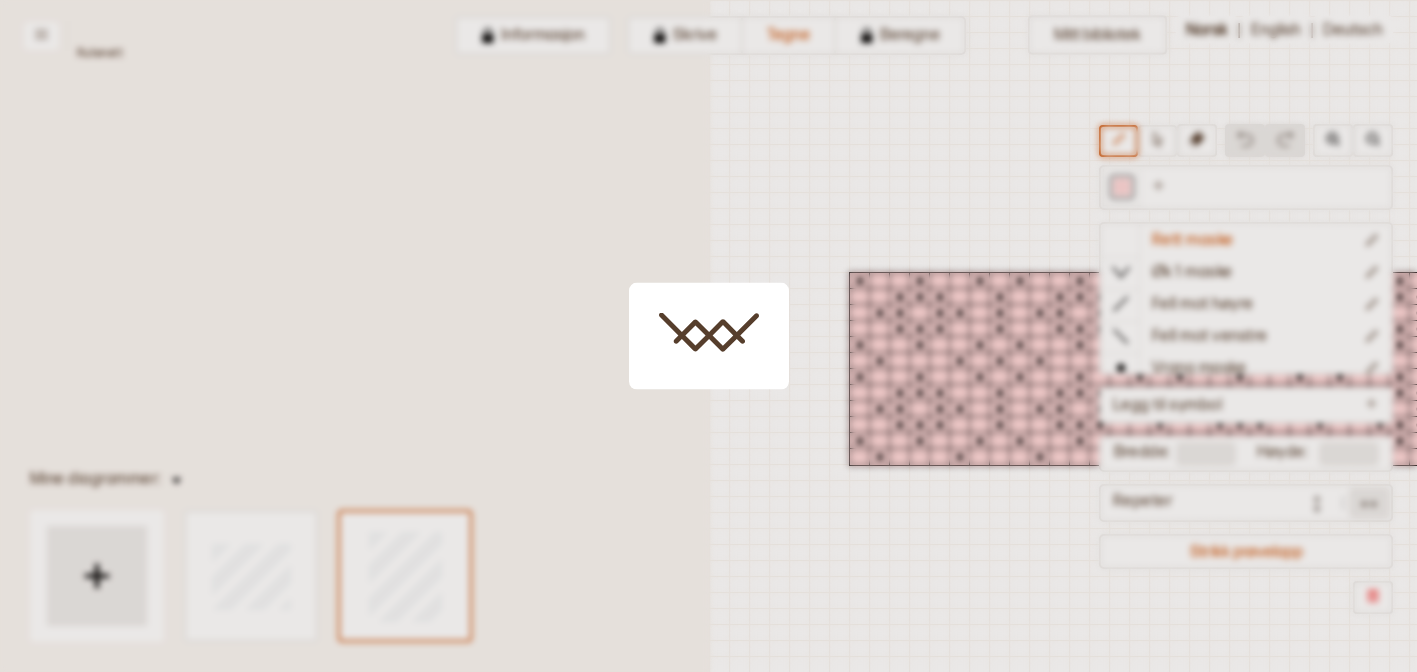 scroll, scrollTop: 48, scrollLeft: 506, axis: both 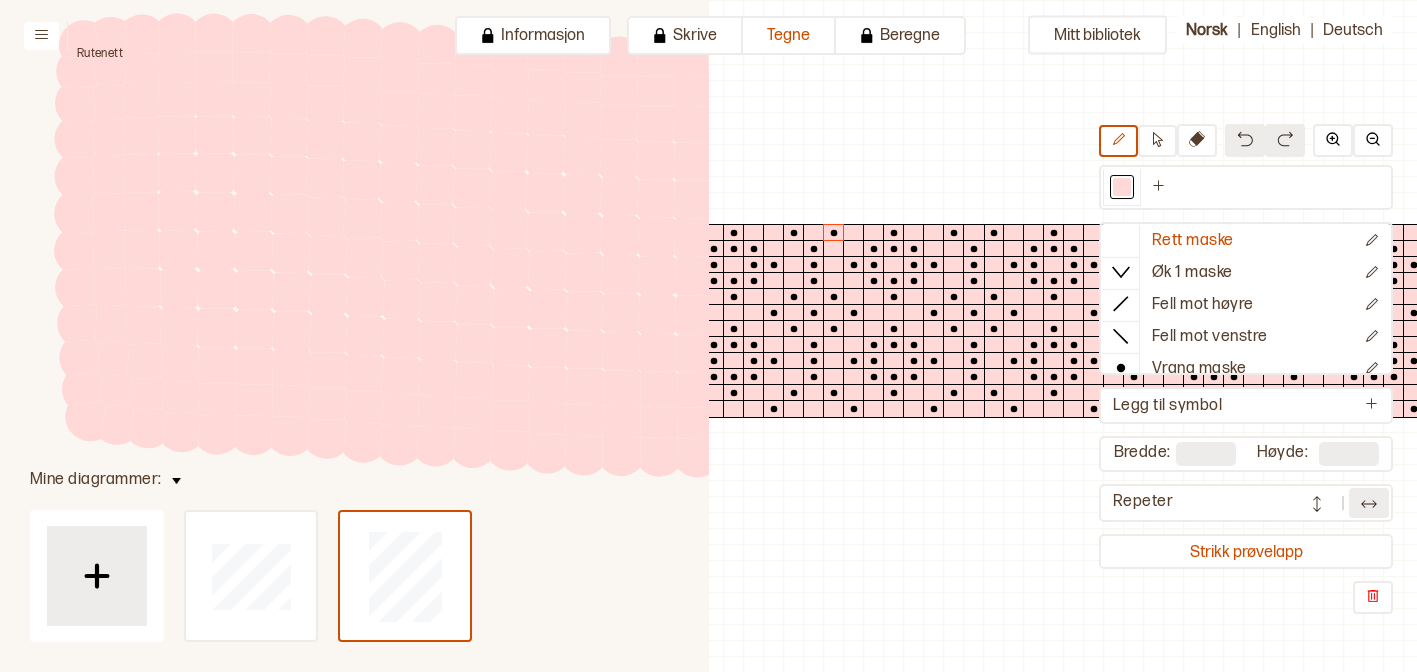 drag, startPoint x: 542, startPoint y: 428, endPoint x: 426, endPoint y: 99, distance: 348.85098 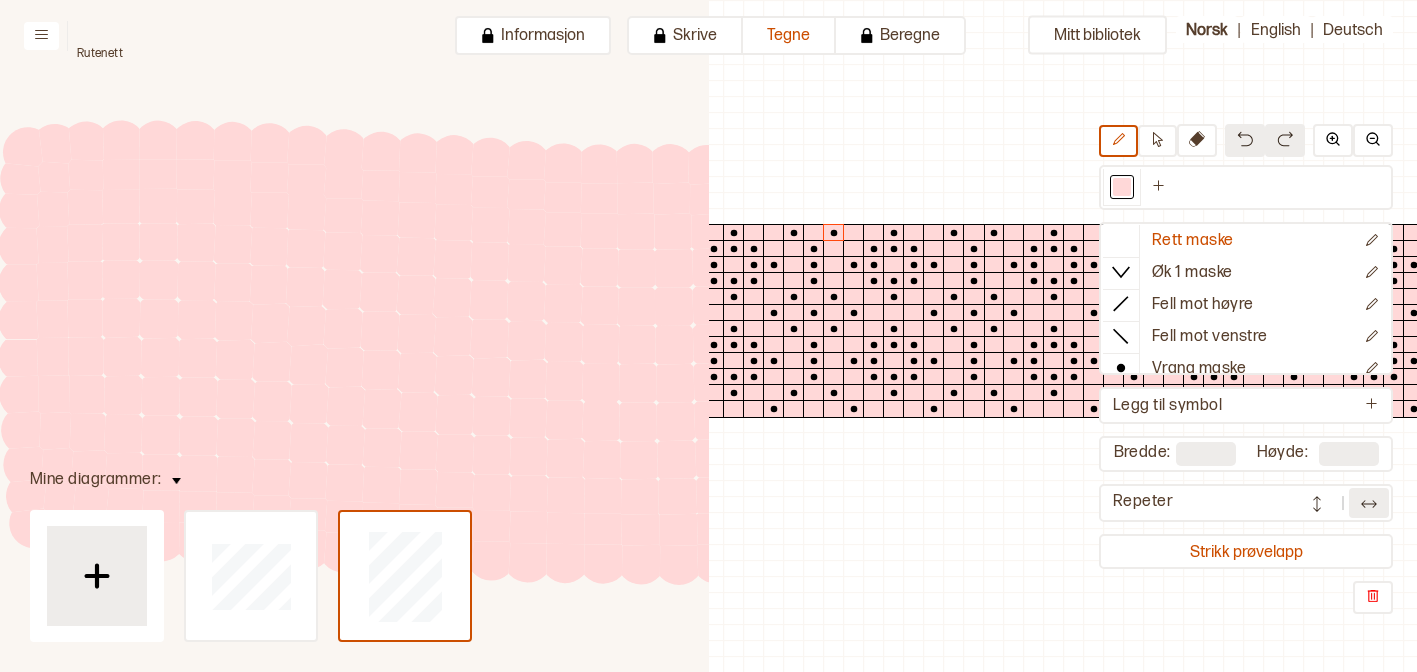 drag, startPoint x: 406, startPoint y: 173, endPoint x: 358, endPoint y: 254, distance: 94.15413 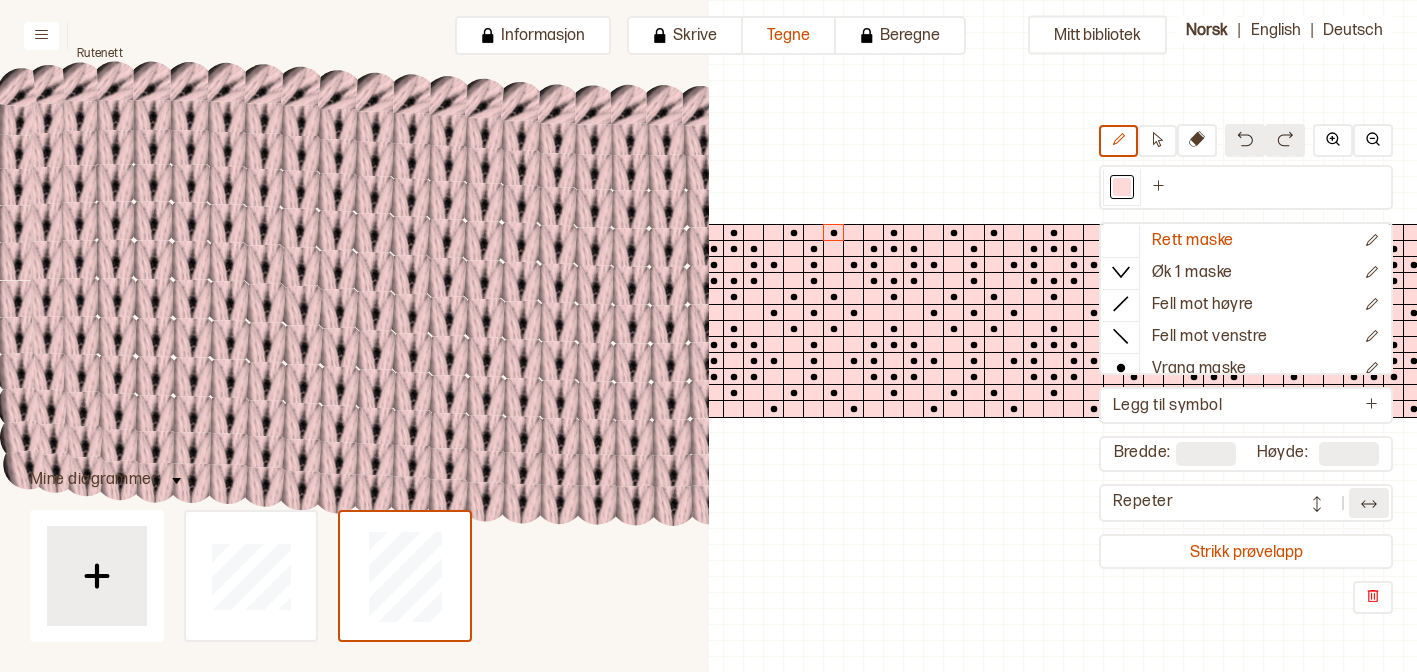 click 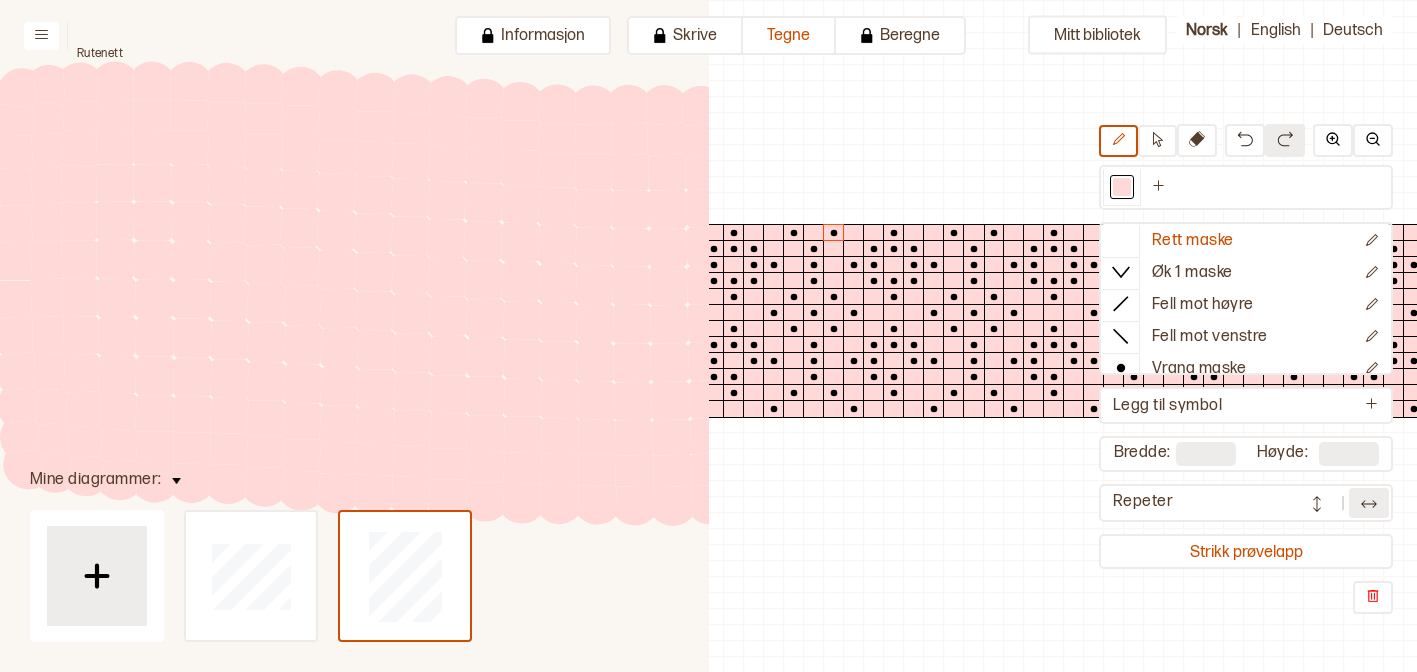 click 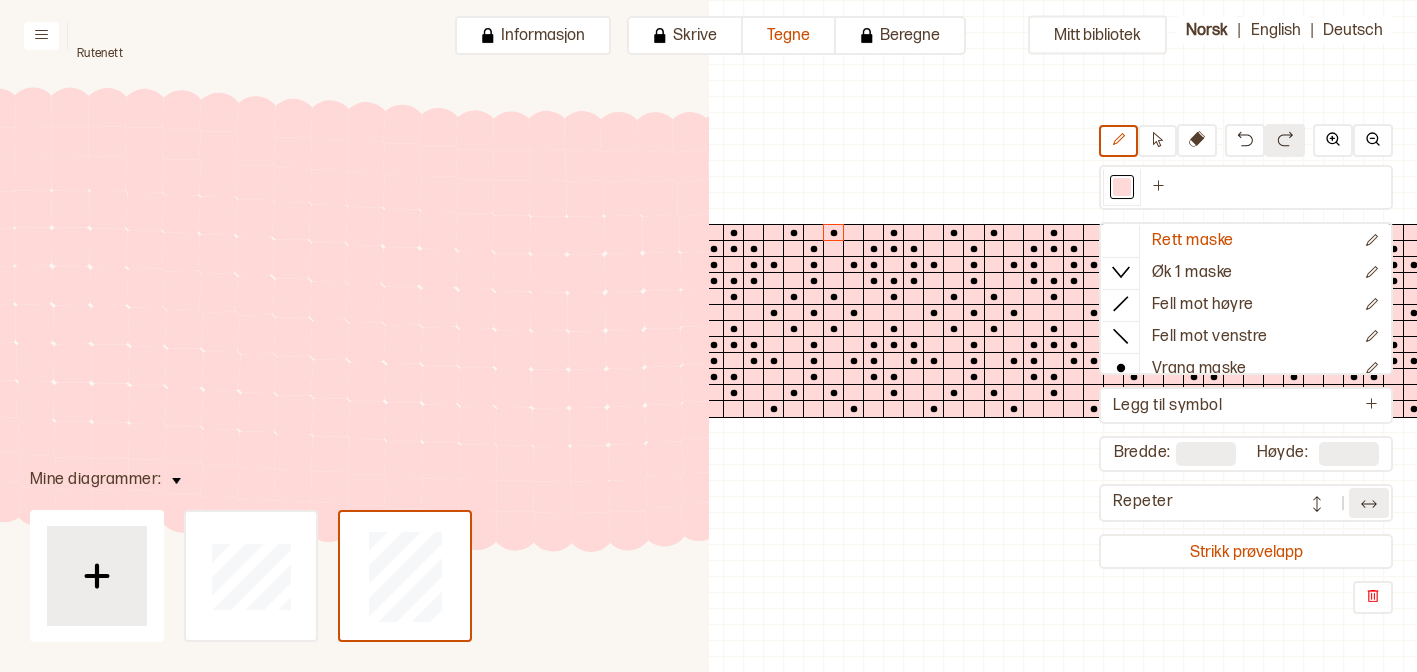 drag, startPoint x: 408, startPoint y: 288, endPoint x: 307, endPoint y: 321, distance: 106.25441 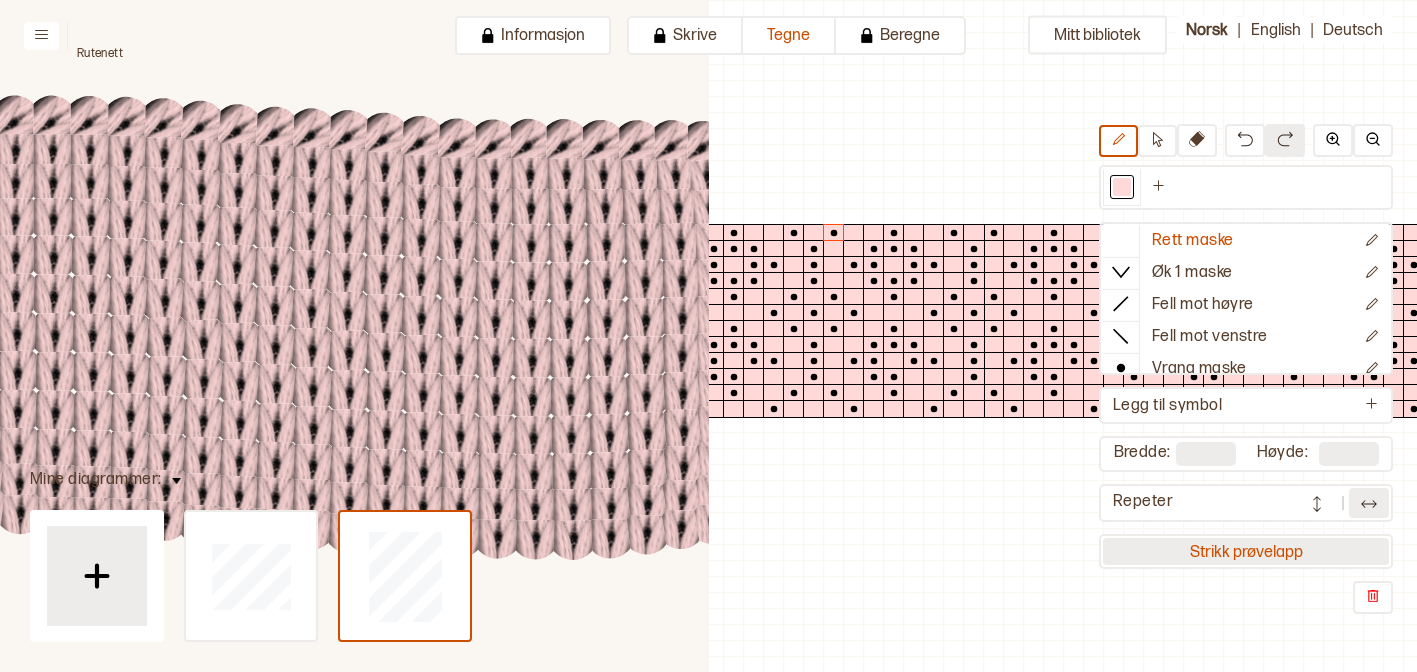 click on "Strikk prøvelapp" at bounding box center [1246, 551] 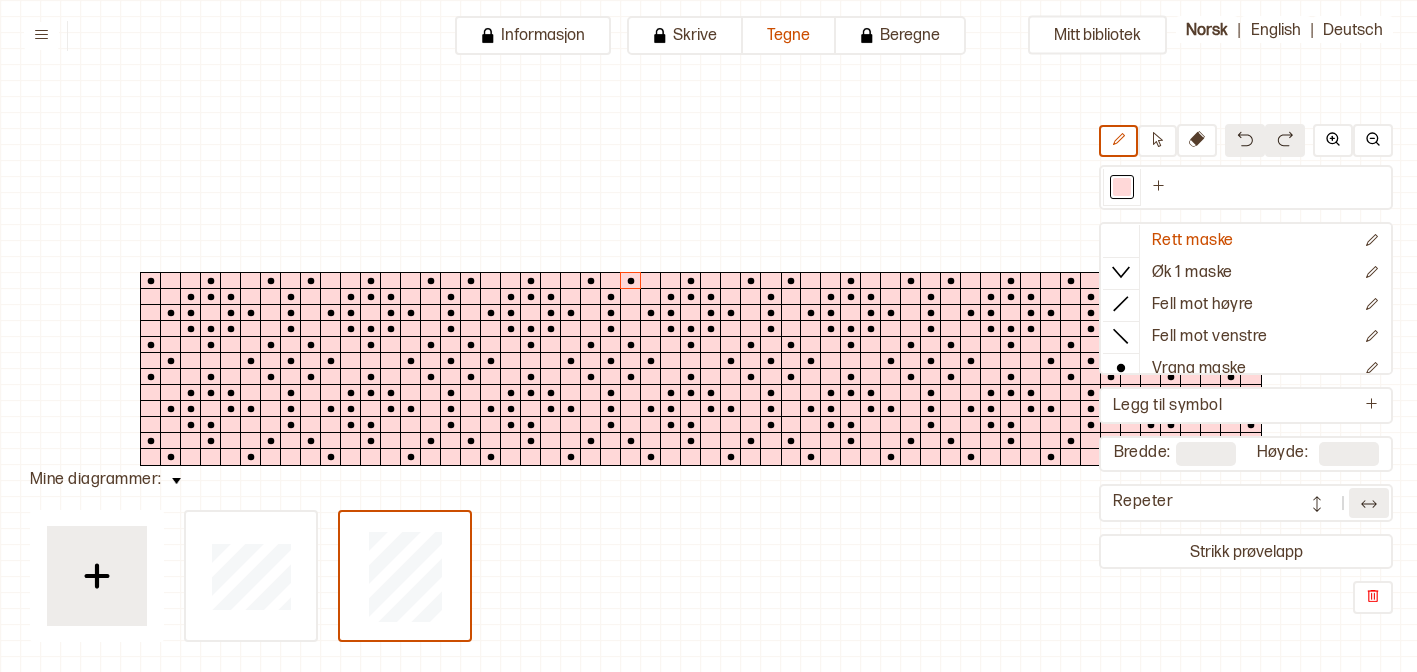 scroll, scrollTop: 48, scrollLeft: 12, axis: both 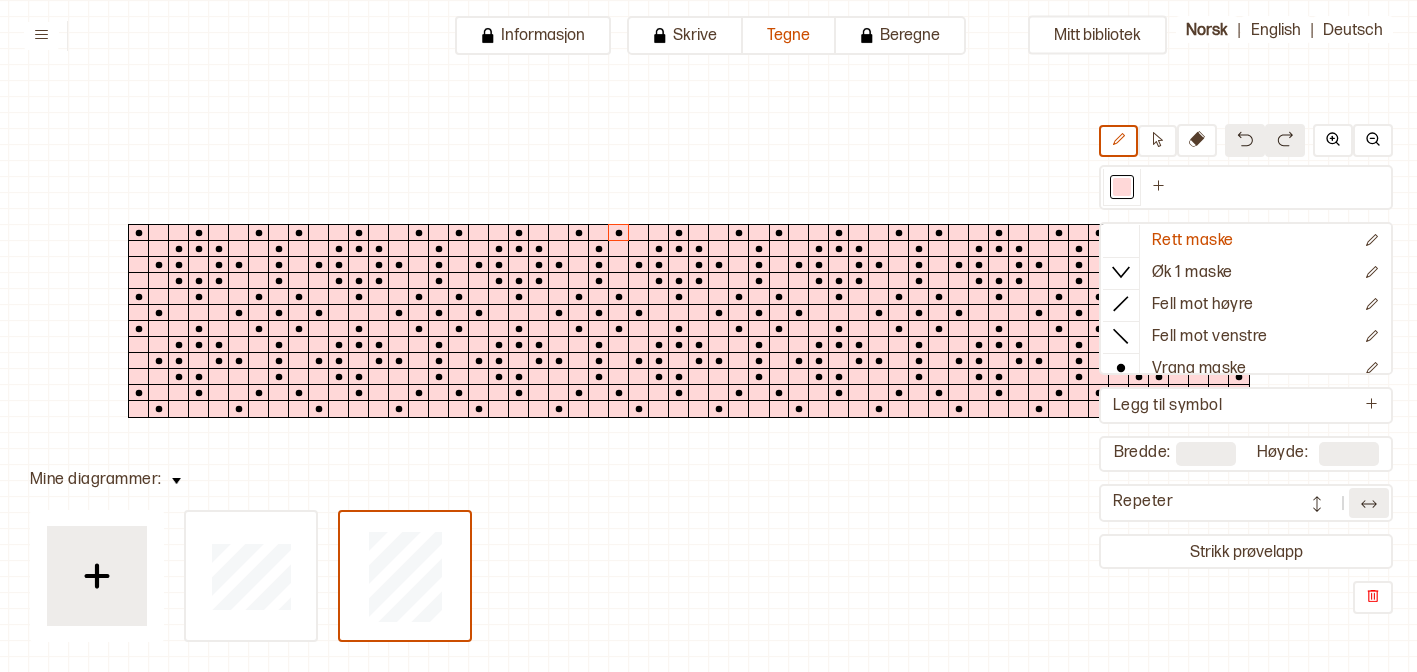 click at bounding box center [1369, 504] 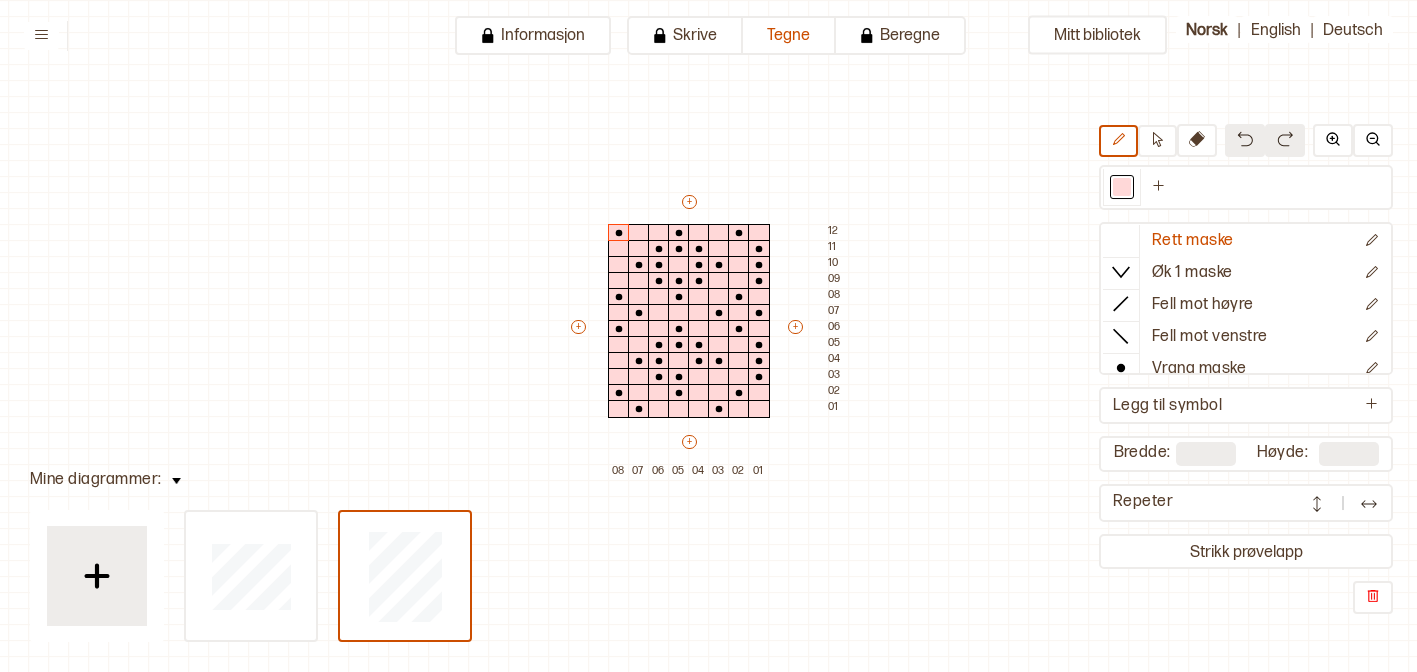 click at bounding box center [1317, 504] 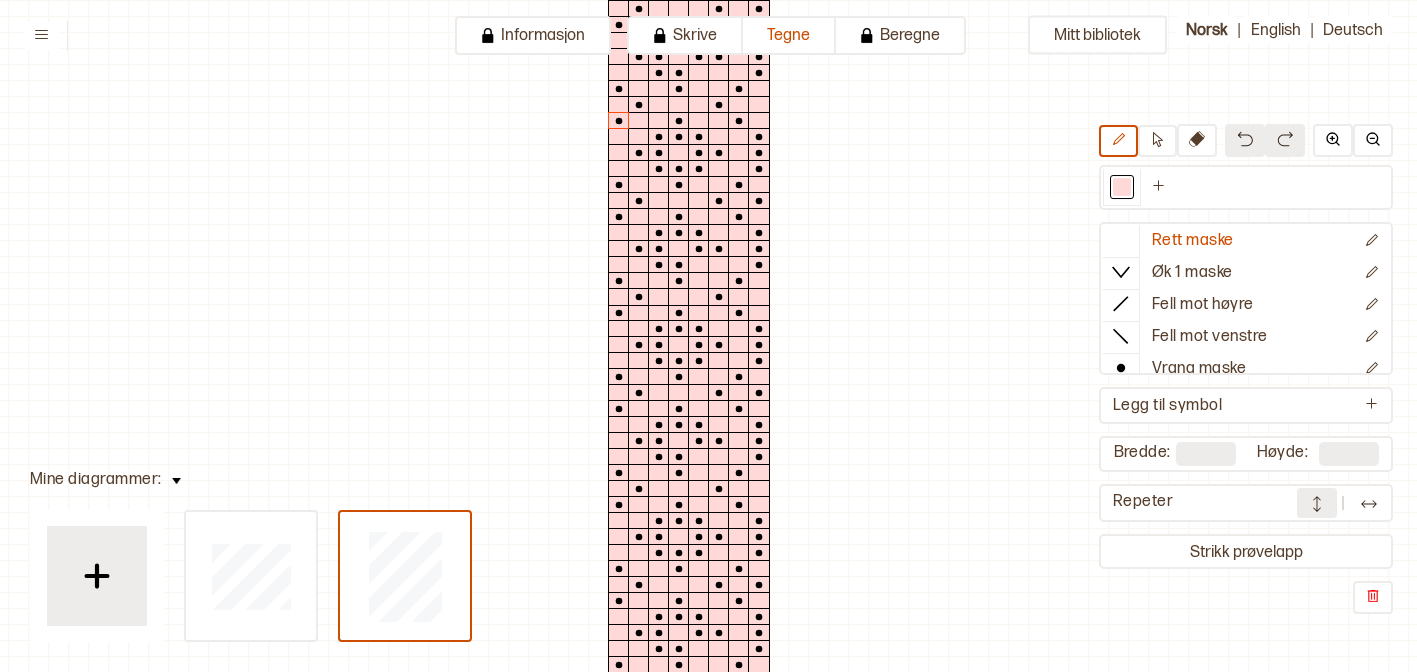 scroll, scrollTop: 158, scrollLeft: 12, axis: both 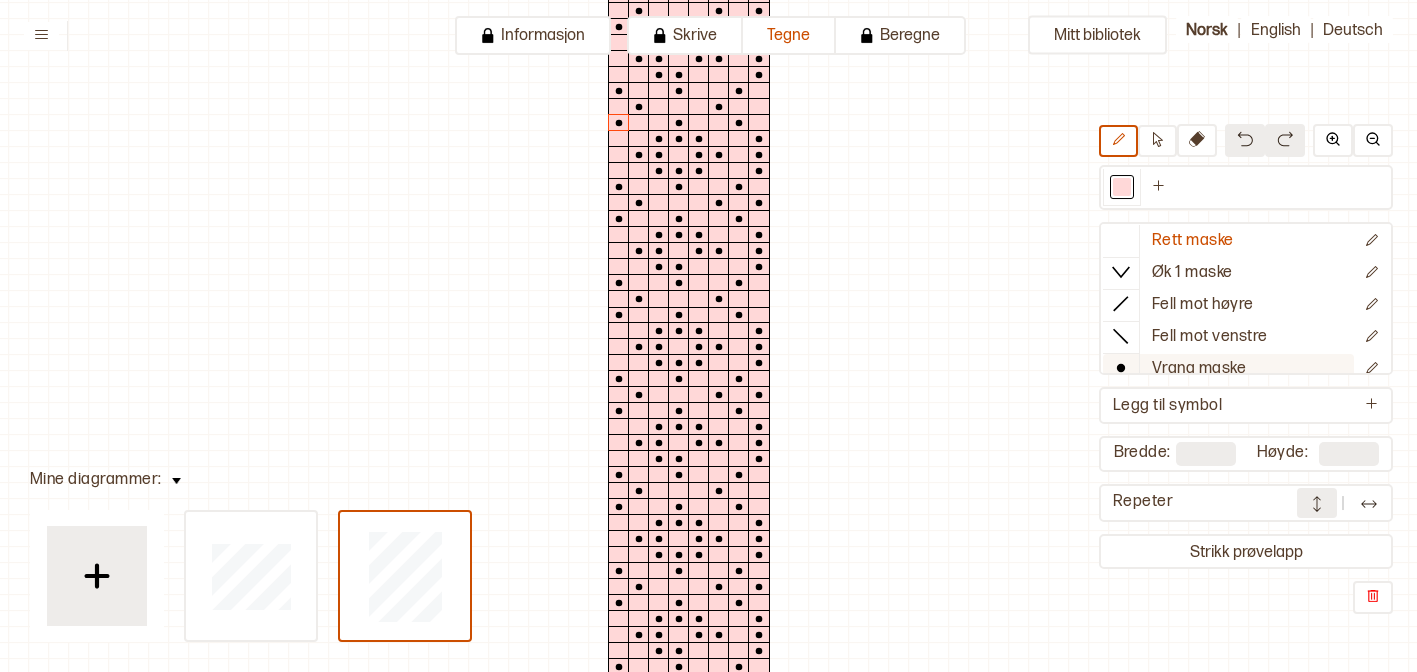 click 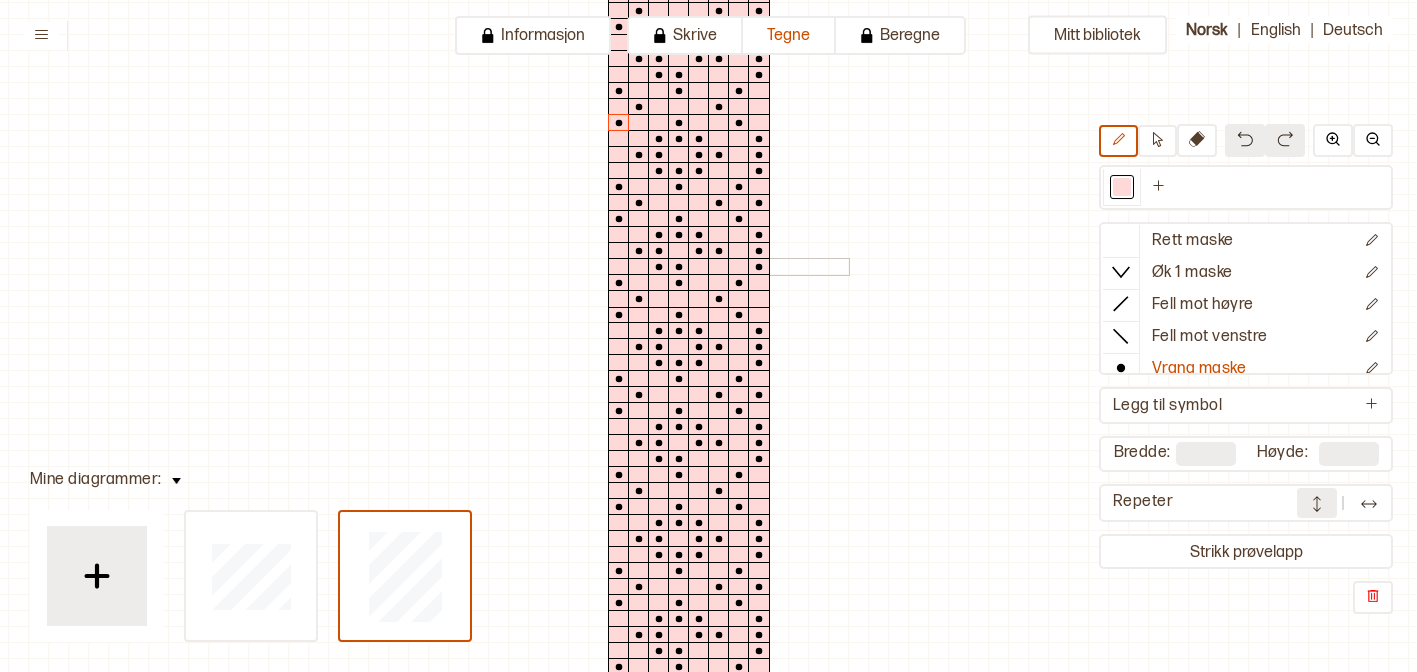 click at bounding box center [699, 267] 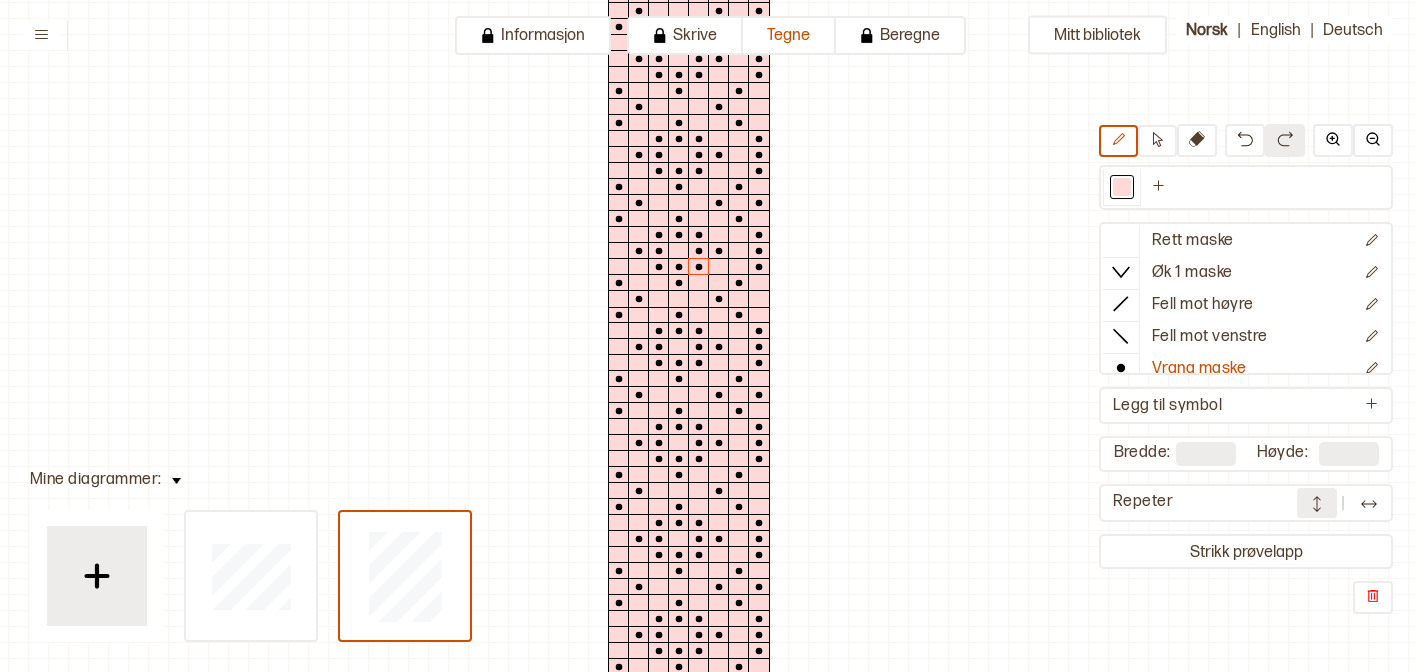 click on "Mitt bibliotek Rett maske Øk 1 maske Fell mot høyre Fell mot venstre Vrang maske Kast Flette foran Flette bak Nytt symbol Legg til symbol Bredde:   * Høyde:   ** Repeter Strikk prøvelapp" at bounding box center (1405, 514) 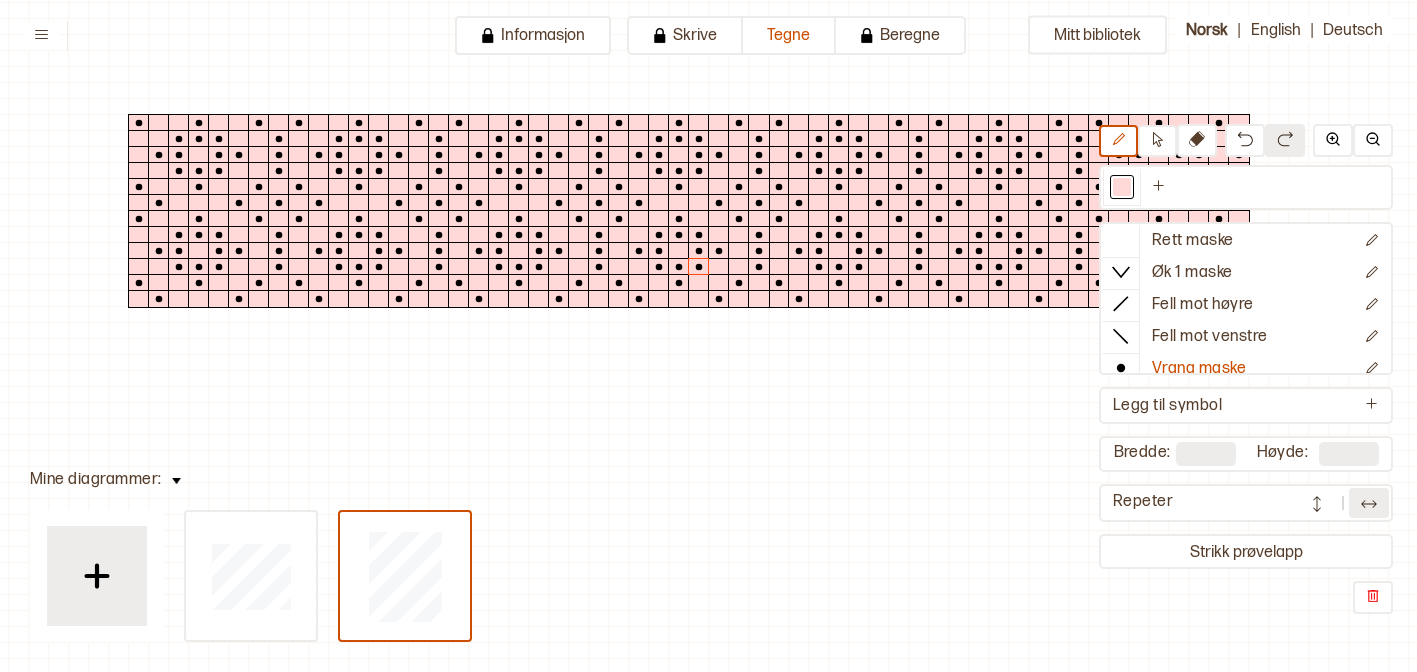 click at bounding box center (1317, 504) 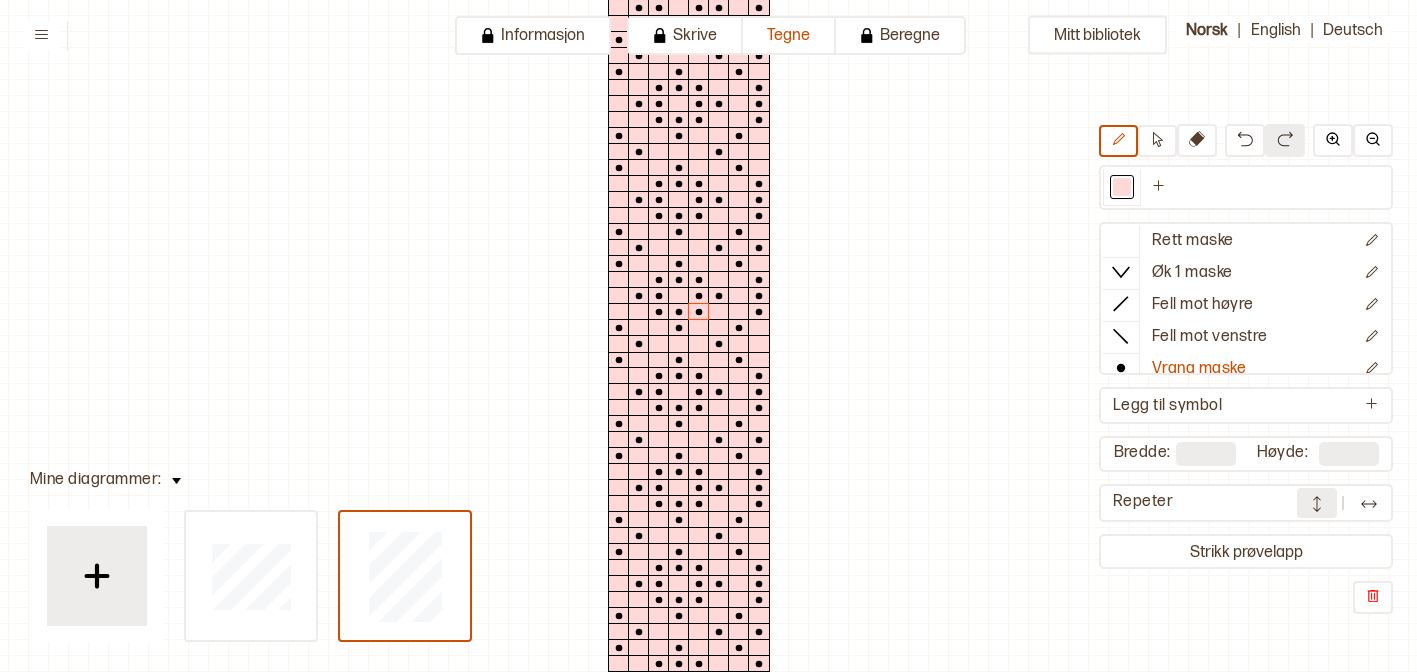scroll, scrollTop: 0, scrollLeft: 12, axis: horizontal 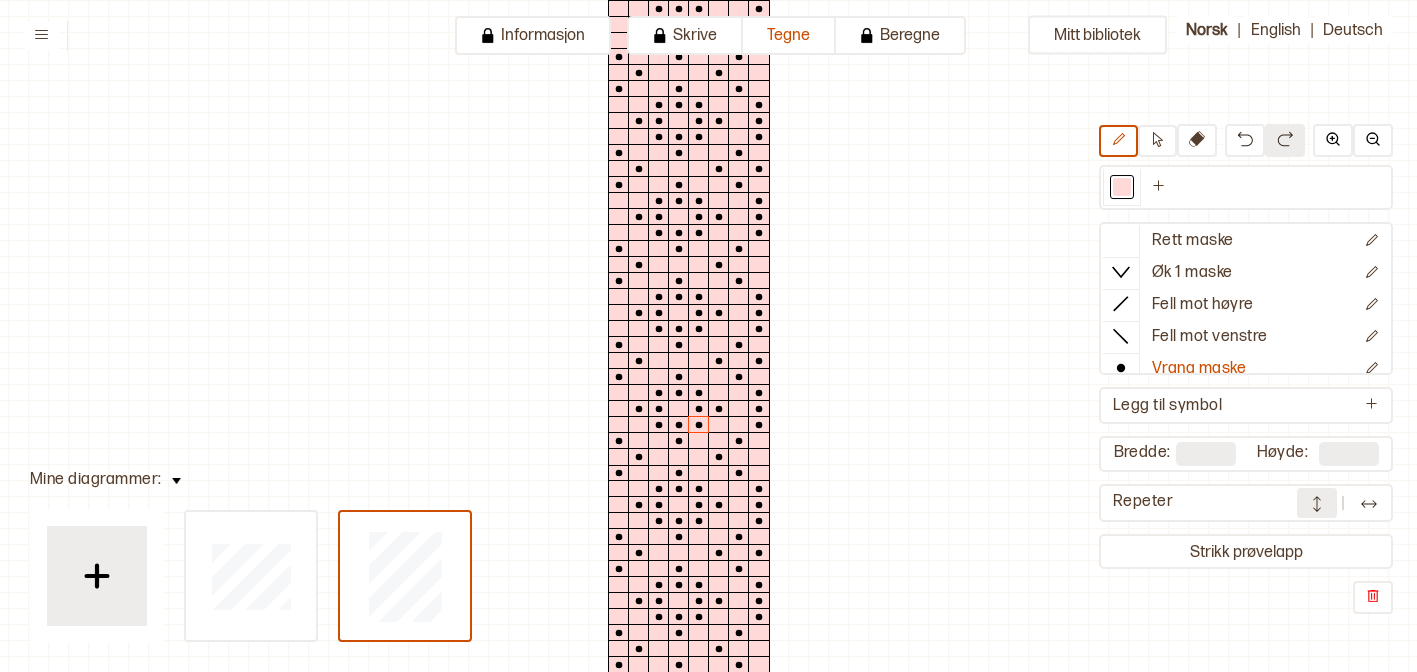 click at bounding box center [1317, 504] 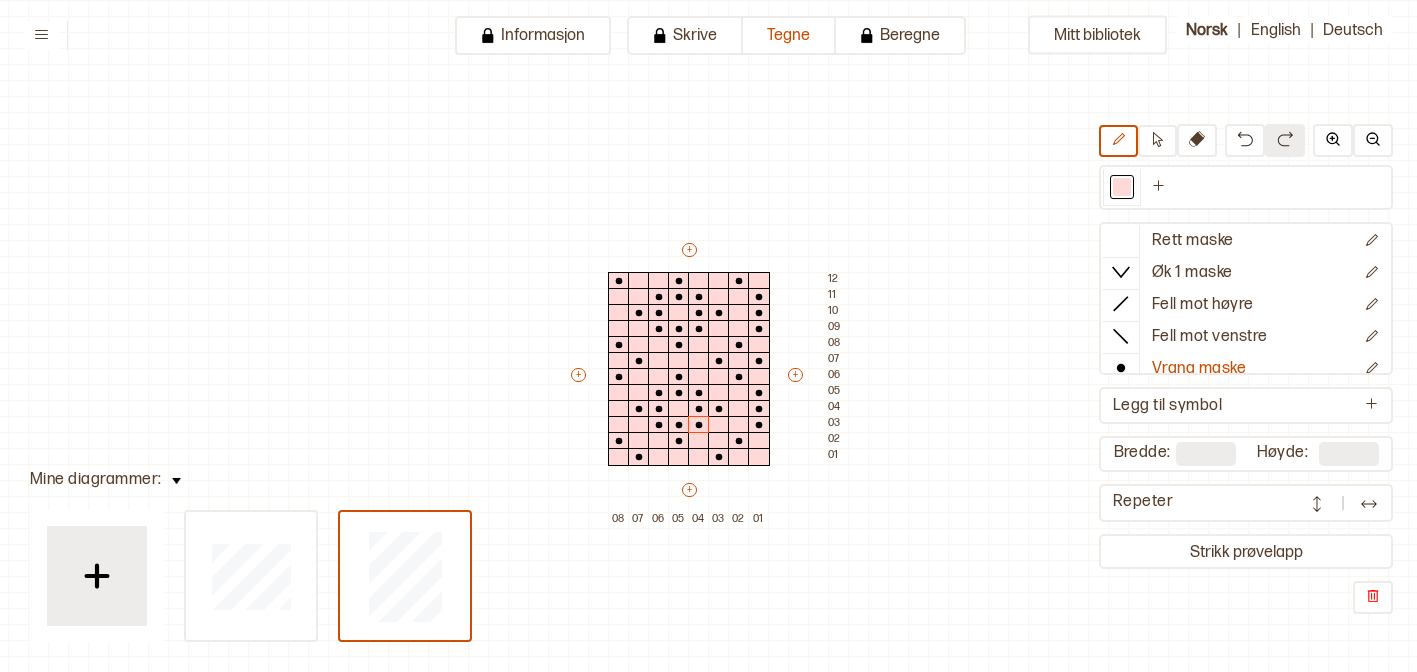 click on "Mitt bibliotek Rett maske Øk 1 maske Fell mot høyre Fell mot venstre Vrang maske Kast Flette foran Flette bak Nytt symbol Legg til symbol Bredde:   * Høyde:   ** Repeter Strikk prøvelapp + + + + 08 07 06 05 04 03 02 01 12 11 10 09 08 07 06 05 04 03 02 01" at bounding box center (1405, 672) 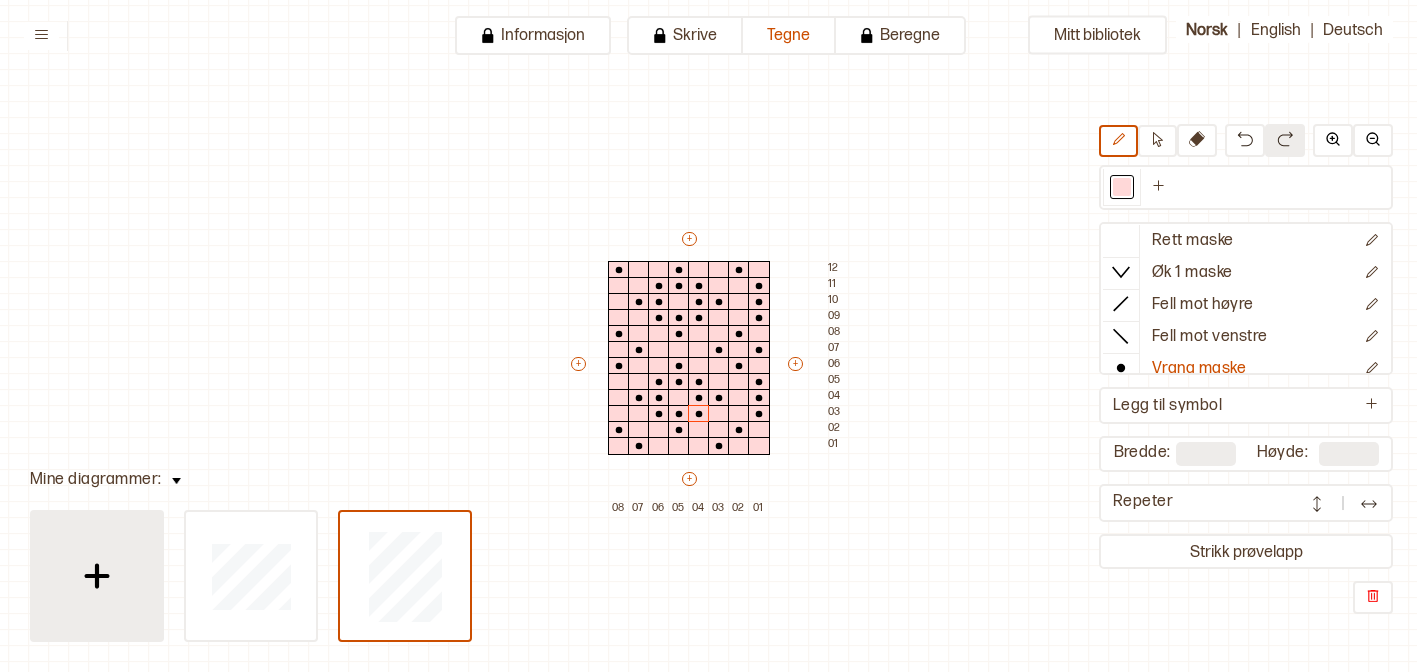 click at bounding box center (97, 576) 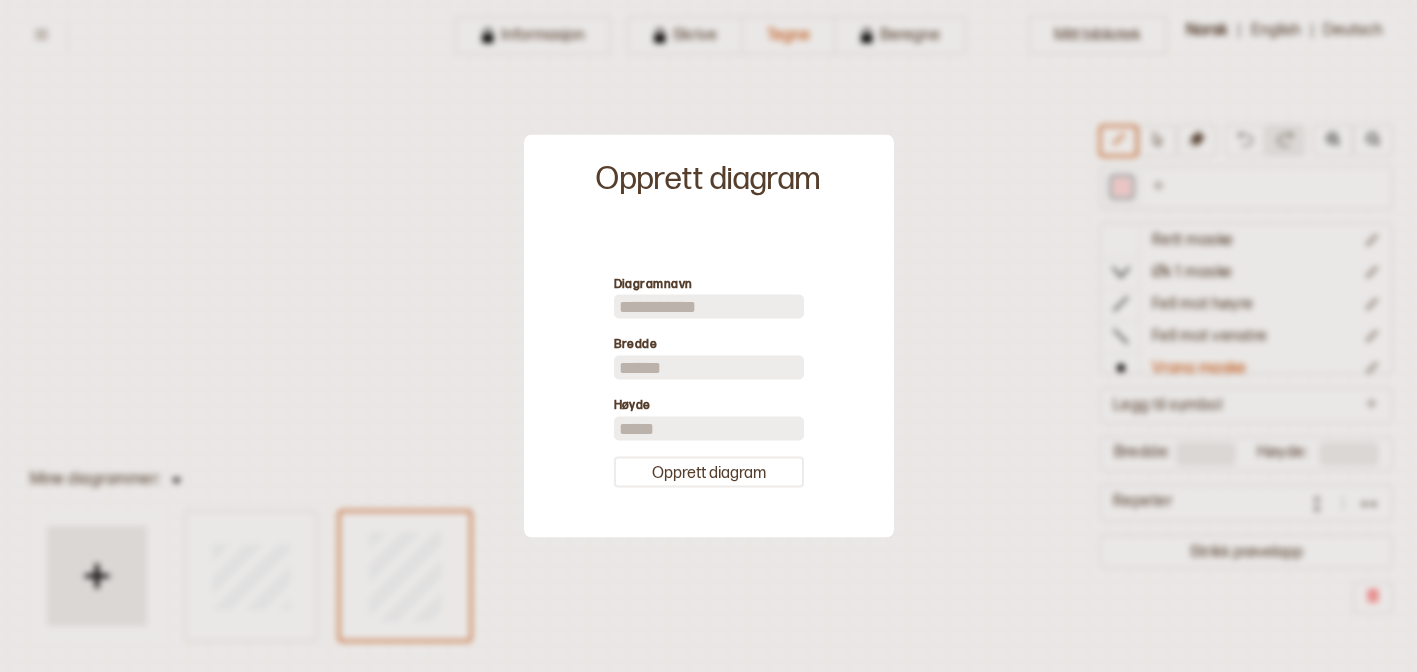 click on "**" at bounding box center (709, 368) 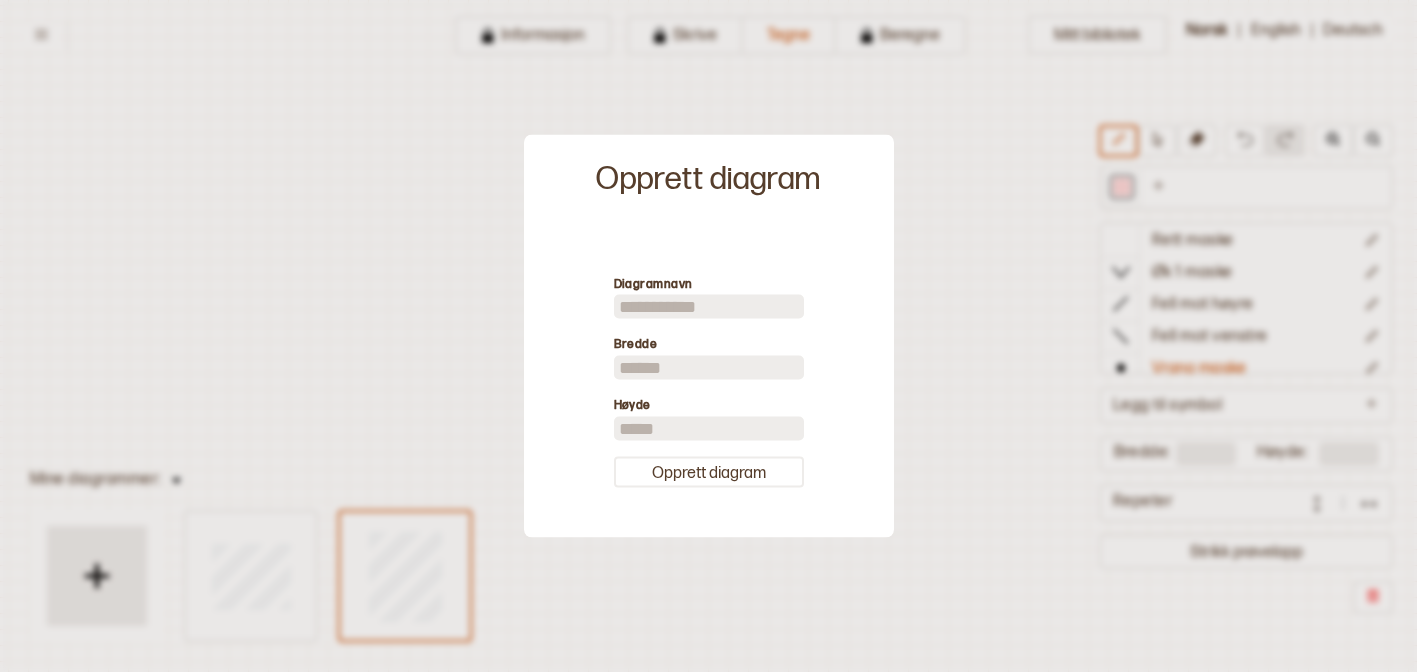 type on "*" 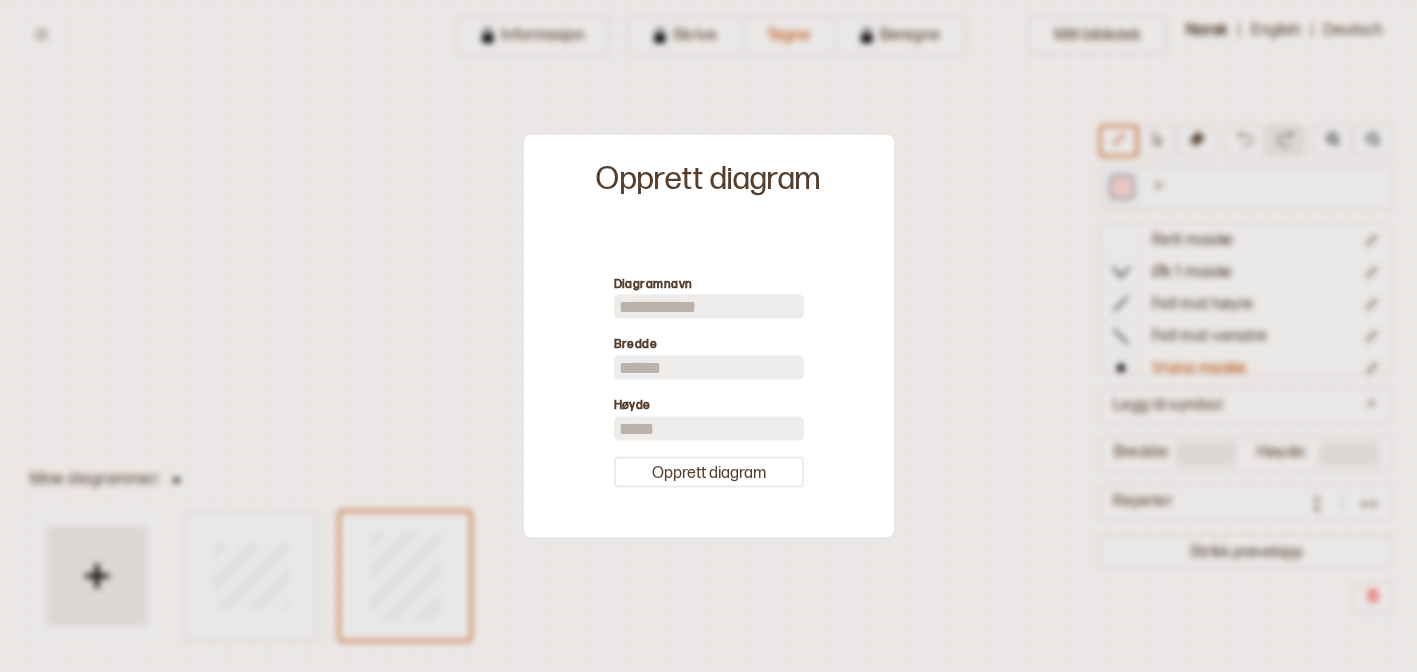 type on "*" 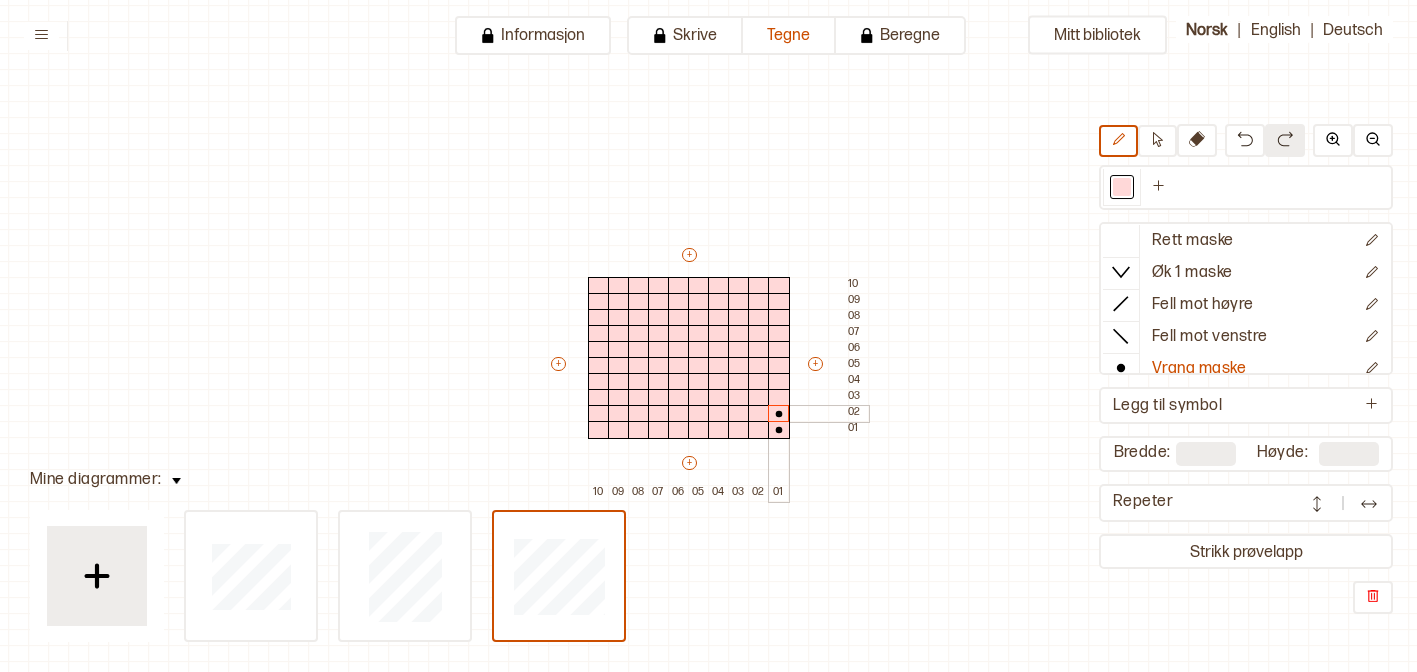 drag, startPoint x: 781, startPoint y: 434, endPoint x: 772, endPoint y: 414, distance: 21.931713 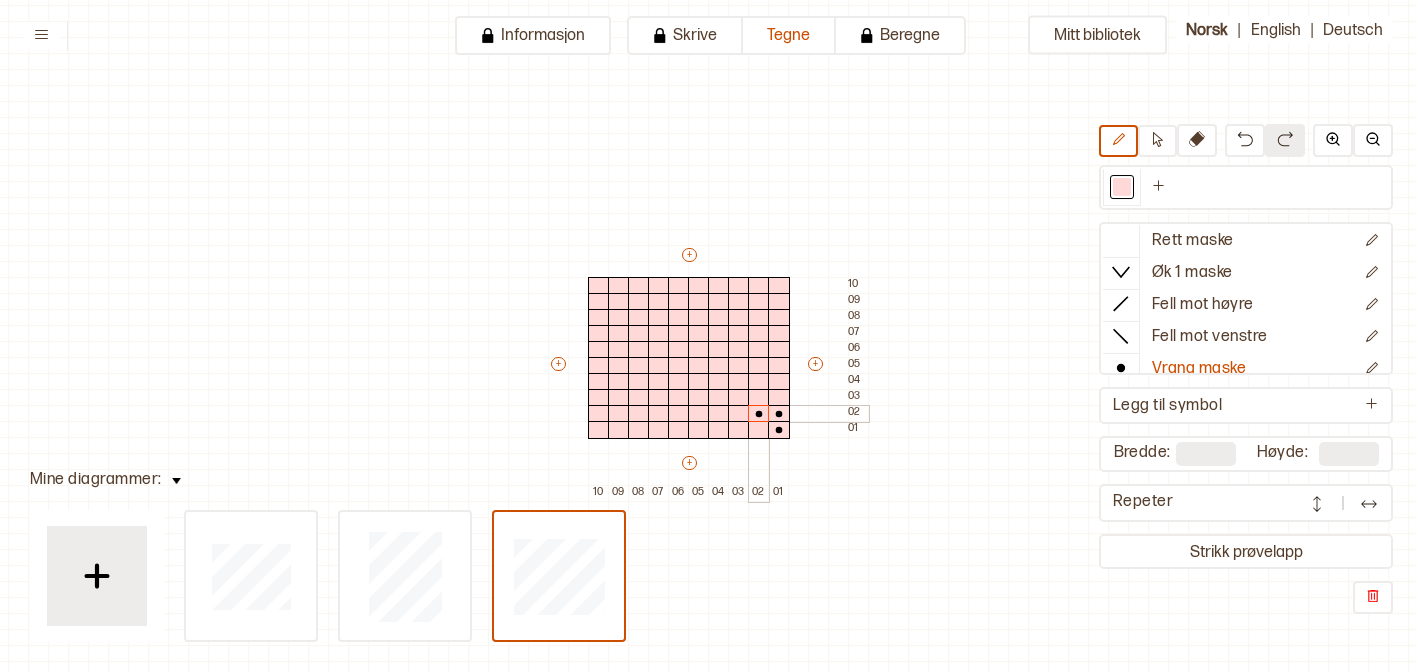 click at bounding box center (759, 414) 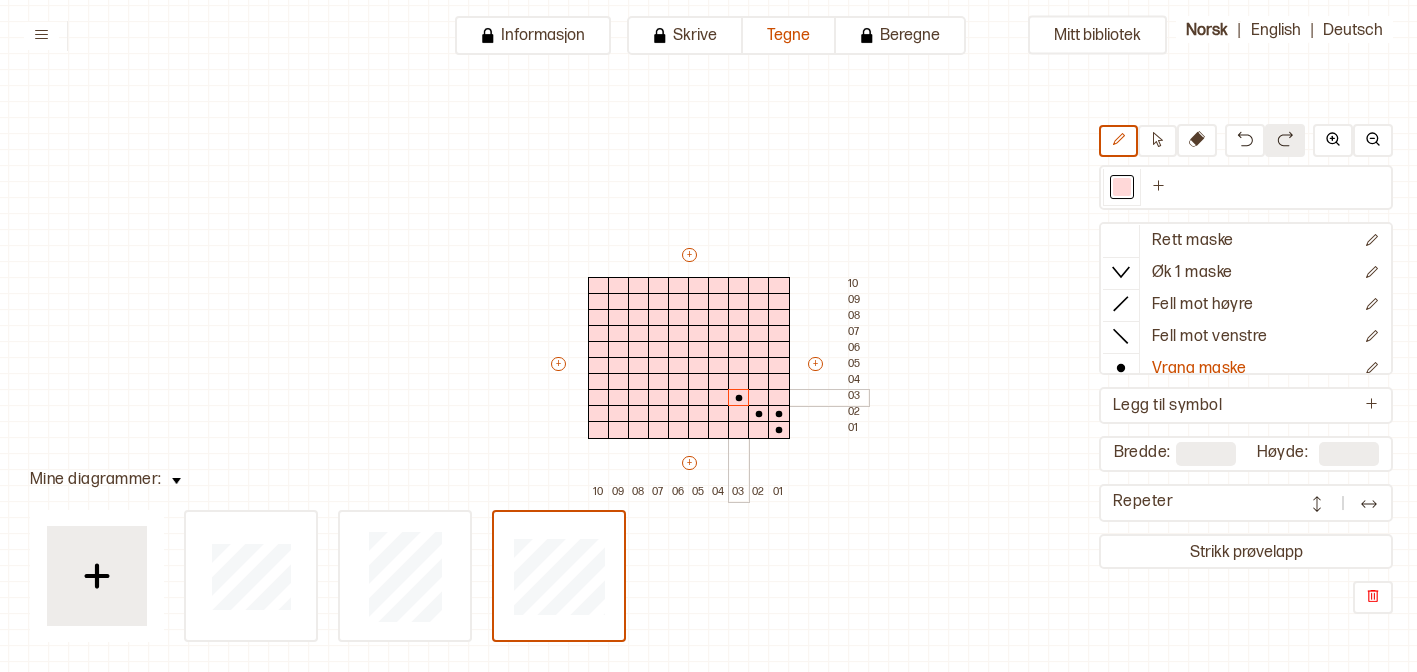 click at bounding box center [739, 398] 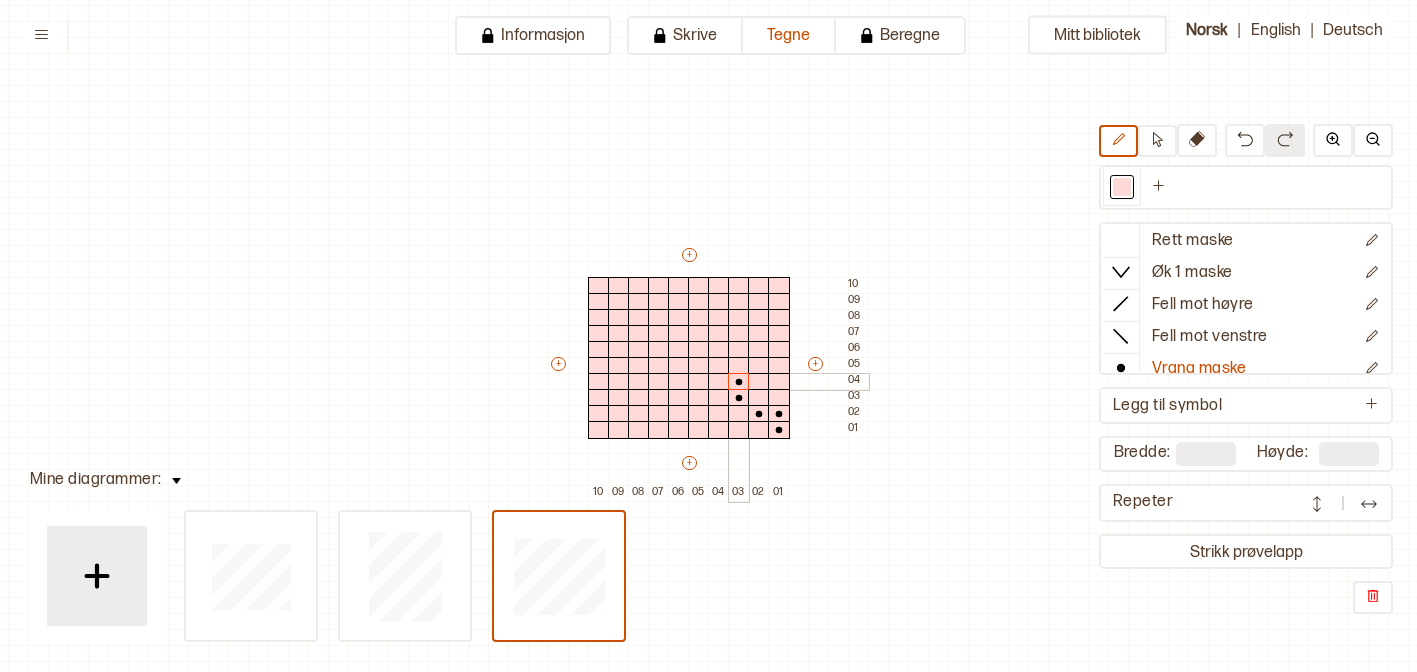 click at bounding box center (739, 382) 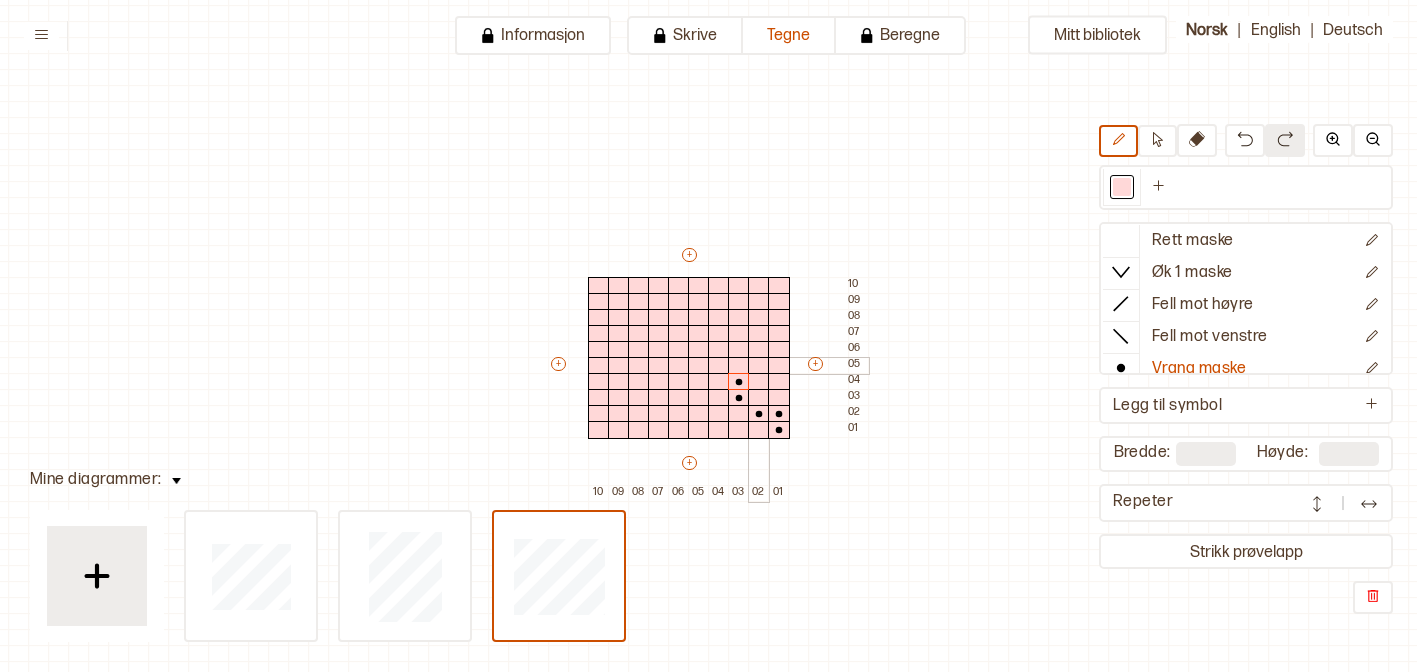 click at bounding box center [759, 366] 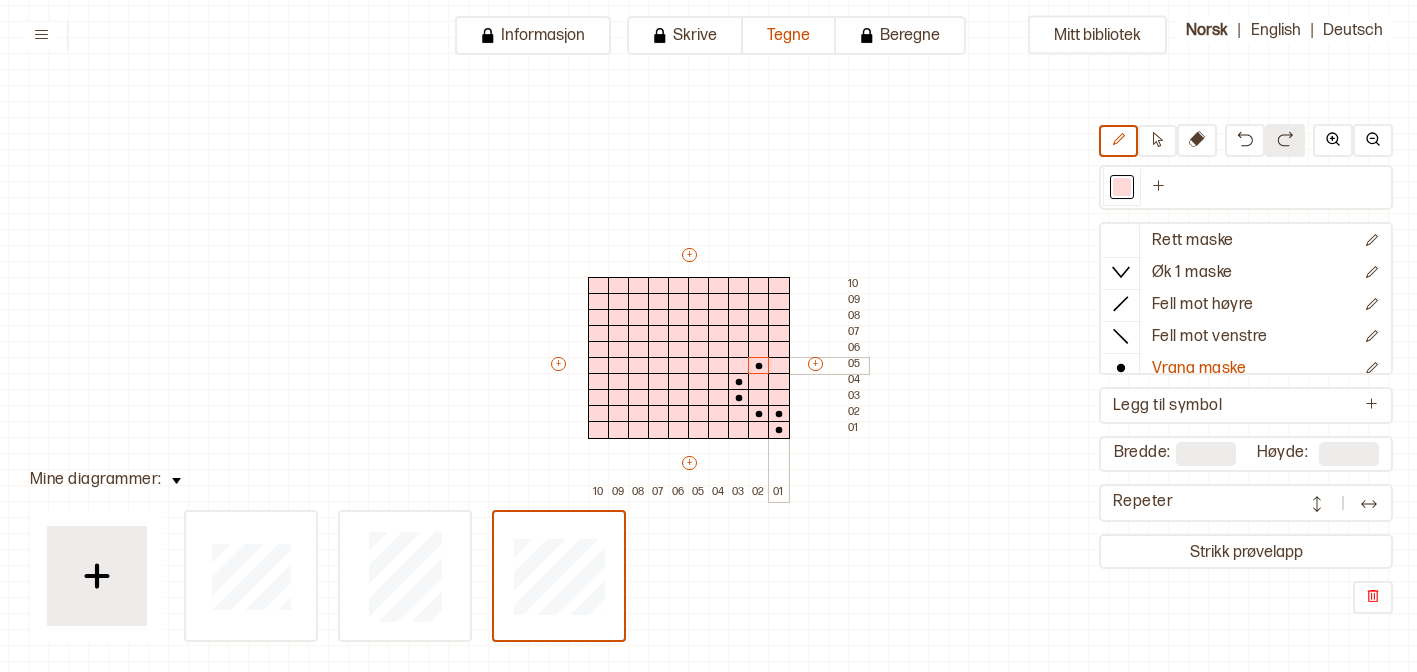 click at bounding box center (779, 366) 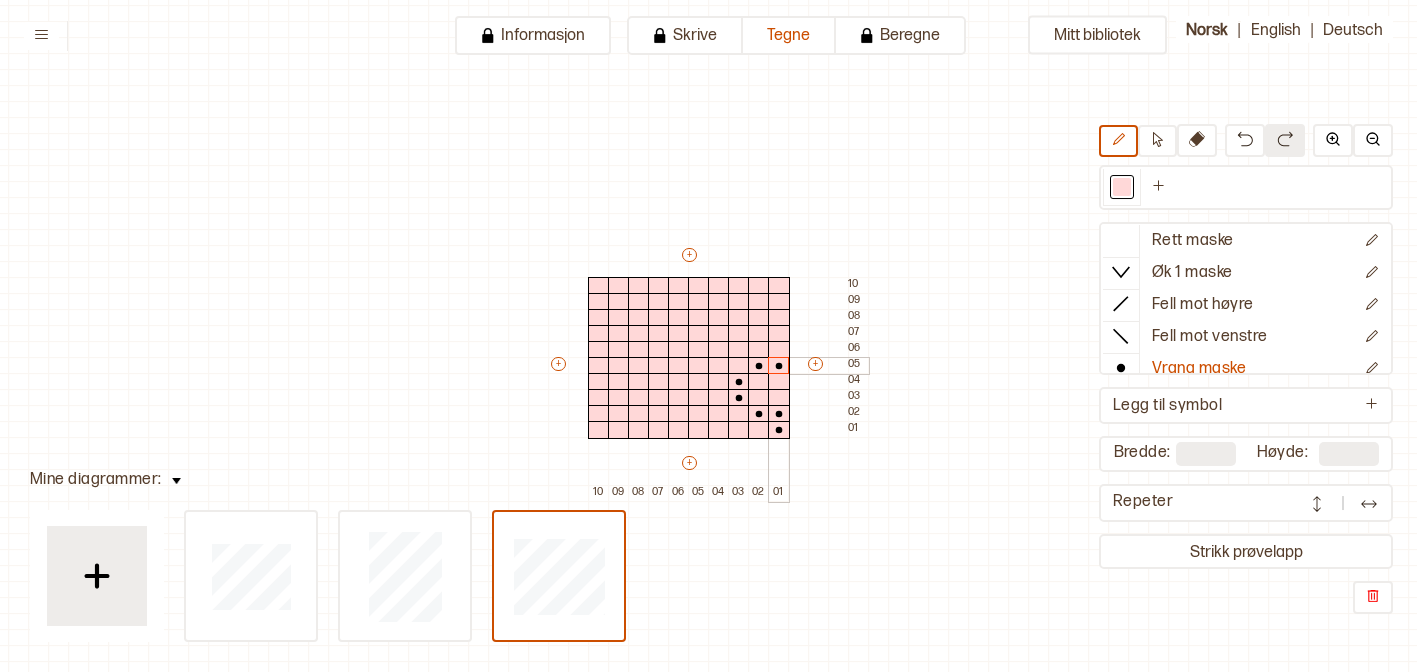 click at bounding box center (779, 350) 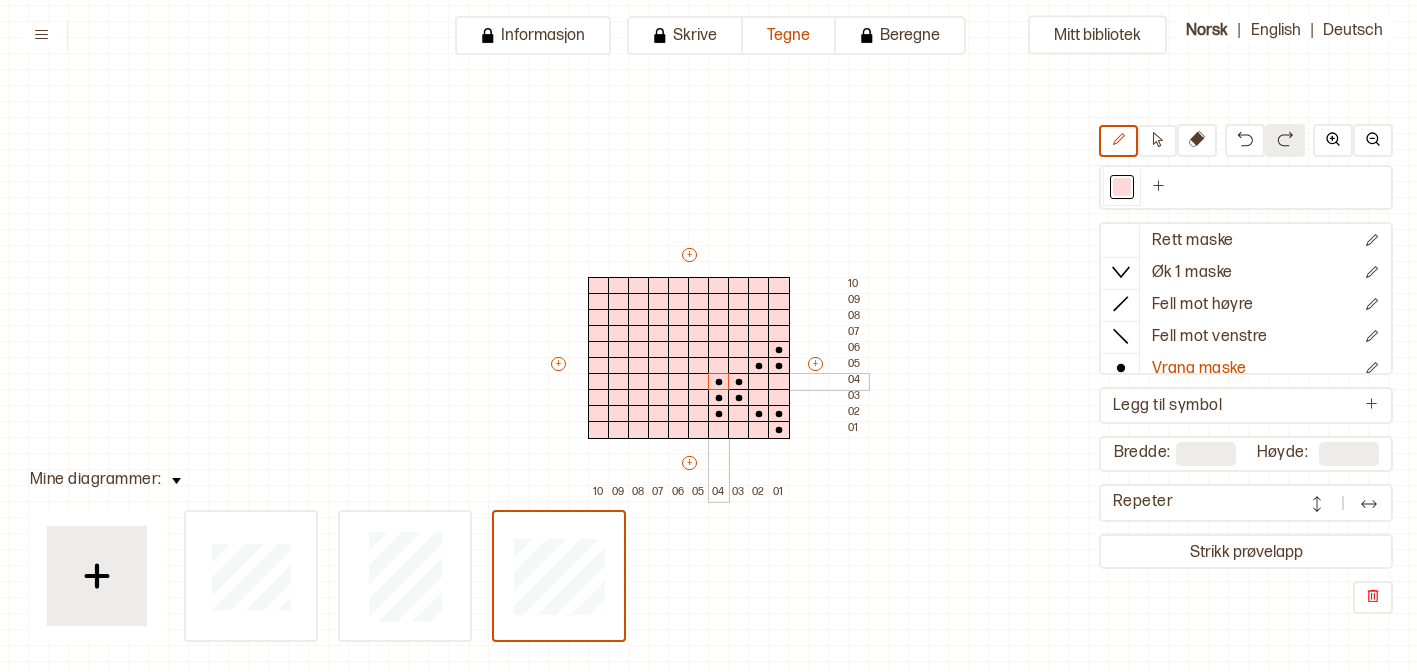 drag, startPoint x: 717, startPoint y: 413, endPoint x: 716, endPoint y: 374, distance: 39.012817 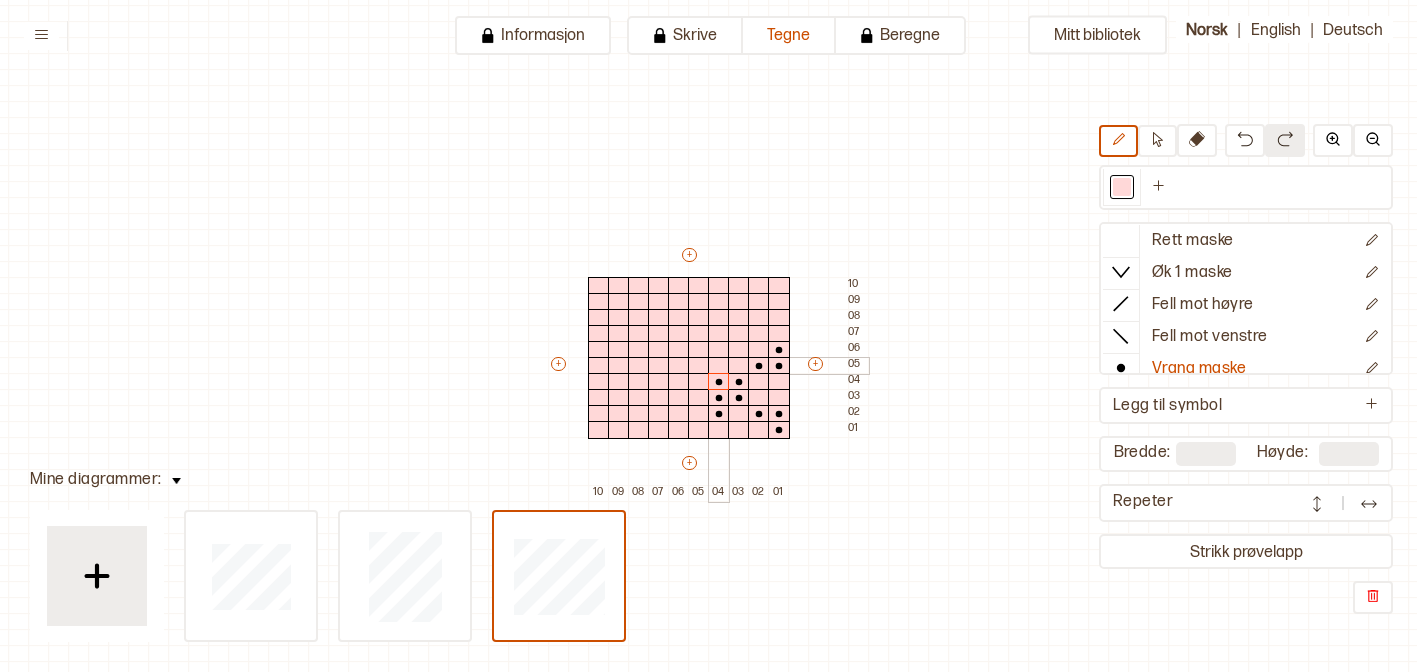 click at bounding box center (719, 366) 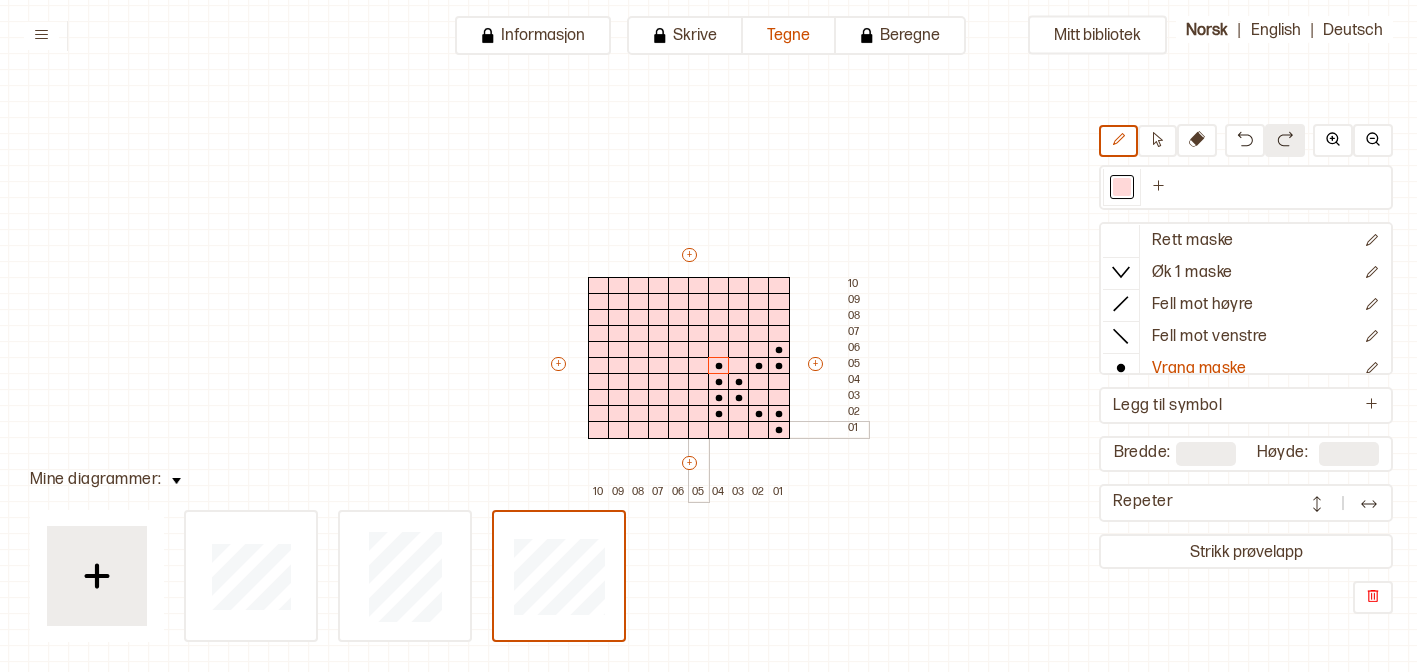click at bounding box center (699, 414) 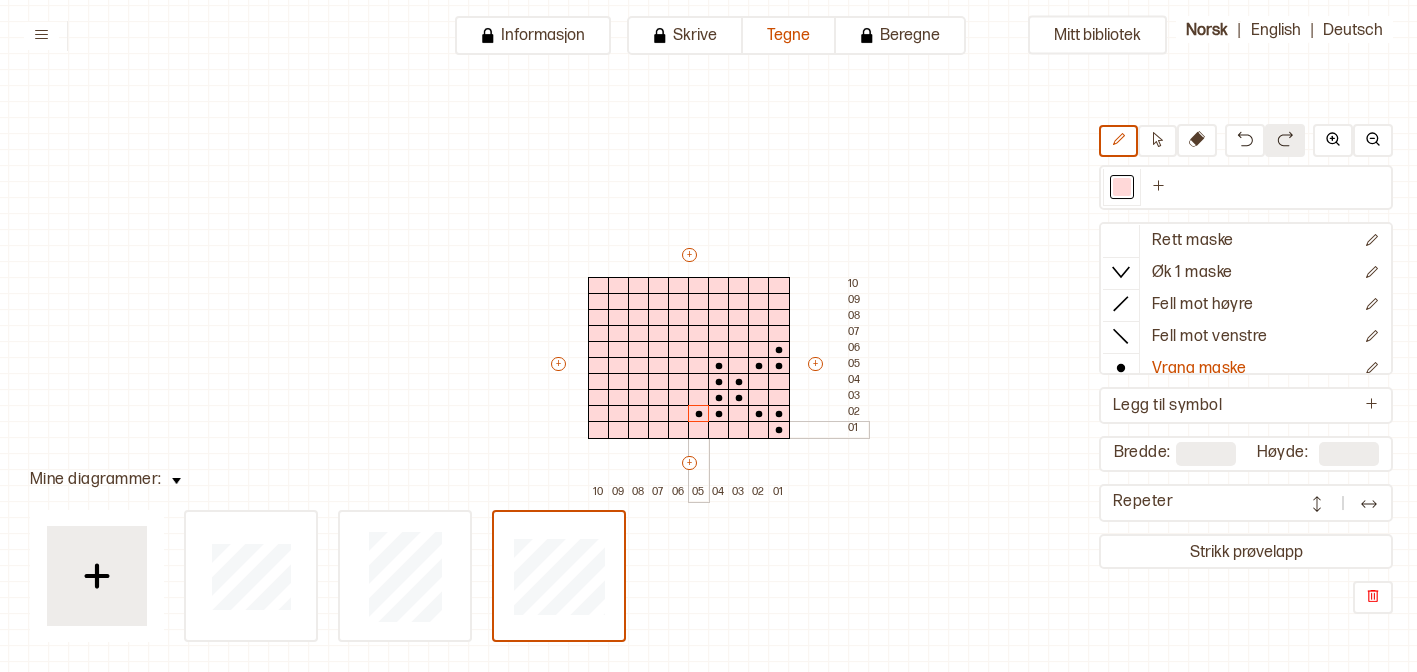 click at bounding box center (699, 430) 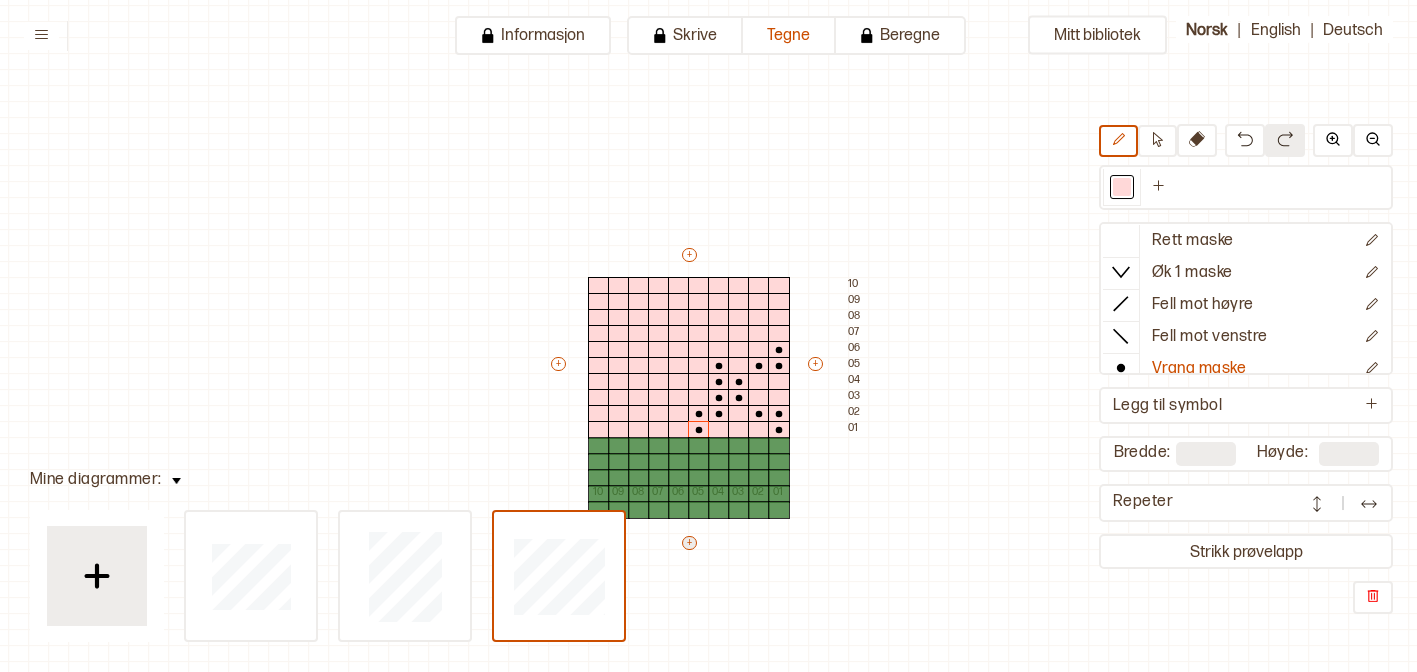 type on "**" 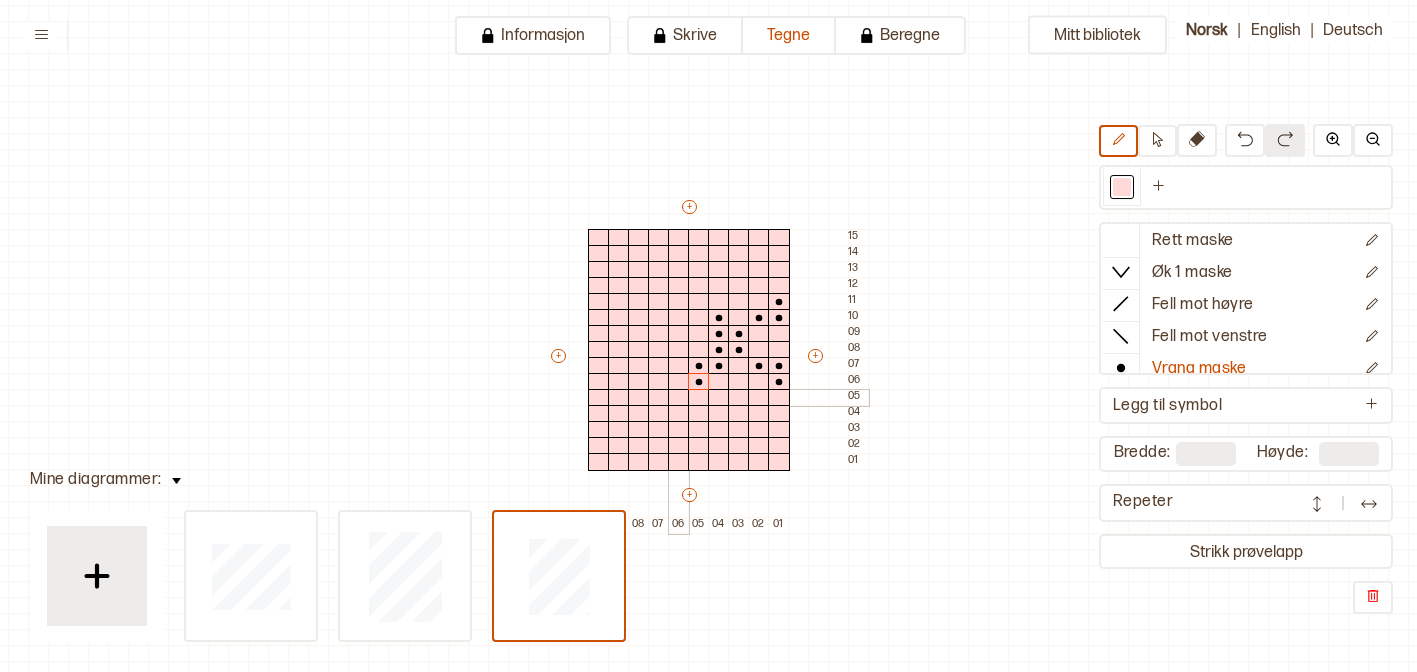 click at bounding box center [679, 398] 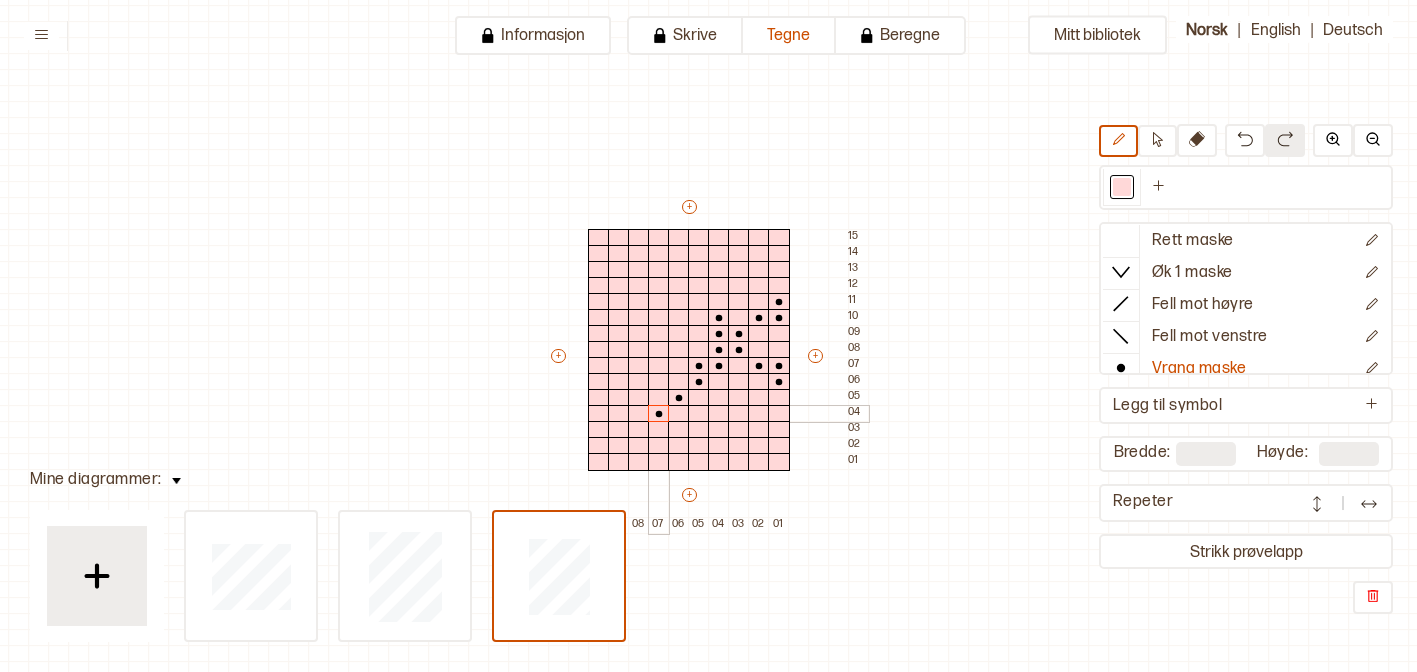 click at bounding box center [659, 414] 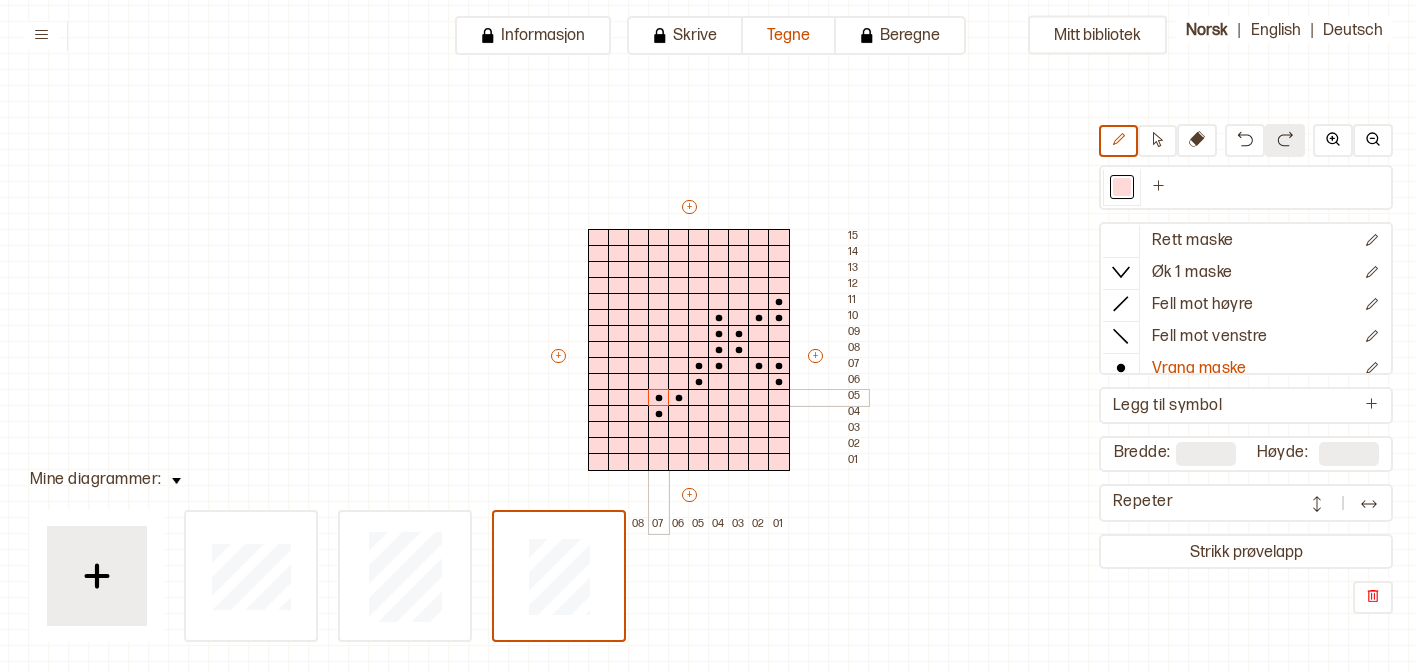 click at bounding box center (659, 398) 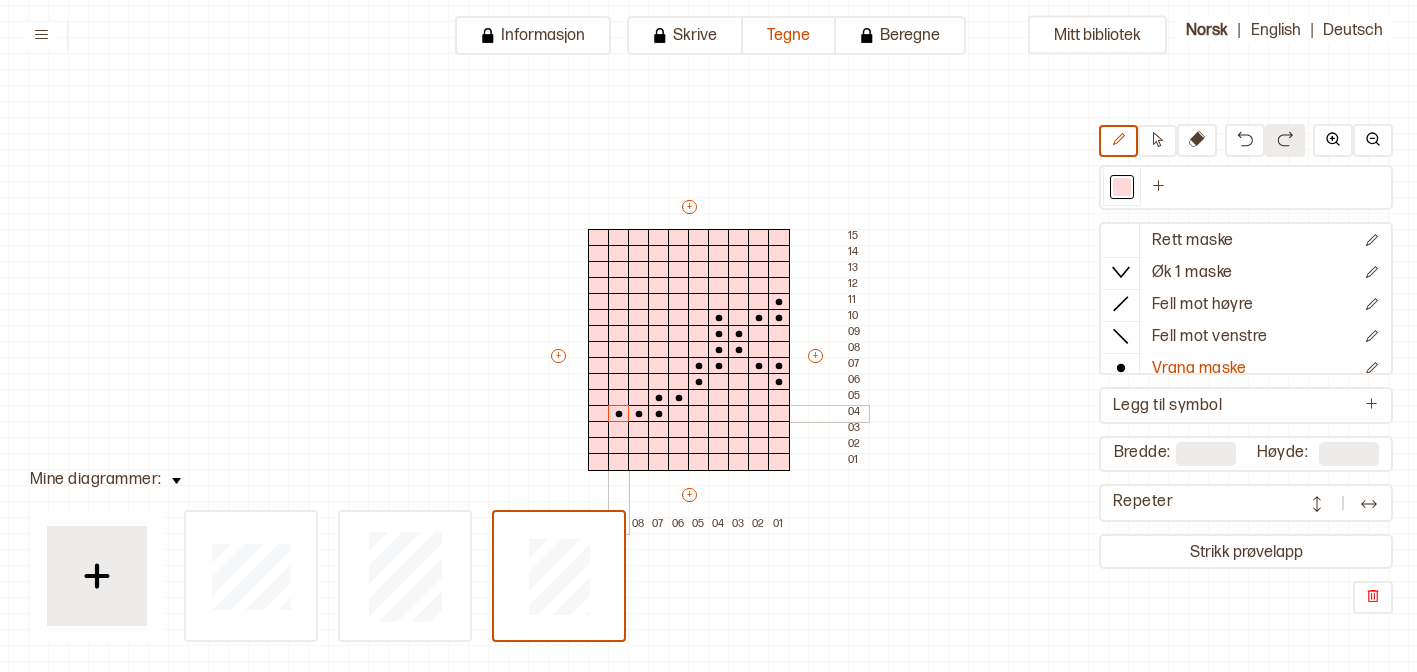 click on "+ + + + 10 09 08 07 06 05 04 03 02 01 15 14 13 12 11 10 09 08 07 06 05 04 03 02 01" at bounding box center (708, 365) 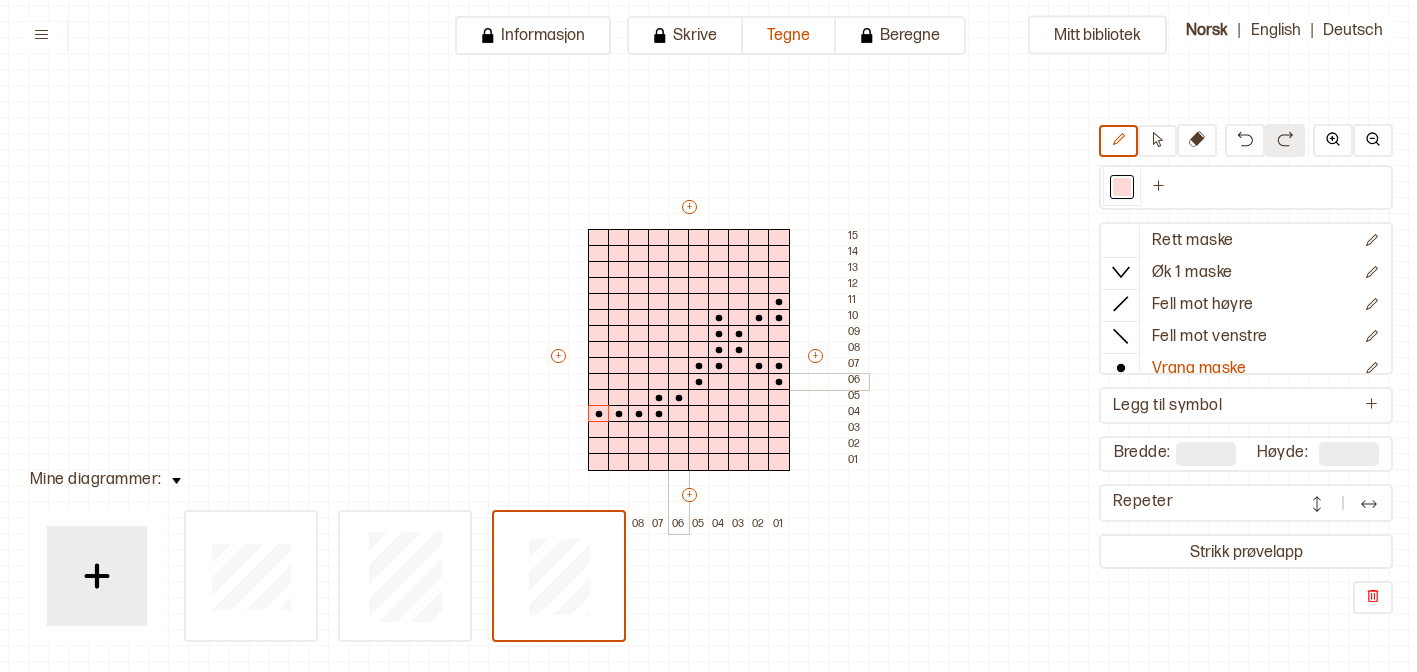 click at bounding box center [679, 382] 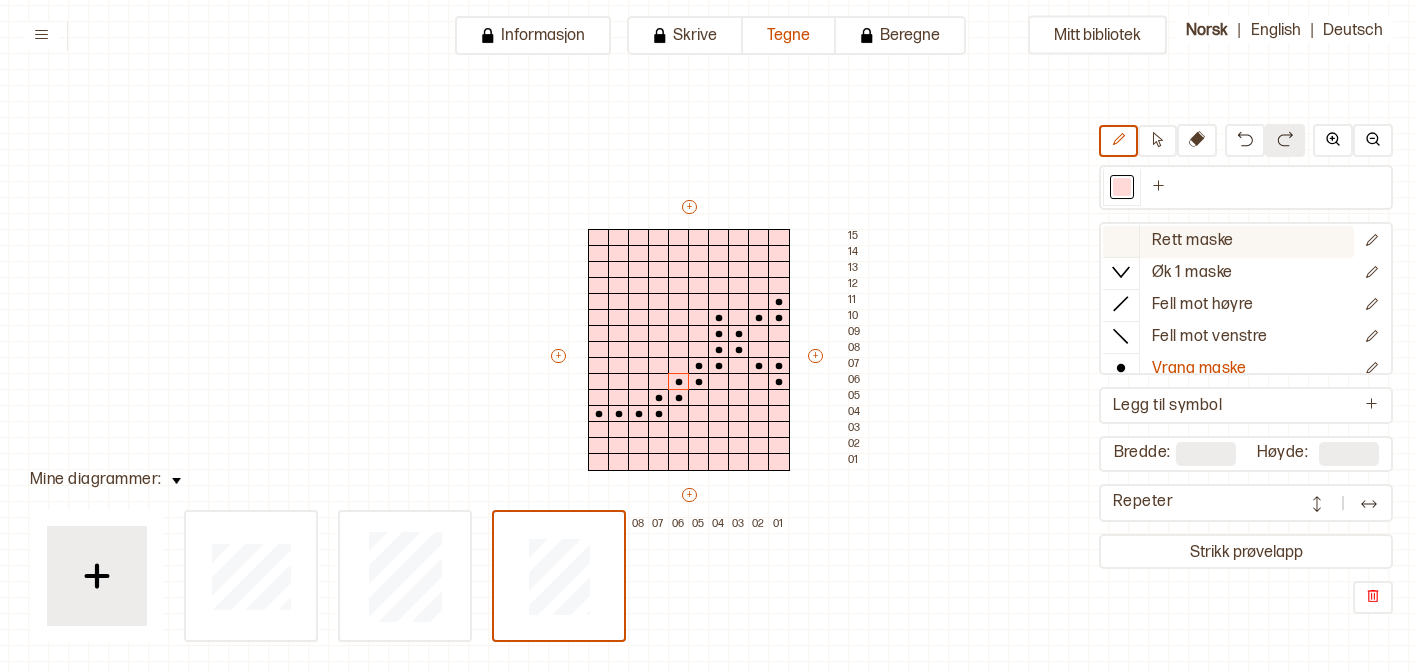 click 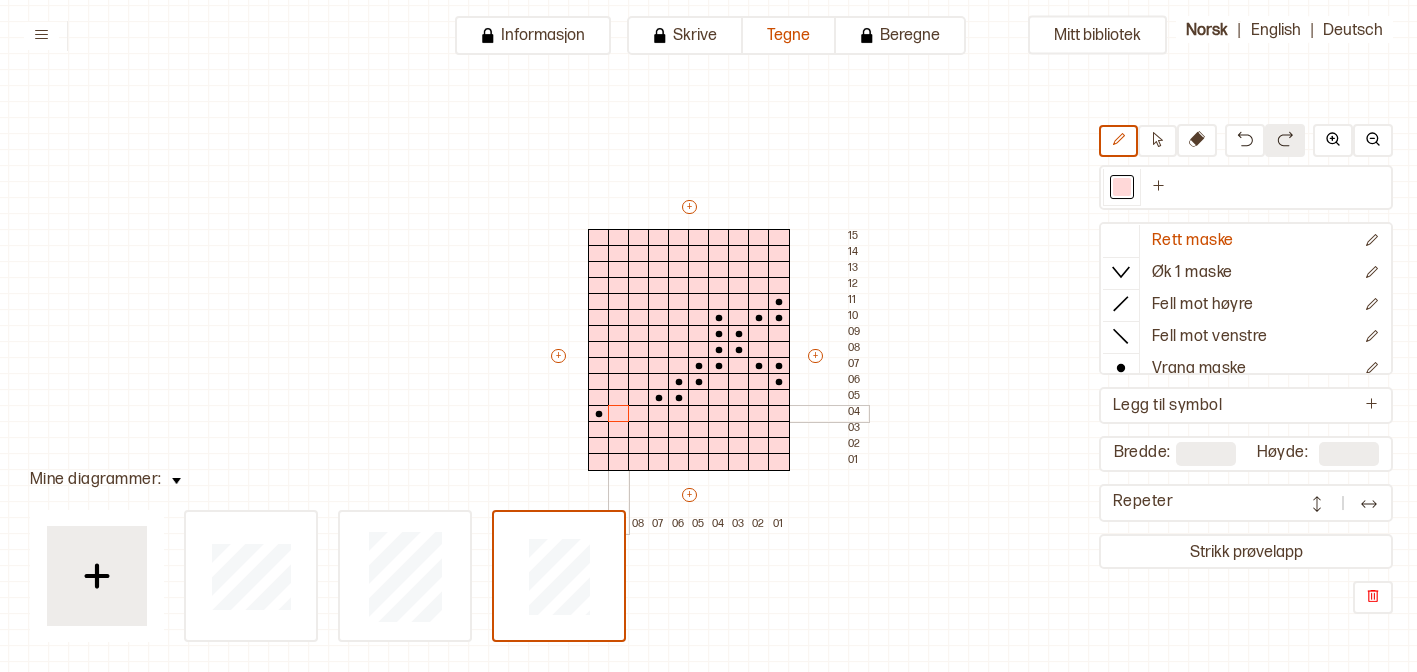 drag, startPoint x: 657, startPoint y: 418, endPoint x: 595, endPoint y: 416, distance: 62.03225 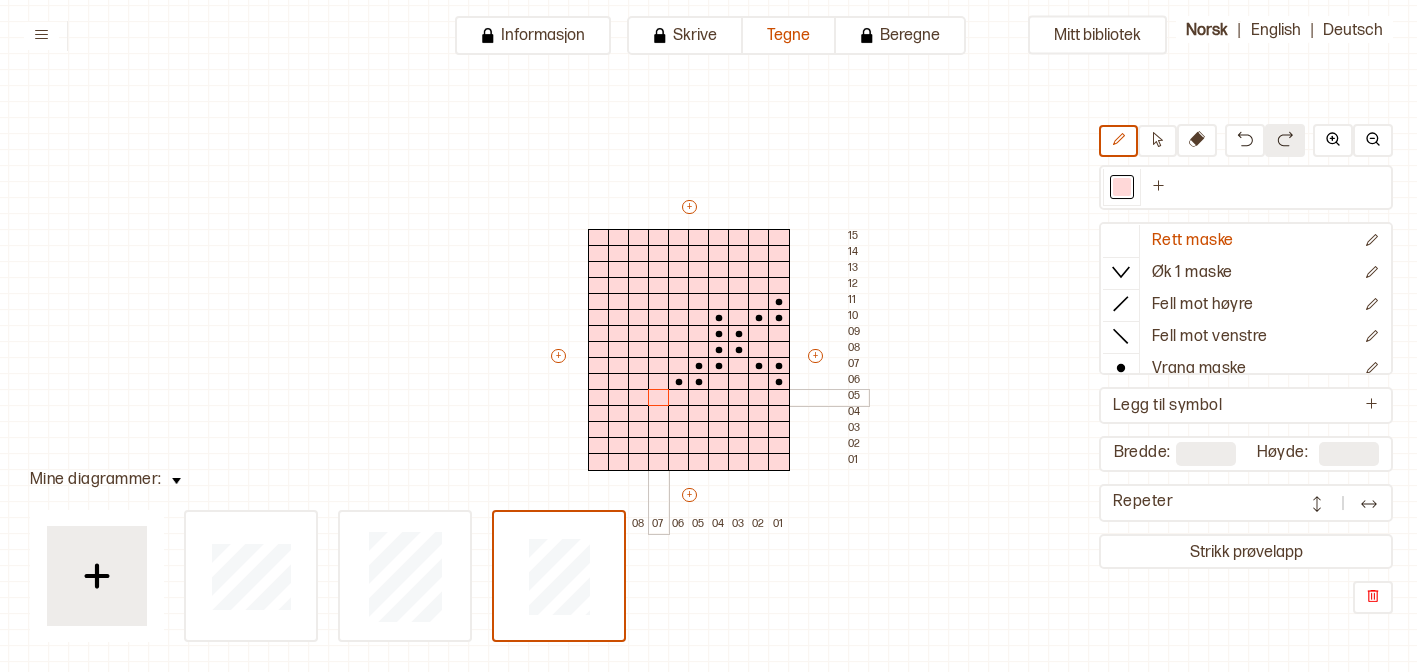 drag, startPoint x: 682, startPoint y: 396, endPoint x: 656, endPoint y: 395, distance: 26.019224 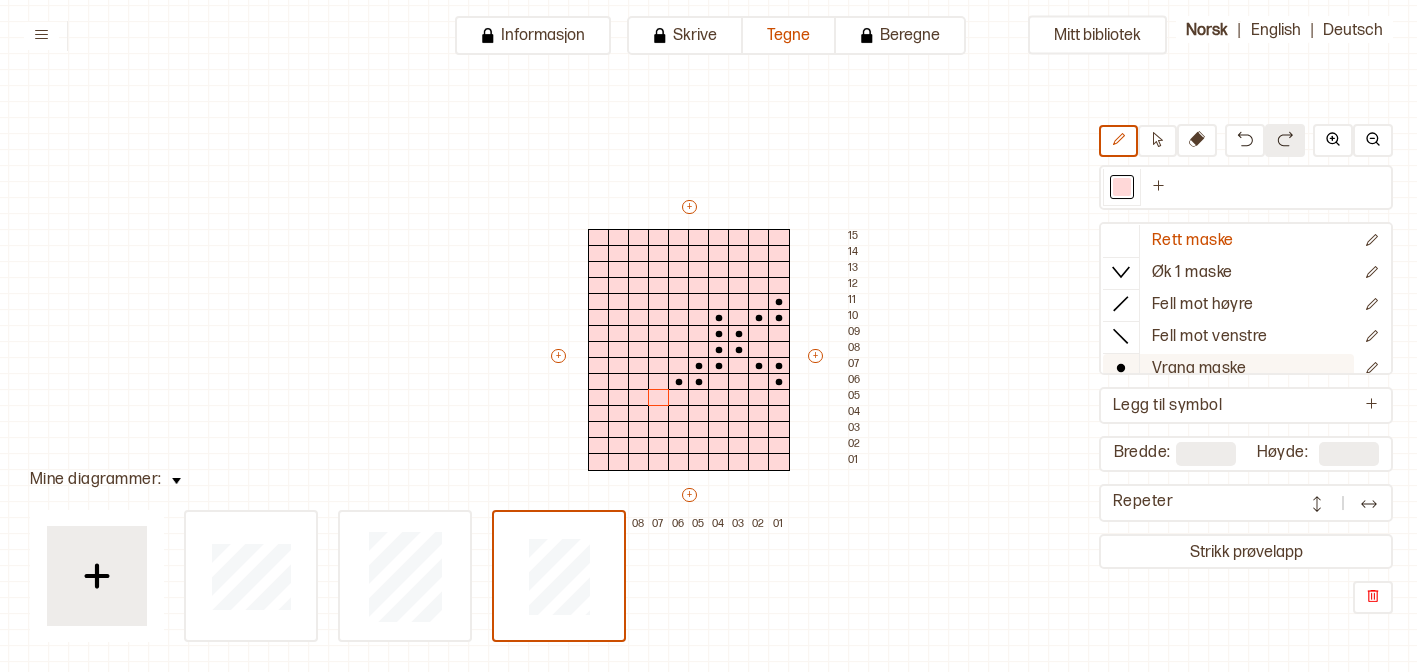 click 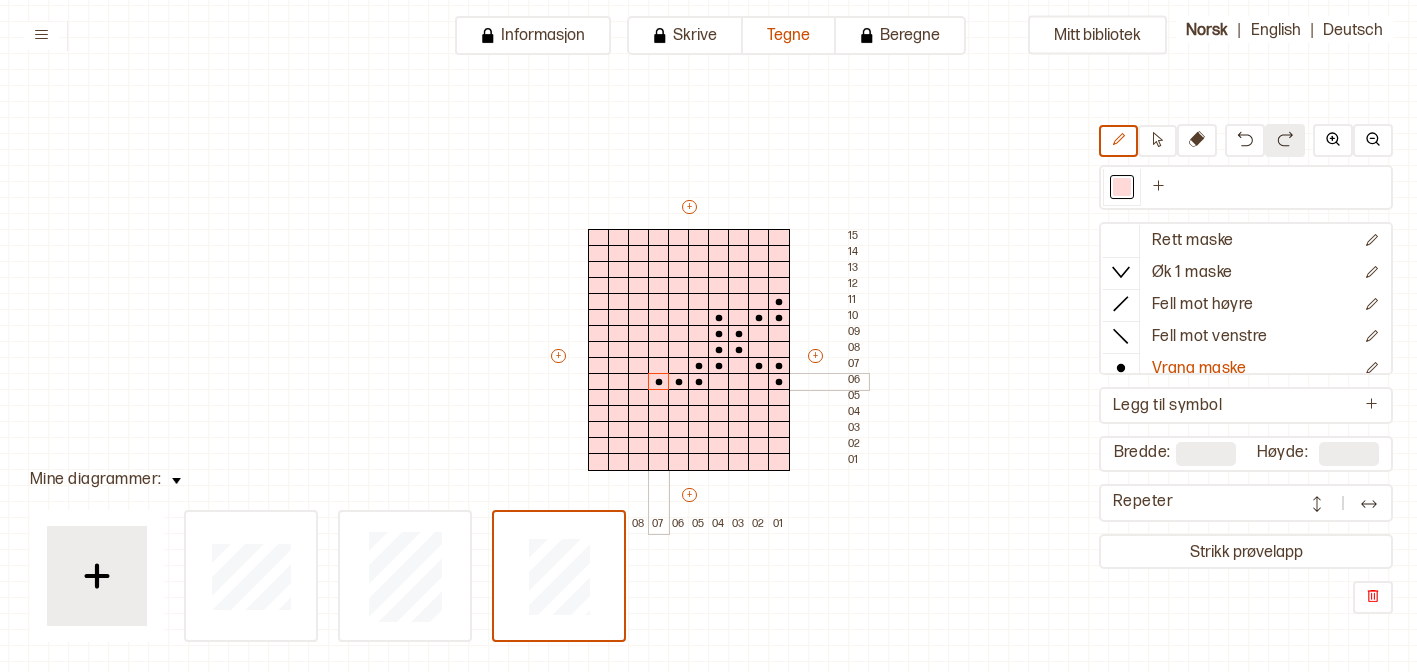 click on "+ + + + 10 09 08 07 06 05 04 03 02 01 15 14 13 12 11 10 09 08 07 06 05 04 03 02 01" at bounding box center (708, 365) 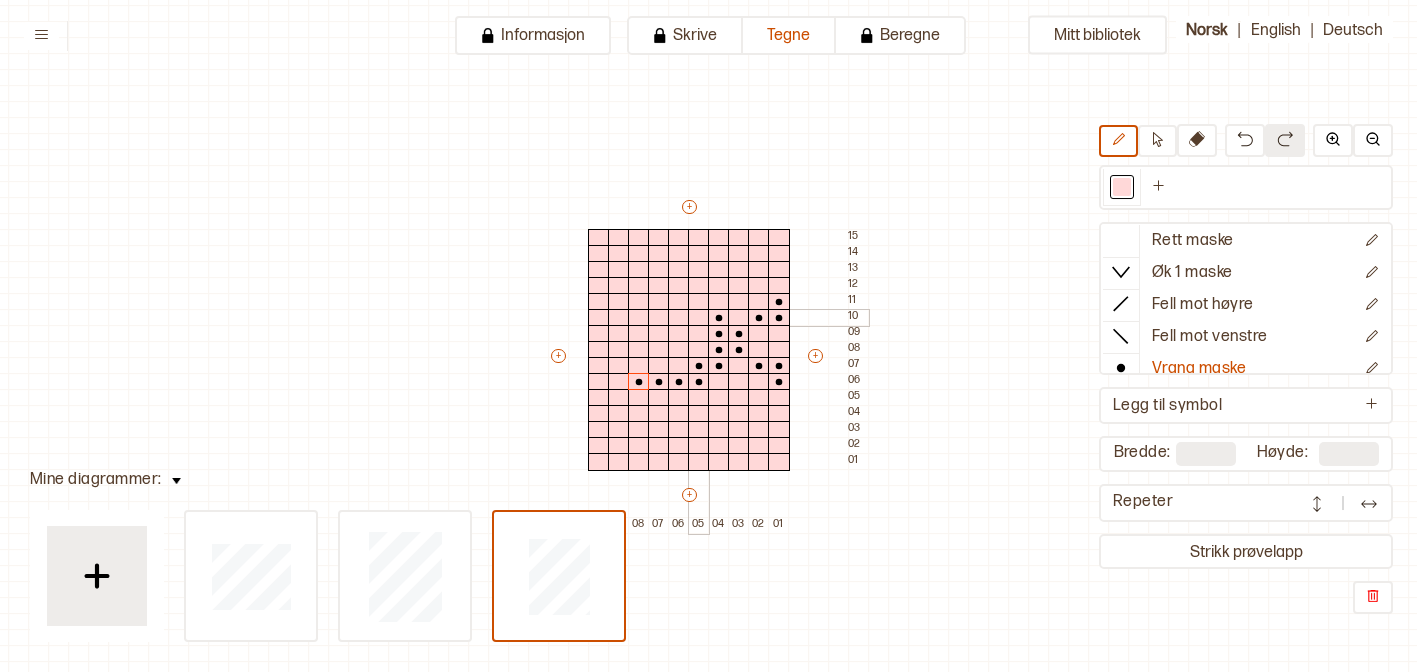 click at bounding box center (699, 318) 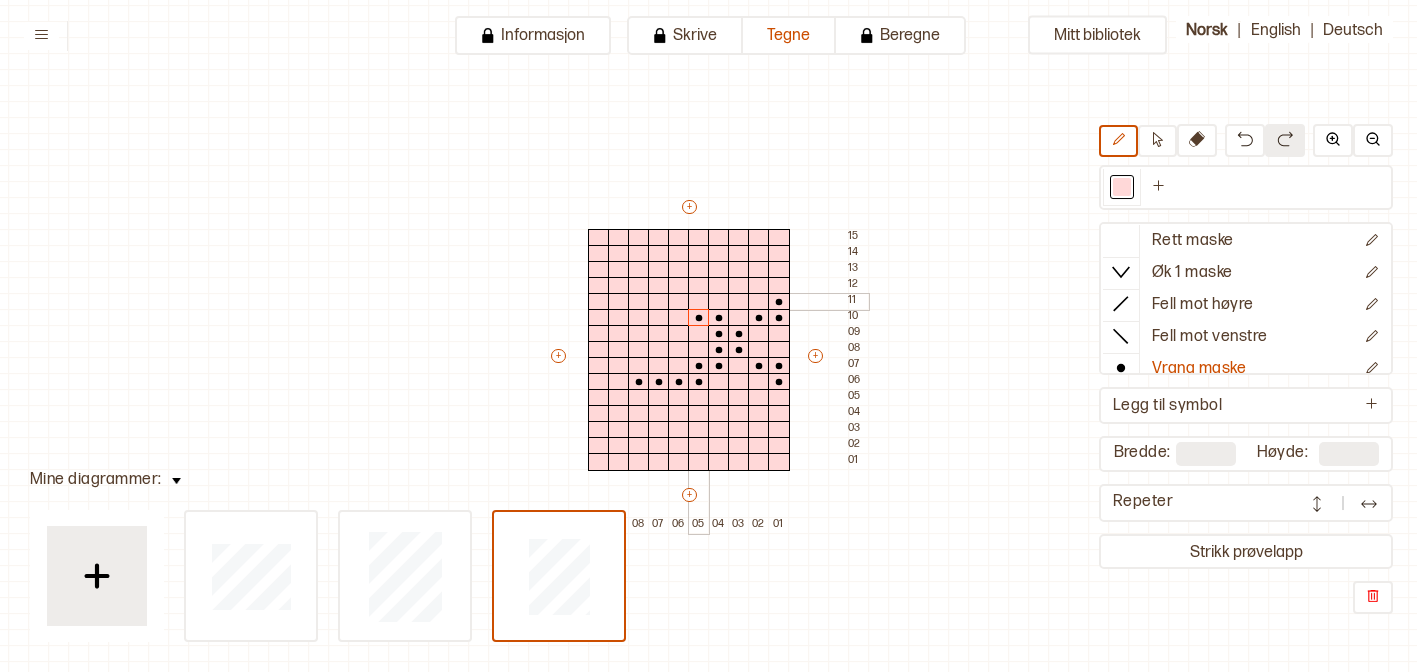 click at bounding box center [699, 302] 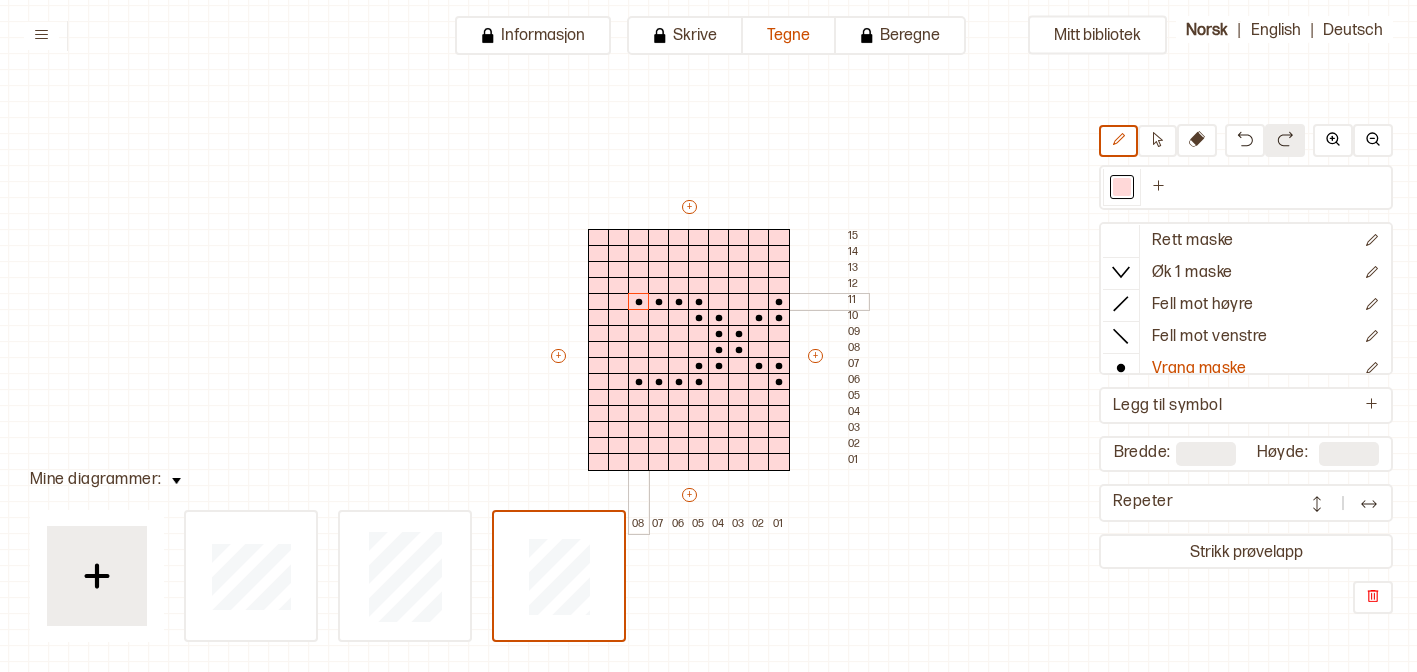 drag, startPoint x: 682, startPoint y: 302, endPoint x: 638, endPoint y: 304, distance: 44.04543 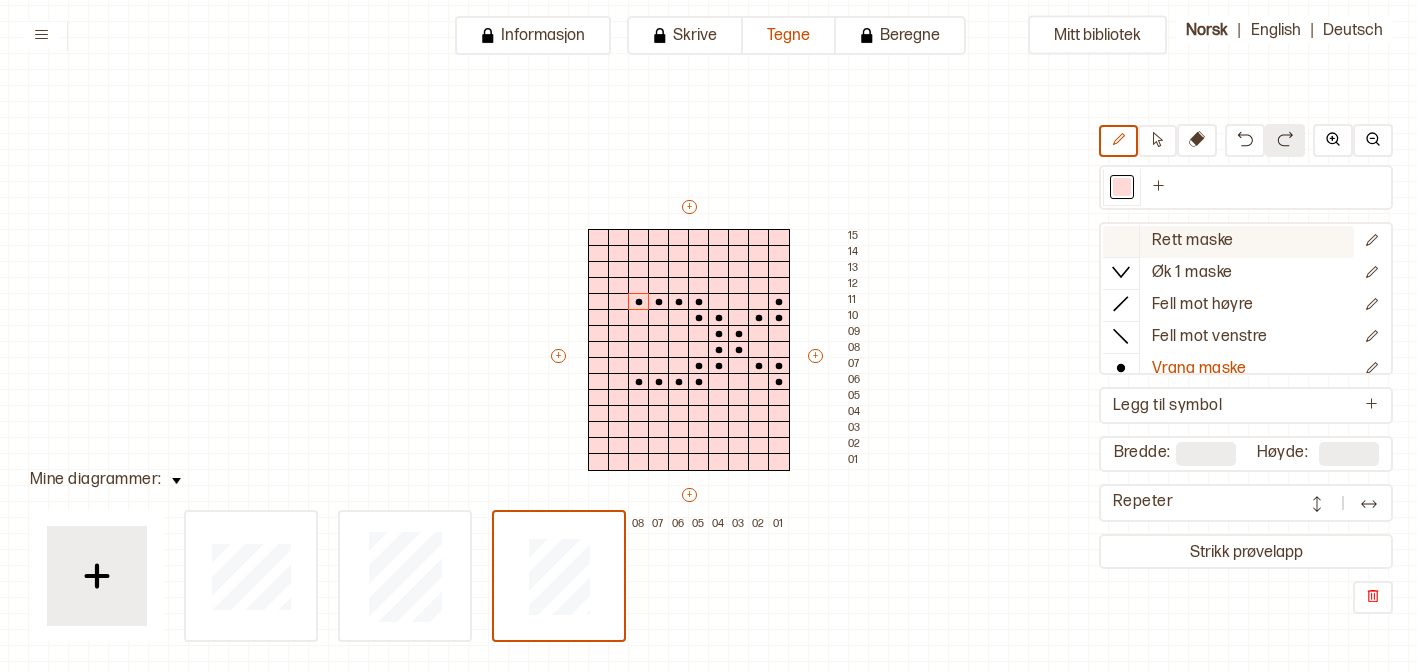 click at bounding box center (1121, 241) 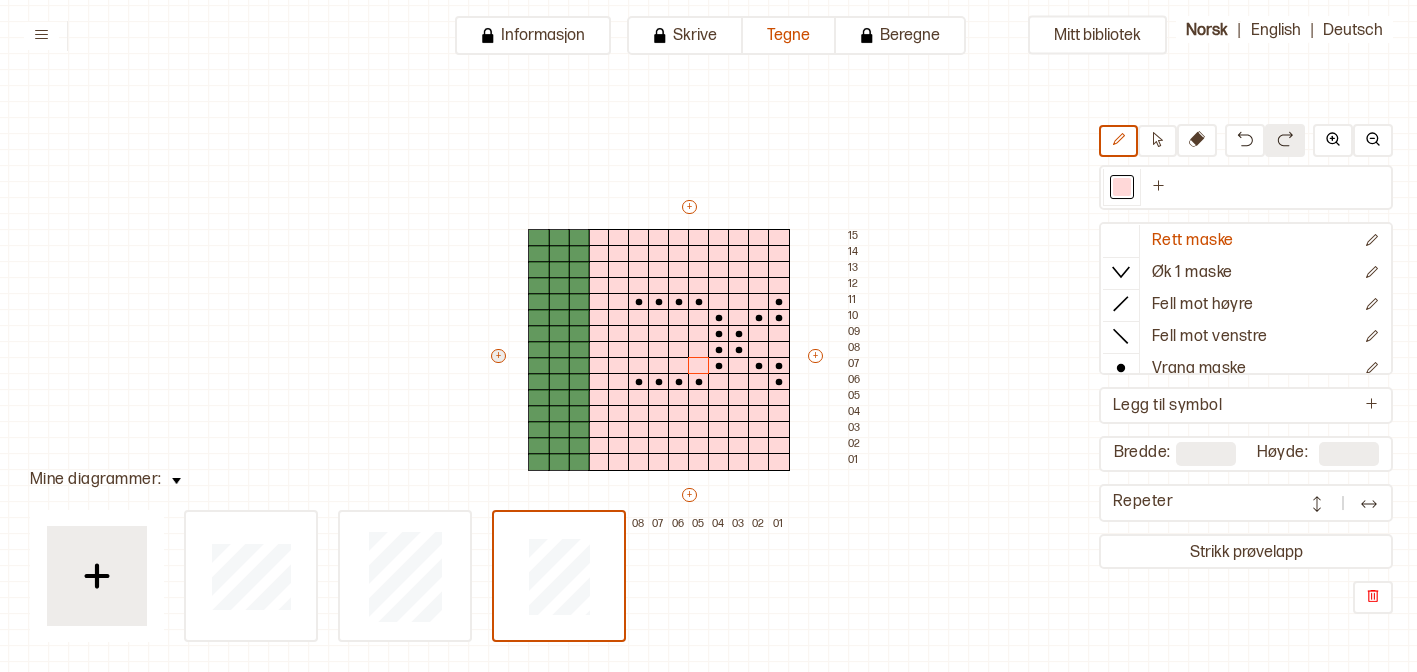 type on "**" 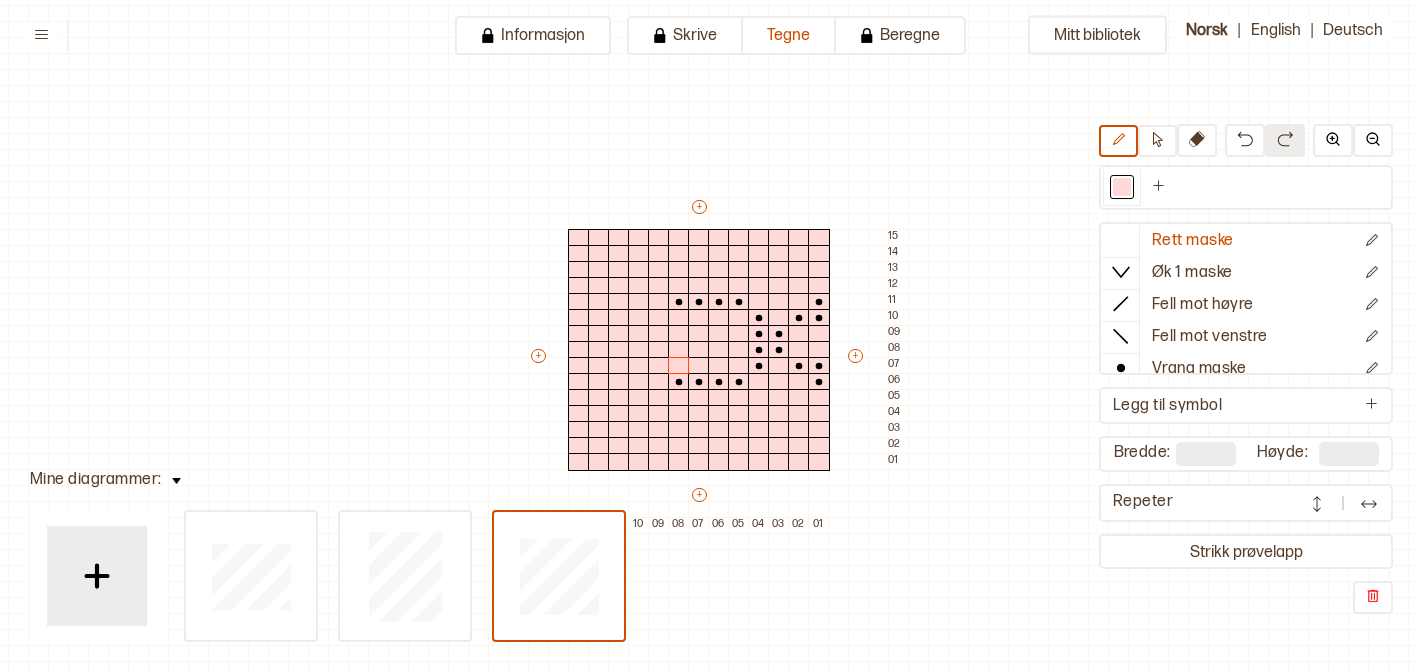 drag, startPoint x: 558, startPoint y: 352, endPoint x: 970, endPoint y: 32, distance: 521.67426 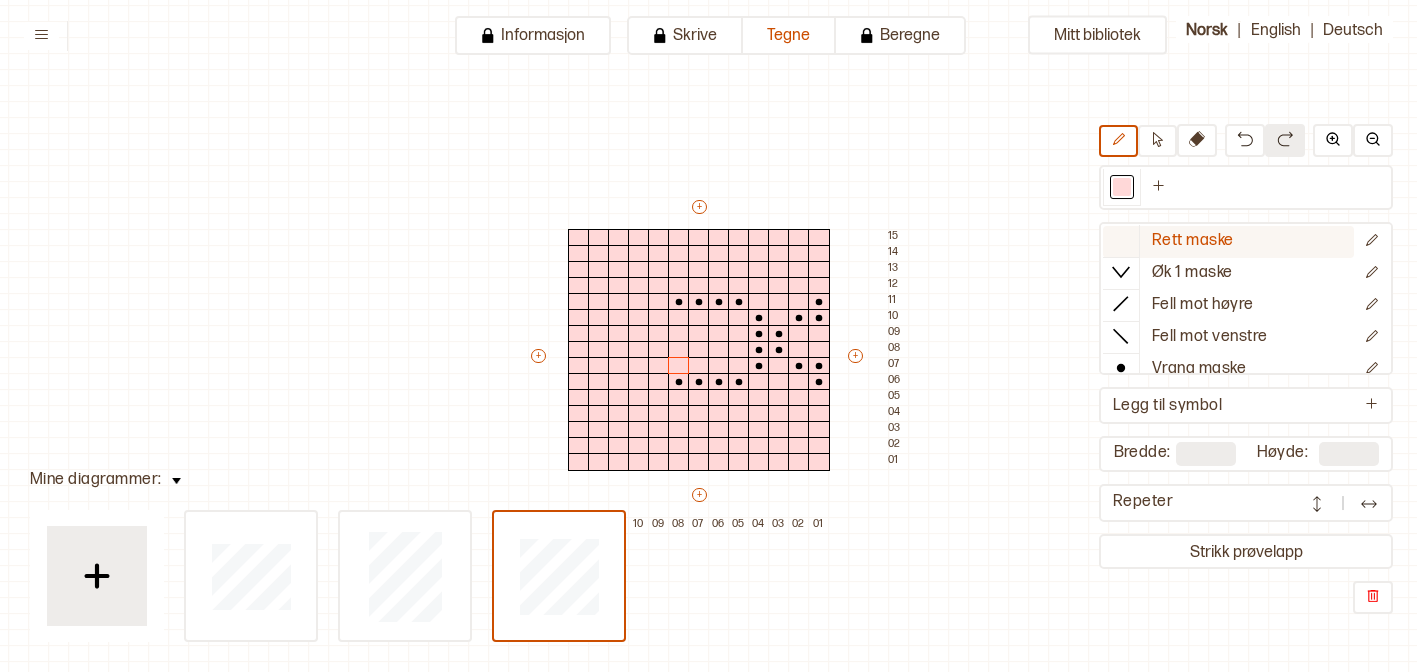 click 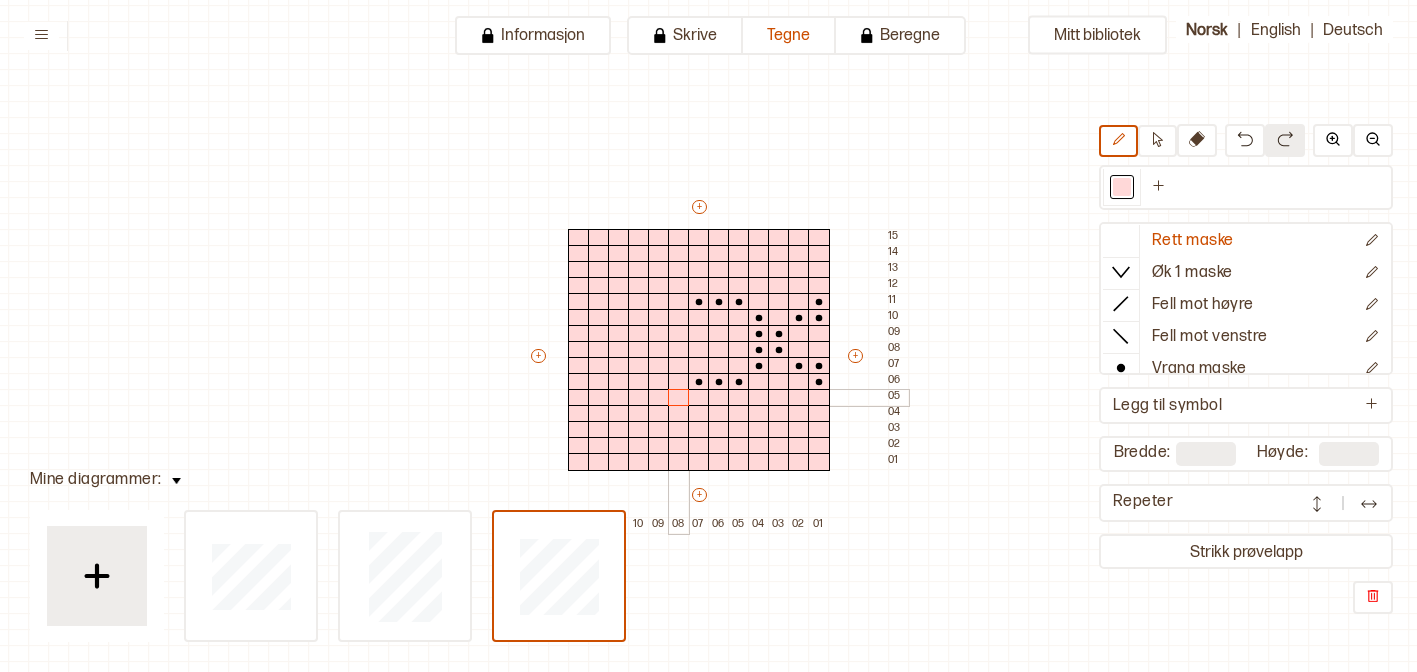 drag, startPoint x: 673, startPoint y: 299, endPoint x: 674, endPoint y: 402, distance: 103.00485 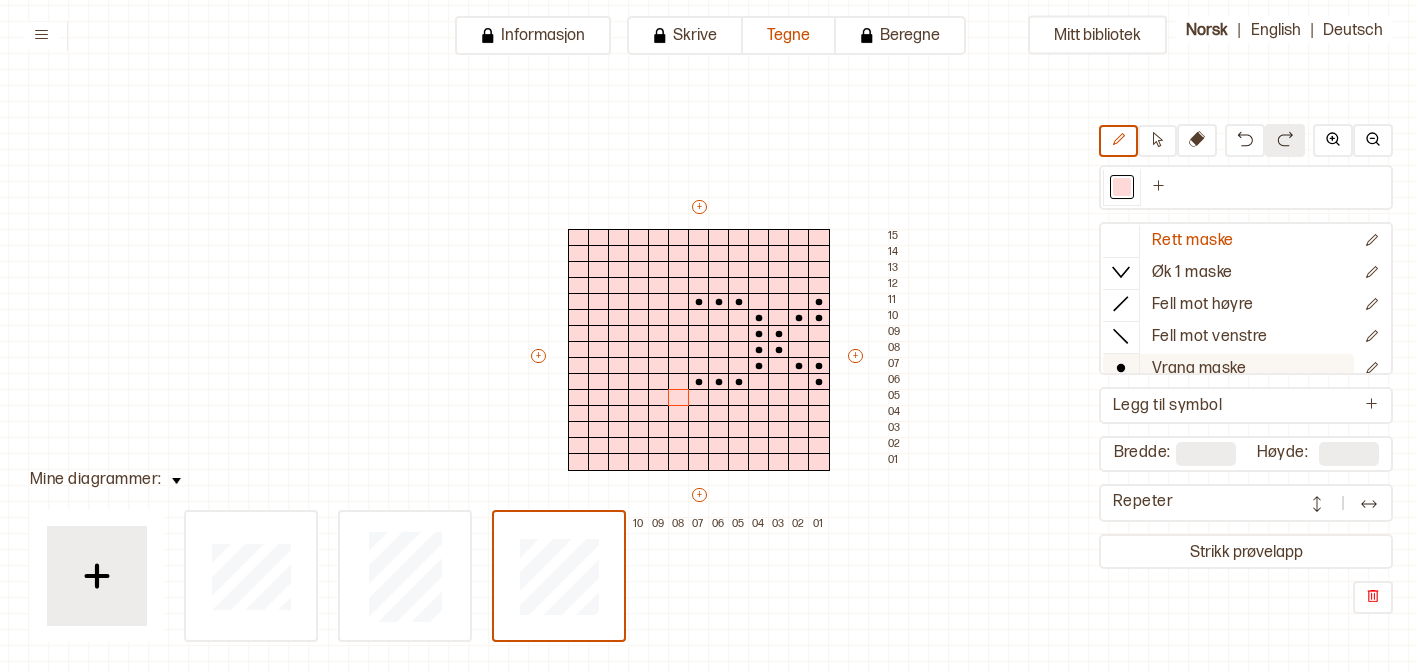 click at bounding box center [1121, 368] 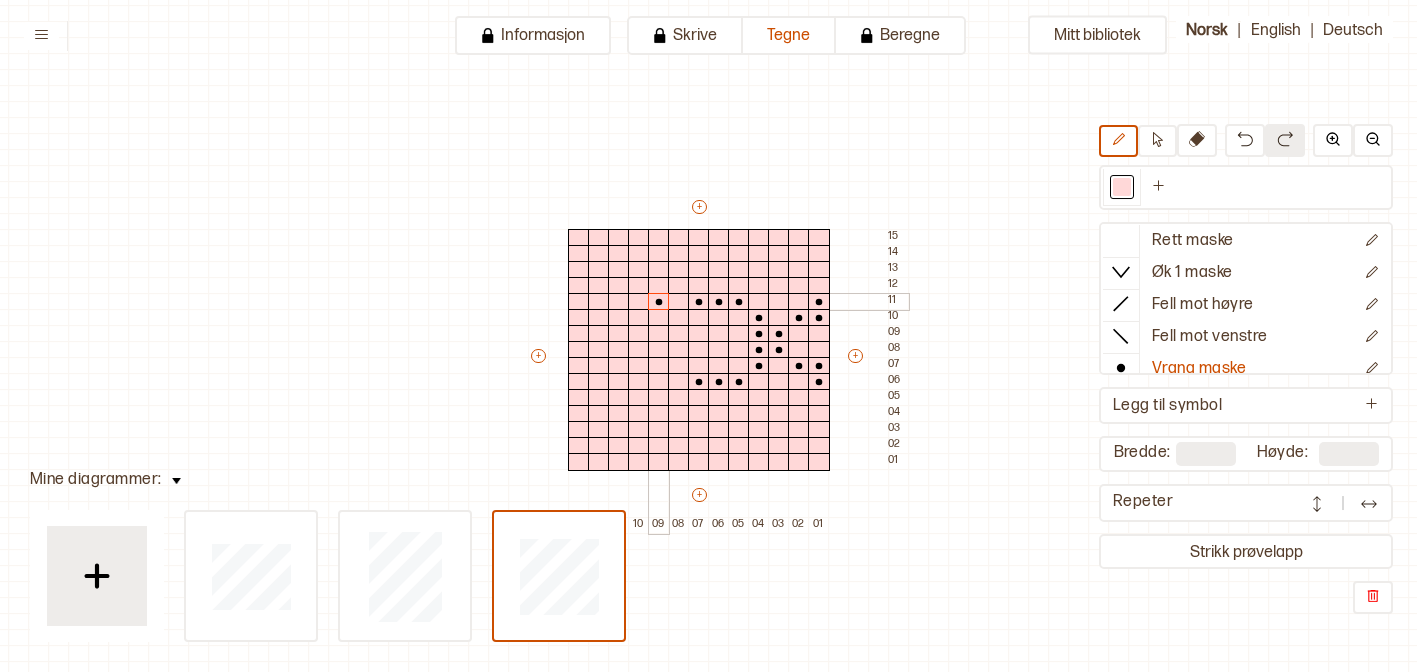 click at bounding box center [659, 302] 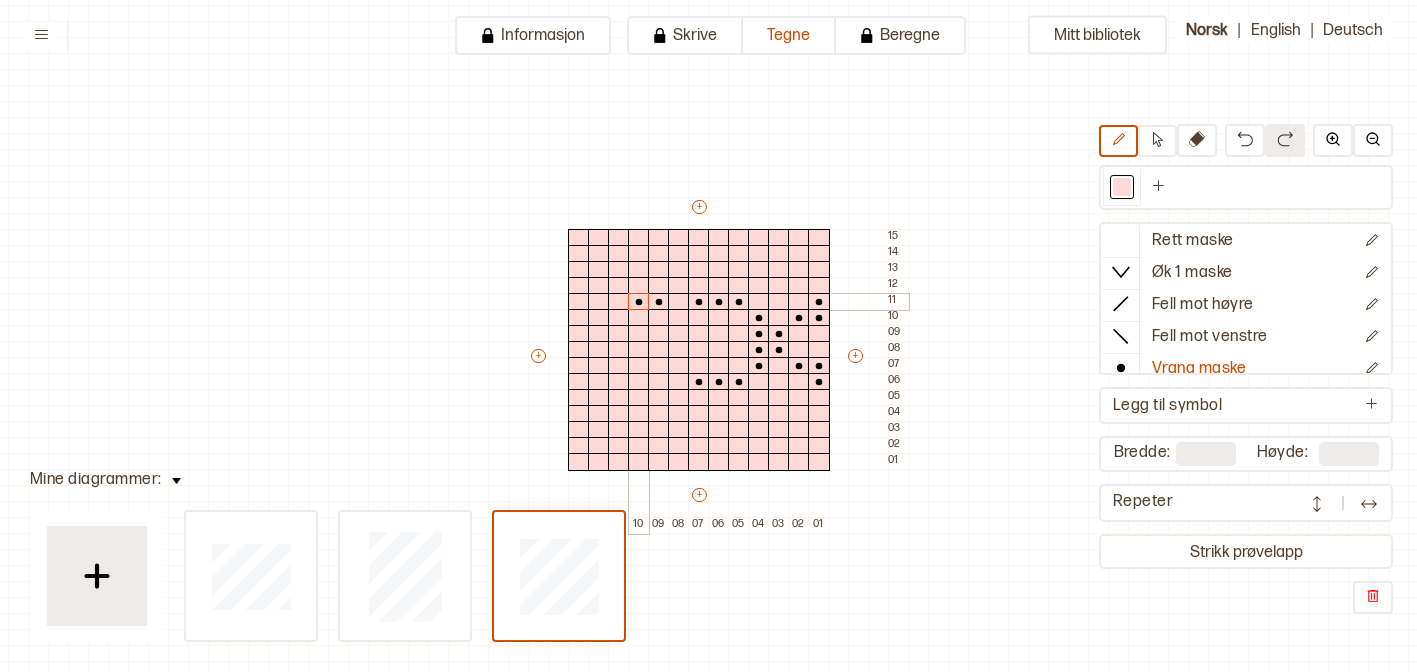click at bounding box center (639, 302) 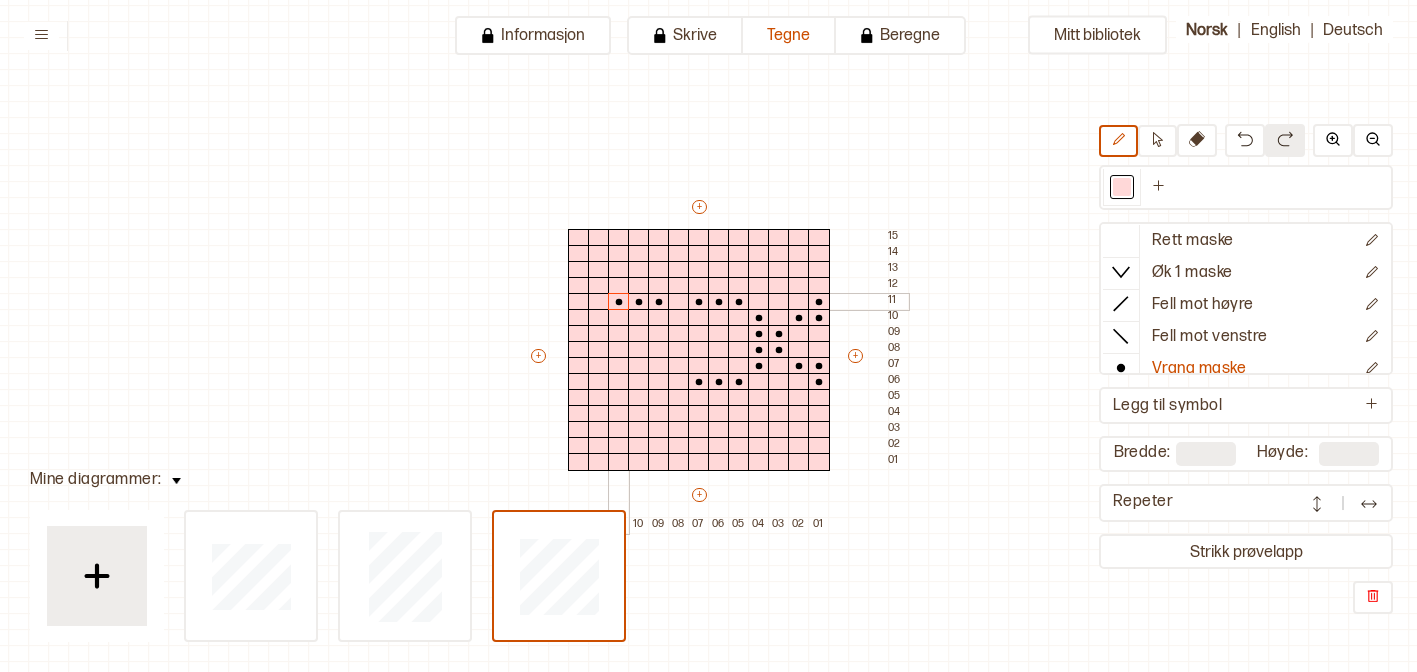 click at bounding box center [619, 302] 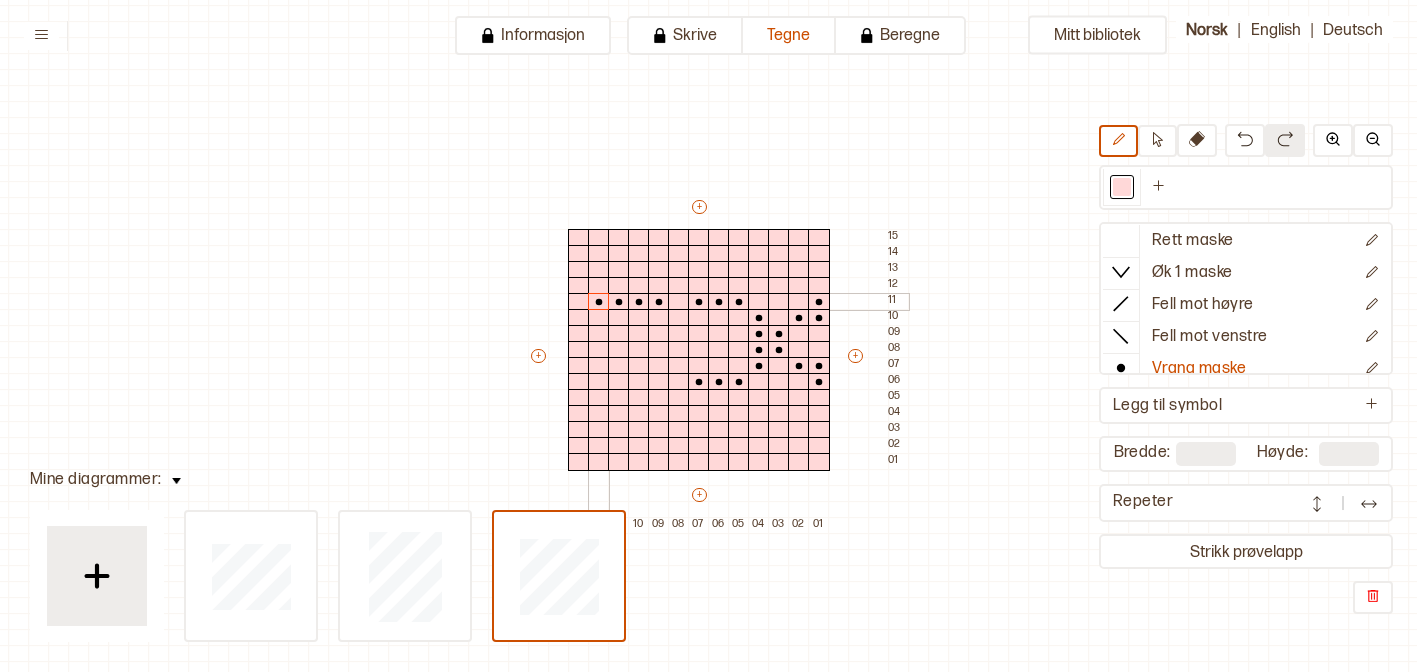 click at bounding box center (599, 302) 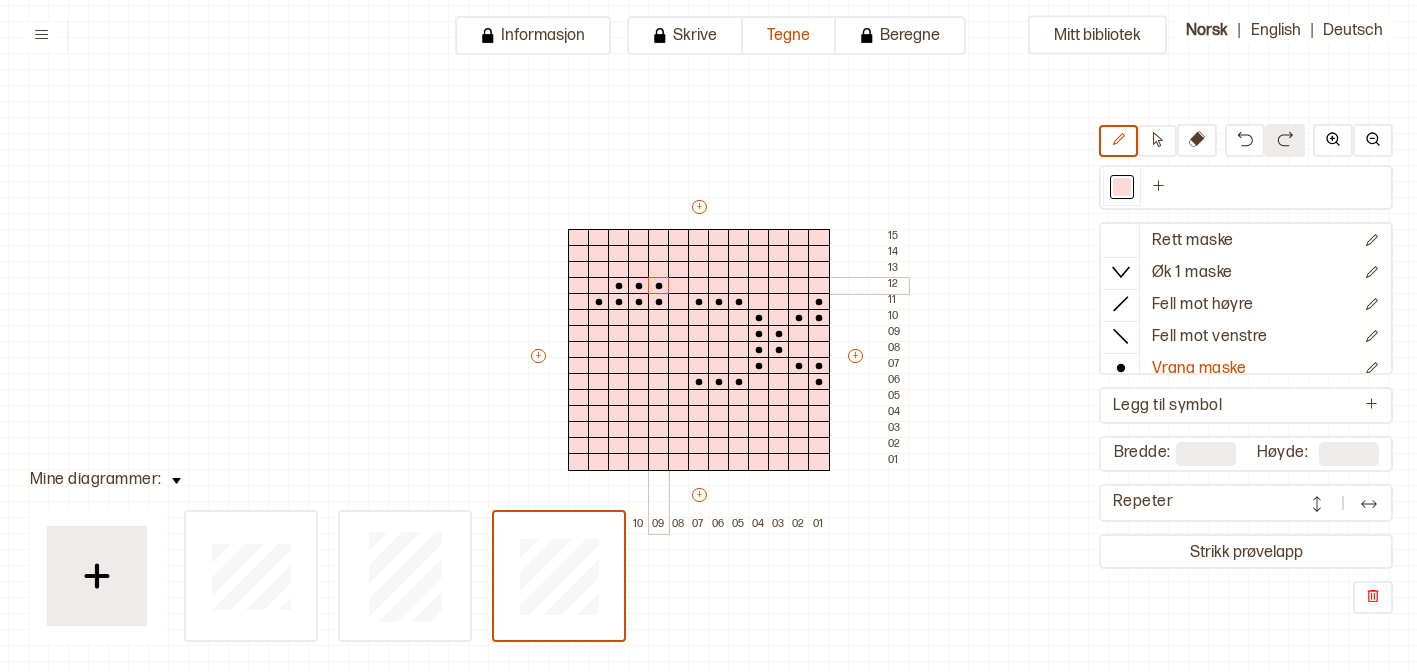 drag, startPoint x: 626, startPoint y: 287, endPoint x: 659, endPoint y: 286, distance: 33.01515 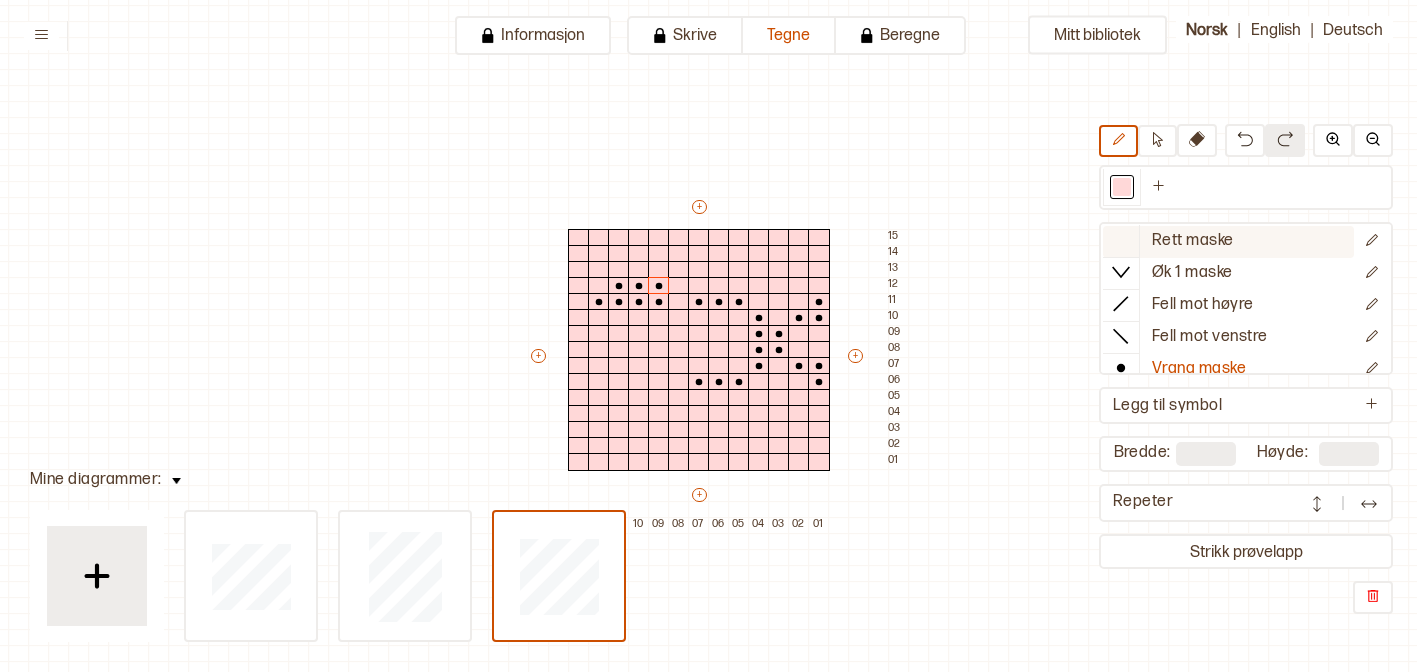 click 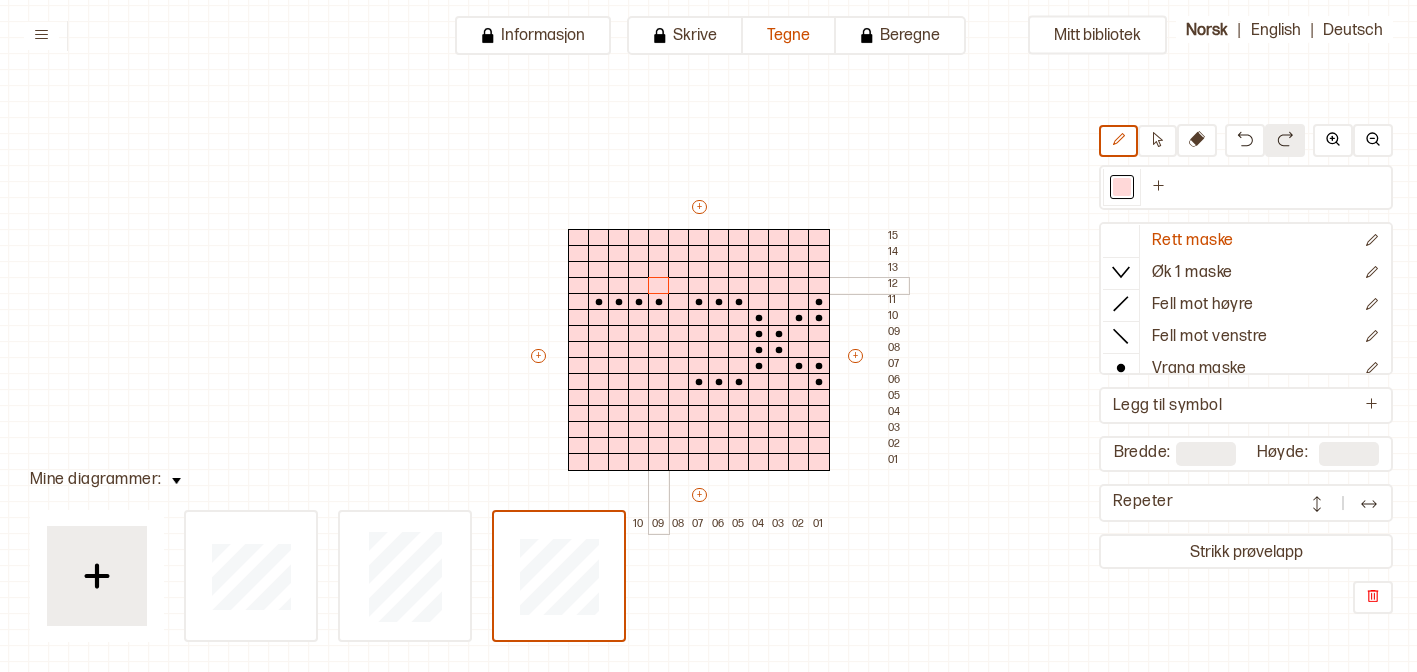 drag, startPoint x: 619, startPoint y: 278, endPoint x: 659, endPoint y: 279, distance: 40.012497 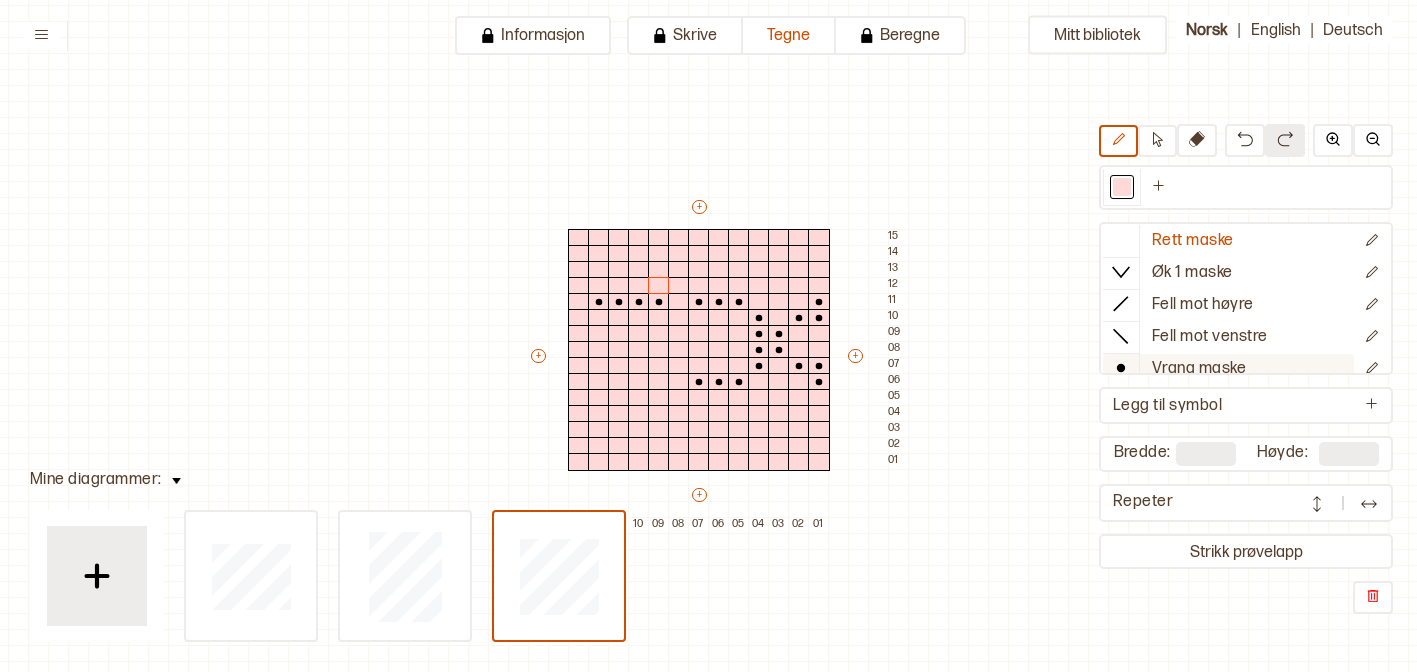 click at bounding box center (1121, 368) 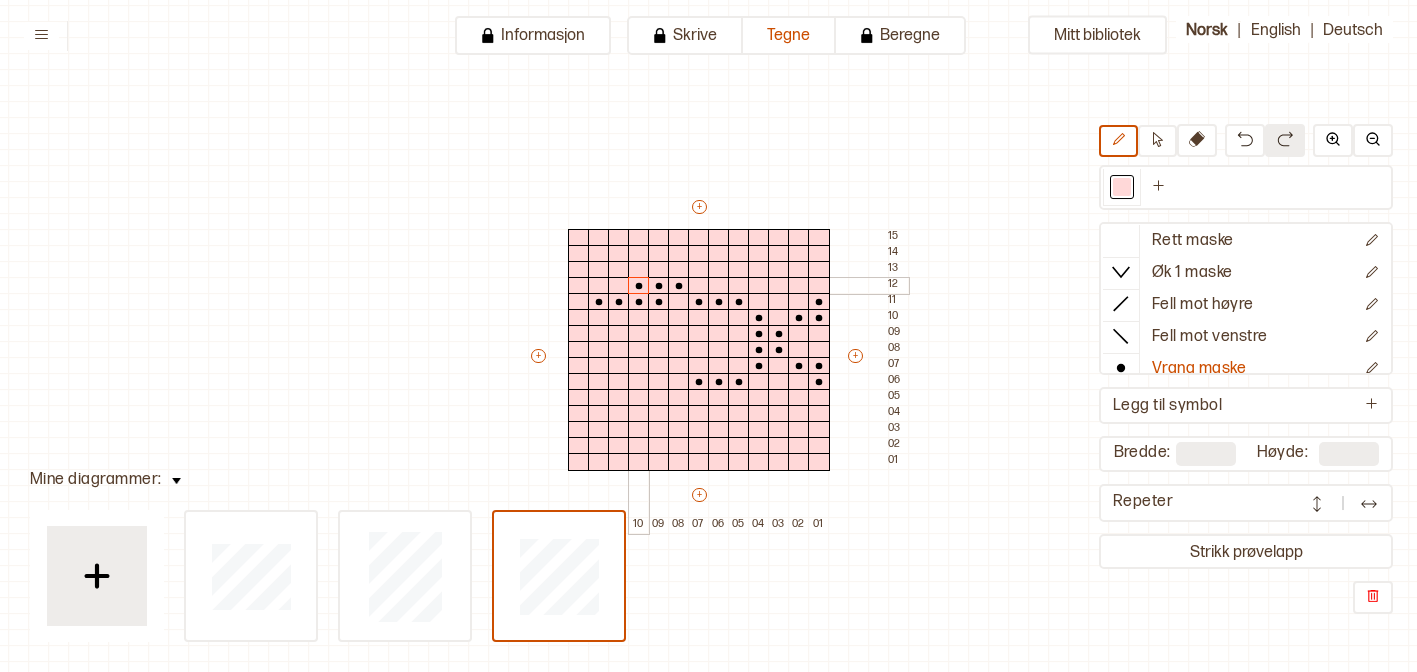 drag, startPoint x: 674, startPoint y: 286, endPoint x: 629, endPoint y: 287, distance: 45.01111 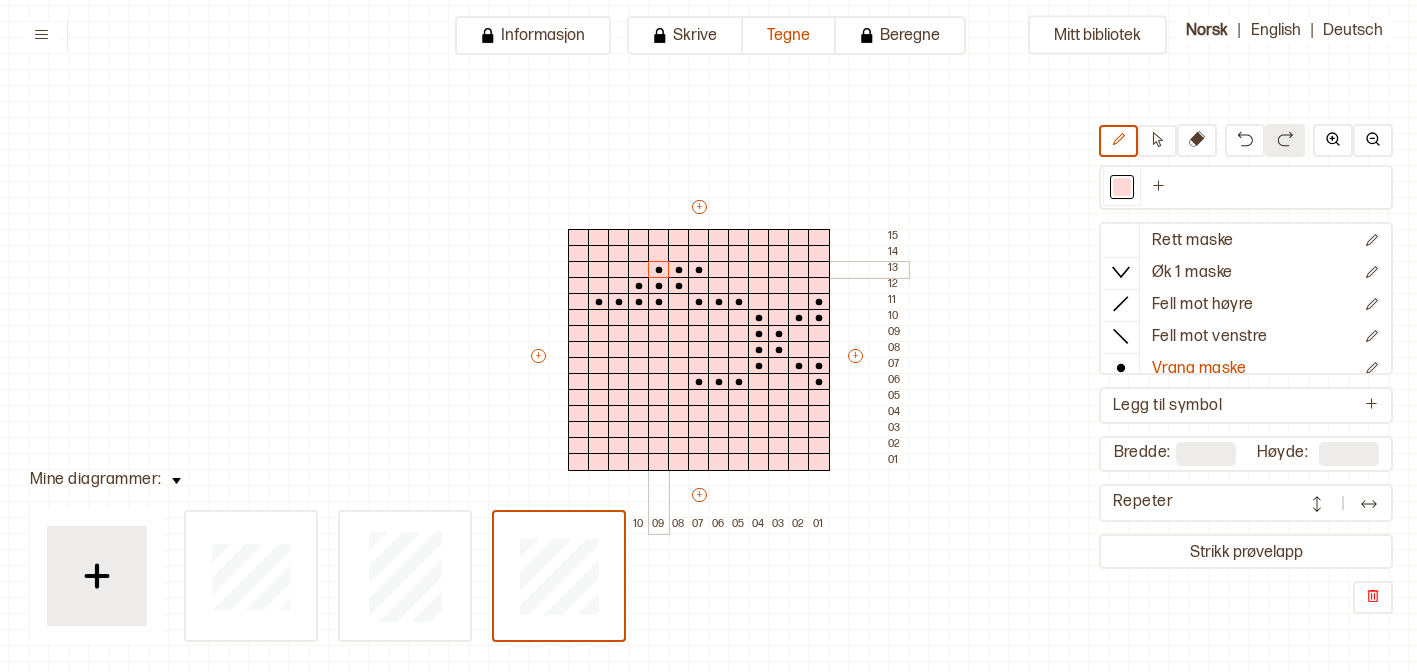 drag, startPoint x: 699, startPoint y: 268, endPoint x: 659, endPoint y: 268, distance: 40 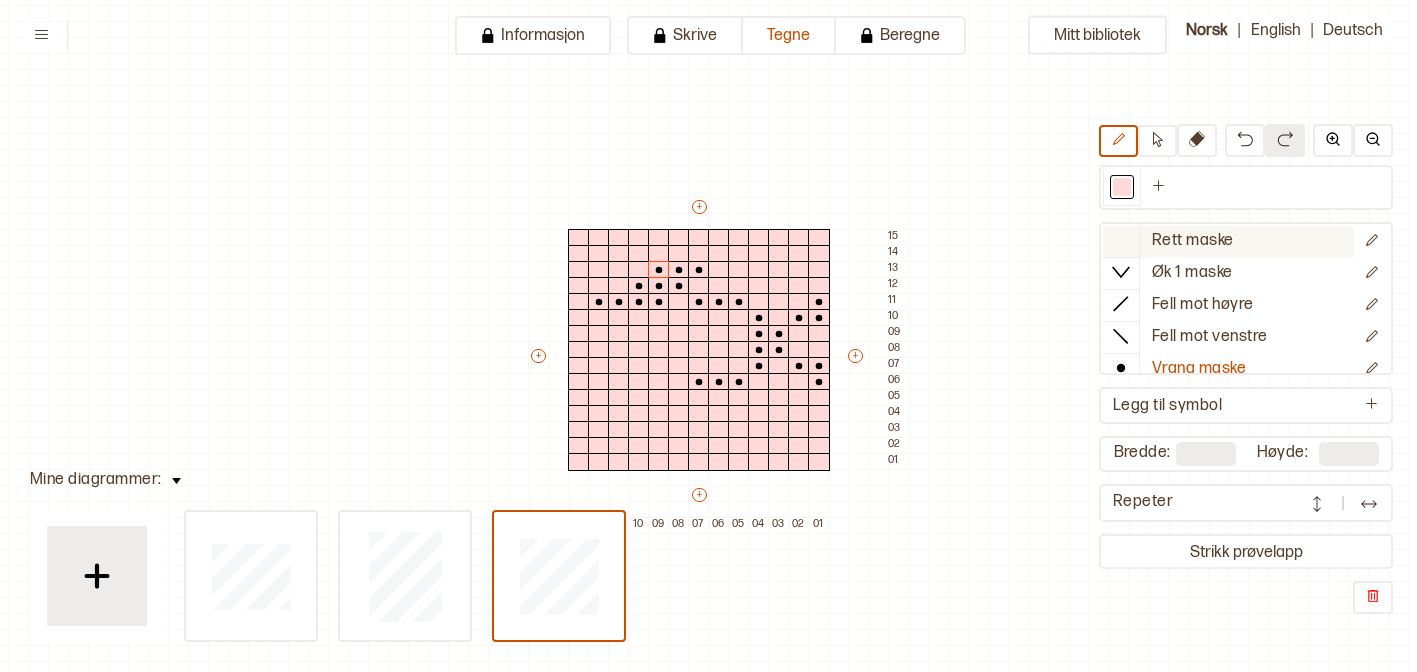 click 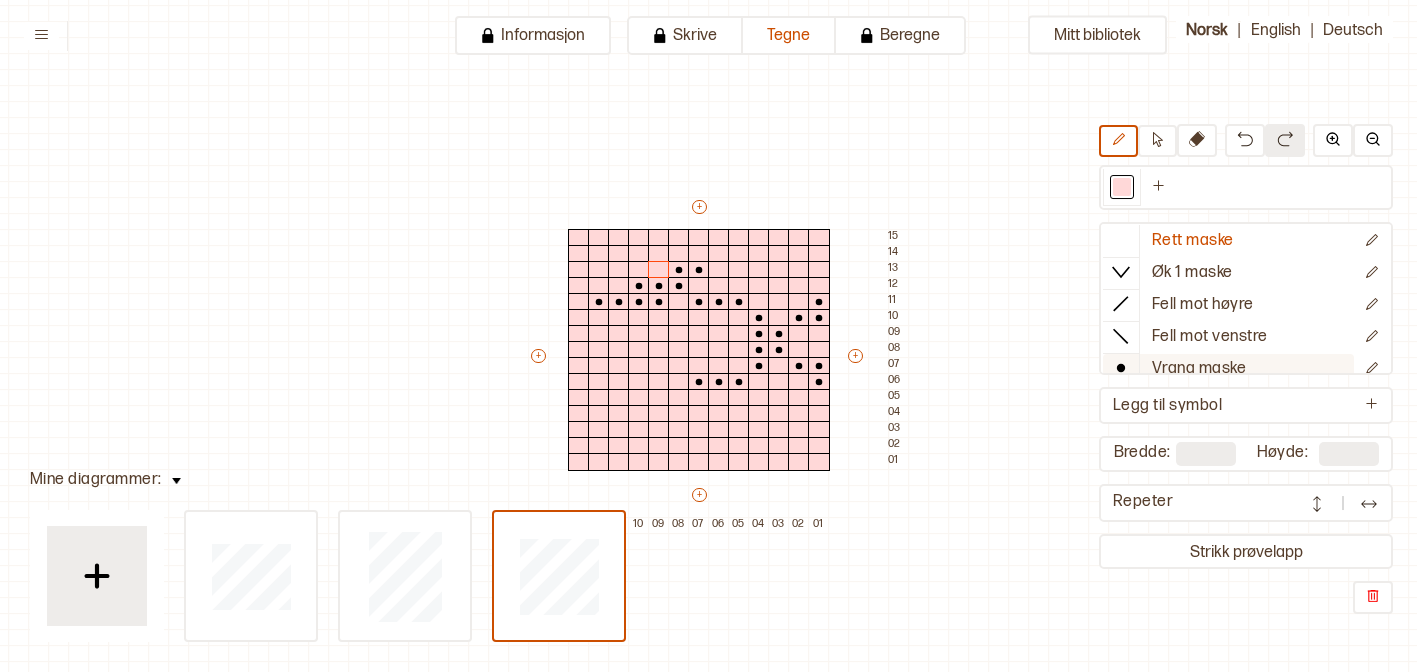 click at bounding box center [1121, 368] 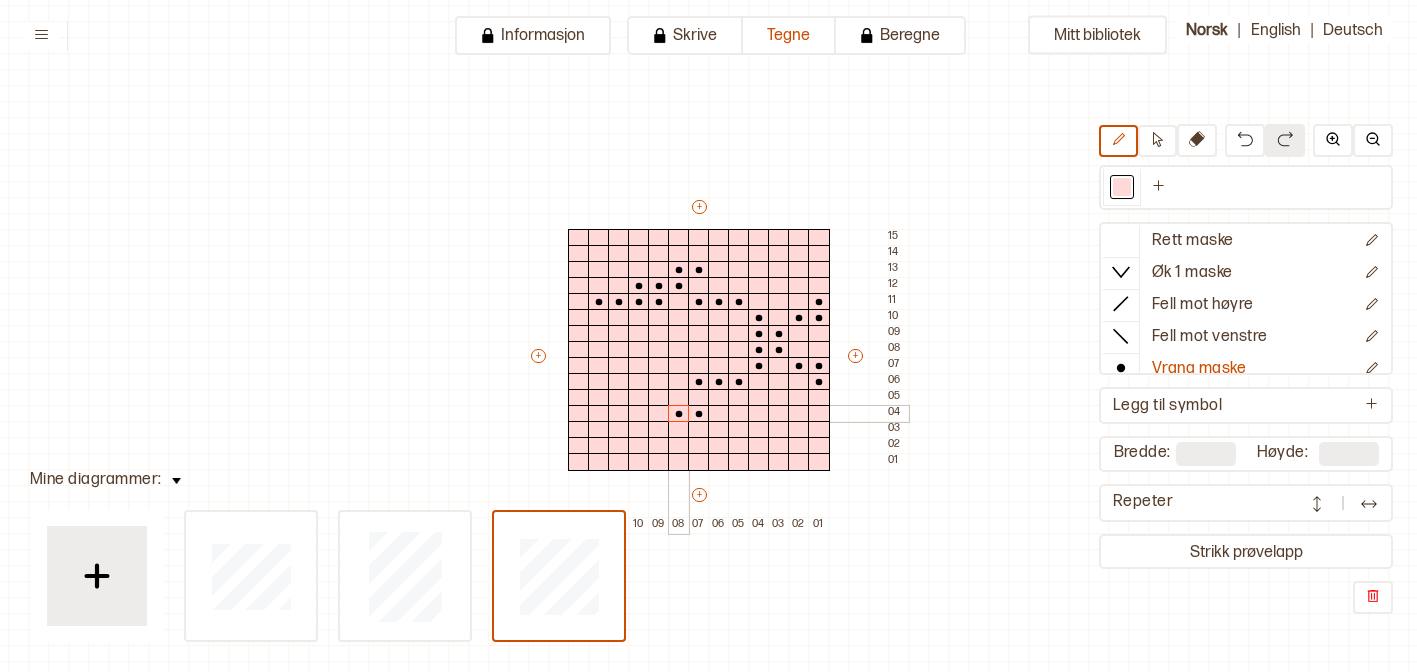 drag, startPoint x: 700, startPoint y: 414, endPoint x: 679, endPoint y: 416, distance: 21.095022 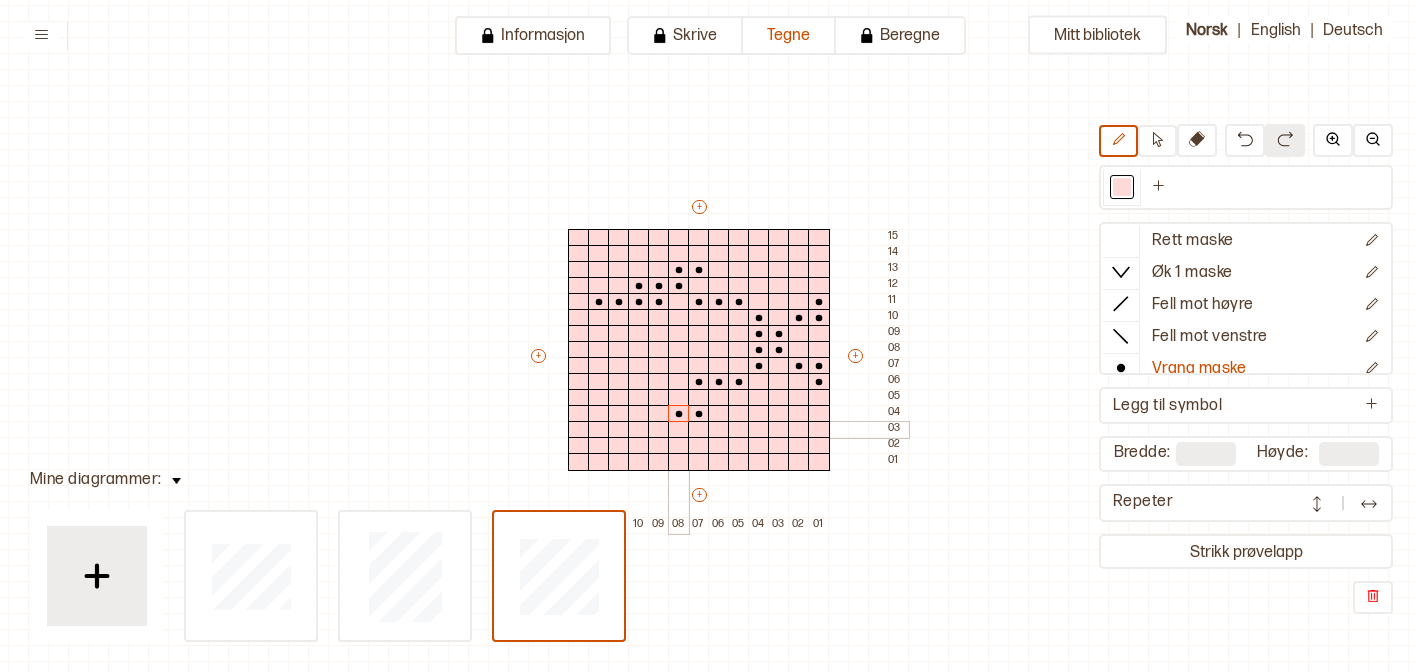 click at bounding box center (679, 430) 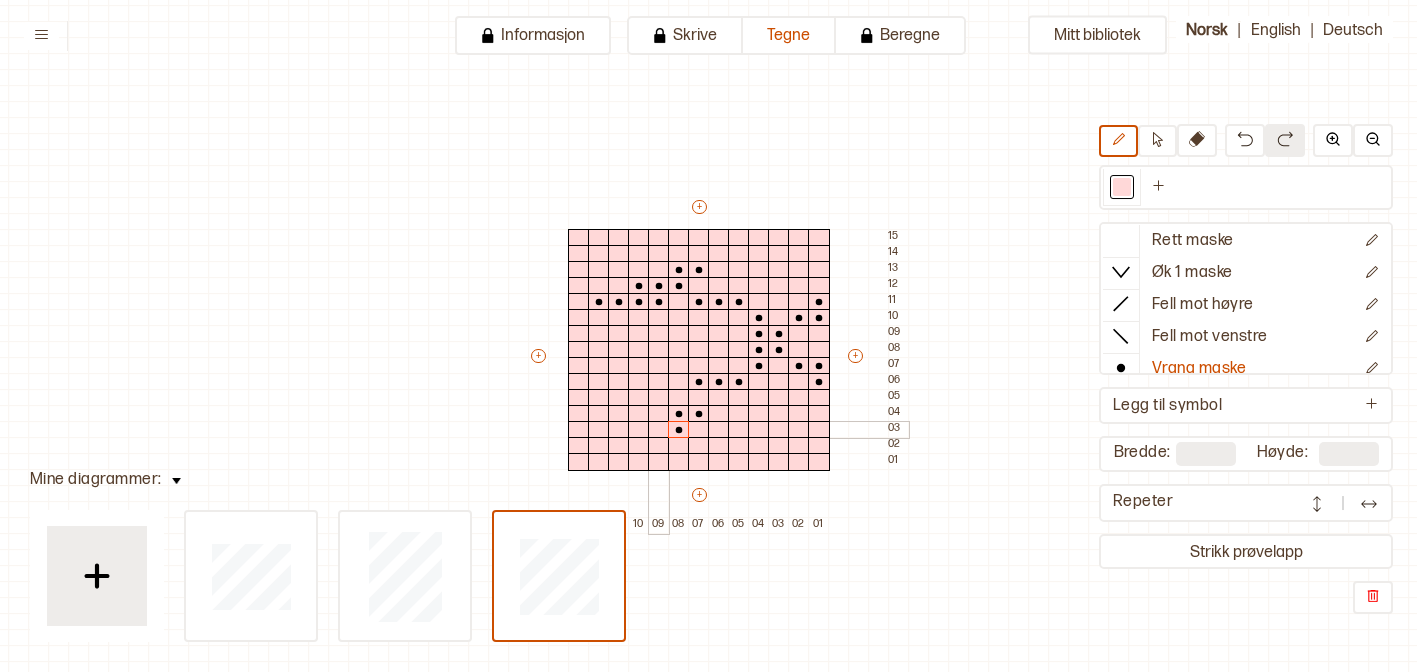 click at bounding box center (659, 430) 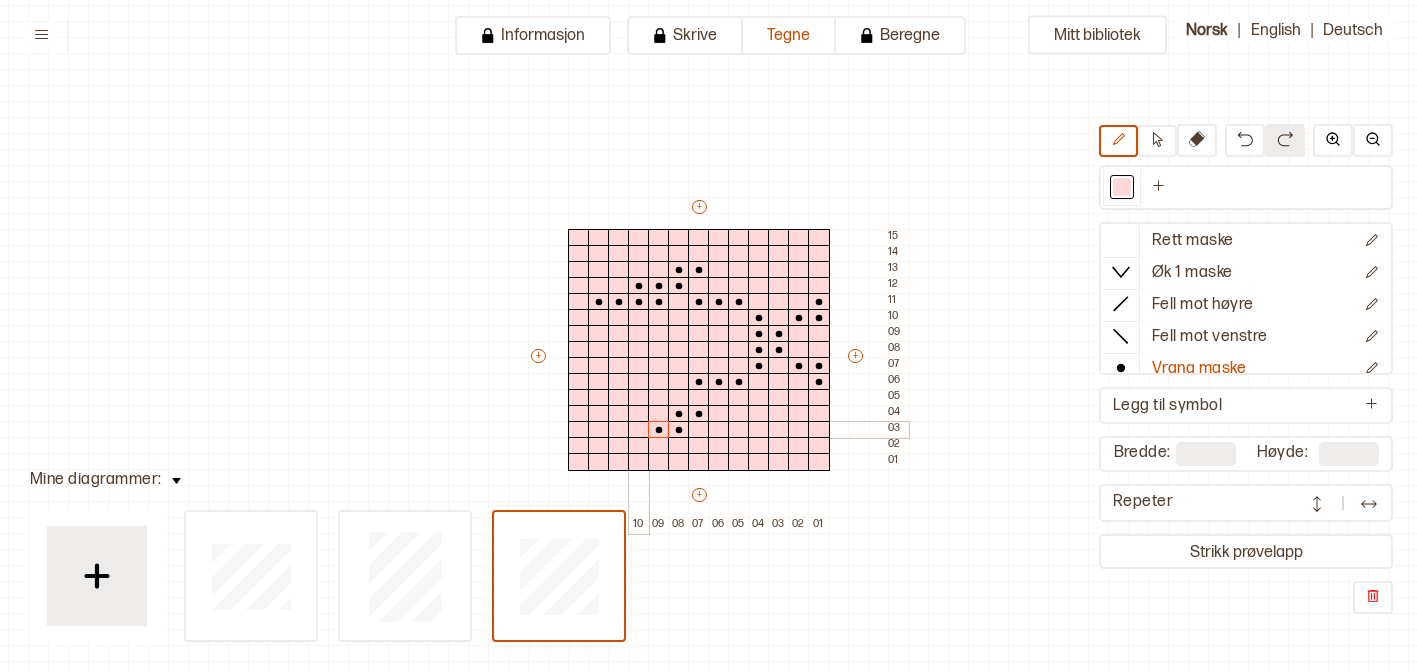 click at bounding box center (639, 430) 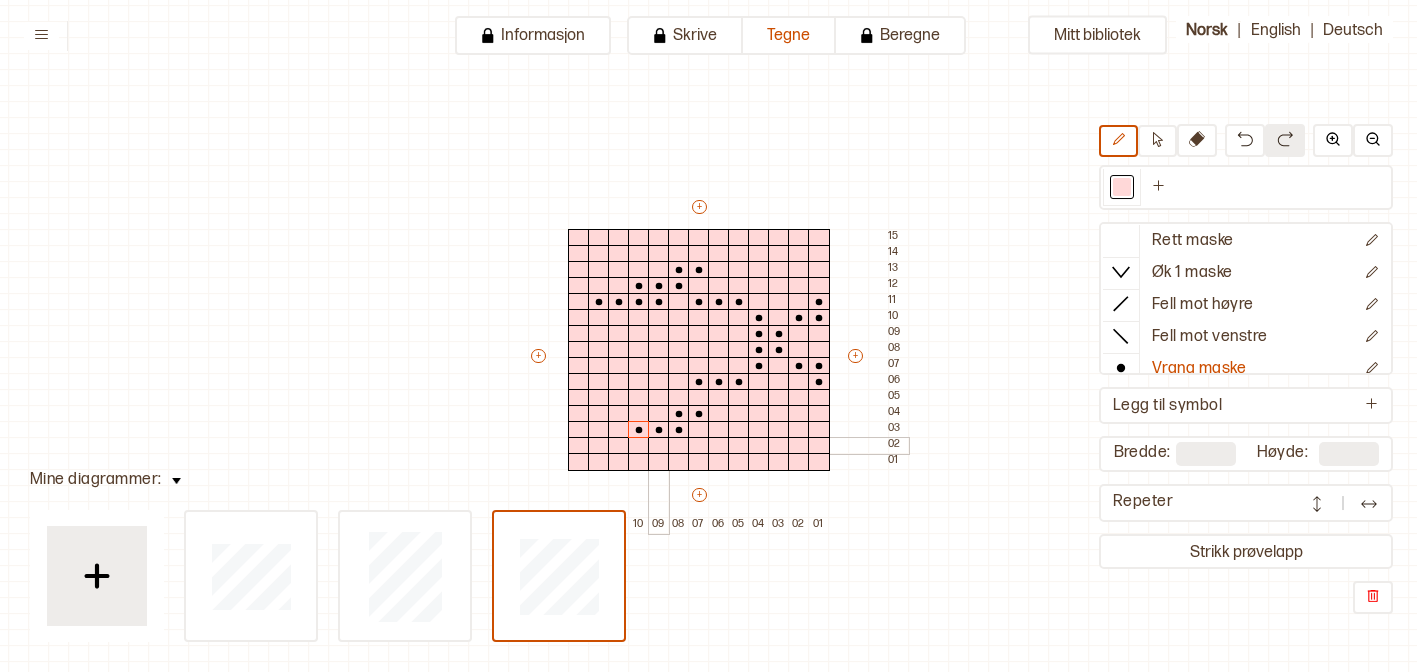 click at bounding box center [659, 446] 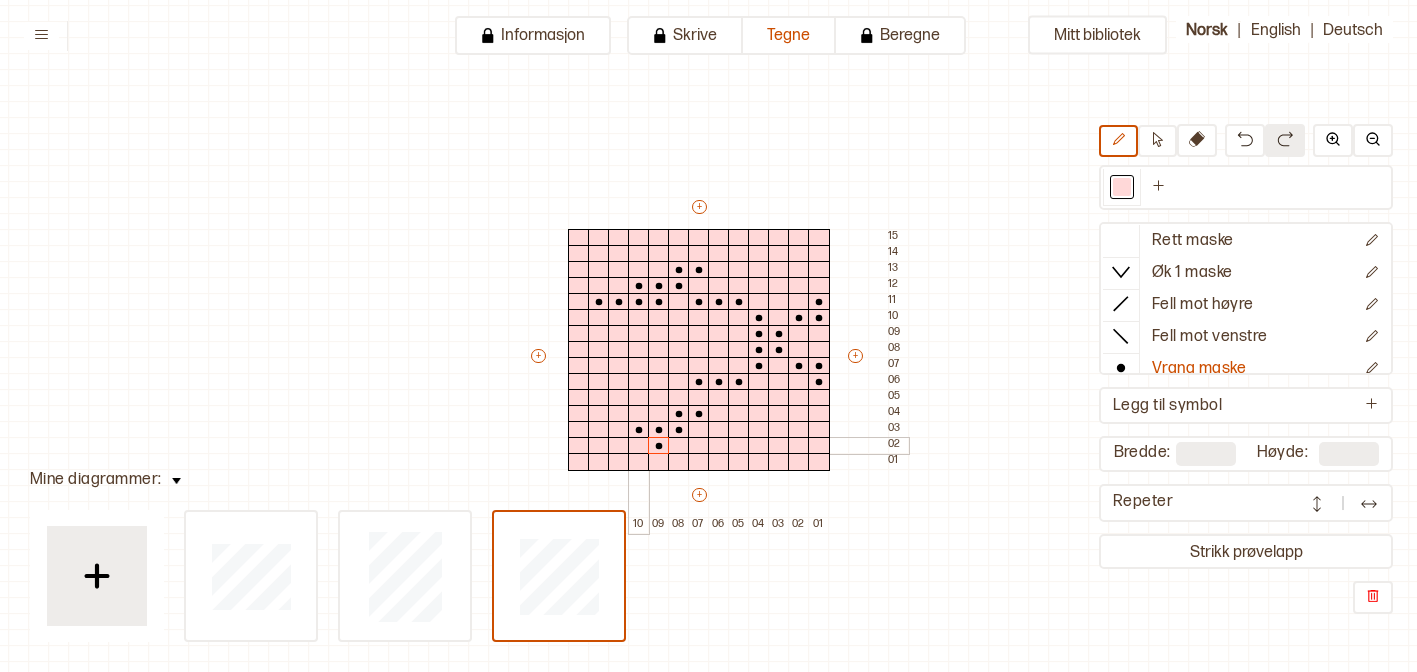 click at bounding box center [639, 446] 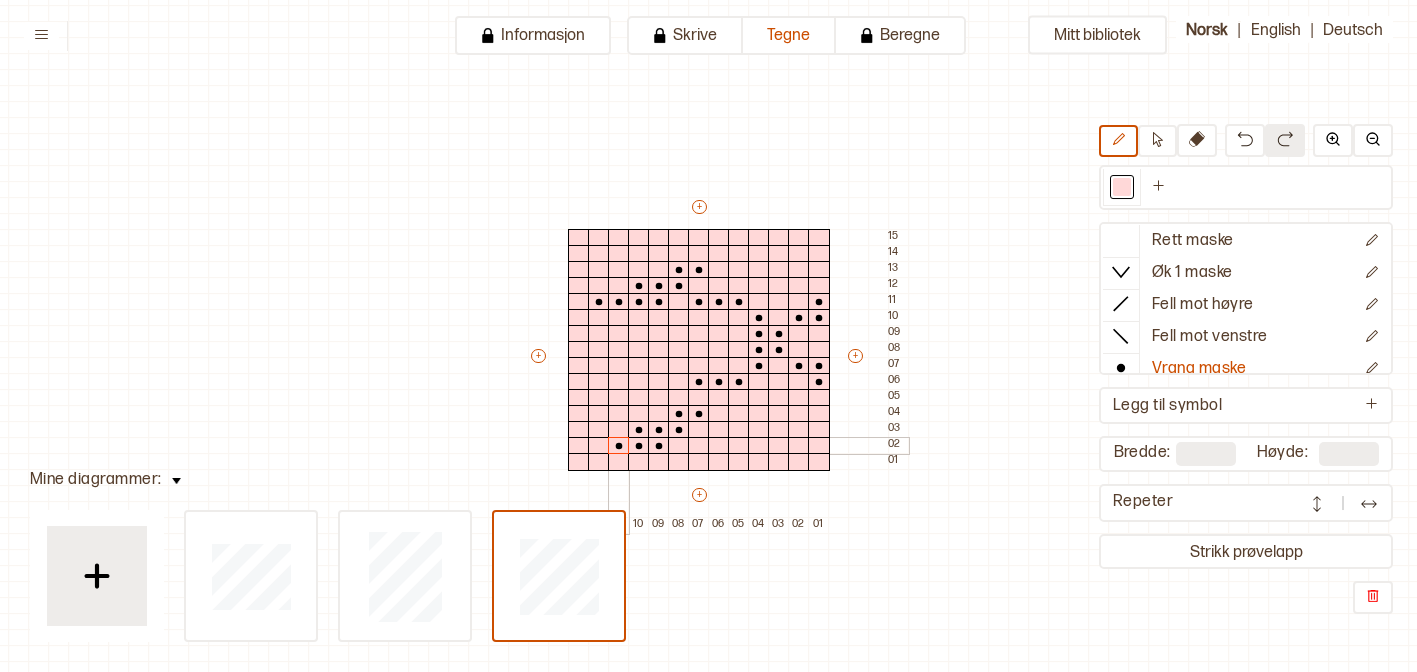 click at bounding box center [619, 446] 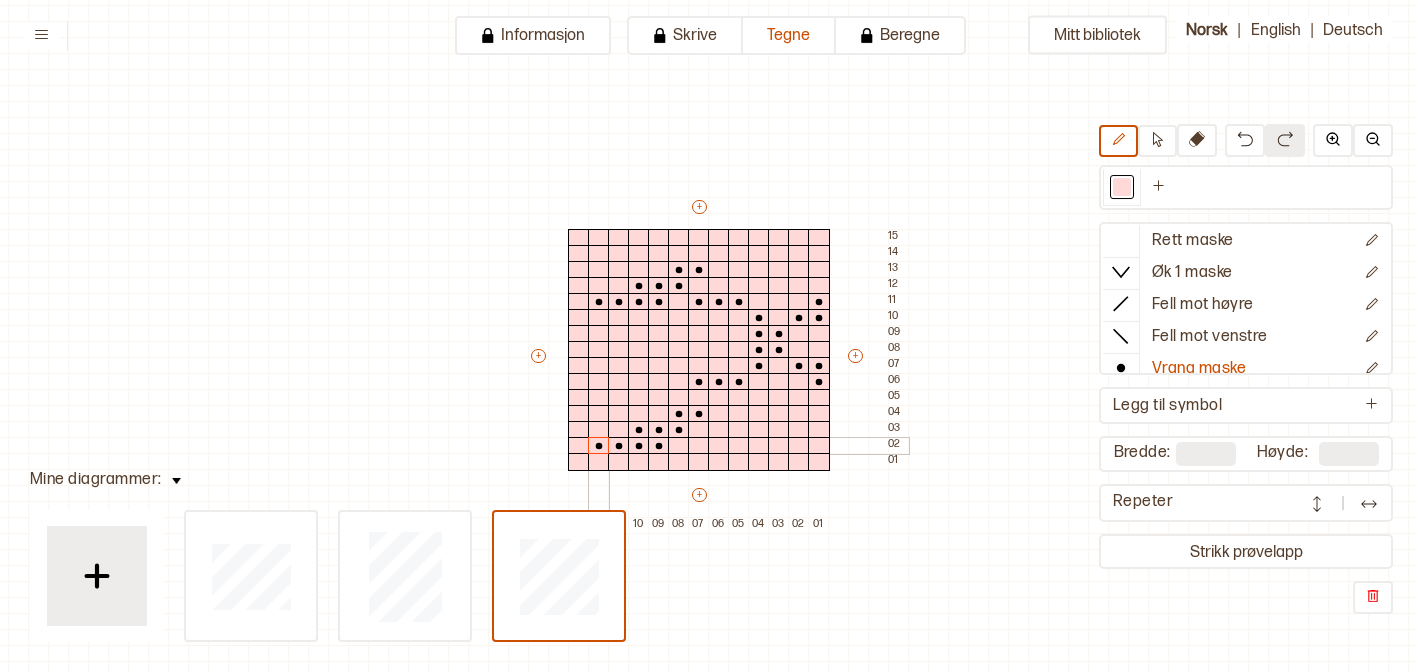 click at bounding box center [599, 446] 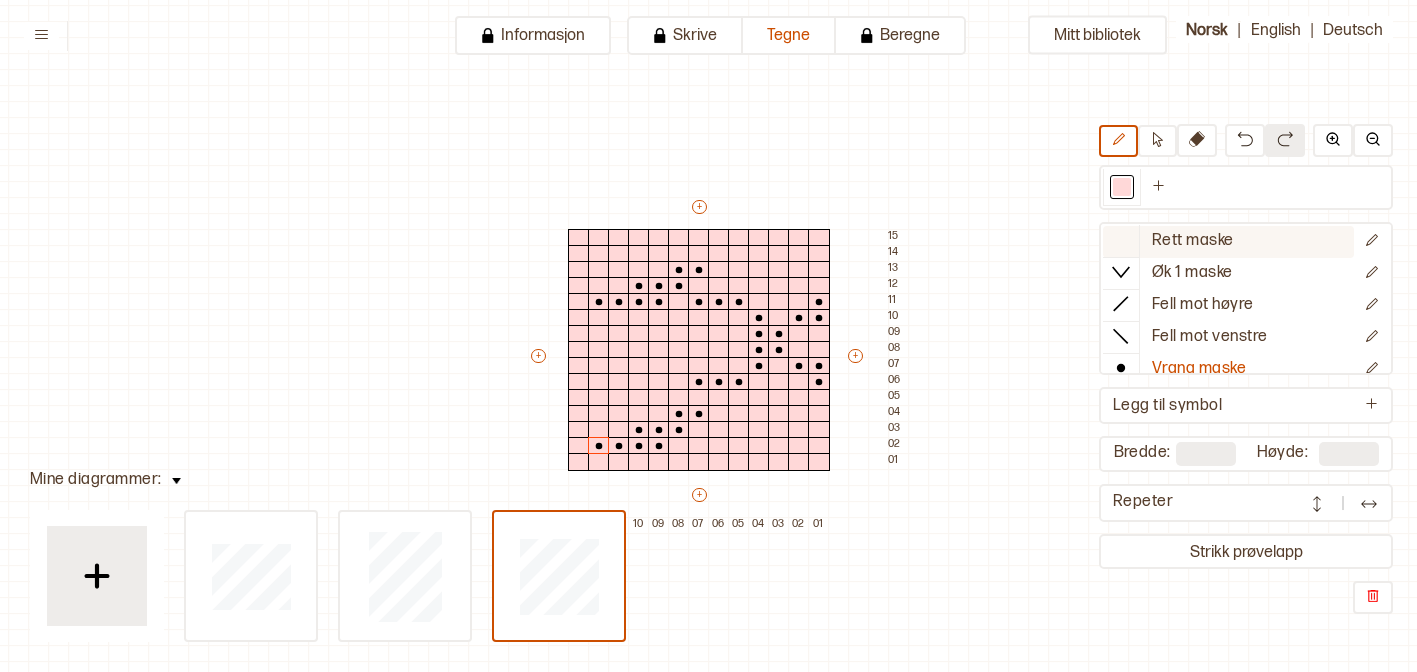 click 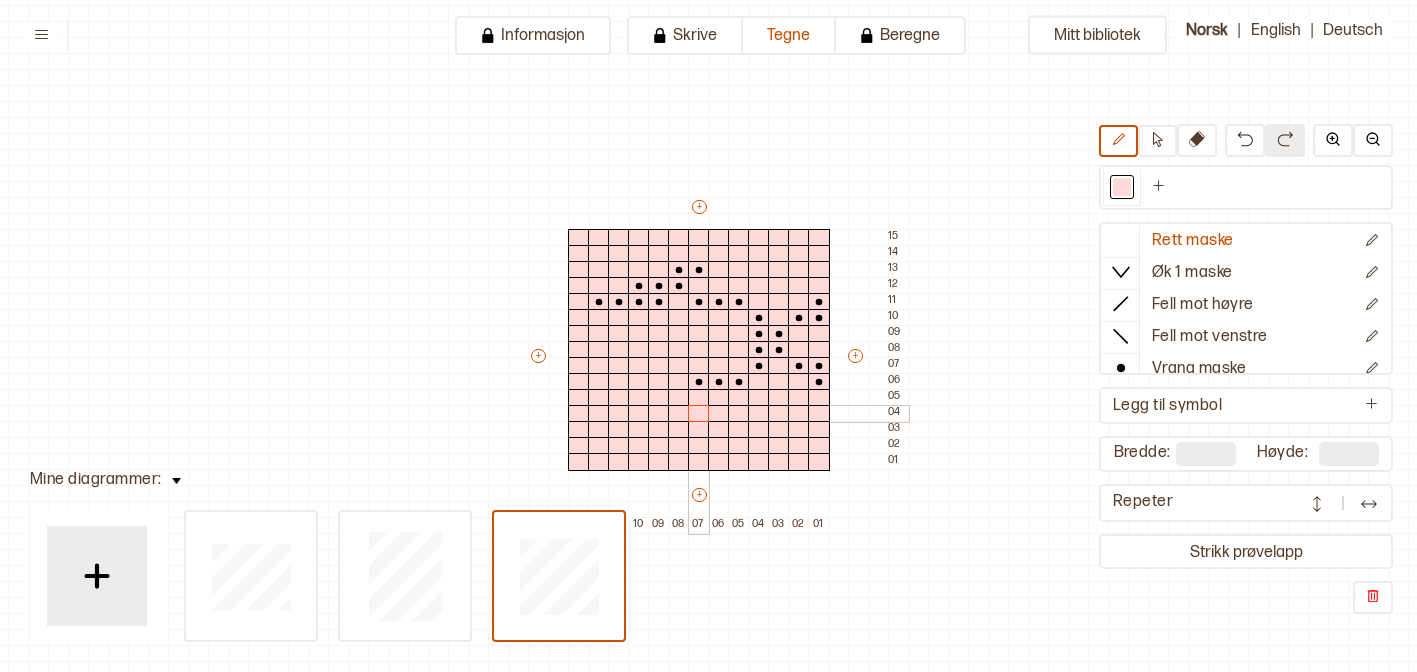 drag, startPoint x: 598, startPoint y: 444, endPoint x: 699, endPoint y: 414, distance: 105.36128 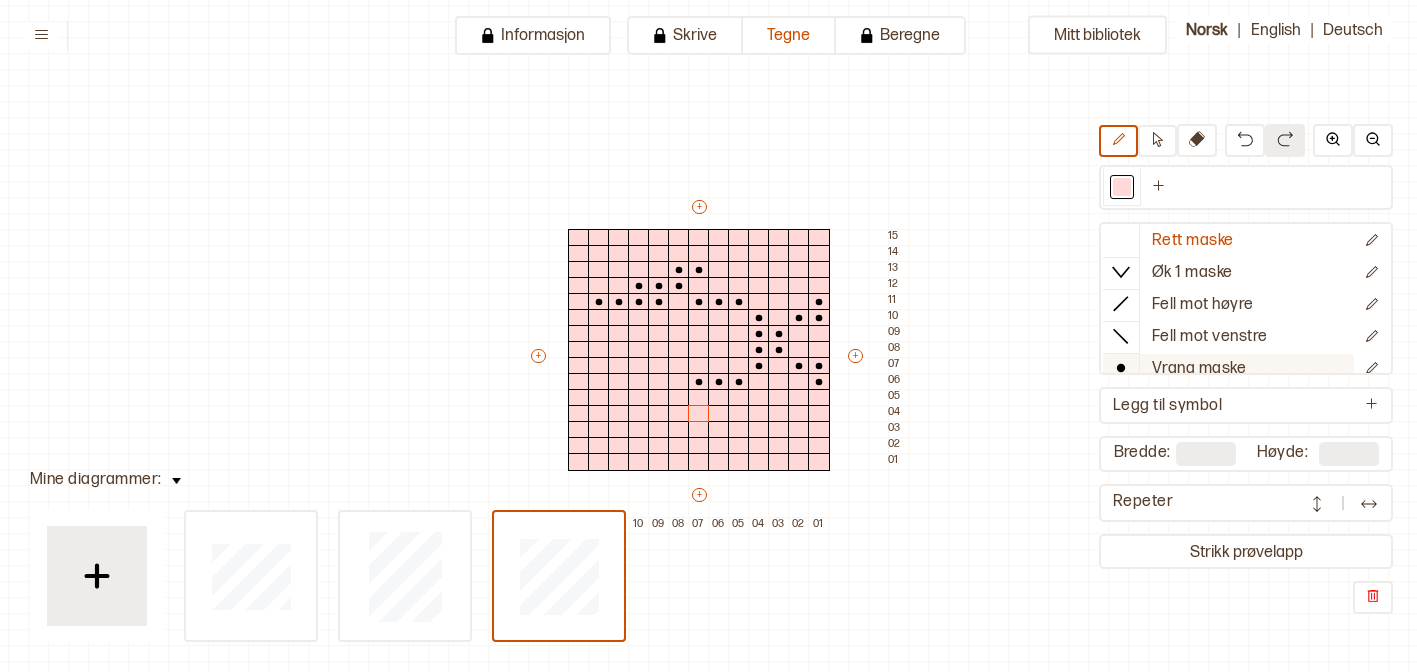 click 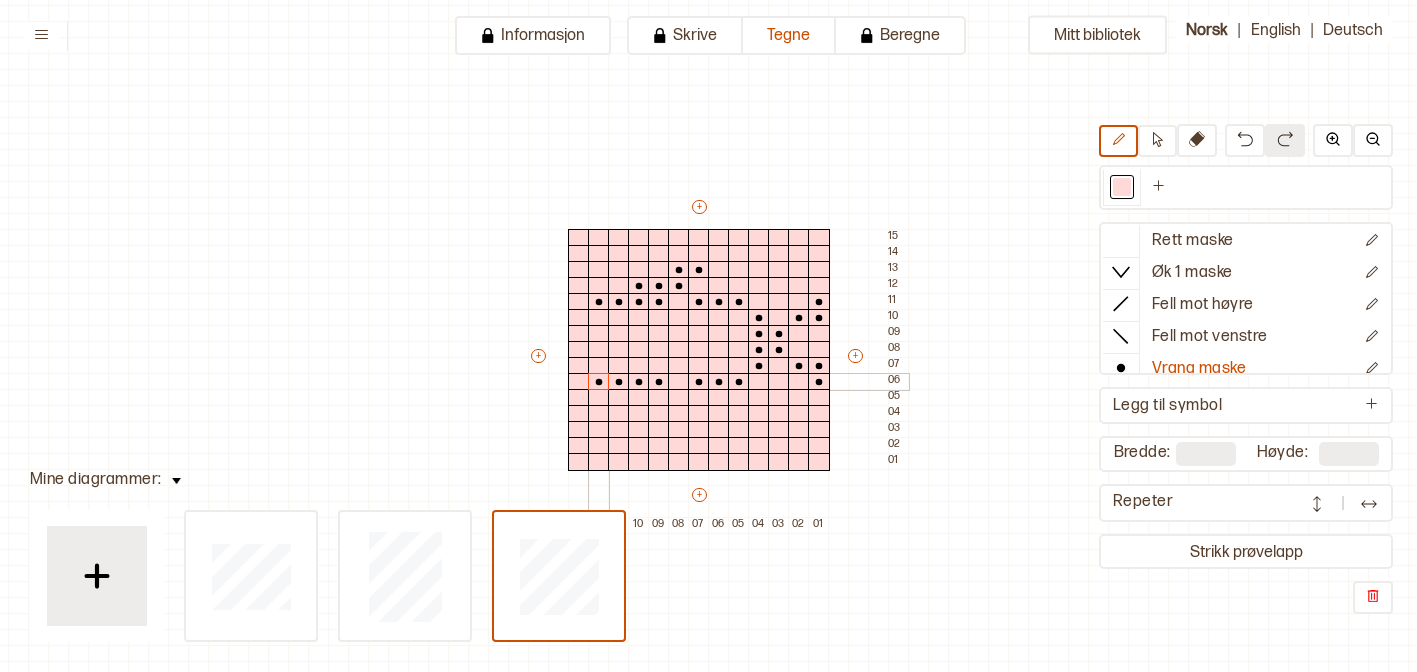 drag, startPoint x: 660, startPoint y: 383, endPoint x: 595, endPoint y: 383, distance: 65 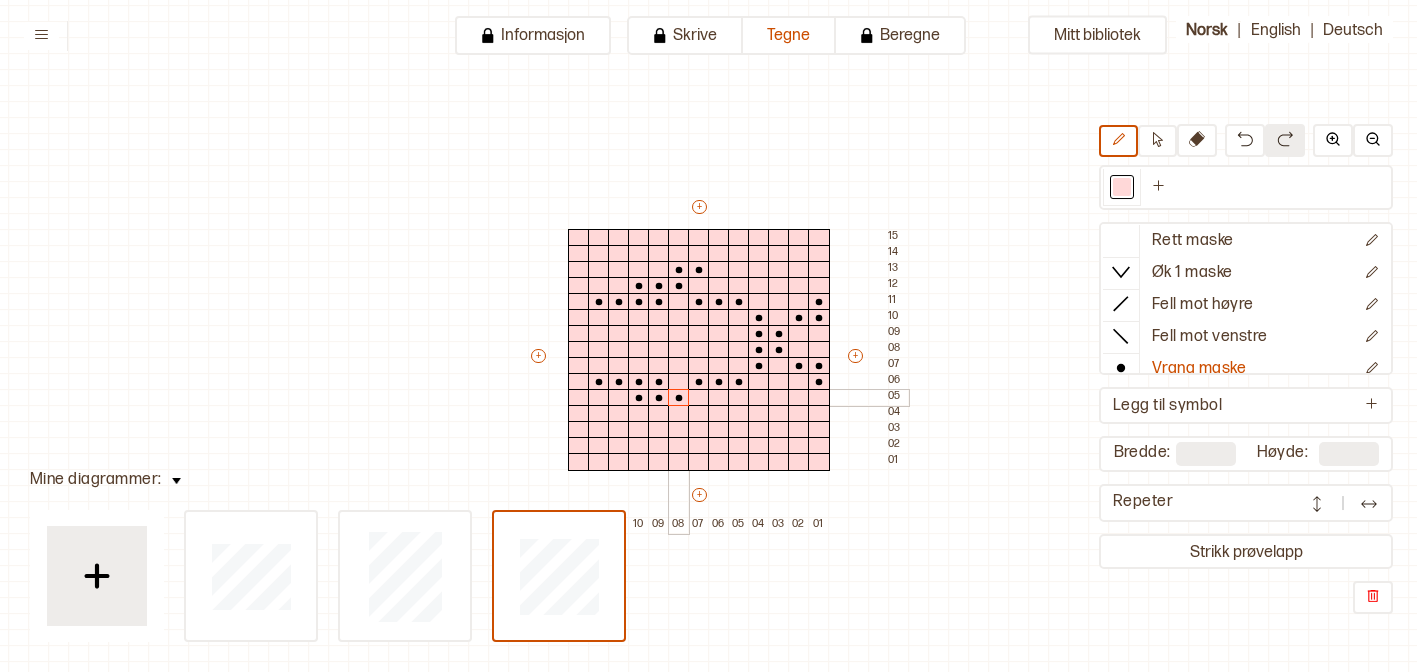 drag, startPoint x: 633, startPoint y: 399, endPoint x: 676, endPoint y: 399, distance: 43 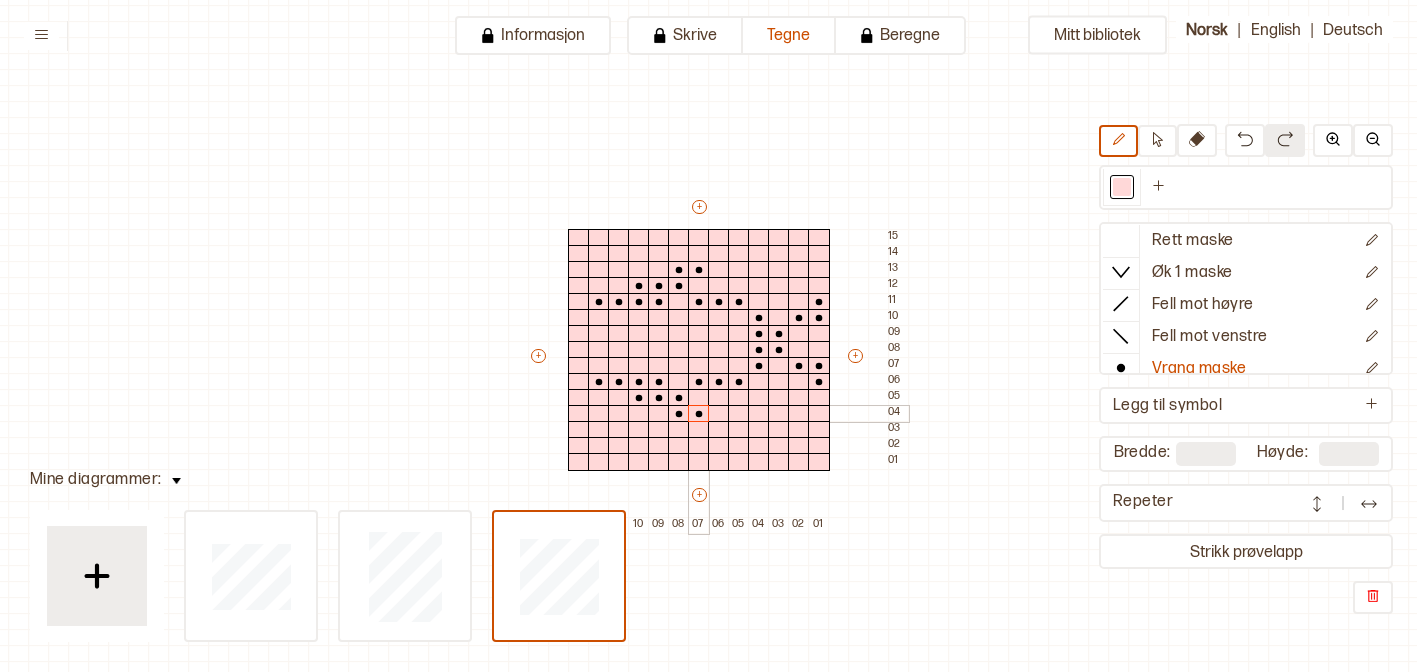 drag, startPoint x: 674, startPoint y: 417, endPoint x: 699, endPoint y: 417, distance: 25 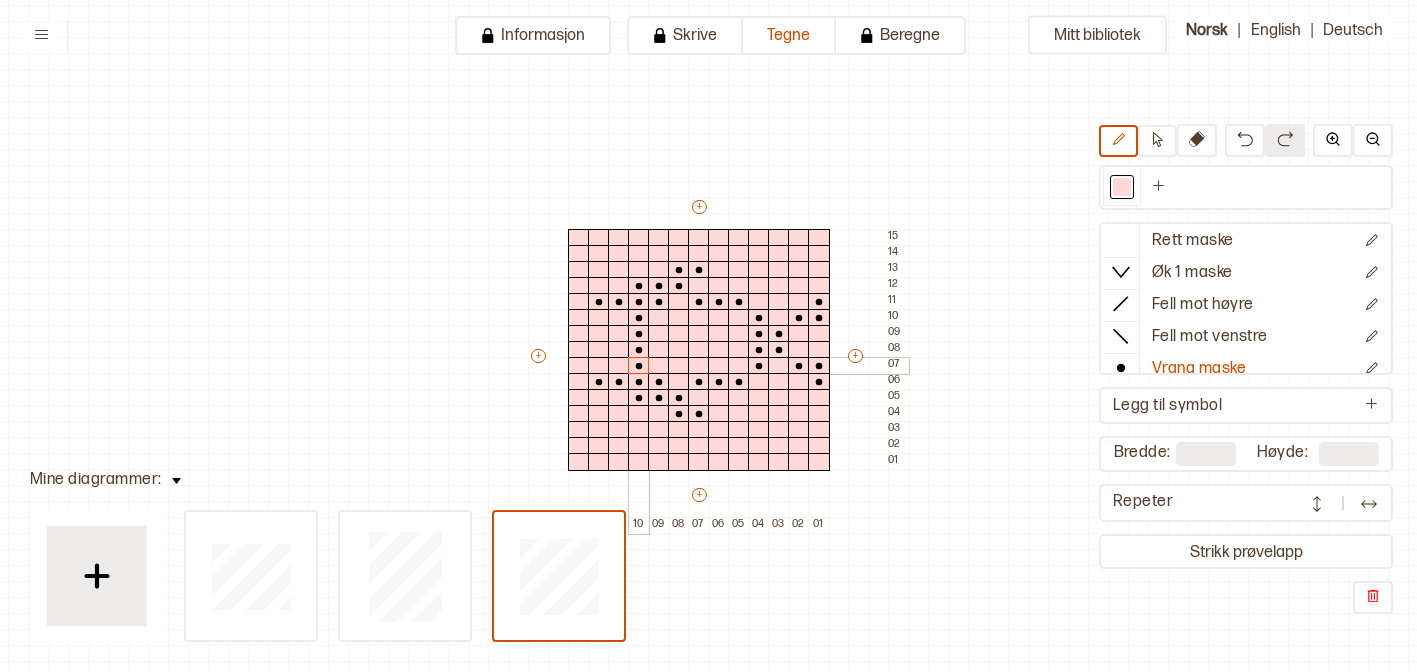 drag, startPoint x: 641, startPoint y: 314, endPoint x: 641, endPoint y: 371, distance: 57 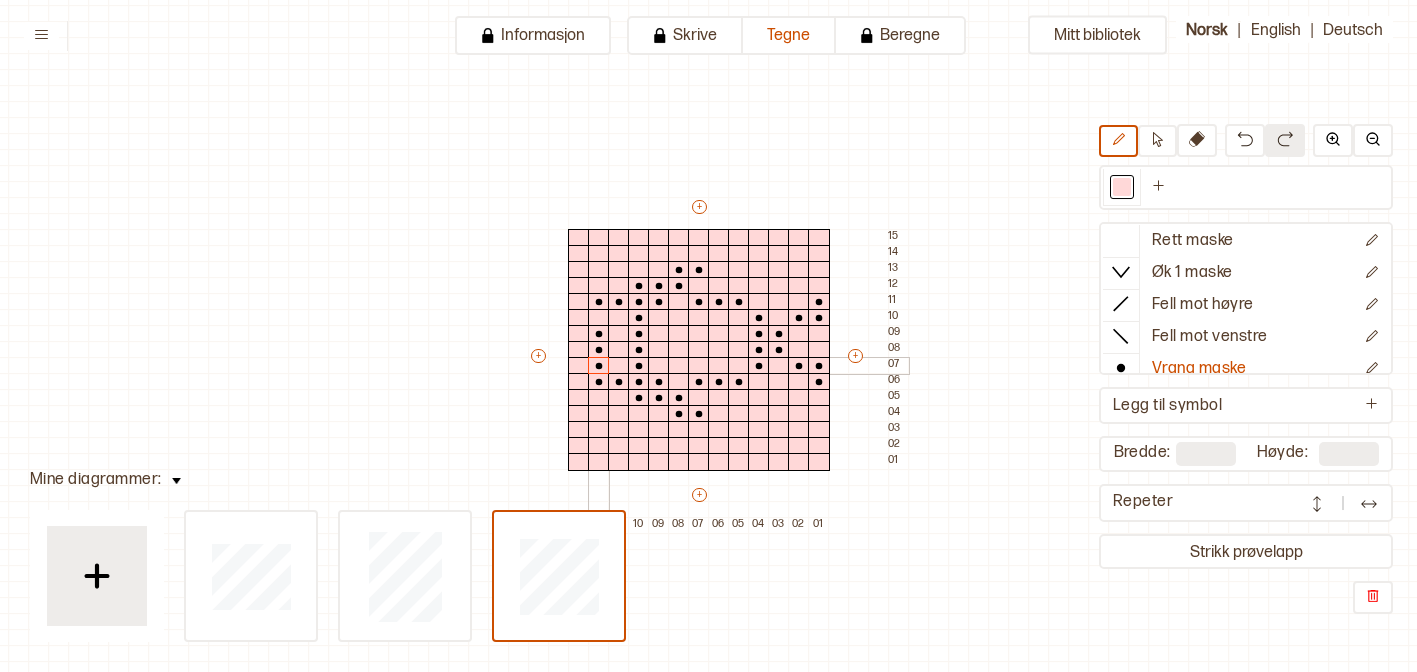 drag, startPoint x: 597, startPoint y: 328, endPoint x: 599, endPoint y: 356, distance: 28.071337 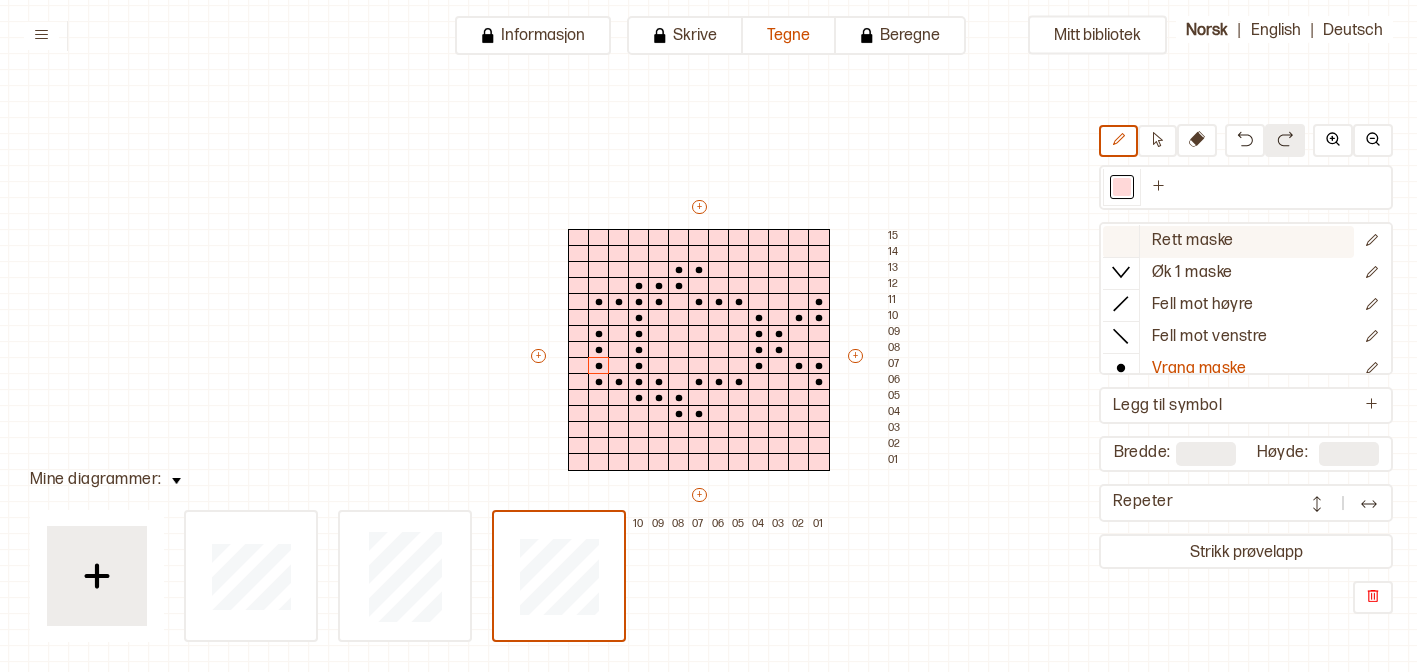 click at bounding box center [1121, 240] 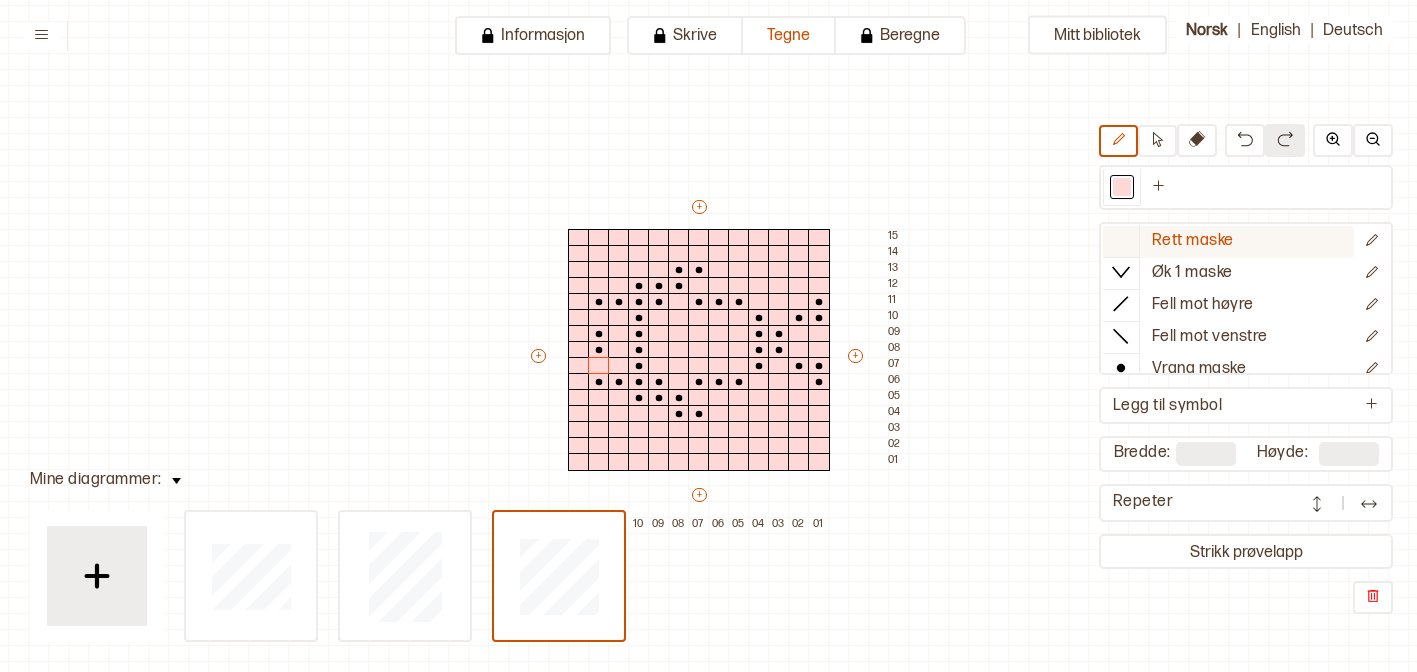 click 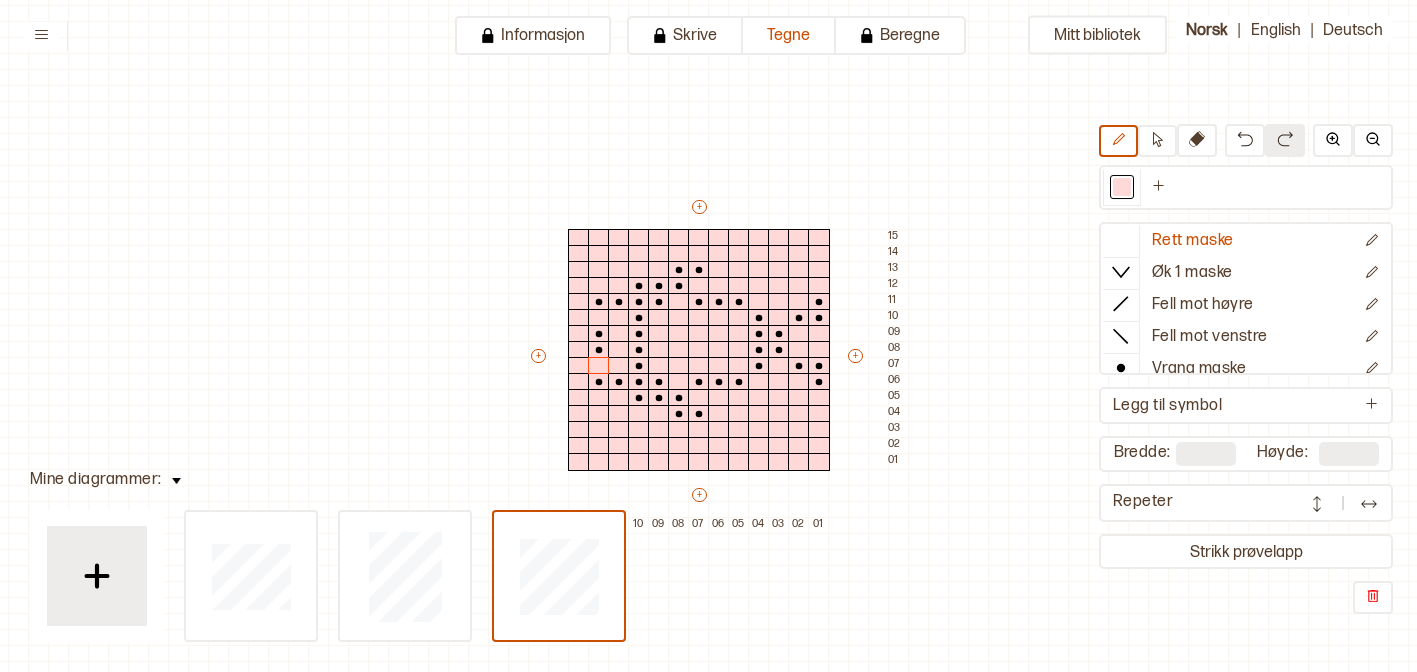 click on "Rett maske Øk 1 maske Fell mot høyre Fell mot venstre Vrang maske Kast Flette foran Flette bak Nytt symbol" at bounding box center [1246, 298] 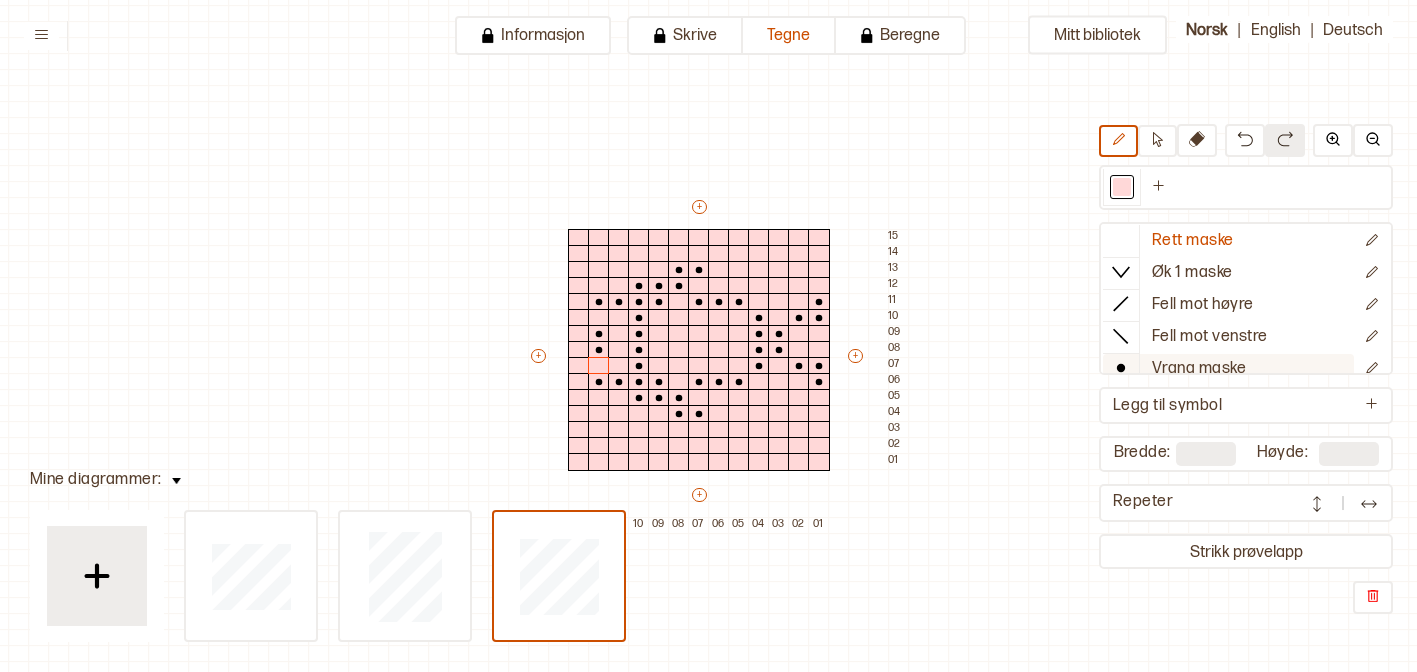 click 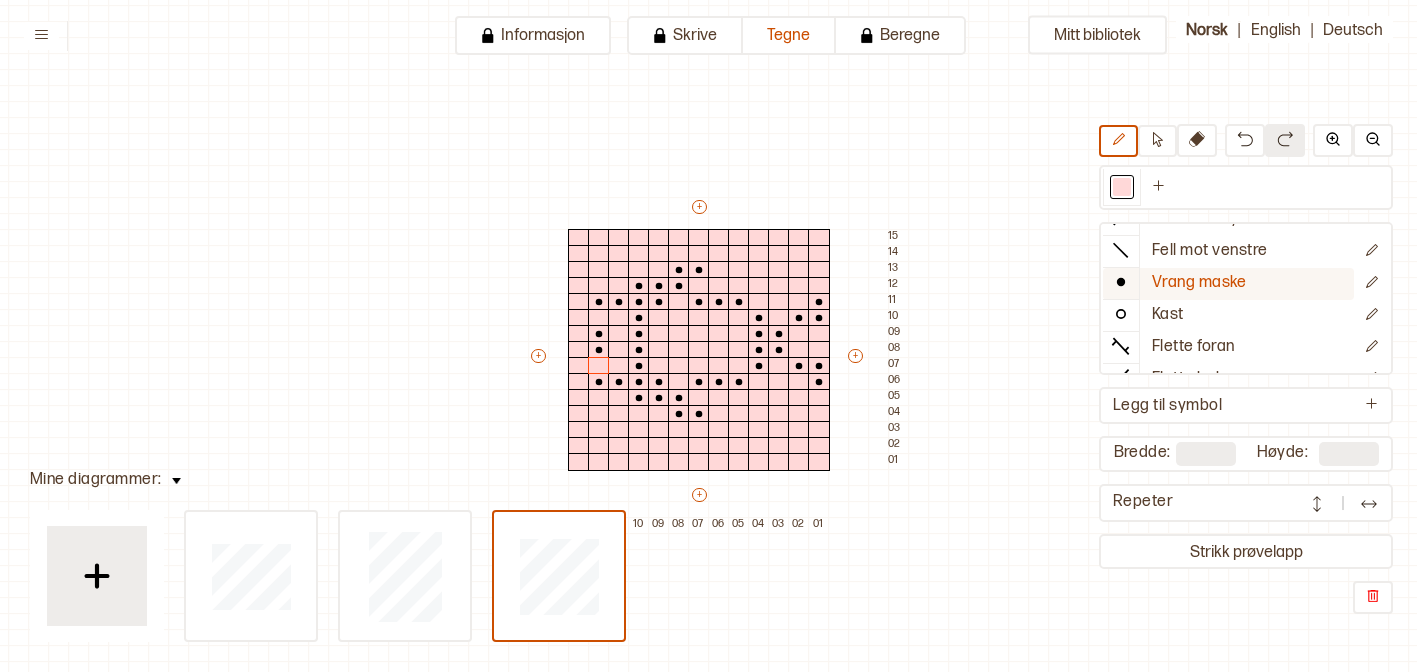 scroll, scrollTop: 0, scrollLeft: 0, axis: both 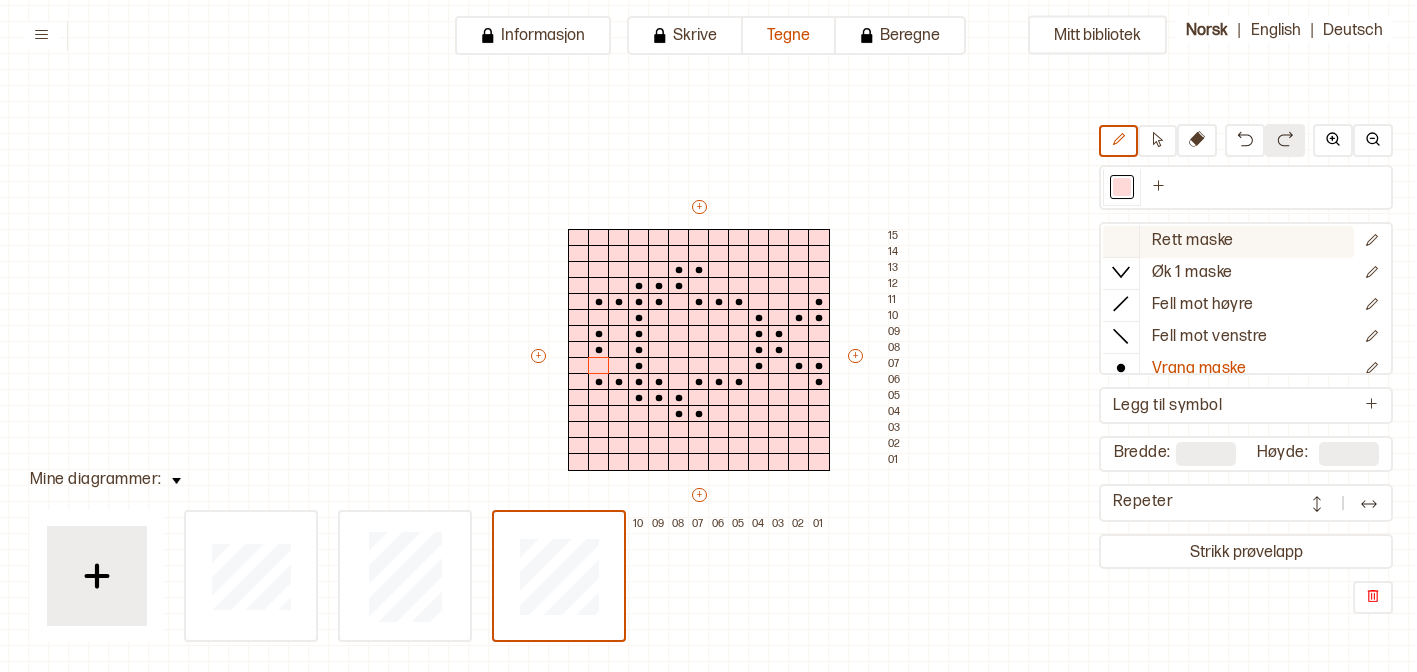 click 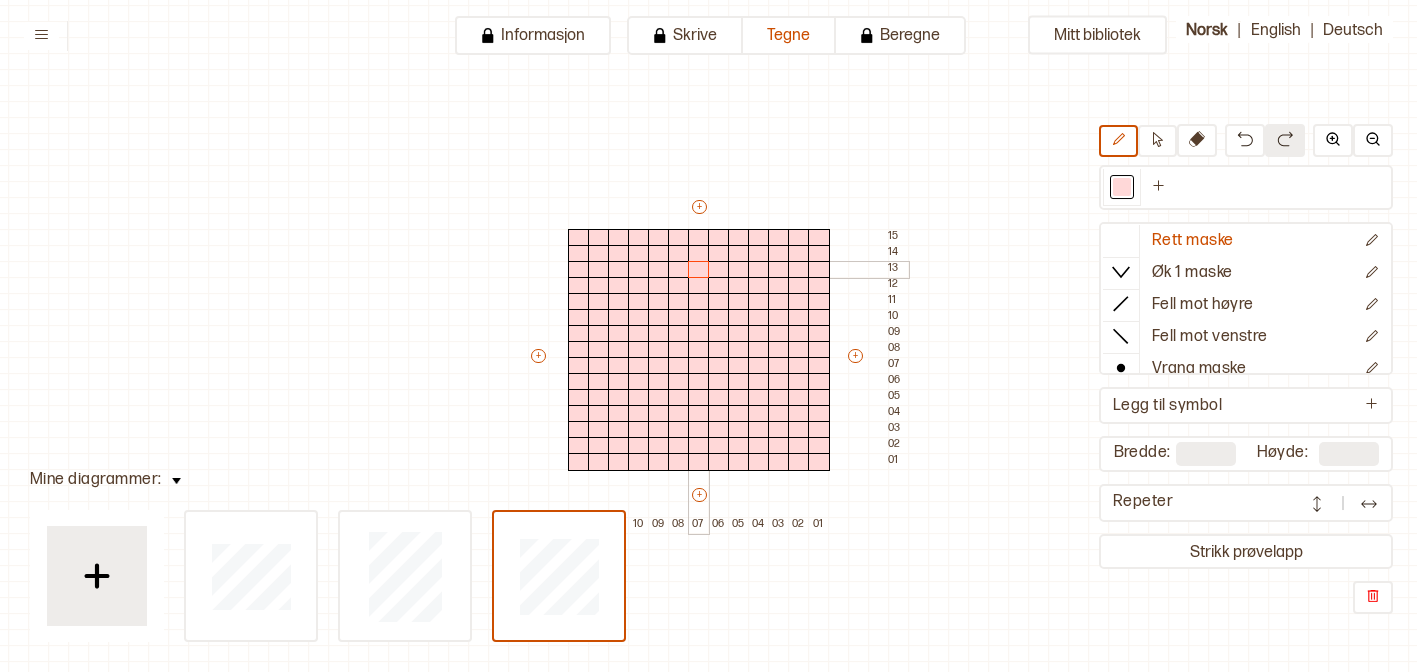 drag, startPoint x: 590, startPoint y: 299, endPoint x: 693, endPoint y: 264, distance: 108.78419 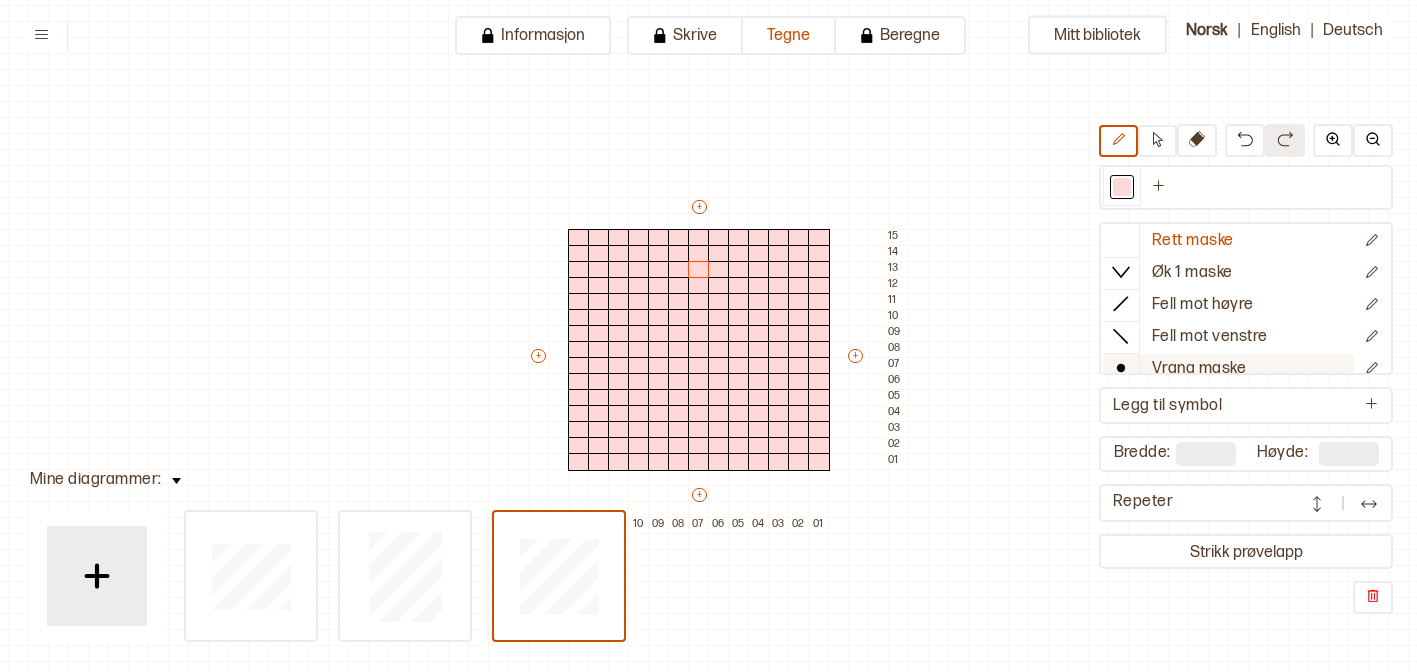 click on "Vrang maske" at bounding box center (1199, 369) 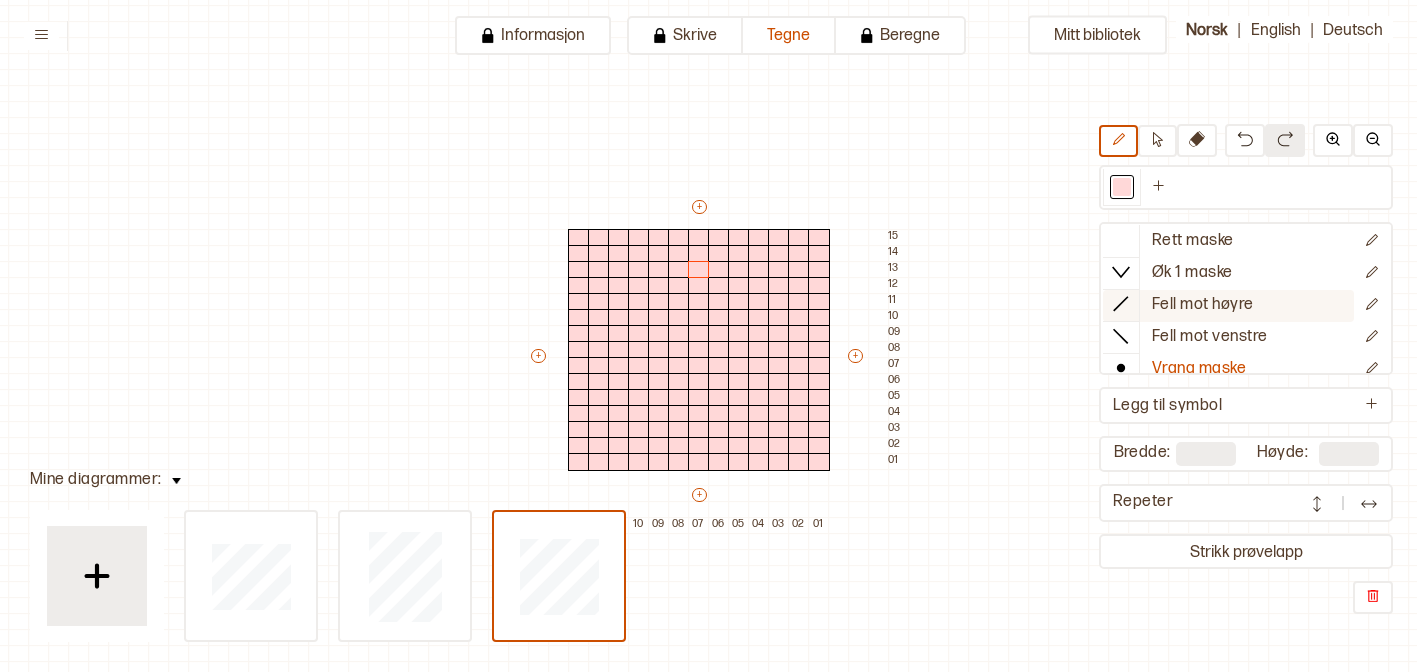 scroll, scrollTop: 32, scrollLeft: 0, axis: vertical 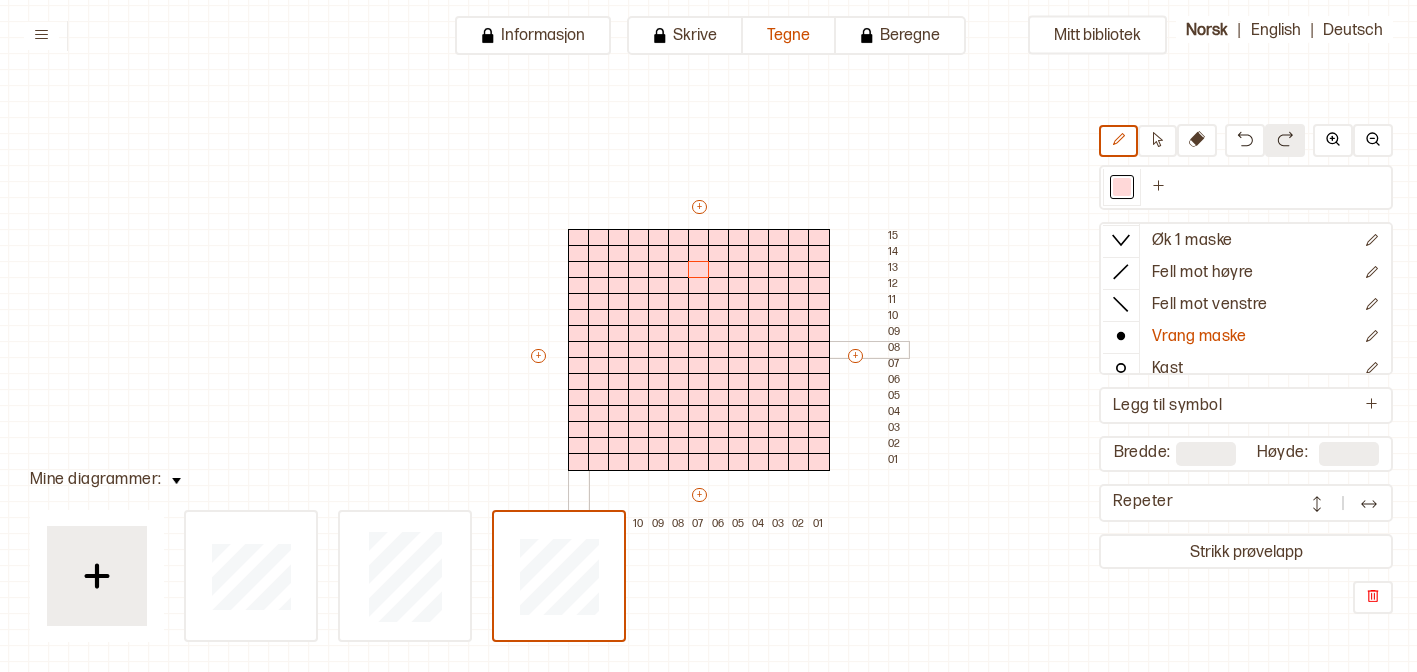 click at bounding box center (579, 350) 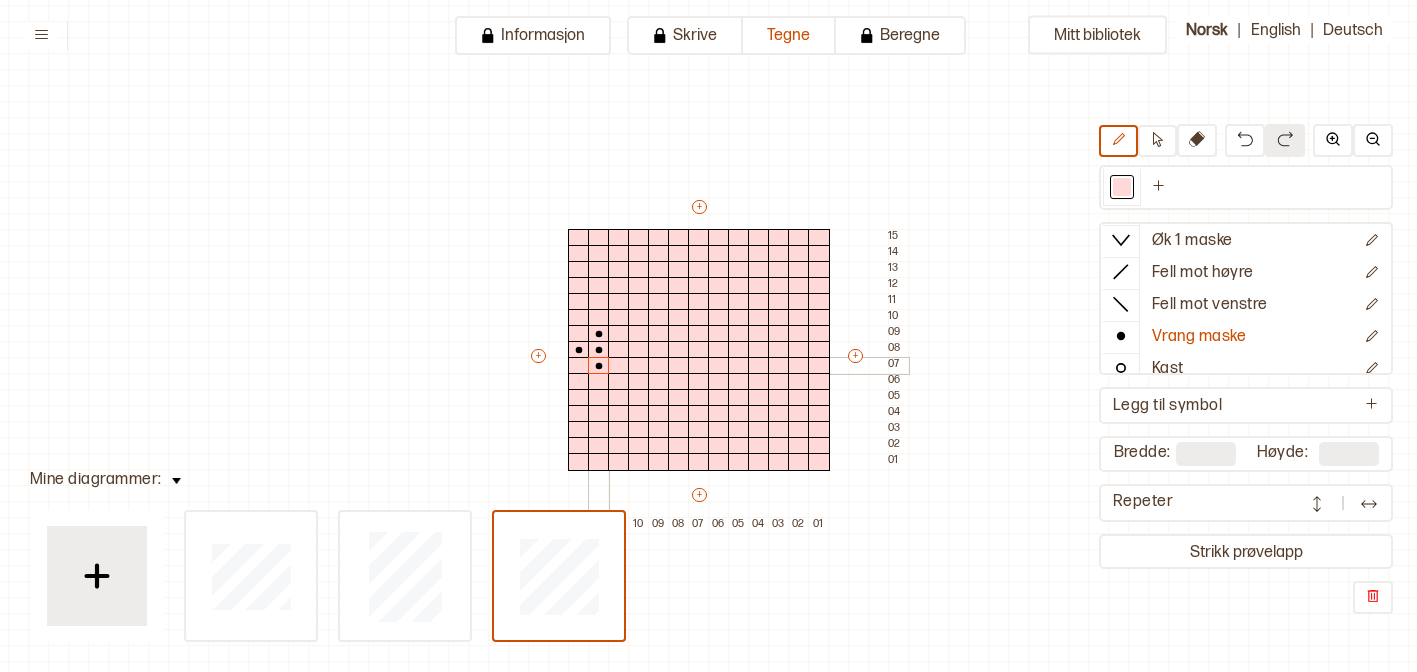 drag, startPoint x: 596, startPoint y: 331, endPoint x: 593, endPoint y: 369, distance: 38.118237 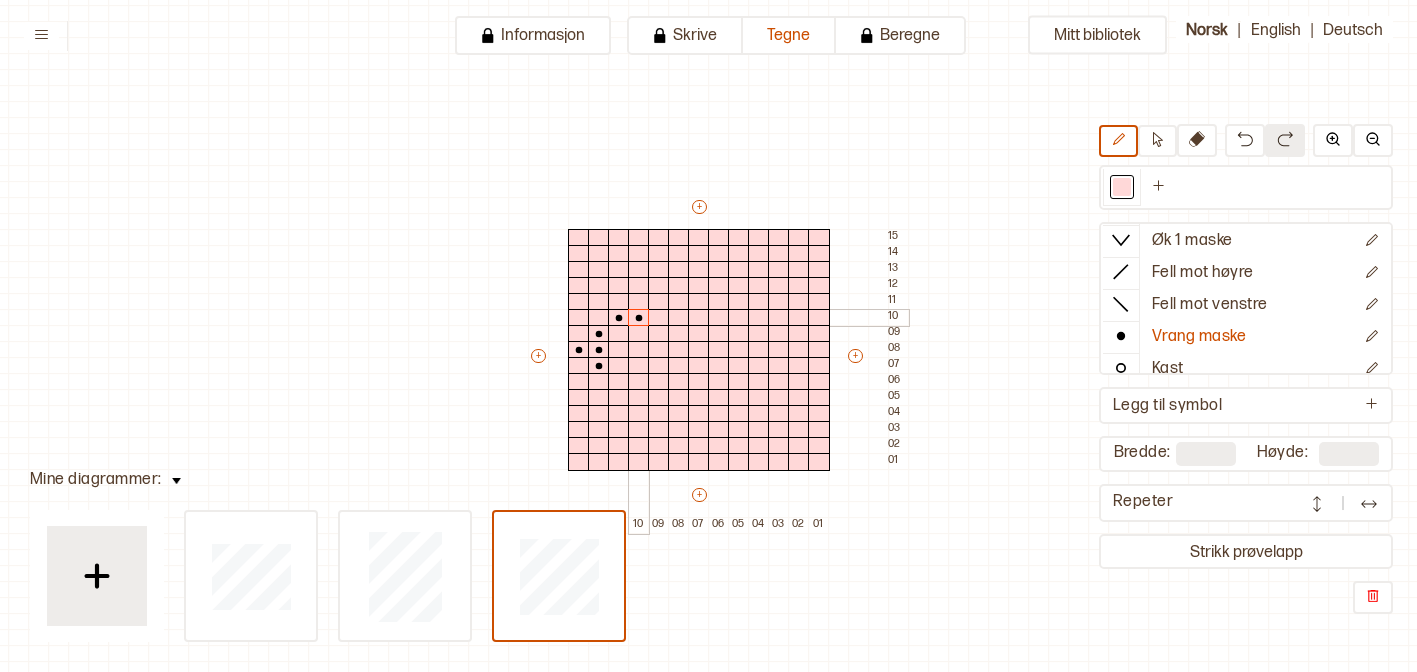 click on "+ + + + 13 12 11 10 09 08 07 06 05 04 03 02 01 15 14 13 12 11 10 09 08 07 06 05 04 03 02 01" at bounding box center (718, 365) 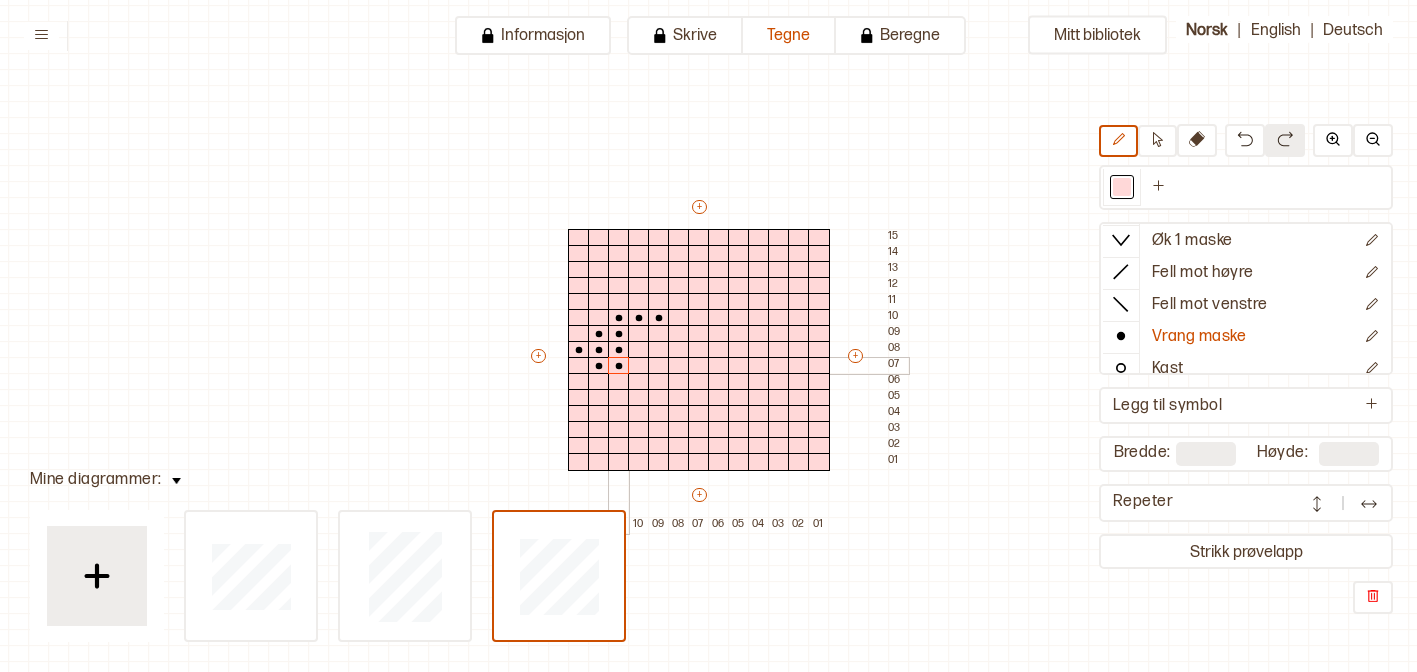 drag, startPoint x: 617, startPoint y: 331, endPoint x: 616, endPoint y: 360, distance: 29.017237 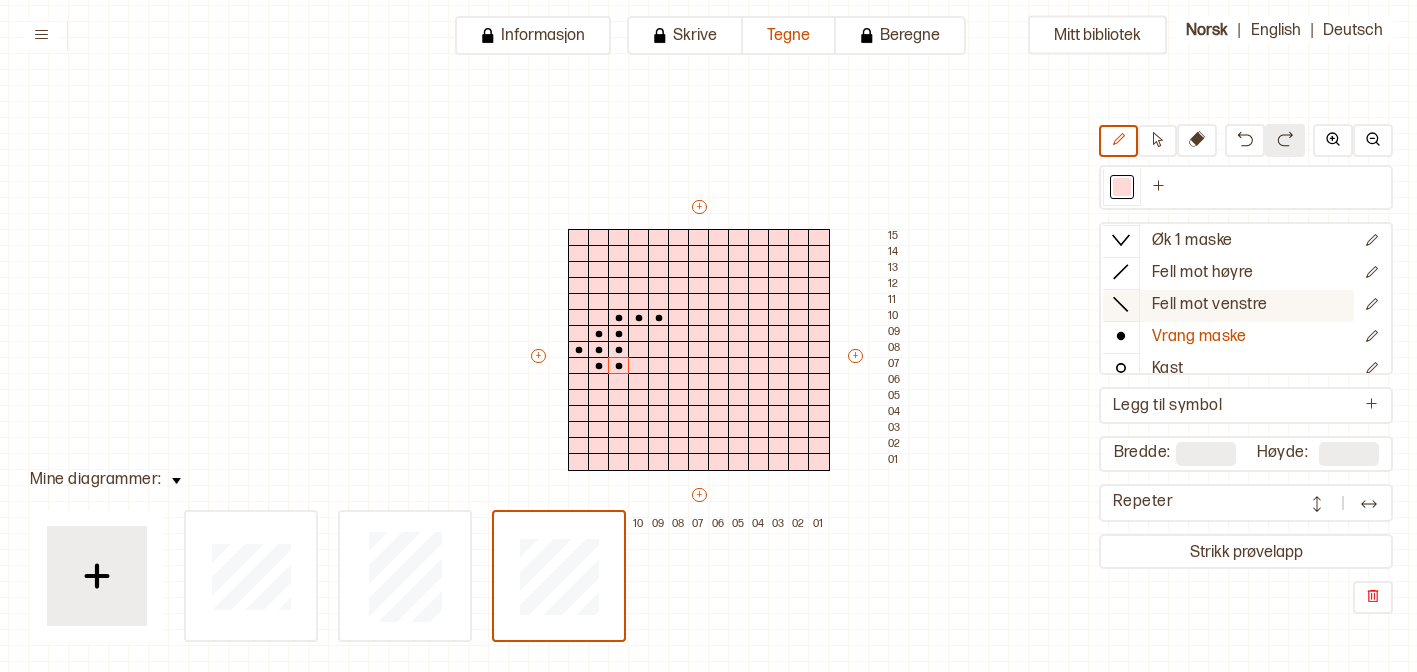 scroll, scrollTop: 0, scrollLeft: 0, axis: both 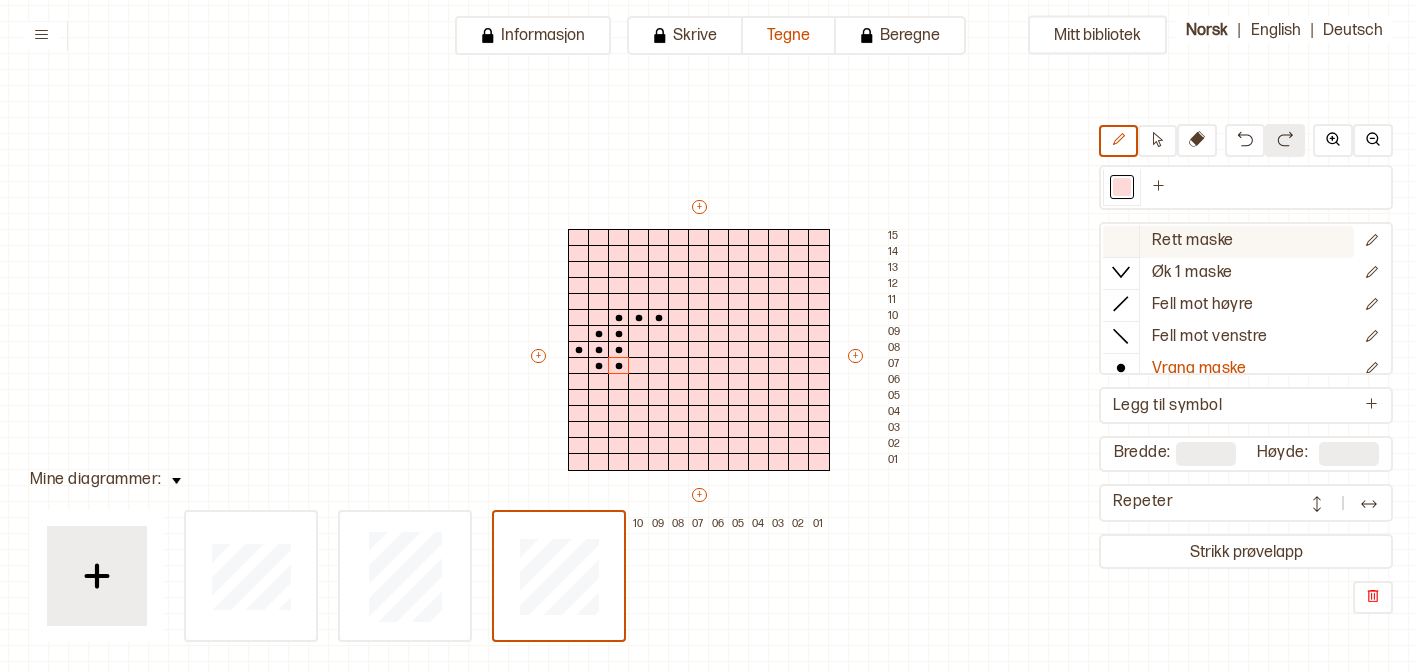 click 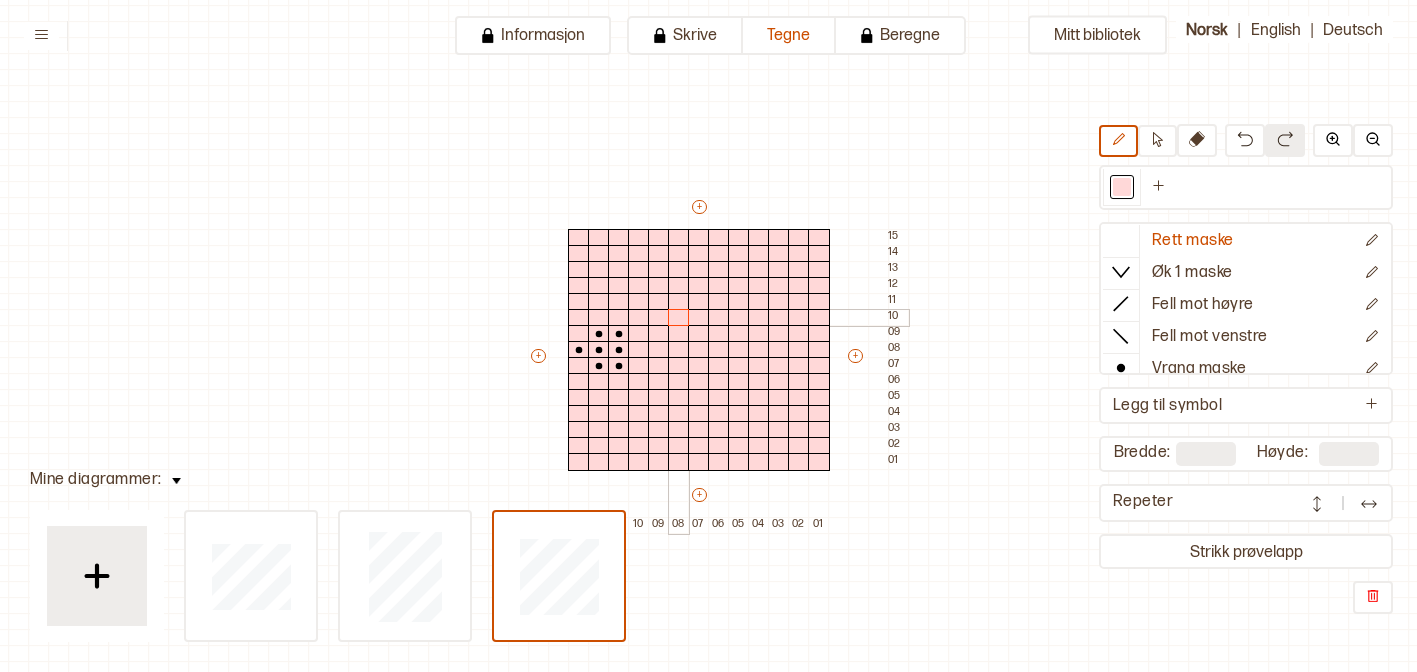 drag, startPoint x: 620, startPoint y: 321, endPoint x: 687, endPoint y: 320, distance: 67.00746 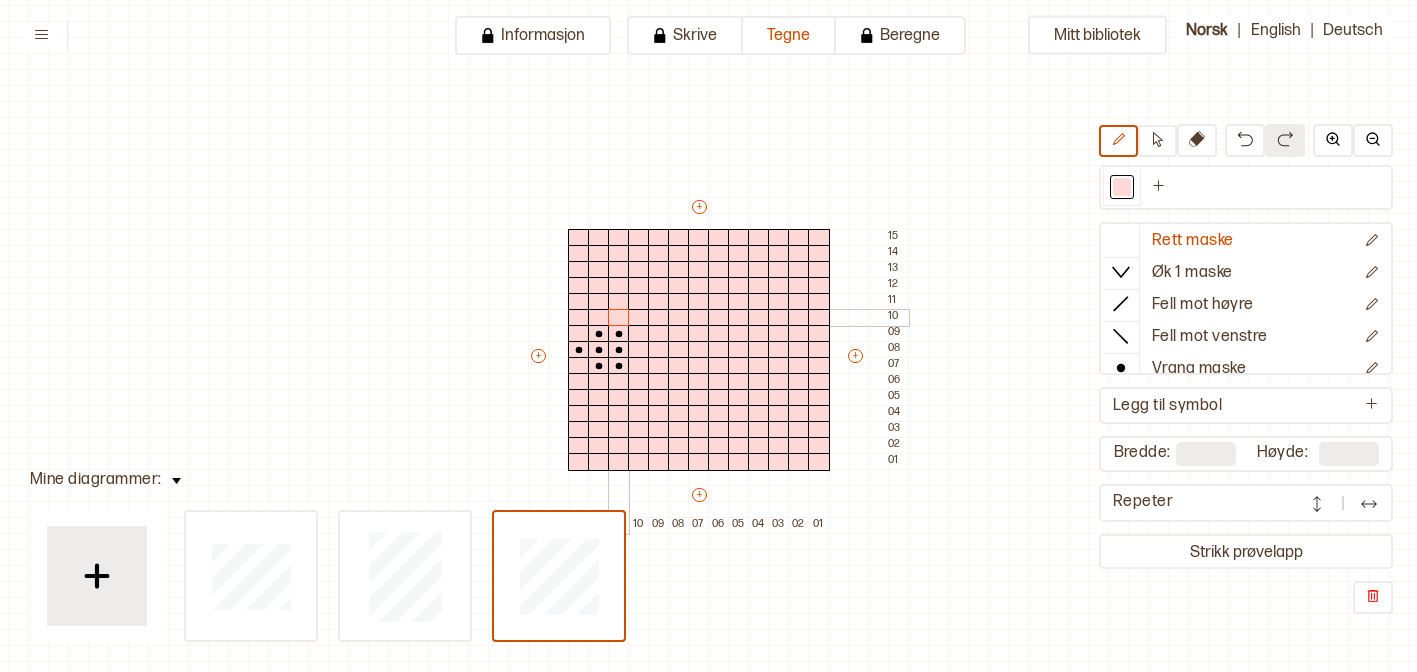 click at bounding box center [619, 318] 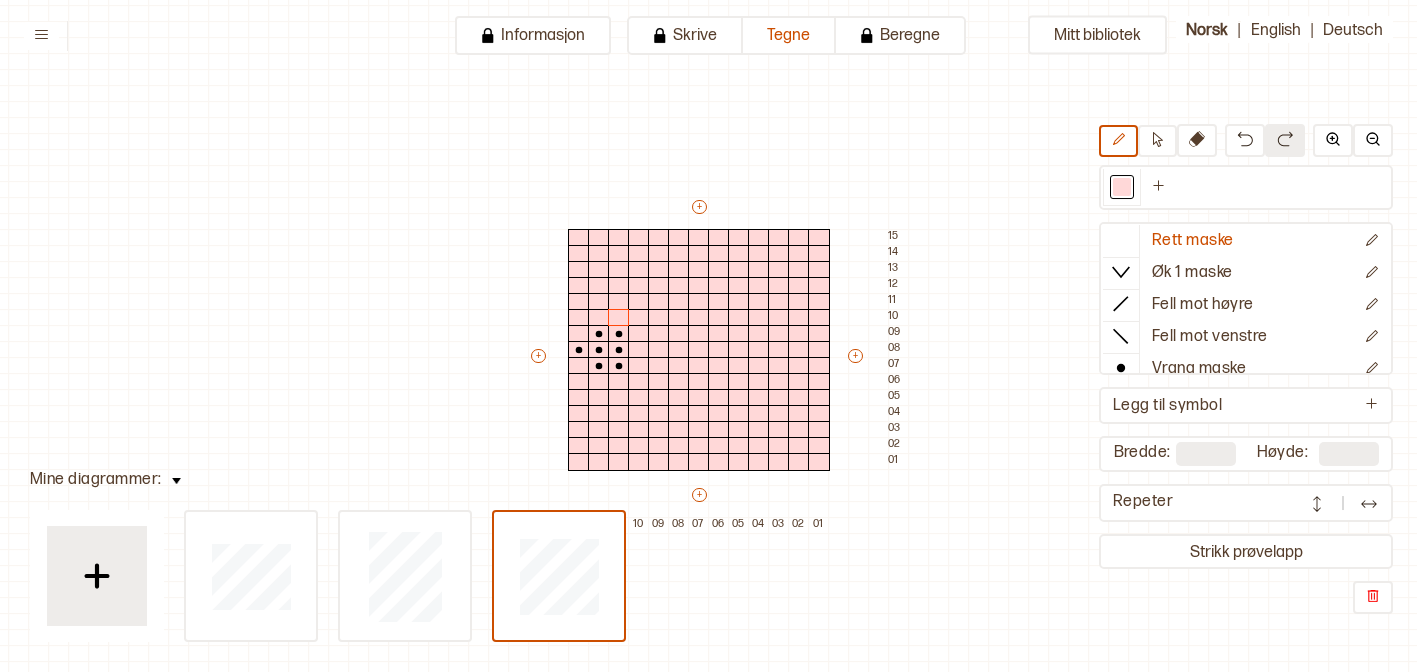 click on "Rett maske Øk 1 maske Fell mot høyre Fell mot venstre Vrang maske Kast Flette foran Flette bak Nytt symbol" at bounding box center (1246, 298) 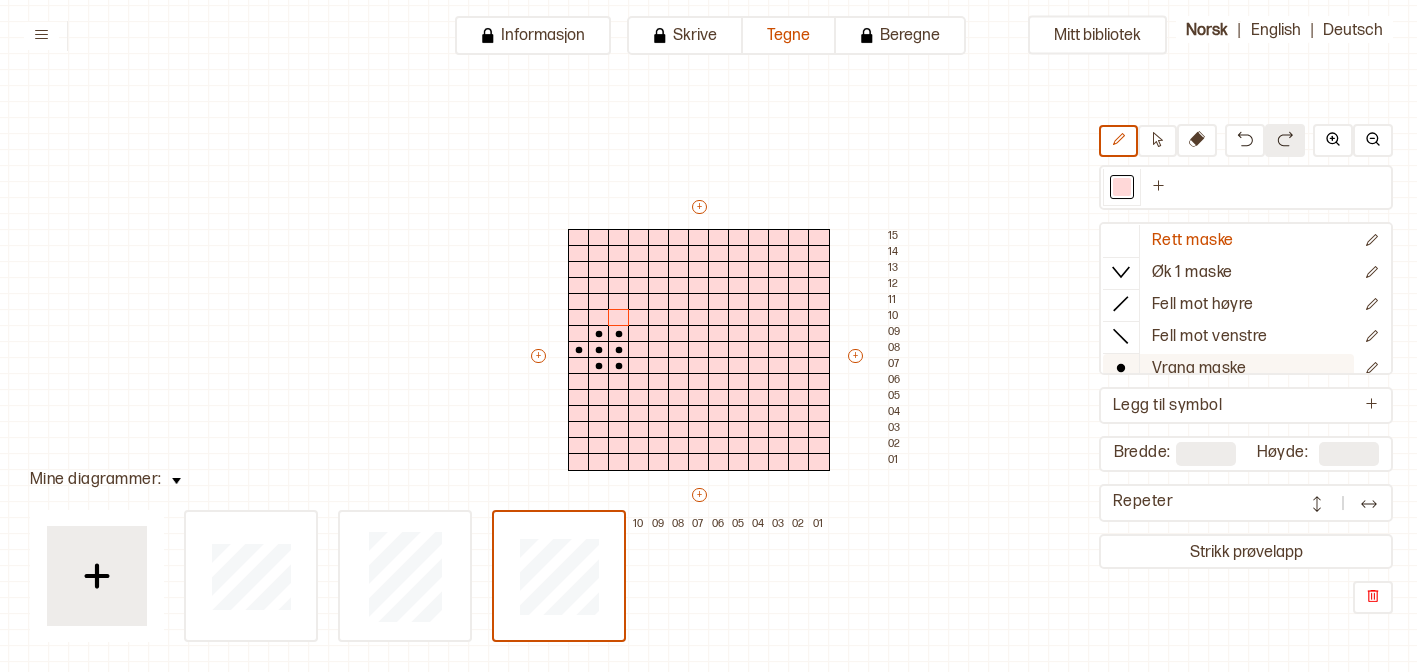 click 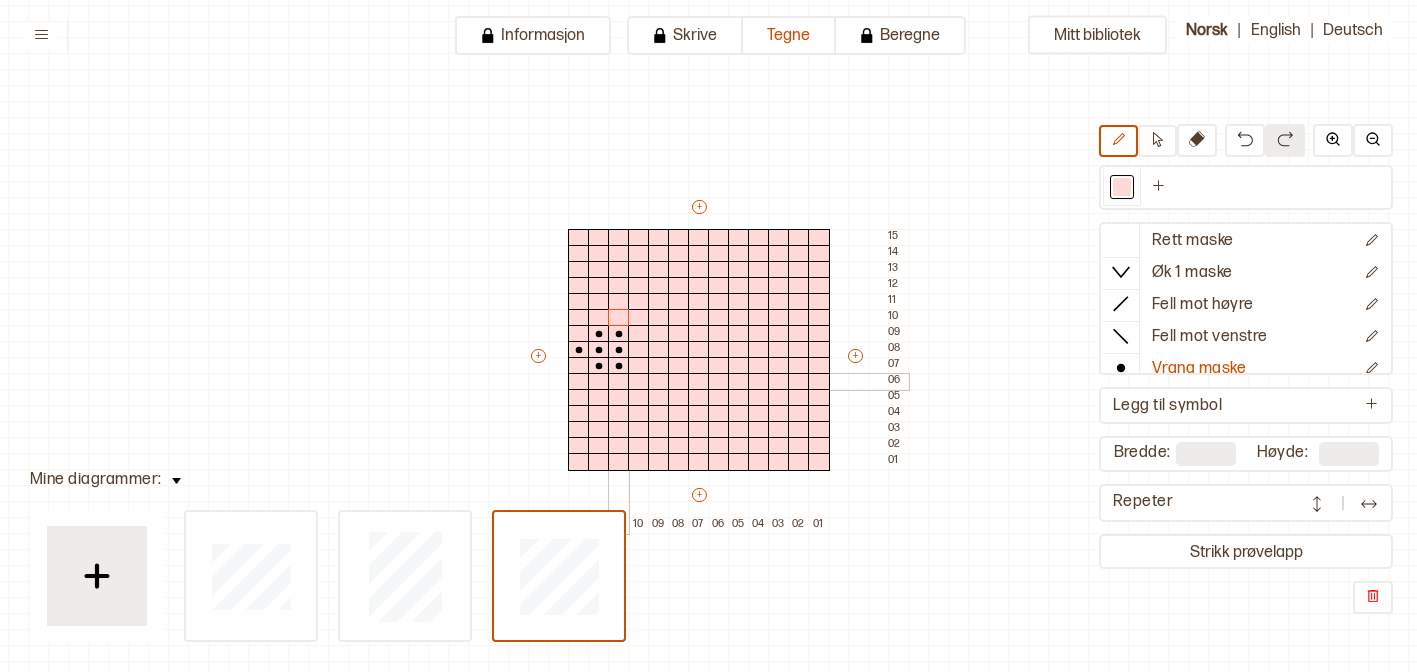 click at bounding box center [619, 382] 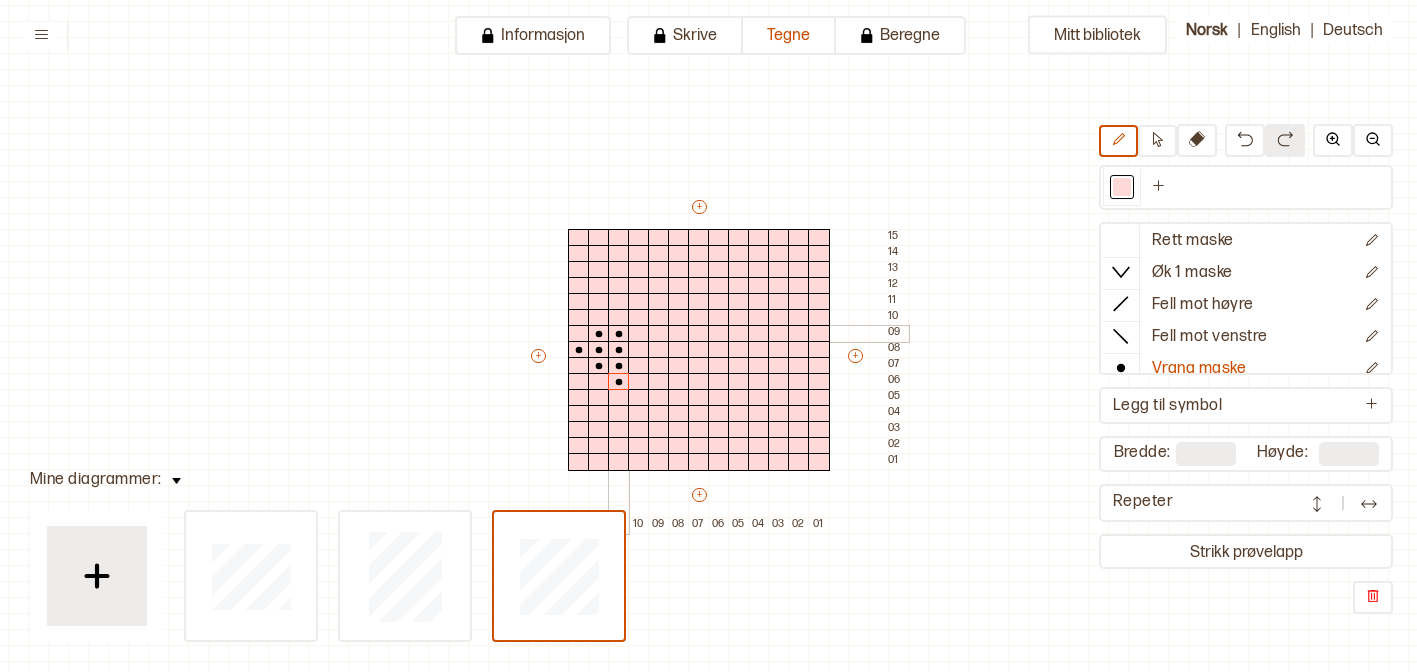click at bounding box center (619, 318) 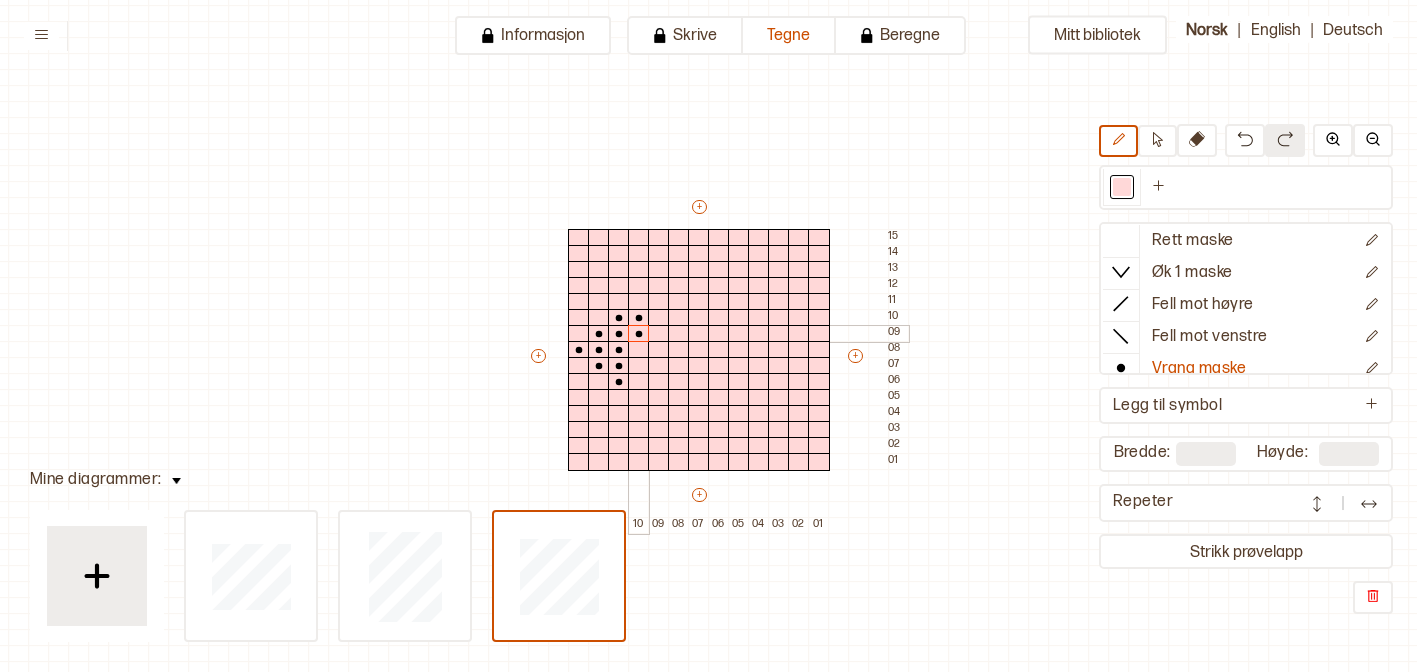 drag, startPoint x: 639, startPoint y: 314, endPoint x: 640, endPoint y: 334, distance: 20.024984 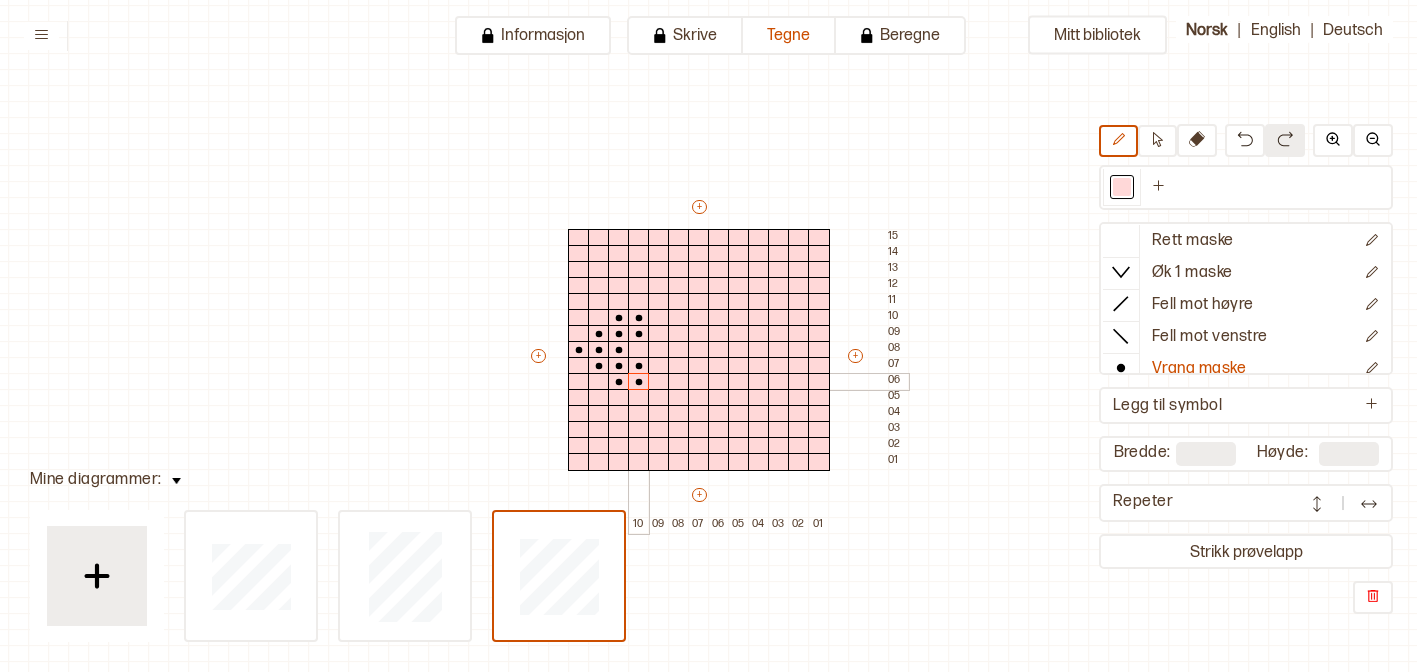 click on "+ + + + 13 12 11 10 09 08 07 06 05 04 03 02 01 15 14 13 12 11 10 09 08 07 06 05 04 03 02 01" at bounding box center (718, 365) 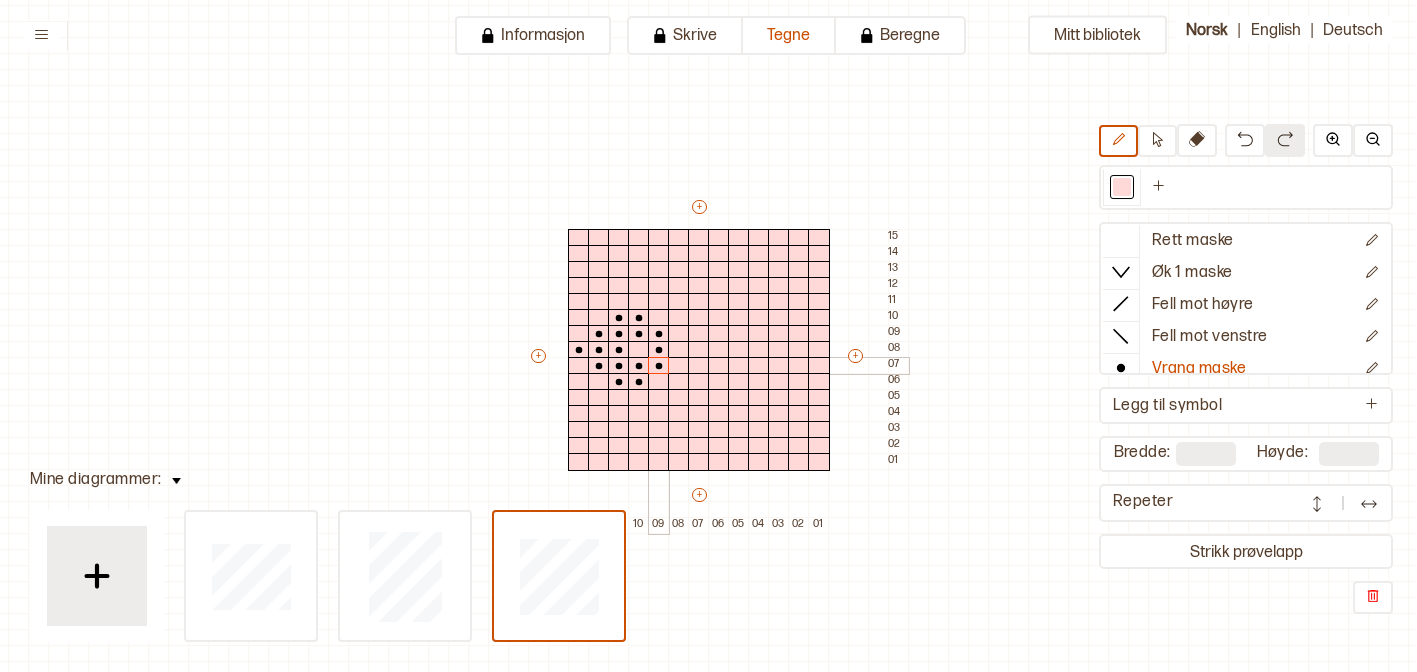 drag, startPoint x: 661, startPoint y: 334, endPoint x: 662, endPoint y: 365, distance: 31.016125 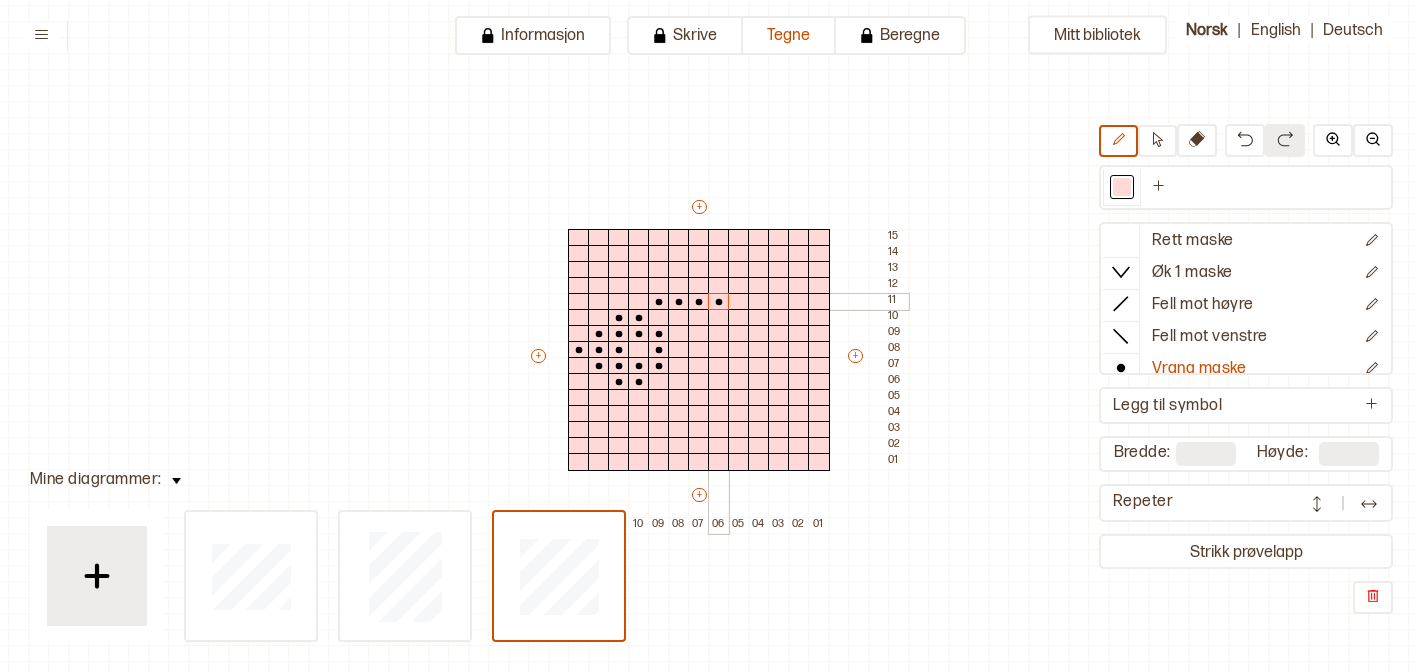 drag, startPoint x: 660, startPoint y: 303, endPoint x: 715, endPoint y: 303, distance: 55 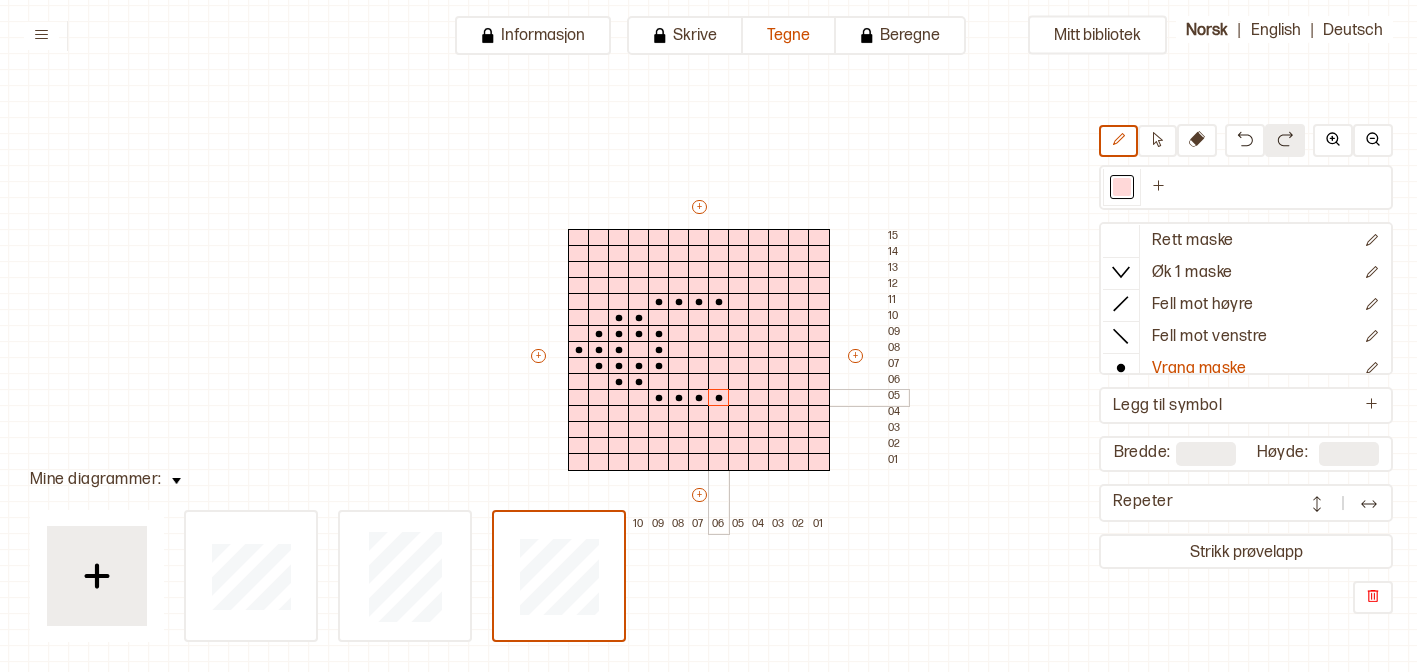 drag, startPoint x: 663, startPoint y: 395, endPoint x: 721, endPoint y: 396, distance: 58.00862 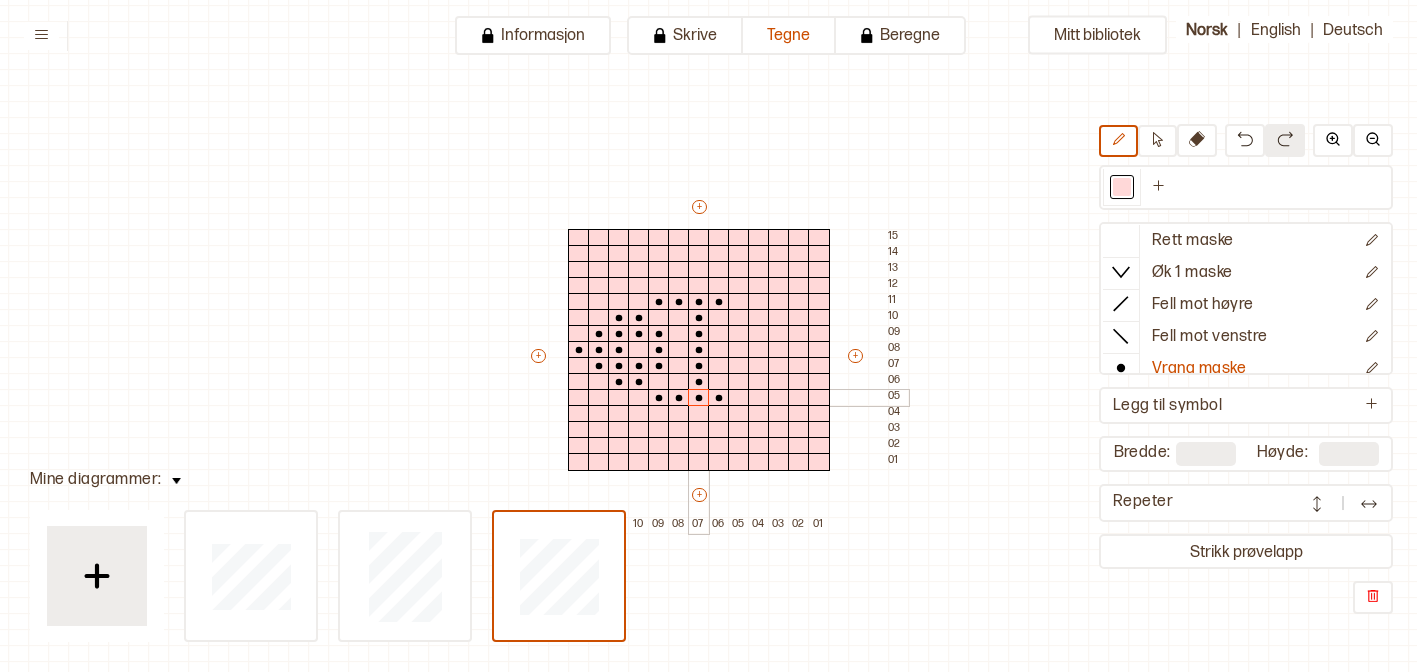 drag, startPoint x: 700, startPoint y: 308, endPoint x: 696, endPoint y: 386, distance: 78.10249 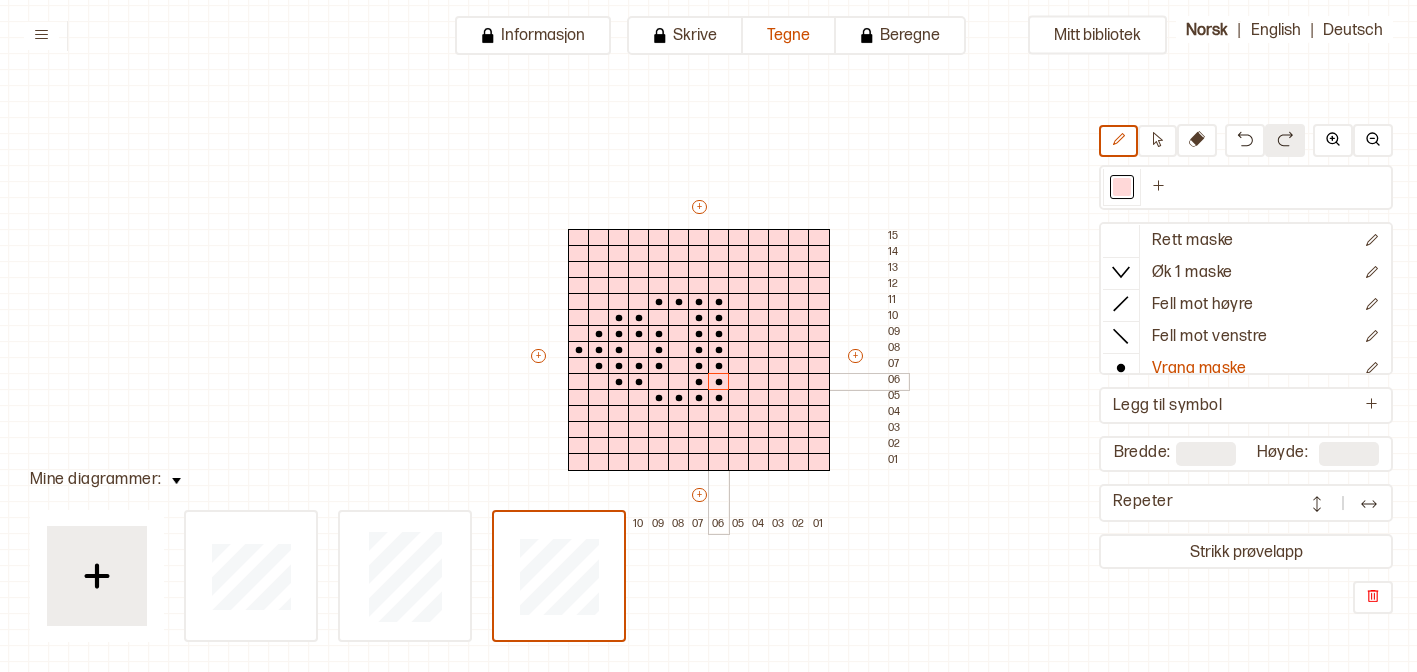 drag, startPoint x: 719, startPoint y: 307, endPoint x: 711, endPoint y: 392, distance: 85.37564 